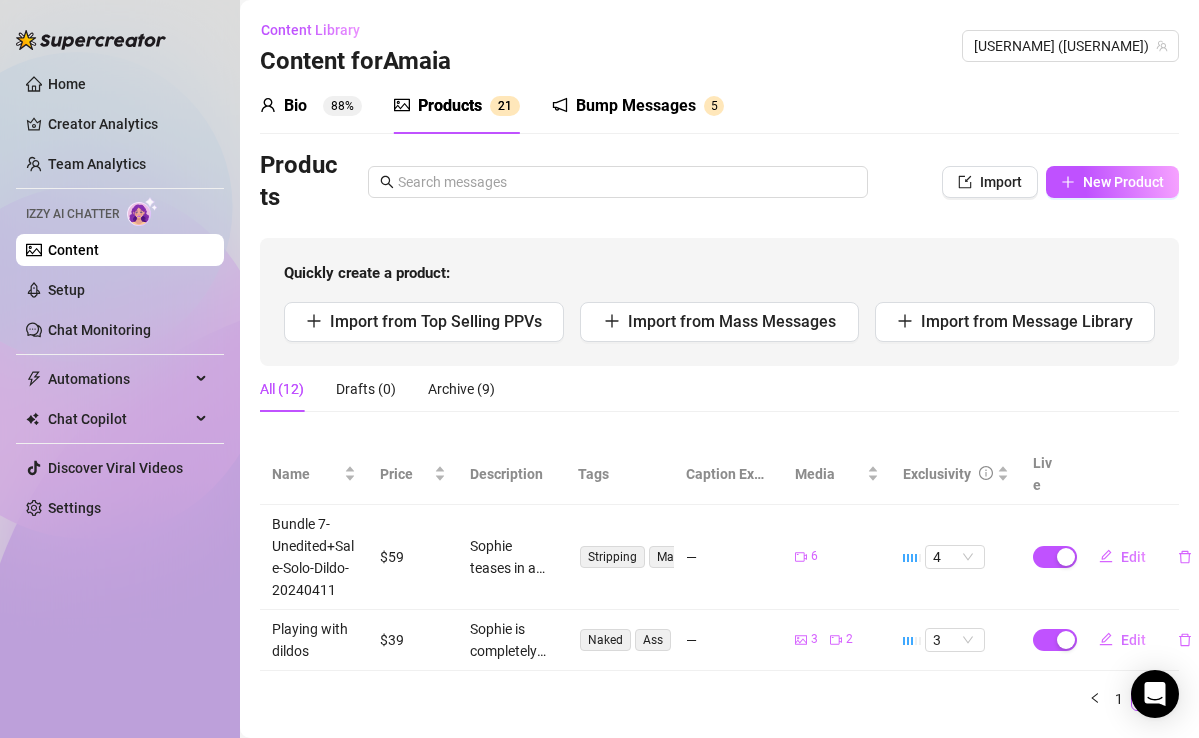 scroll, scrollTop: 0, scrollLeft: 0, axis: both 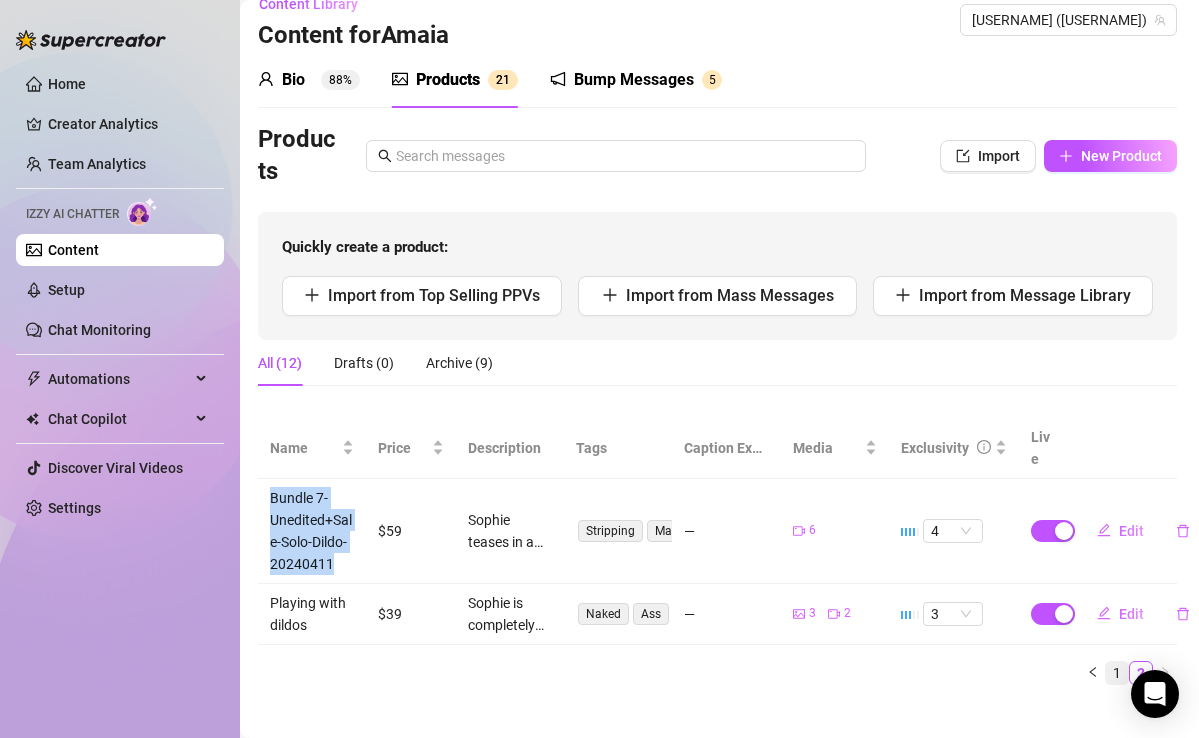 click on "1" at bounding box center (1117, 673) 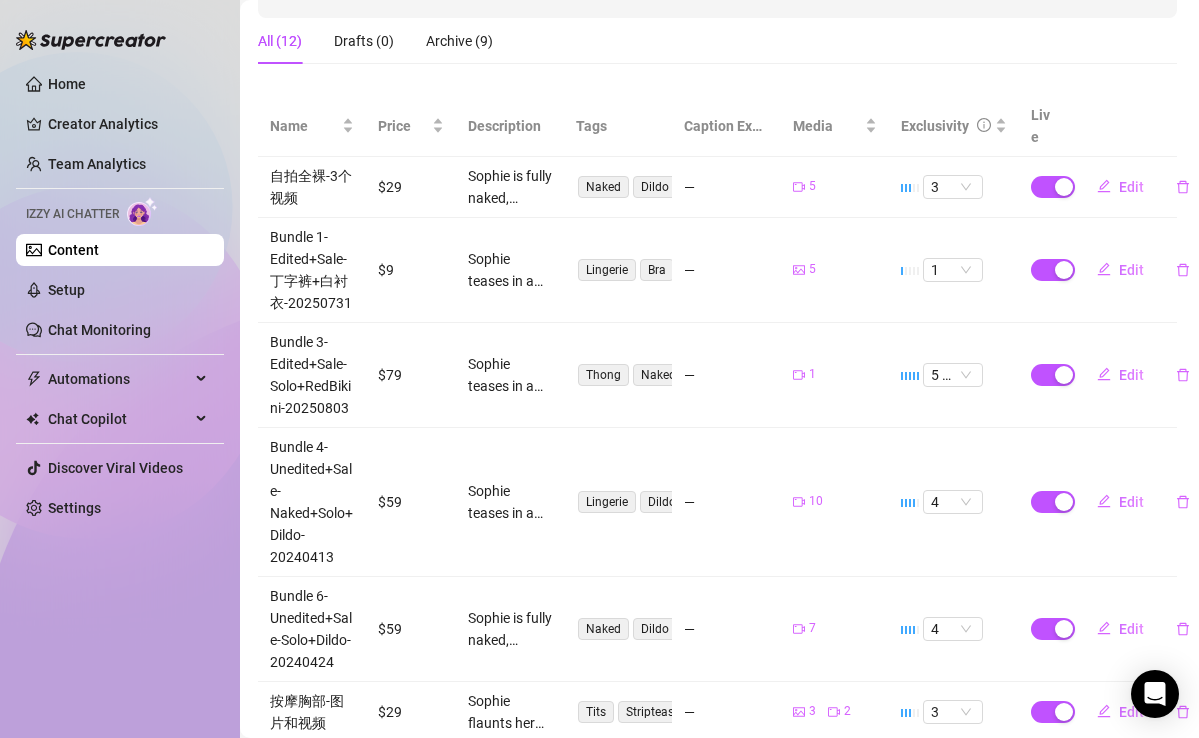 scroll, scrollTop: 21, scrollLeft: 2, axis: both 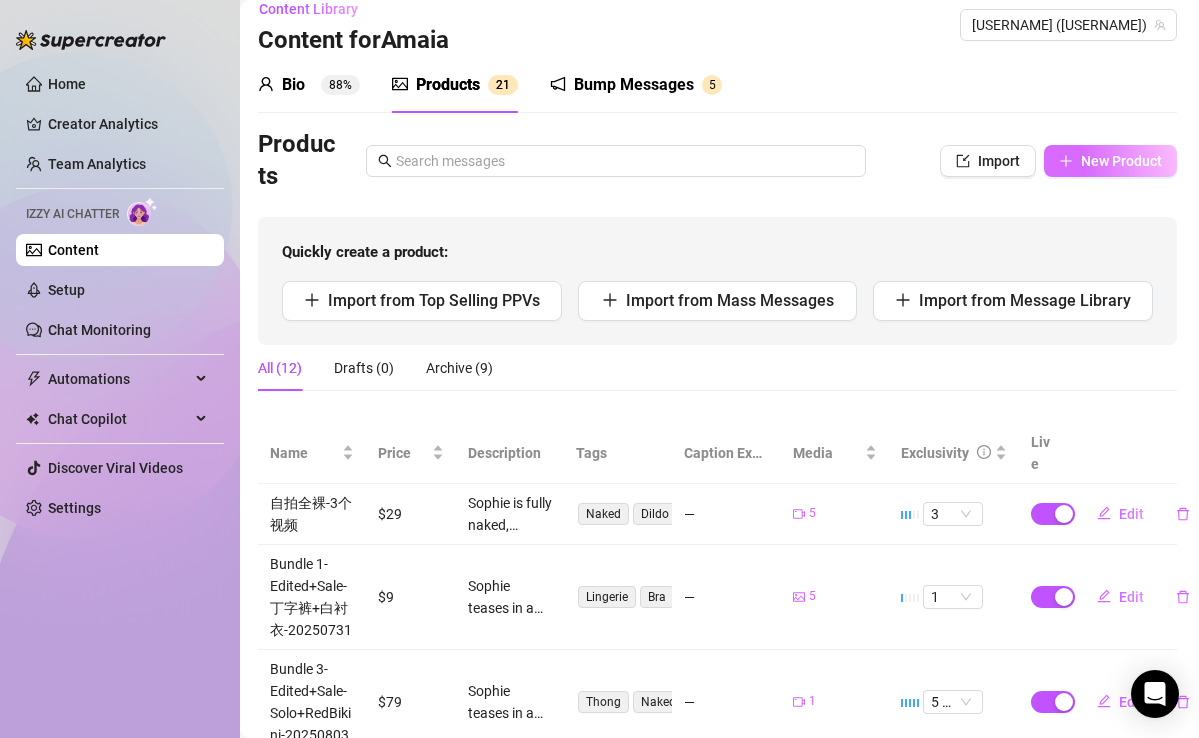 click on "New Product" at bounding box center [1121, 161] 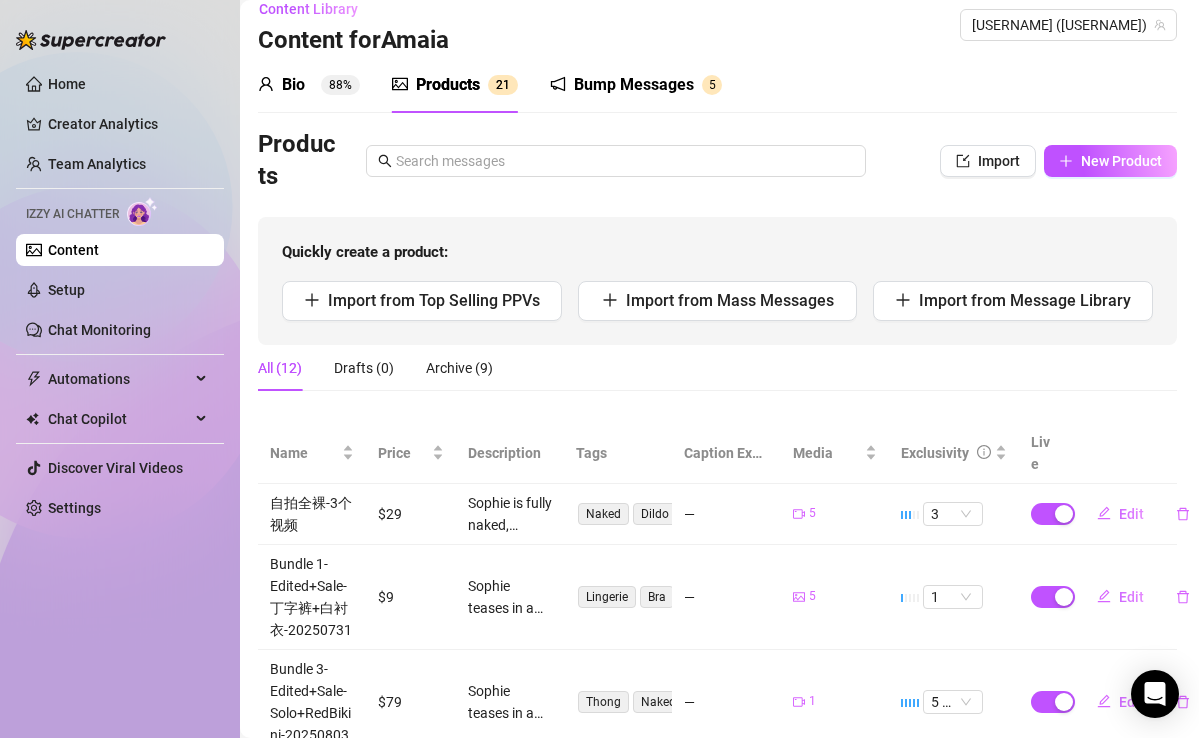 type on "Type your message here..." 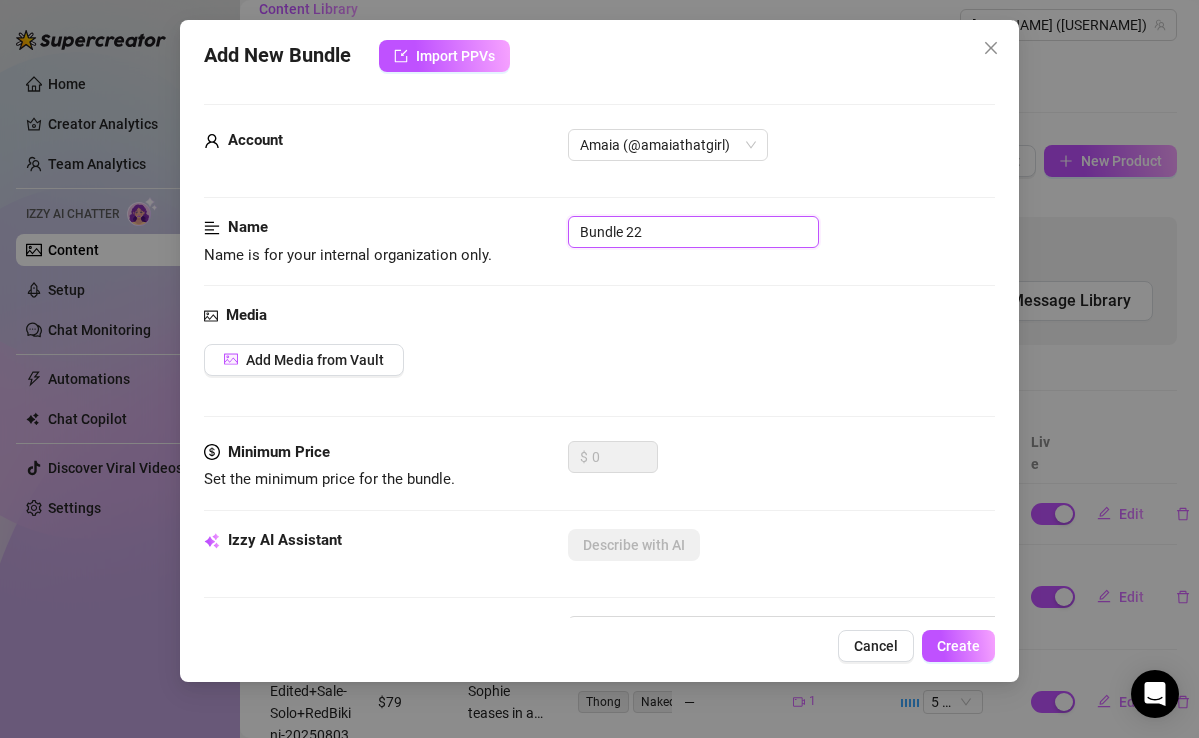 drag, startPoint x: 684, startPoint y: 235, endPoint x: 480, endPoint y: 213, distance: 205.18285 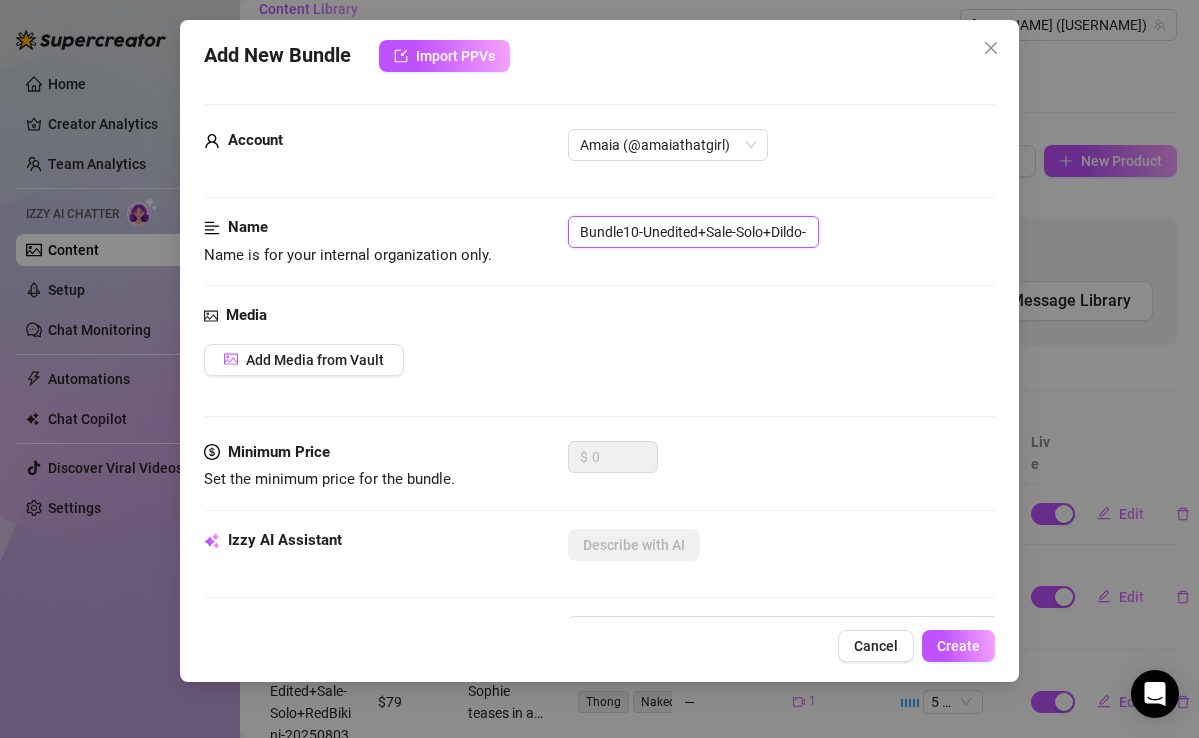 scroll, scrollTop: 0, scrollLeft: 63, axis: horizontal 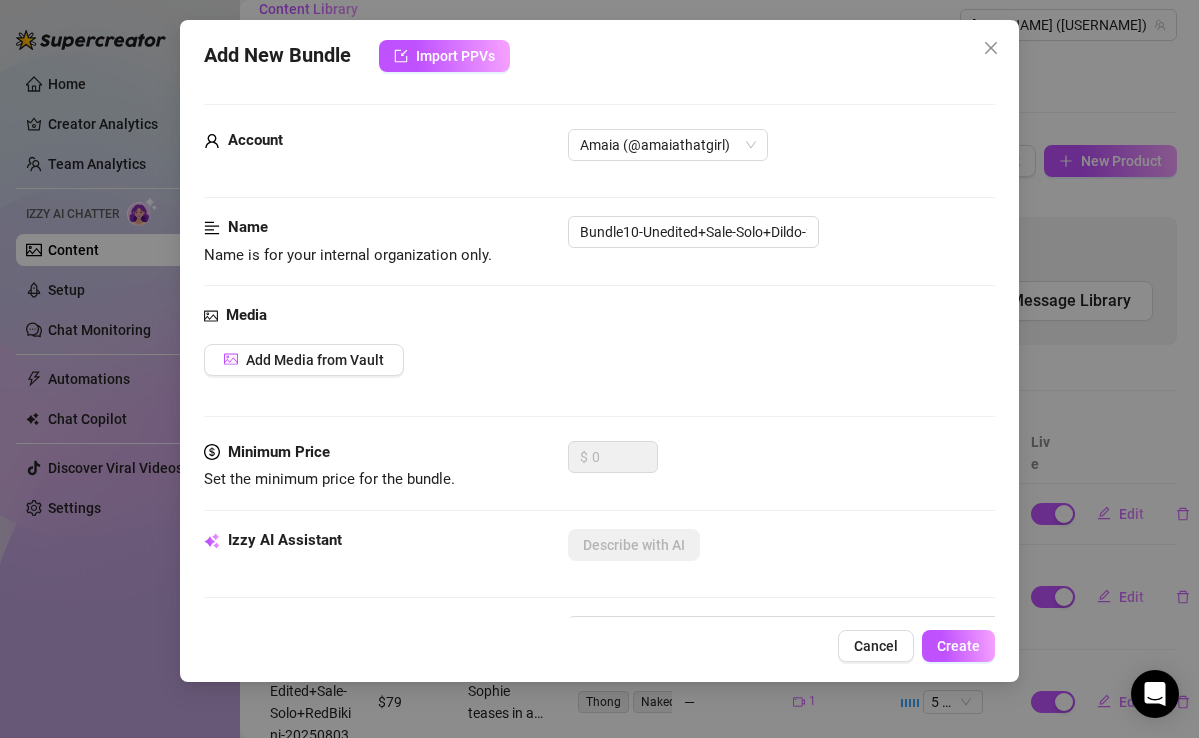 click on "Add Media from Vault" at bounding box center [599, 360] 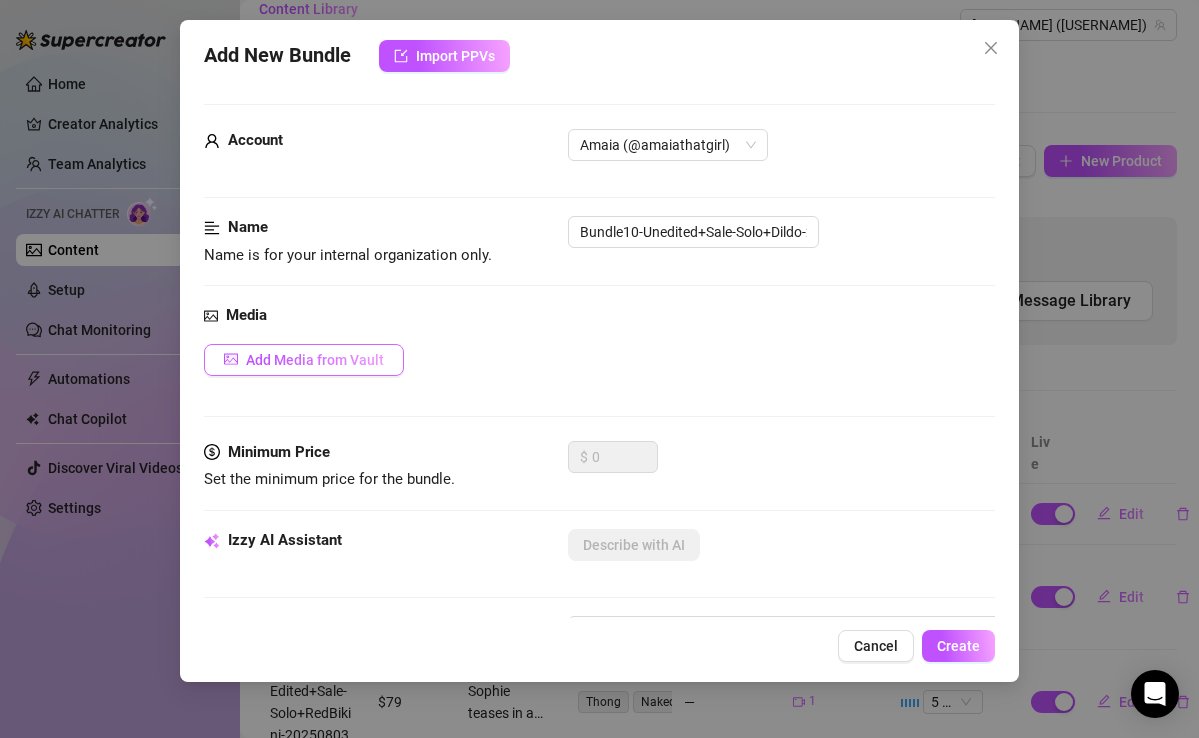 click on "Add Media from Vault" at bounding box center (315, 360) 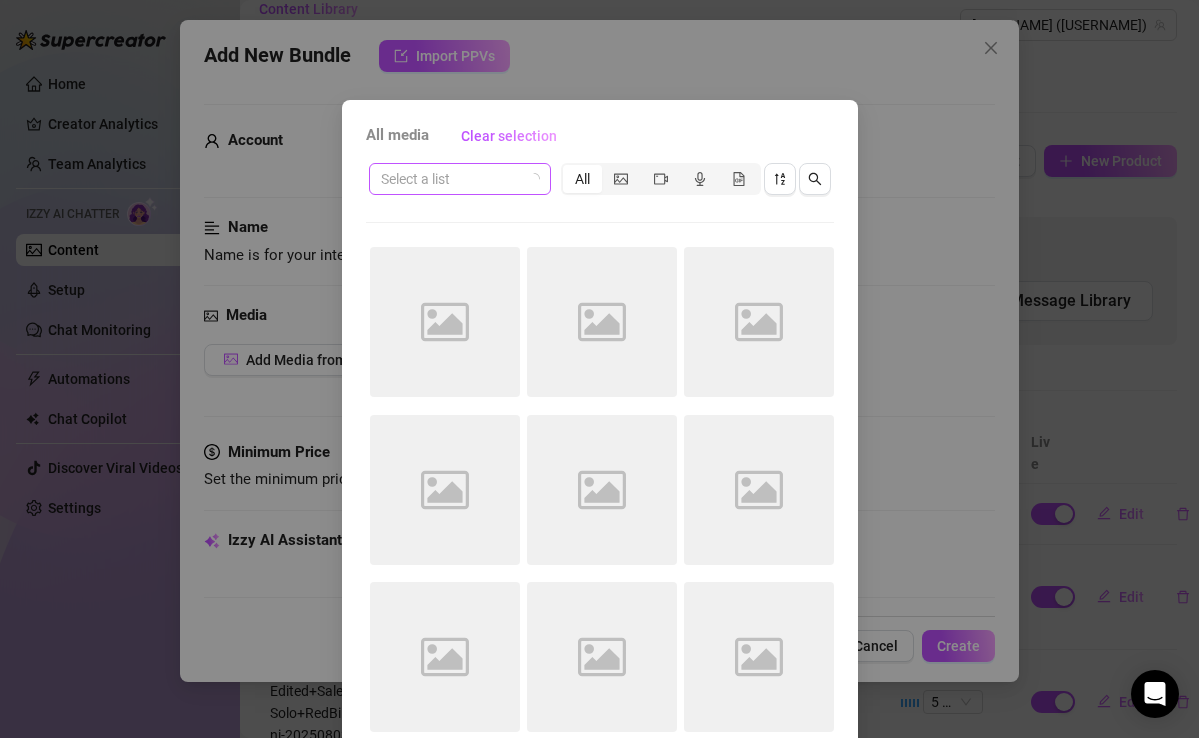 click at bounding box center (451, 179) 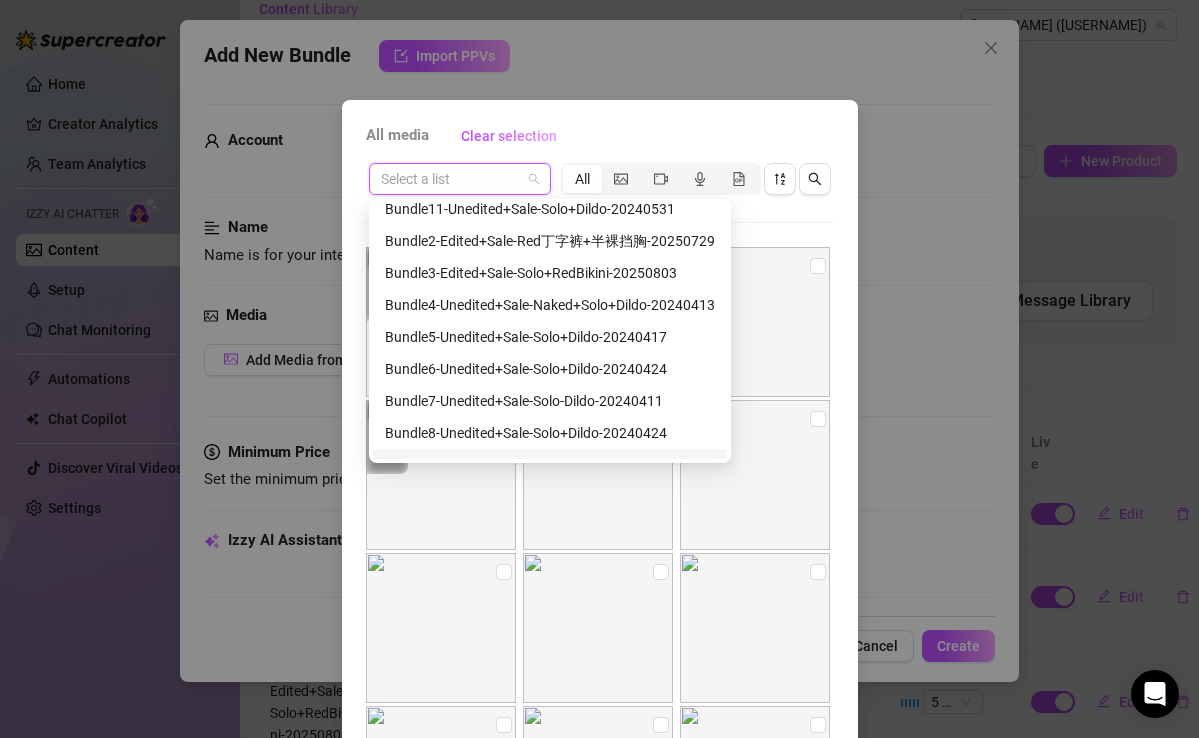 scroll, scrollTop: 0, scrollLeft: 0, axis: both 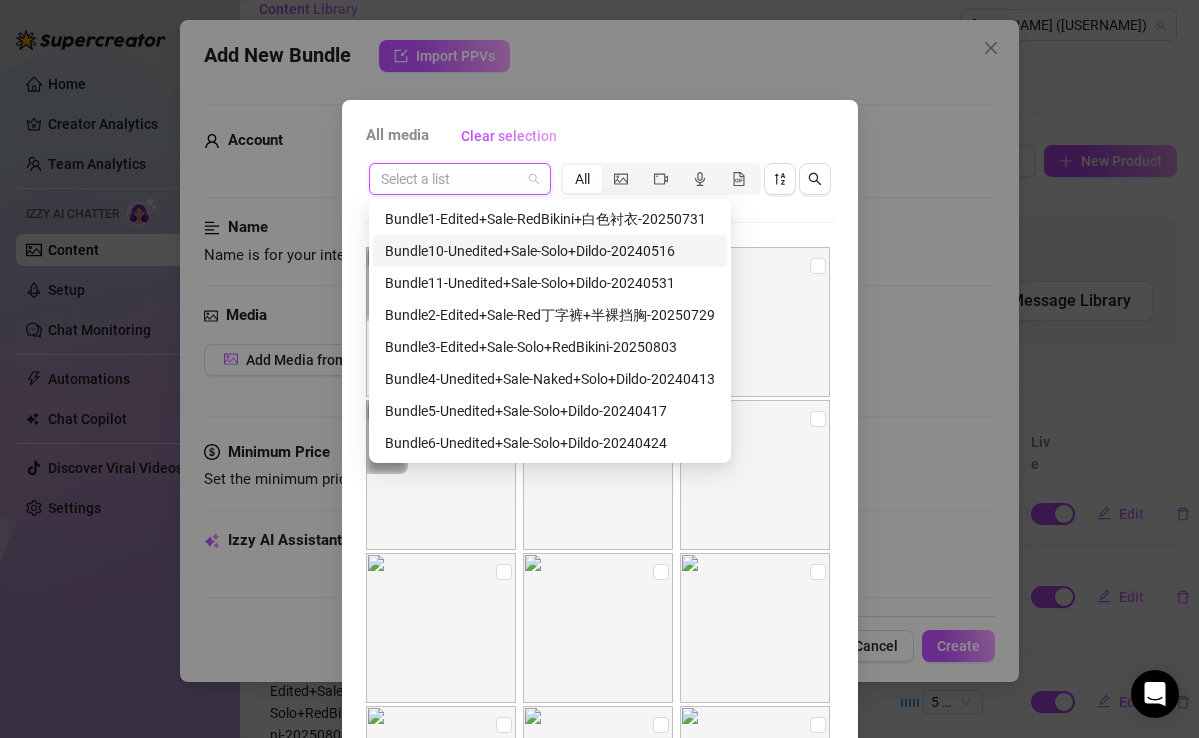 click on "Bundle10-Unedited+Sale-Solo+Dildo-20240516" at bounding box center [550, 251] 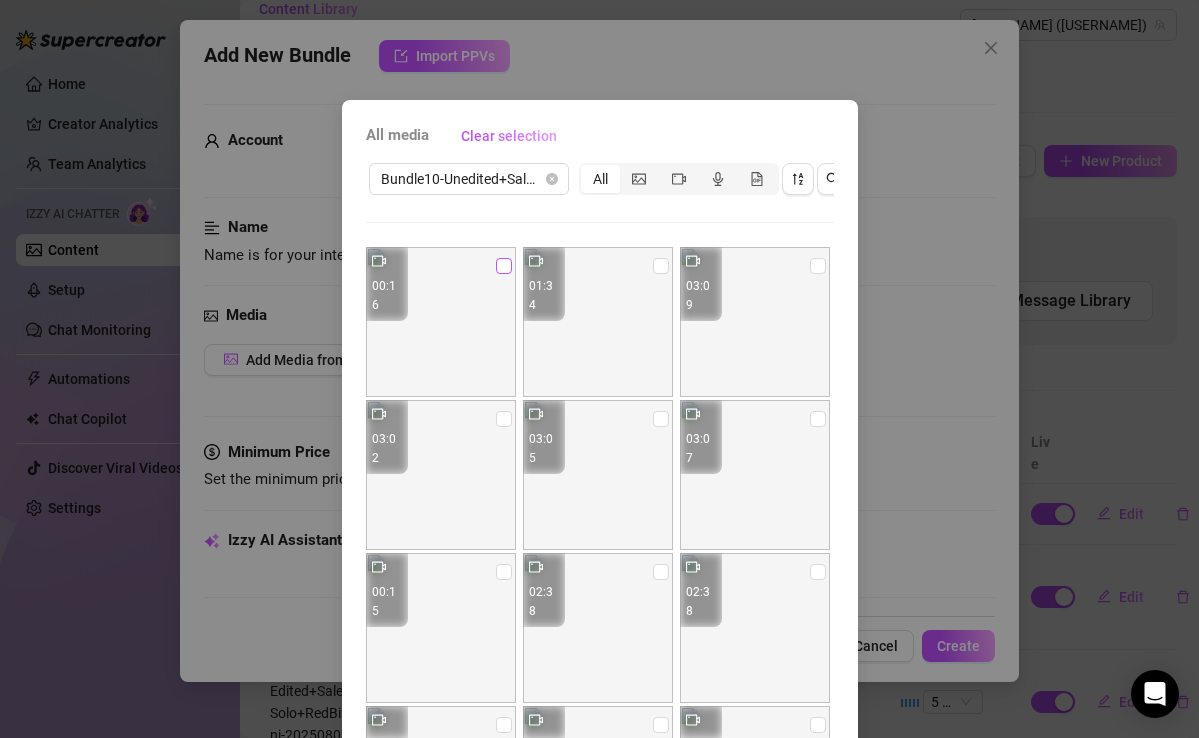 click at bounding box center [504, 266] 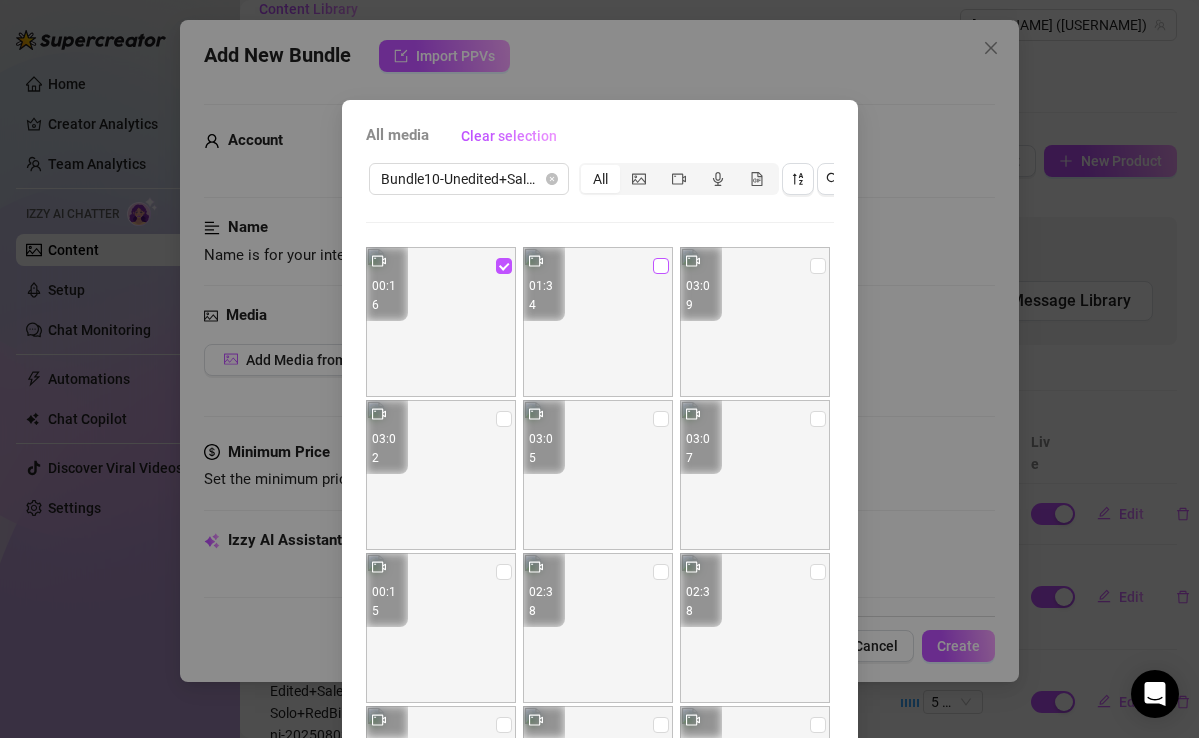 click at bounding box center [661, 266] 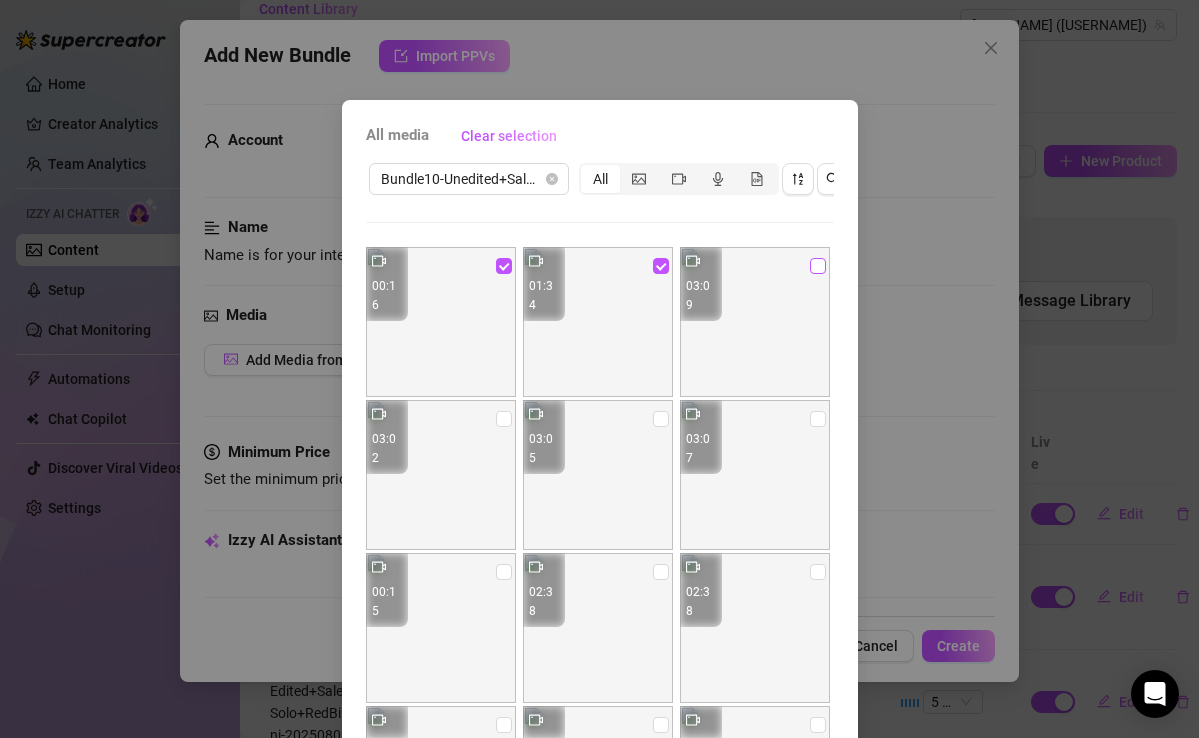 click at bounding box center [818, 266] 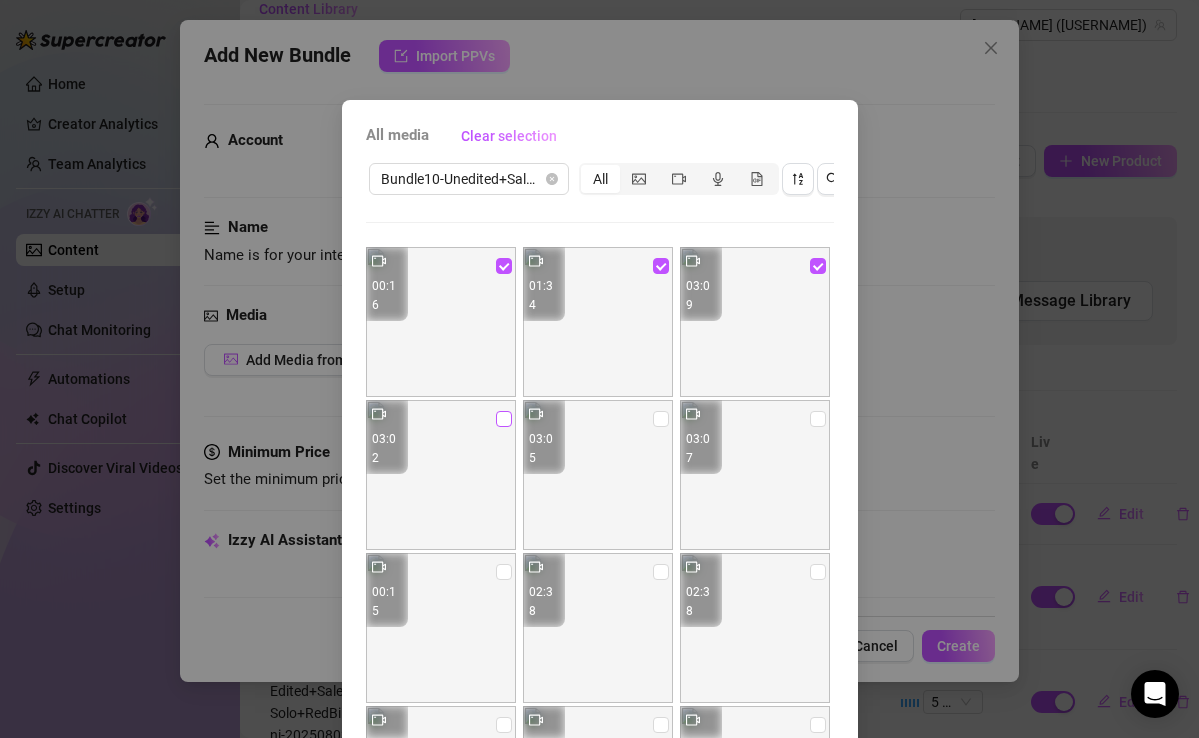 click at bounding box center (504, 419) 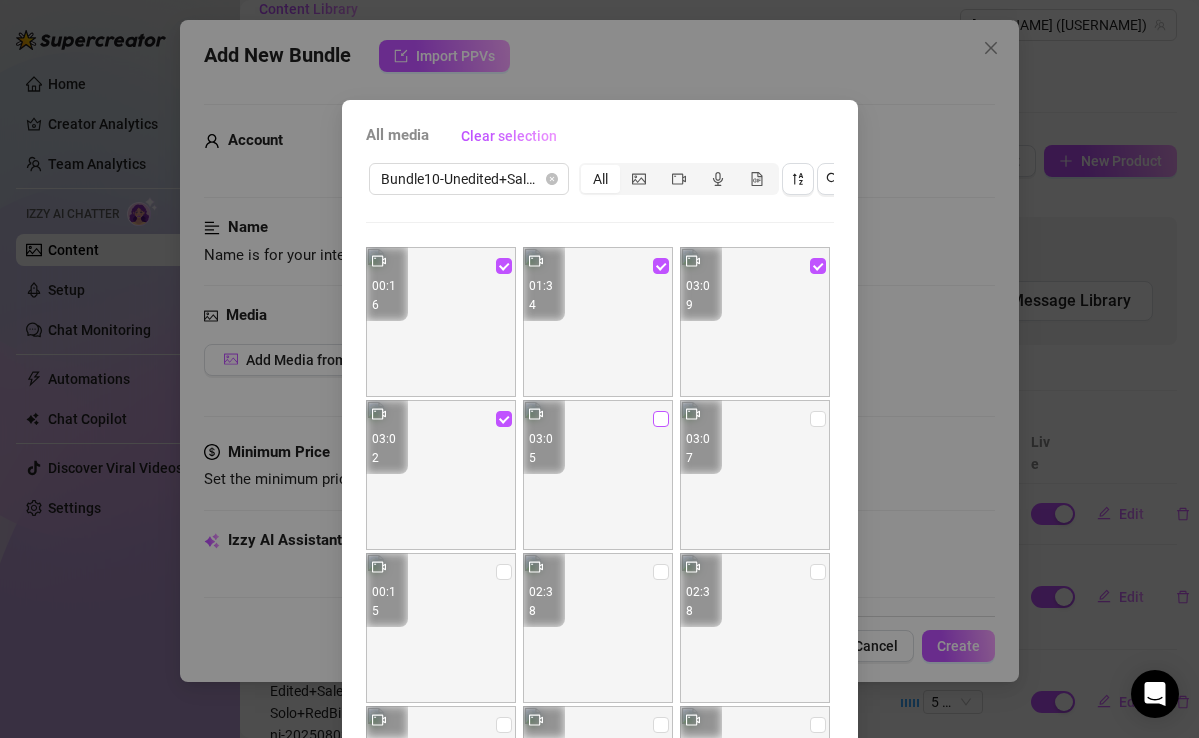 click at bounding box center (661, 419) 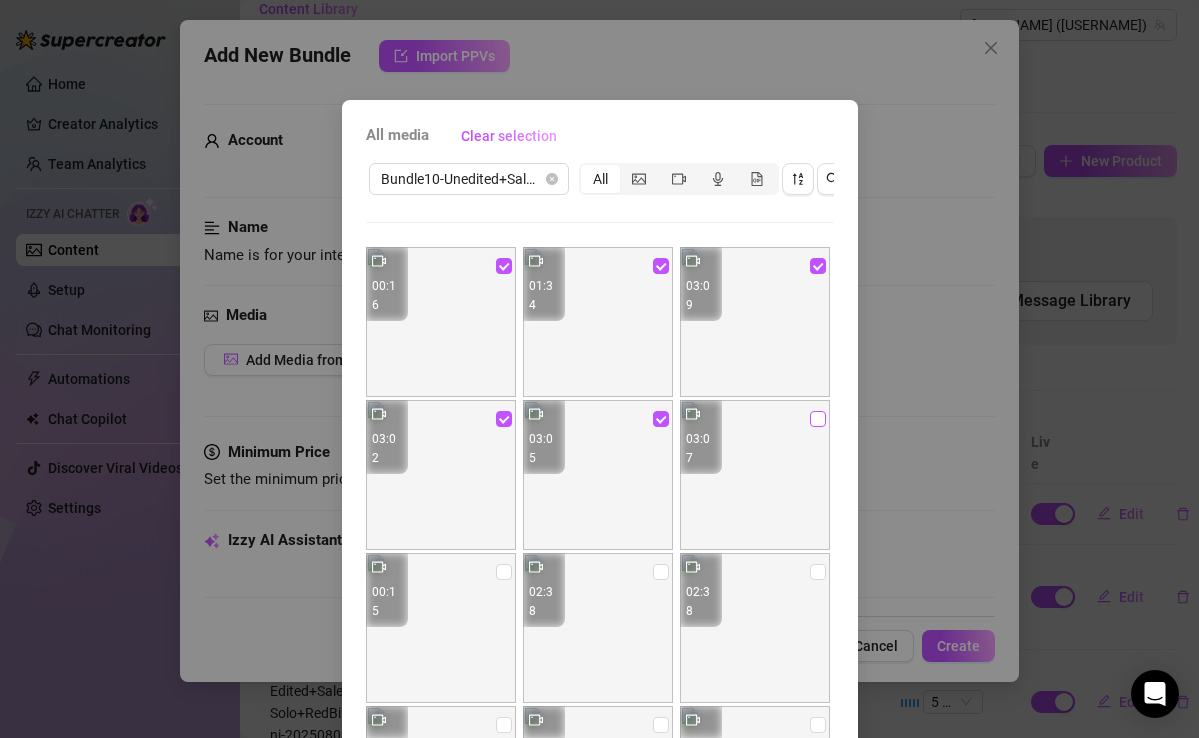 click at bounding box center [818, 419] 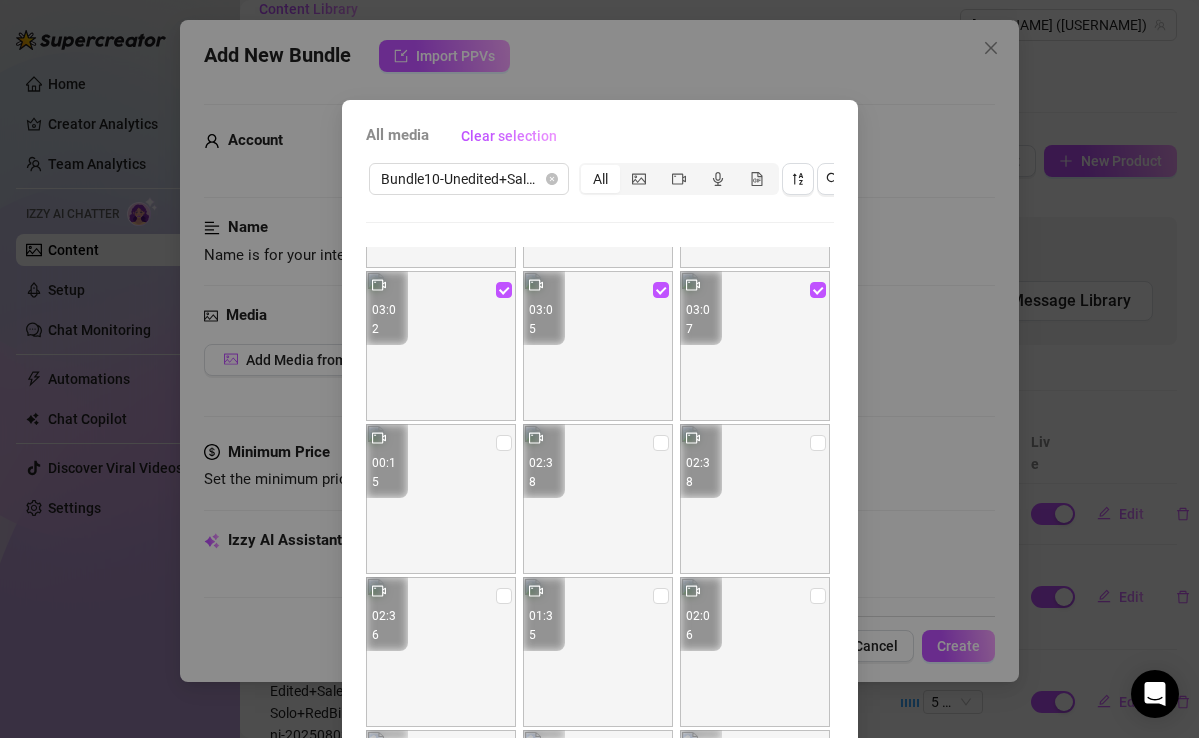 scroll, scrollTop: 140, scrollLeft: 0, axis: vertical 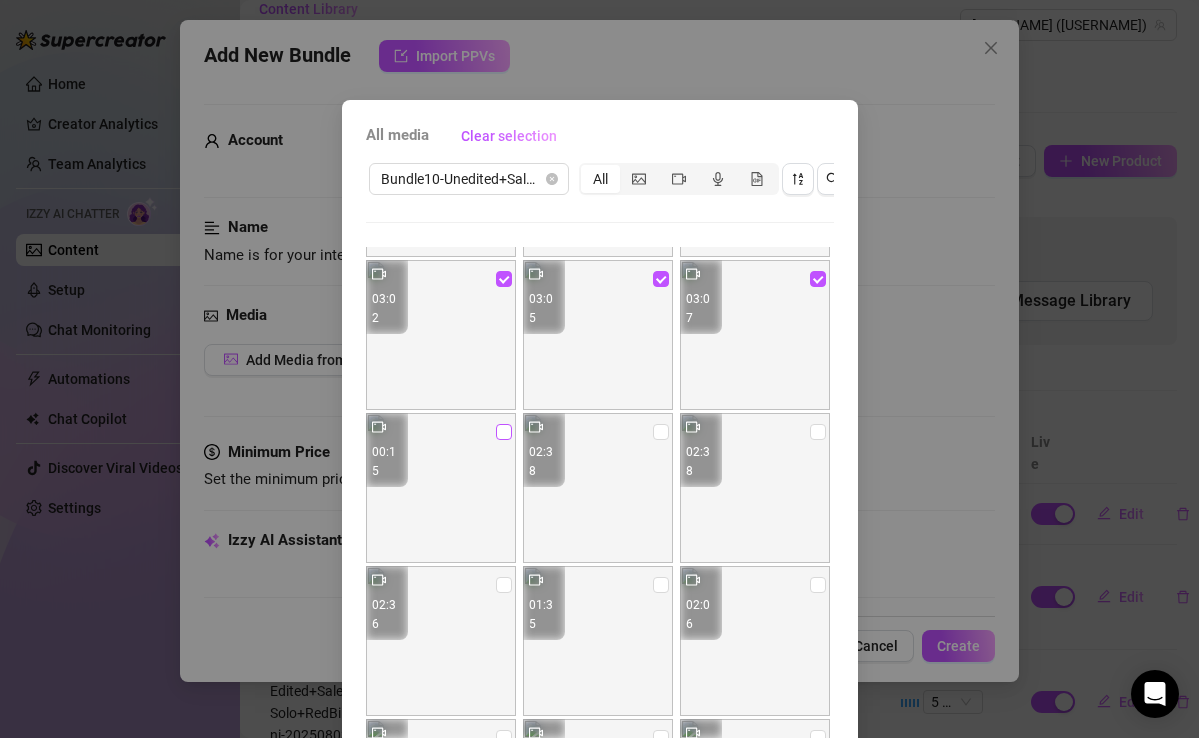 click at bounding box center [504, 432] 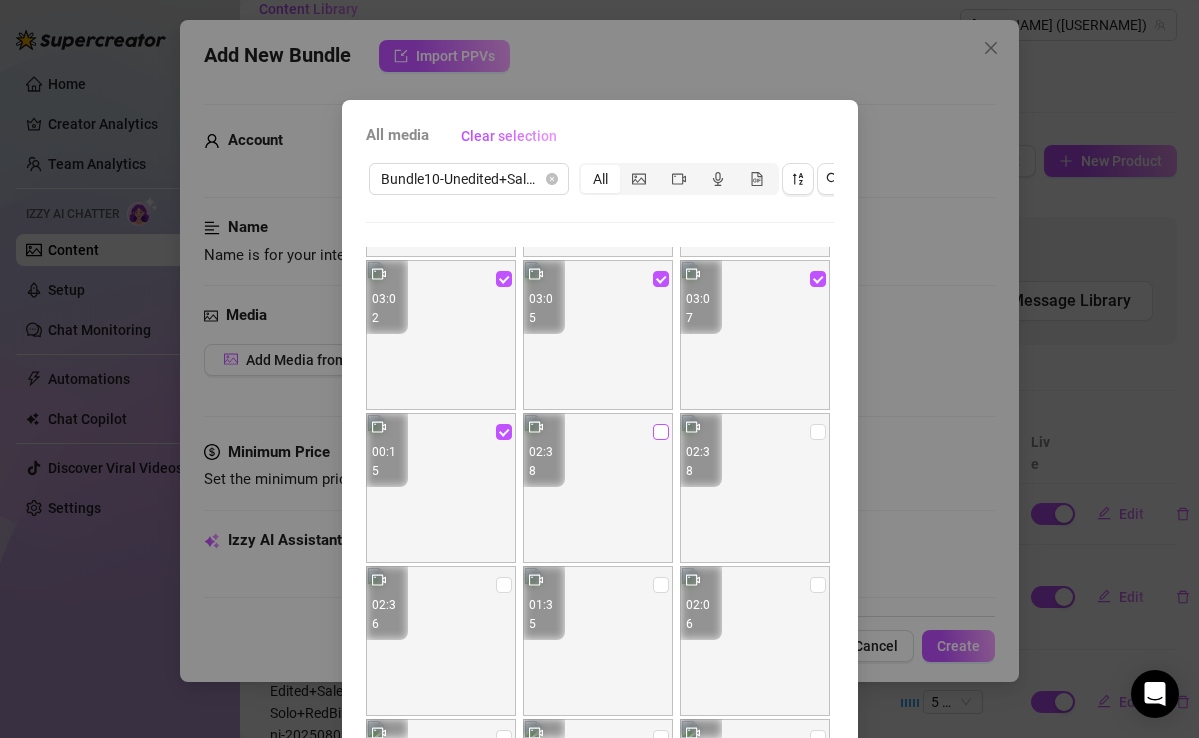 click at bounding box center [661, 432] 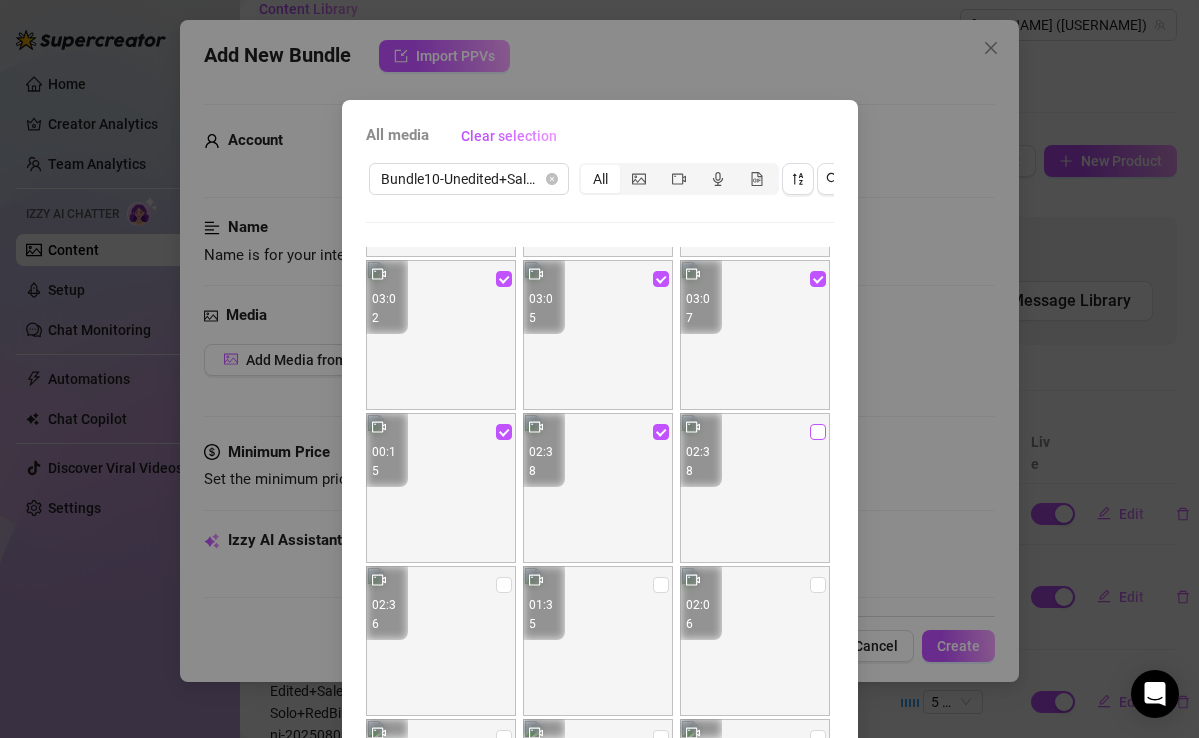 click at bounding box center (818, 432) 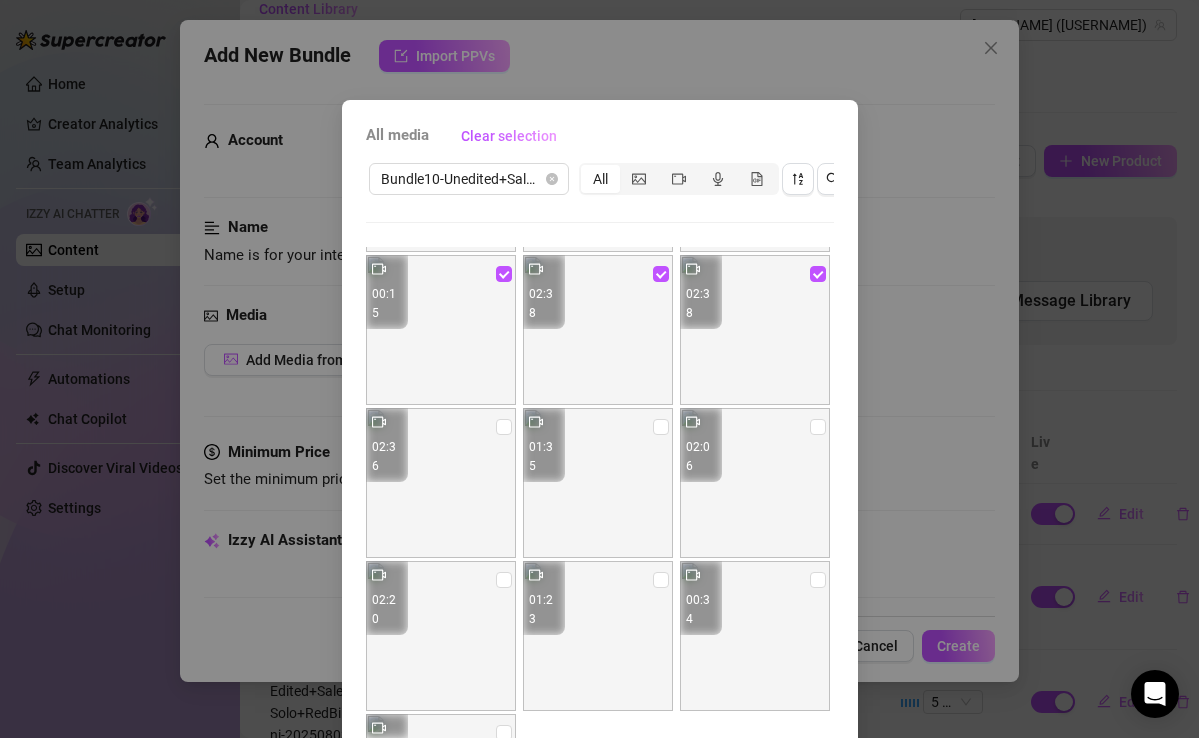 scroll, scrollTop: 326, scrollLeft: 0, axis: vertical 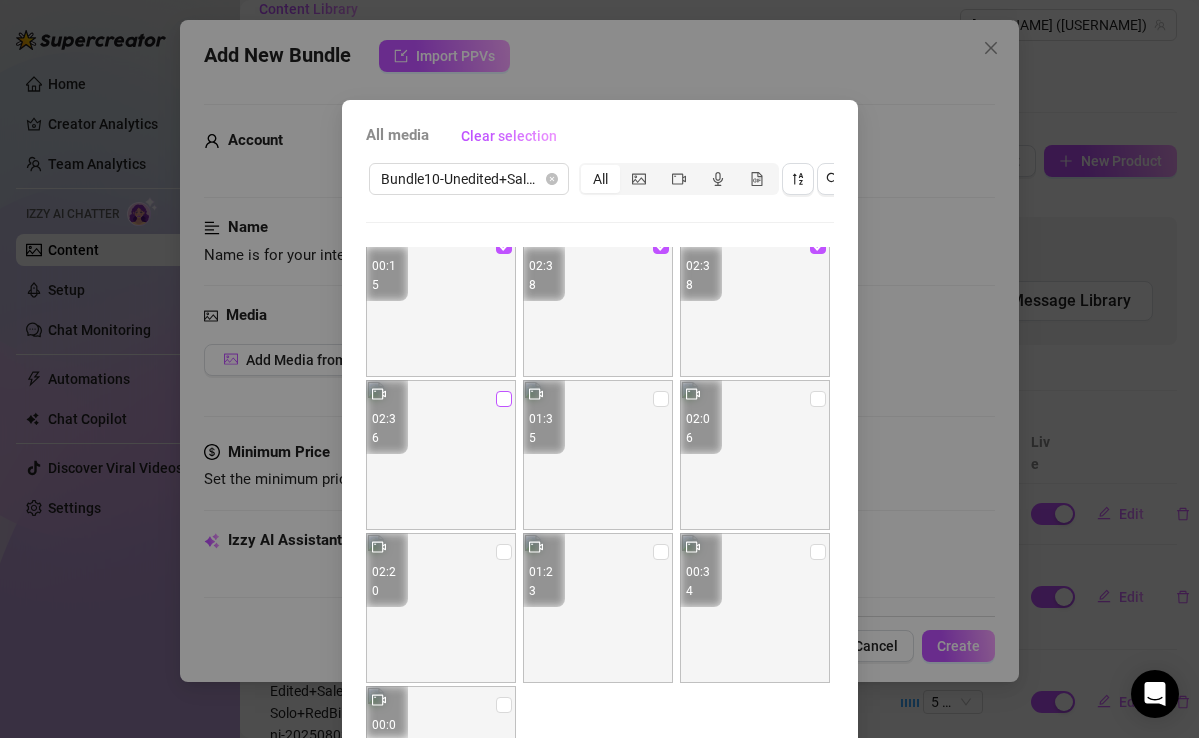 click at bounding box center [504, 399] 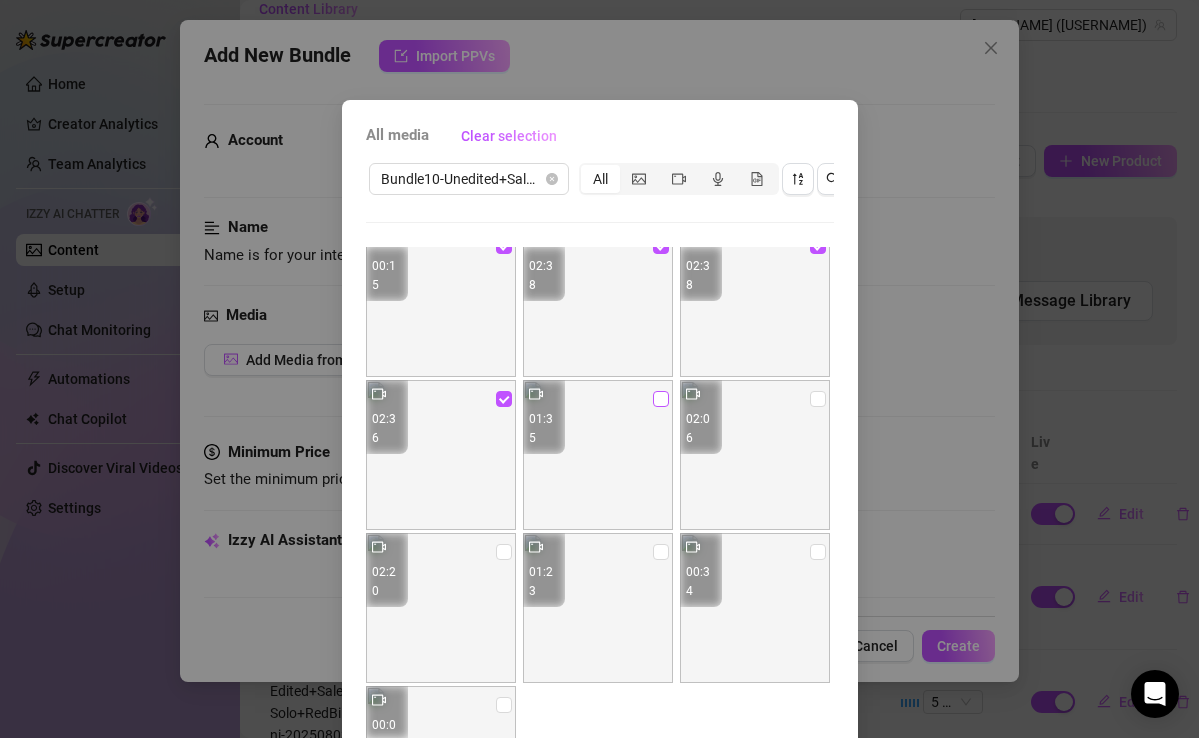 click at bounding box center [661, 399] 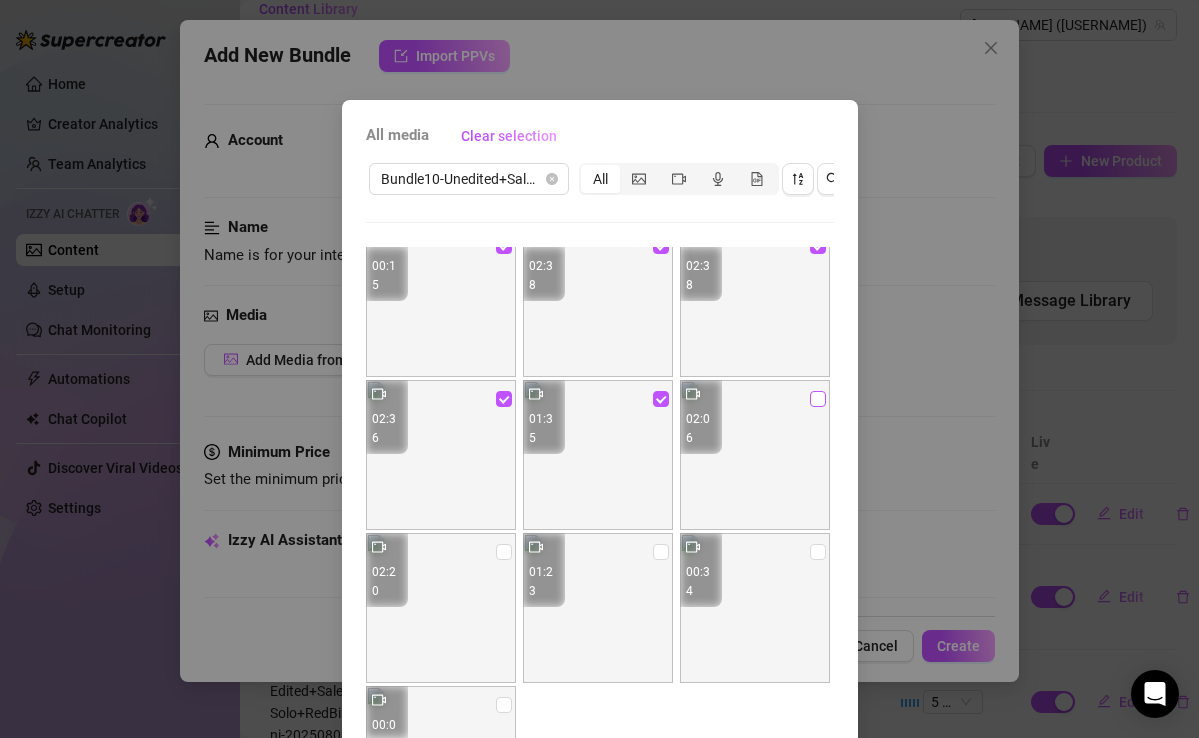 click at bounding box center (818, 399) 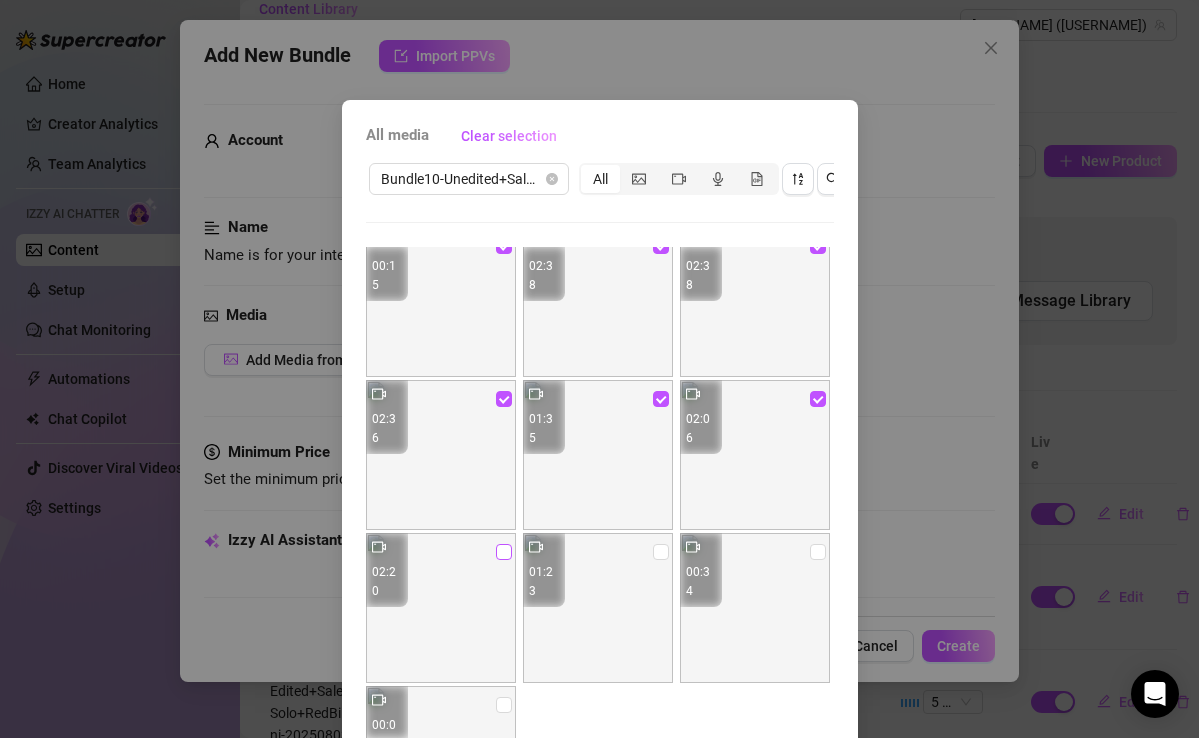 click at bounding box center [504, 552] 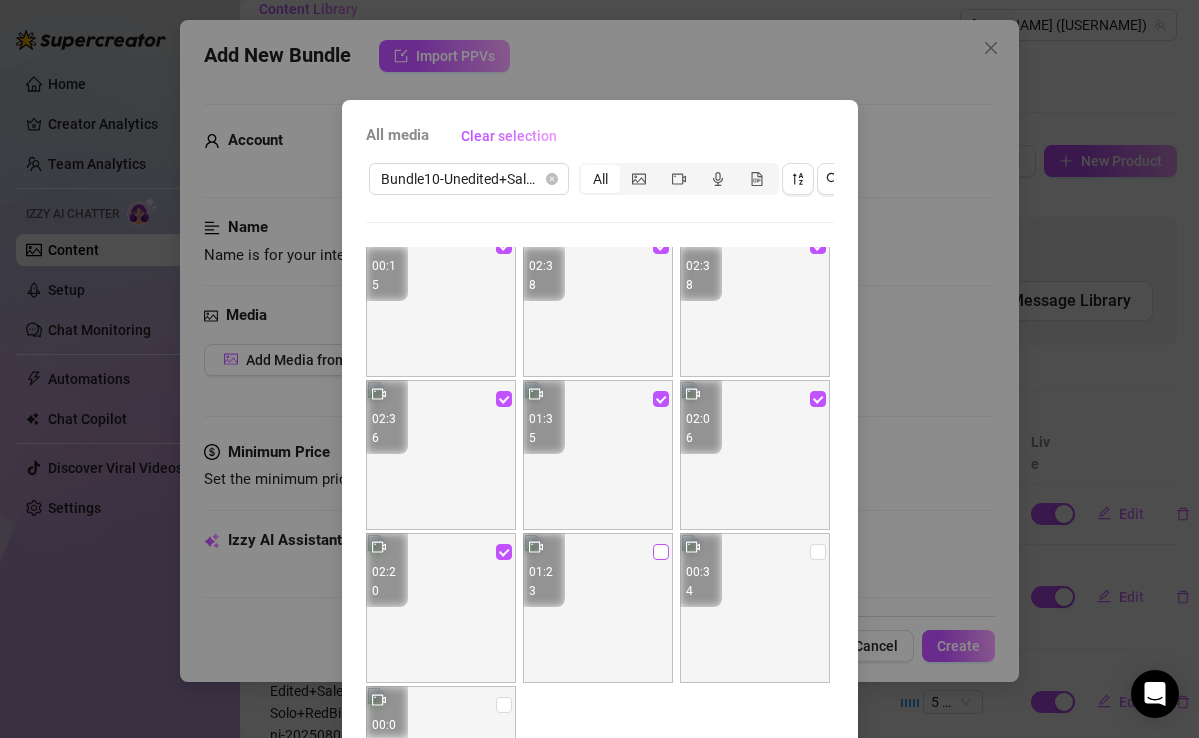 click at bounding box center [661, 552] 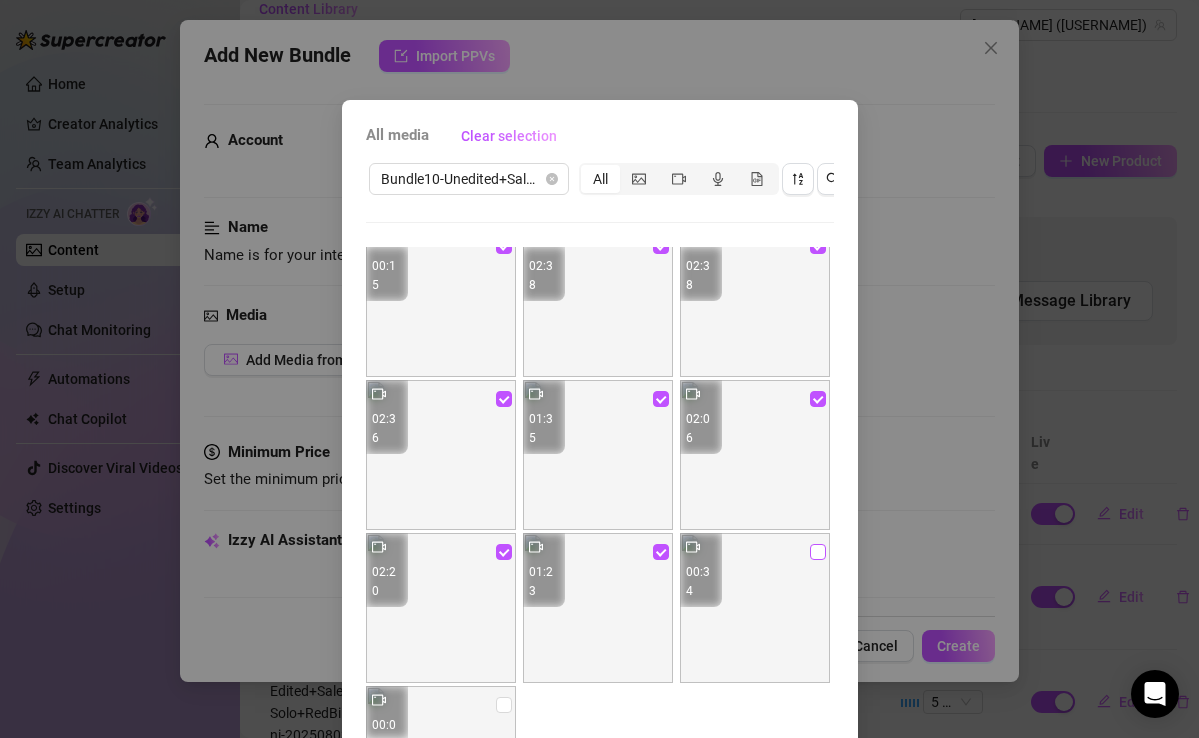 click at bounding box center (818, 552) 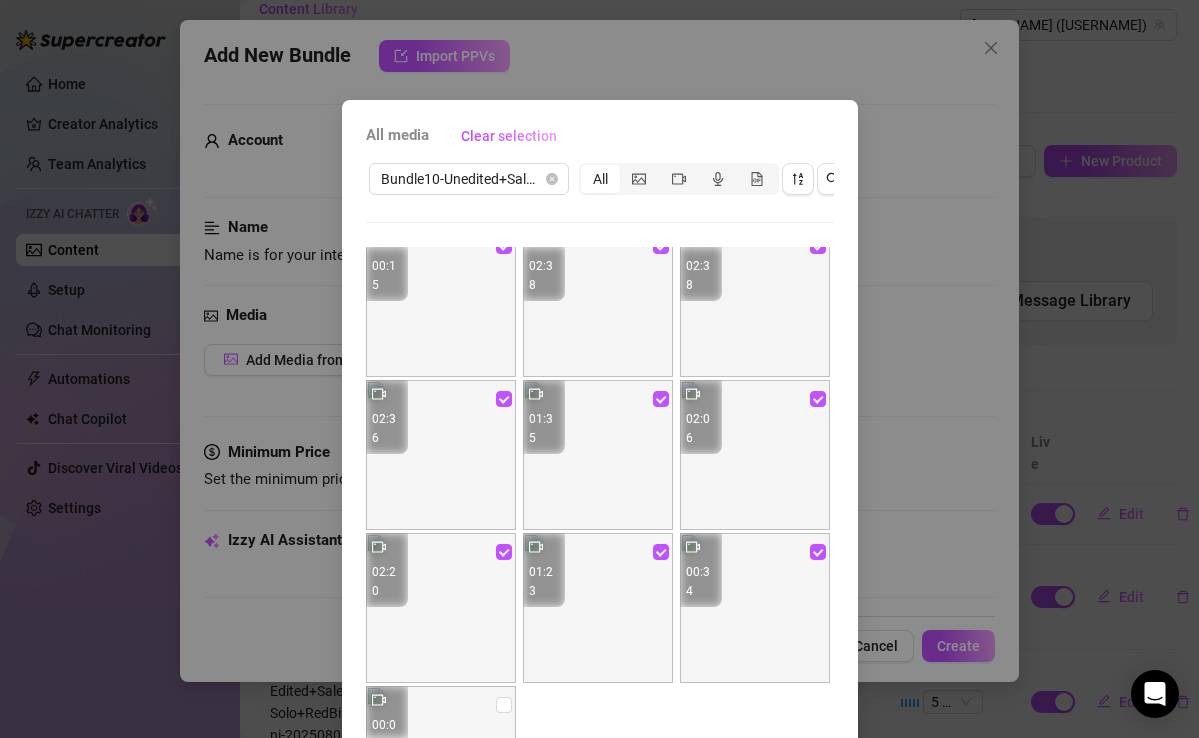 scroll, scrollTop: 448, scrollLeft: 0, axis: vertical 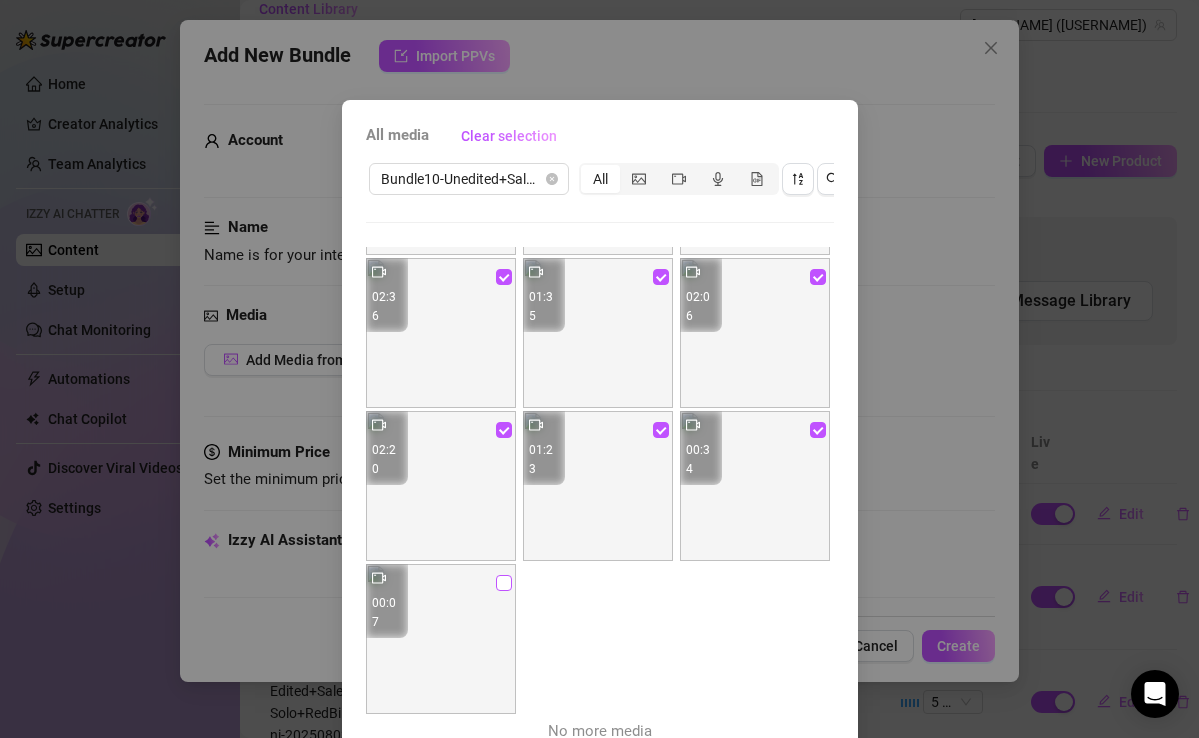 click at bounding box center [504, 583] 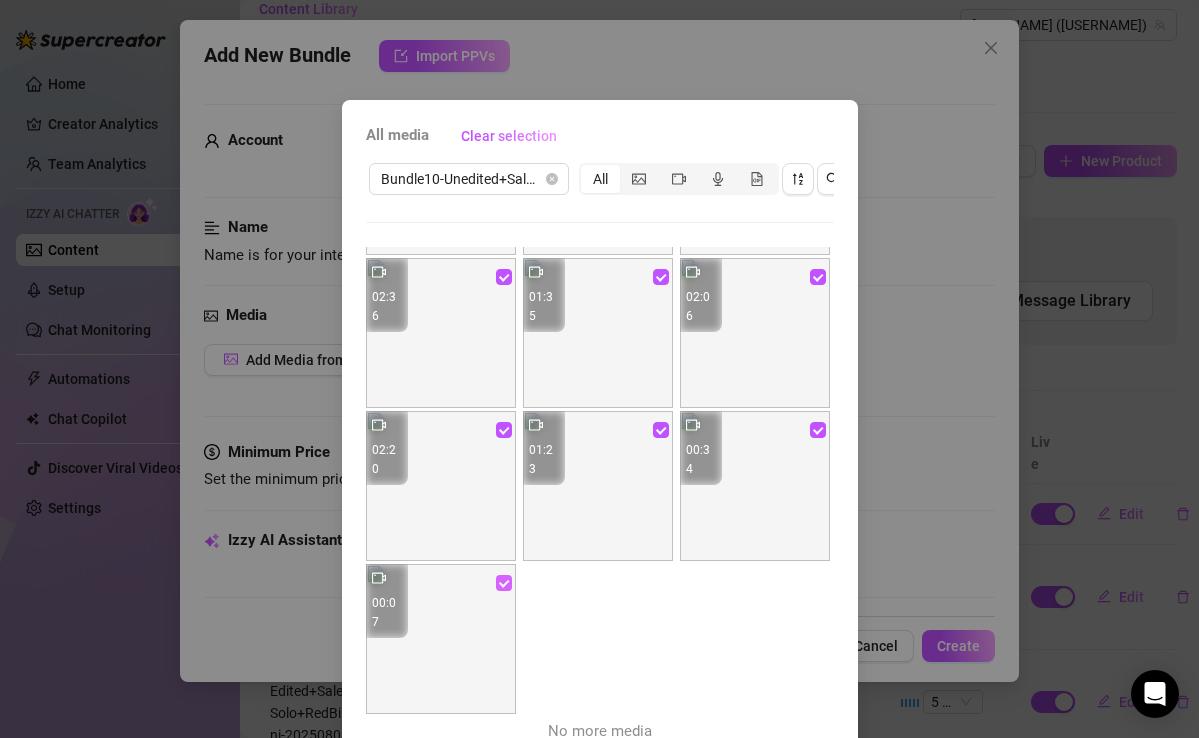 click at bounding box center [504, 583] 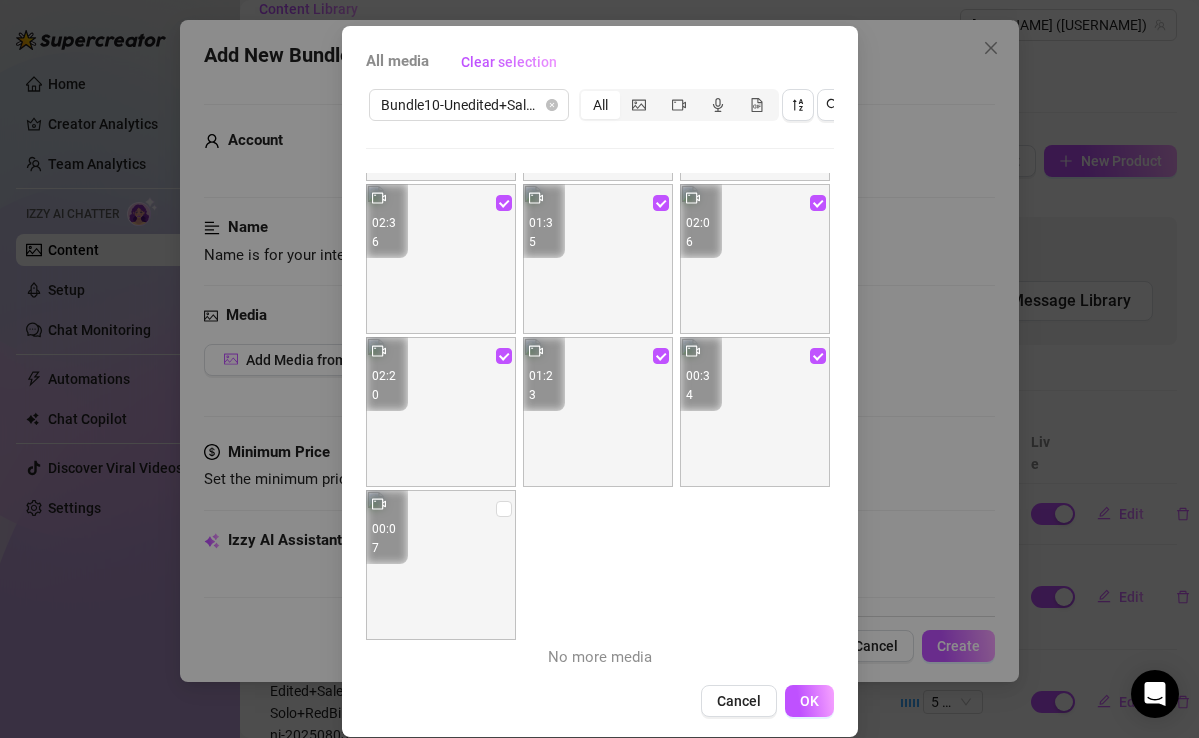 scroll, scrollTop: 97, scrollLeft: 0, axis: vertical 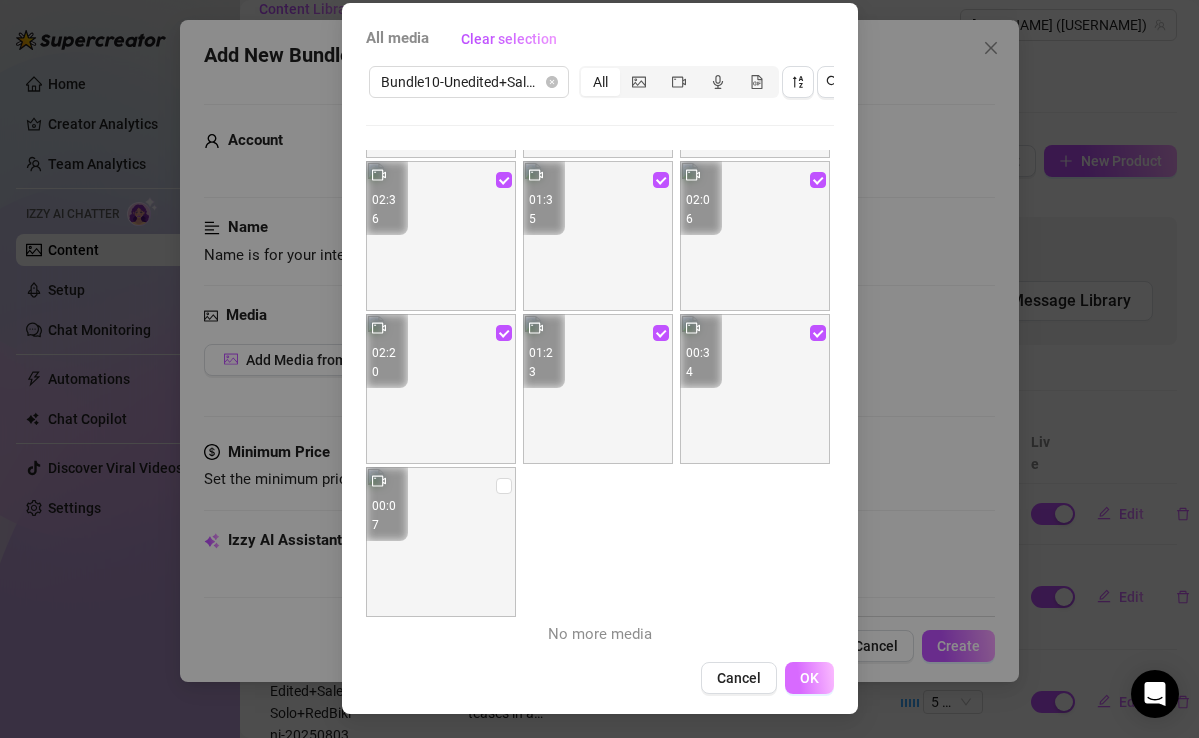click on "OK" at bounding box center (809, 678) 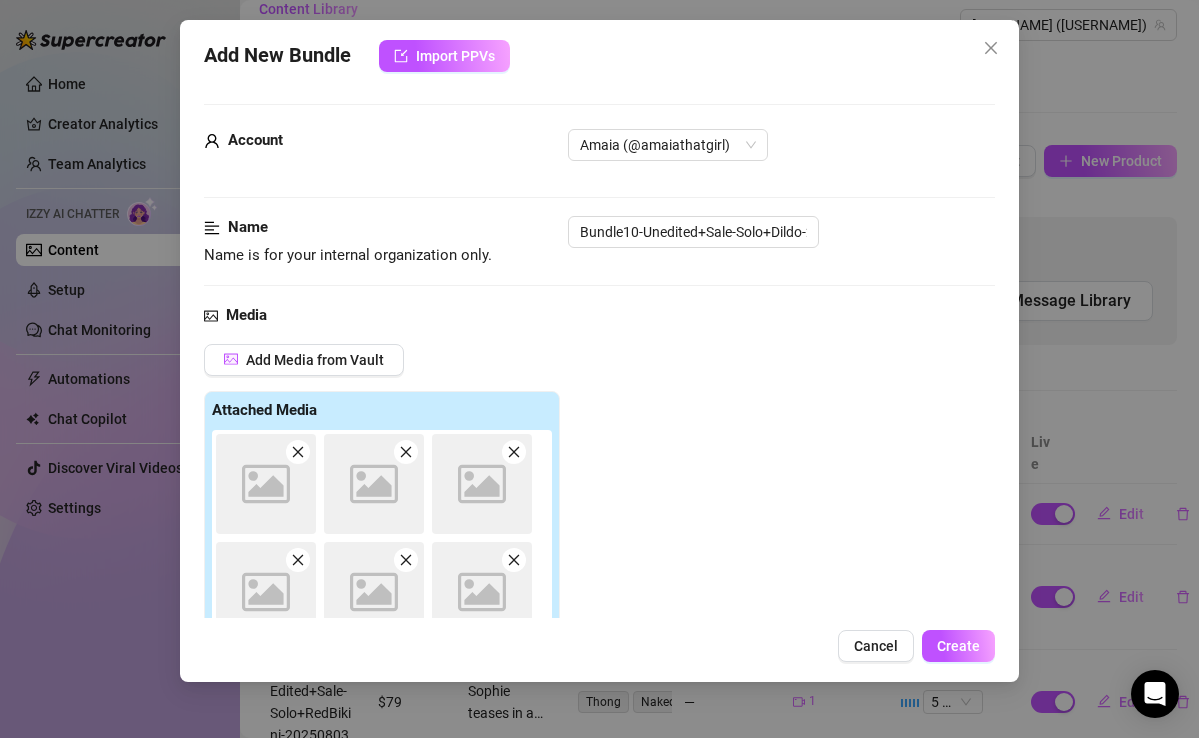 scroll, scrollTop: 281, scrollLeft: 0, axis: vertical 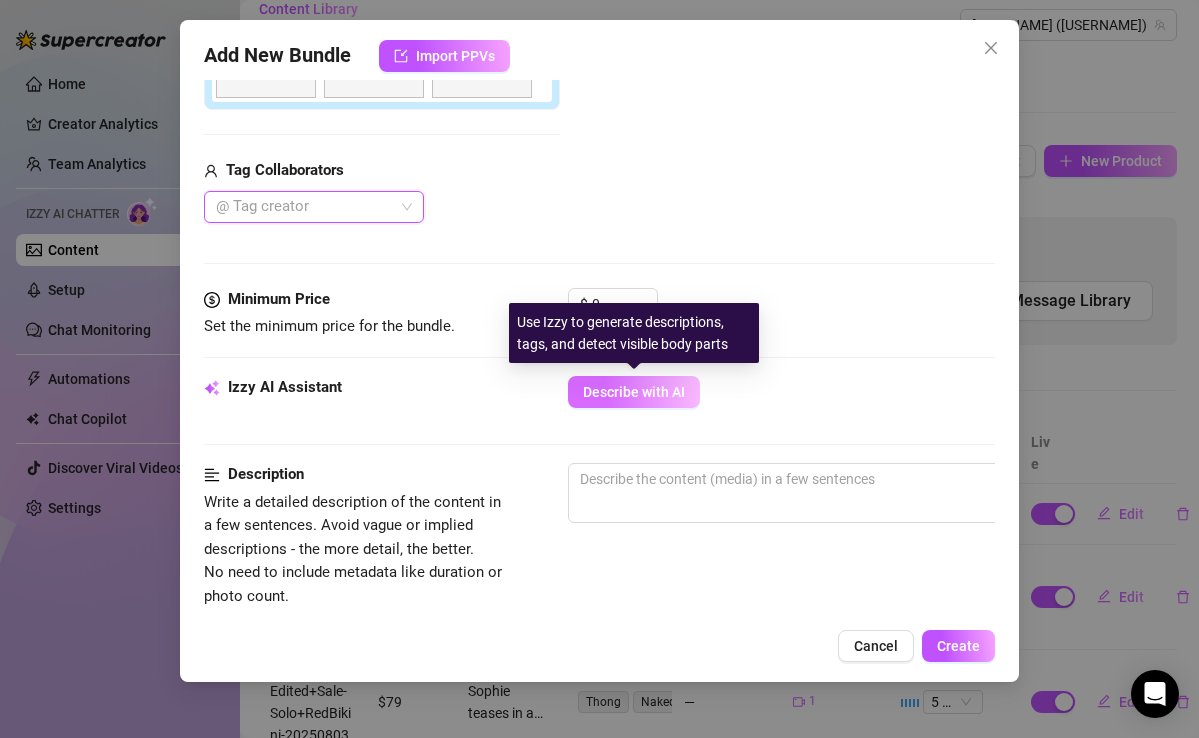 click on "Describe with AI" at bounding box center (634, 392) 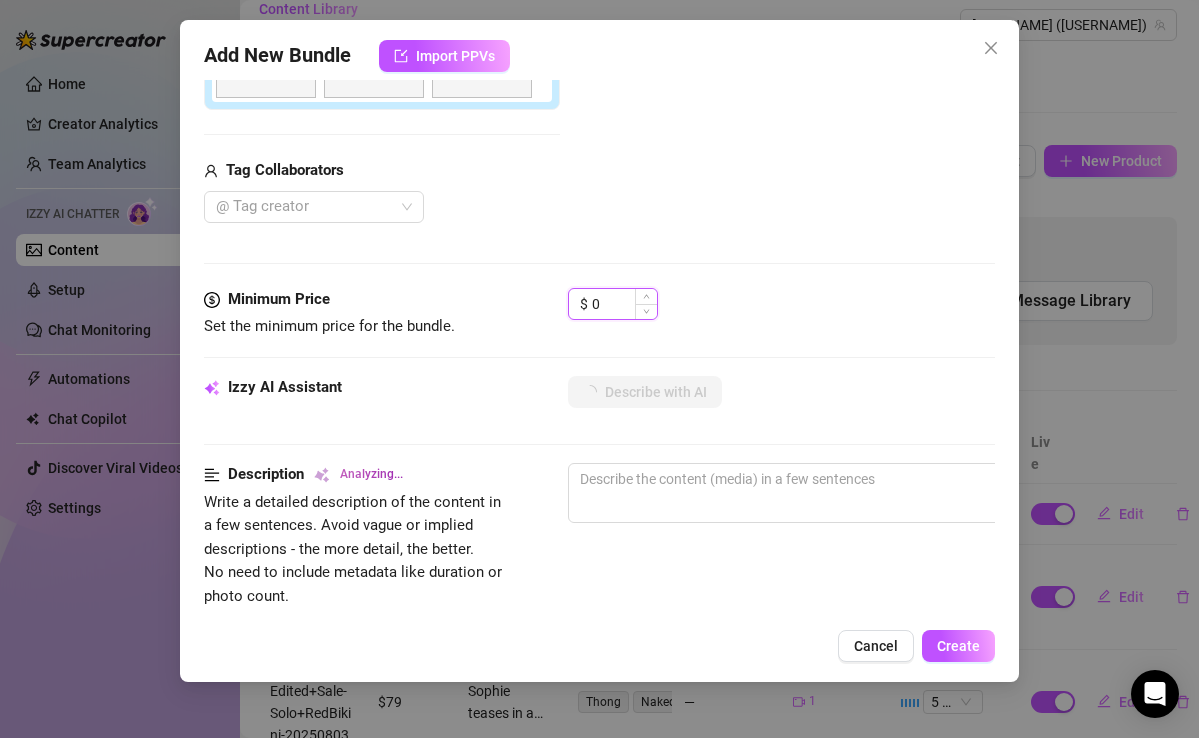 click on "0" at bounding box center [624, 304] 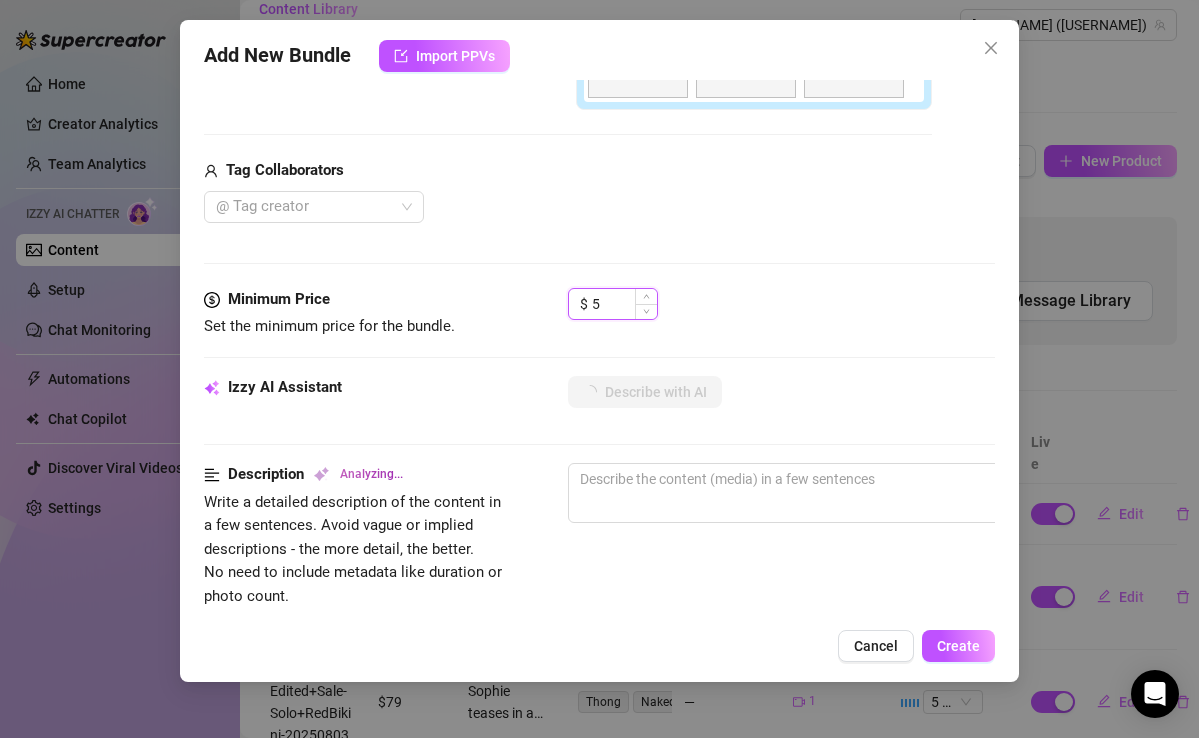 type on "59" 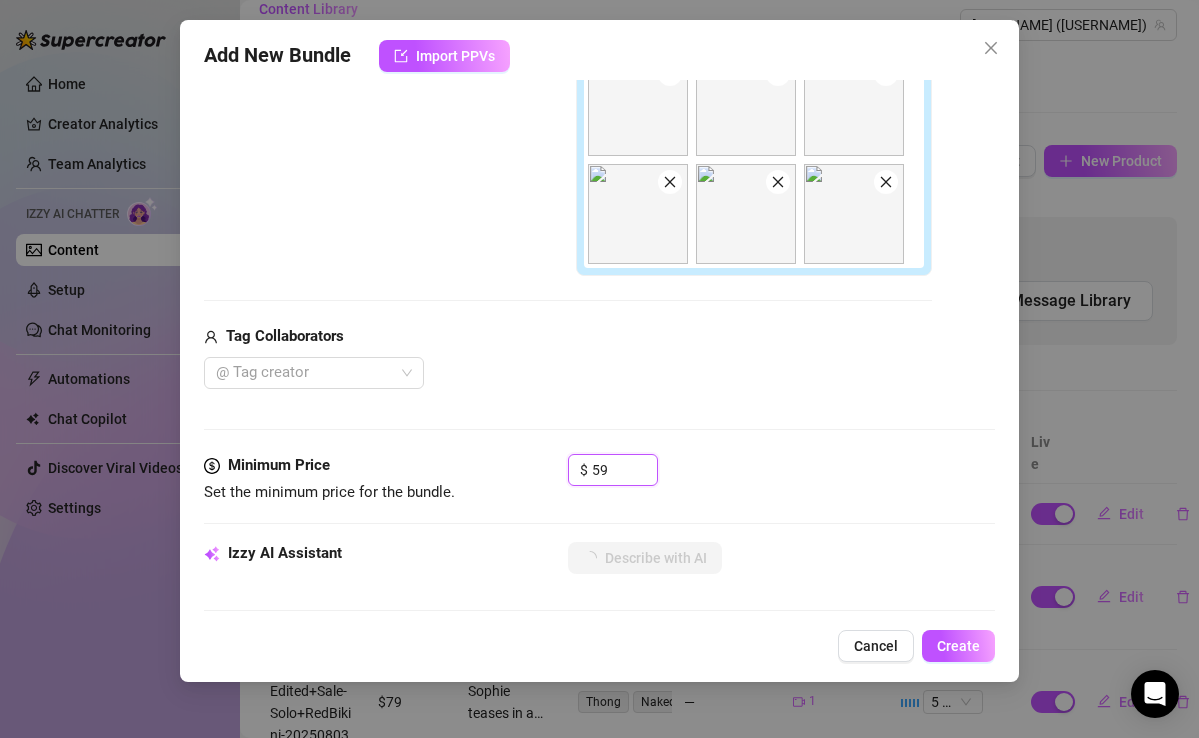scroll, scrollTop: 429, scrollLeft: 0, axis: vertical 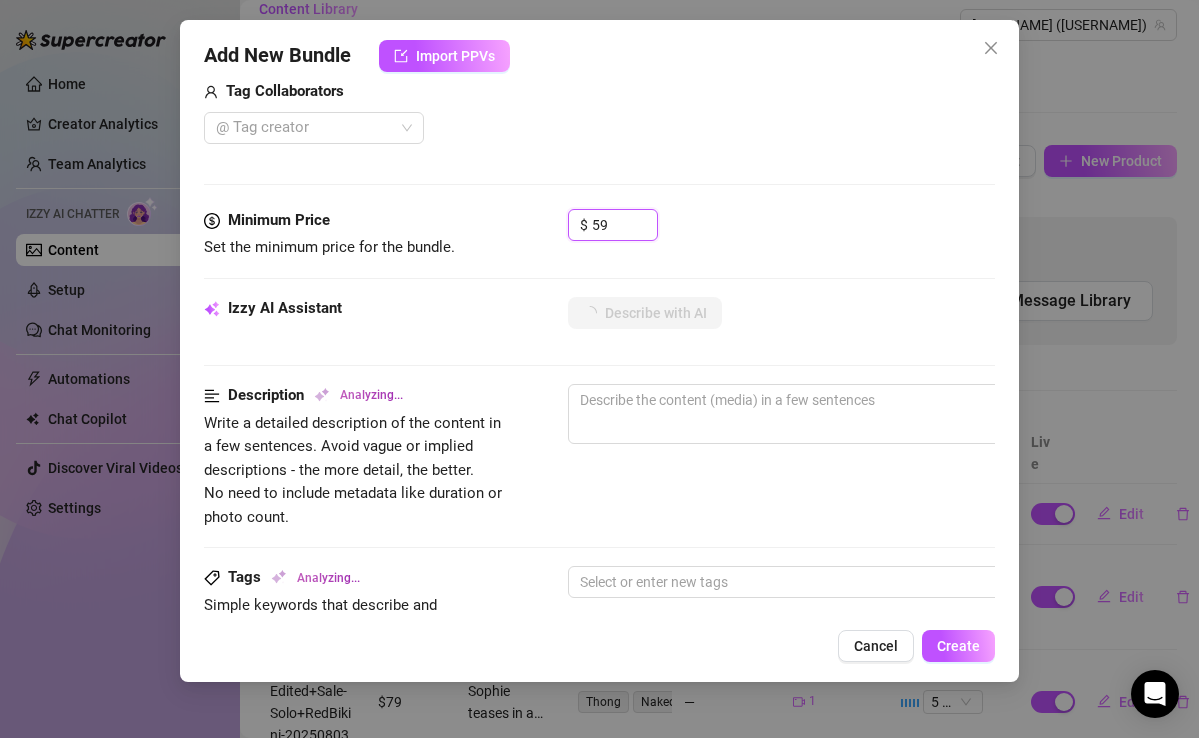 type on "Sophie" 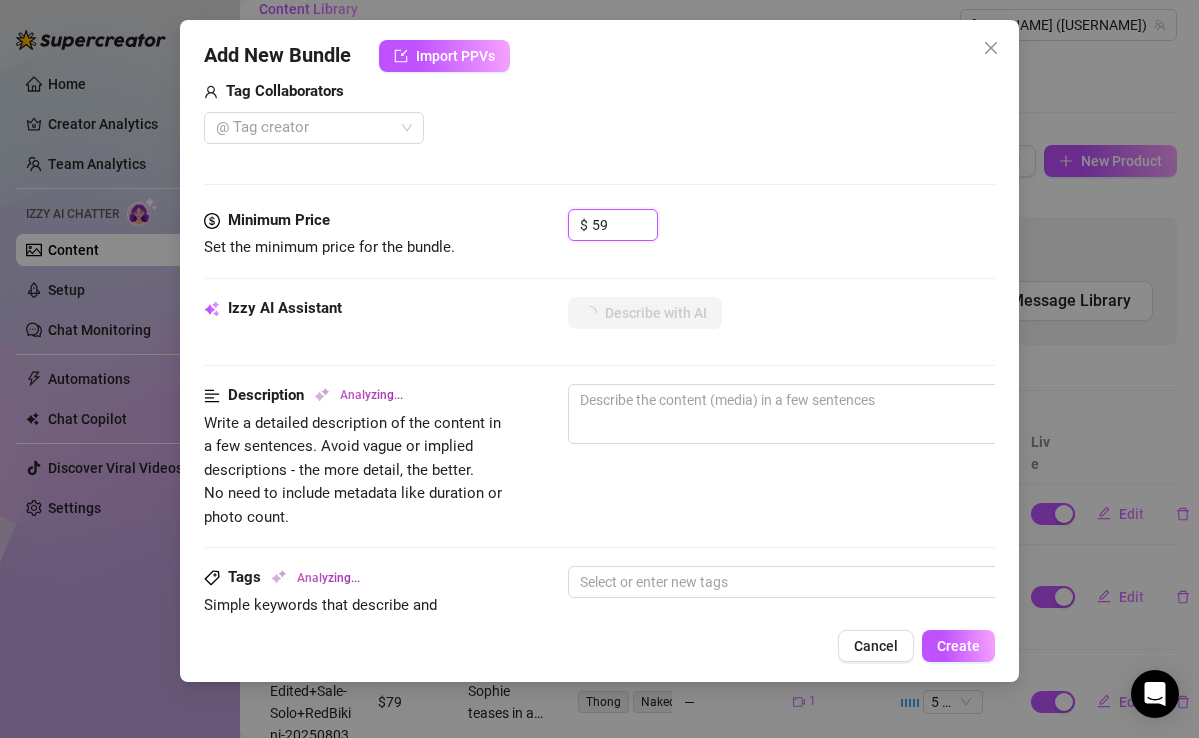 type on "Sophie" 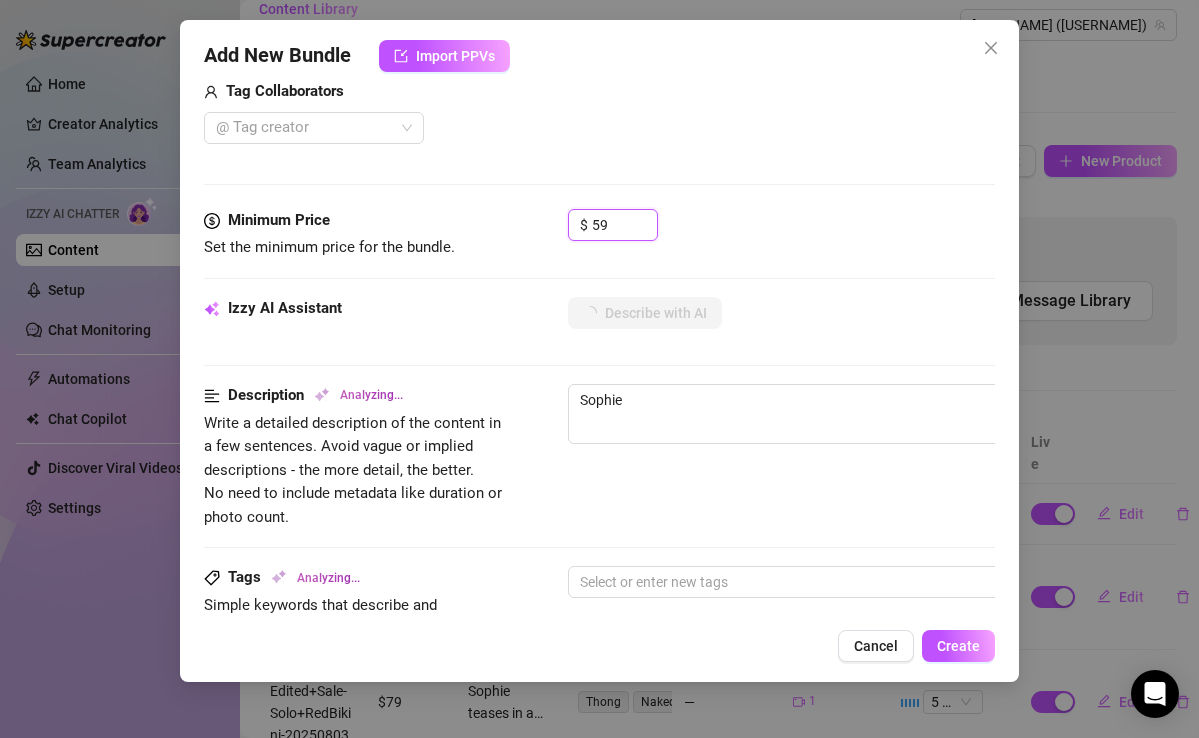 type on "Sophie teases" 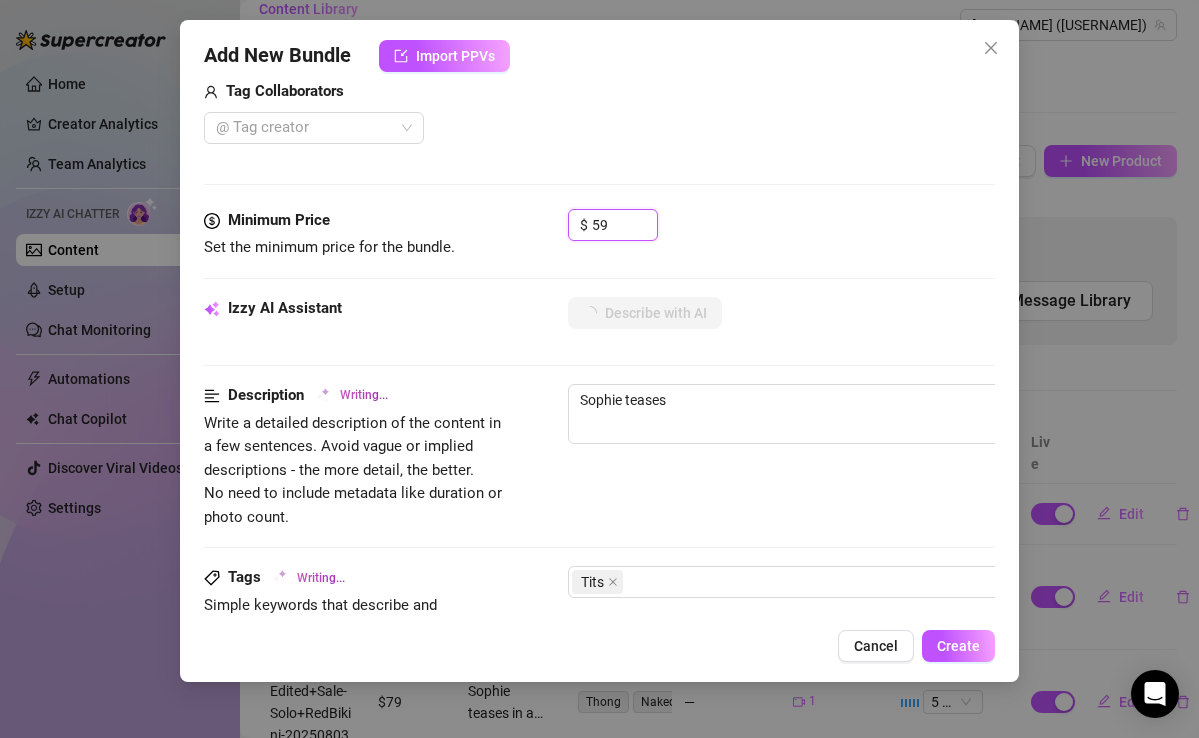 type on "Sophie teases in" 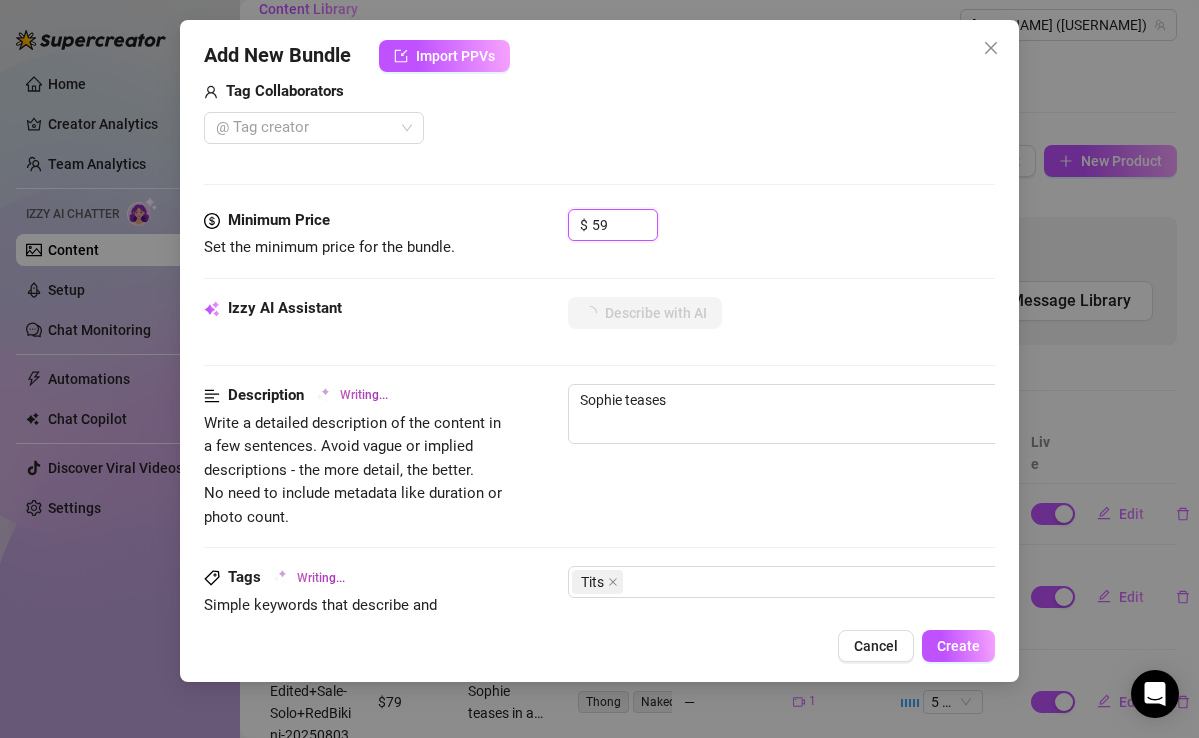 type on "Sophie teases in" 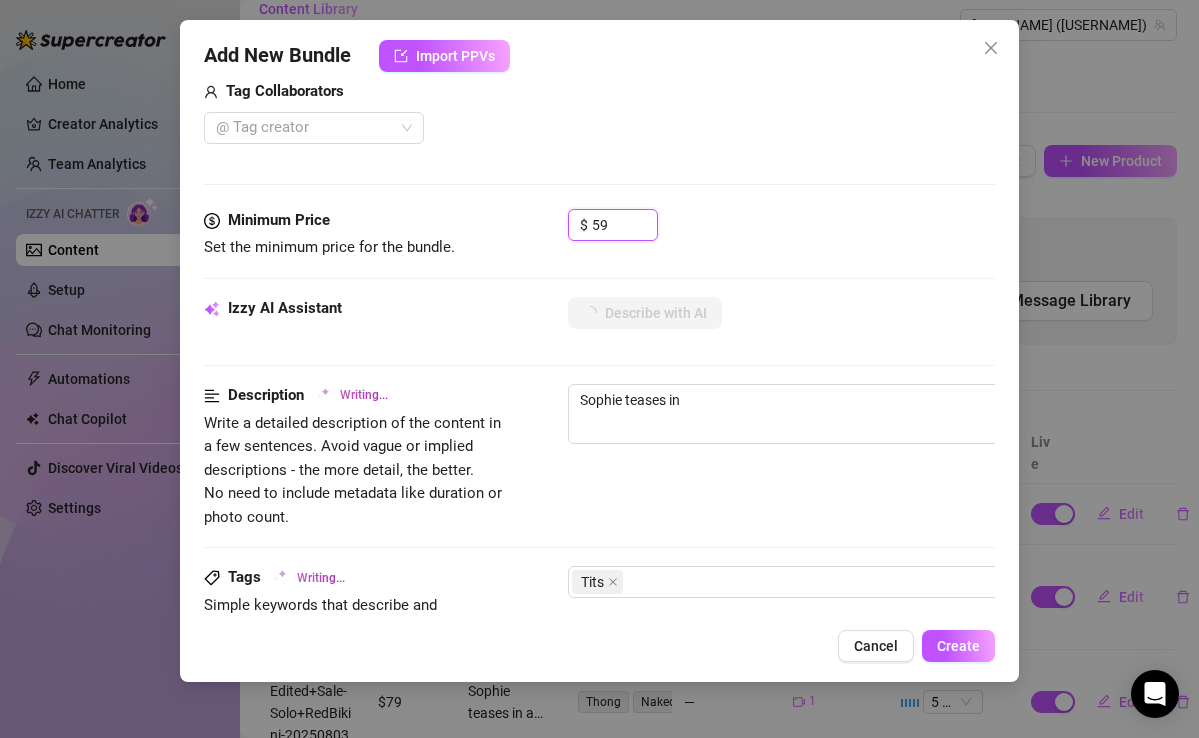 type on "Sophie teases in a" 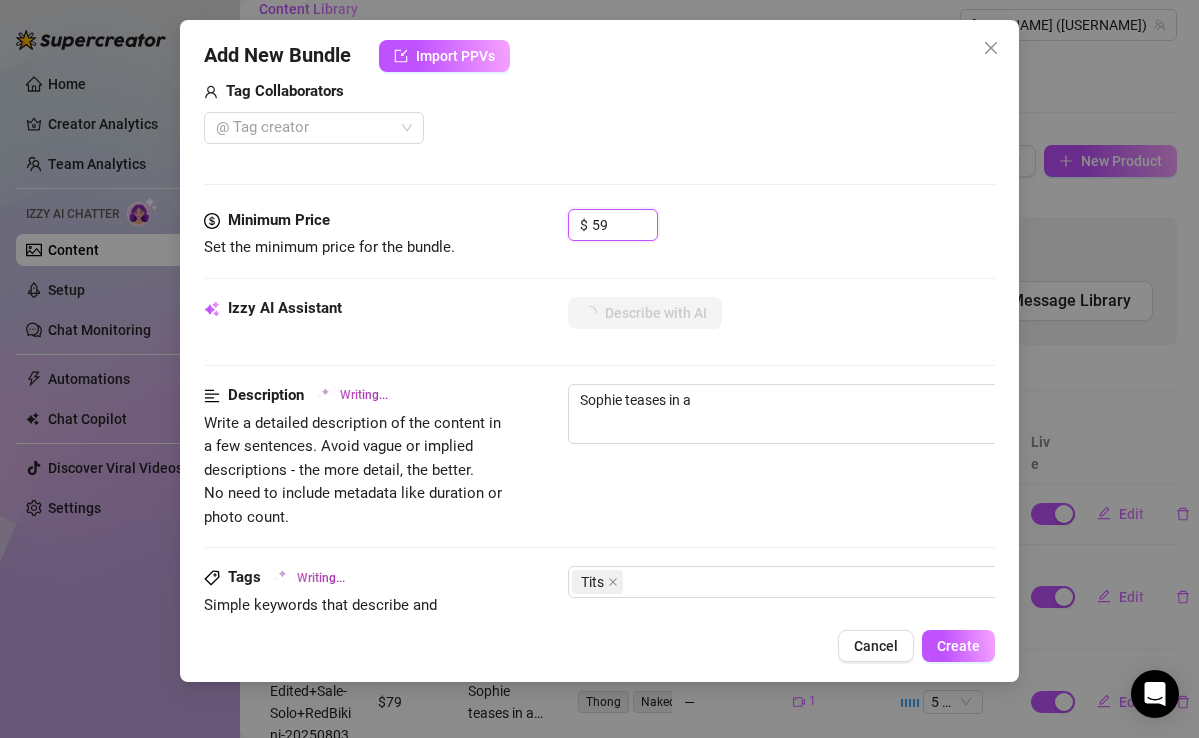 type on "Sophie teases in a black" 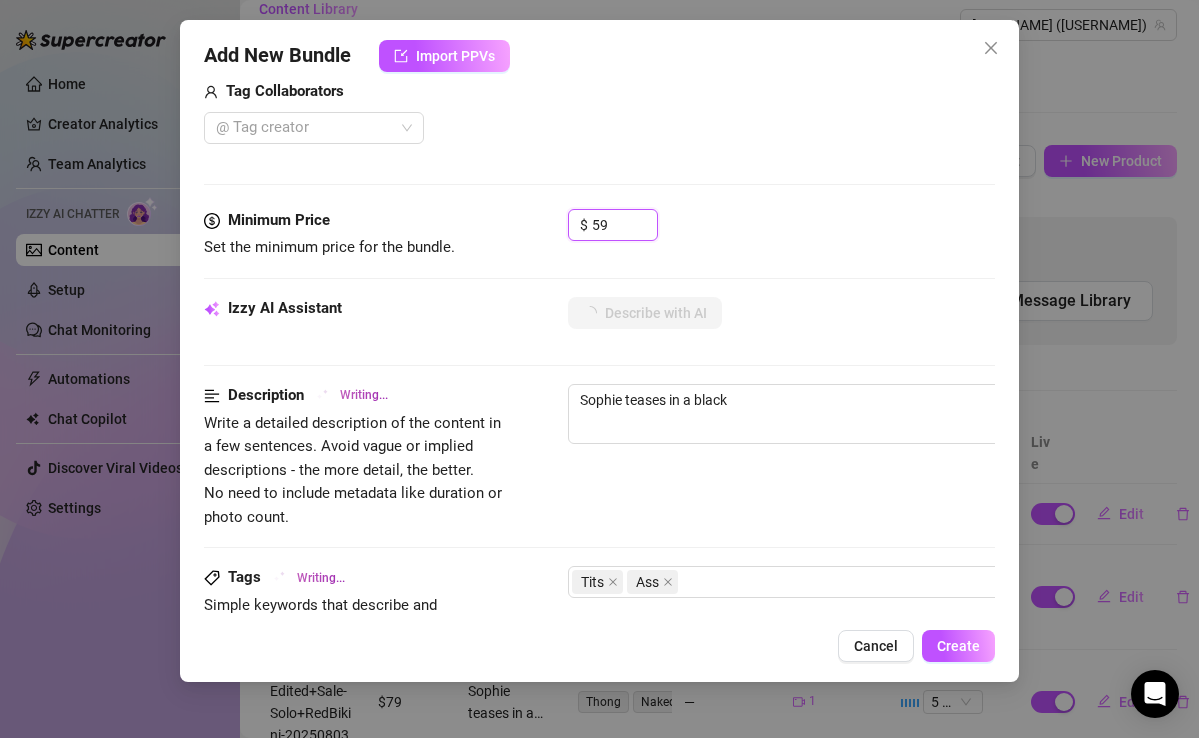type on "[FIRST] teases in a black crop" 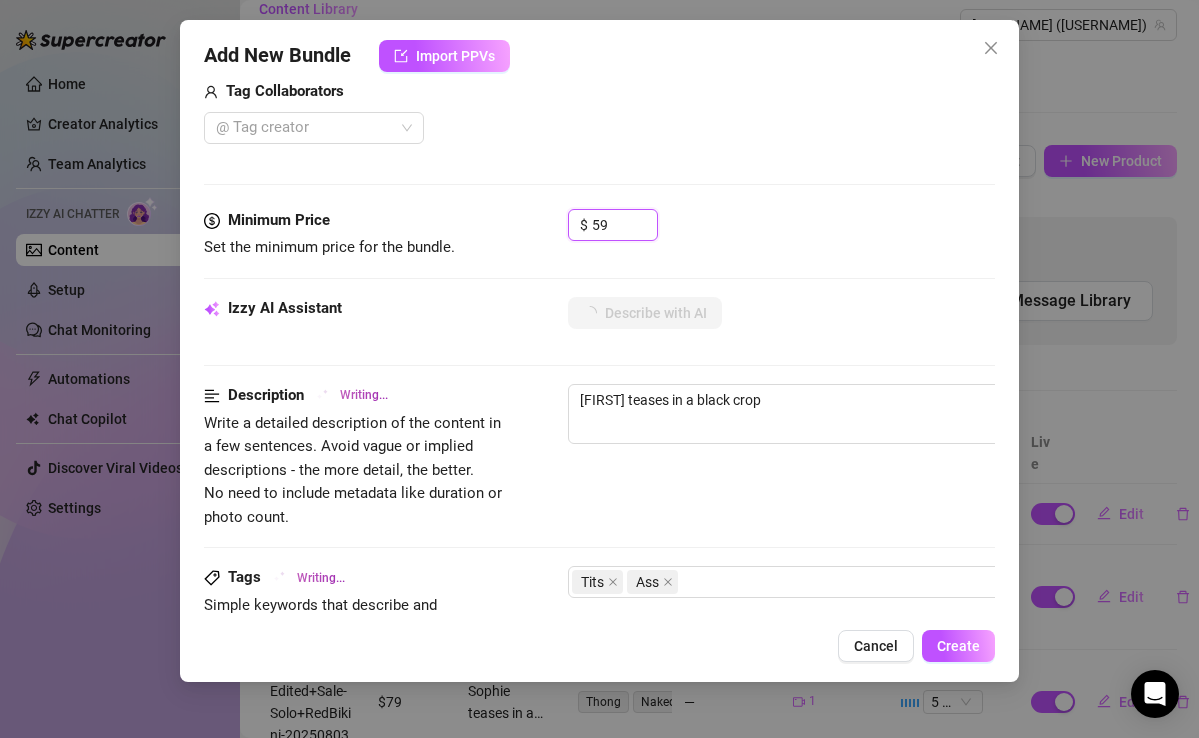 type on "[FIRST] teases in a black crop top" 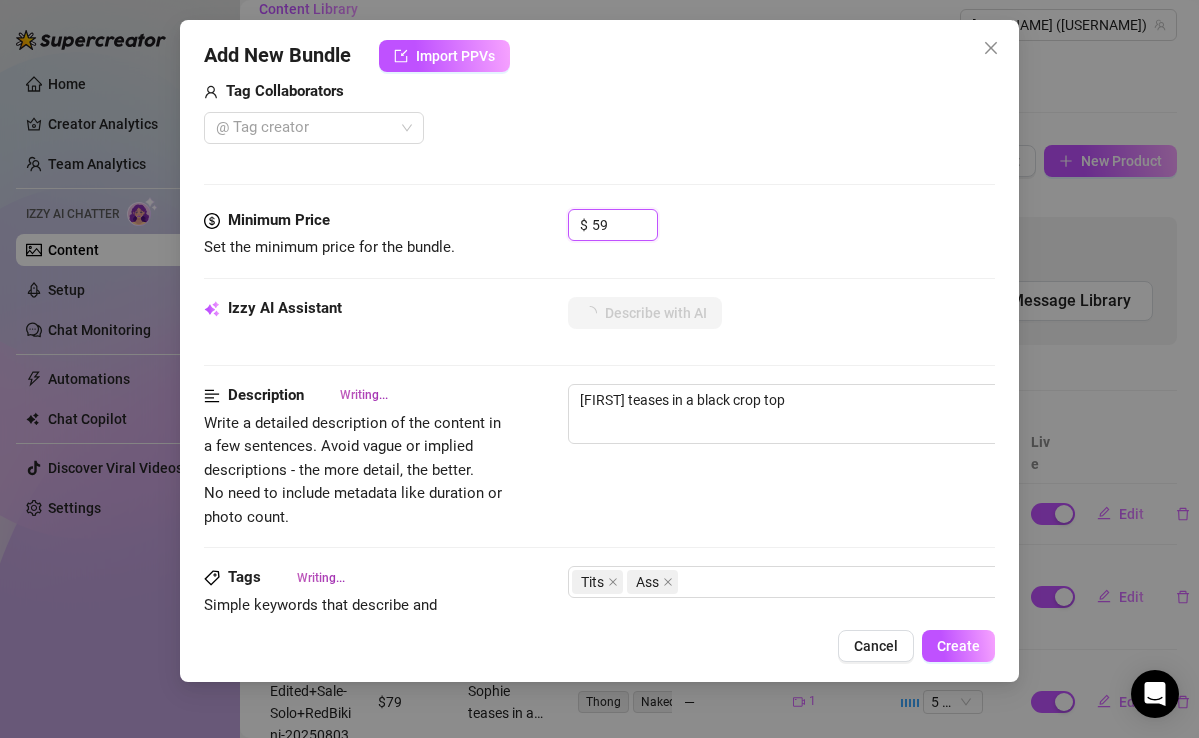 type on "[FIRST] teases in a black crop top and" 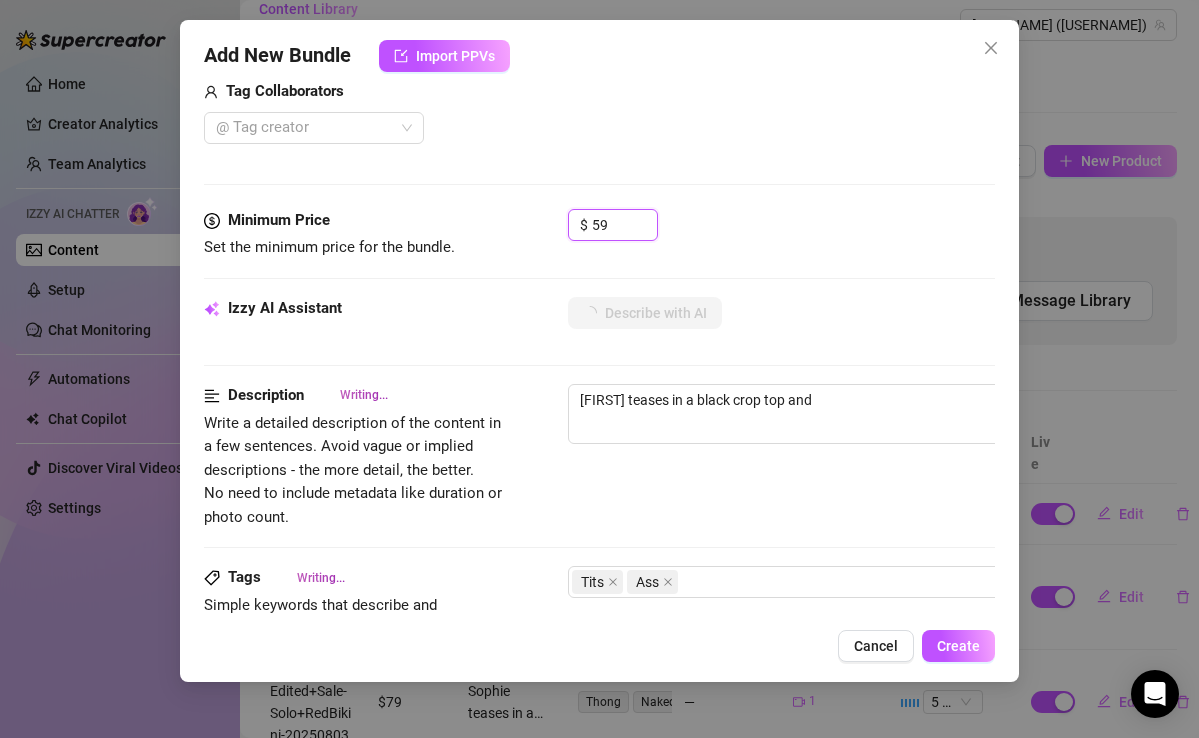type on "[FIRST] teases in a black crop top and orange" 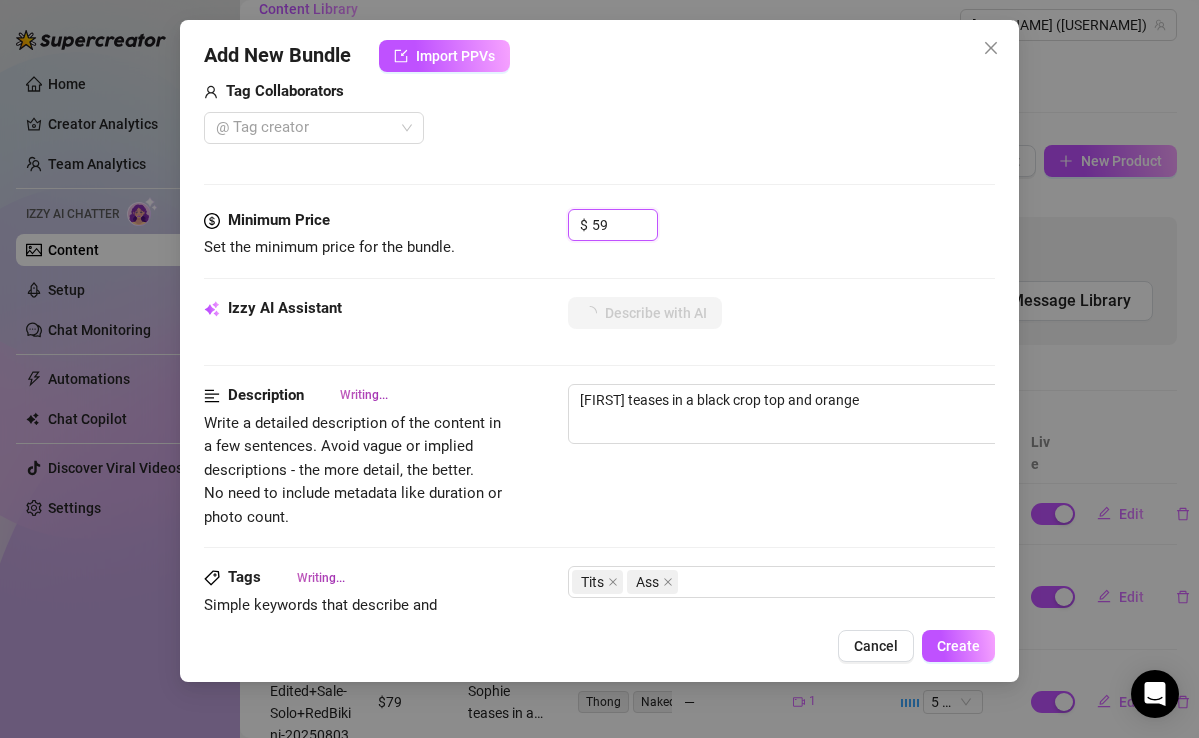 type on "Sophie teases in a black crop top and orange shorts," 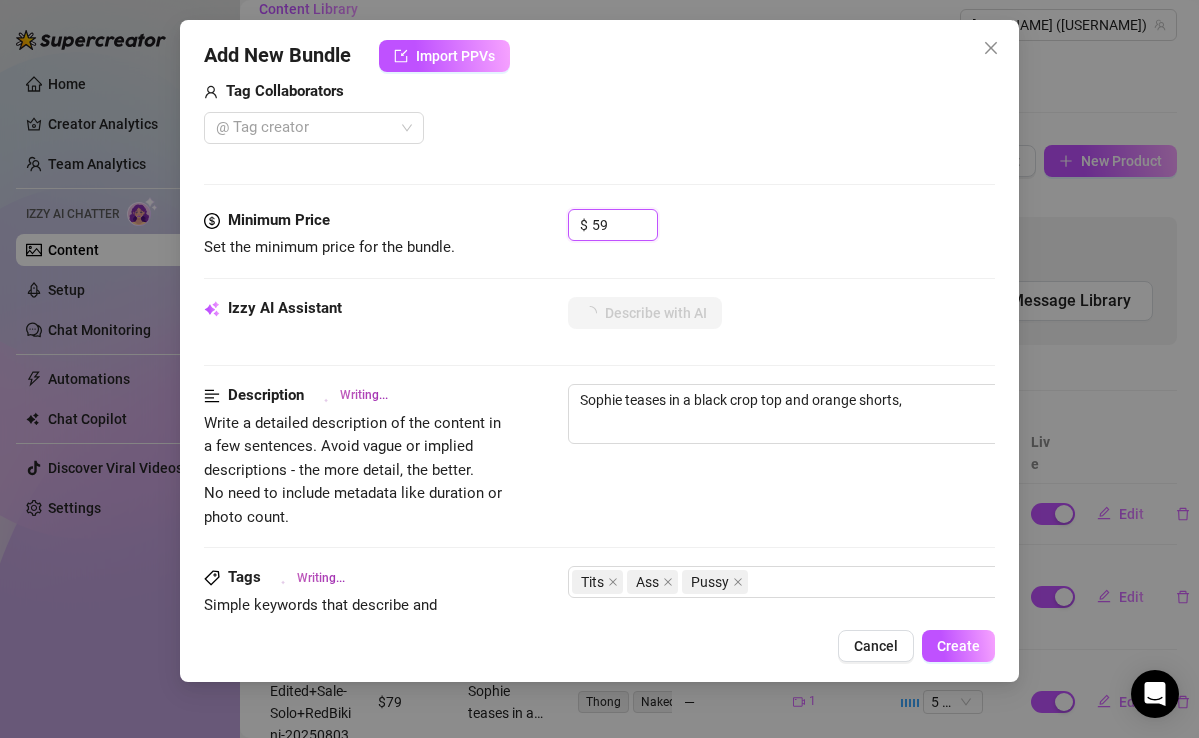 type on "Sophie teases in a black crop top and orange shorts, gradually" 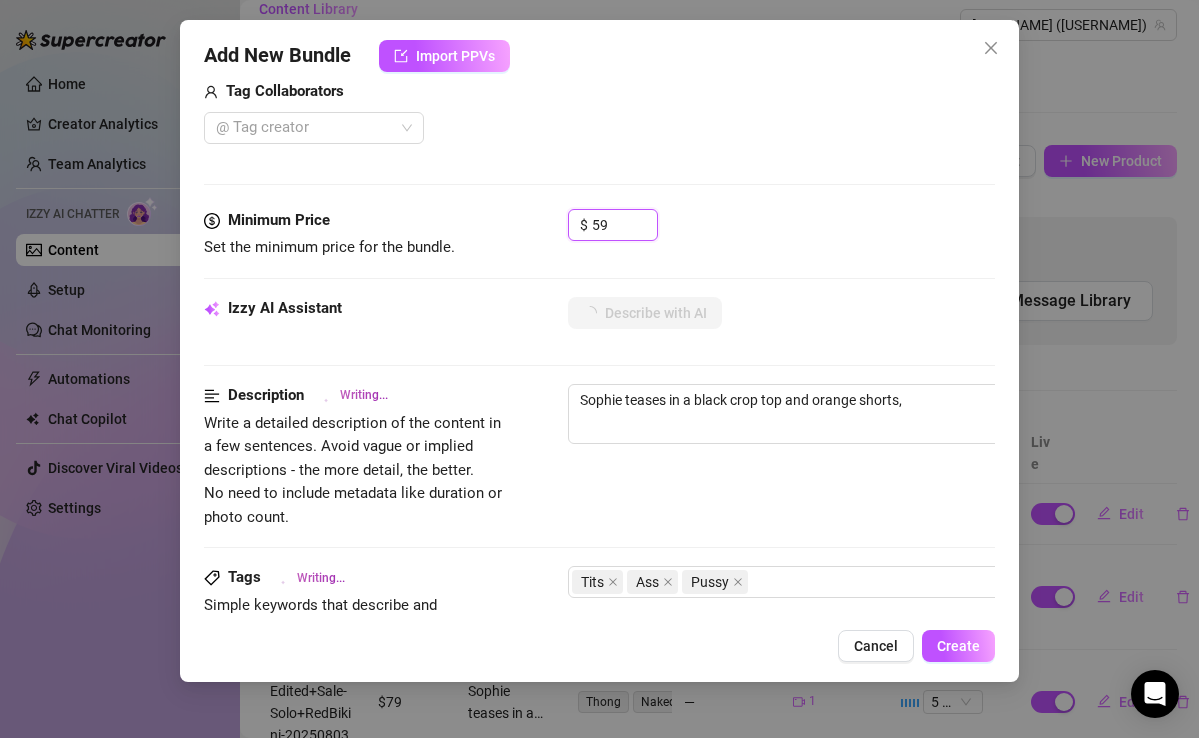 type on "Sophie teases in a black crop top and orange shorts, gradually" 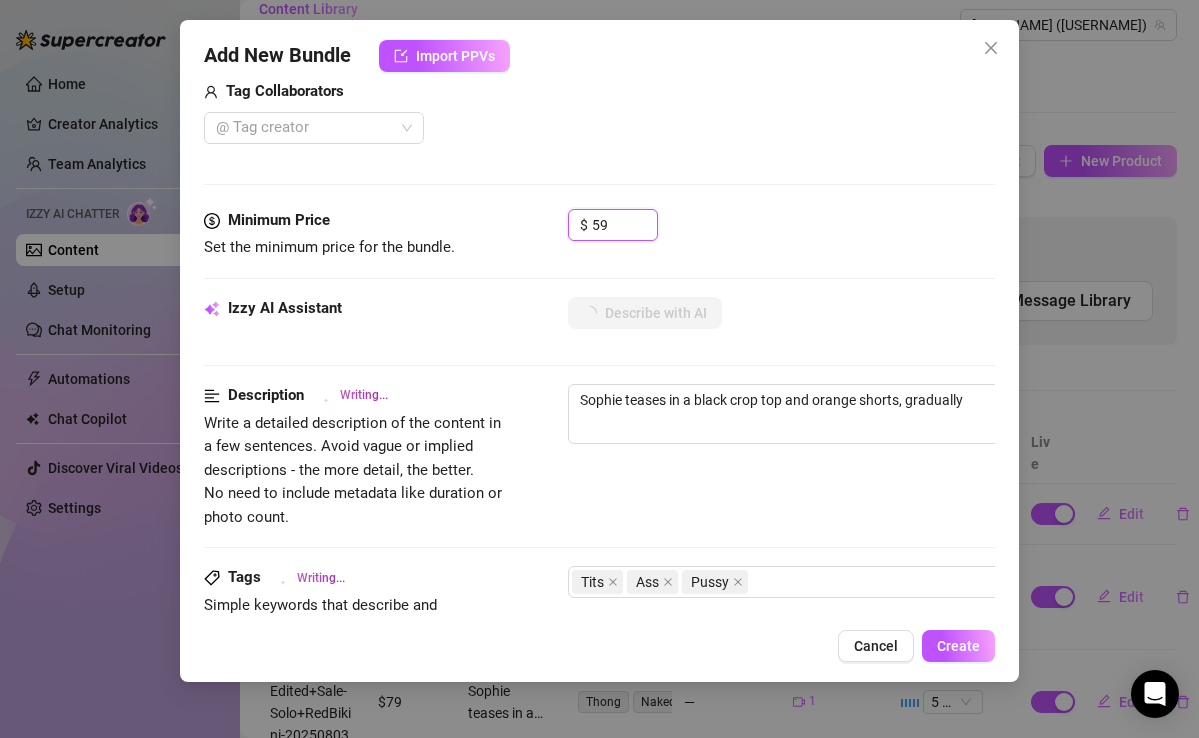 type on "[FIRST] teases in a black crop top and orange shorts, gradually revealing" 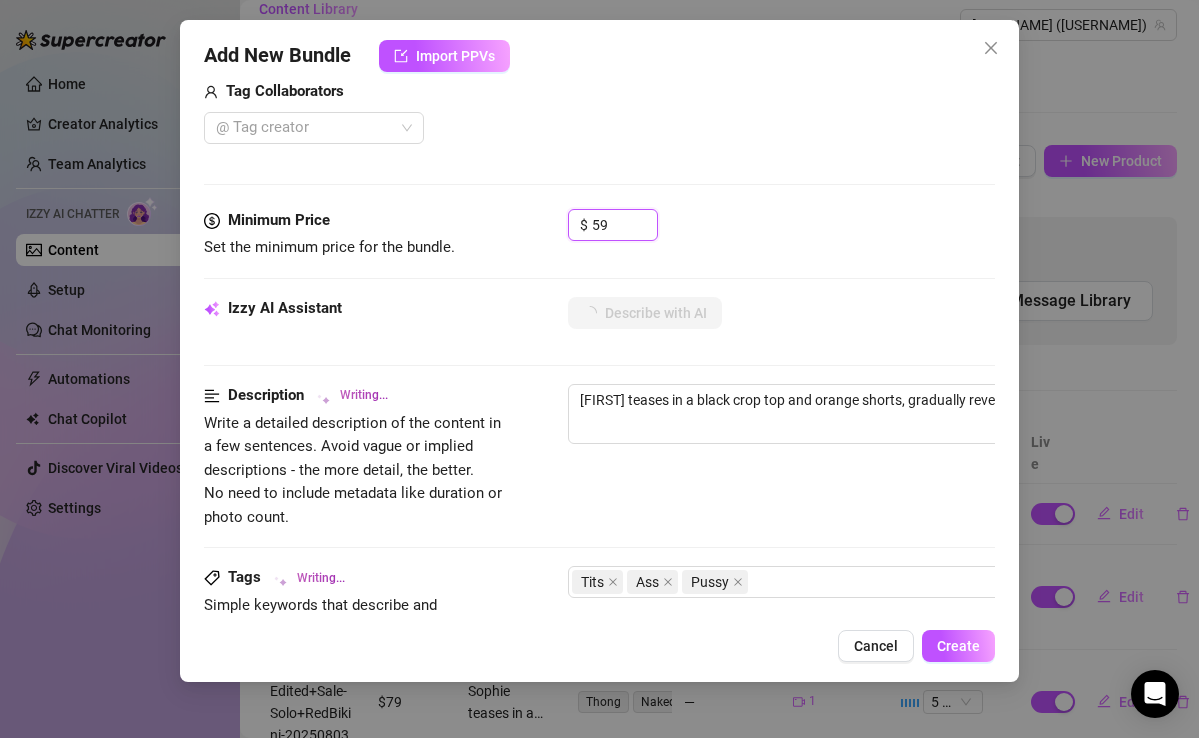 type on "Sophie teases in a black crop top and orange shorts, gradually revealing her" 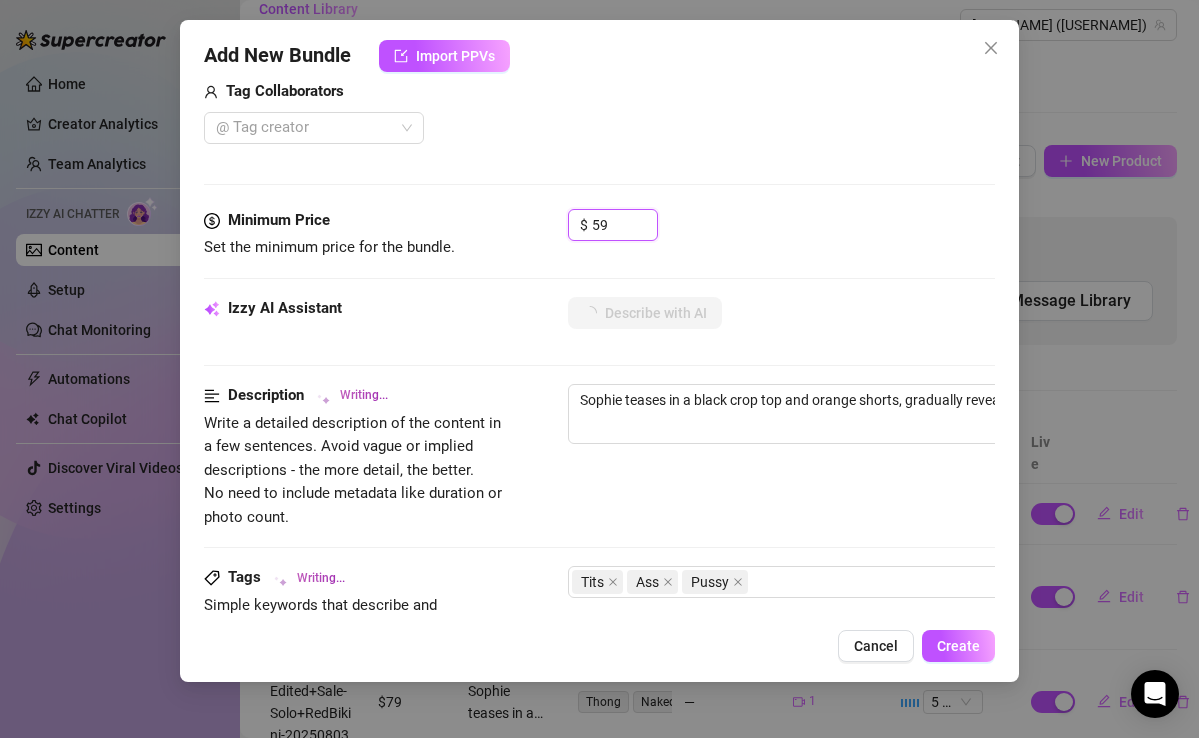 type on "Sophie teases in a black crop top and orange shorts, gradually revealing her perky" 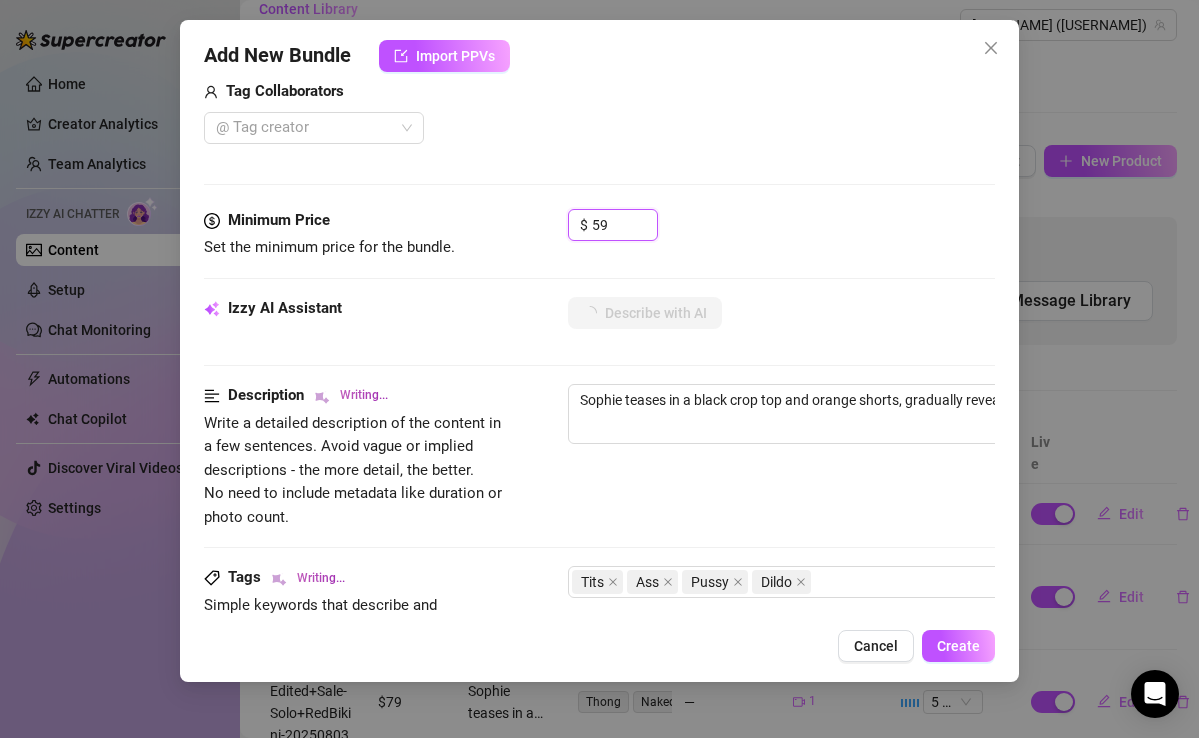 type on "Sophie teases in a black crop top and orange shorts, gradually revealing her perky tits" 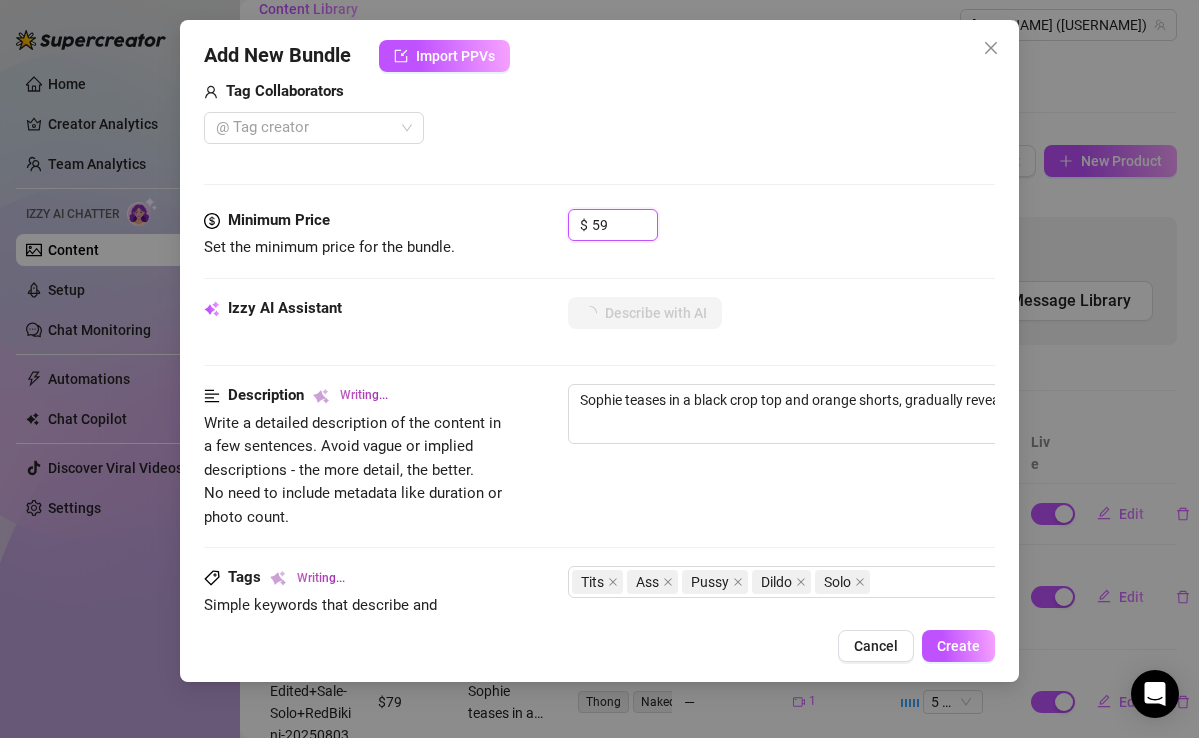 type on "[NAME] teases in a black crop top and orange shorts, gradually revealing her perky tits and tight" 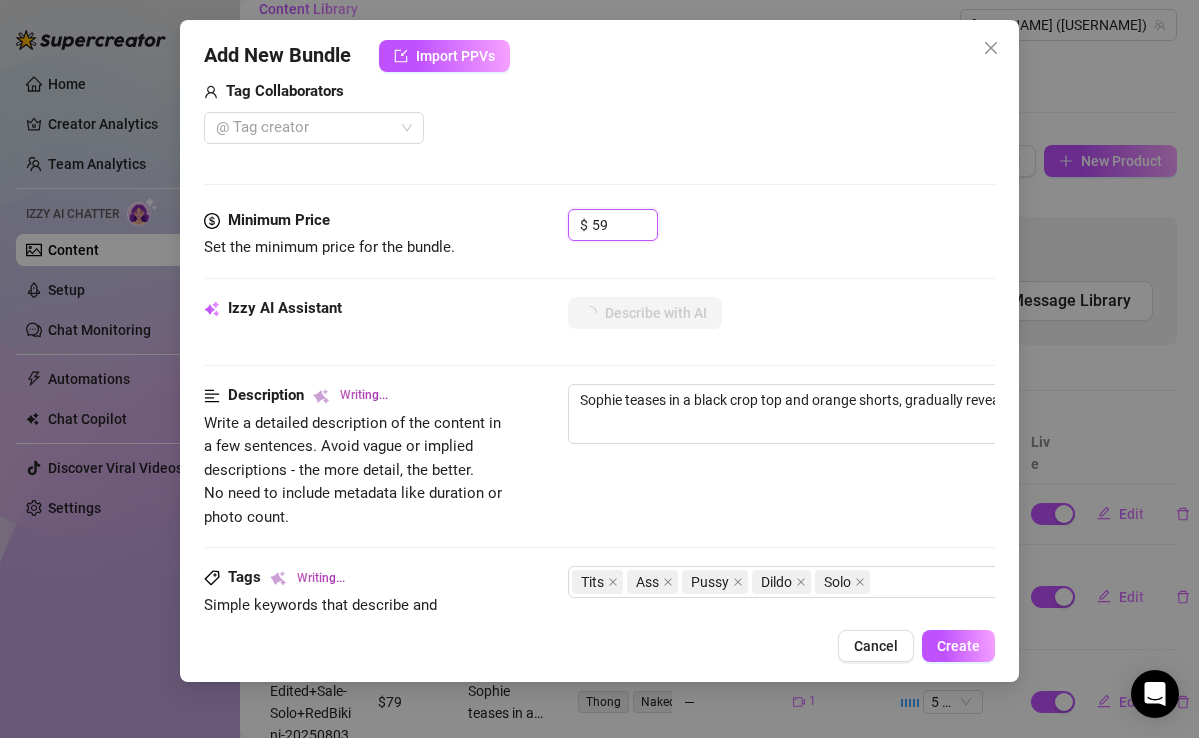 type on "[NAME] teases in a black crop top and orange shorts, gradually revealing her perky tits and tight" 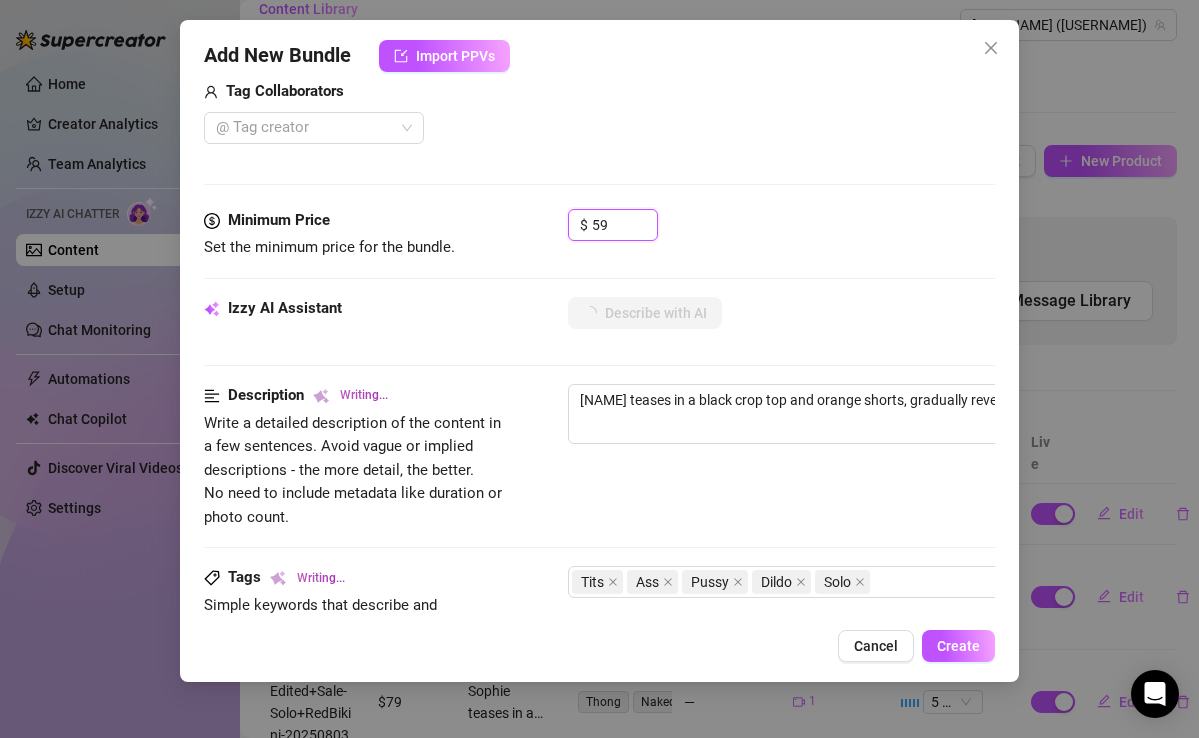 type on "Sophie teases in a black crop top and orange shorts, gradually revealing her perky tits and tight ass." 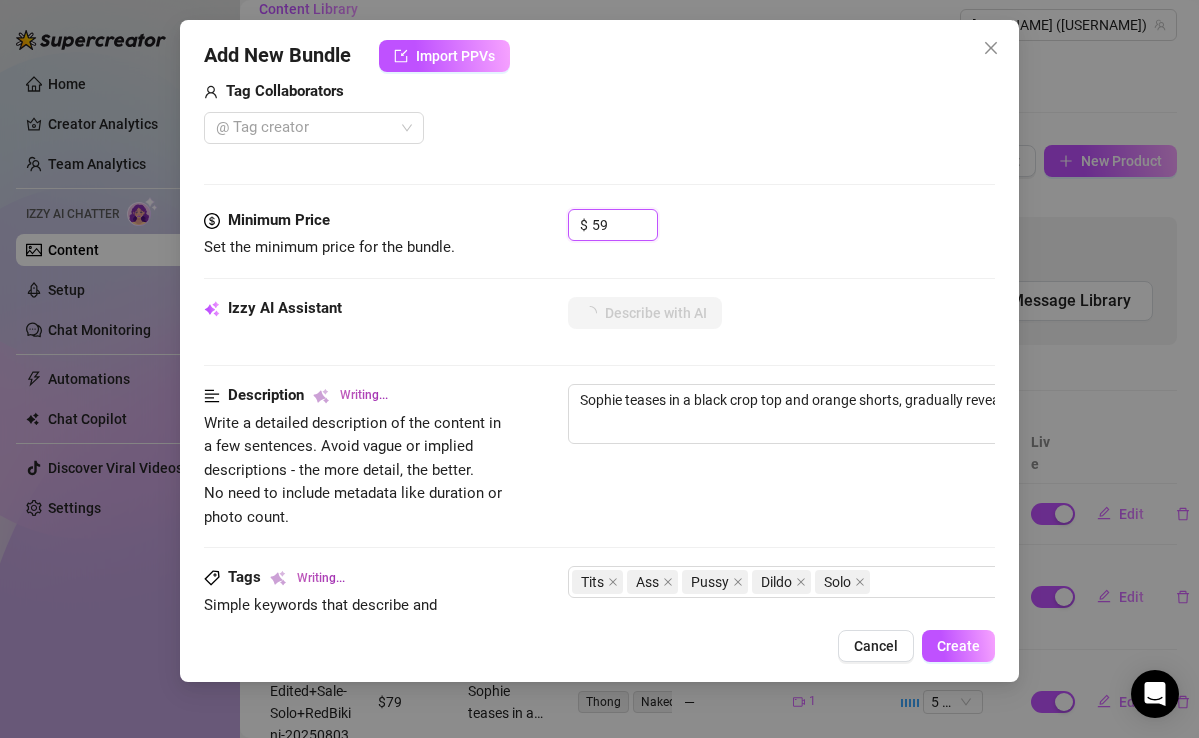 type on "Sophie teases in a black crop top and orange shorts, gradually revealing her perky tits and tight ass. She" 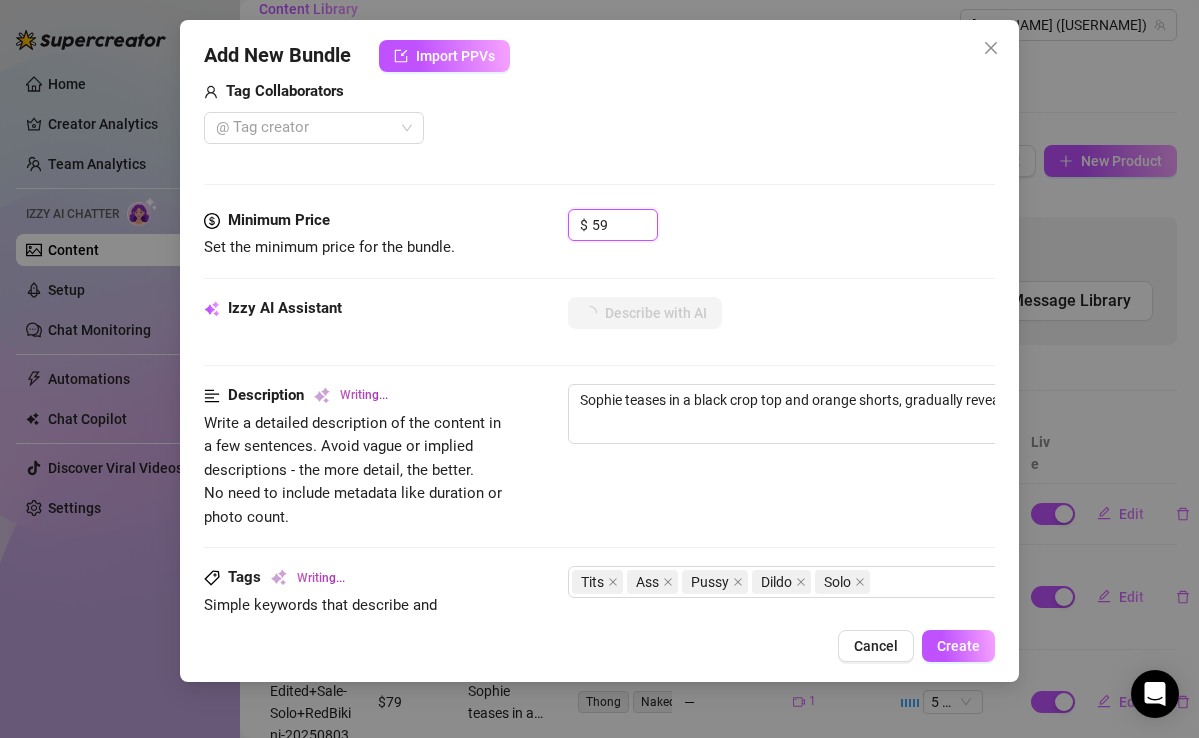 type on "[FIRST] teases in a black crop top and orange shorts, gradually revealing her perky tits and tight ass. She strips" 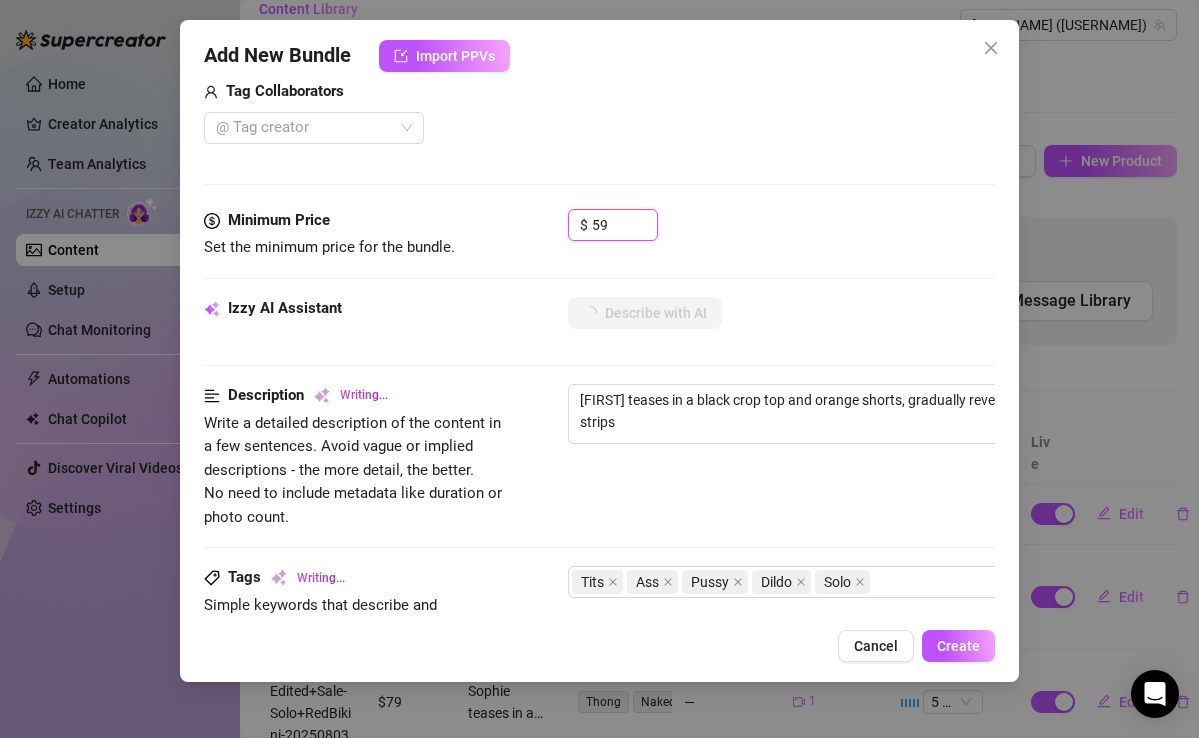 type on "[FIRST] teases in a black crop top and orange shorts, gradually revealing her perky tits and tight ass. She strips down" 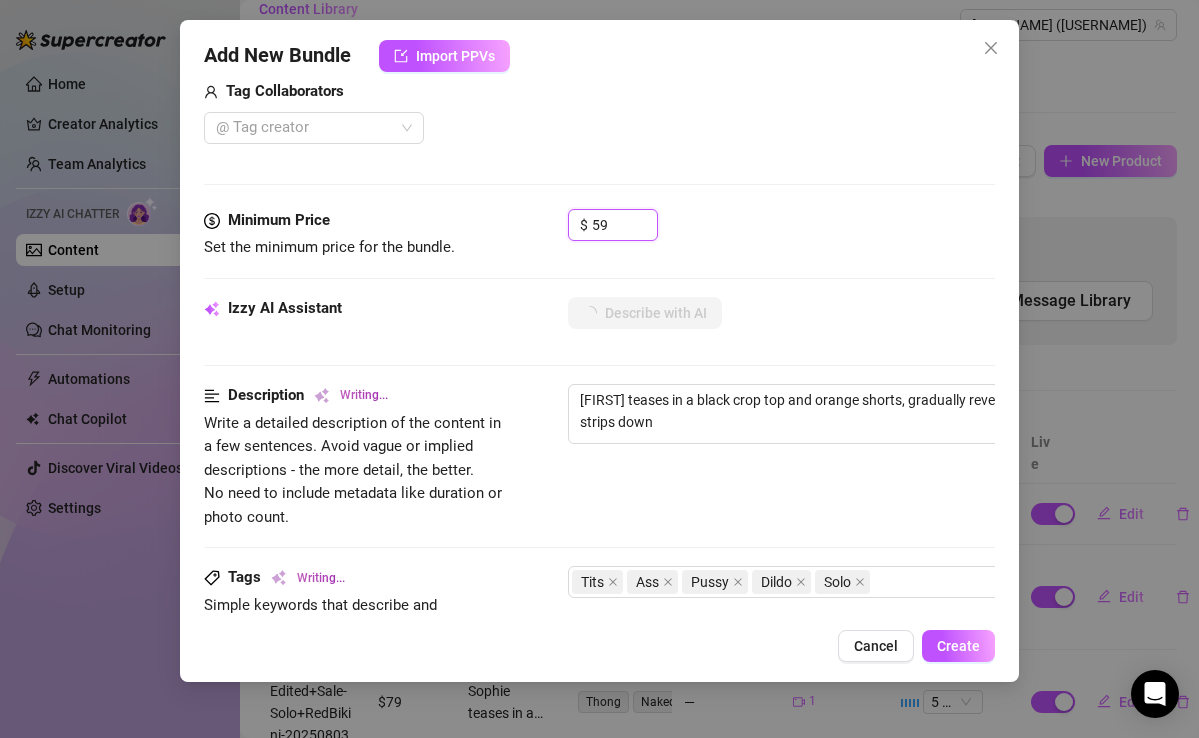 type on "[FIRST] teases in a black crop top and orange shorts, gradually revealing her perky tits and tight ass. She strips down to" 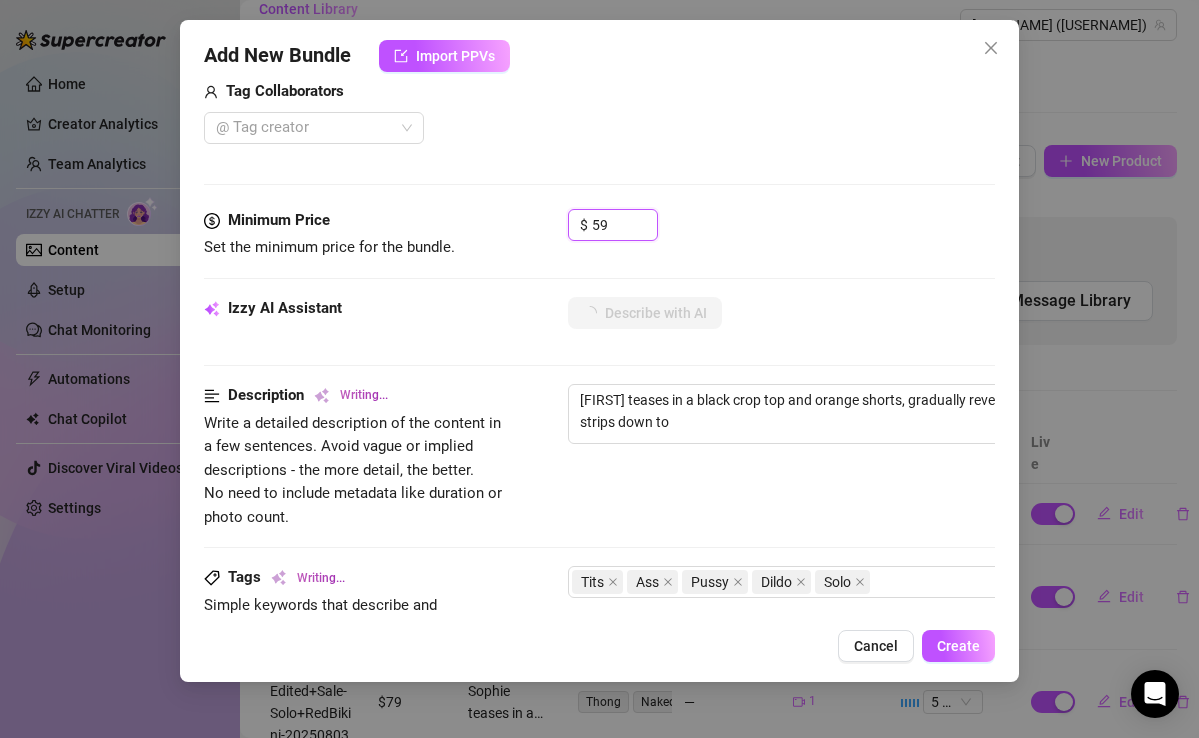 type on "[FIRST] teases in a black crop top and orange shorts, gradually revealing her perky tits and tight ass. She strips down to a" 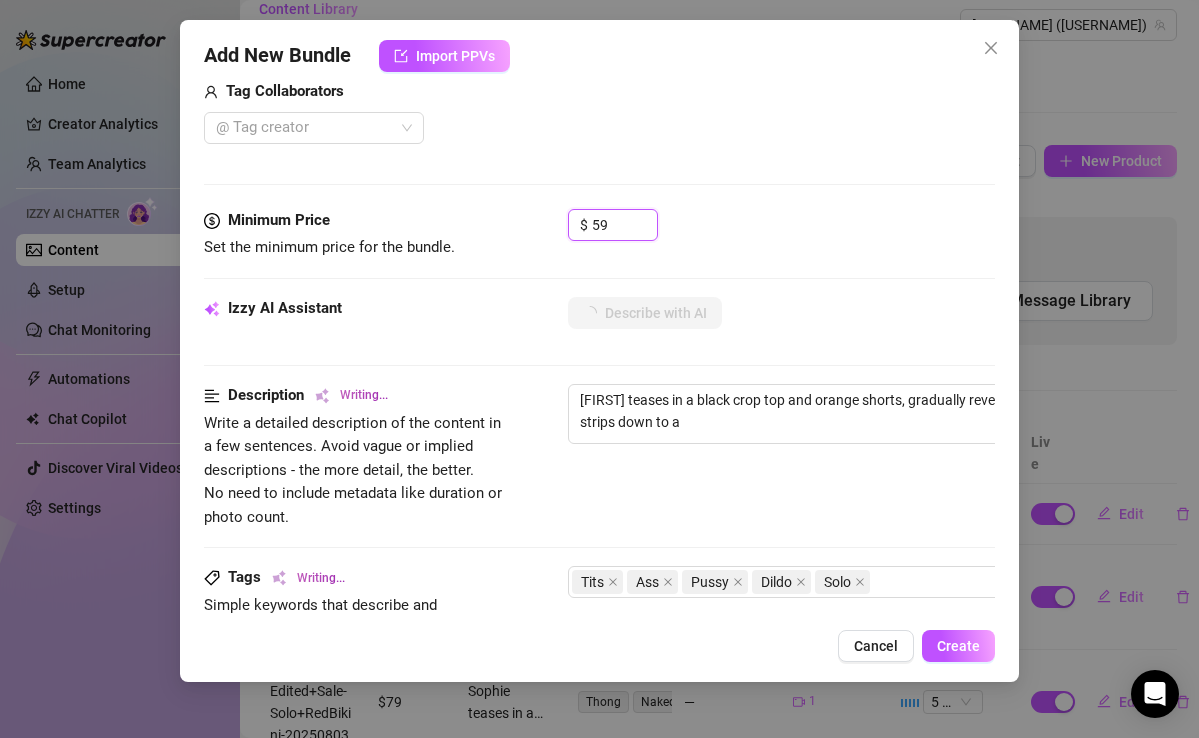 type on "Sophie teases in a black crop top and orange shorts, gradually revealing her perky tits and tight ass. She strips down to a black" 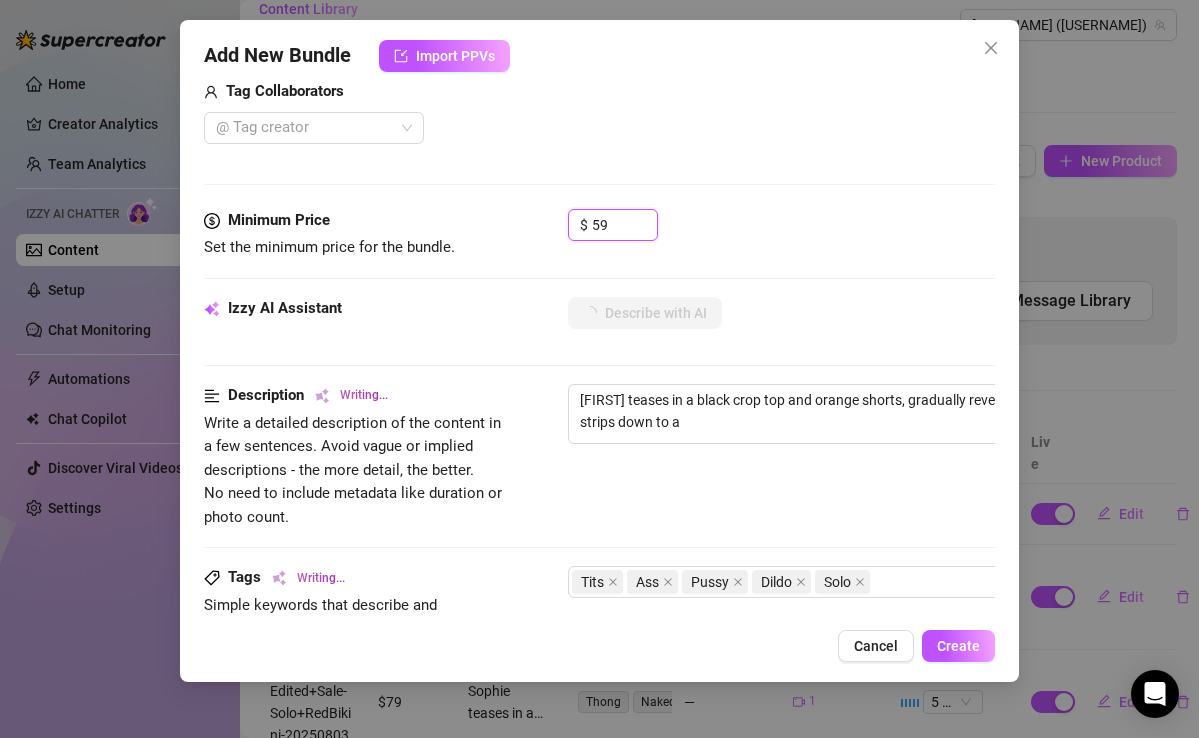 type on "Sophie teases in a black crop top and orange shorts, gradually revealing her perky tits and tight ass. She strips down to a black" 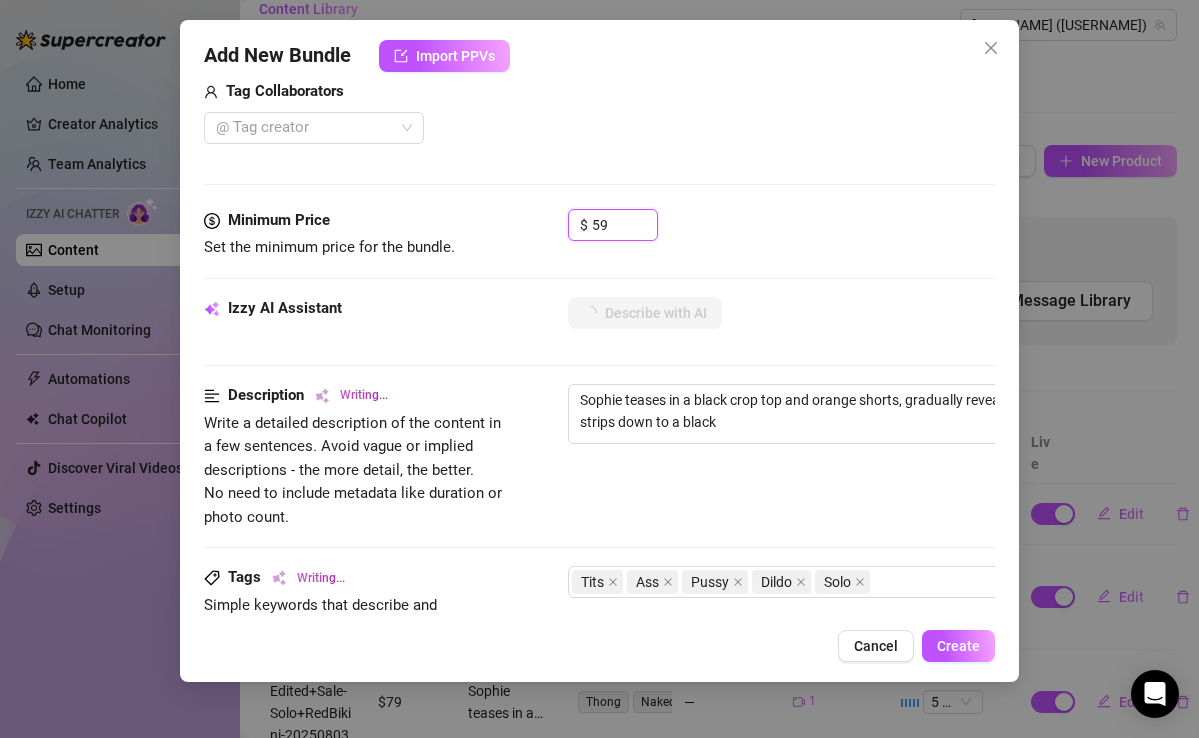 type on "[FIRST] teases in a black crop top and orange shorts, gradually revealing her perky tits and tight ass. She strips down to a black thong," 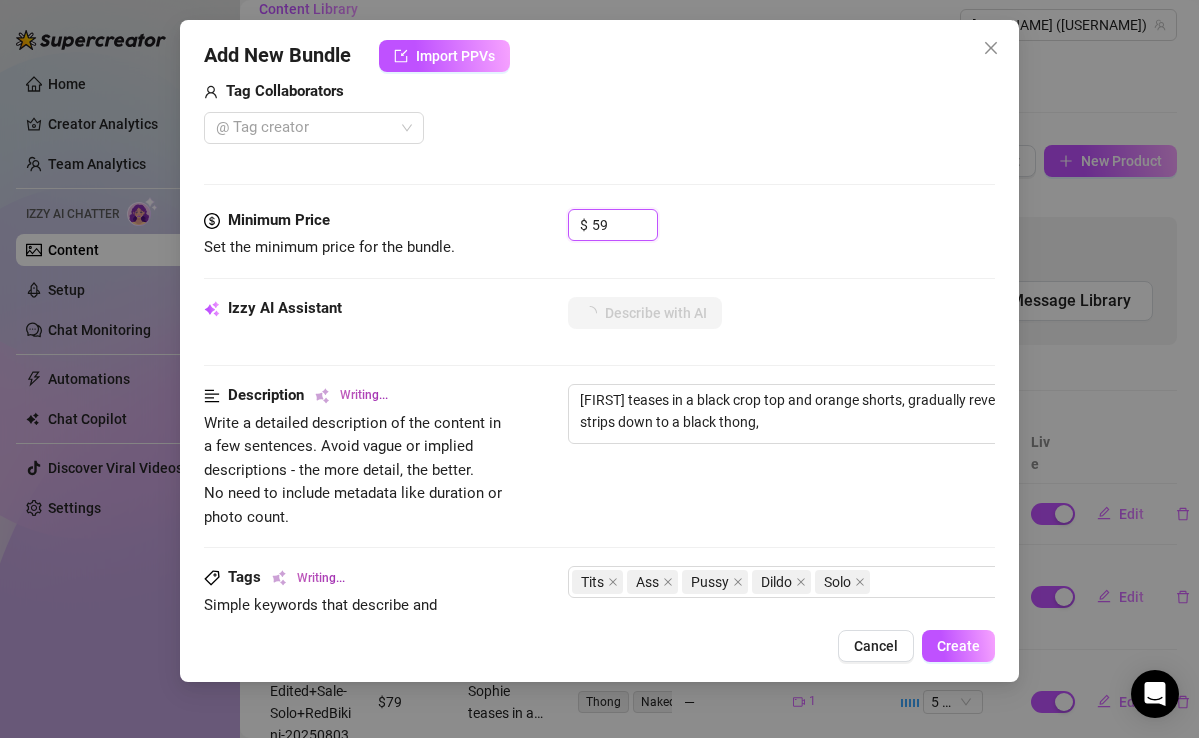 type on "Sophie teases in a black crop top and orange shorts, gradually revealing her perky tits and tight ass. She strips down to a black thong, flaunting" 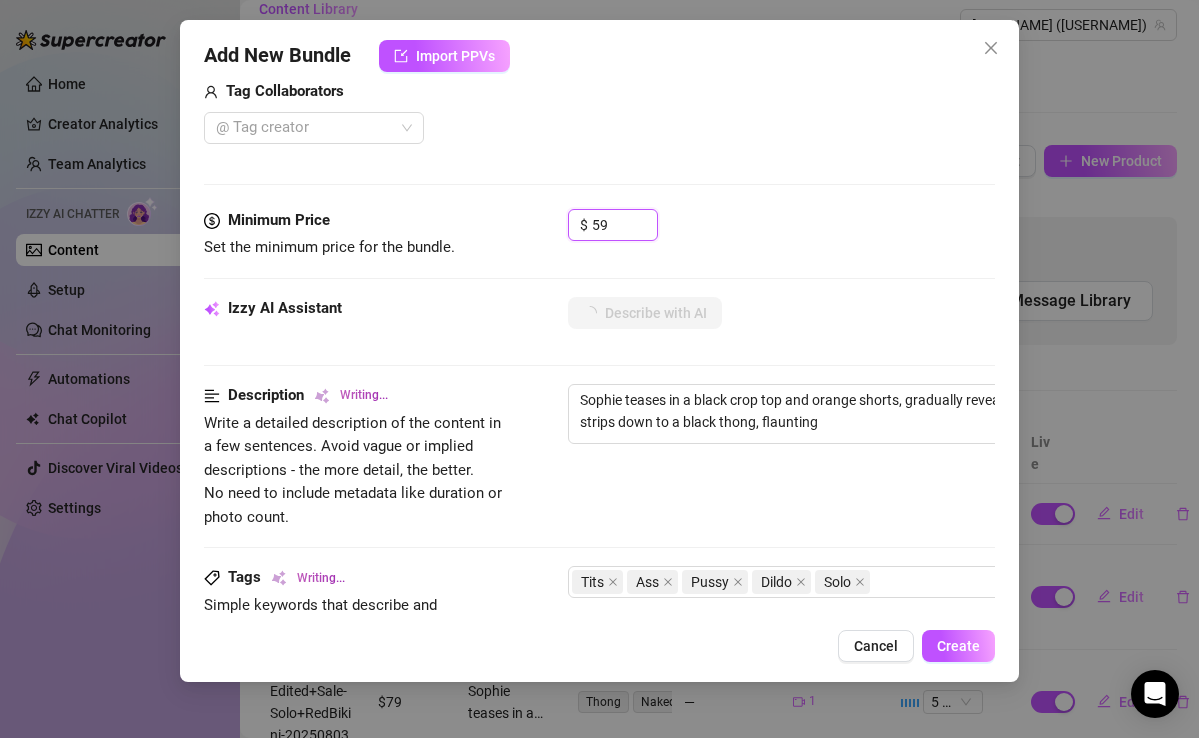 type on "[NAME] teases in a black crop top and orange shorts, gradually revealing her perky tits and tight ass. She strips down to a black thong, flaunting her" 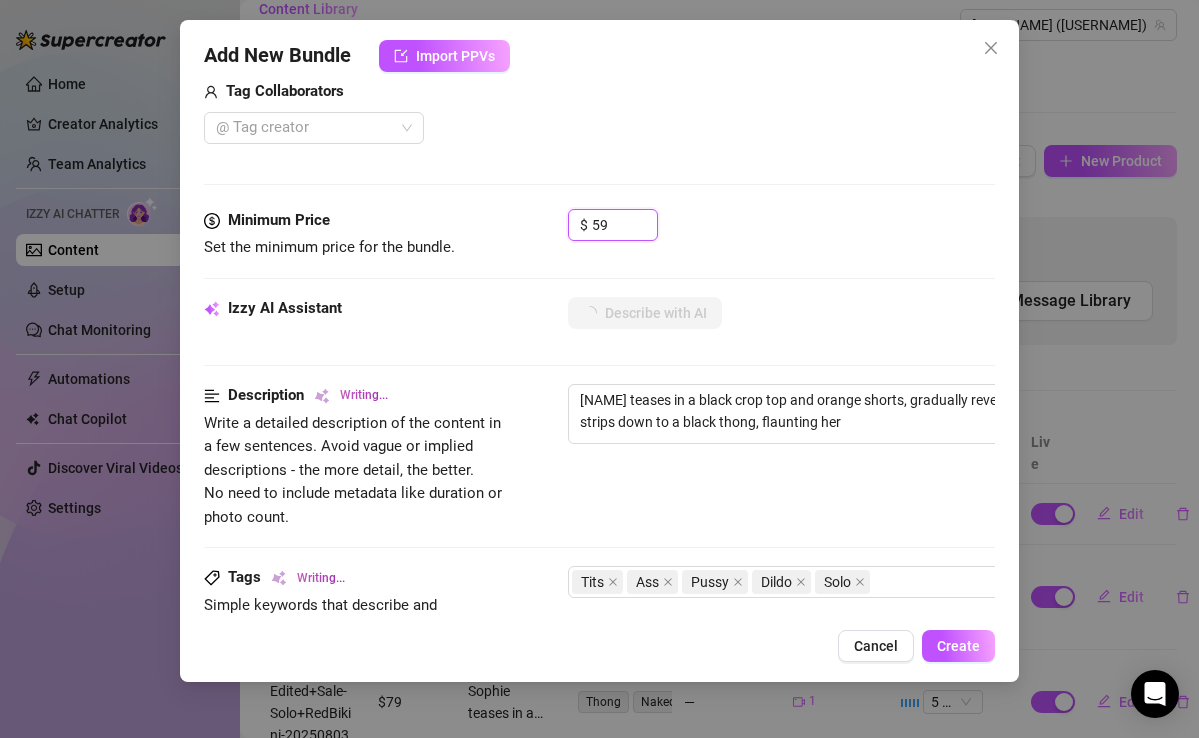 type on "Sophie teases in a black crop top and orange shorts, gradually revealing her perky tits and tight ass. She strips down to a black thong, flaunting her curves" 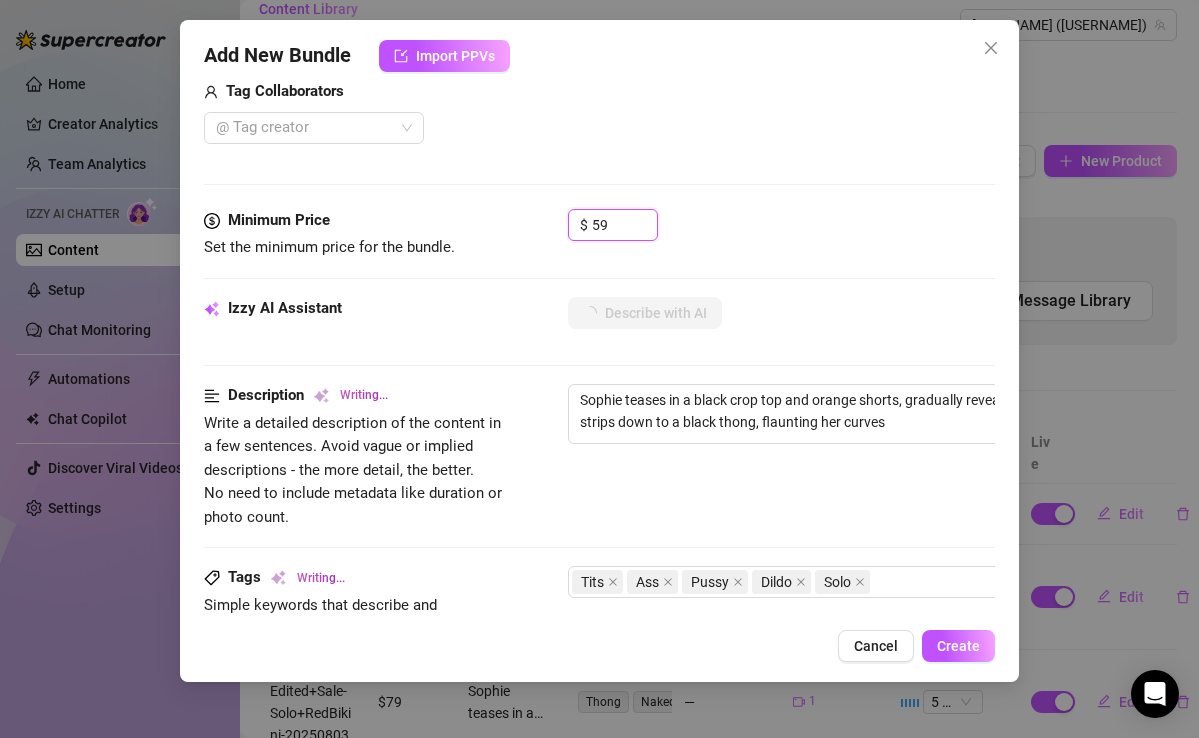 type on "[FIRST] teases in a black crop top and orange shorts, gradually revealing her perky tits and tight ass. She strips down to a black thong, flaunting her curves and" 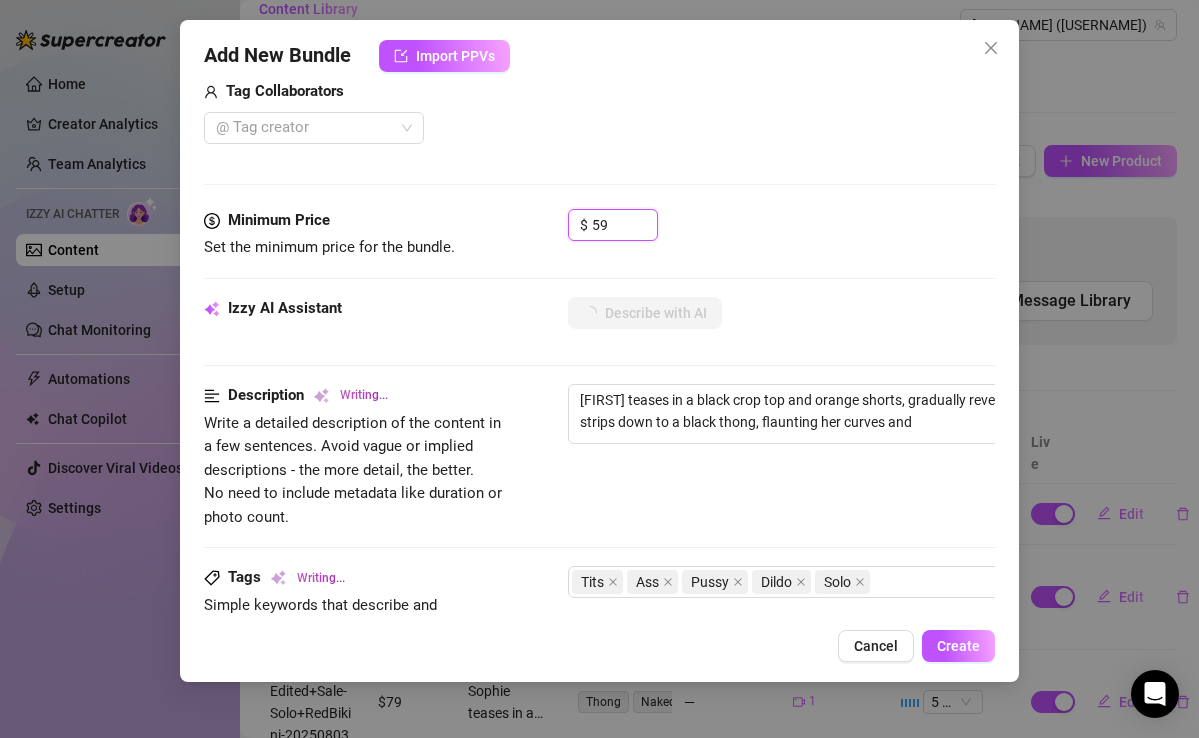 type on "Sophie teases in a black crop top and orange shorts, gradually revealing her perky tits and tight ass. She strips down to a black thong, flaunting her curves and playing" 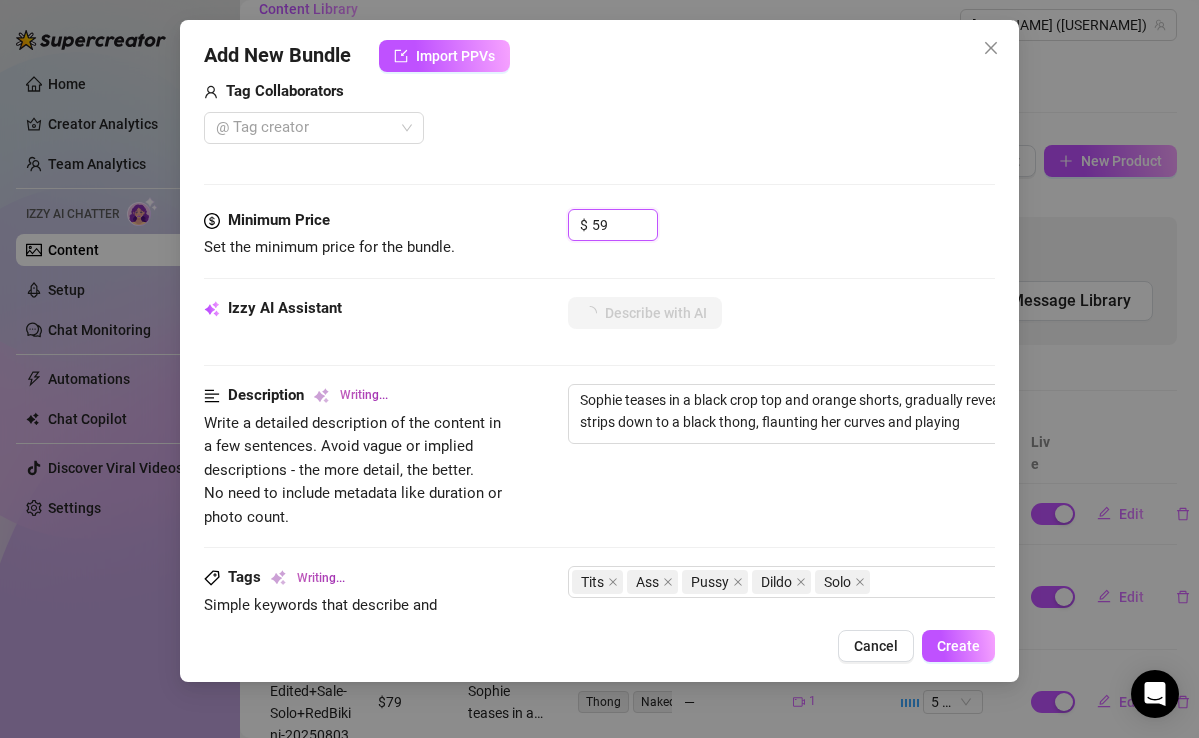 type on "Sophie teases in a black crop top and orange shorts, gradually revealing her perky tits and tight ass. She strips down to a black thong, flaunting her curves and playing with" 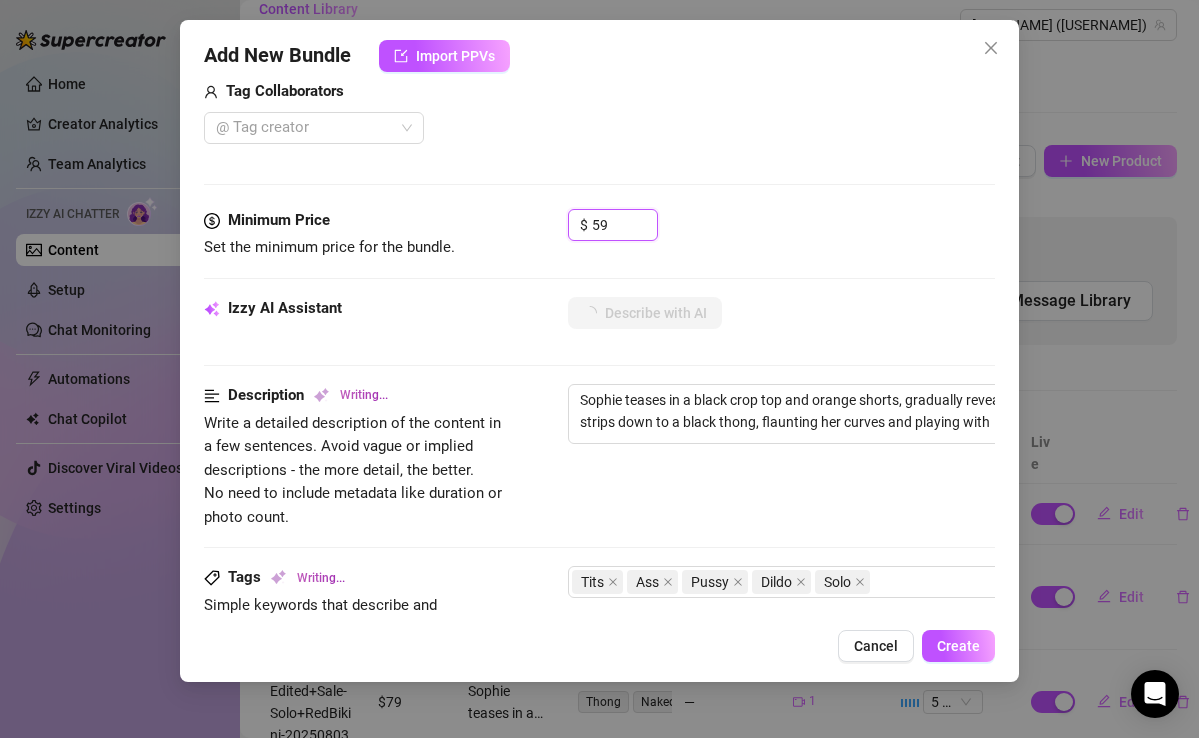 type on "[FIRST] teases in a black crop top and orange shorts, gradually revealing her perky tits and tight ass. She strips down to a black thong, flaunting her curves and playing with her" 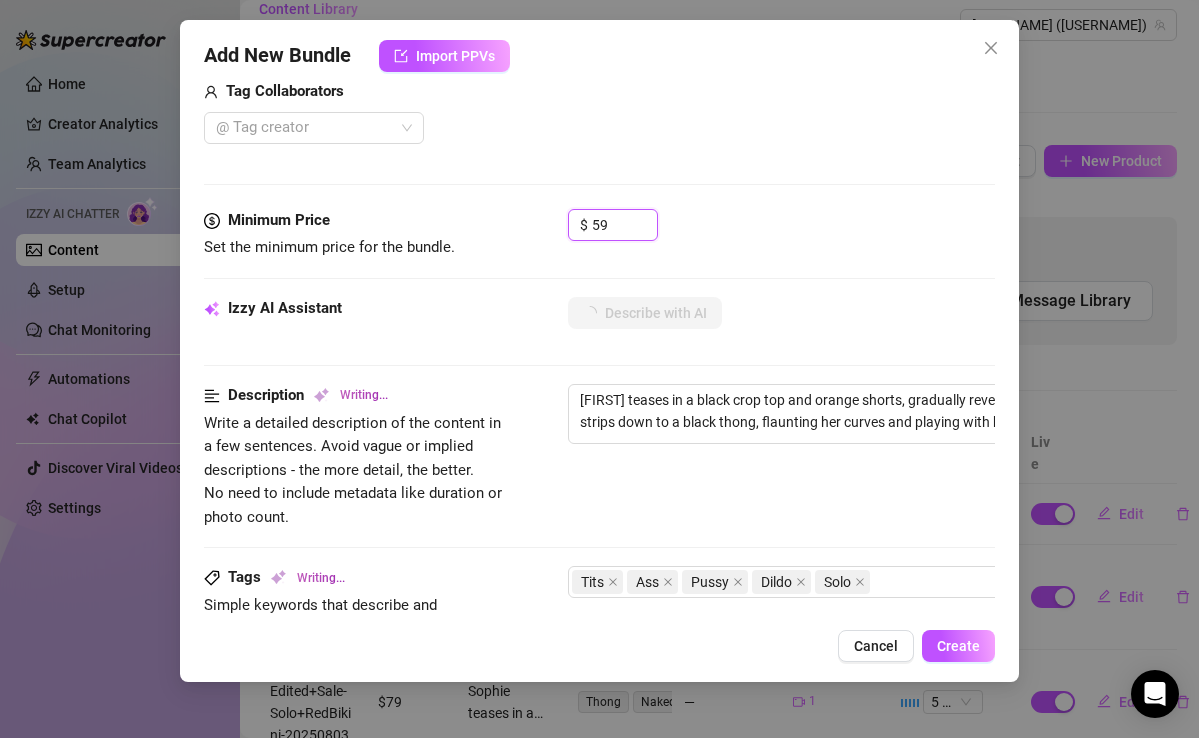 type on "[FIRST] teases in a black crop top and orange shorts, gradually revealing her perky tits and tight ass. She strips down to a black thong, flaunting her curves and playing with her nipples." 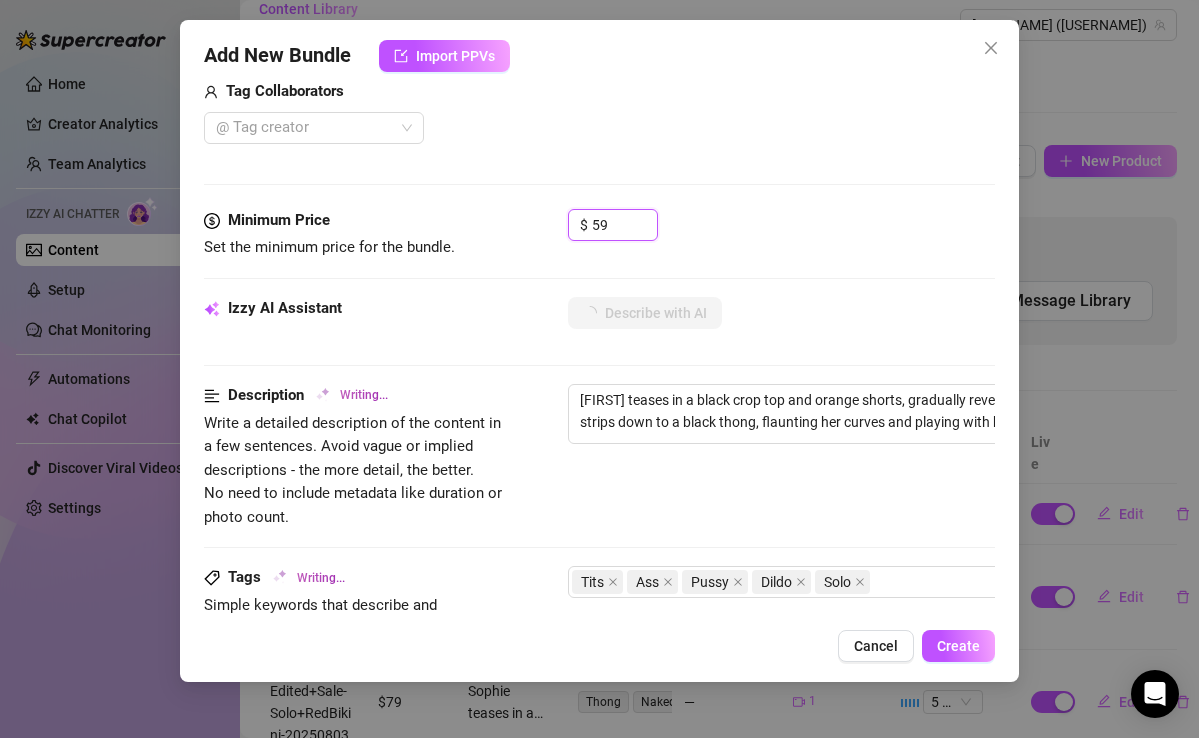 type on "[FIRST] teases in a black crop top and orange shorts, gradually revealing her perky tits and tight ass. She strips down to a black thong, flaunting her curves and playing with her nipples. The" 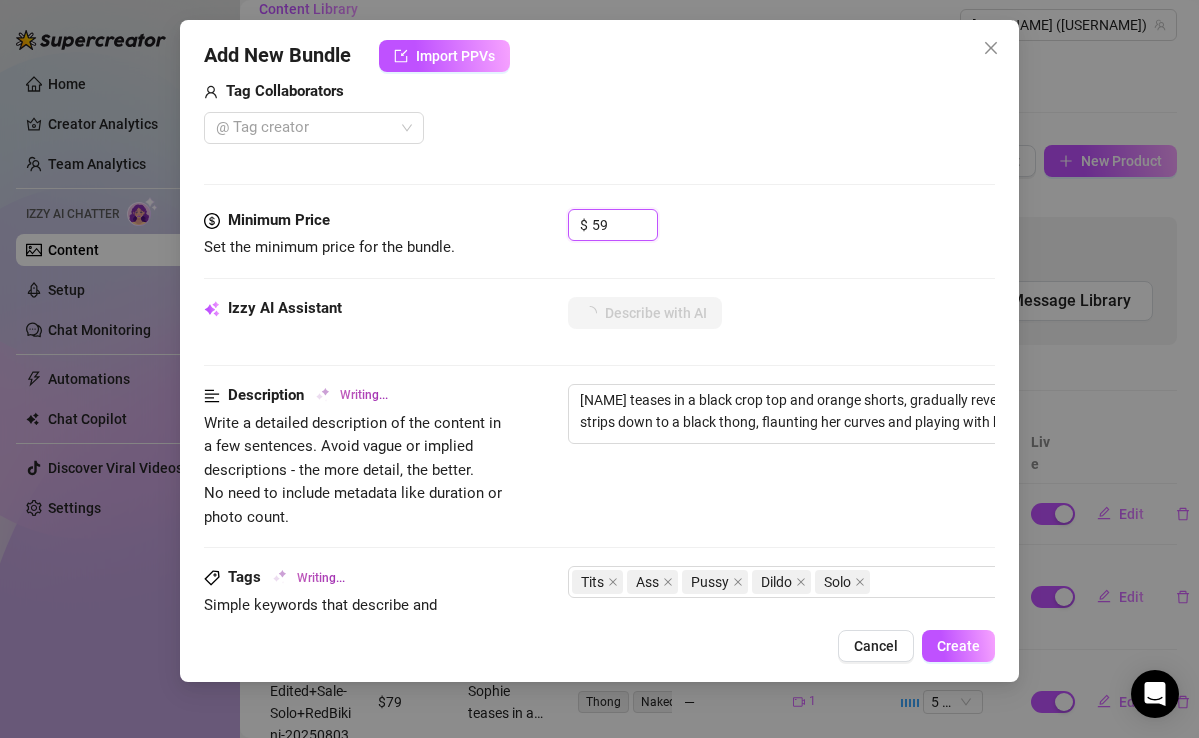 type on "[NAME] teases in a black crop top and orange shorts, gradually revealing her perky tits and tight ass. She strips down to a black thong, flaunting her curves and playing with her nipples. The bundle" 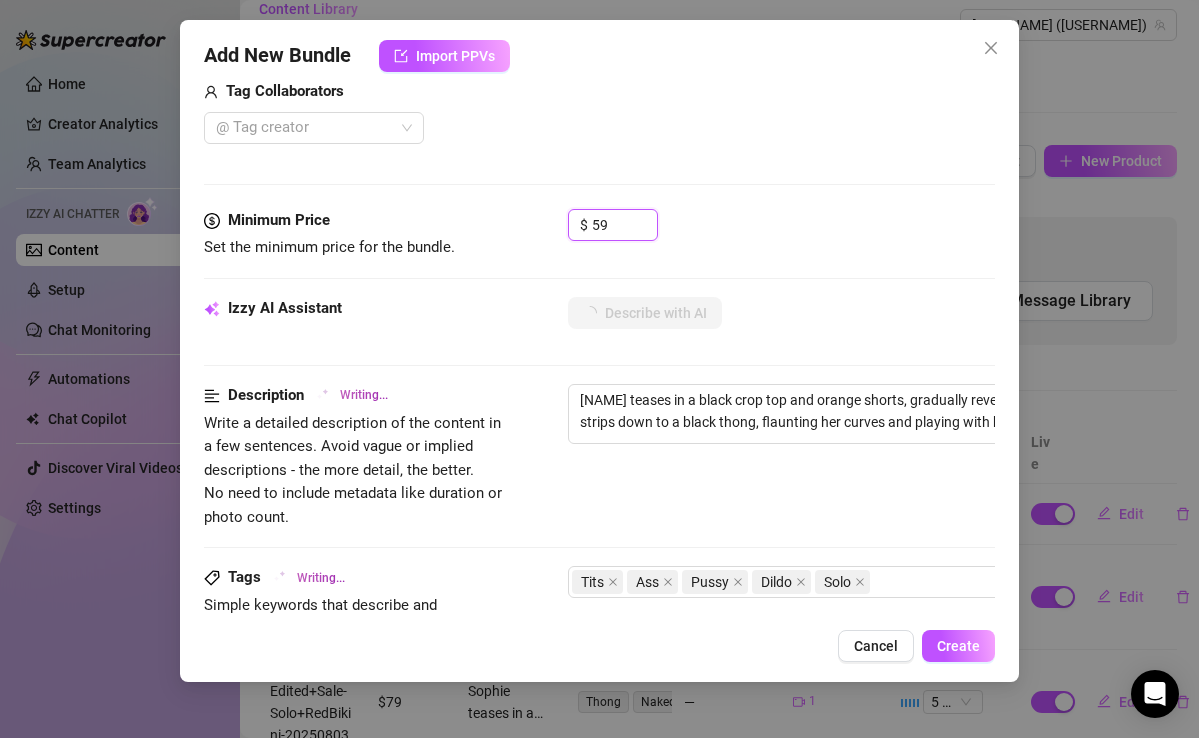type on "Sophie teases in a black crop top and orange shorts, gradually revealing her perky tits and tight ass. She strips down to a black thong, flaunting her curves and playing with her nipples. The bundle includes intimate" 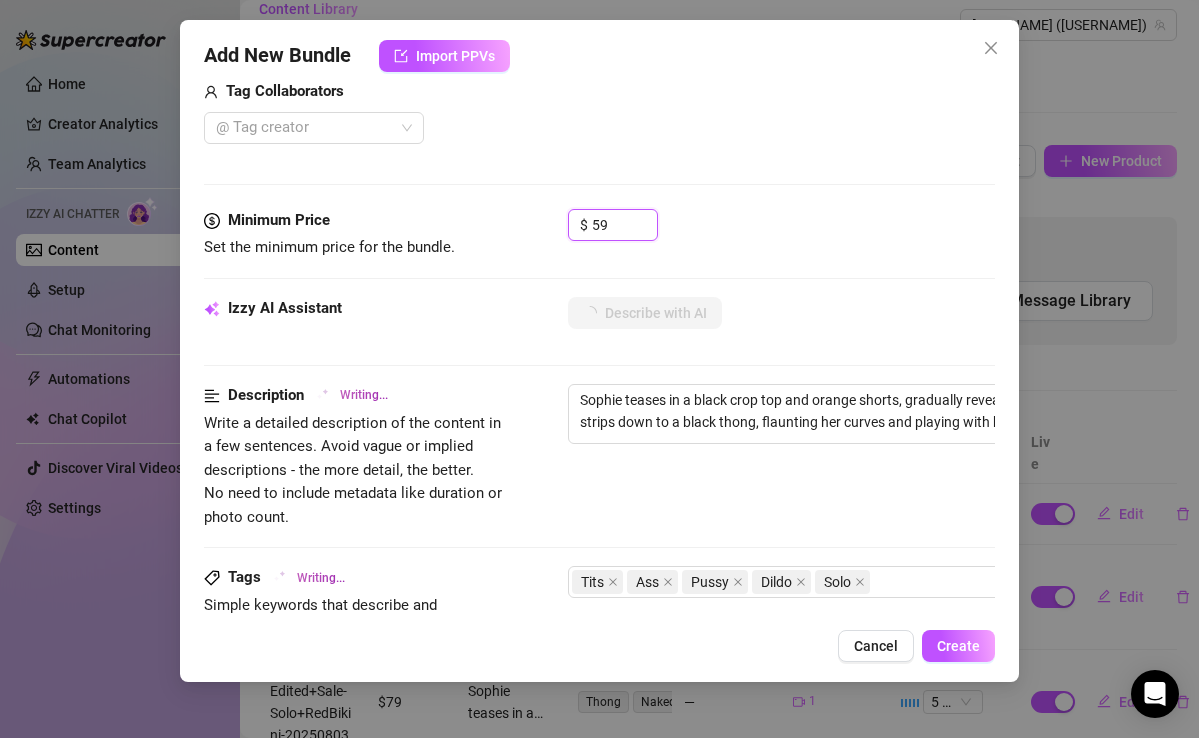 type on "[FIRST] teases in a black crop top and orange shorts, gradually revealing her perky tits and tight ass. She strips down to a black thong, flaunting her curves and playing with her nipples. The bundle includes intimate shots" 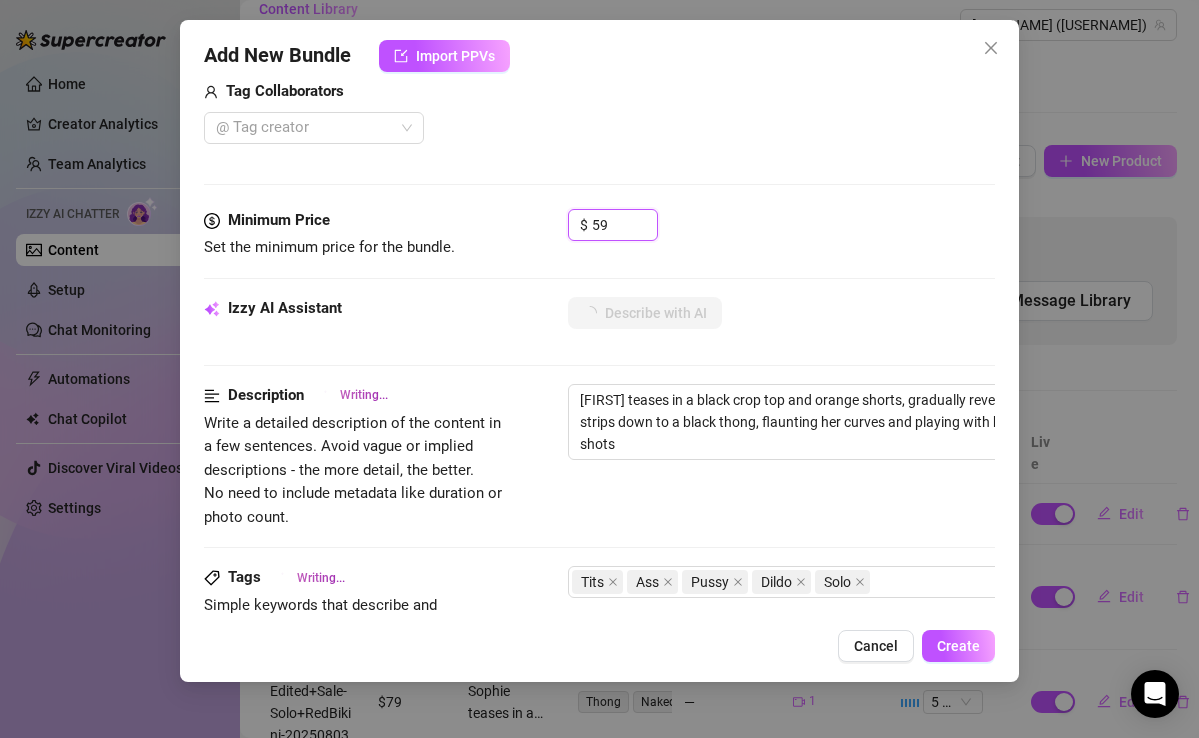 type on "Sophie teases in a black crop top and orange shorts, gradually revealing her perky tits and tight ass. She strips down to a black thong, flaunting her curves and playing with her nipples. The bundle includes intimate shots of" 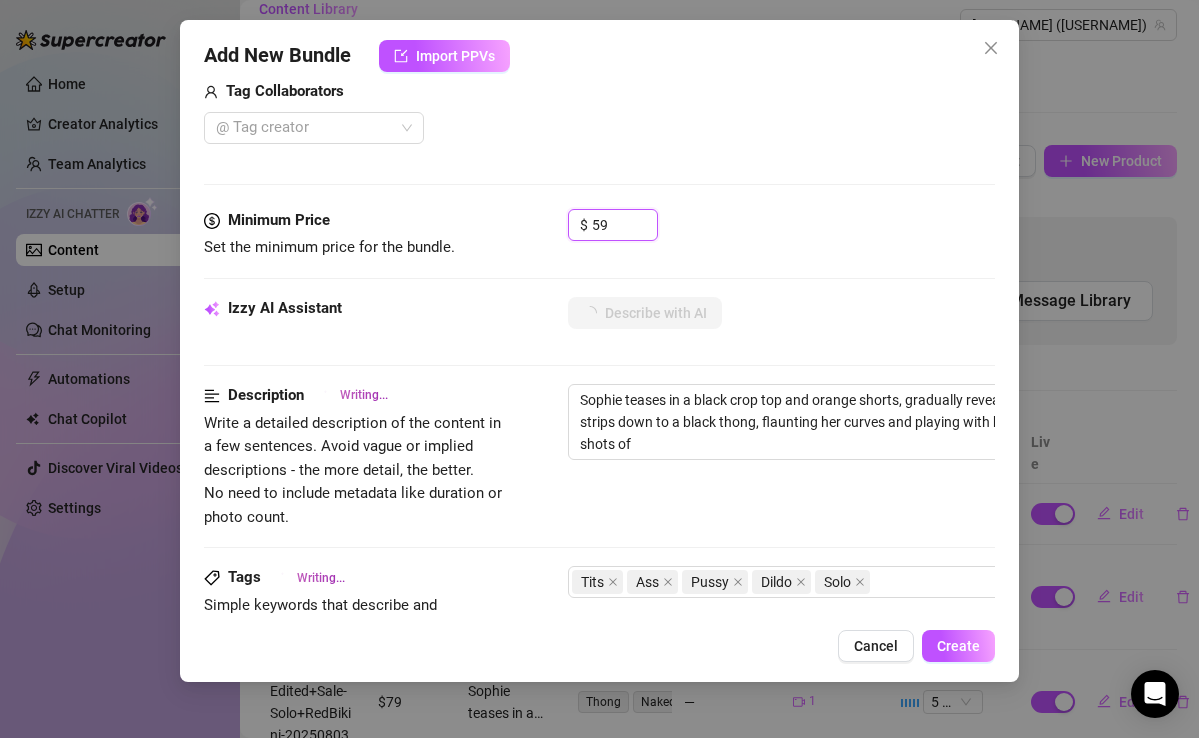type on "[NAME] teases in a black crop top and orange shorts, gradually revealing her perky tits and tight ass. She strips down to a black thong, flaunting her curves and playing with her nipples. The bundle includes intimate shots of her" 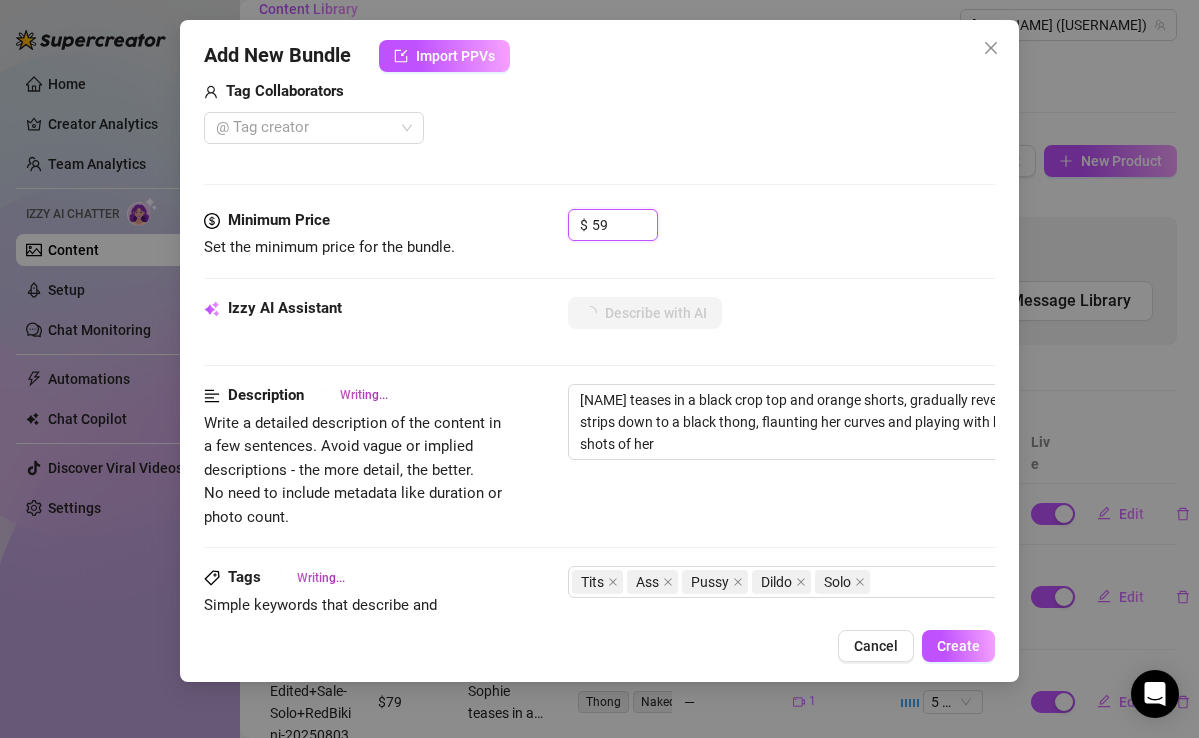 type on "[FIRST] teases in a black crop top and orange shorts, gradually revealing her perky tits and tight ass. She strips down to a black thong, flaunting her curves and playing with her nipples. The bundle includes intimate shots of her spreading" 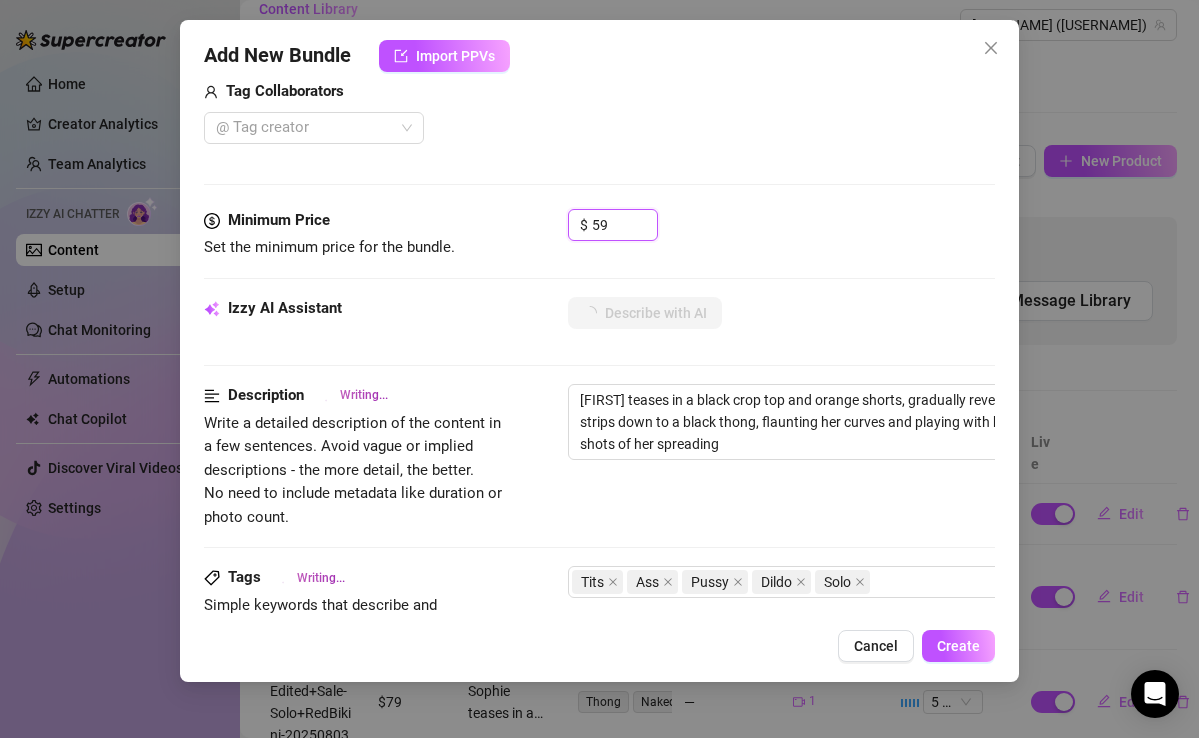 type on "Sophie teases in a black crop top and orange shorts, gradually revealing her perky tits and tight ass. She strips down to a black thong, flaunting her curves and playing with her nipples. The bundle includes intimate shots of her spreading her" 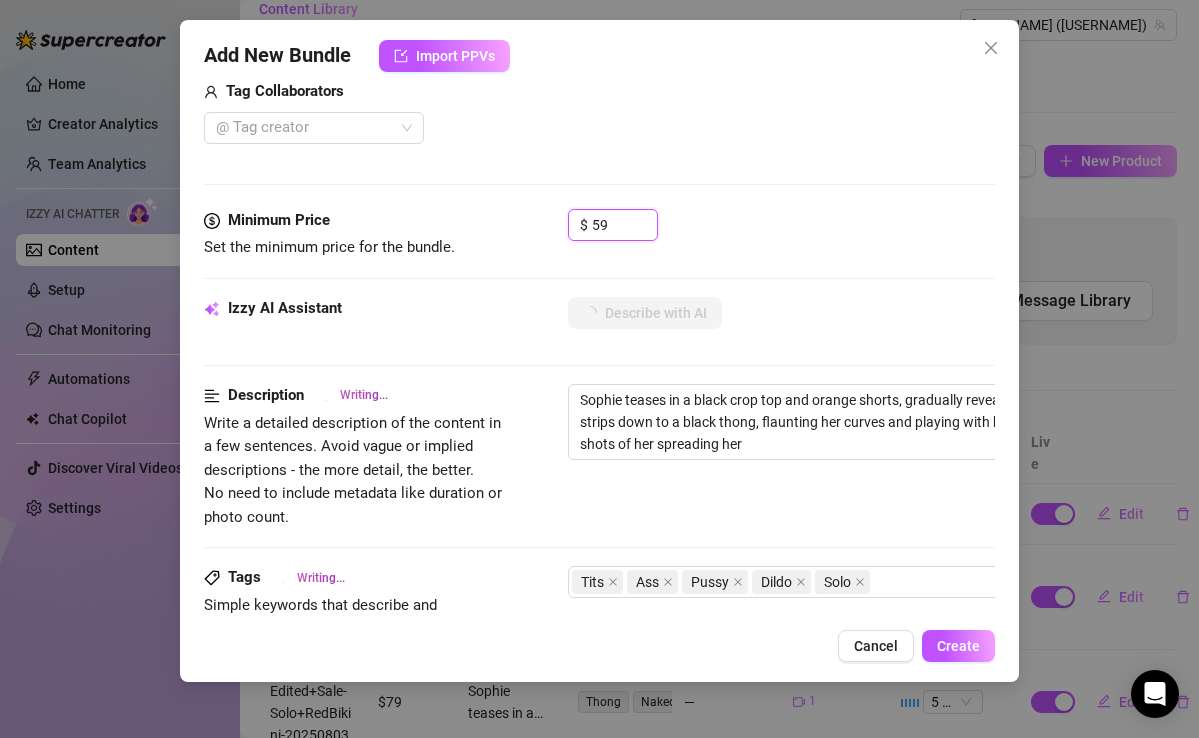type on "[FIRST] teases in a black crop top and orange shorts, gradually revealing her perky tits and tight ass. She strips down to a black thong, flaunting her curves and playing with her nipples. The bundle includes intimate shots of her spreading her legs," 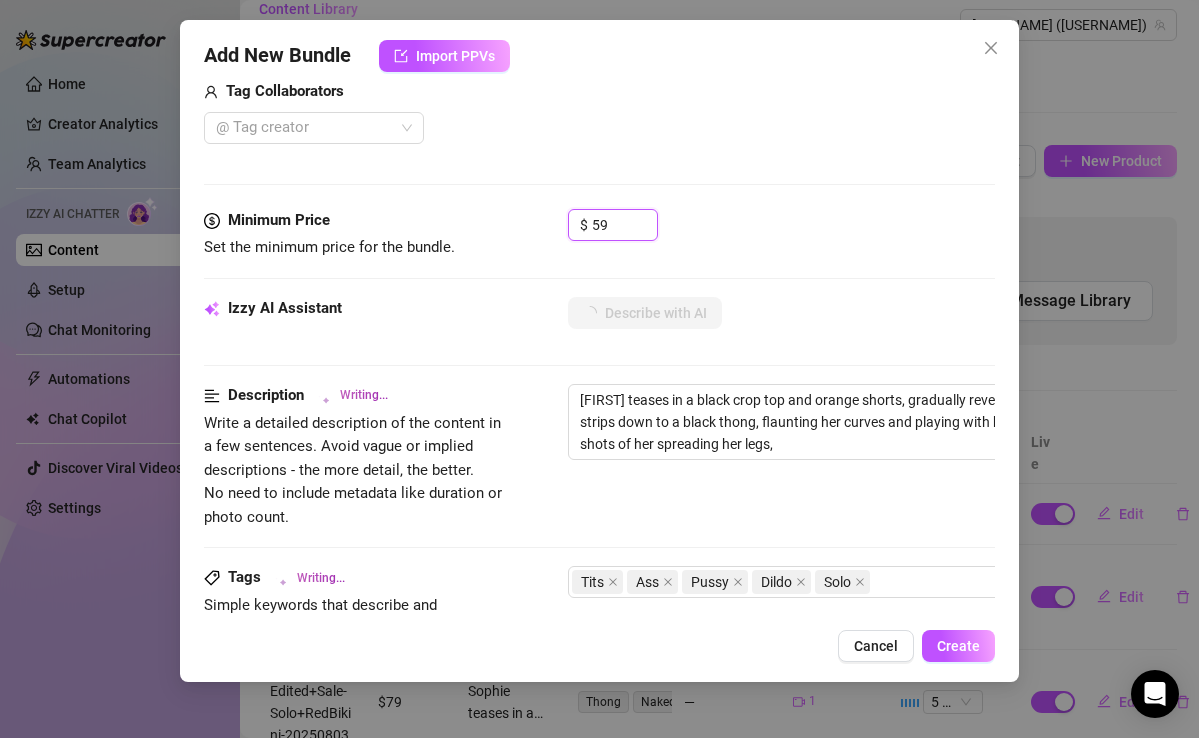 type on "[FIRST] teases in a black crop top and orange shorts, gradually revealing her perky tits and tight ass. She strips down to a black thong, flaunting her curves and playing with her nipples. The bundle includes intimate shots of her spreading" 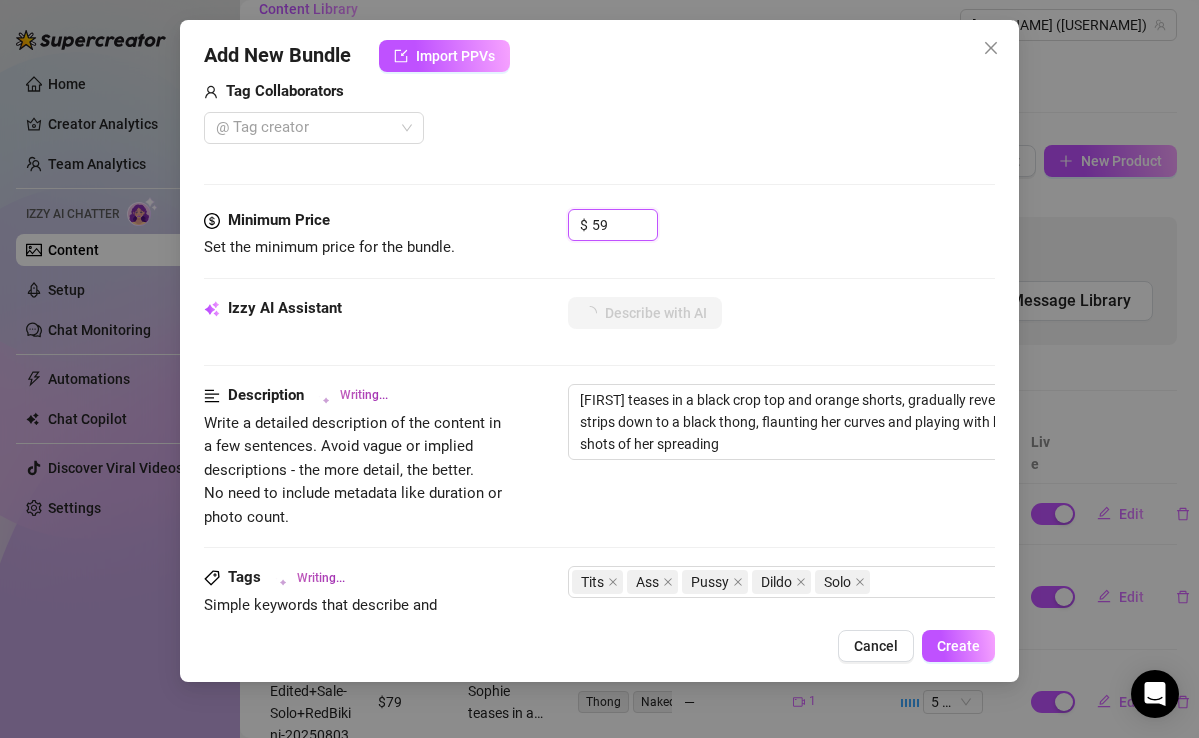 type on "[FIRST] teases in a black crop top and orange shorts, gradually revealing her perky tits and tight ass. She strips down to a black thong, flaunting her curves and playing with her nipples. The bundle includes intimate shots of her spreading her legs, showing off" 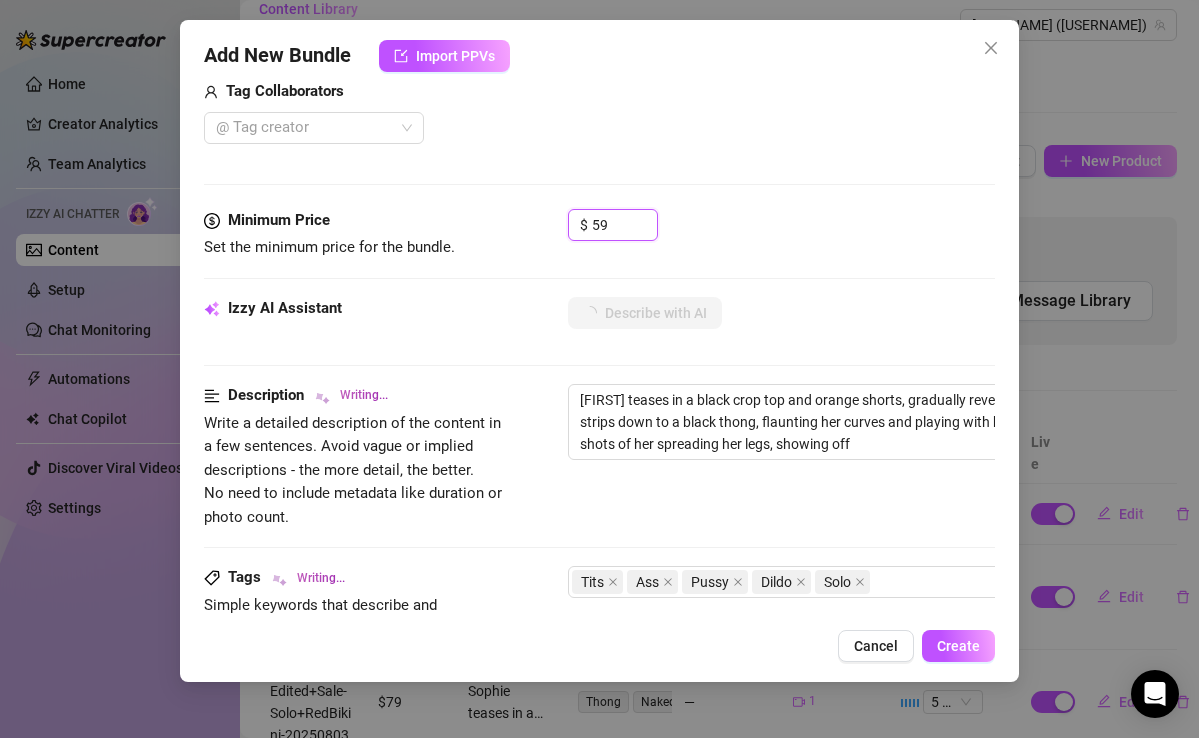 type on "Sophie teases in a black crop top and orange shorts, gradually revealing her perky tits and tight ass. She strips down to a black thong, flaunting her curves and playing with her nipples. The bundle includes intimate shots of her spreading her legs, showing off her" 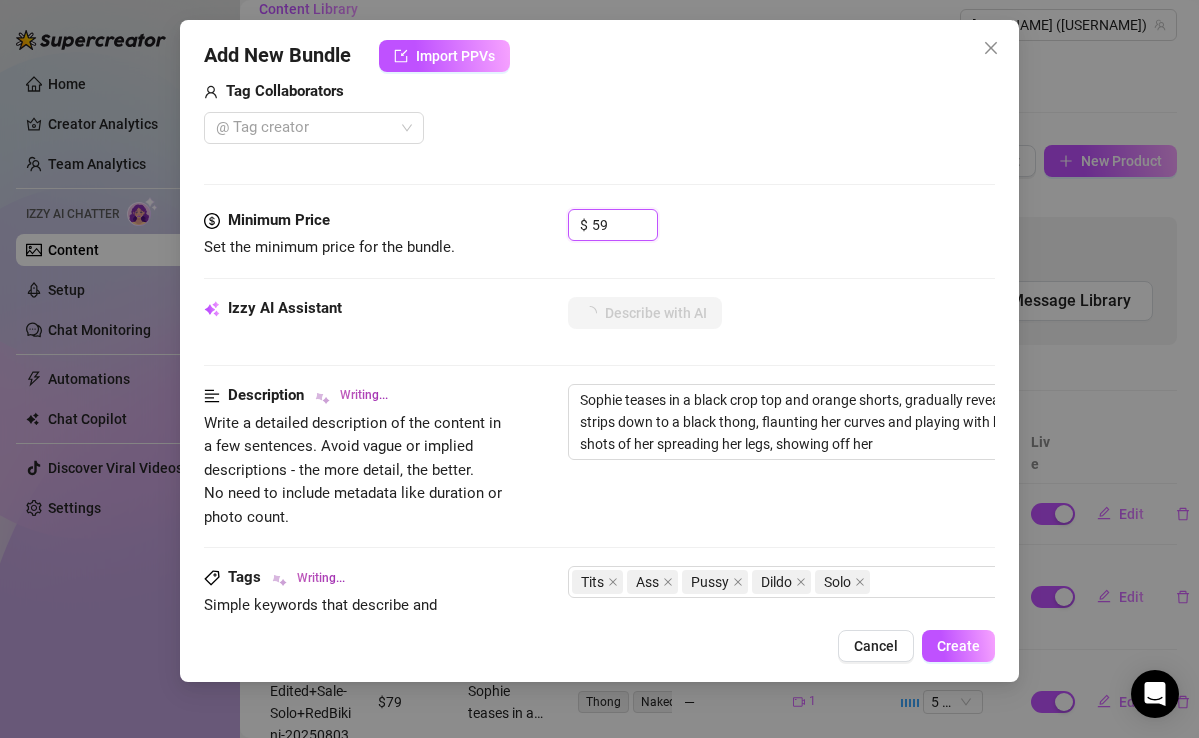 type on "[NAME] teases in a black crop top and orange shorts, gradually revealing her perky tits and tight ass. She strips down to a black thong, flaunting her curves and playing with her nipples. The bundle includes intimate shots of her spreading her legs, showing off her pussy," 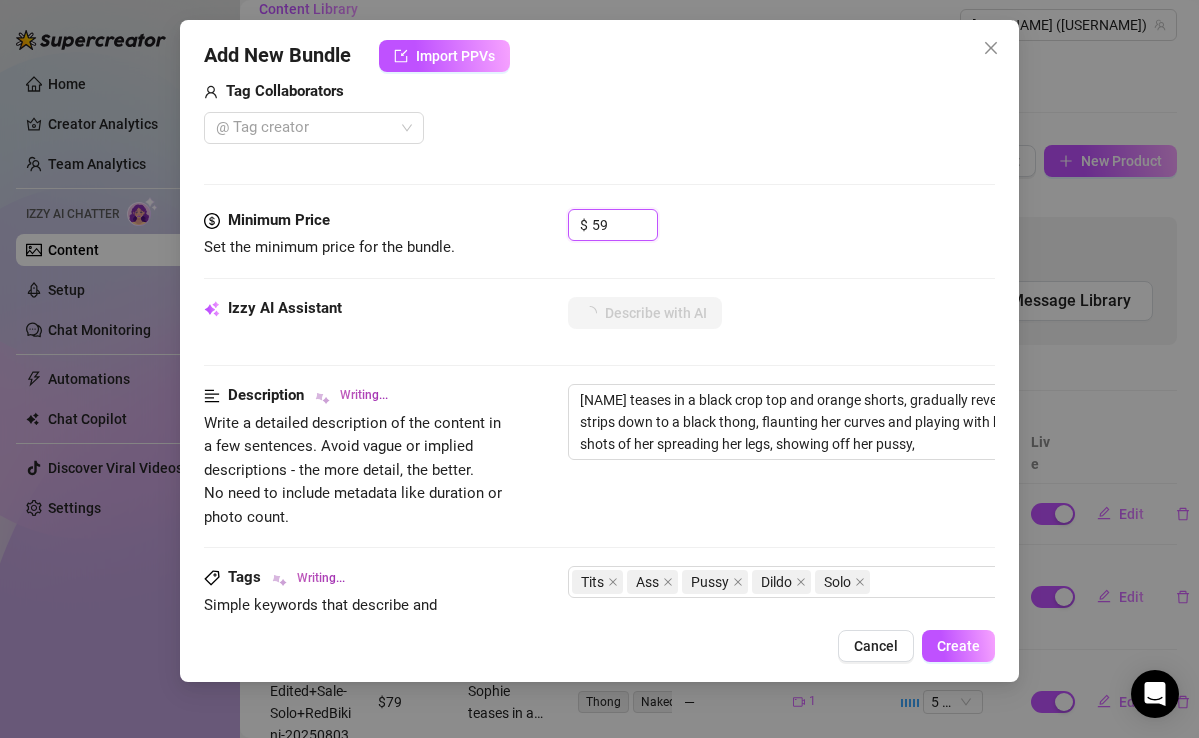 type on "[FIRST] teases in a black crop top and orange shorts, gradually revealing her perky tits and tight ass. She strips down to a black thong, flaunting her curves and playing with her nipples. The bundle includes intimate shots of her spreading her legs, showing off her pussy, and" 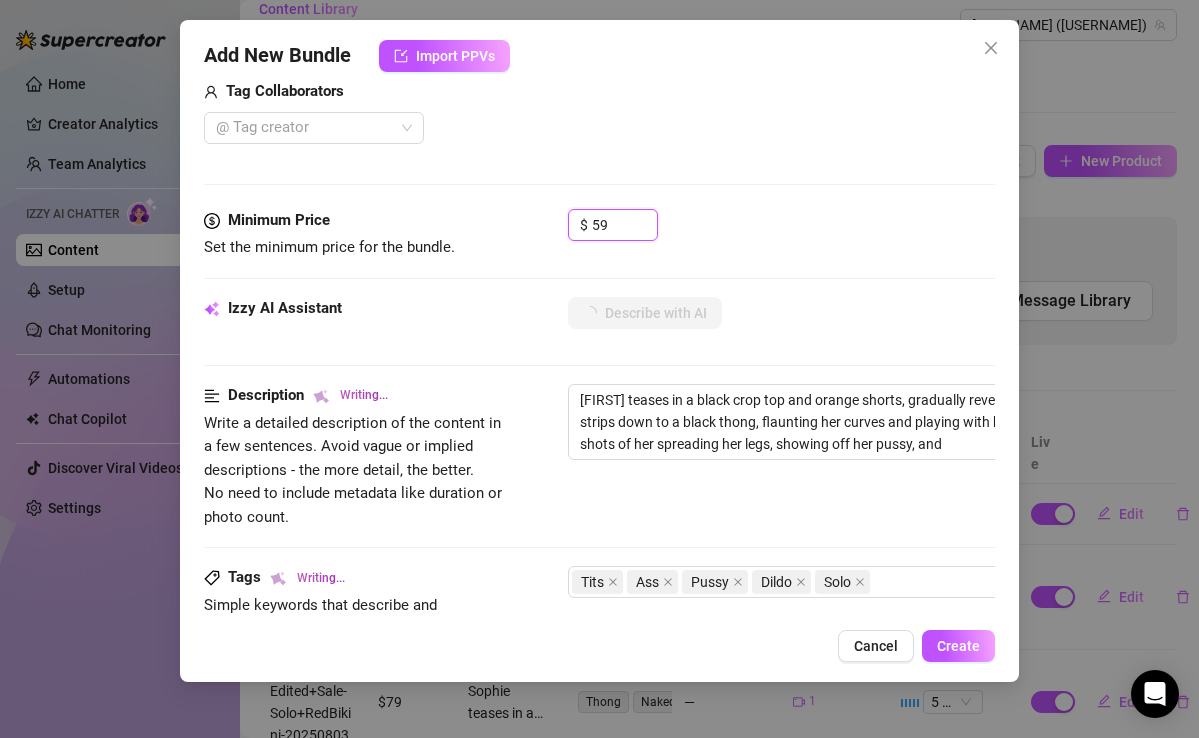 type on "[NAME] teases in a black crop top and orange shorts, gradually revealing her perky tits and tight ass. She strips down to a black thong, flaunting her curves and playing with her nipples. The bundle includes intimate shots of her spreading her legs, showing off her pussy, and using" 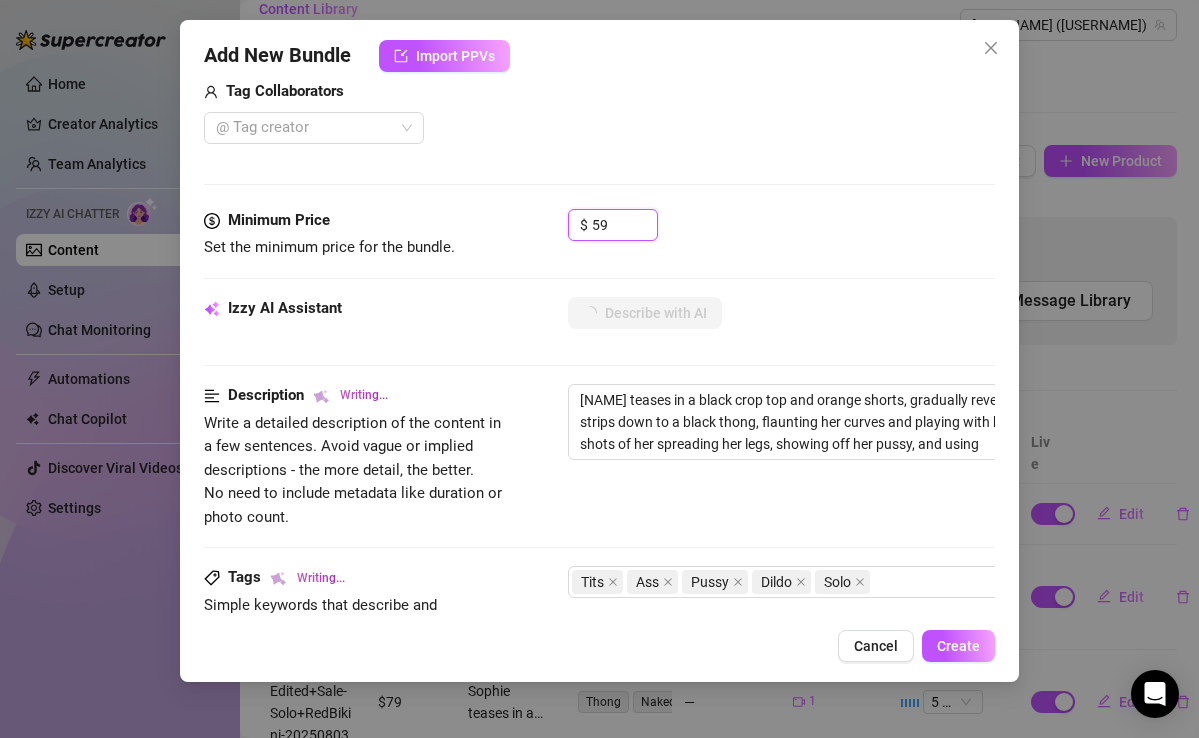 type on "[NAME] teases in a black crop top and orange shorts, gradually revealing her perky tits and tight ass. She strips down to a black thong, flaunting her curves and playing with her nipples. The bundle includes intimate shots of her spreading her legs, showing off her pussy, and using a" 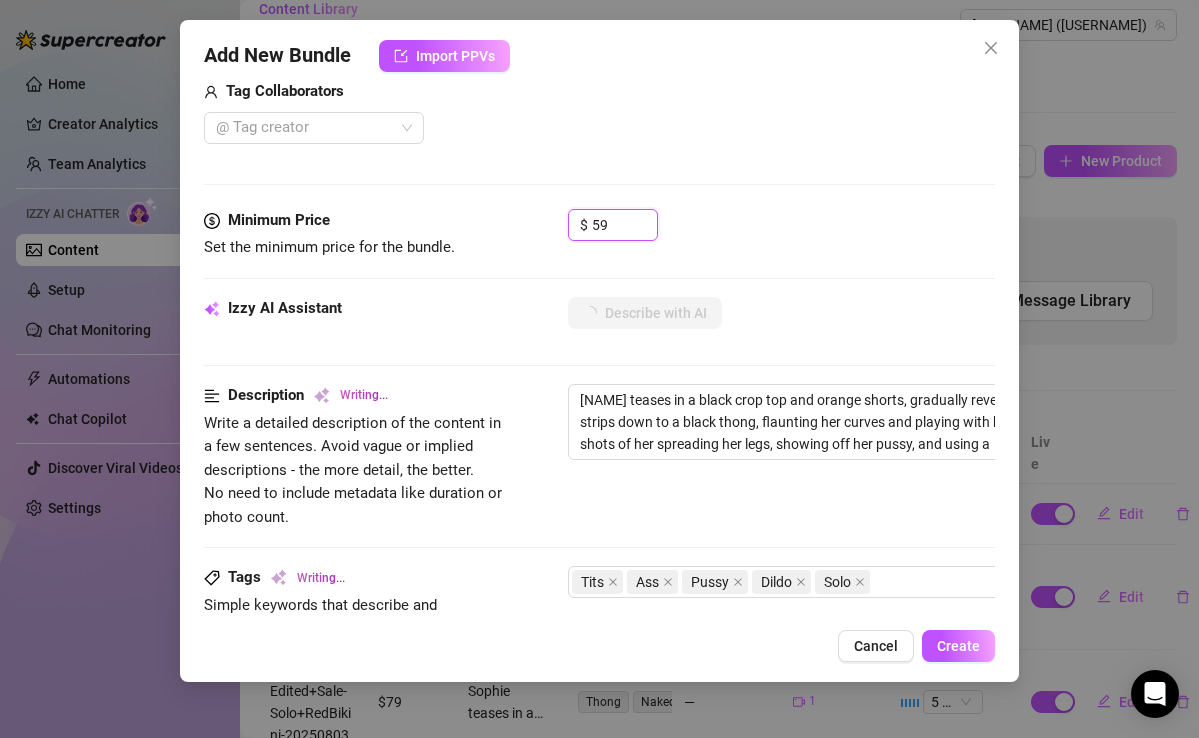 type on "[FIRST] teases in a black crop top and orange shorts, gradually revealing her perky tits and tight ass. She strips down to a black thong, flaunting her curves and playing with her nipples. The bundle includes intimate shots of her spreading her legs, showing off her pussy, and using a dildo" 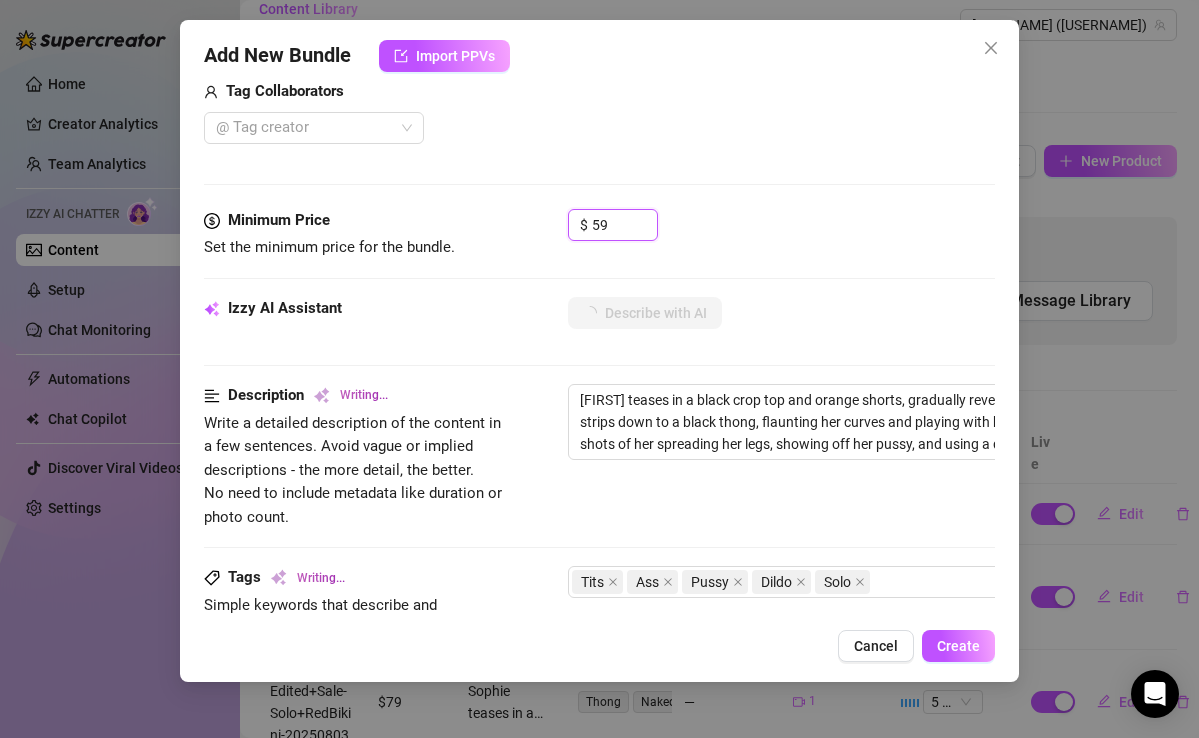 type on "[FIRST] teases in a black crop top and orange shorts, gradually revealing her perky tits and tight ass. She strips down to a black thong, flaunting her curves and playing with her nipples. The bundle includes intimate shots of her spreading her legs, showing off her pussy, and using a dildo for" 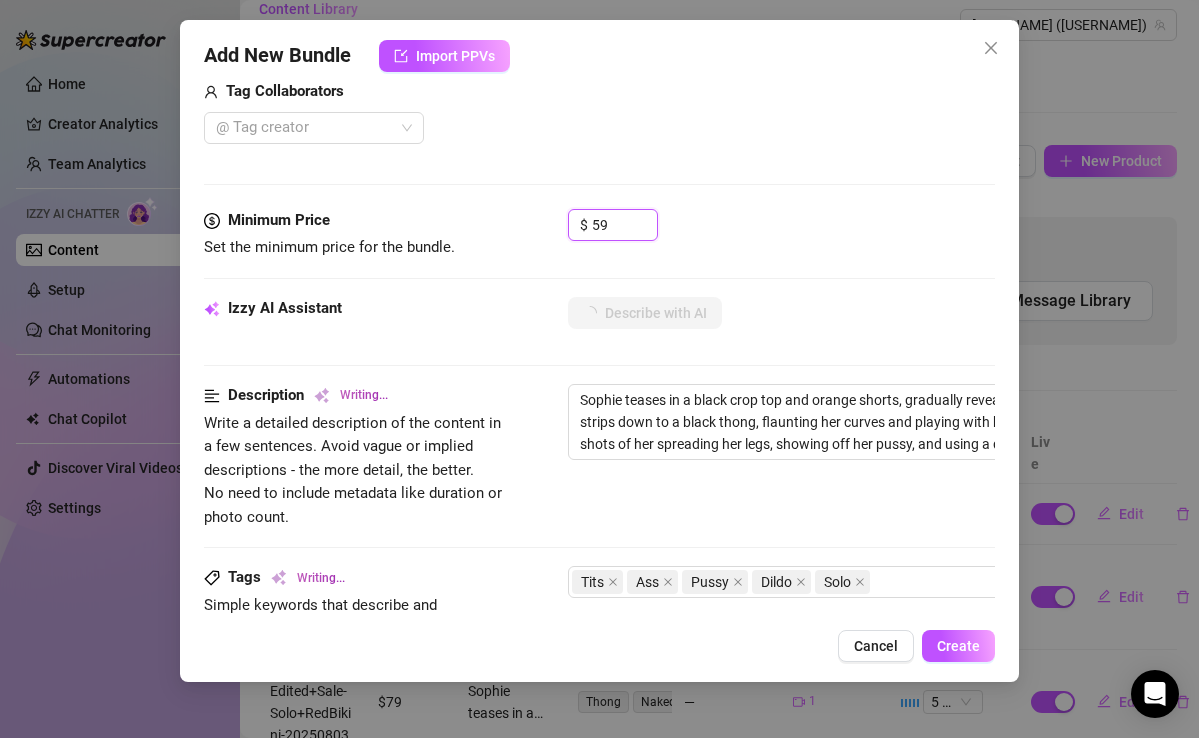 type on "[NAME] teases in a black crop top and orange shorts, gradually revealing her perky tits and tight ass. She strips down to a black thong, flaunting her curves and playing with her nipples. The bundle includes intimate shots of her spreading her legs, showing off her pussy, and using a dildo for a solo" 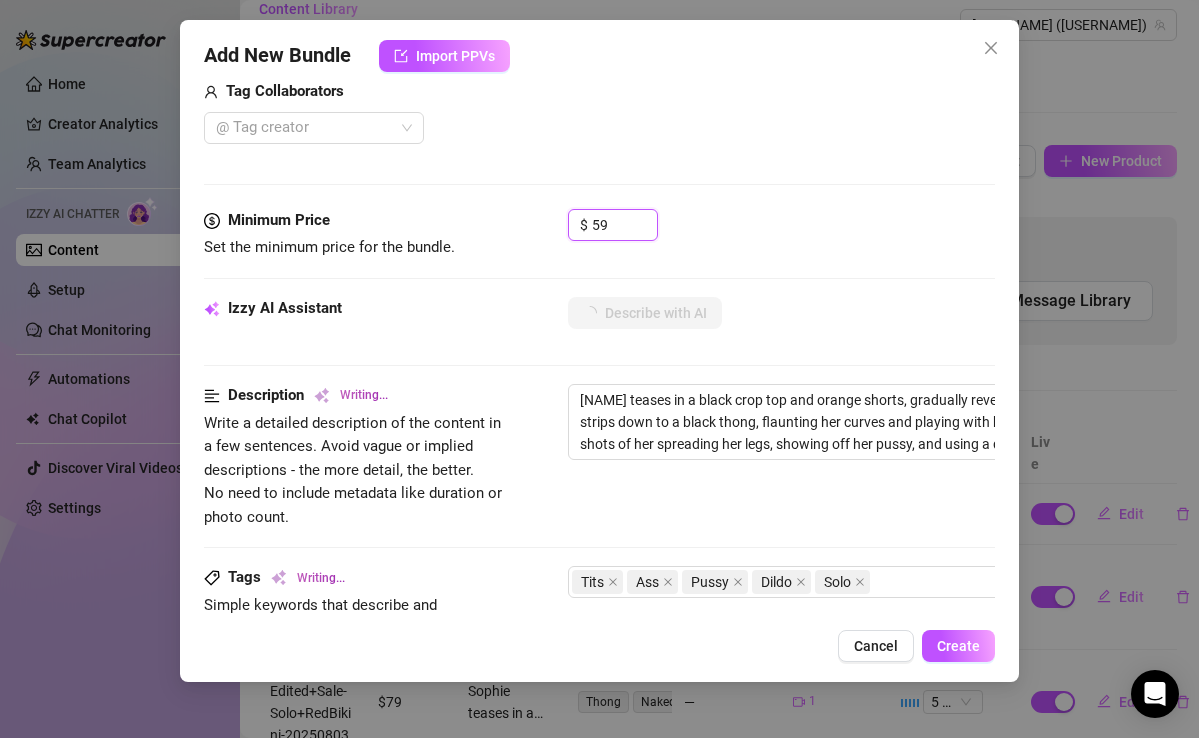 type on "[FIRST] teases in a black crop top and orange shorts, gradually revealing her perky tits and tight ass. She strips down to a black thong, flaunting her curves and playing with her nipples. The bundle includes intimate shots of her spreading her legs, showing off her pussy, and using a dildo for a solo session." 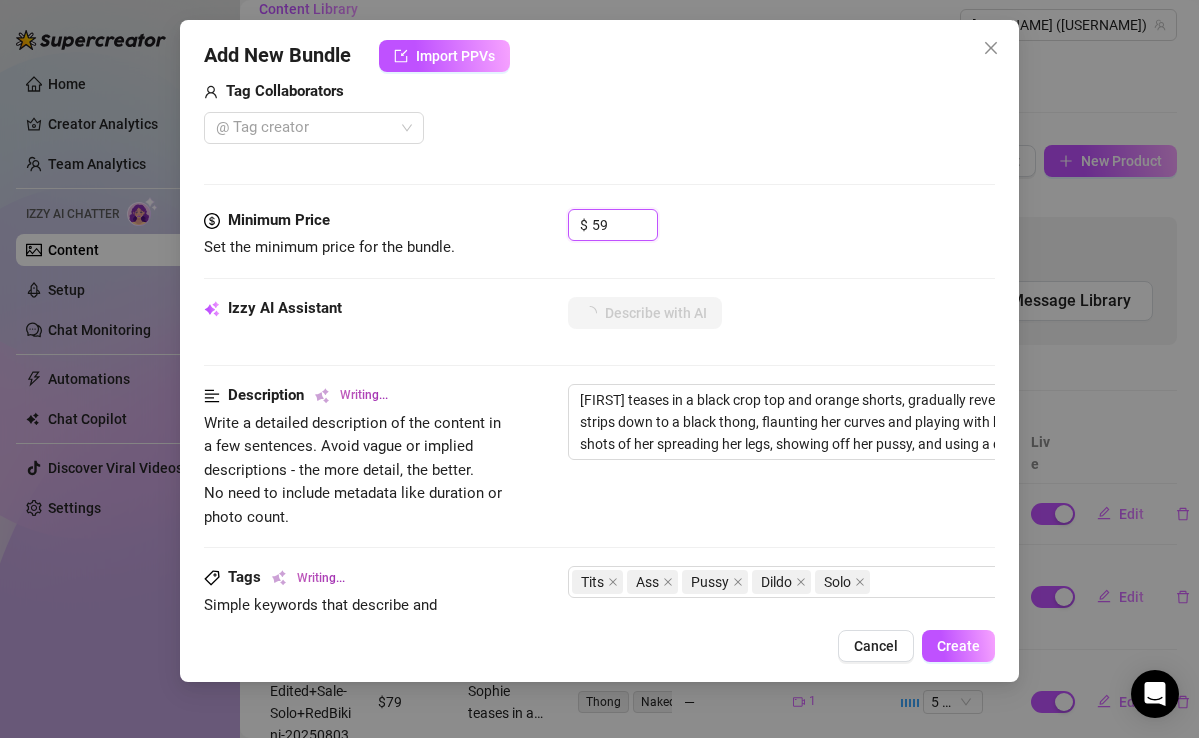 type on "Sophie teases in a black crop top and orange shorts, gradually revealing her perky tits and tight ass. She strips down to a black thong, flaunting her curves and playing with her nipples. The bundle includes intimate shots of her spreading her legs, showing off her pussy, and using a dildo for a solo session. Her" 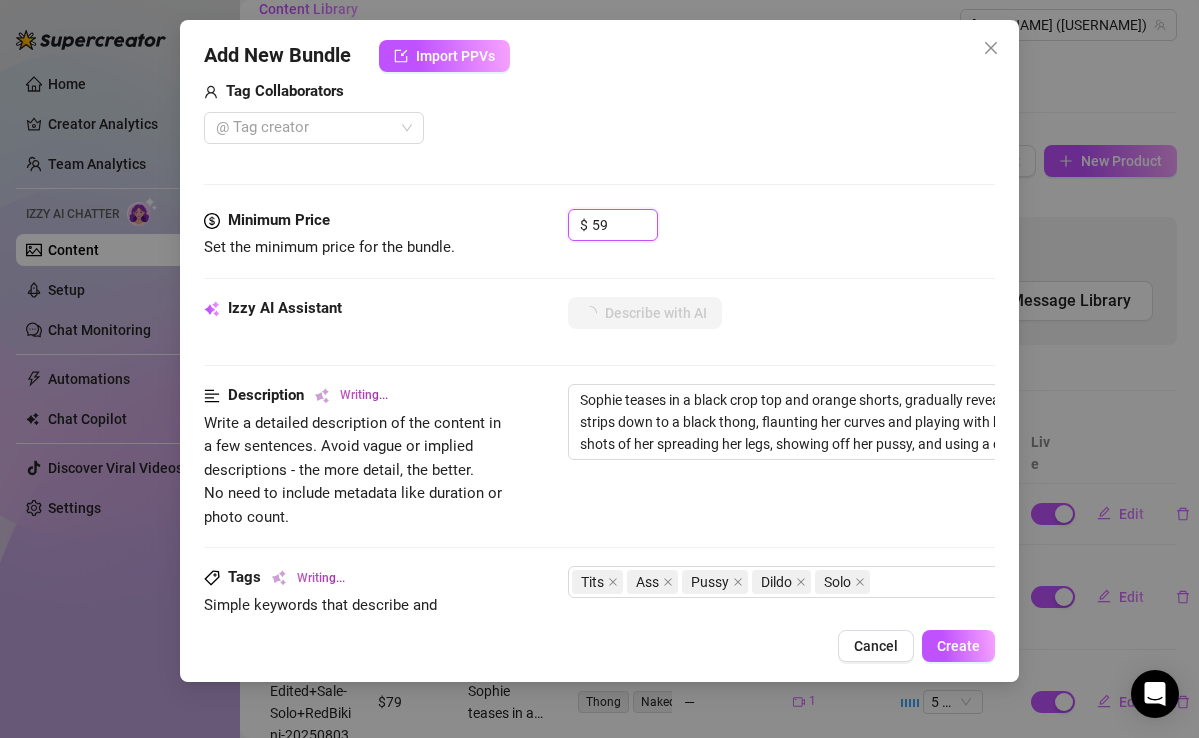 type on "Sophie teases in a black crop top and orange shorts, gradually revealing her perky tits and tight ass. She strips down to a black thong, flaunting her curves and playing with her nipples. The bundle includes intimate shots of her spreading her legs, showing off her pussy, and using a dildo for a solo session. Her thick" 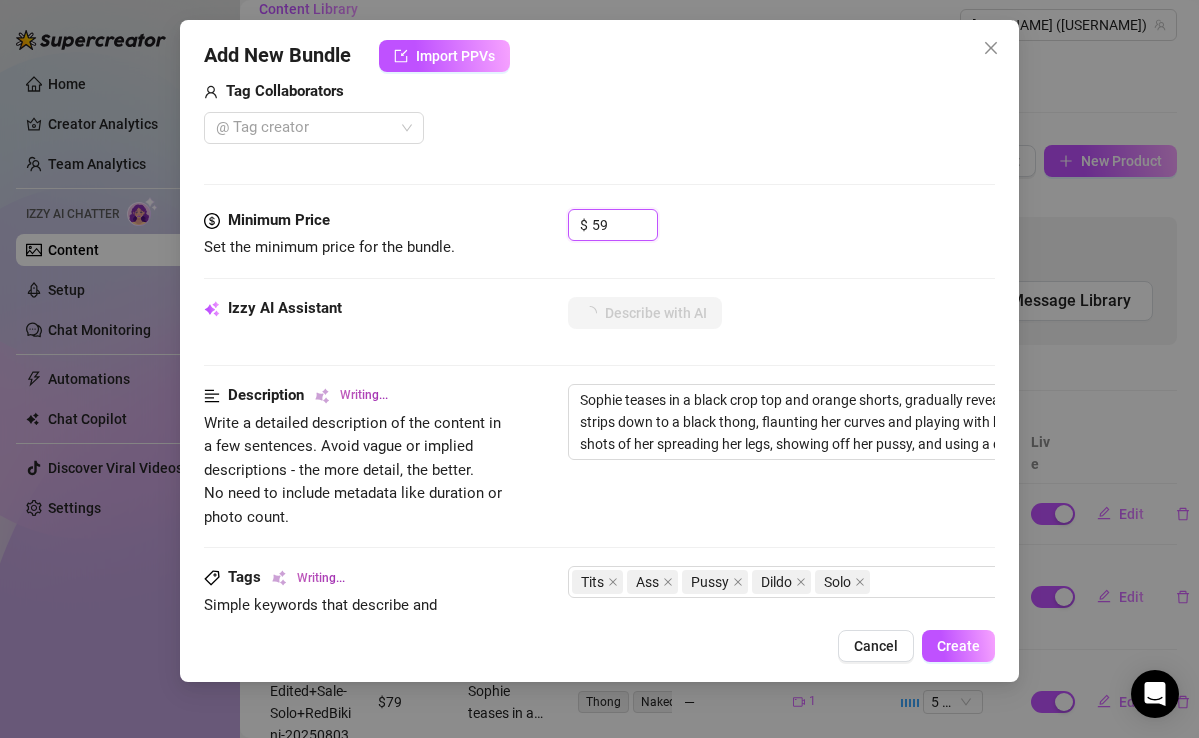type on "[FIRST] teases in a black crop top and orange shorts, gradually revealing her perky tits and tight ass. She strips down to a black thong, flaunting her curves and playing with her nipples. The bundle includes intimate shots of her spreading her legs, showing off her pussy, and using a dildo for a solo session. Her thick ass and" 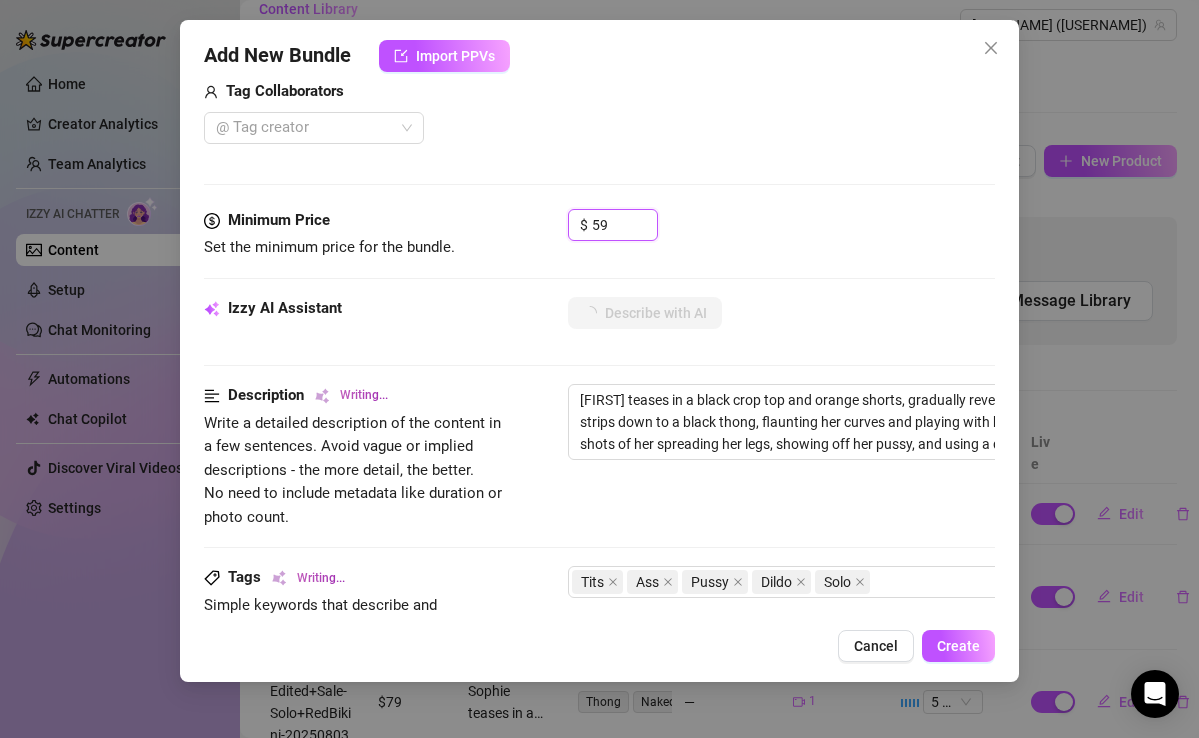 type on "[FIRST] teases in a black crop top and orange shorts, gradually revealing her perky tits and tight ass. She strips down to a black thong, flaunting her curves and playing with her nipples. The bundle includes intimate shots of her spreading her legs, showing off her pussy, and using a dildo for a solo session. Her thick ass and toned" 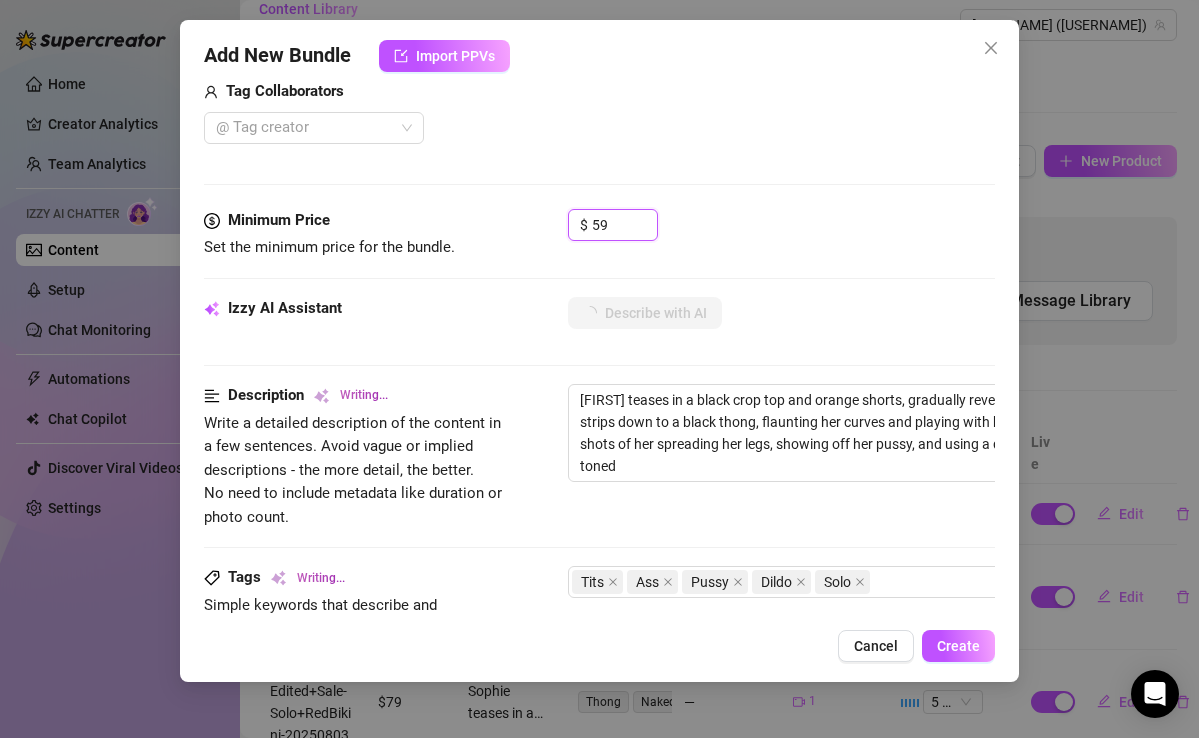 type on "[FIRST] teases in a black crop top and orange shorts, gradually revealing her perky tits and tight ass. She strips down to a black thong, flaunting her curves and playing with her nipples. The bundle includes intimate shots of her spreading her legs, showing off her pussy, and using a dildo for a solo session. Her thick ass and toned body" 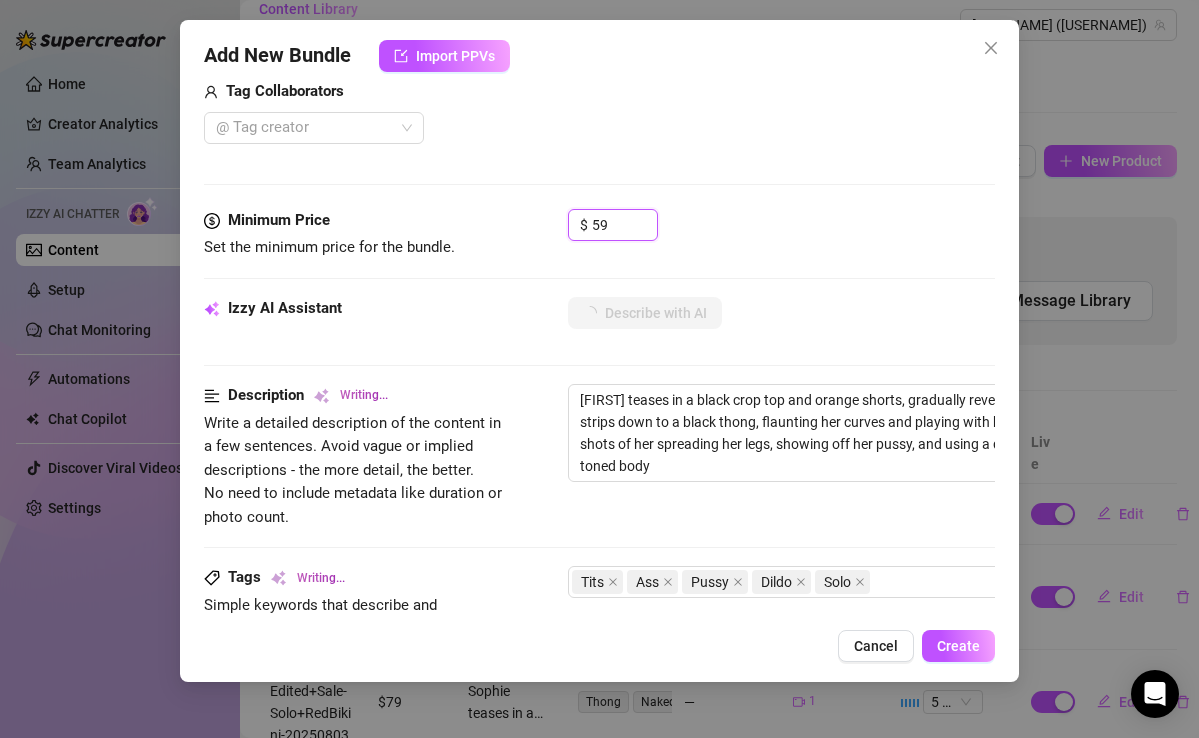 type on "[FIRST] teases in a black crop top and orange shorts, gradually revealing her perky tits and tight ass. She strips down to a black thong, flaunting her curves and playing with her nipples. The bundle includes intimate shots of her spreading her legs, showing off her pussy, and using a dildo for a solo session. Her thick ass and toned body are" 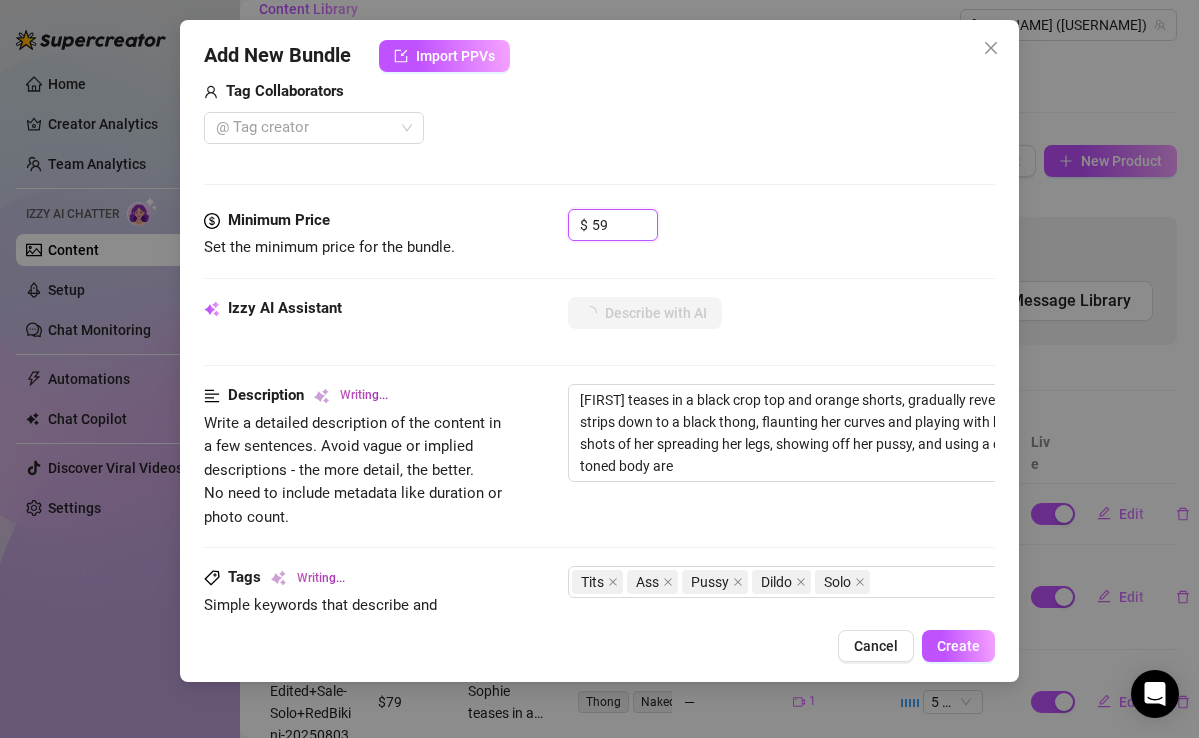 type on "[NAME] teases in a black crop top and orange shorts, gradually revealing her perky tits and tight ass. She strips down to a black thong, flaunting her curves and playing with her nipples. The bundle includes intimate shots of her spreading her legs, showing off her pussy, and using a dildo for a solo session. Her thick ass and toned body are on" 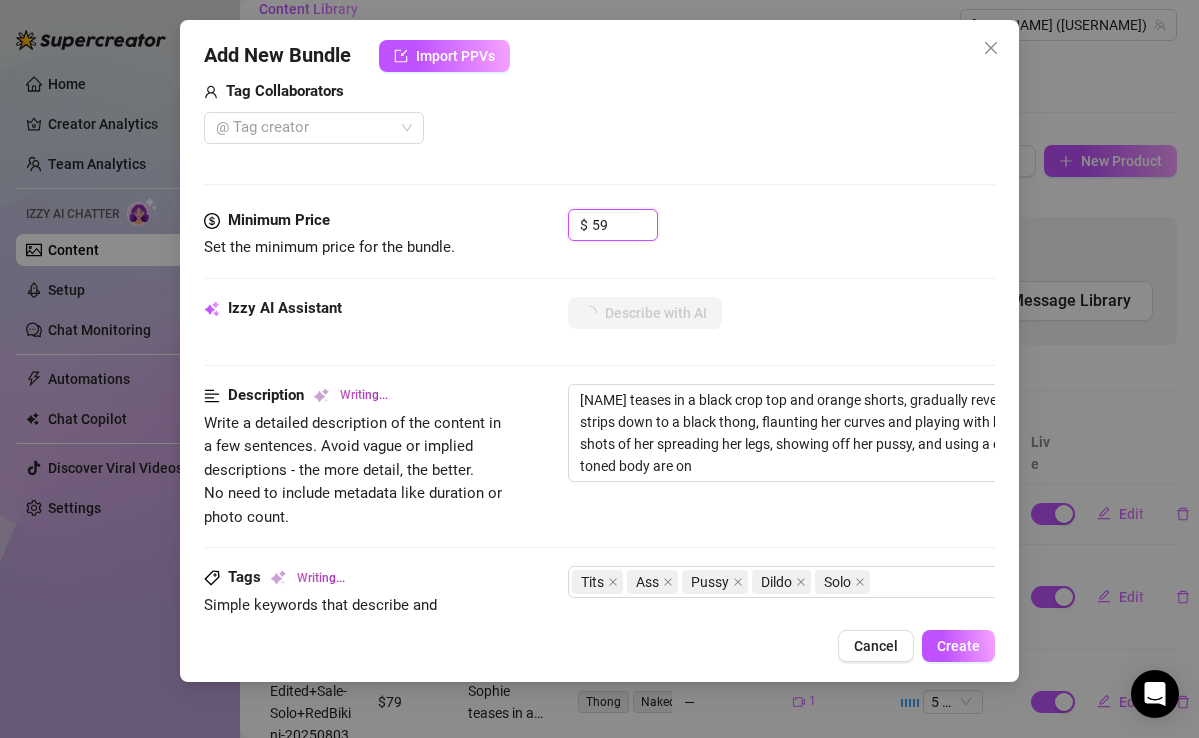type on "[NAME] teases in a black crop top and orange shorts, gradually revealing her perky tits and tight ass. She strips down to a black thong, flaunting her curves and playing with her nipples. The bundle includes intimate shots of her spreading her legs, showing off her pussy, and using a dildo for a solo session. Her thick ass and toned body are on full" 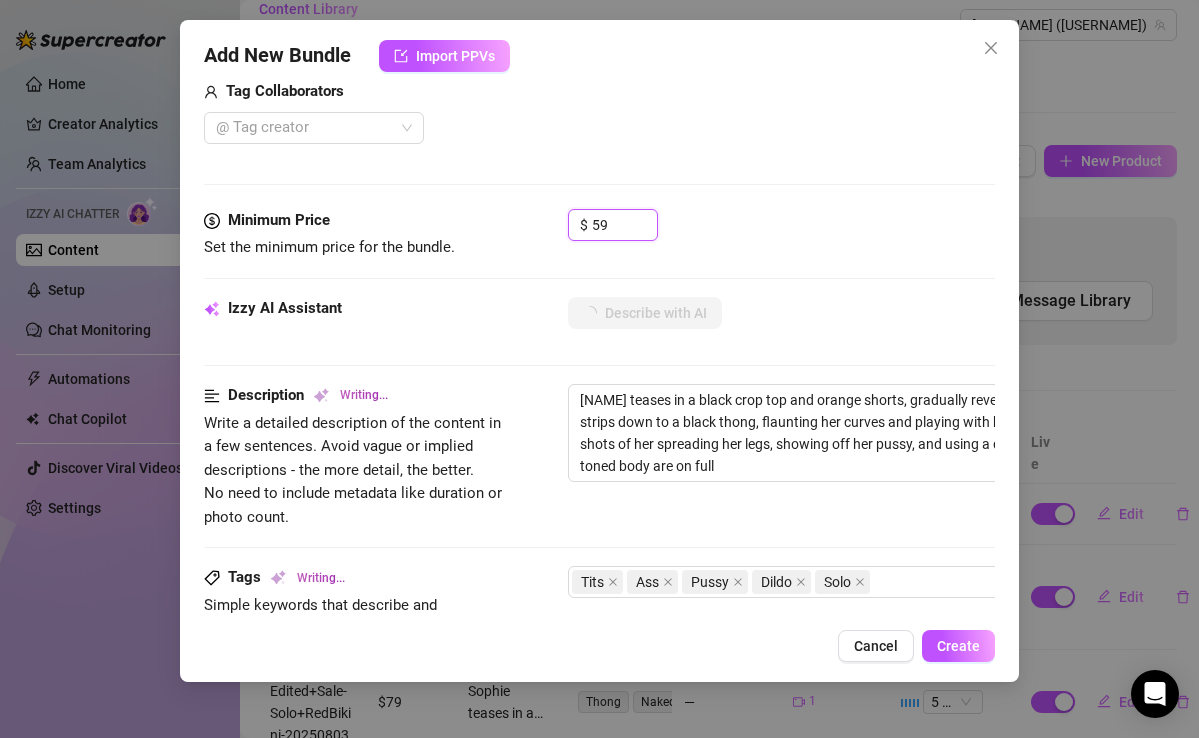 type on "Sophie teases in a black crop top and orange shorts, gradually revealing her perky tits and tight ass. She strips down to a black thong, flaunting her curves and playing with her nipples. The bundle includes intimate shots of her spreading her legs, showing off her pussy, and using a dildo for a solo session. Her thick ass and toned body are on full display" 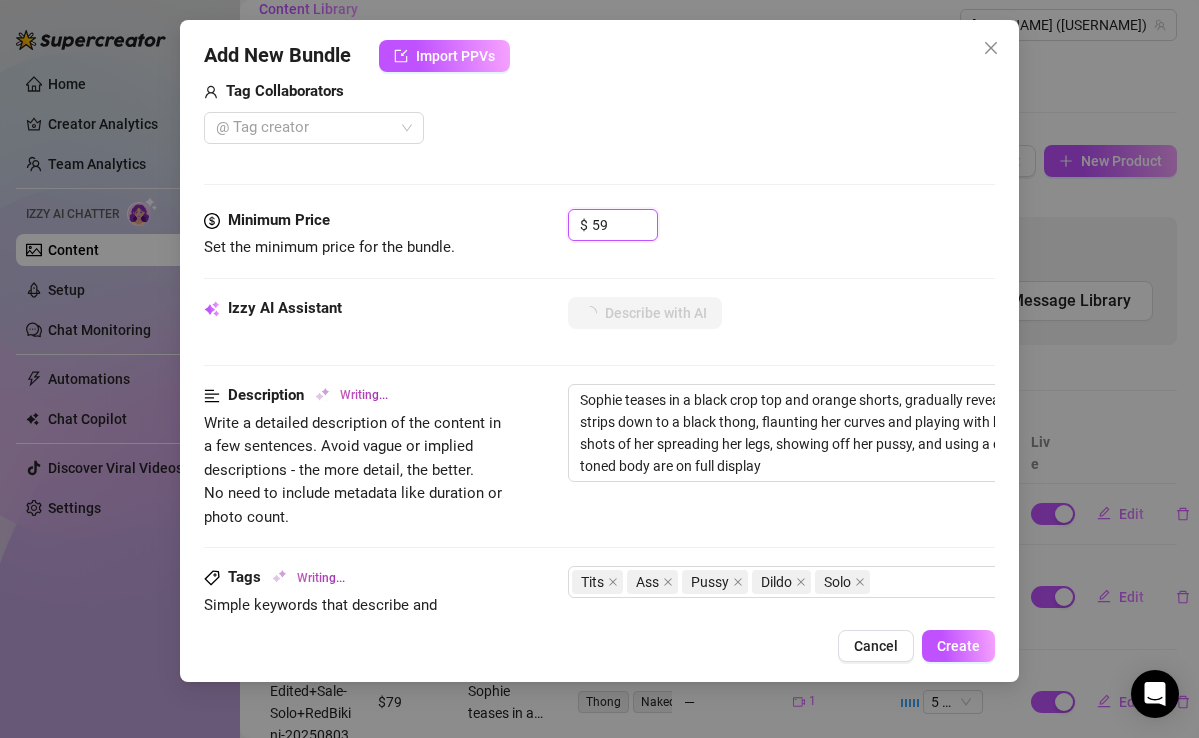 type on "[FIRST] teases in a black crop top and orange shorts, gradually revealing her perky tits and tight ass. She strips down to a black thong, flaunting her curves and playing with her nipples. The bundle includes intimate shots of her spreading her legs, showing off her pussy, and using a dildo for a solo session. Her thick ass and toned body are on full display as" 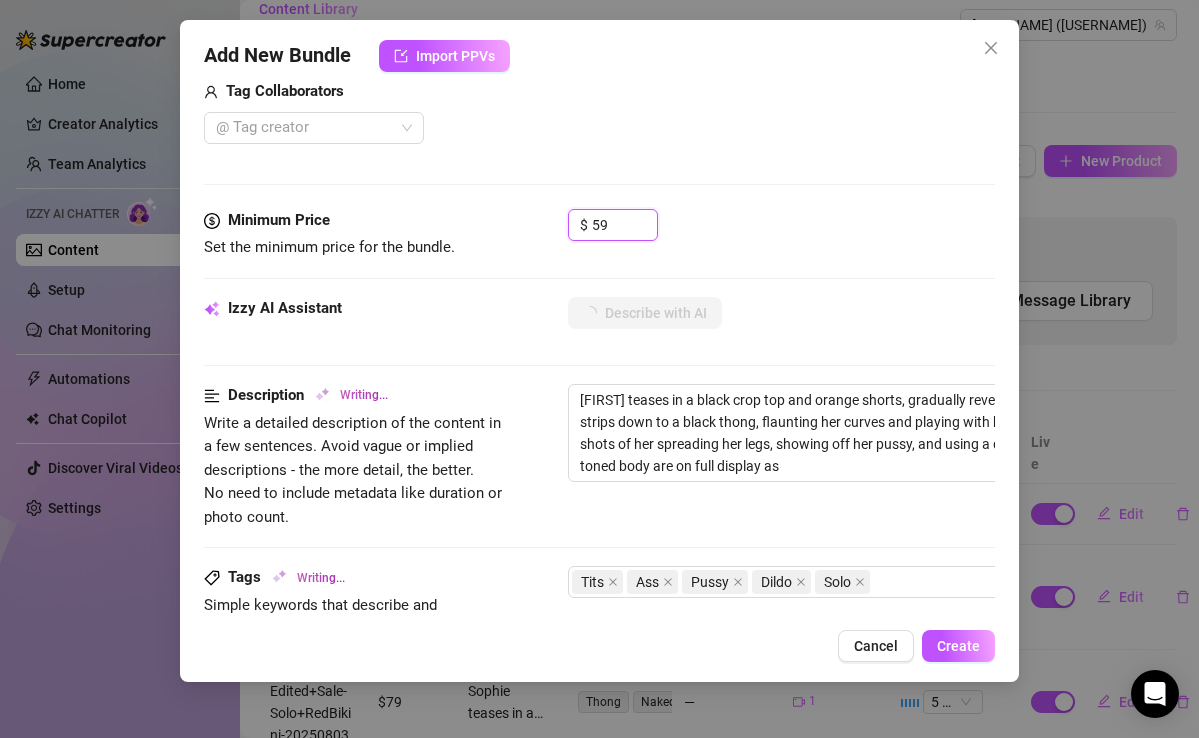 type on "[FIRST] teases in a black crop top and orange shorts, gradually revealing her perky tits and tight ass. She strips down to a black thong, flaunting her curves and playing with her nipples. The bundle includes intimate shots of her spreading her legs, showing off her pussy, and using a dildo for a solo session. Her thick ass and toned body are on full display as she" 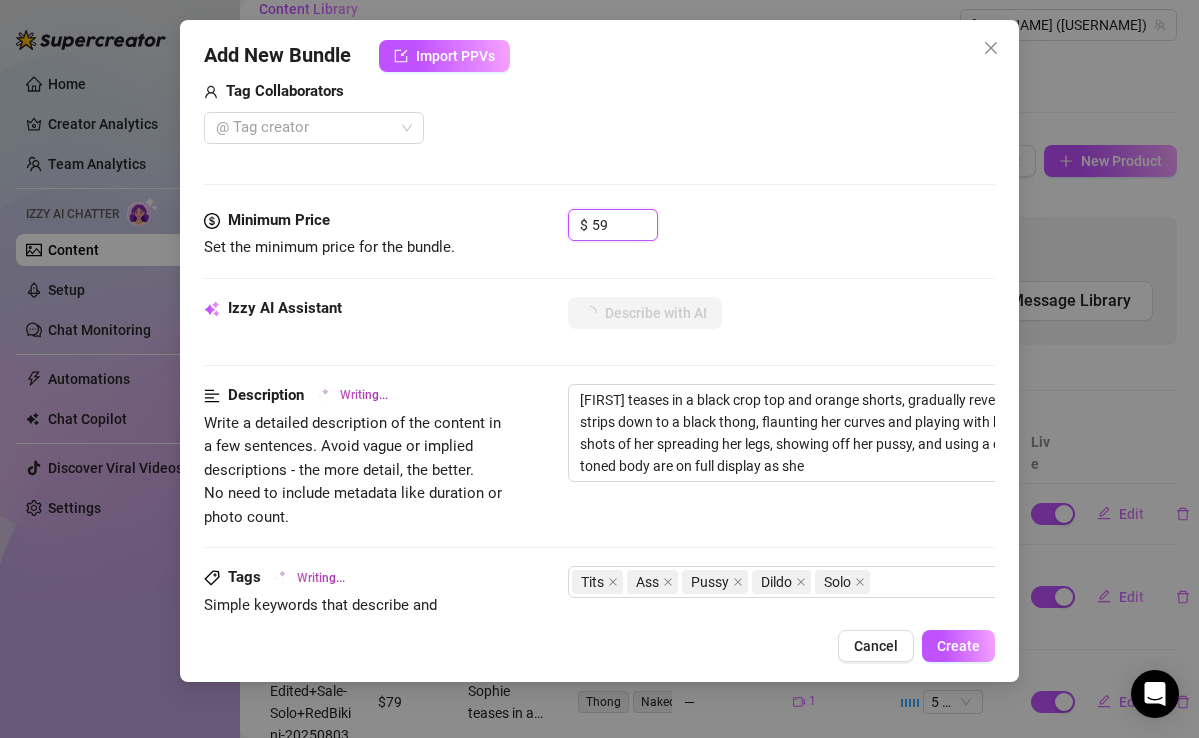 type on "[FIRST] teases in a black crop top and orange shorts, gradually revealing her perky tits and tight ass. She strips down to a black thong, flaunting her curves and playing with her nipples. The bundle includes intimate shots of her spreading her legs, showing off her pussy, and using a dildo for a solo session. Her thick ass and toned body are on full display as she poses" 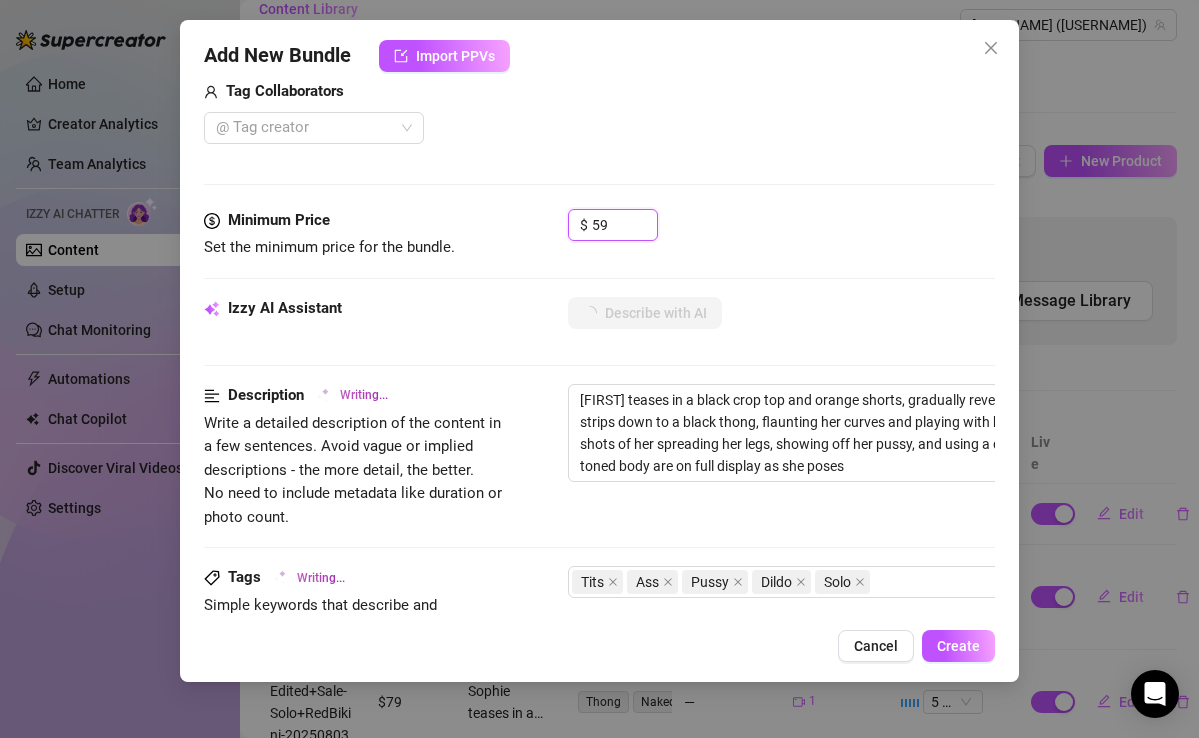 type on "[FIRST] teases in a black crop top and orange shorts, gradually revealing her perky tits and tight ass. She strips down to a black thong, flaunting her curves and playing with her nipples. The bundle includes intimate shots of her spreading her legs, showing off her pussy, and using a dildo for a solo session. Her thick ass and toned body are on full display as she poses seductively" 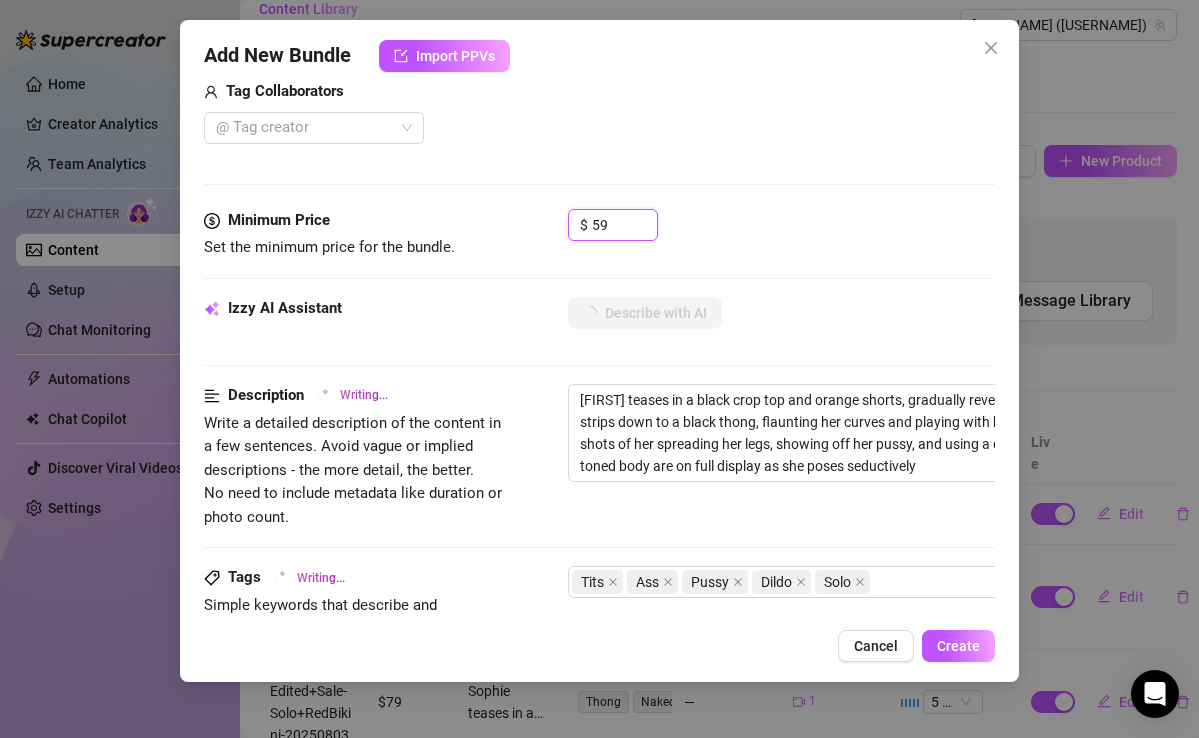 type on "[FIRST] teases in a black crop top and orange shorts, gradually revealing her perky tits and tight ass. She strips down to a black thong, flaunting her curves and playing with her nipples. The bundle includes intimate shots of her spreading her legs, showing off her pussy, and using a dildo for a solo session. Her thick ass and toned body are on full display as she poses seductively on" 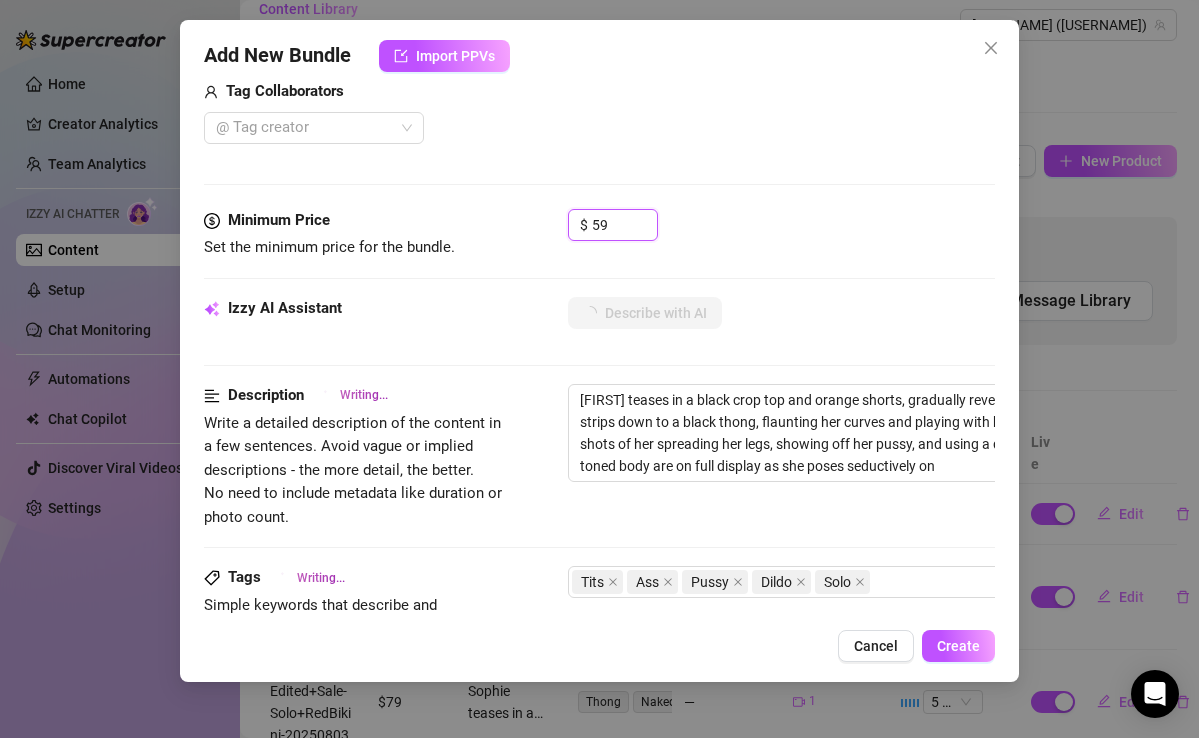 type on "Sophie teases in a black crop top and orange shorts, gradually revealing her perky tits and tight ass. She strips down to a black thong, flaunting her curves and playing with her nipples. The bundle includes intimate shots of her spreading her legs, showing off her pussy, and using a dildo for a solo session. Her thick ass and toned body are on full display as she poses seductively on a" 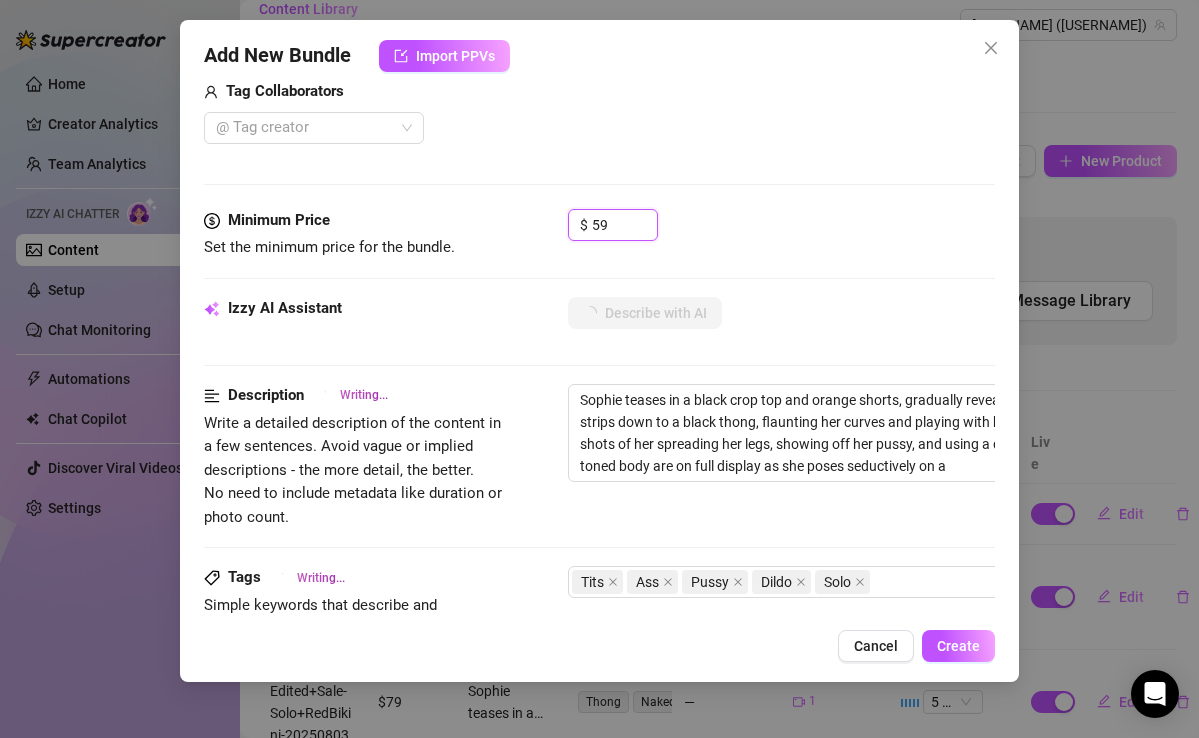 type on "[FIRST] teases in a black crop top and orange shorts, gradually revealing her perky tits and tight ass. She strips down to a black thong, flaunting her curves and playing with her nipples. The bundle includes intimate shots of her spreading her legs, showing off her pussy, and using a dildo for a solo session. Her thick ass and toned body are on full display as she poses seductively on a bed" 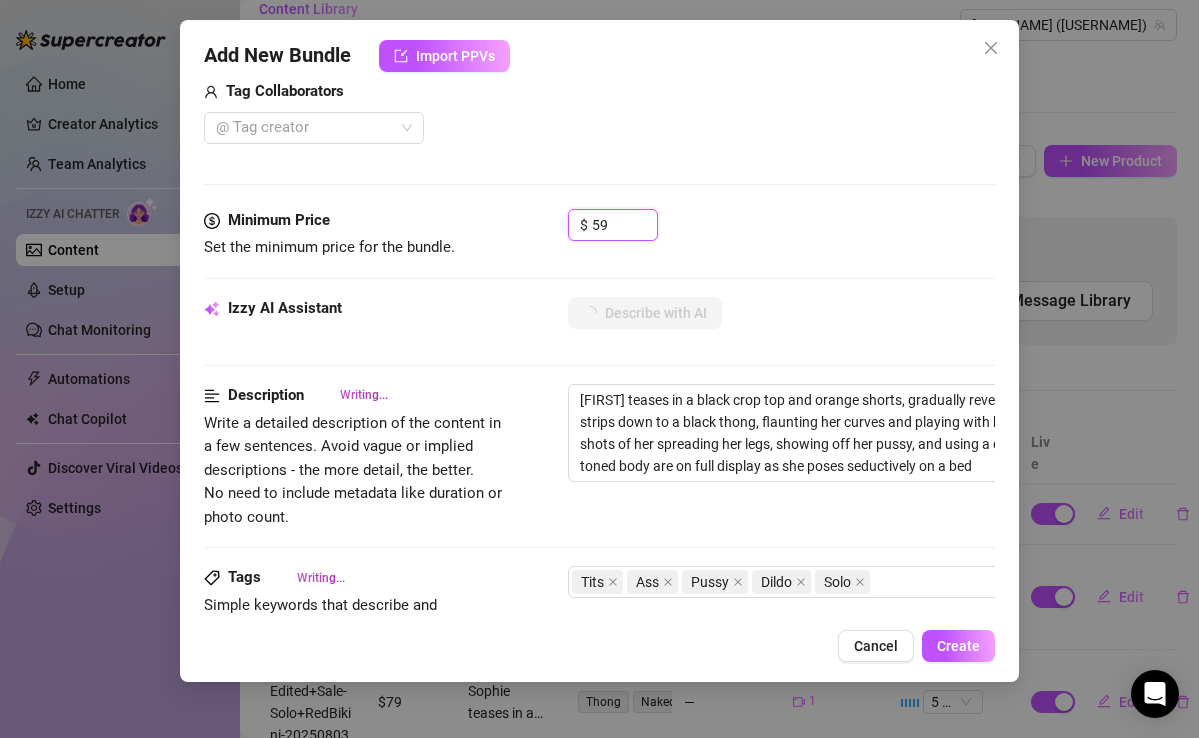 type on "[FIRST] teases in a black crop top and orange shorts, gradually revealing her perky tits and tight ass. She strips down to a black thong, flaunting her curves and playing with her nipples. The bundle includes intimate shots of her spreading her legs, showing off her pussy, and using a dildo for a solo session. Her thick ass and toned body are on full display as she poses seductively on a bed and" 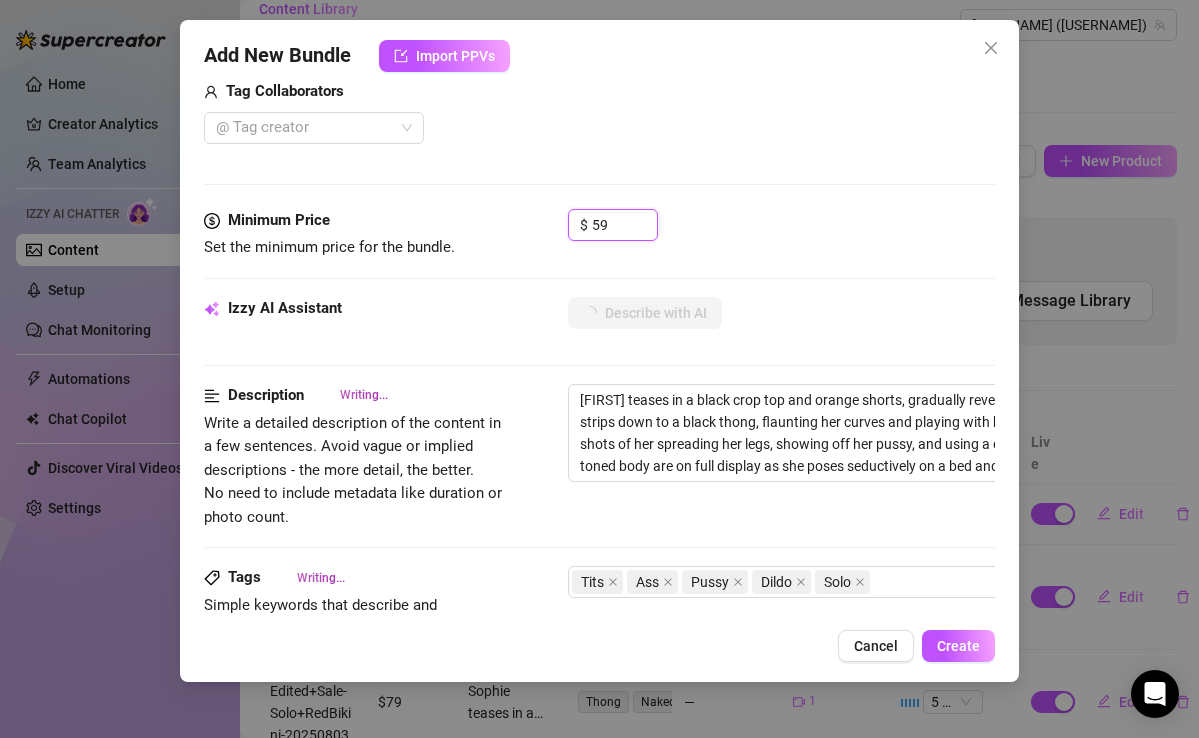 type on "[FIRST] teases in a black crop top and orange shorts, gradually revealing her perky tits and tight ass. She strips down to a black thong, flaunting her curves and playing with her nipples. The bundle includes intimate shots of her spreading her legs, showing off her pussy, and using a dildo for a solo session. Her thick ass and toned body are on full display as she poses seductively on a bed and on" 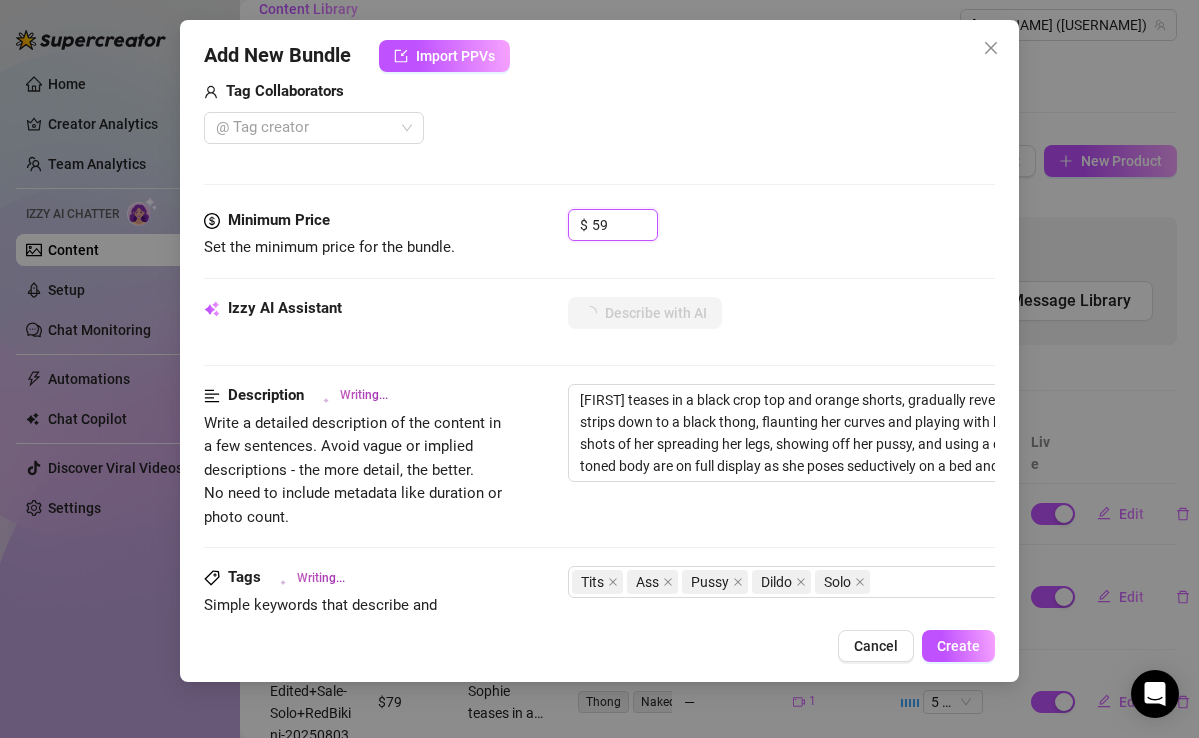 type on "[FIRST] teases in a black crop top and orange shorts, gradually revealing her perky tits and tight ass. She strips down to a black thong, flaunting her curves and playing with her nipples. The bundle includes intimate shots of her spreading her legs, showing off her pussy, and using a dildo for a solo session. Her thick ass and toned body are on full display as she poses seductively on a bed and on the floor." 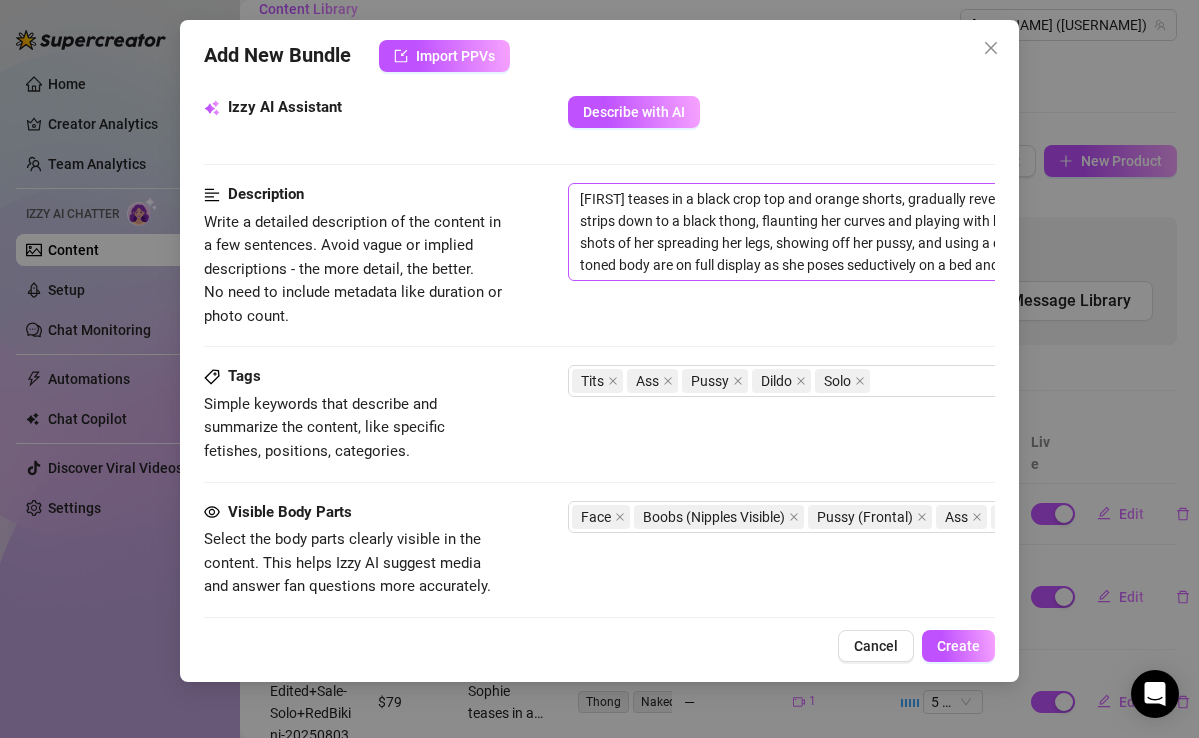 scroll, scrollTop: 975, scrollLeft: 0, axis: vertical 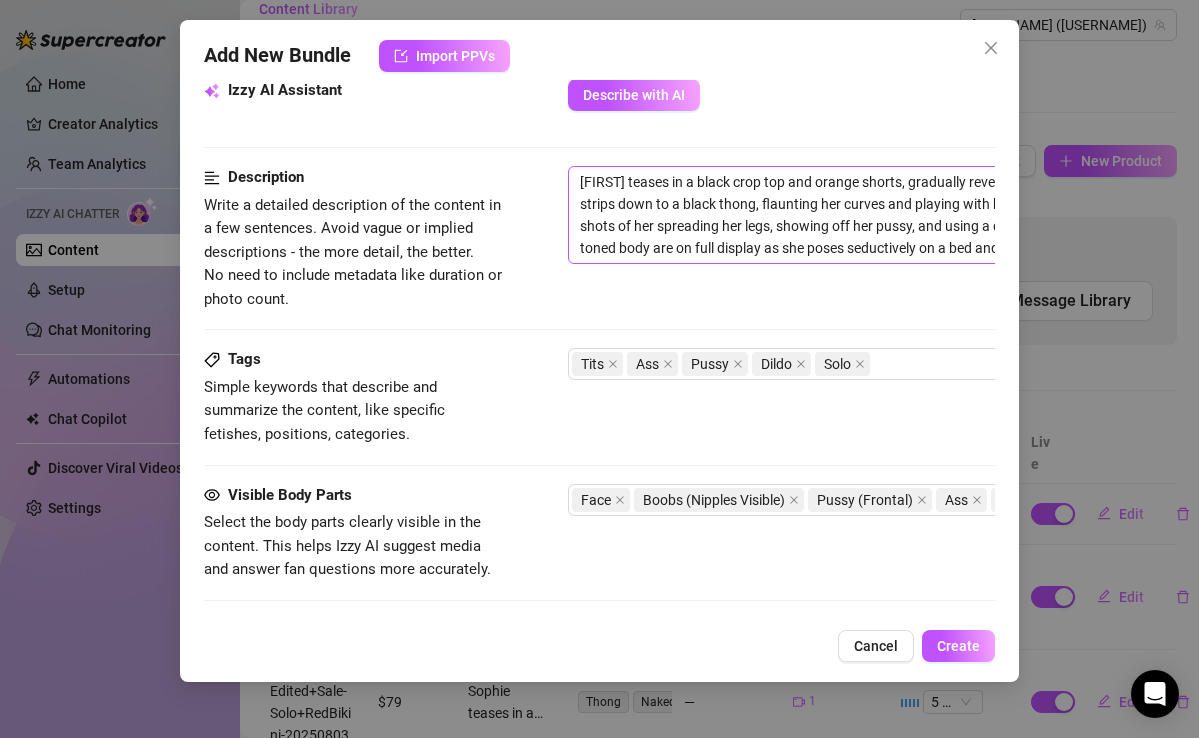 type on "59" 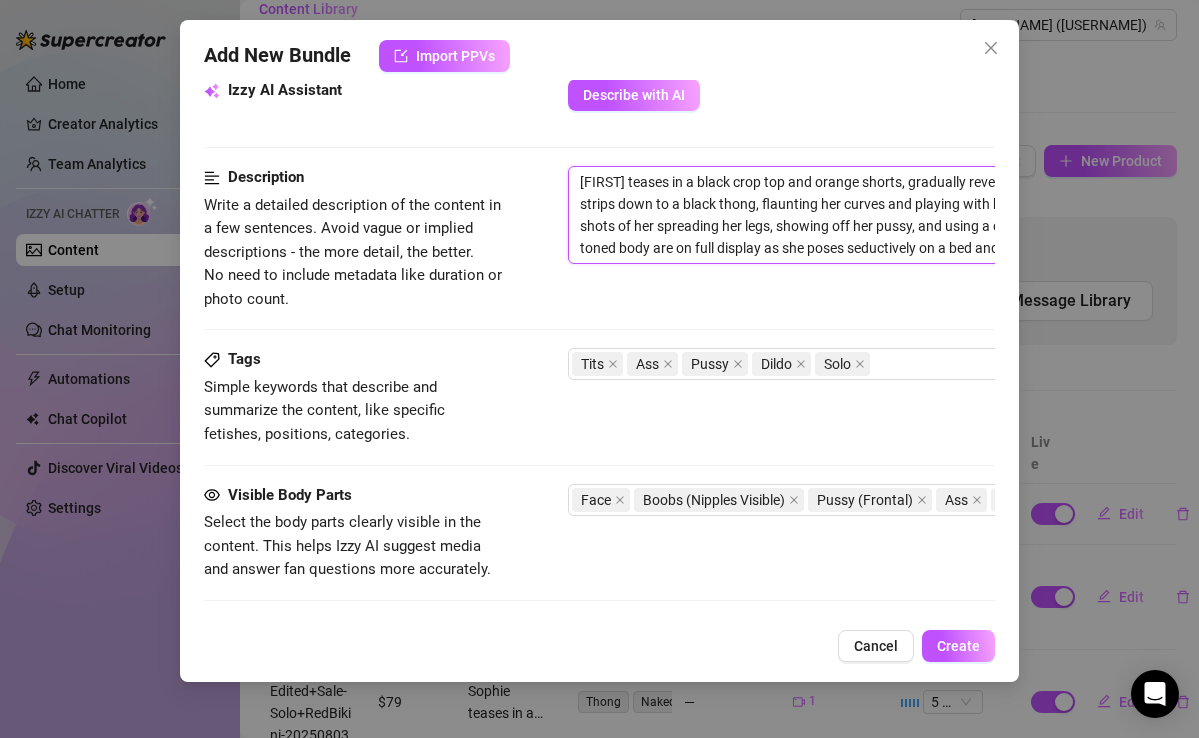 click on "[FIRST] teases in a black crop top and orange shorts, gradually revealing her perky tits and tight ass. She strips down to a black thong, flaunting her curves and playing with her nipples. The bundle includes intimate shots of her spreading her legs, showing off her pussy, and using a dildo for a solo session. Her thick ass and toned body are on full display as she poses seductively on a bed and on the floor." at bounding box center (918, 215) 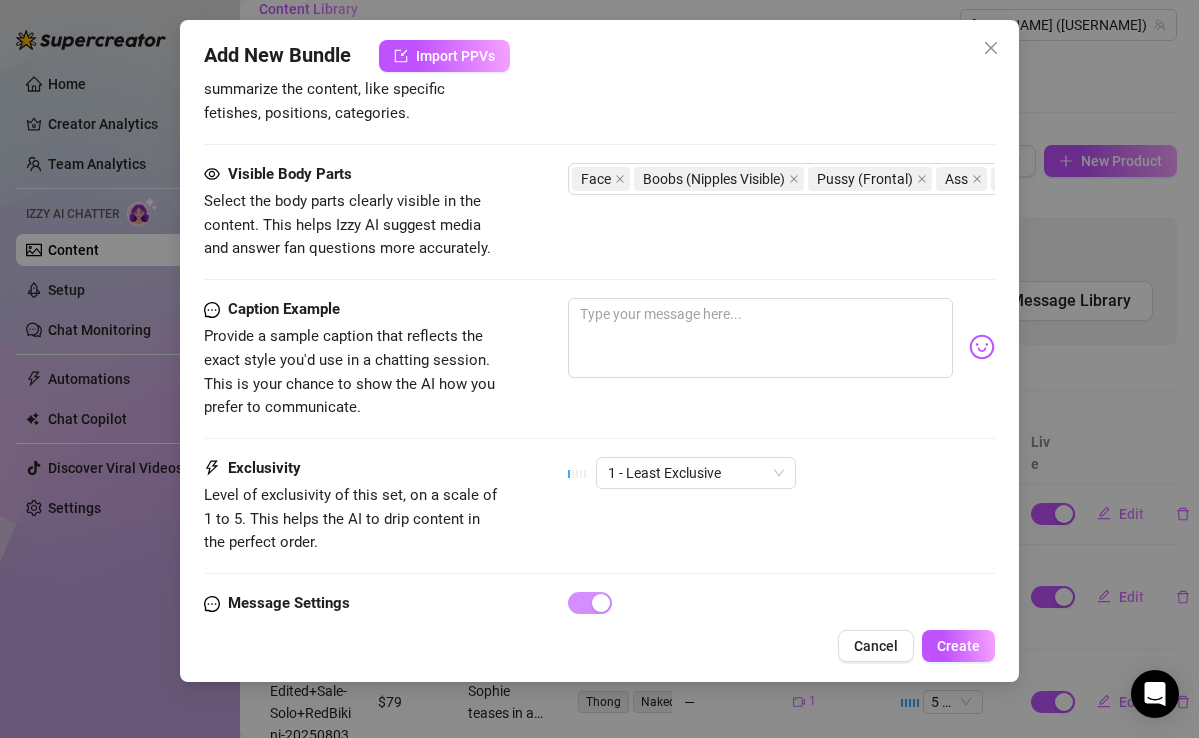 scroll, scrollTop: 1382, scrollLeft: 0, axis: vertical 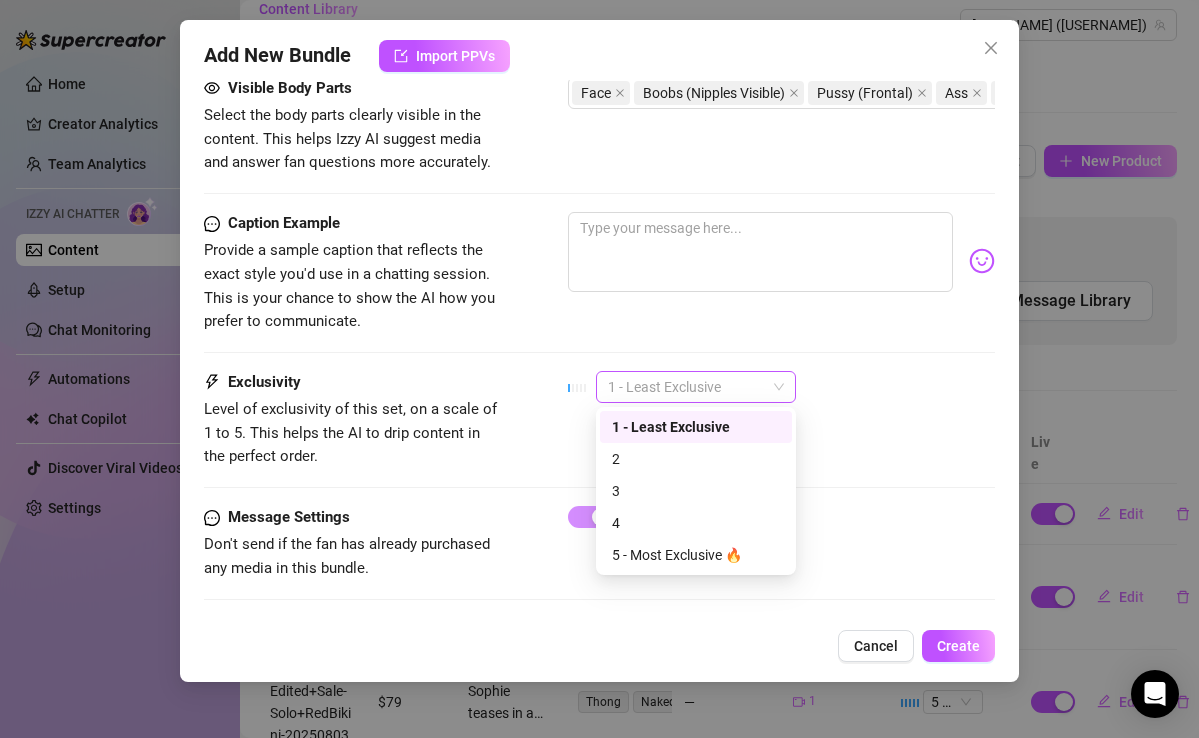 click on "1 - Least Exclusive" at bounding box center [696, 387] 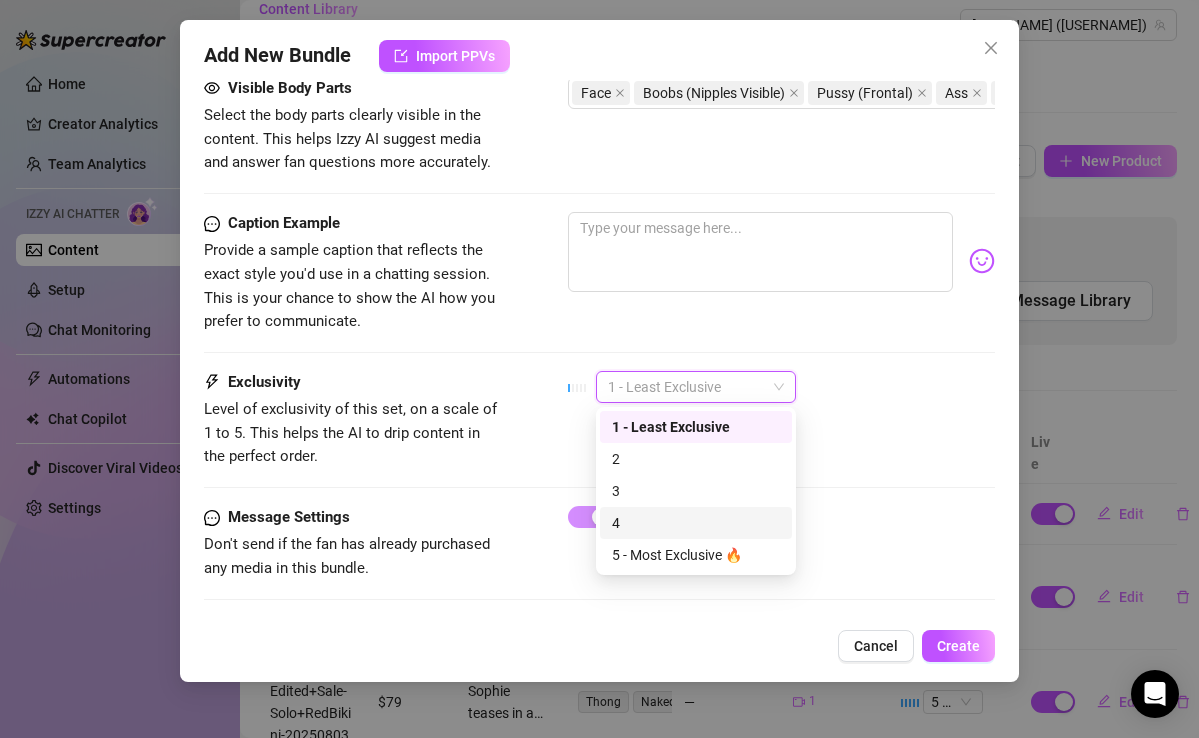 click on "4" at bounding box center [696, 523] 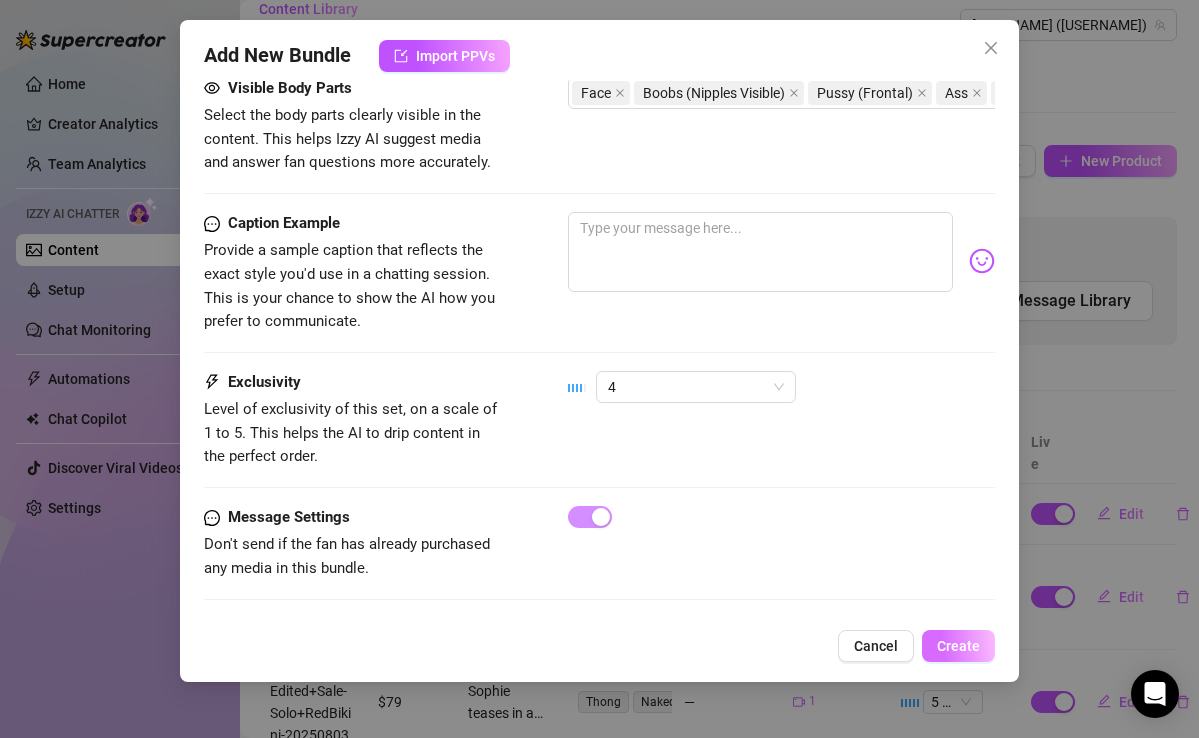 click on "Create" at bounding box center [958, 646] 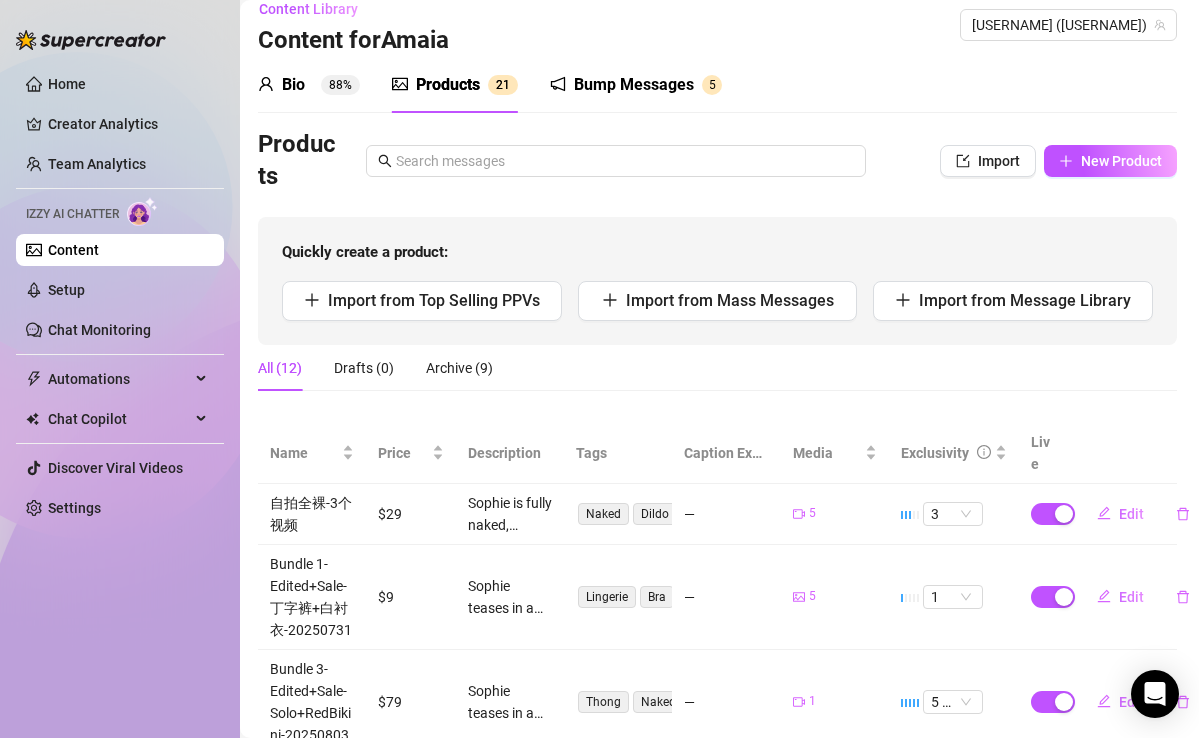 scroll, scrollTop: 0, scrollLeft: 2, axis: horizontal 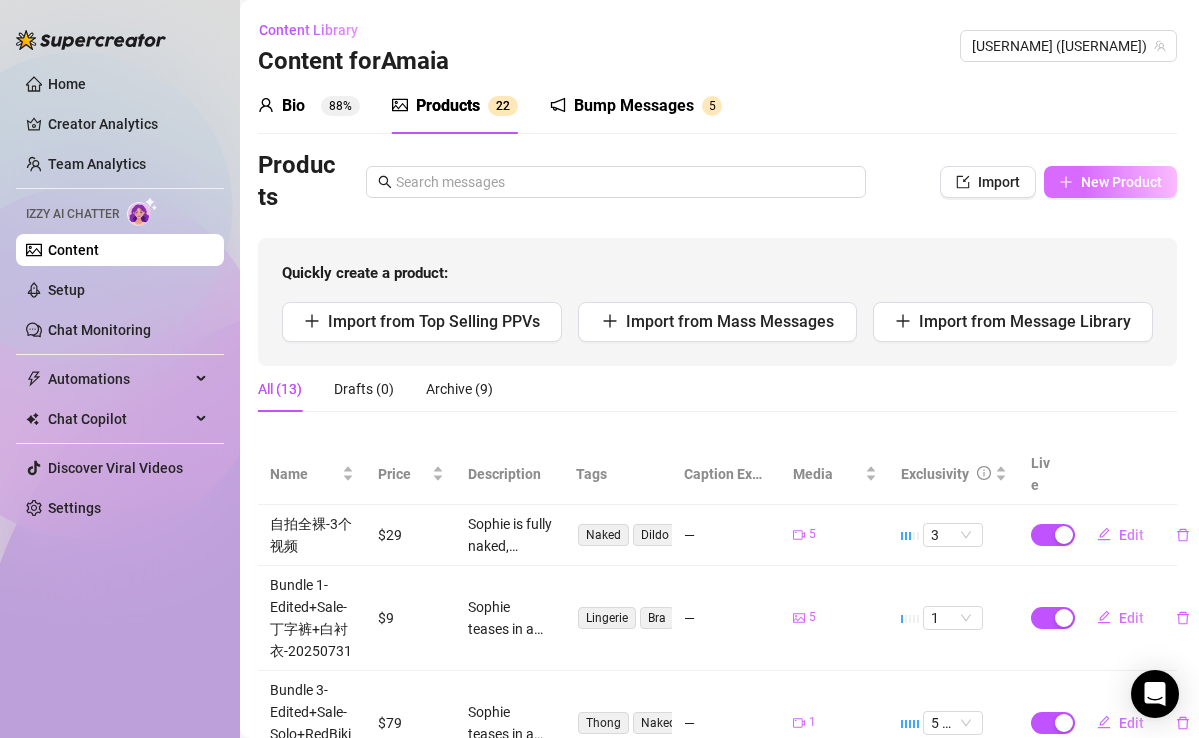 click on "New Product" at bounding box center (1121, 182) 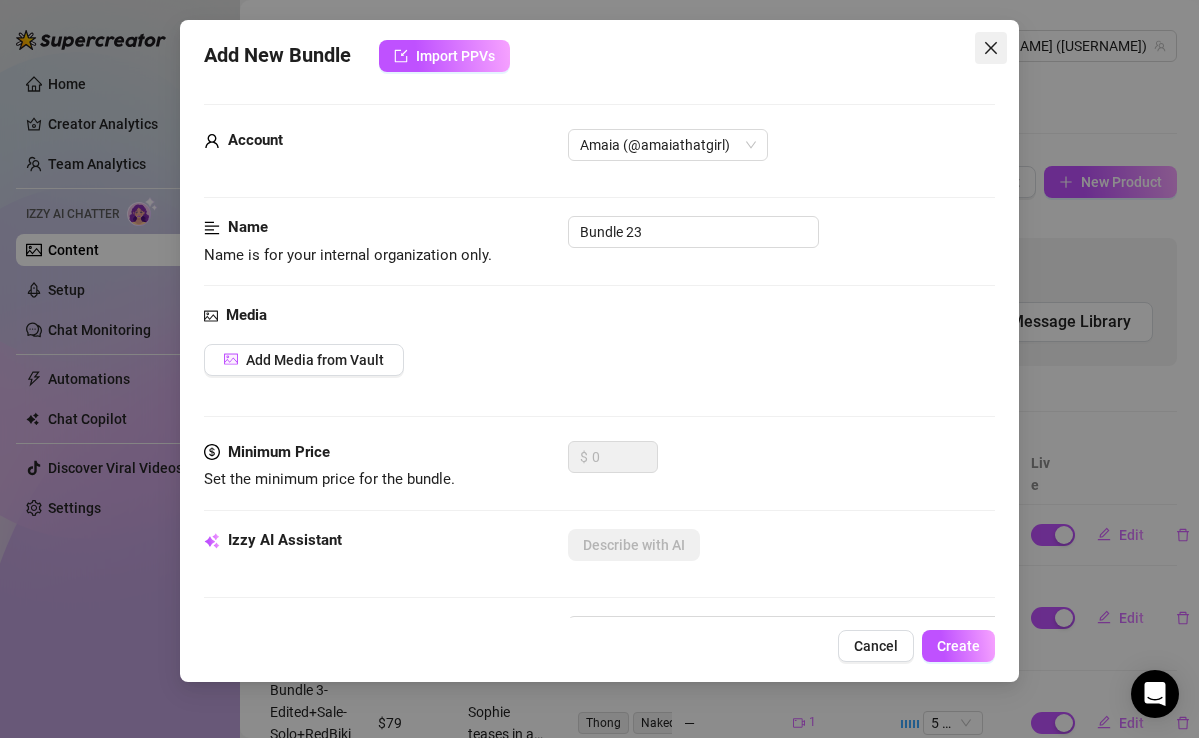 click 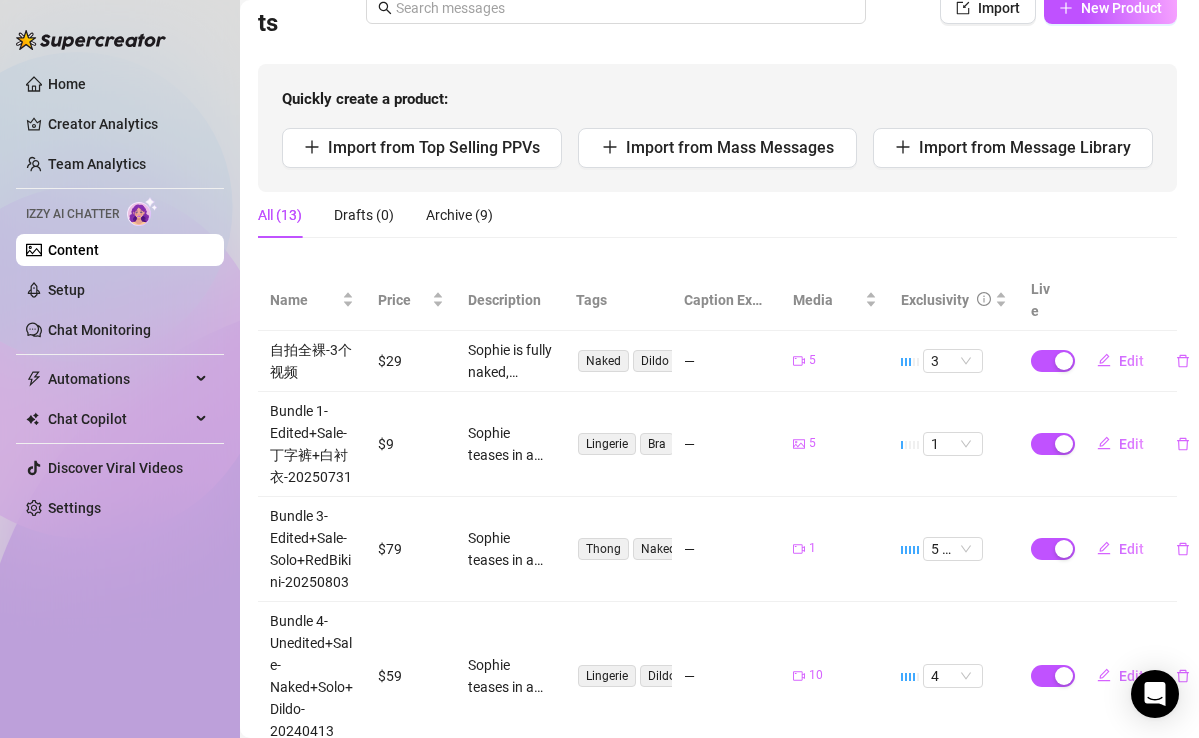 scroll, scrollTop: 175, scrollLeft: 2, axis: both 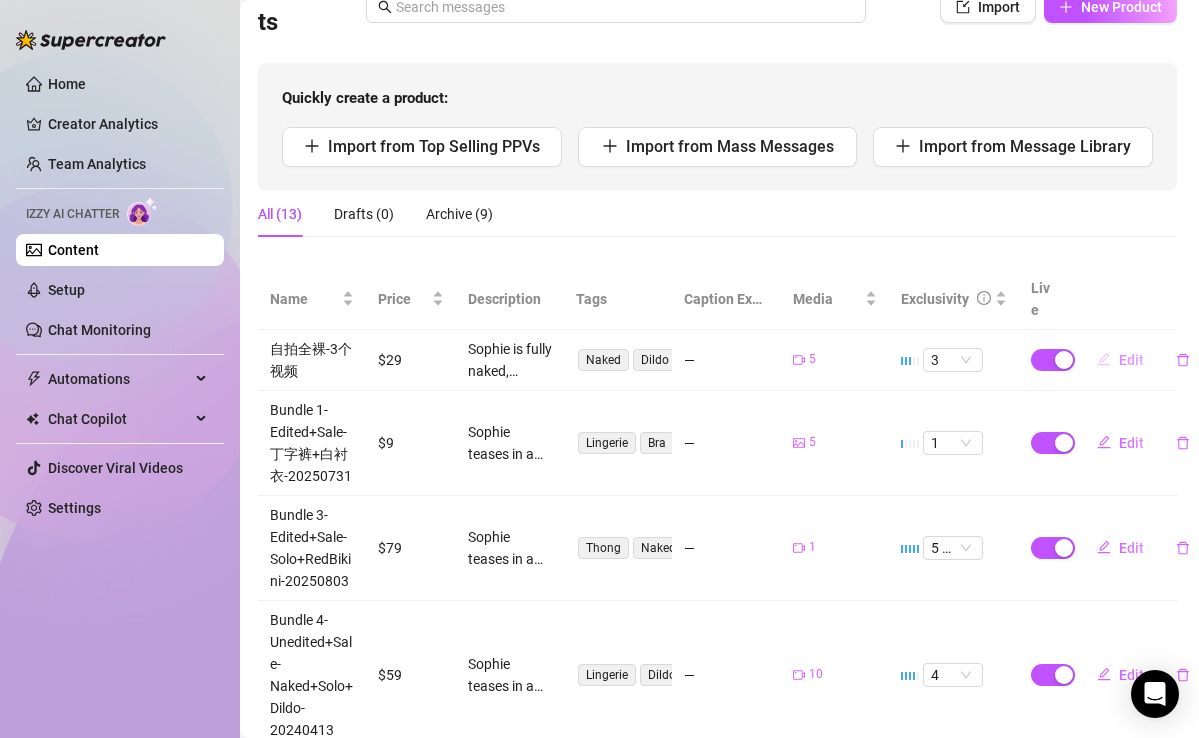 click on "Edit" at bounding box center (1120, 360) 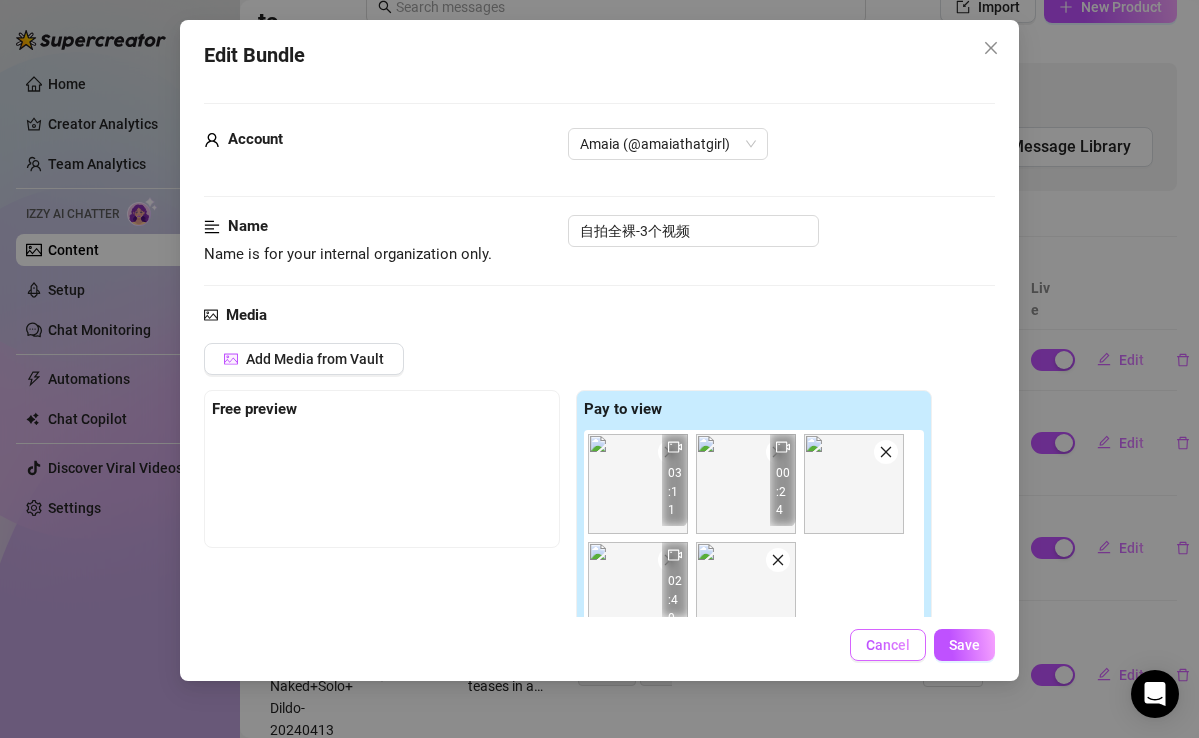 click on "Cancel" at bounding box center (888, 645) 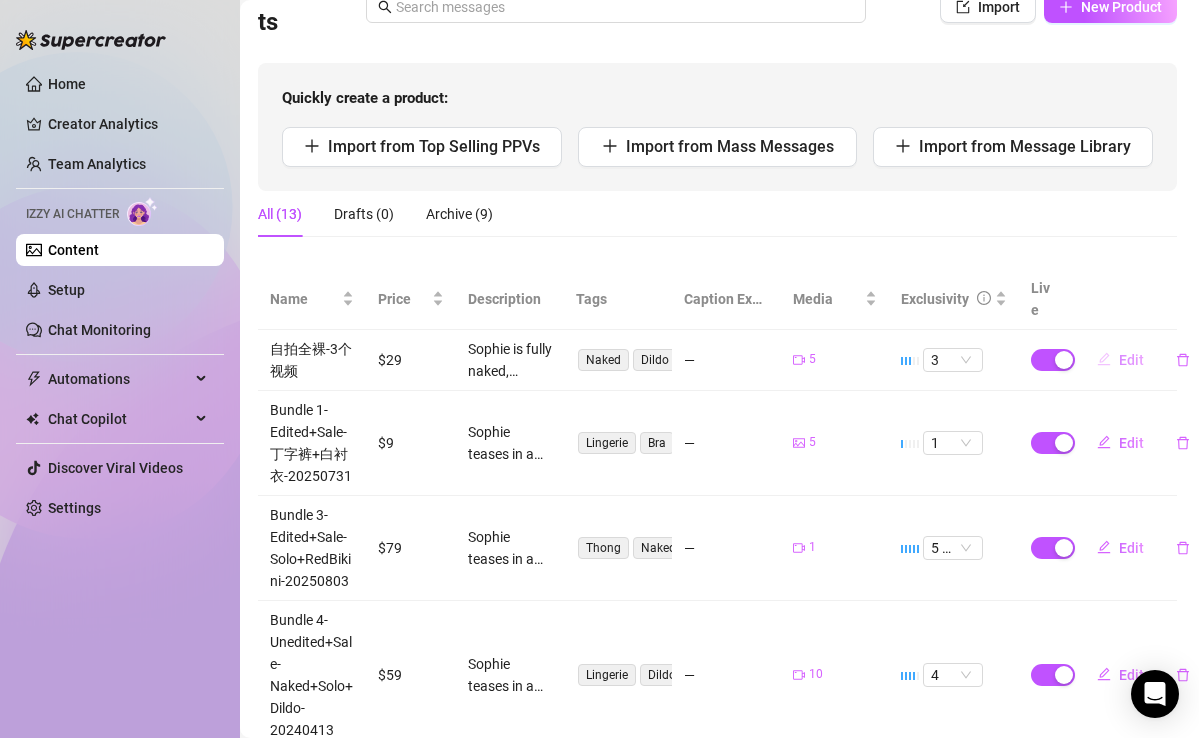 click on "Edit" at bounding box center (1131, 360) 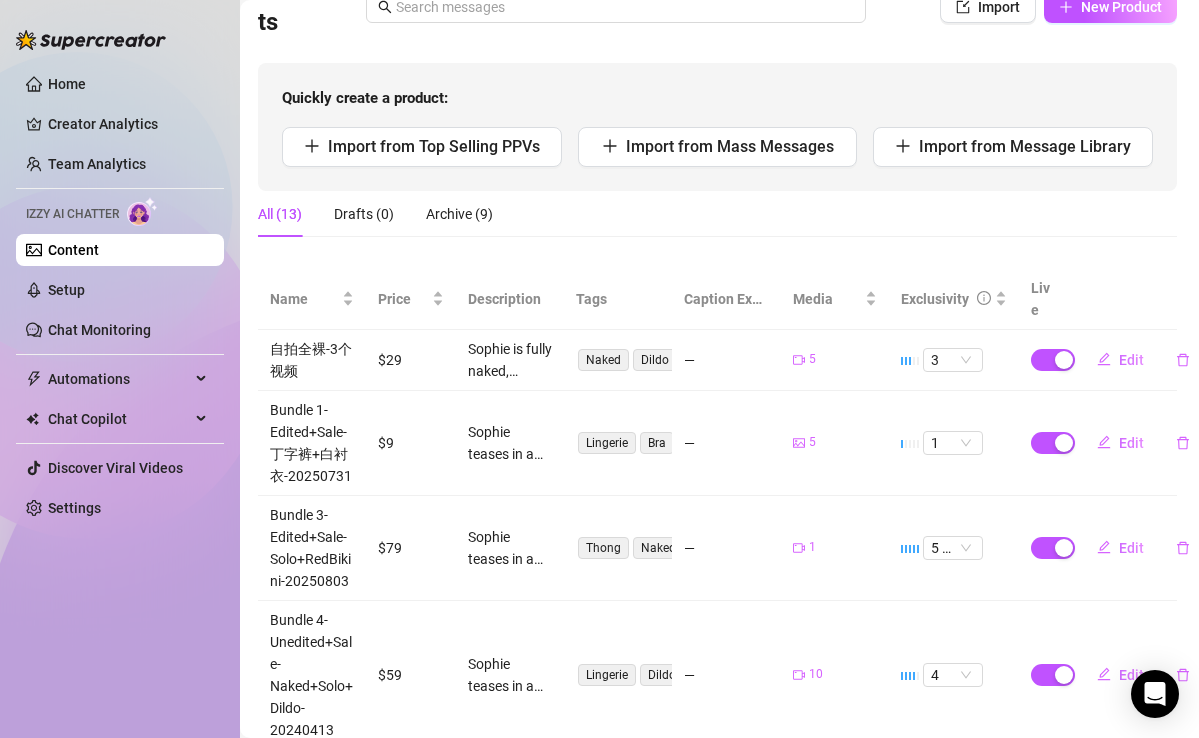 type on "Type your message here..." 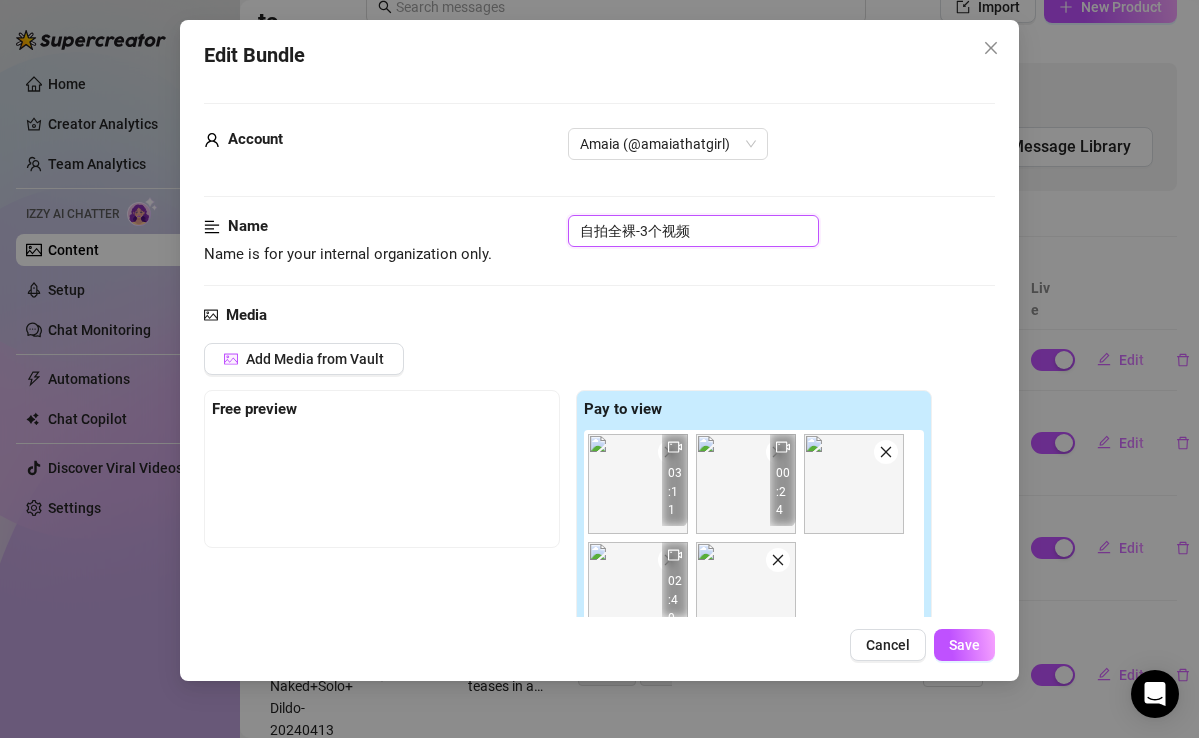 drag, startPoint x: 721, startPoint y: 232, endPoint x: 515, endPoint y: 215, distance: 206.70027 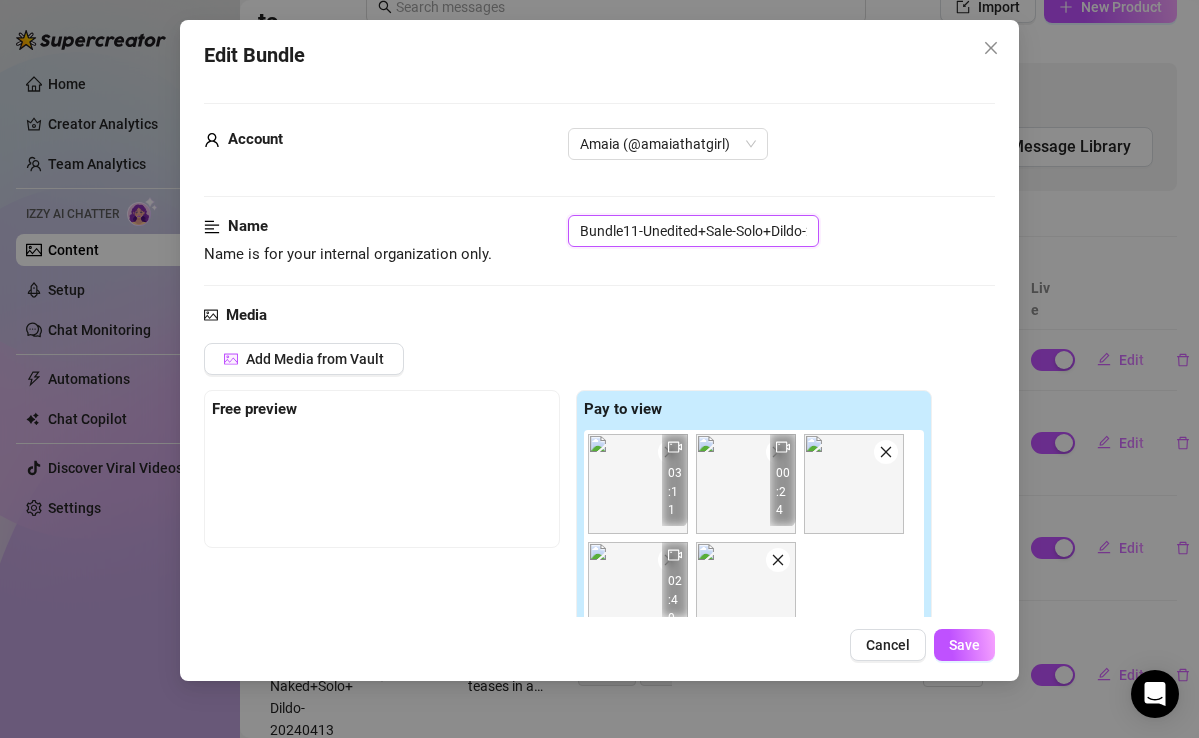 scroll, scrollTop: 0, scrollLeft: 63, axis: horizontal 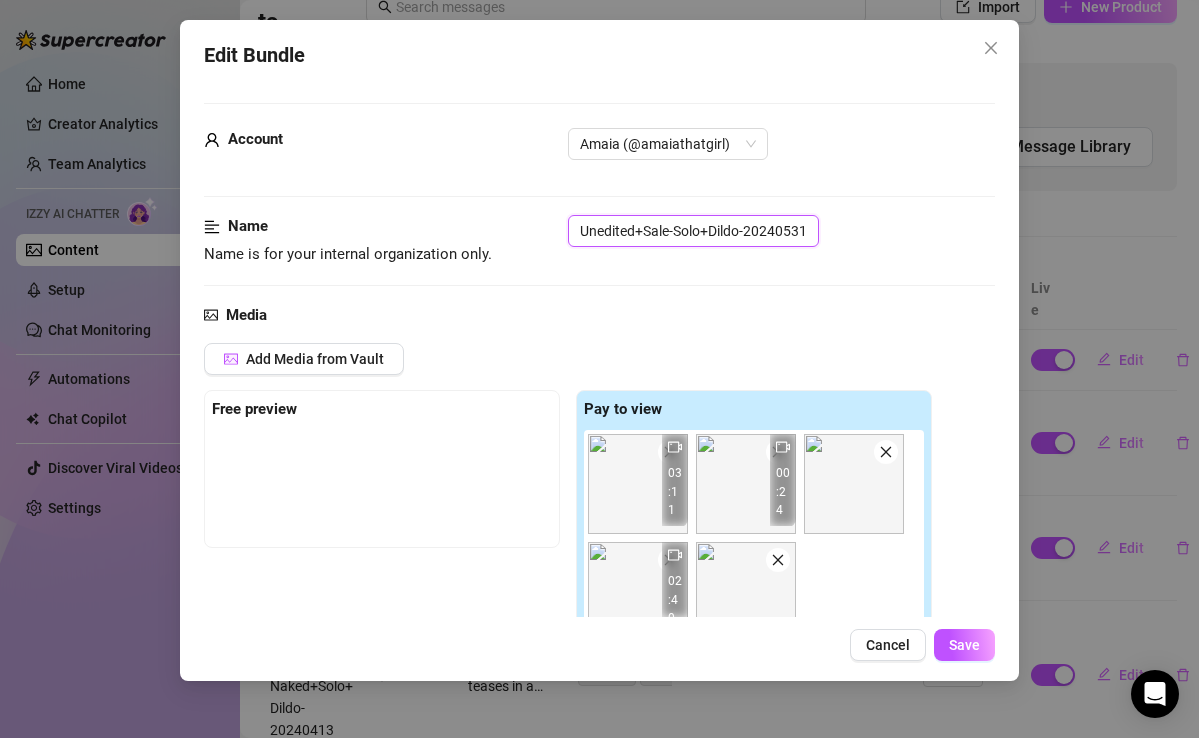 click 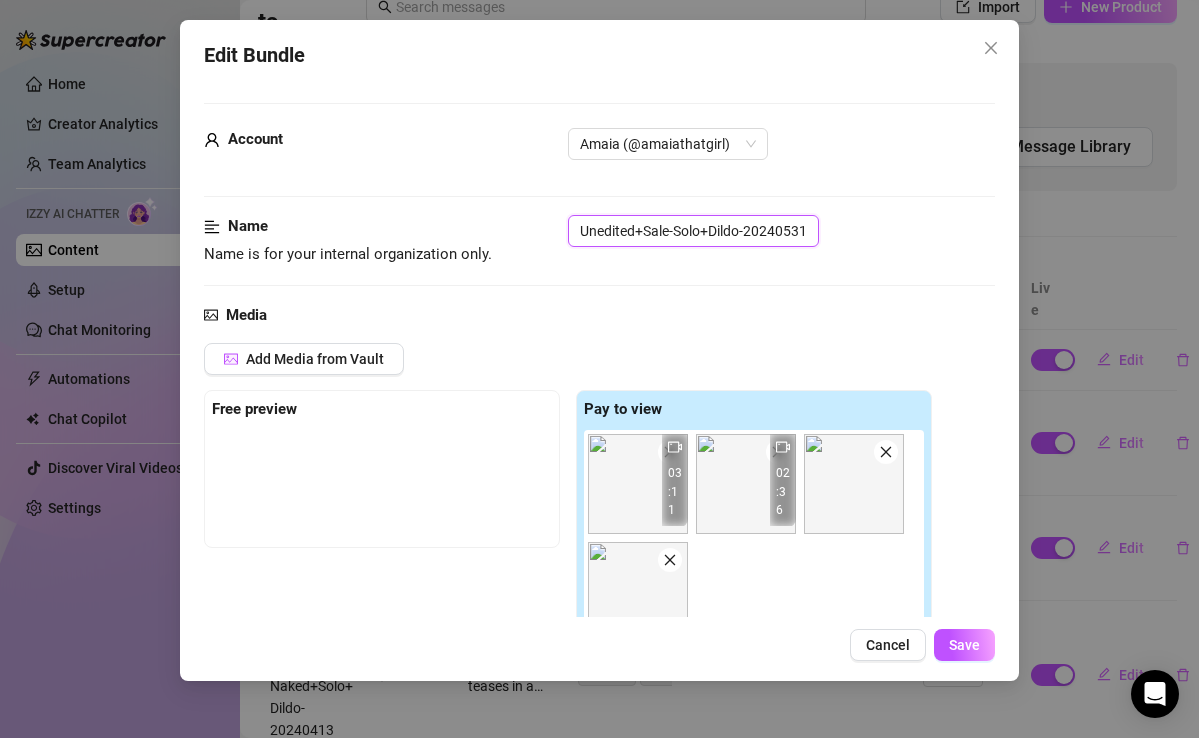 click at bounding box center [670, 560] 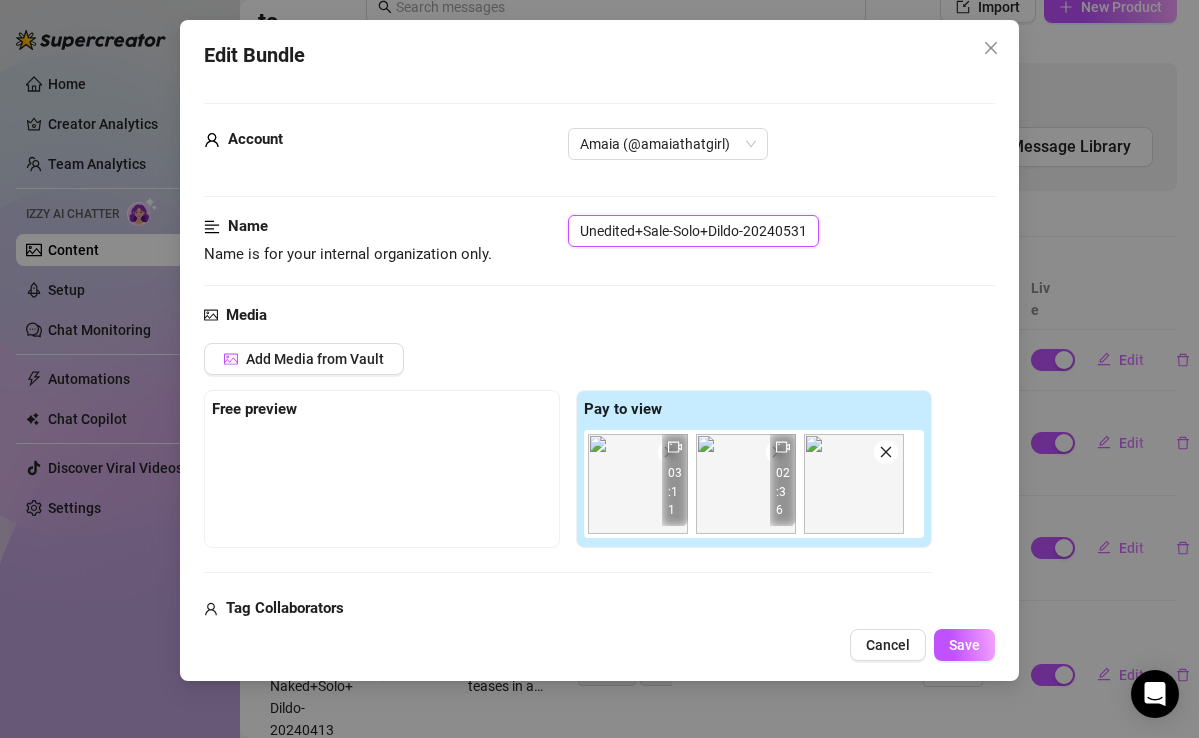 click 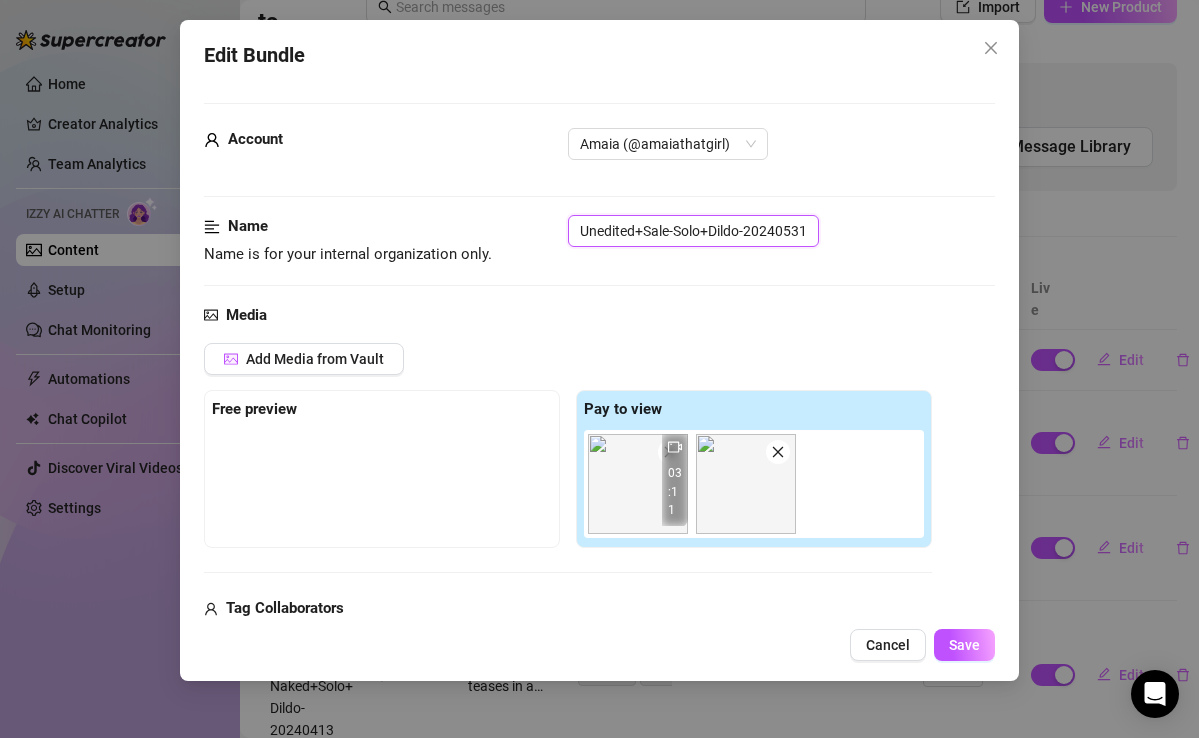 click 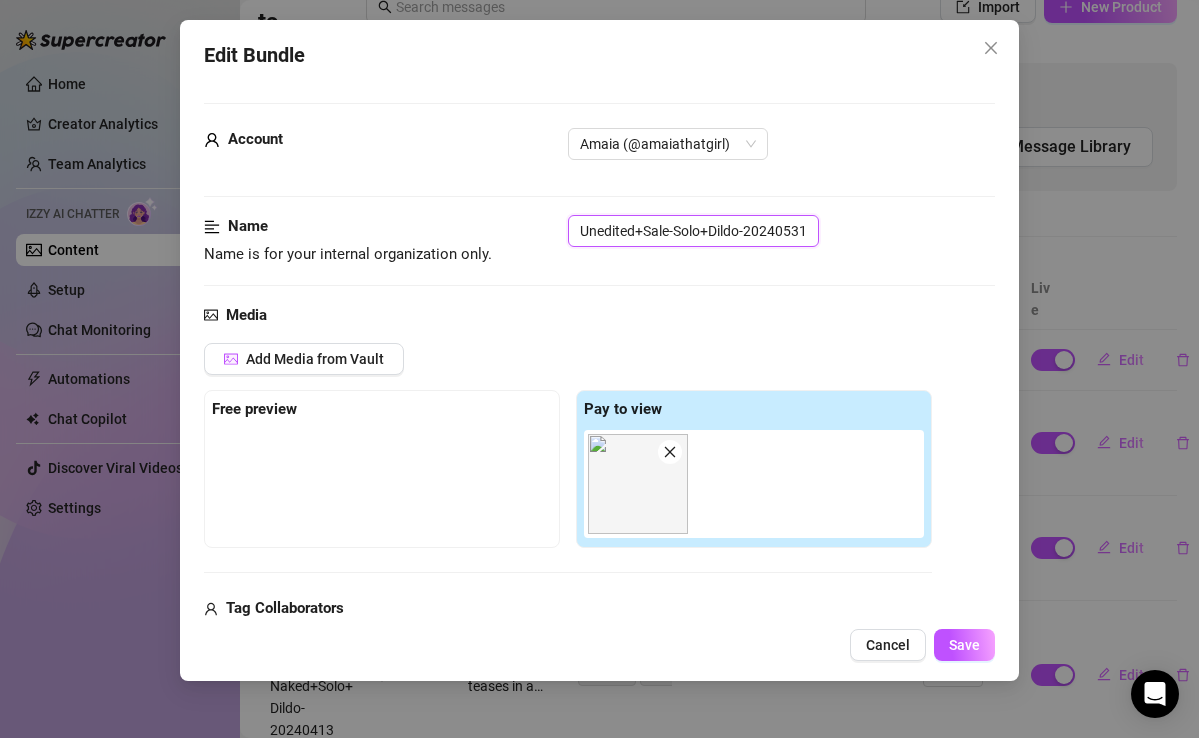 click 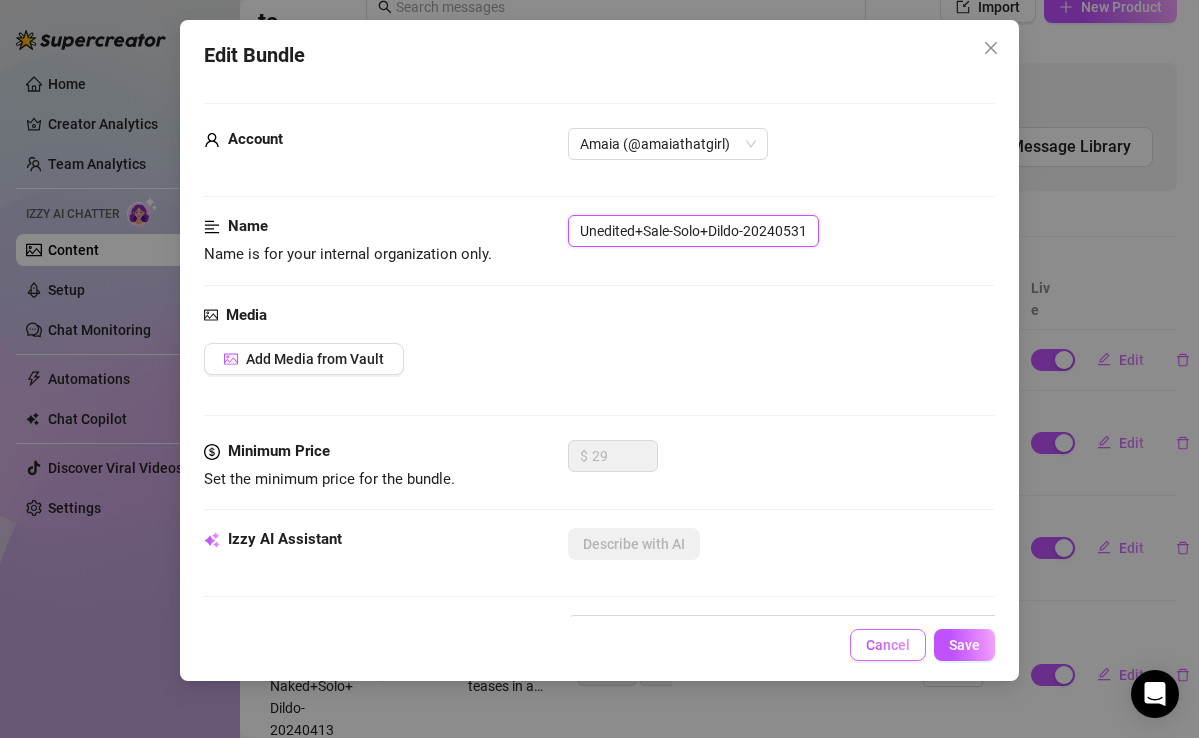 type on "Bundle11-Unedited+Sale-Solo+Dildo-20240531" 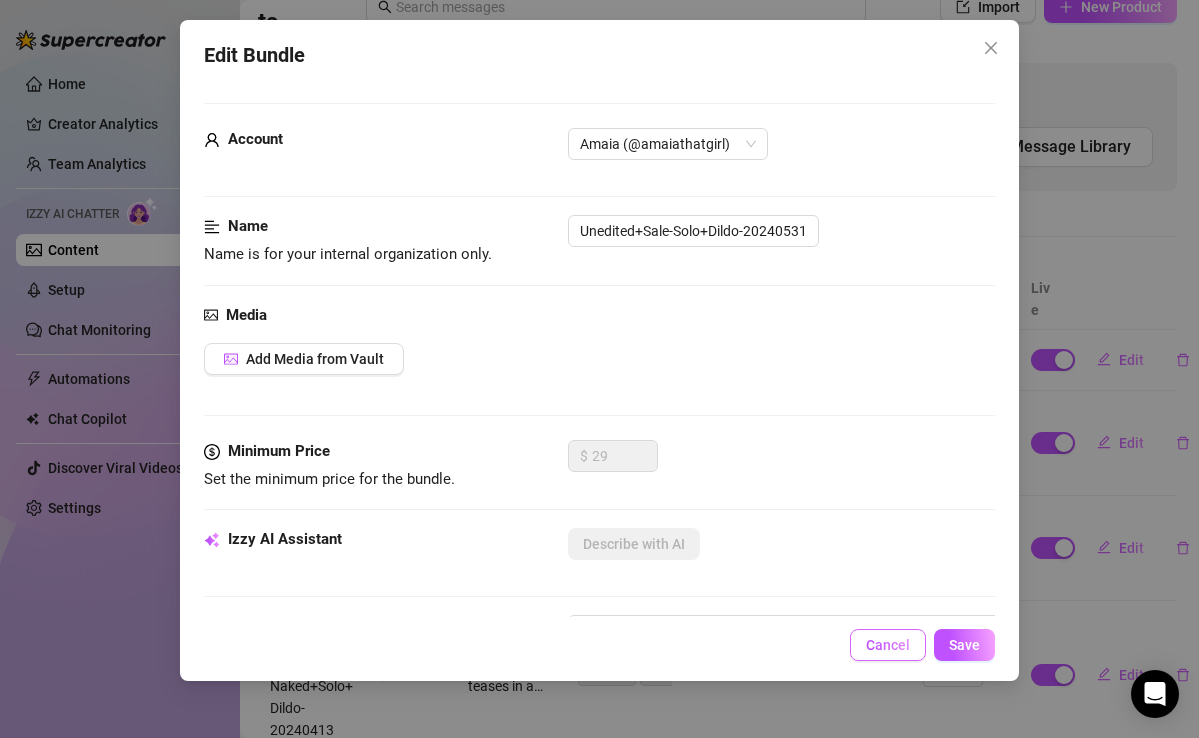 click on "Cancel" at bounding box center (888, 645) 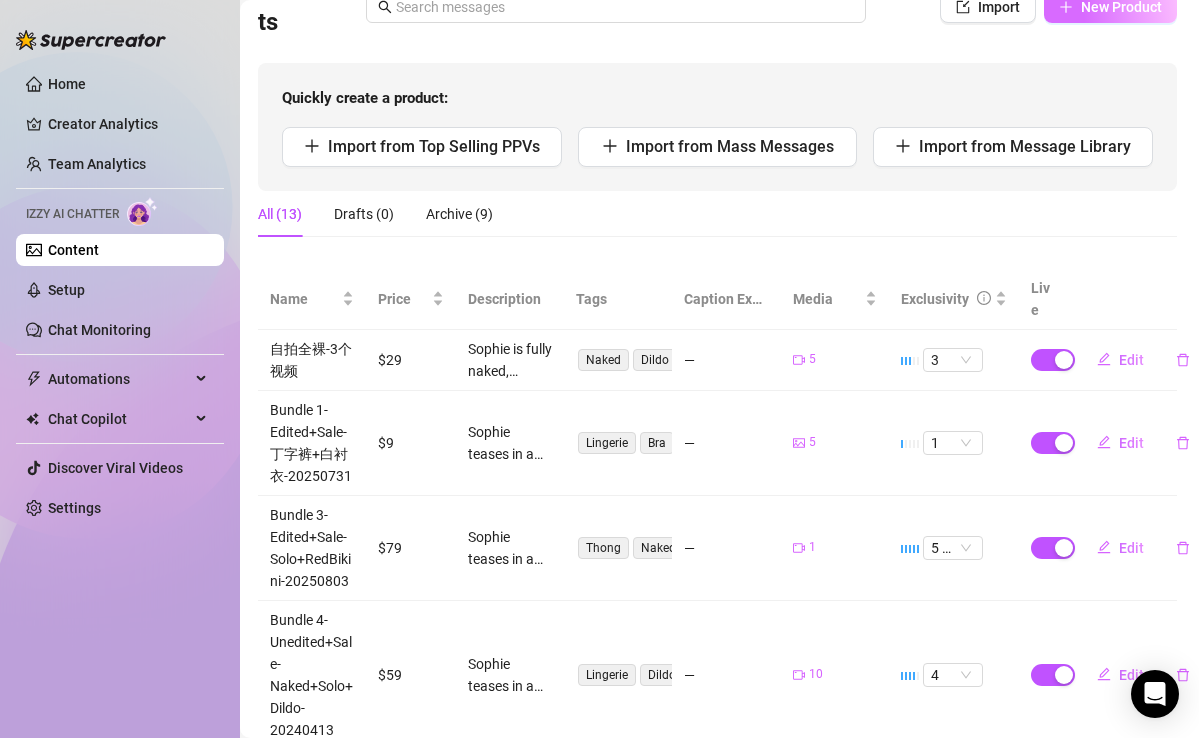 click on "New Product" at bounding box center (1121, 7) 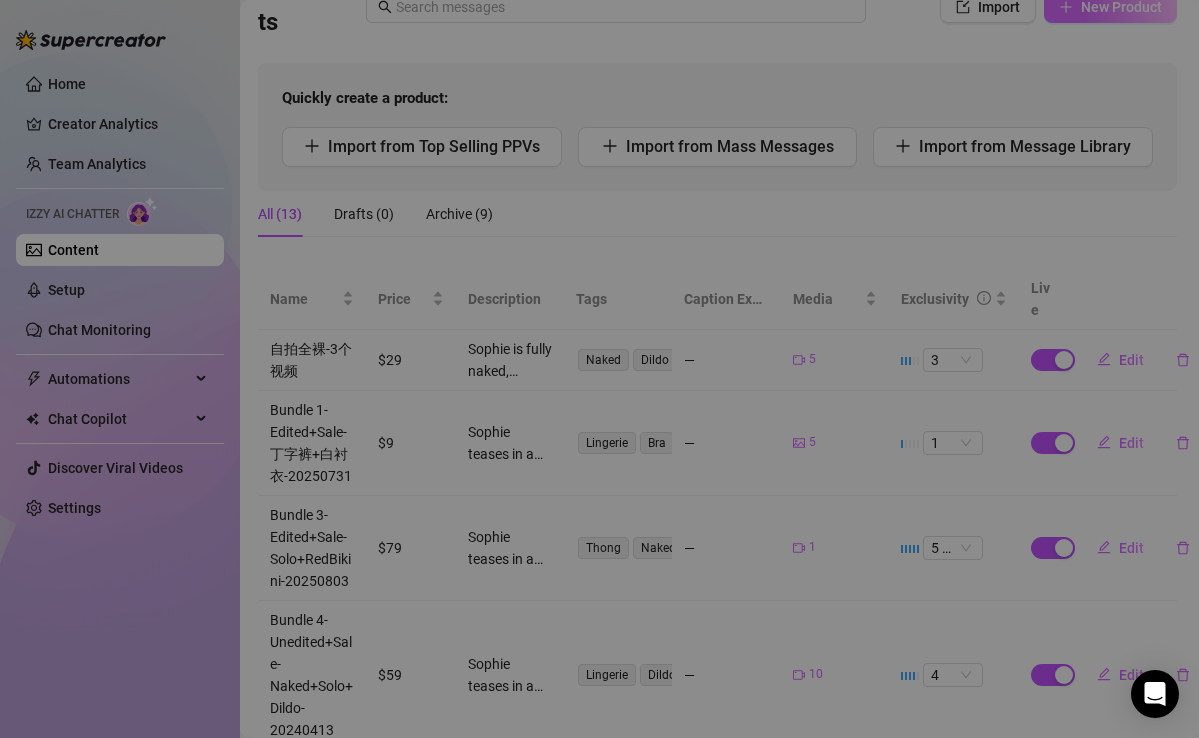 type on "Type your message here..." 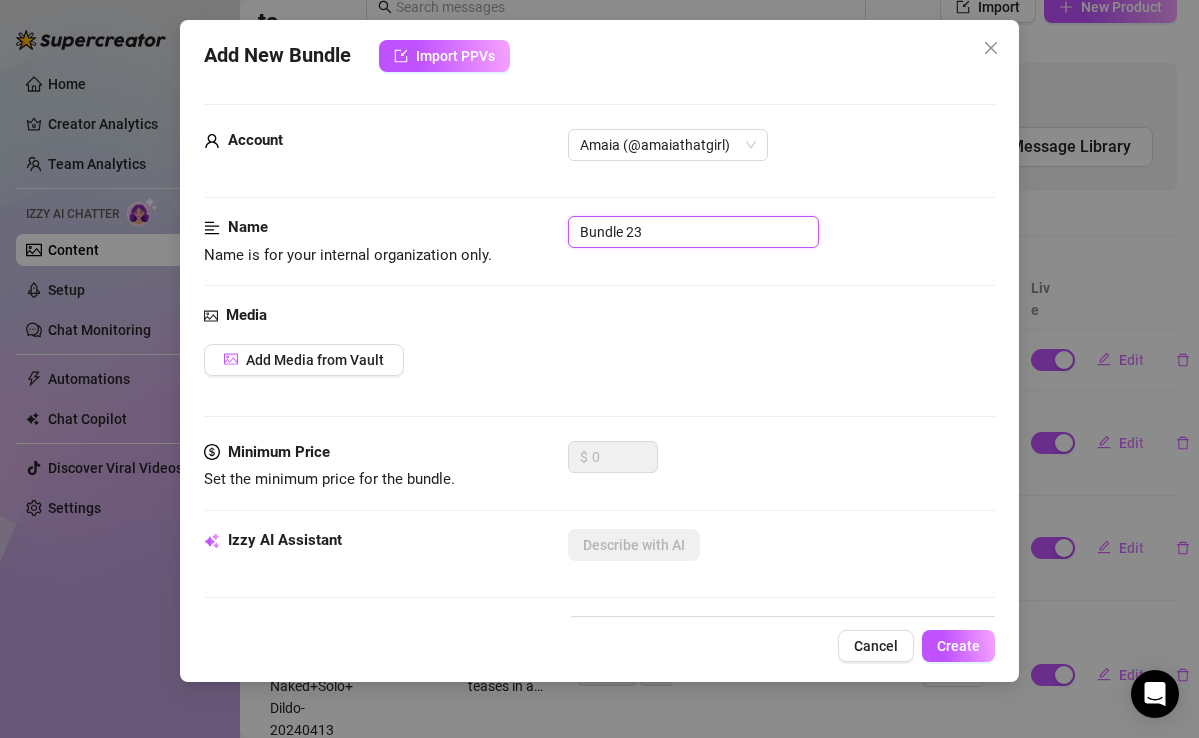 drag, startPoint x: 706, startPoint y: 235, endPoint x: 516, endPoint y: 235, distance: 190 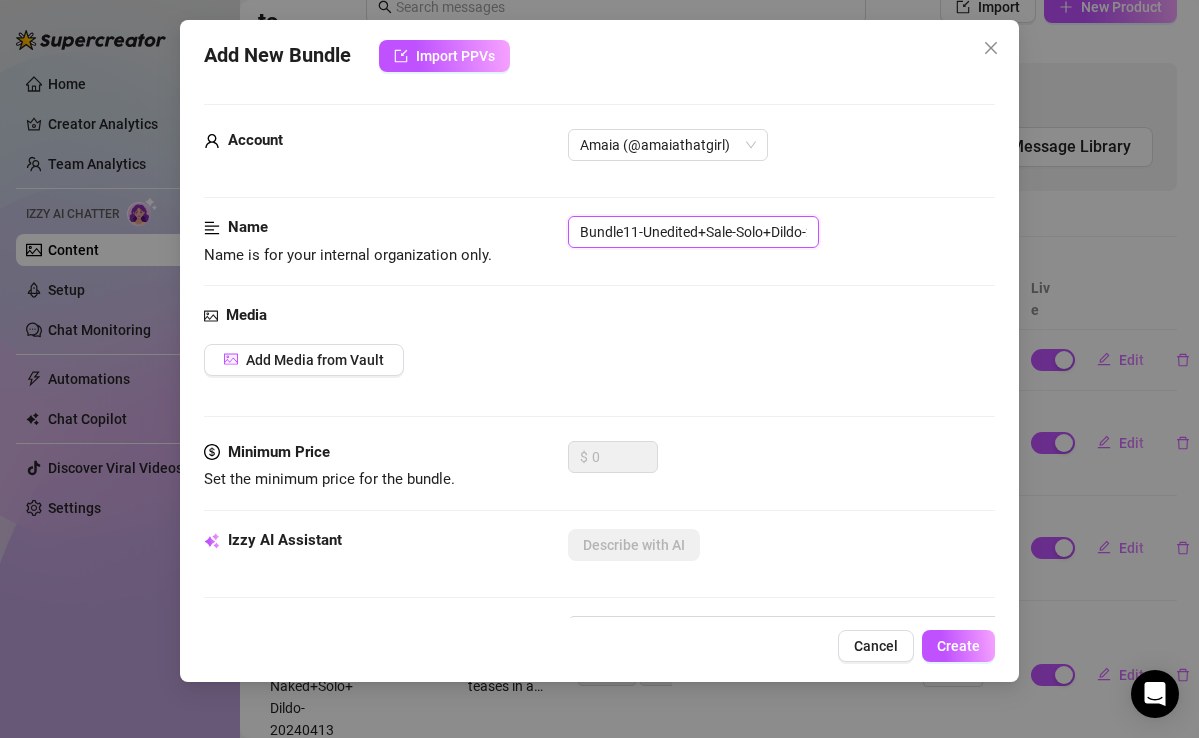 scroll, scrollTop: 0, scrollLeft: 63, axis: horizontal 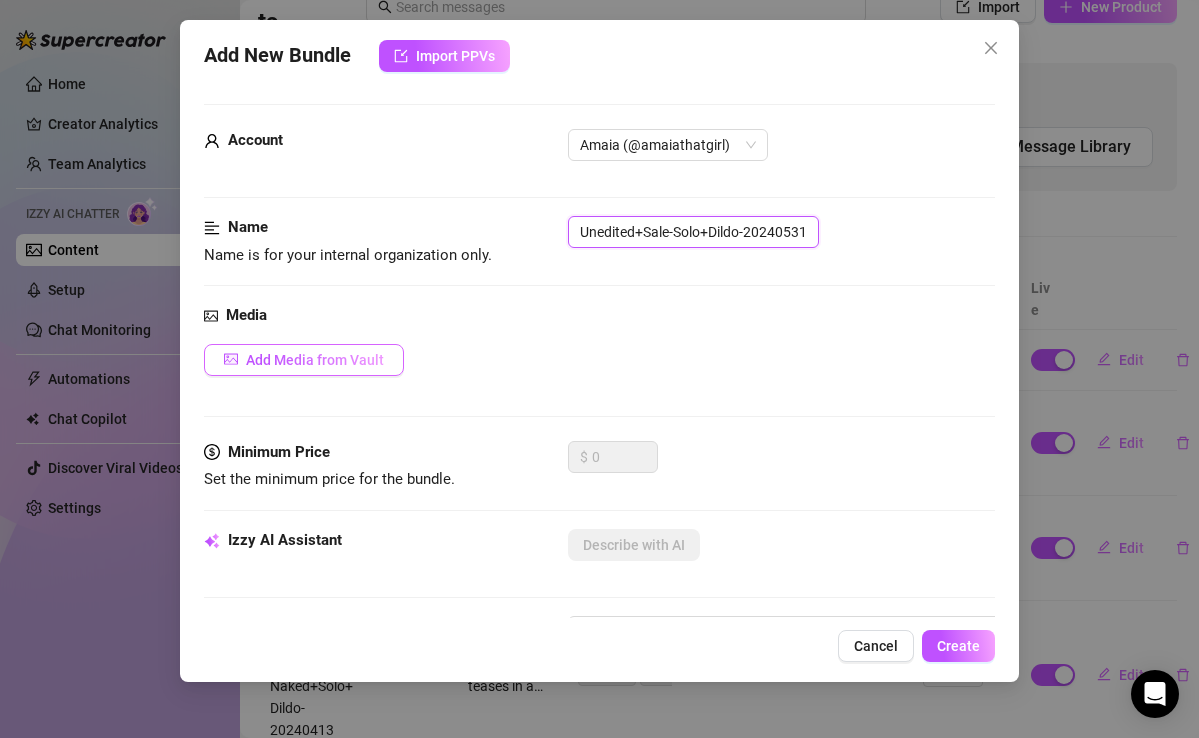 type on "Bundle11-Unedited+Sale-Solo+Dildo-20240531" 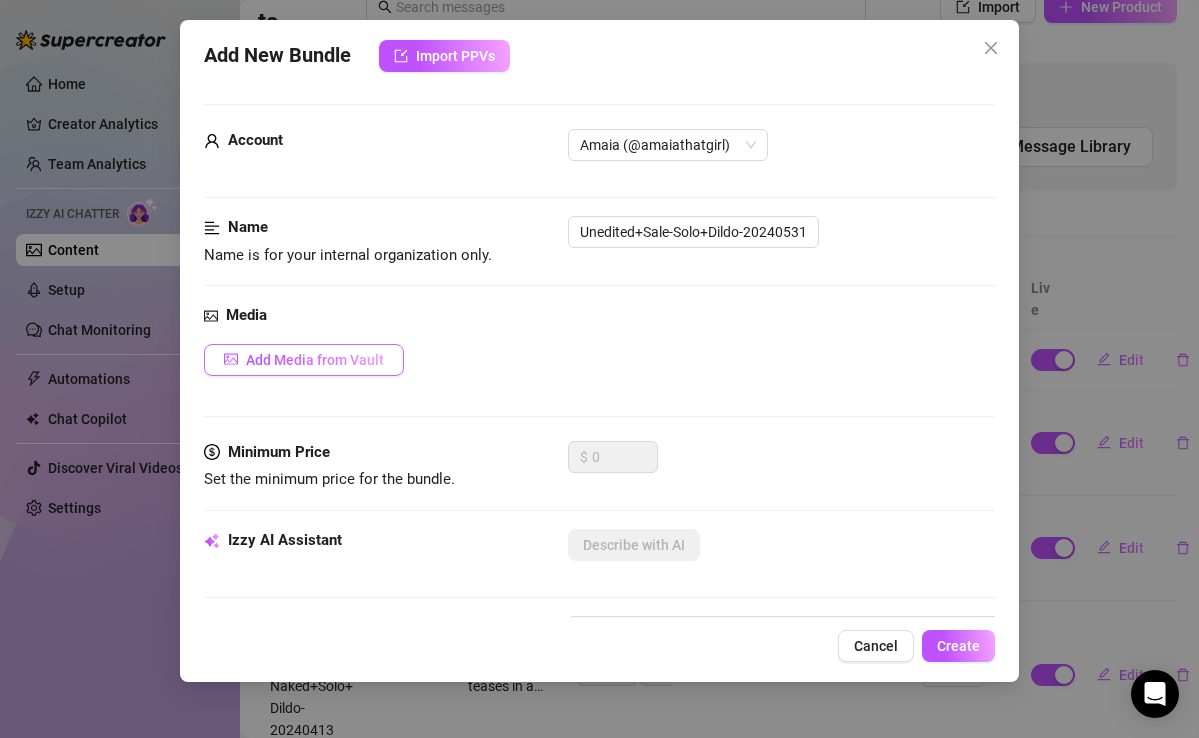 scroll, scrollTop: 0, scrollLeft: 0, axis: both 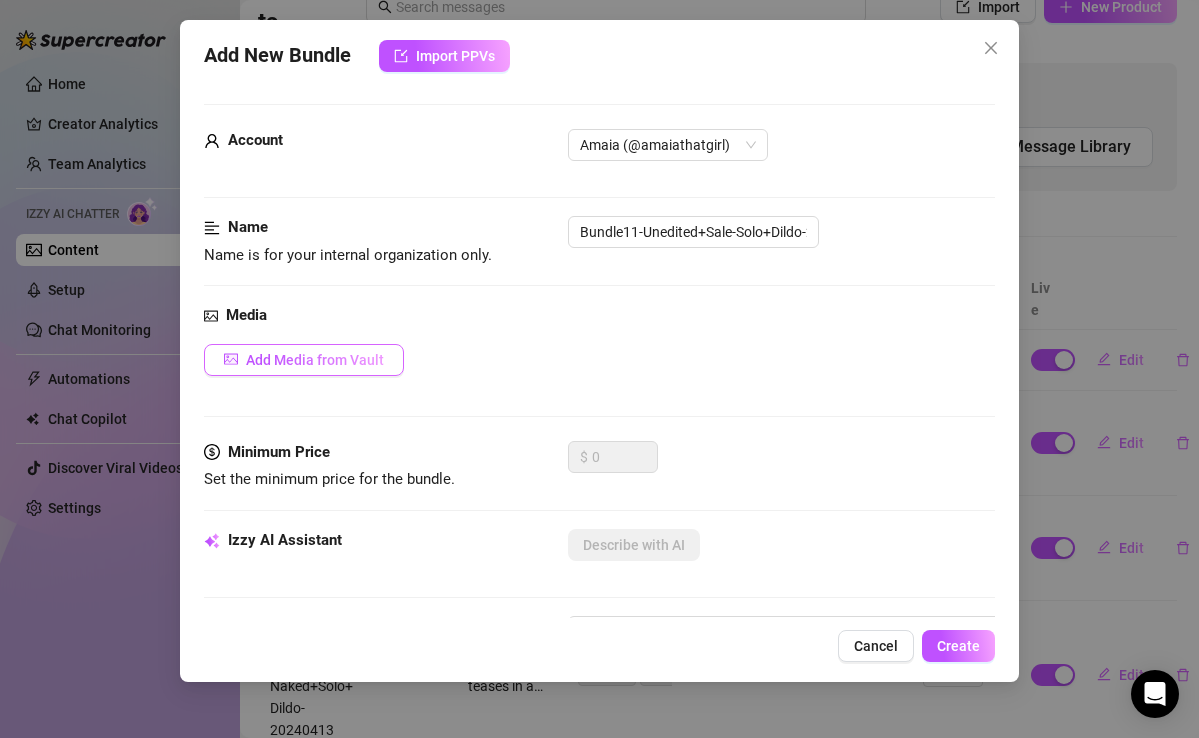 click on "Add Media from Vault" at bounding box center [315, 360] 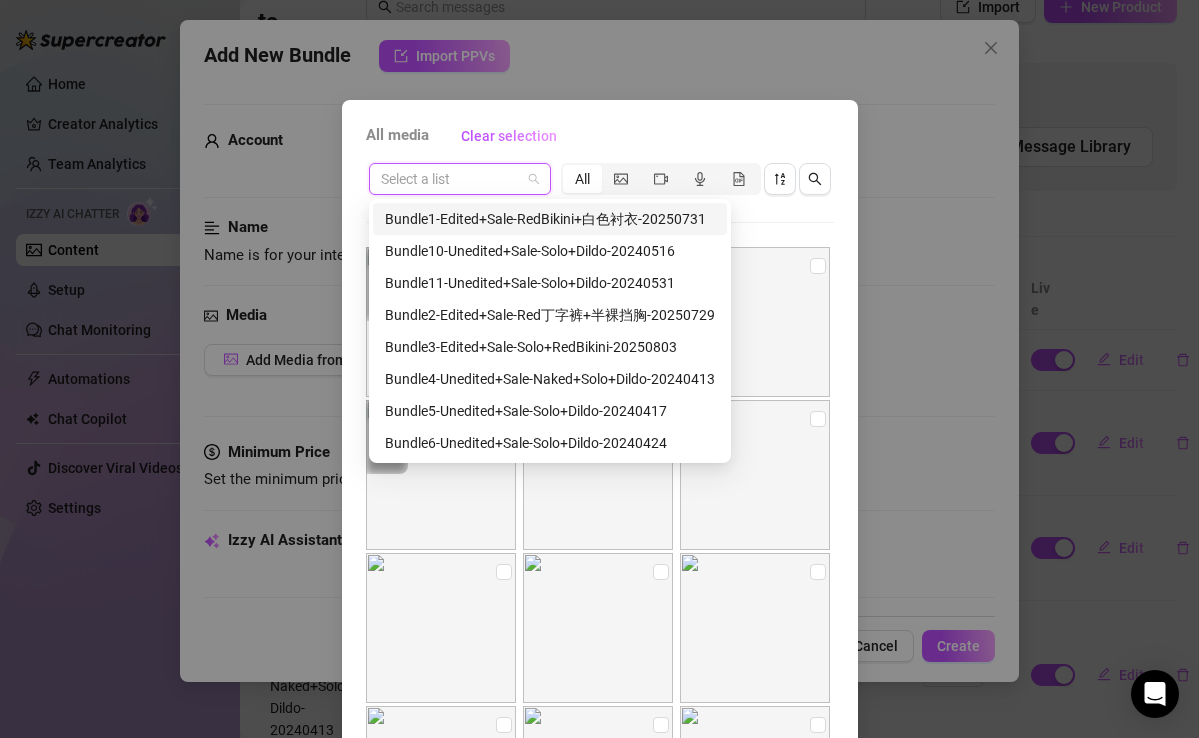 click at bounding box center (451, 179) 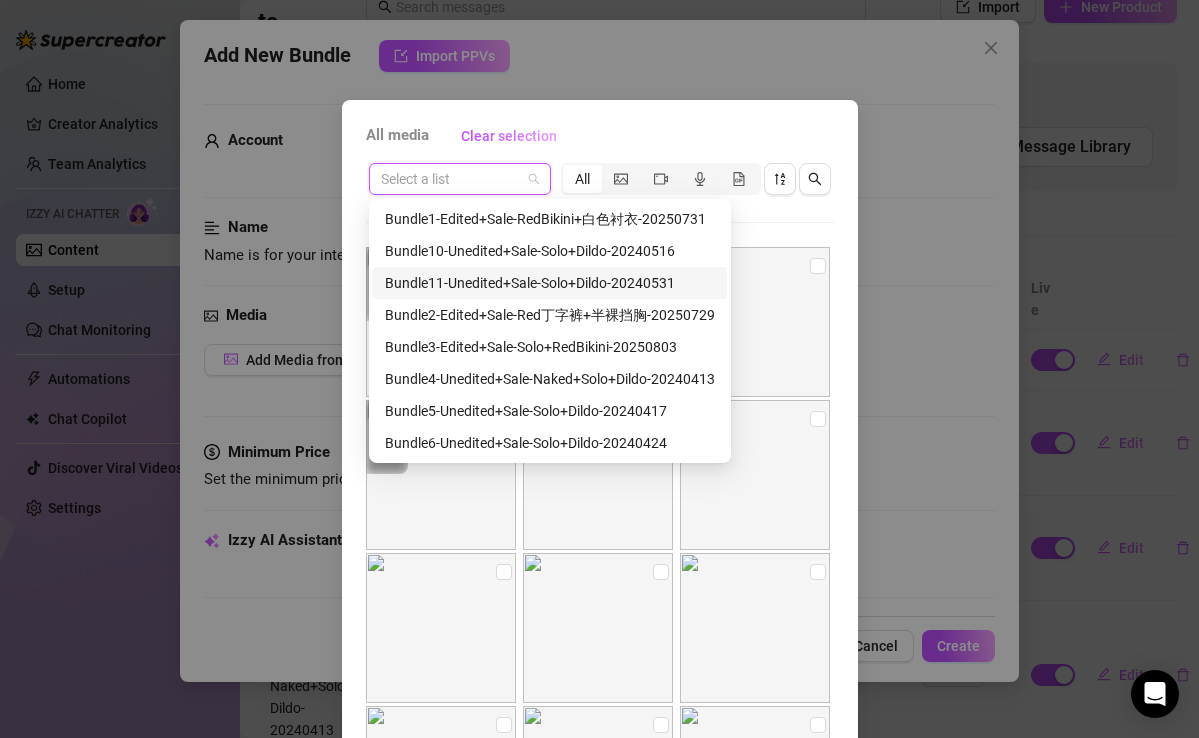 click on "Bundle11-Unedited+Sale-Solo+Dildo-20240531" at bounding box center (550, 283) 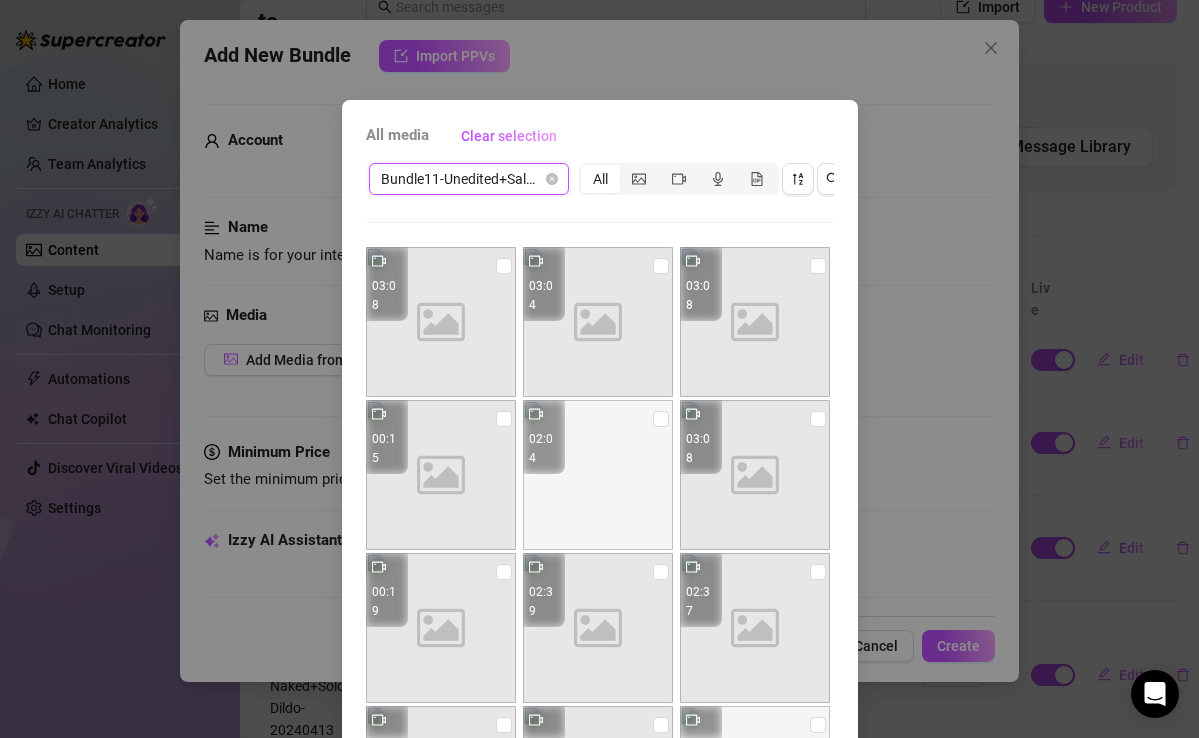 scroll, scrollTop: 295, scrollLeft: 0, axis: vertical 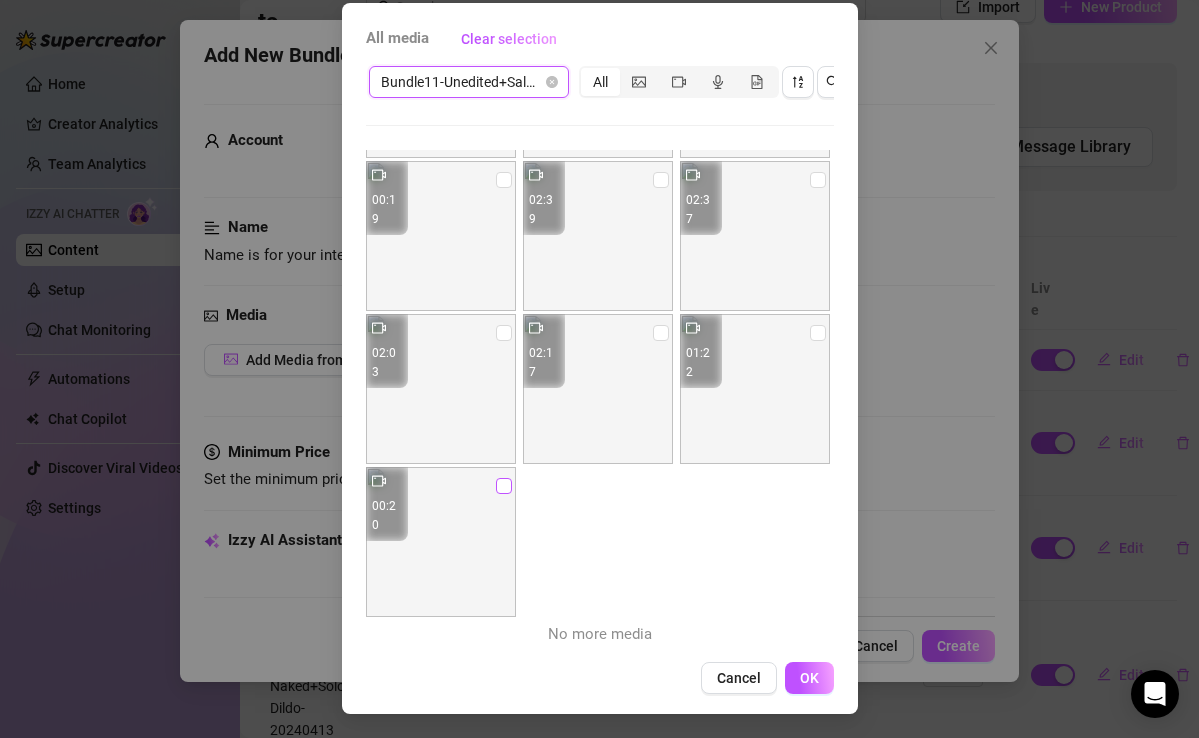 click at bounding box center [504, 486] 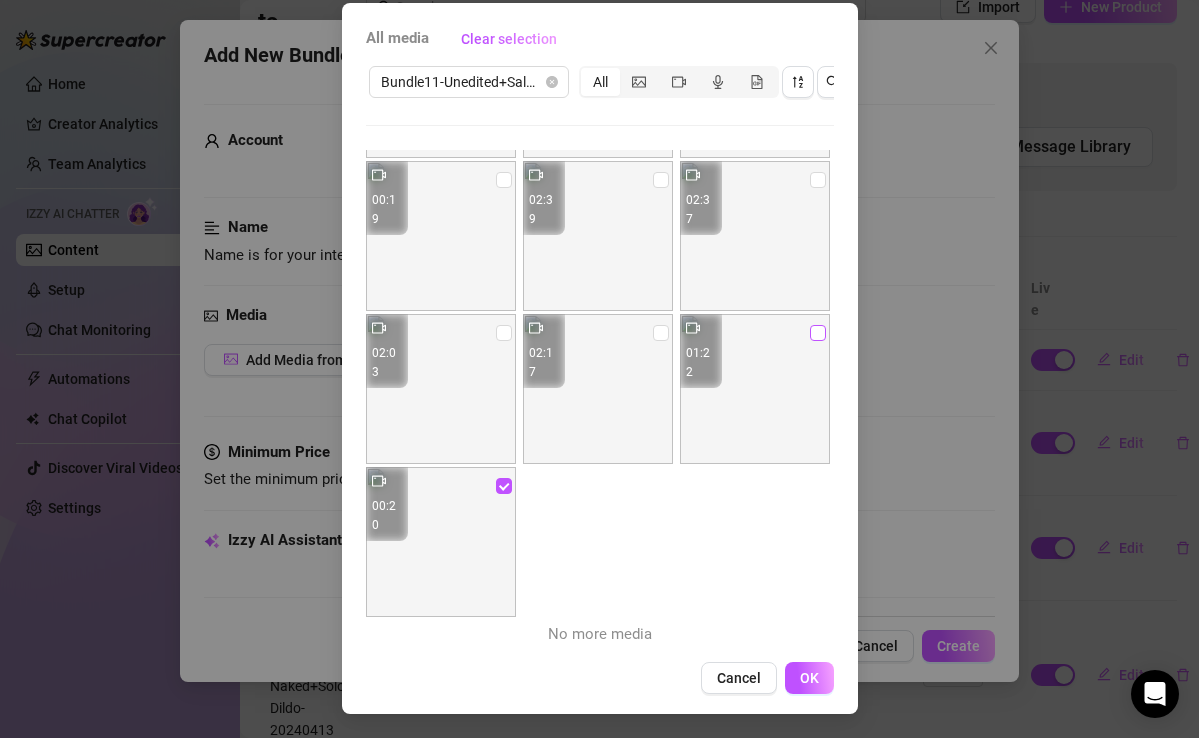 click at bounding box center [818, 333] 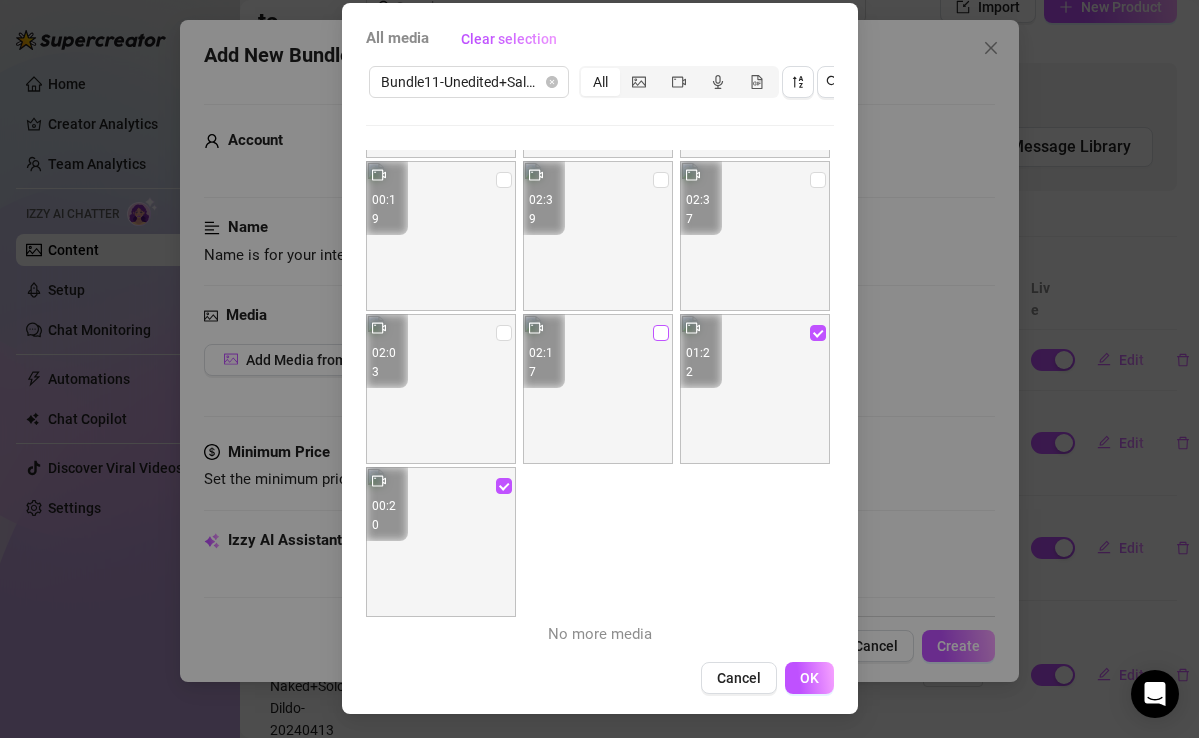 click at bounding box center (661, 333) 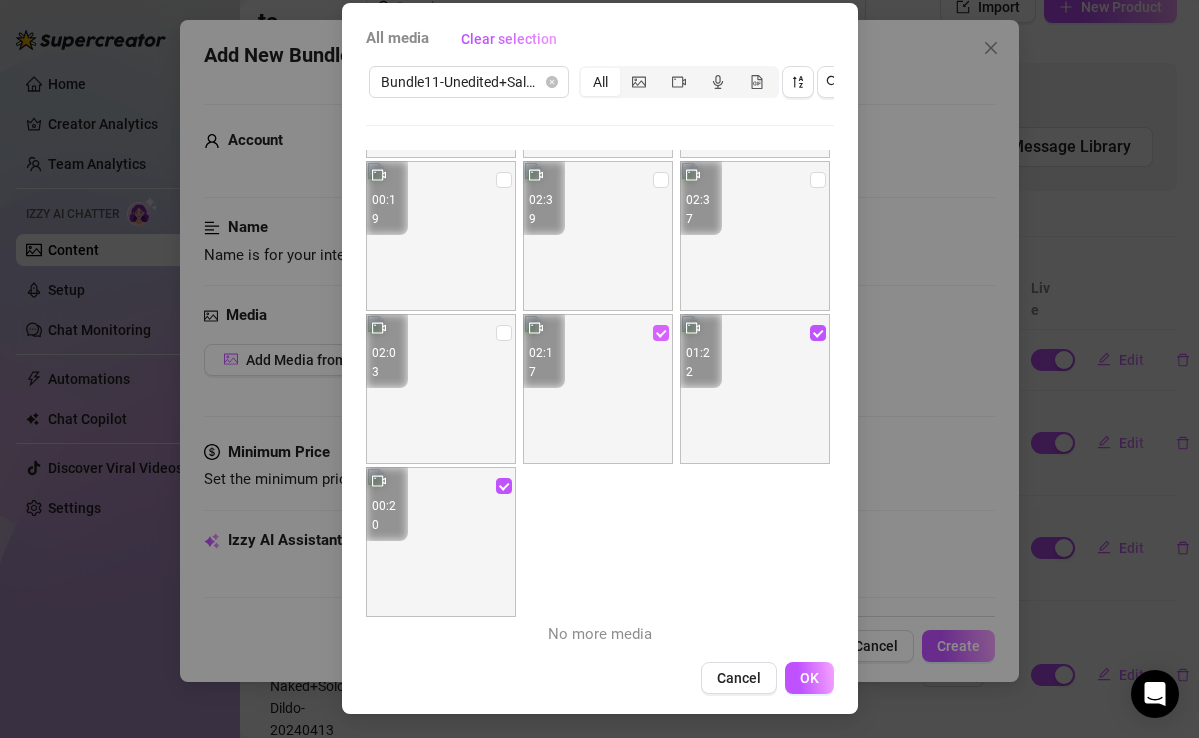 click at bounding box center [661, 333] 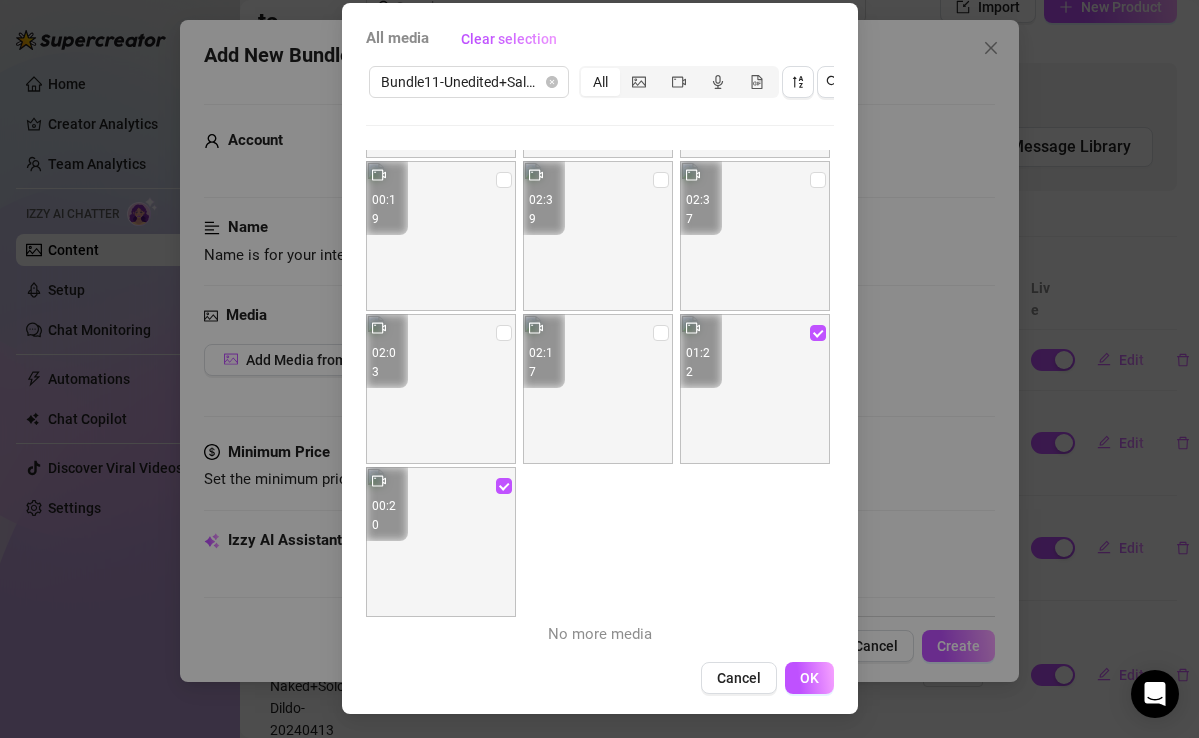 click at bounding box center [504, 486] 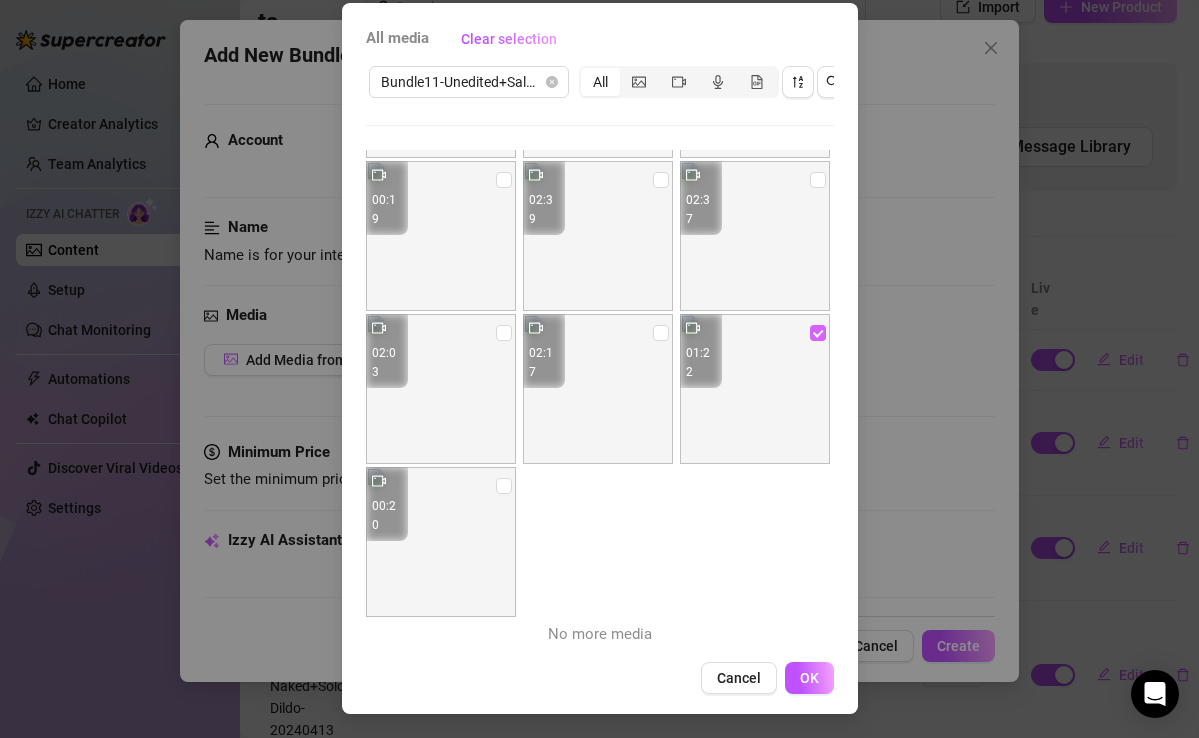 click at bounding box center [818, 333] 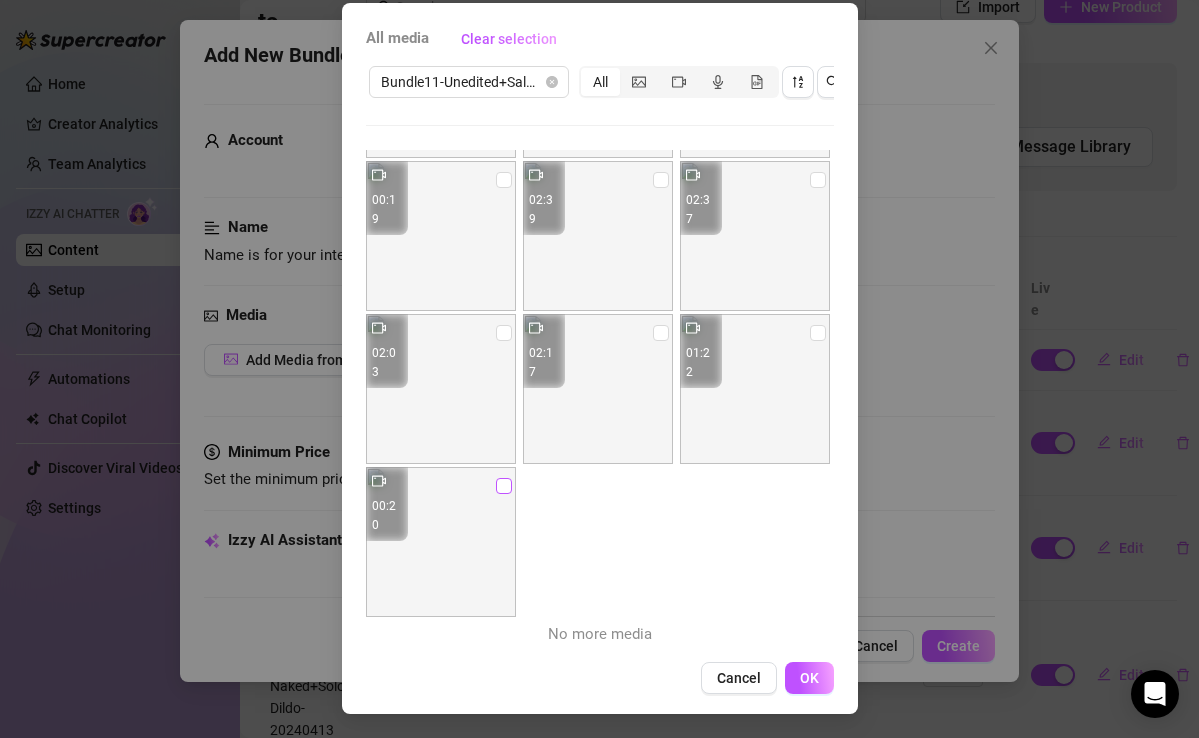 click at bounding box center [504, 486] 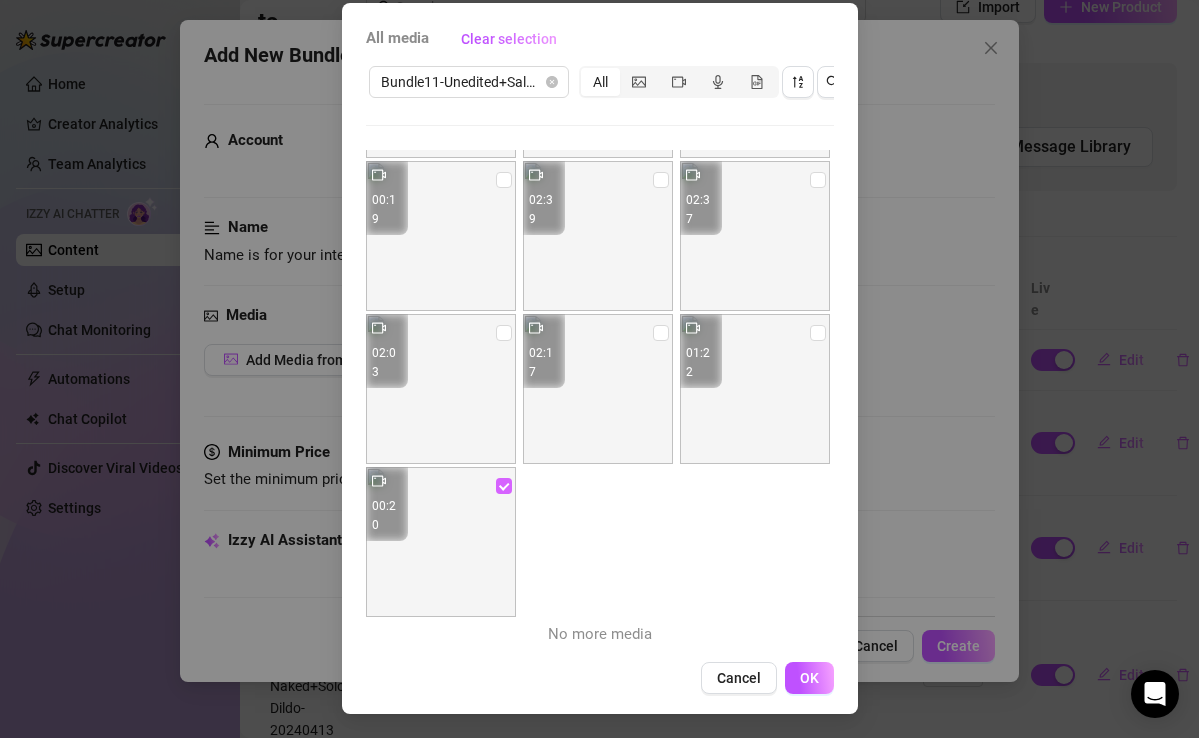 click at bounding box center (504, 486) 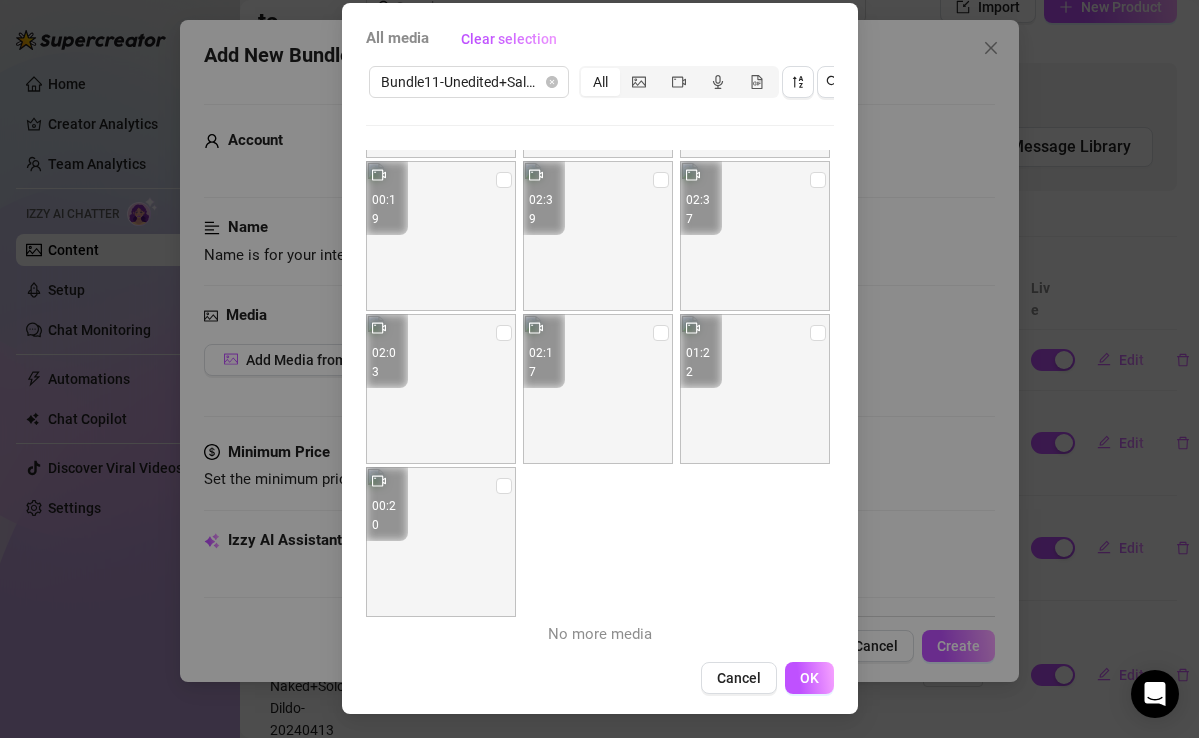 click on "03:08 03:04 03:08 00:15 02:04 03:08 00:19 02:39 02:37 02:03 02:17 01:22 00:20 No more media" at bounding box center (600, 400) 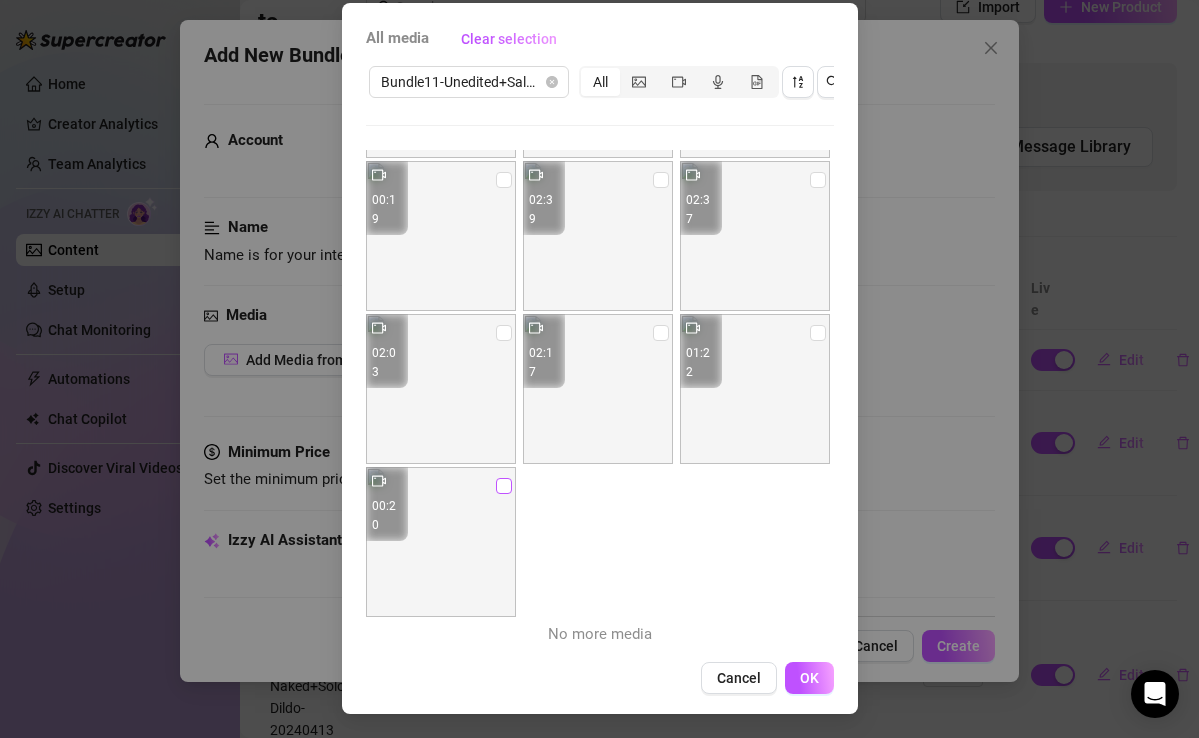 click at bounding box center [504, 486] 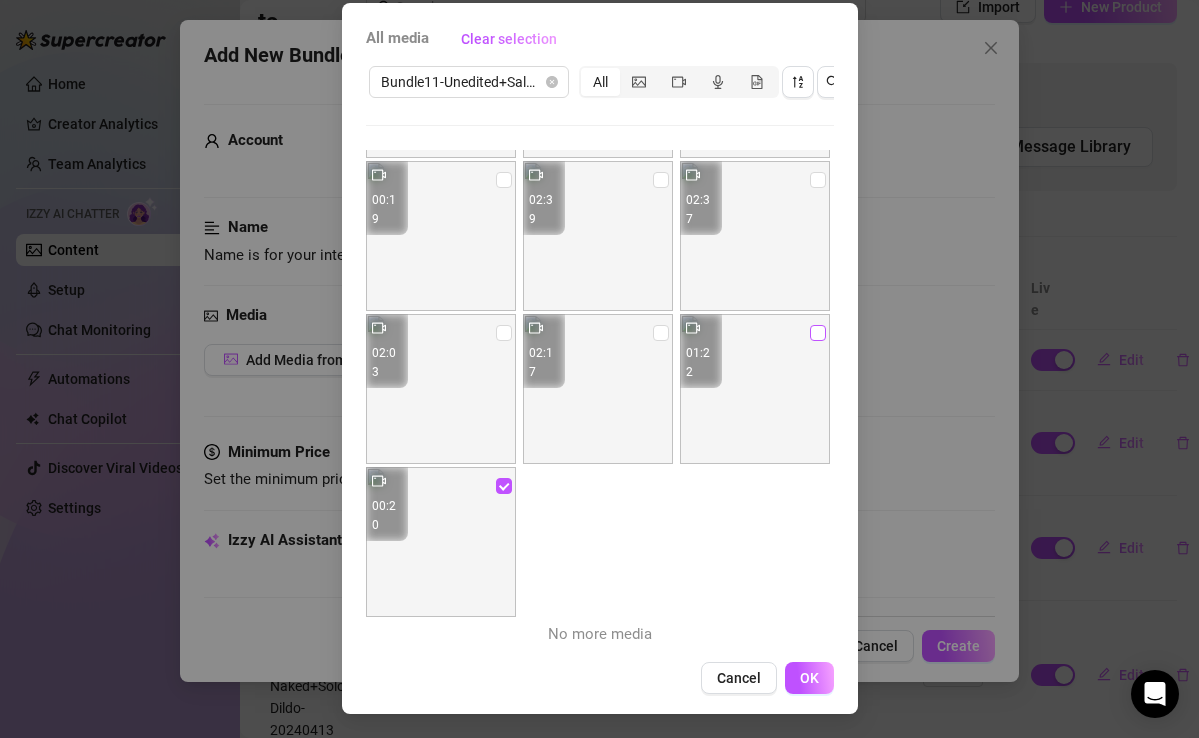 click at bounding box center [818, 333] 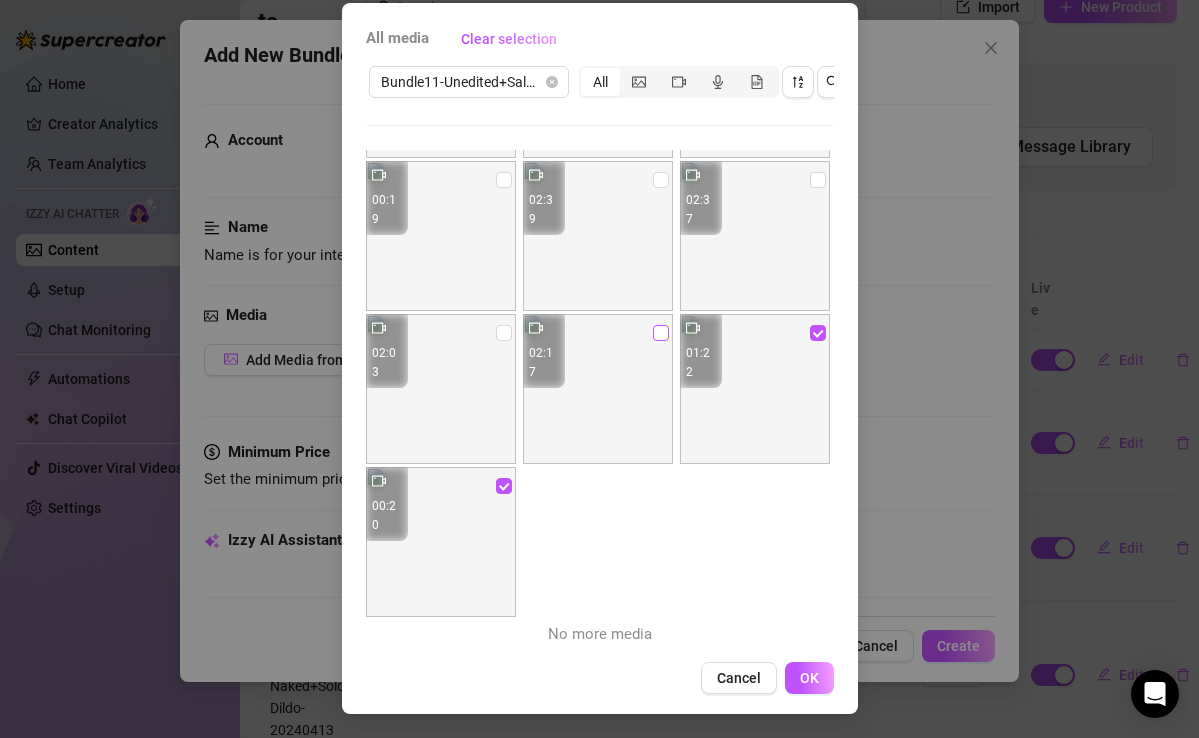 click at bounding box center (661, 333) 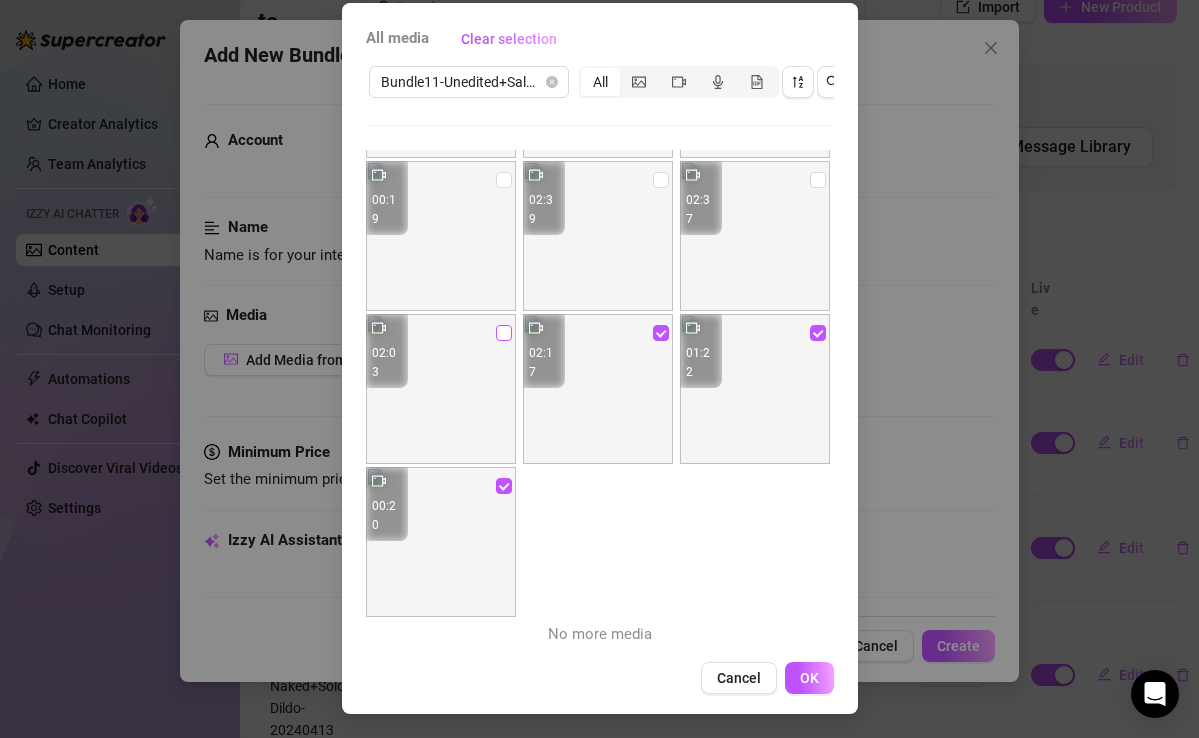 click at bounding box center (504, 333) 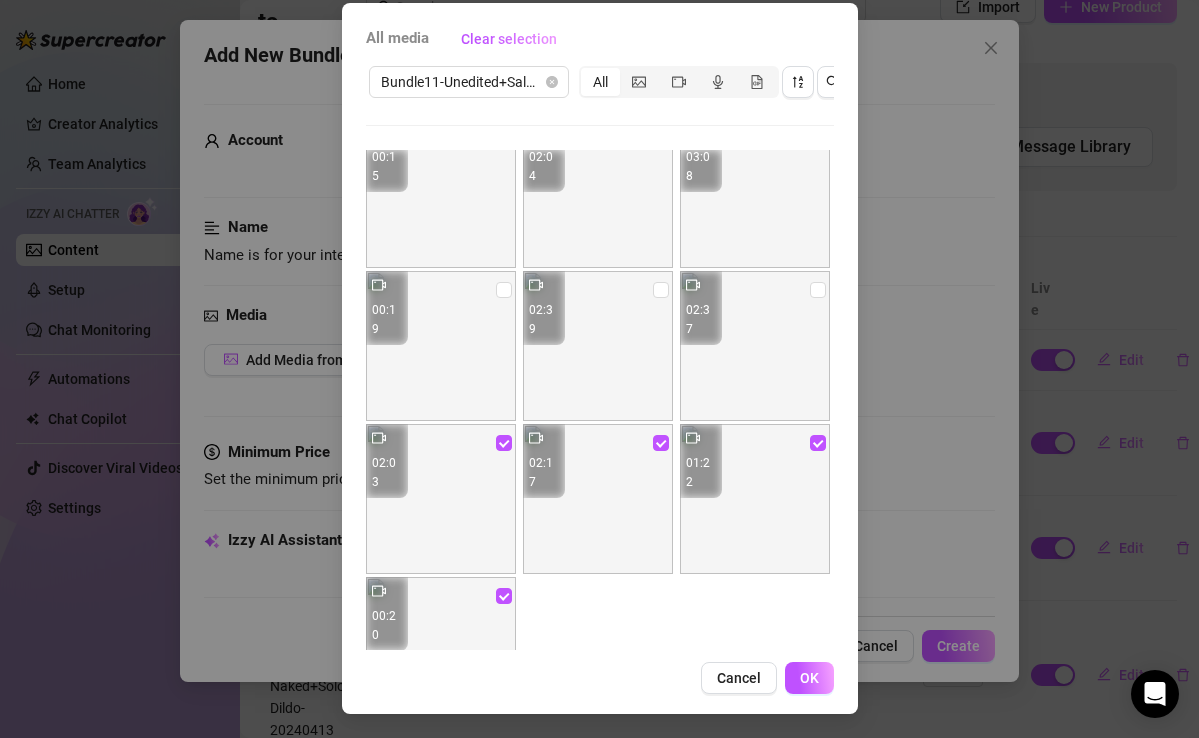 scroll, scrollTop: 179, scrollLeft: 0, axis: vertical 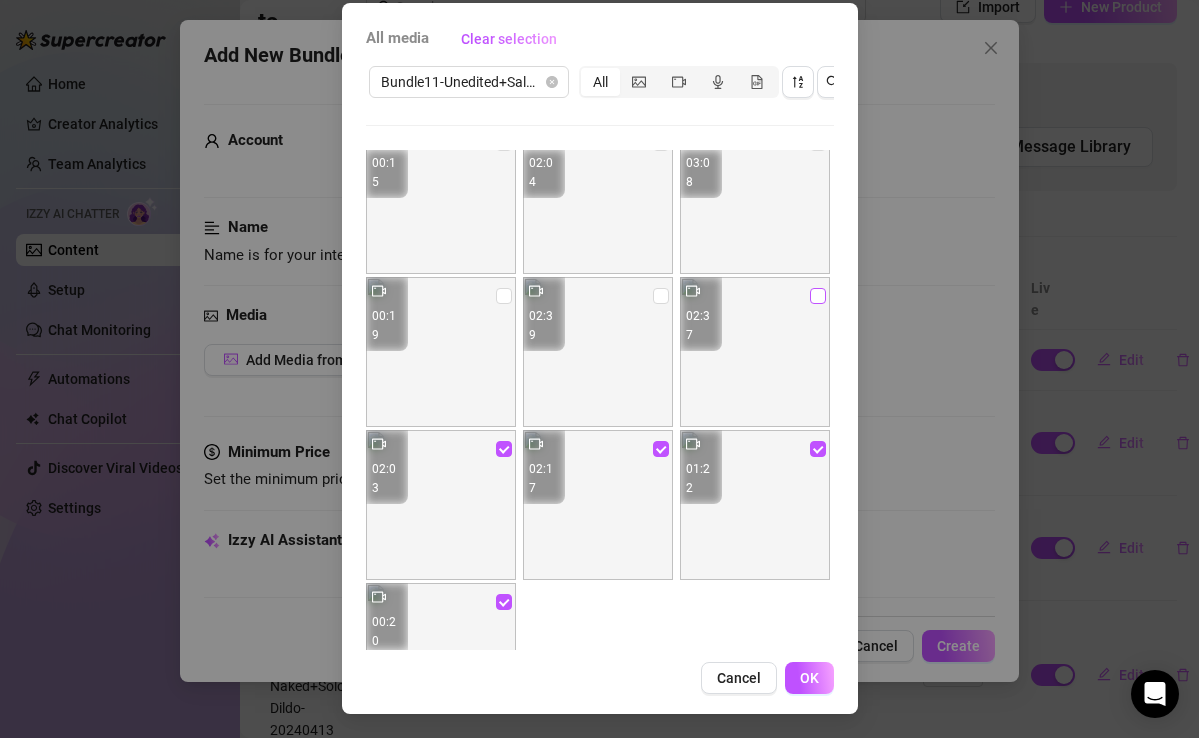 click at bounding box center (818, 296) 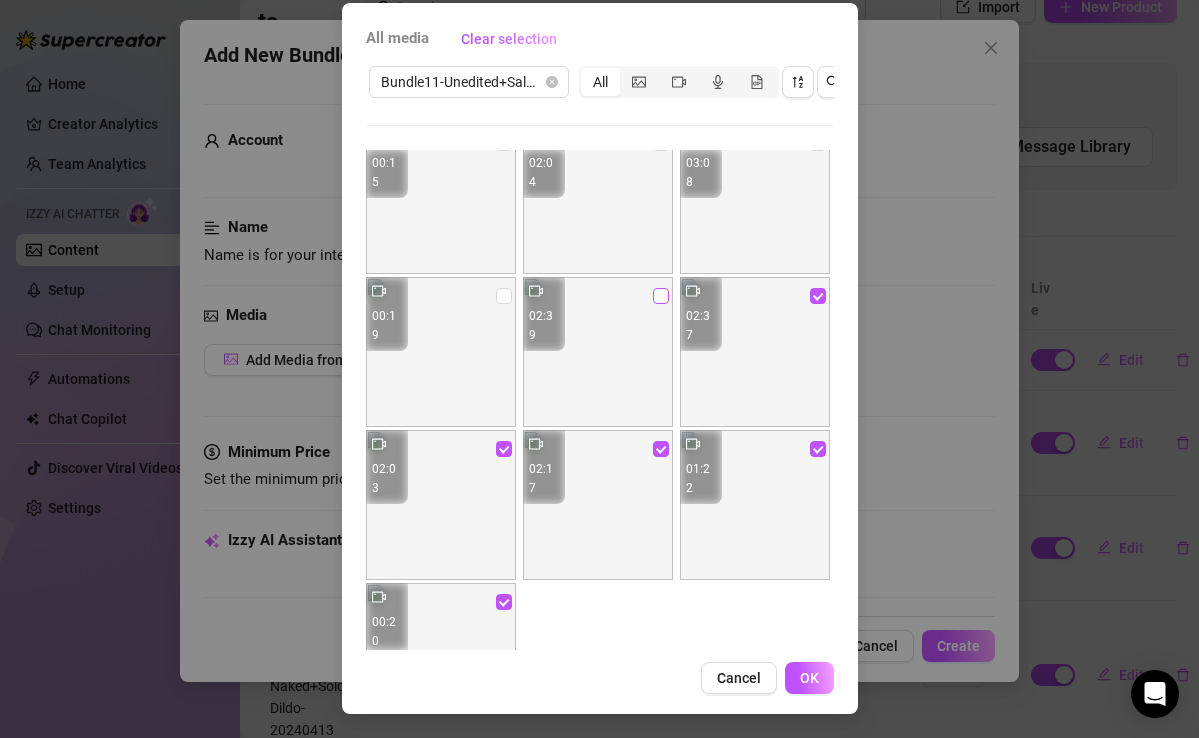 click at bounding box center (661, 296) 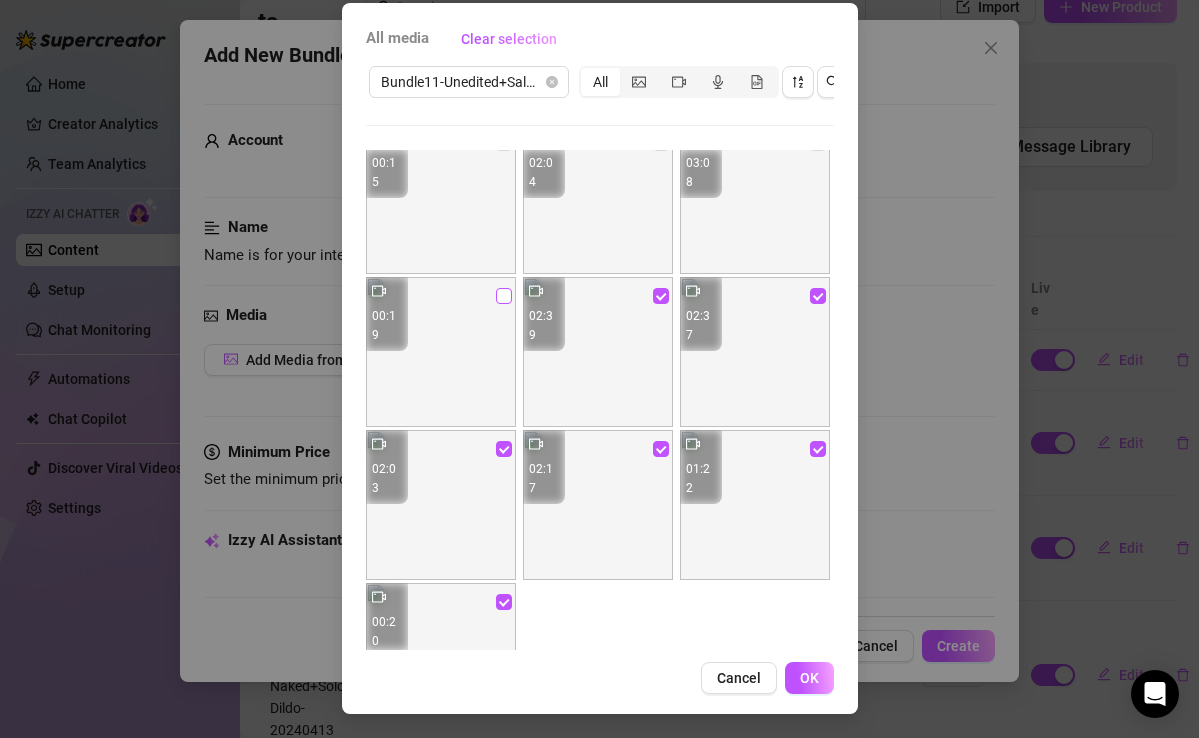 click at bounding box center [504, 296] 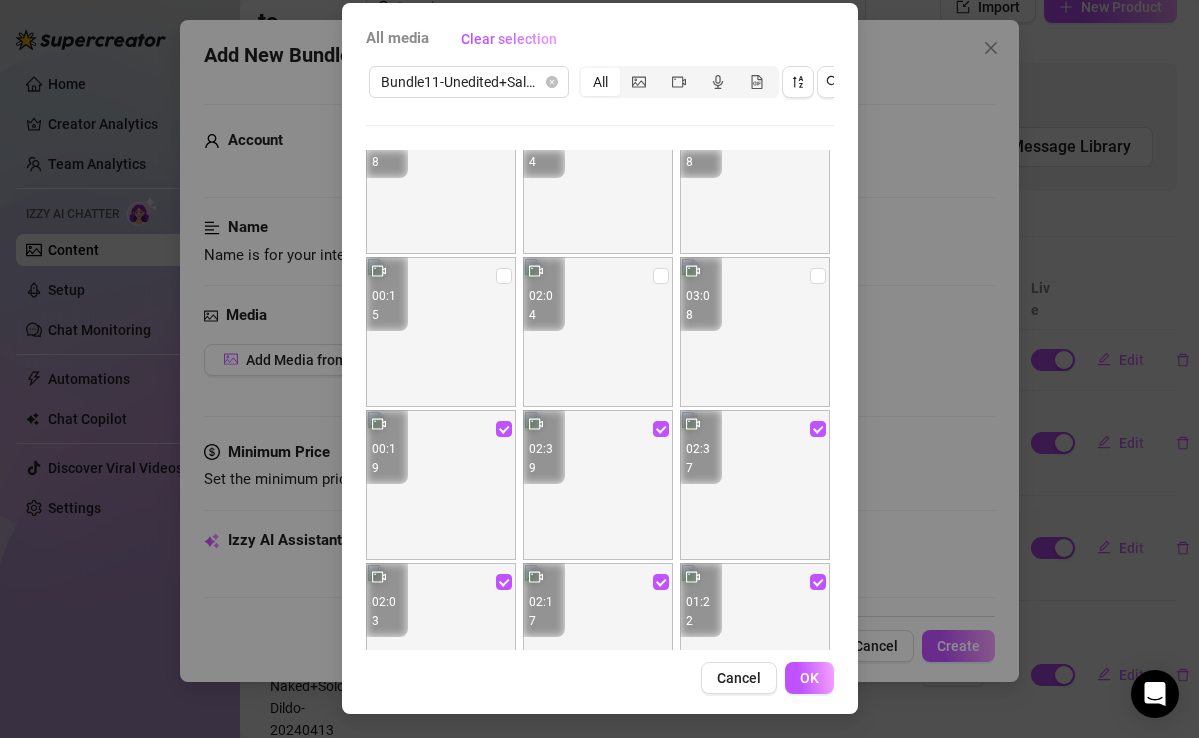 scroll, scrollTop: 31, scrollLeft: 0, axis: vertical 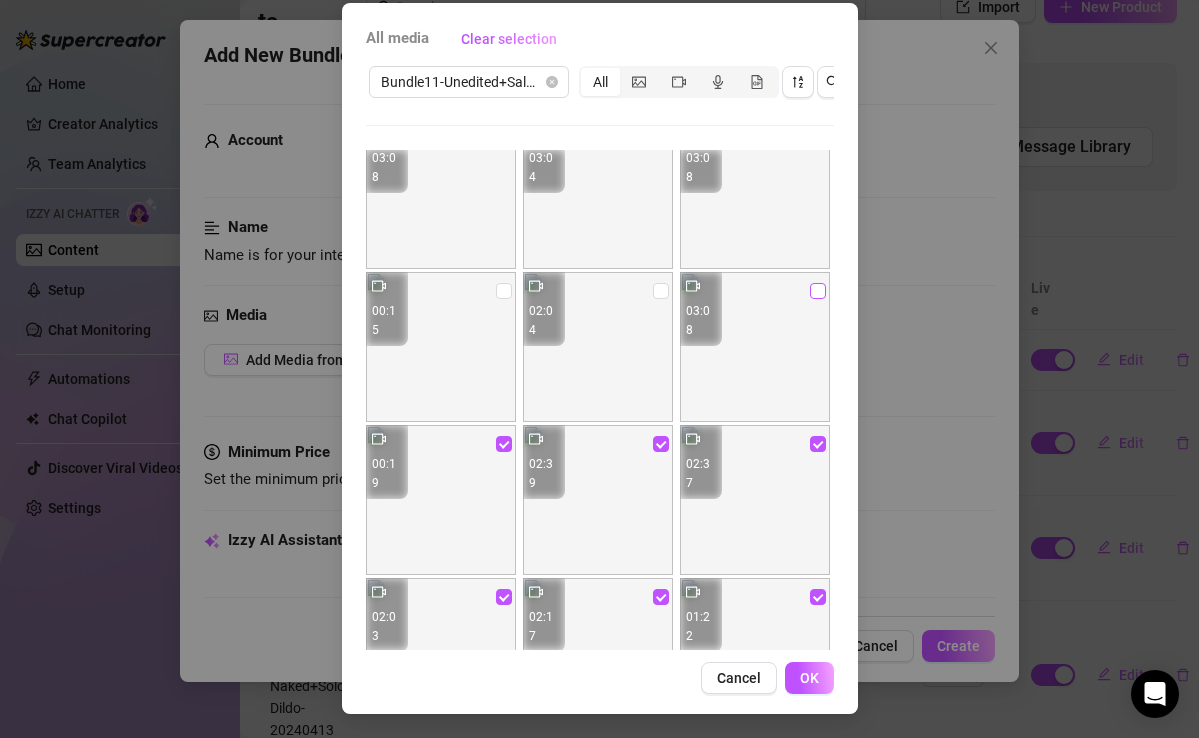 click at bounding box center (818, 291) 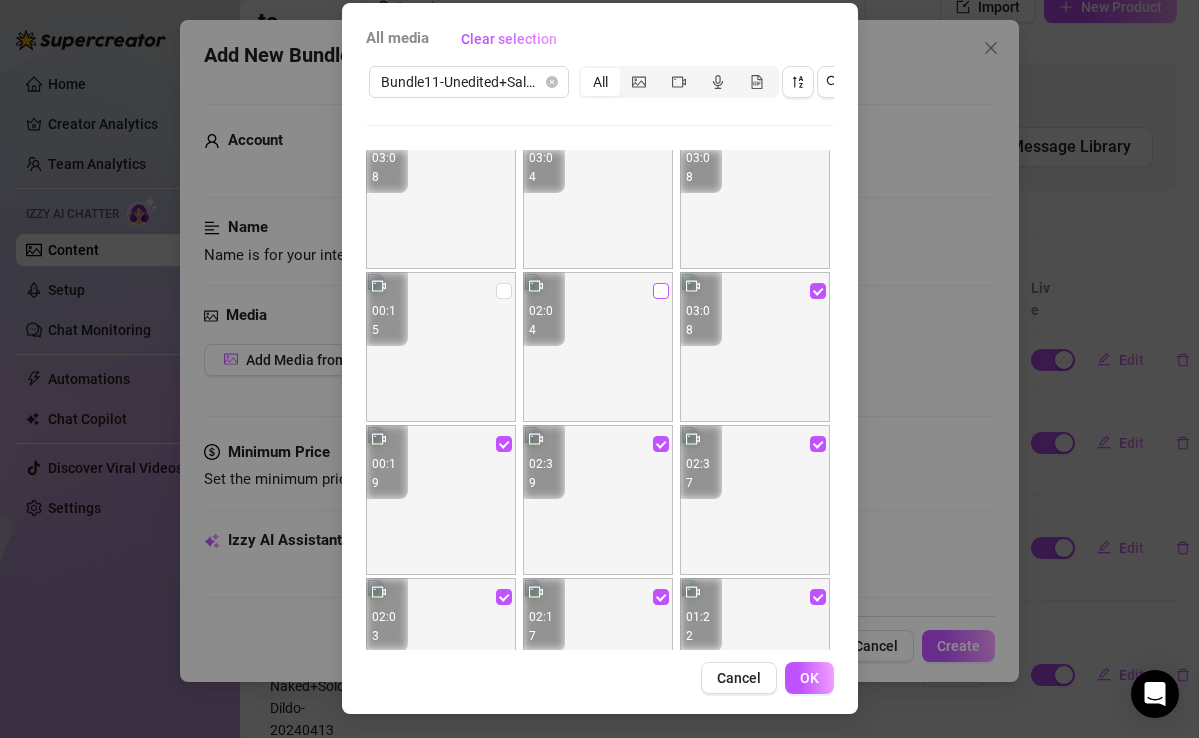 click at bounding box center [661, 291] 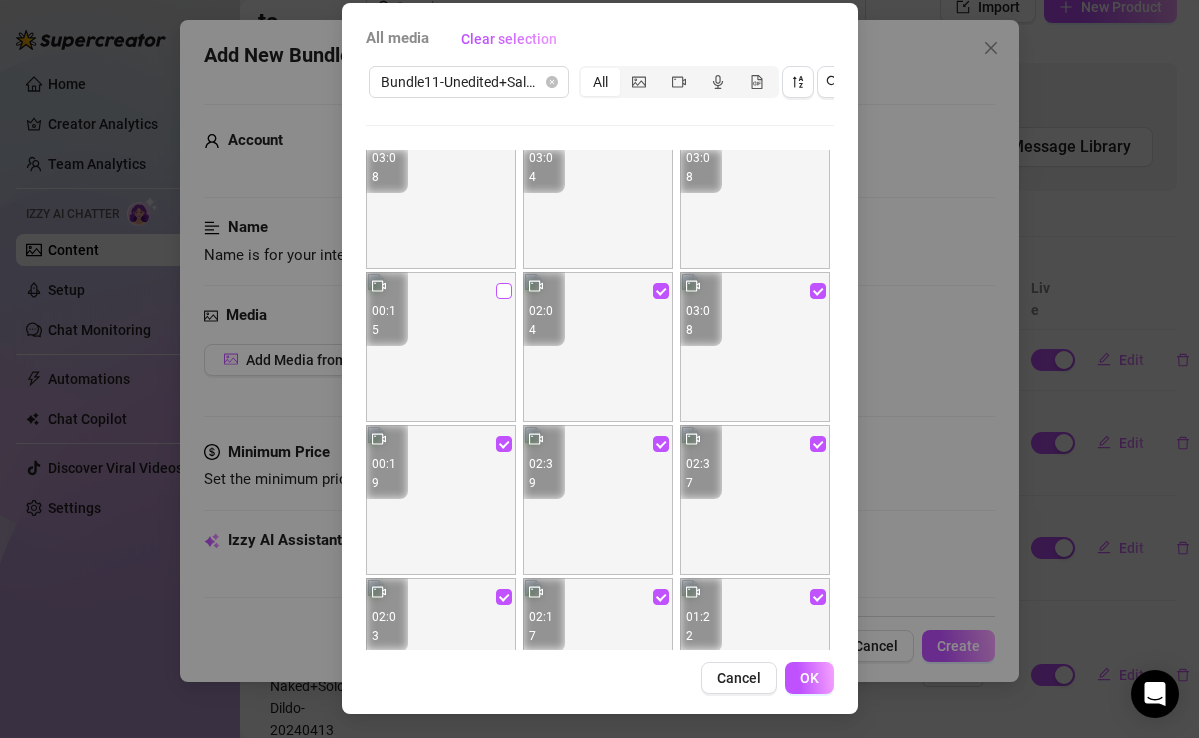 click at bounding box center [504, 291] 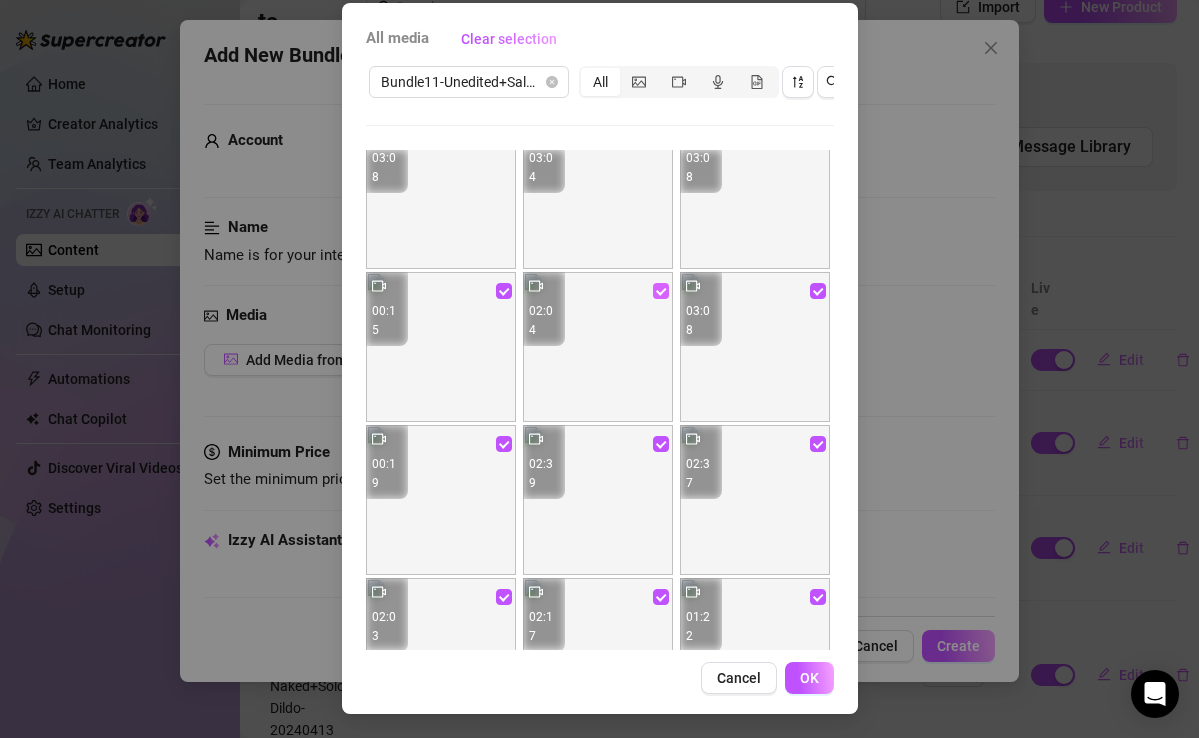 scroll, scrollTop: 0, scrollLeft: 0, axis: both 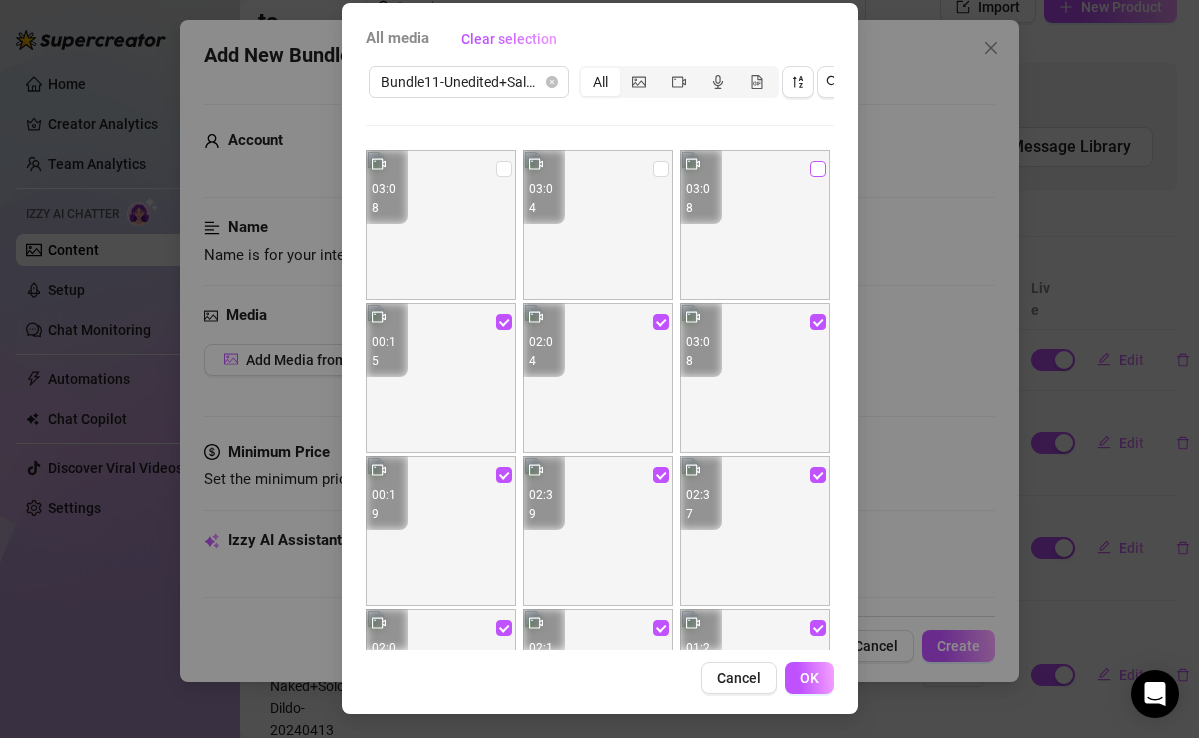 click at bounding box center [818, 169] 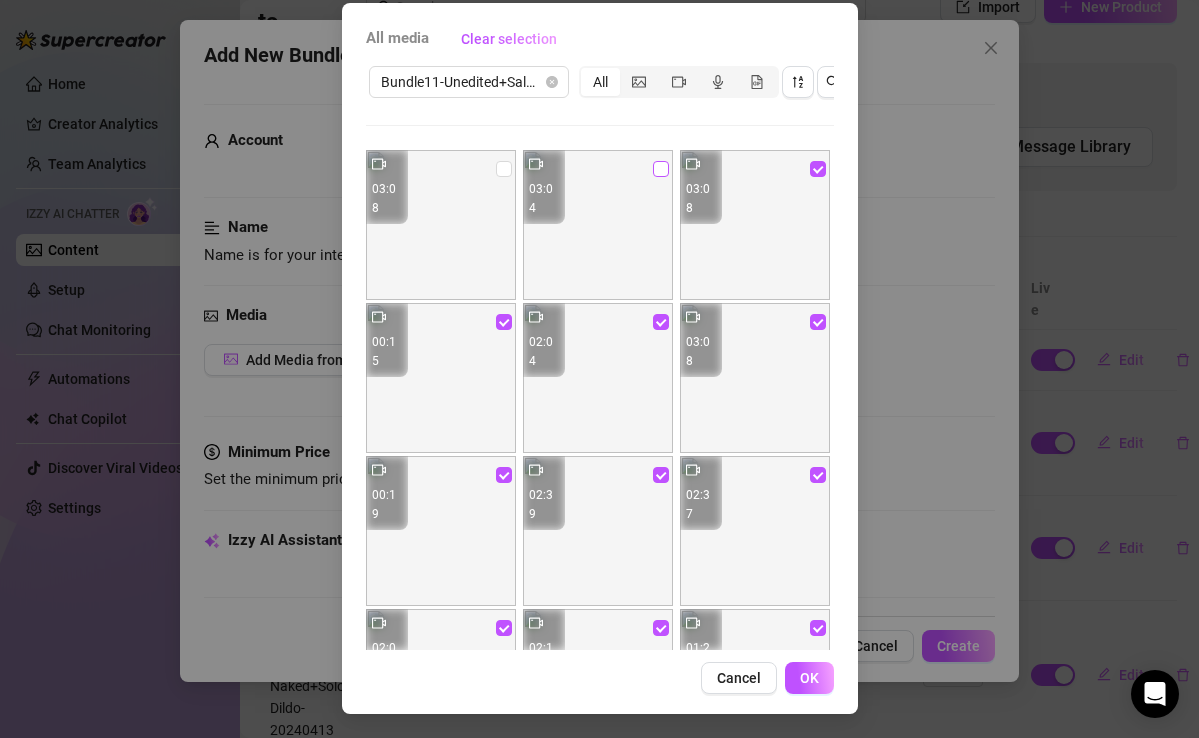click at bounding box center (661, 169) 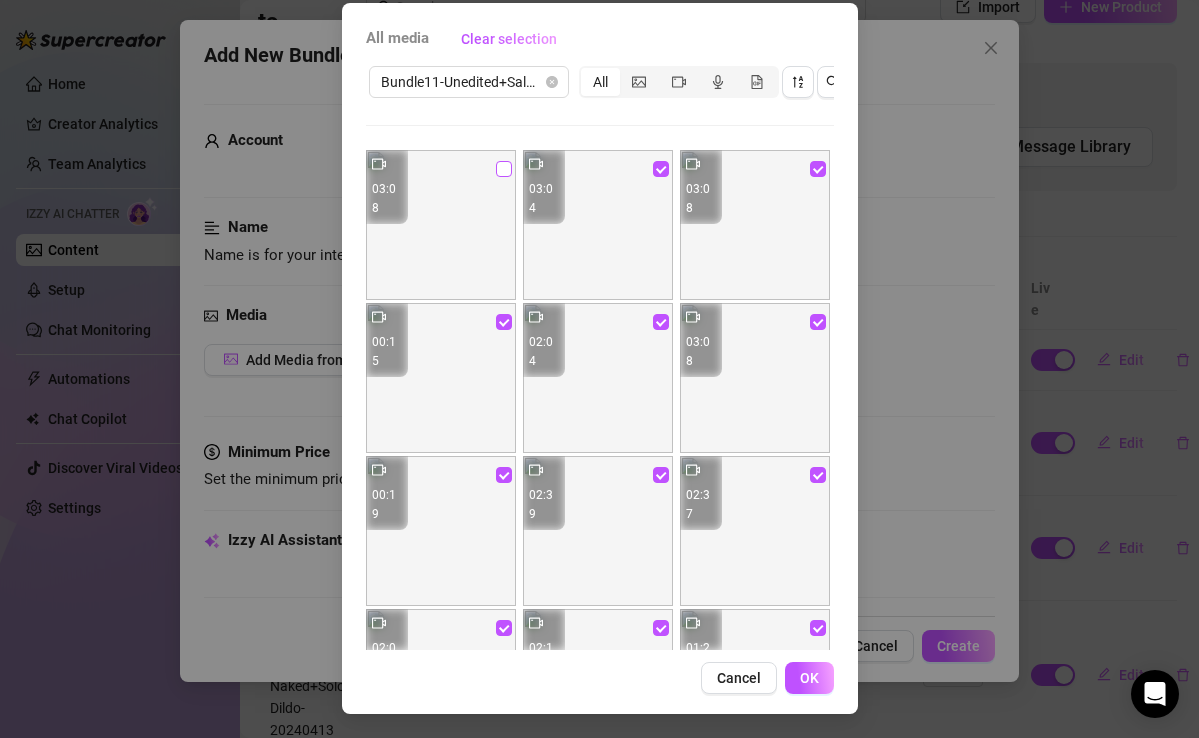 click at bounding box center [504, 169] 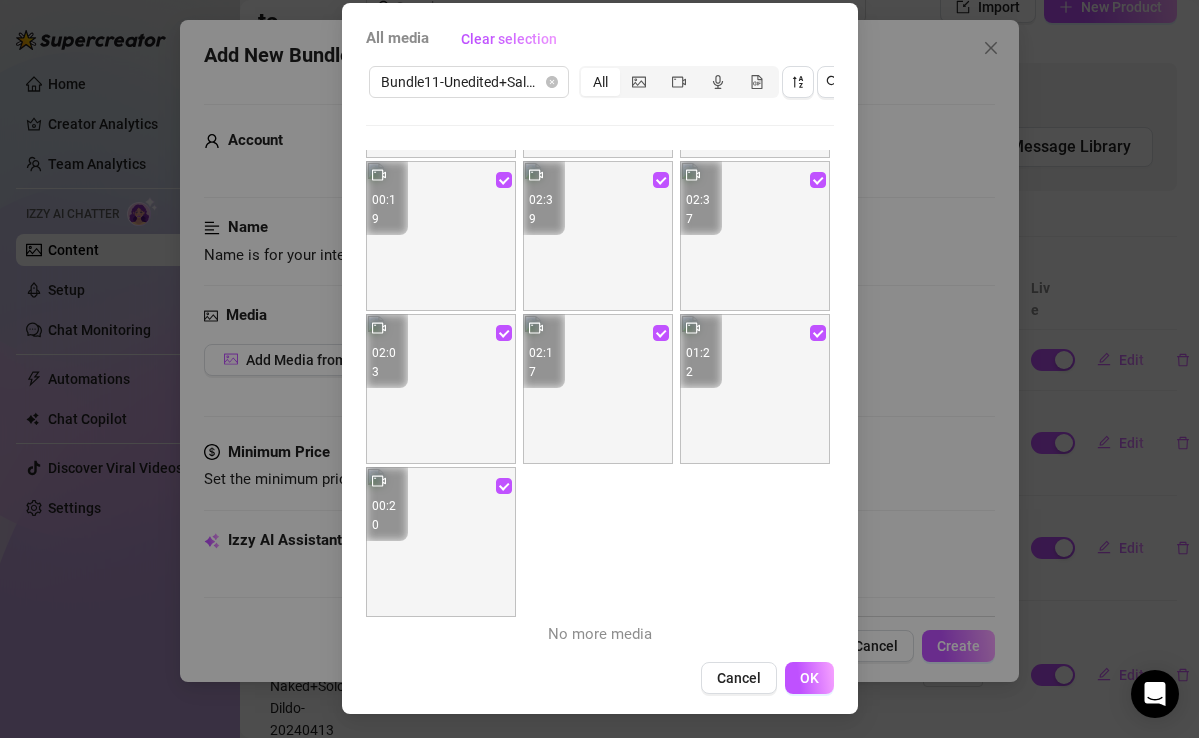 scroll, scrollTop: 154, scrollLeft: 0, axis: vertical 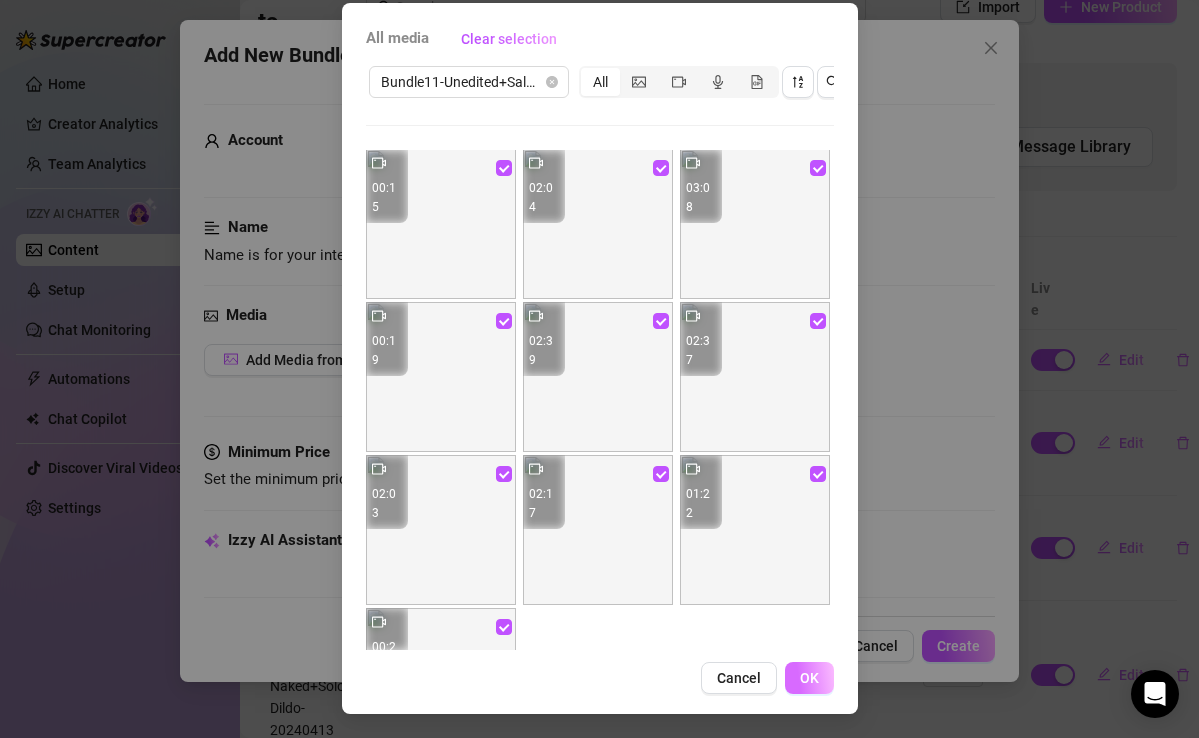 click on "OK" at bounding box center [809, 678] 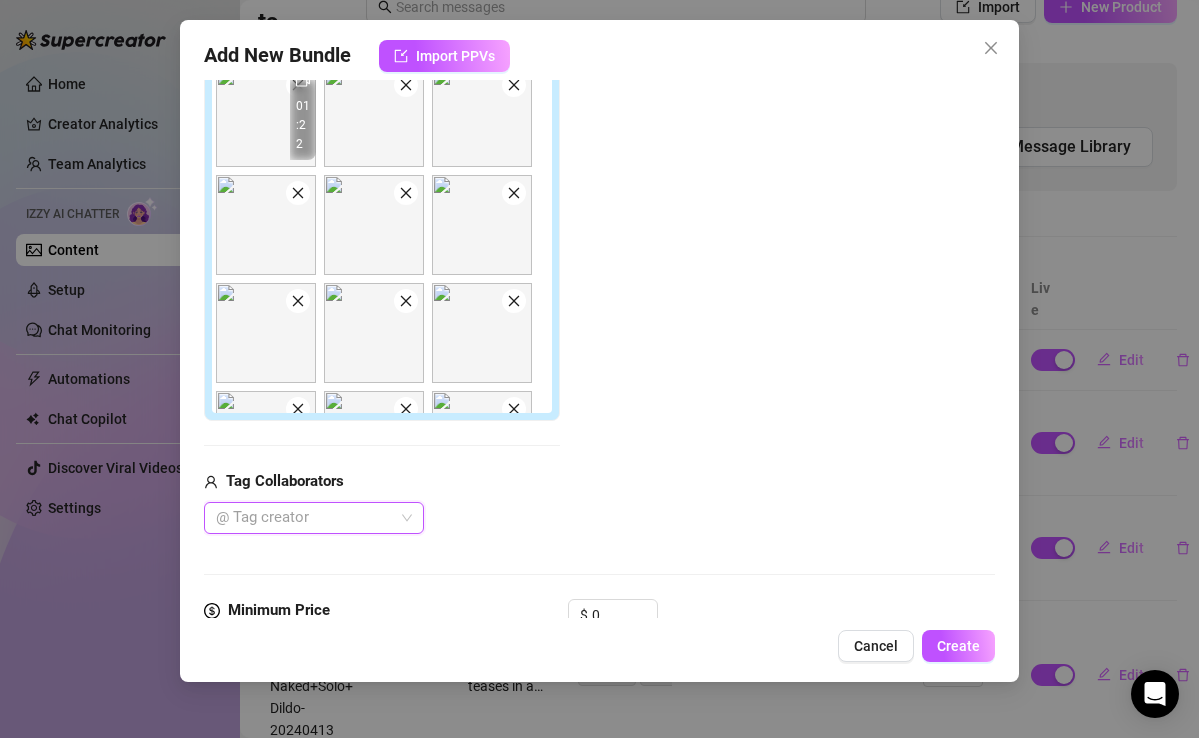 scroll, scrollTop: 948, scrollLeft: 0, axis: vertical 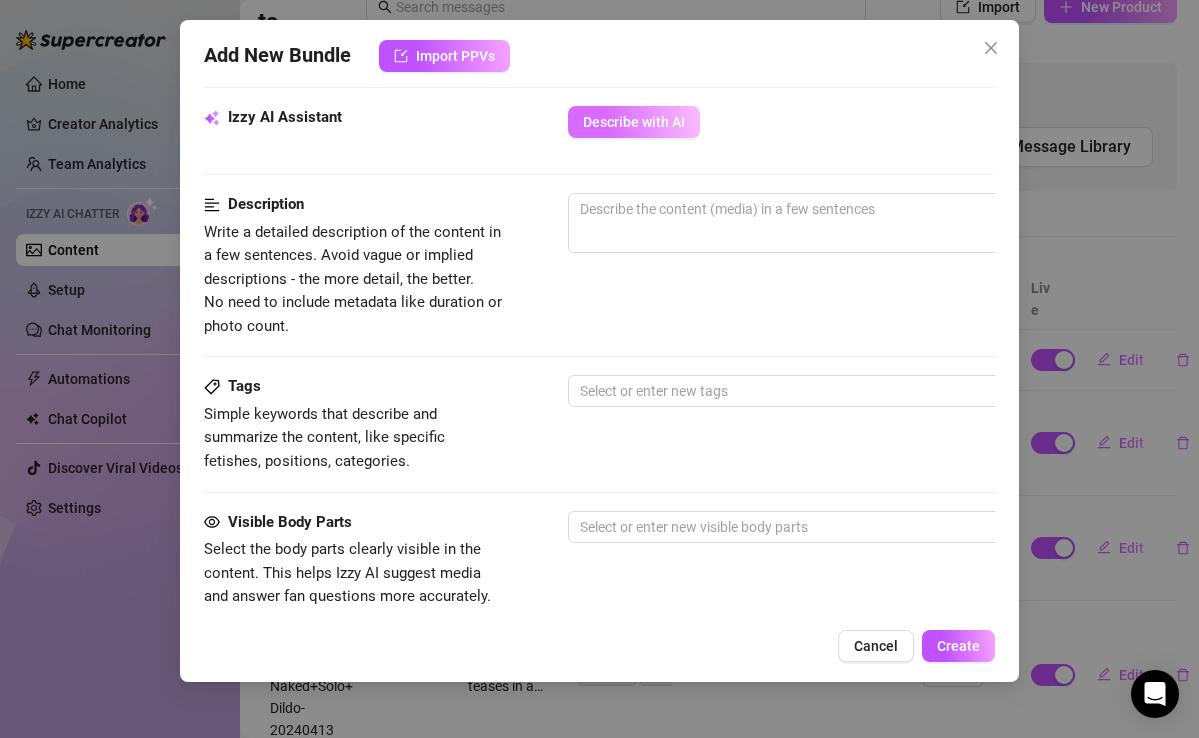 click on "Describe with AI" at bounding box center (634, 122) 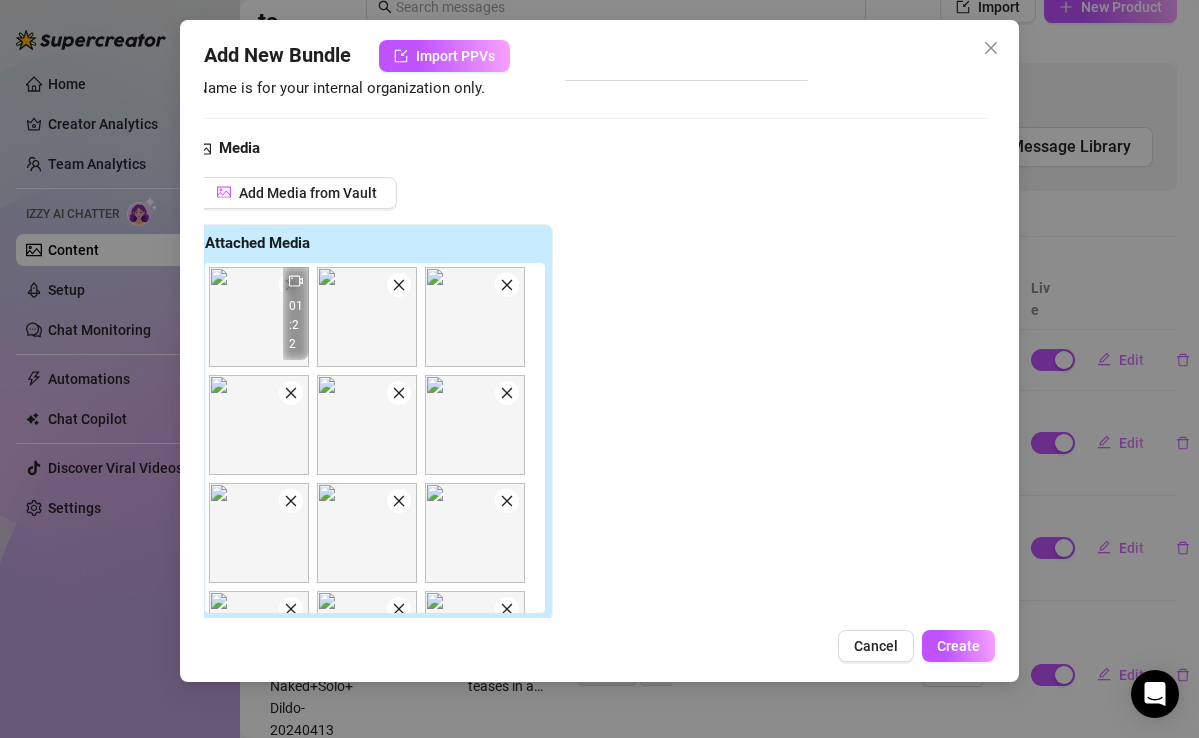 scroll, scrollTop: 167, scrollLeft: 10, axis: both 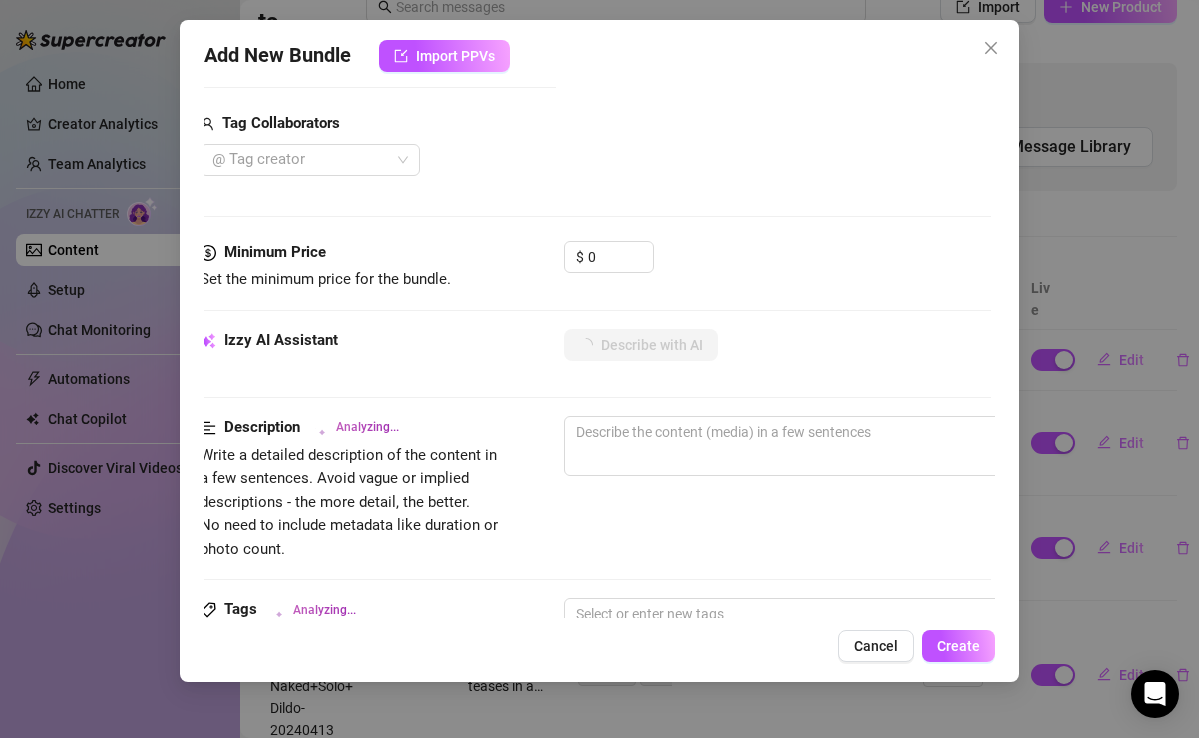 click on "Media Add Media from Vault Attached Media 00:20 01:22 Tag Collaborators   @ Tag creator" at bounding box center (595, -90) 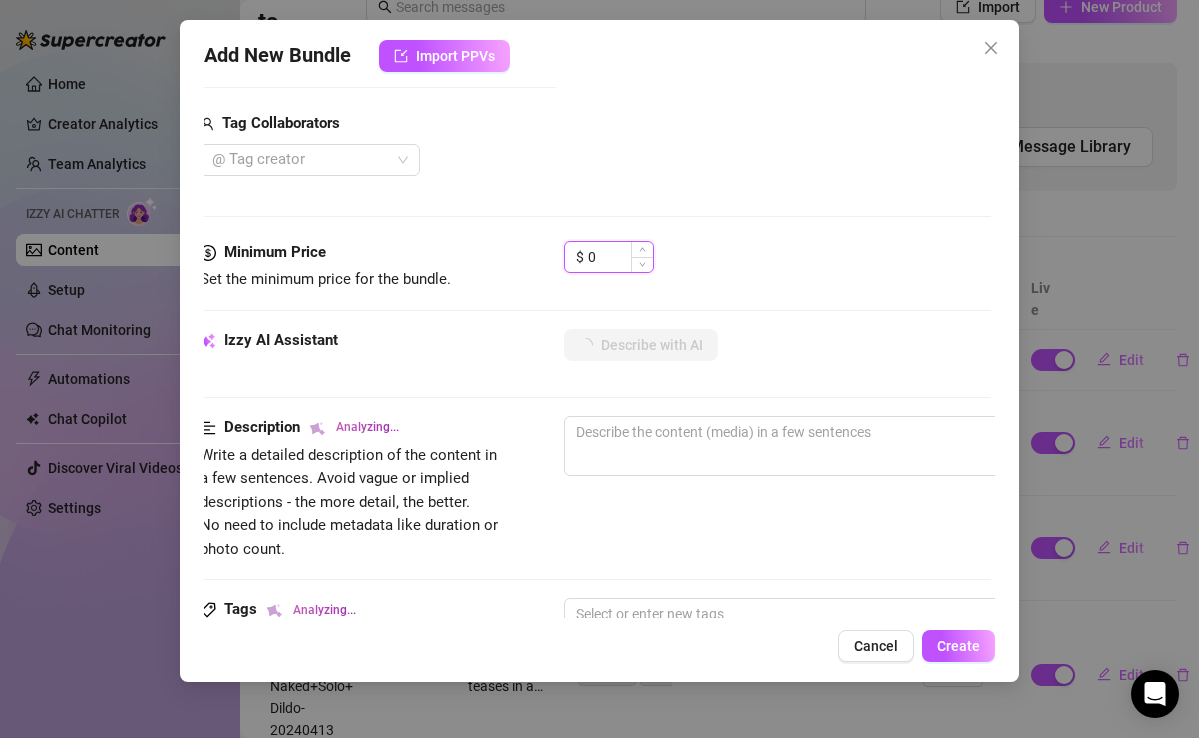 click on "0" at bounding box center [620, 257] 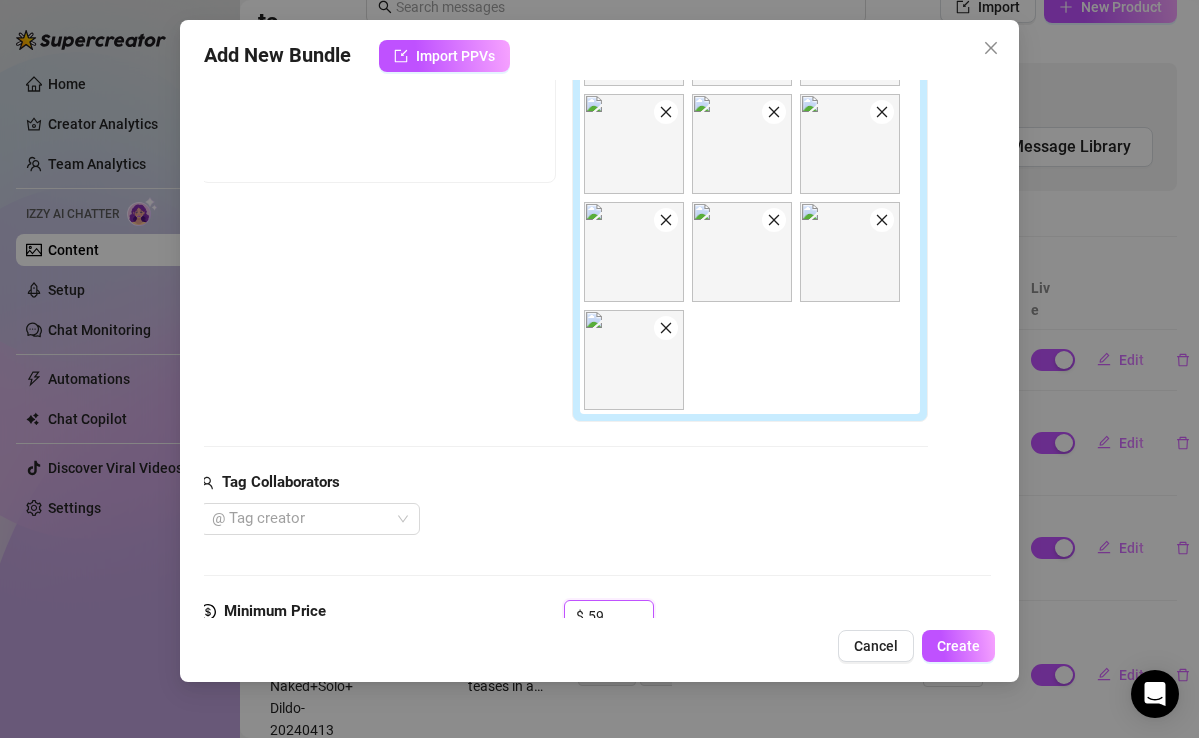 scroll, scrollTop: 293, scrollLeft: 4, axis: both 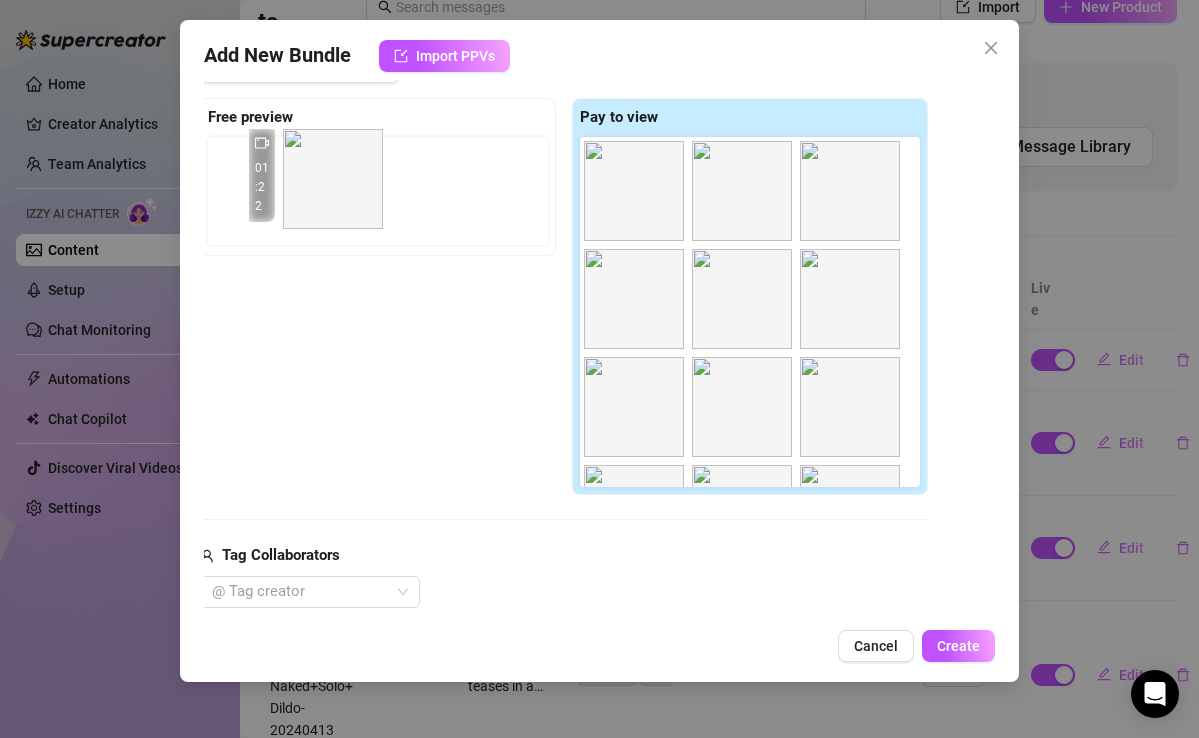 drag, startPoint x: 728, startPoint y: 223, endPoint x: 308, endPoint y: 211, distance: 420.1714 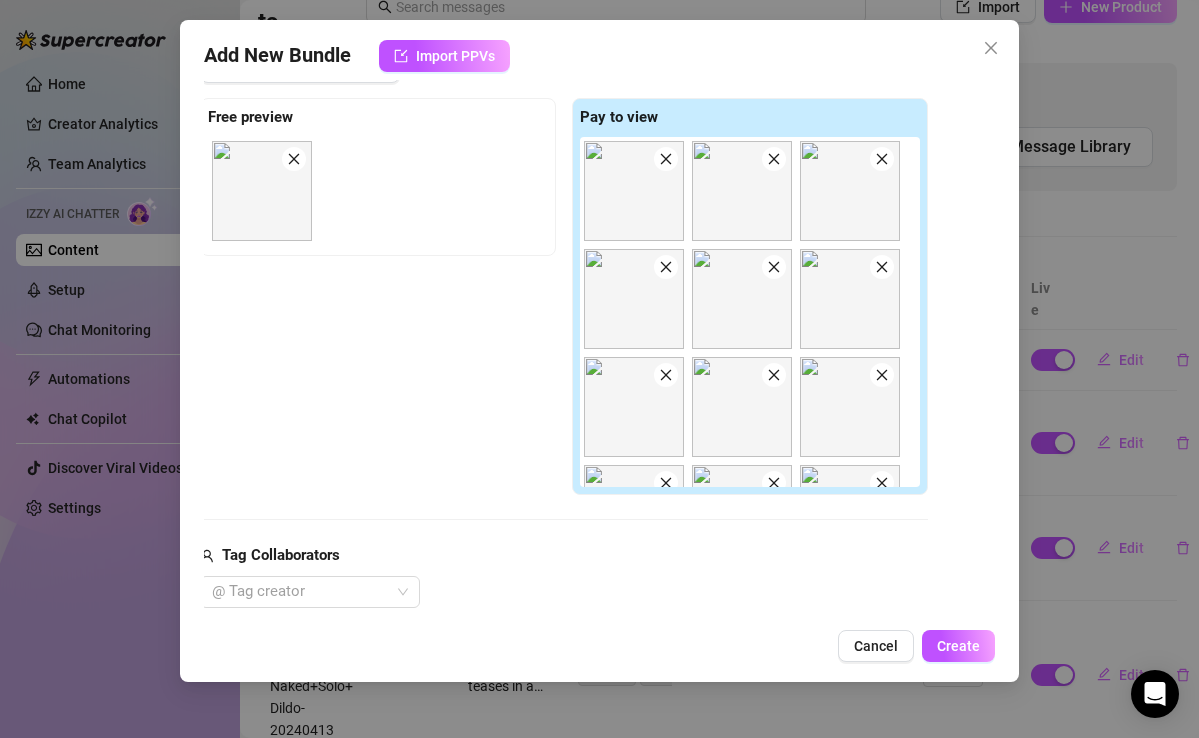 click at bounding box center [262, 191] 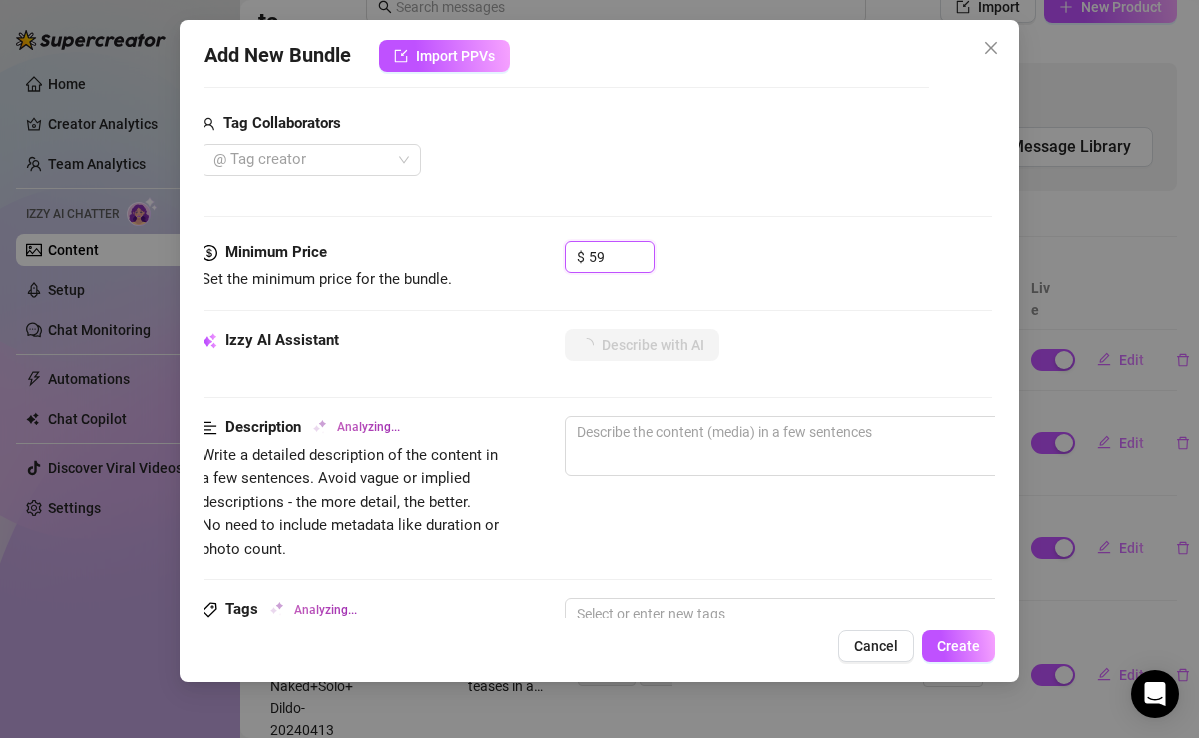 scroll, scrollTop: 725, scrollLeft: 4, axis: both 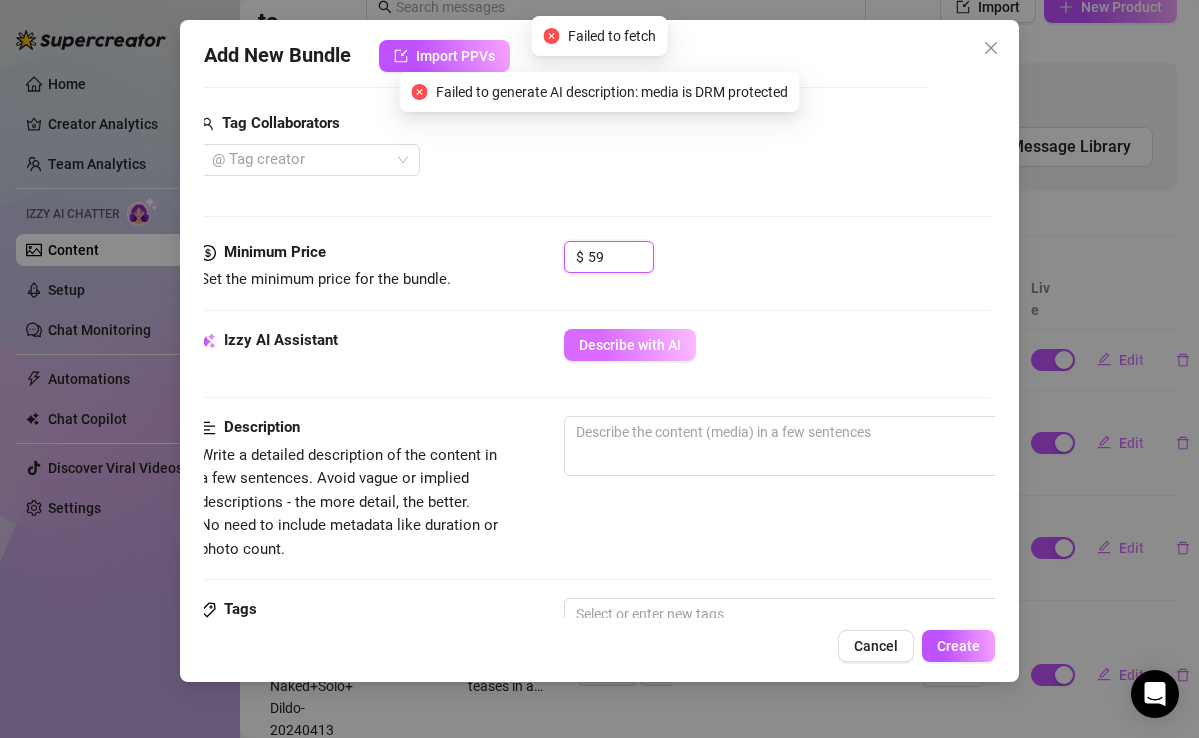 type on "59" 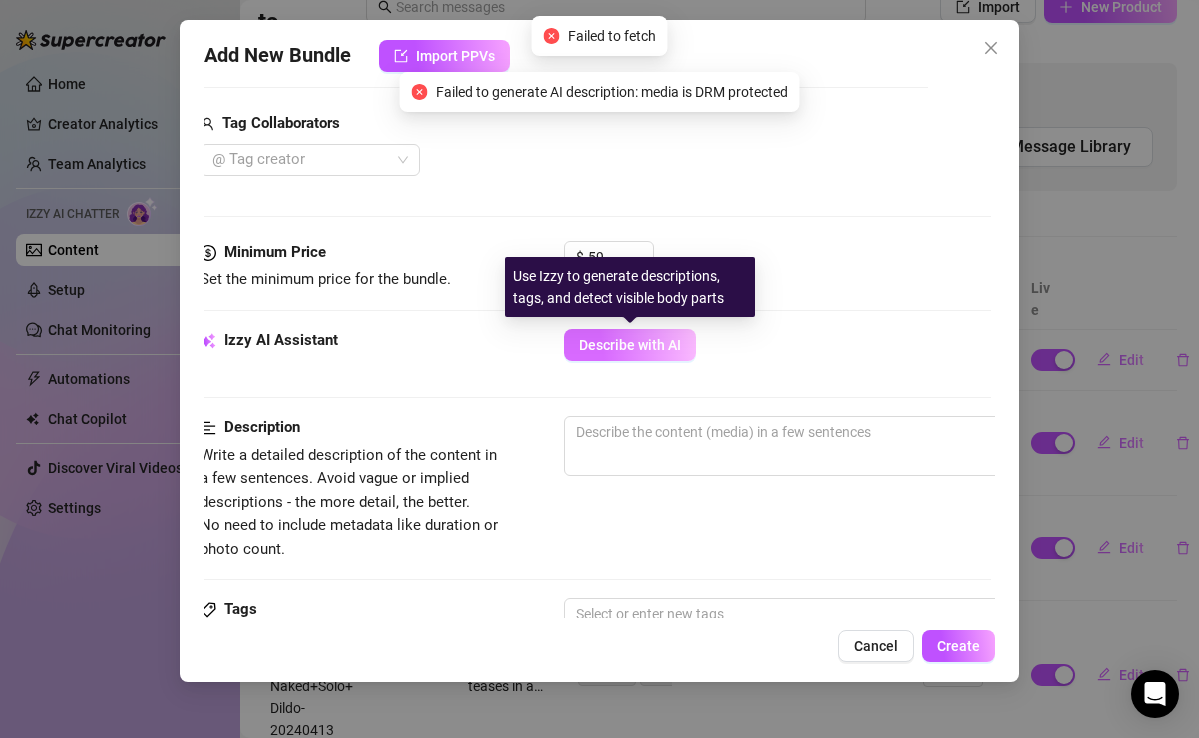 click on "Describe with AI" at bounding box center (630, 345) 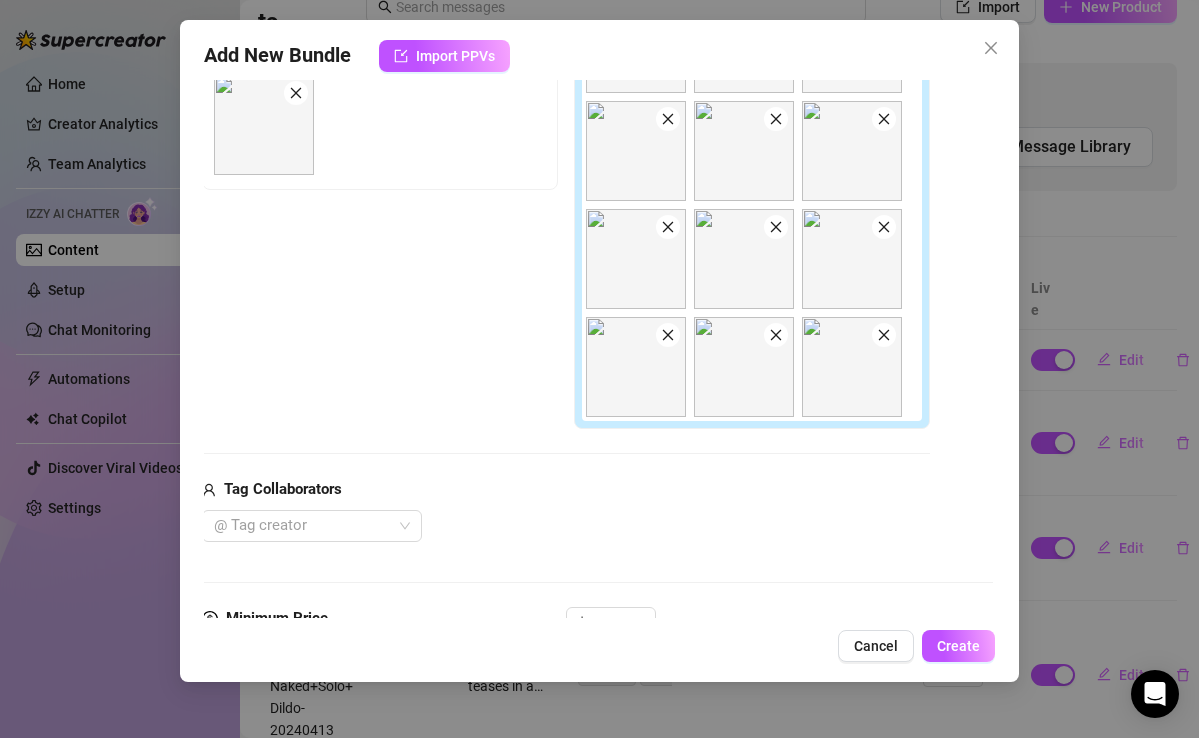 scroll, scrollTop: 335, scrollLeft: 2, axis: both 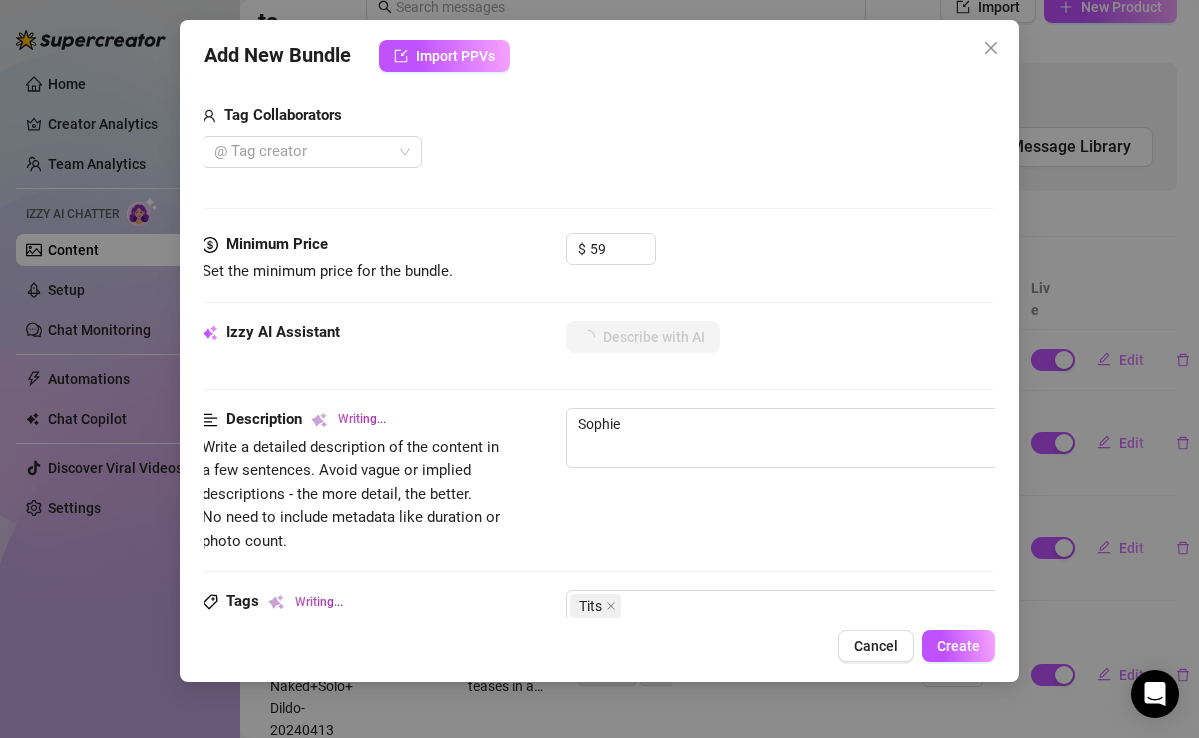 type on "Sophie" 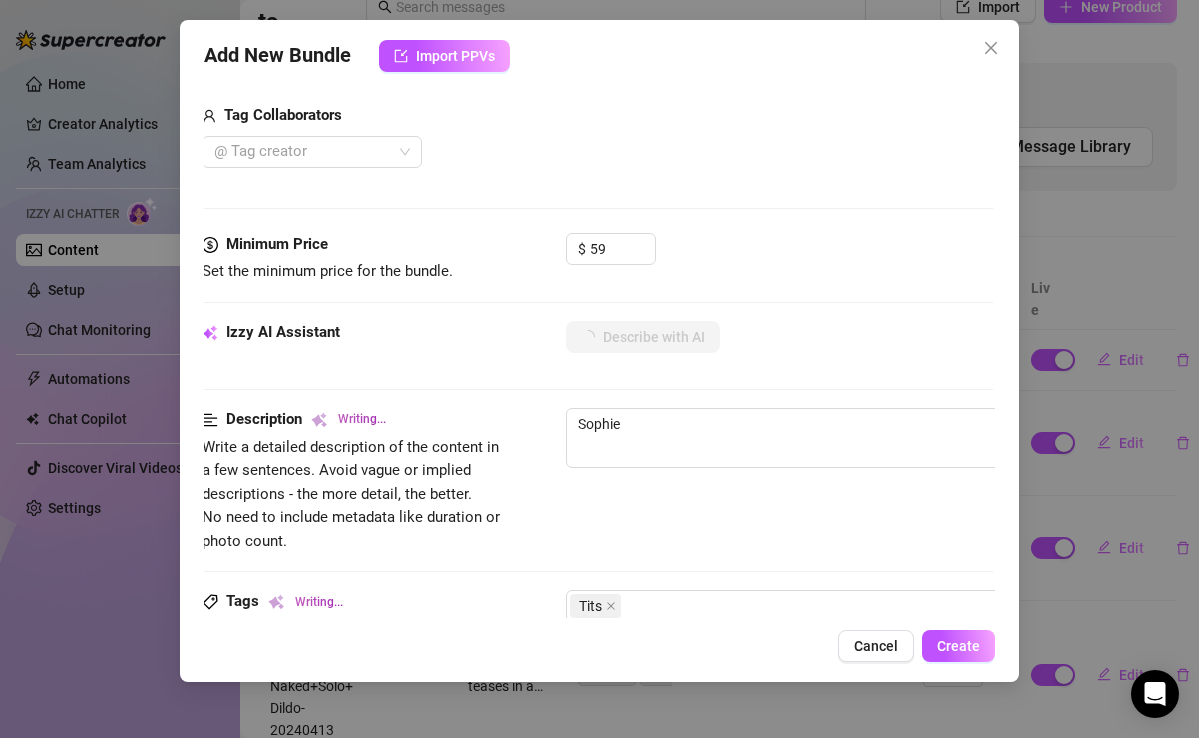 type on "Sophie" 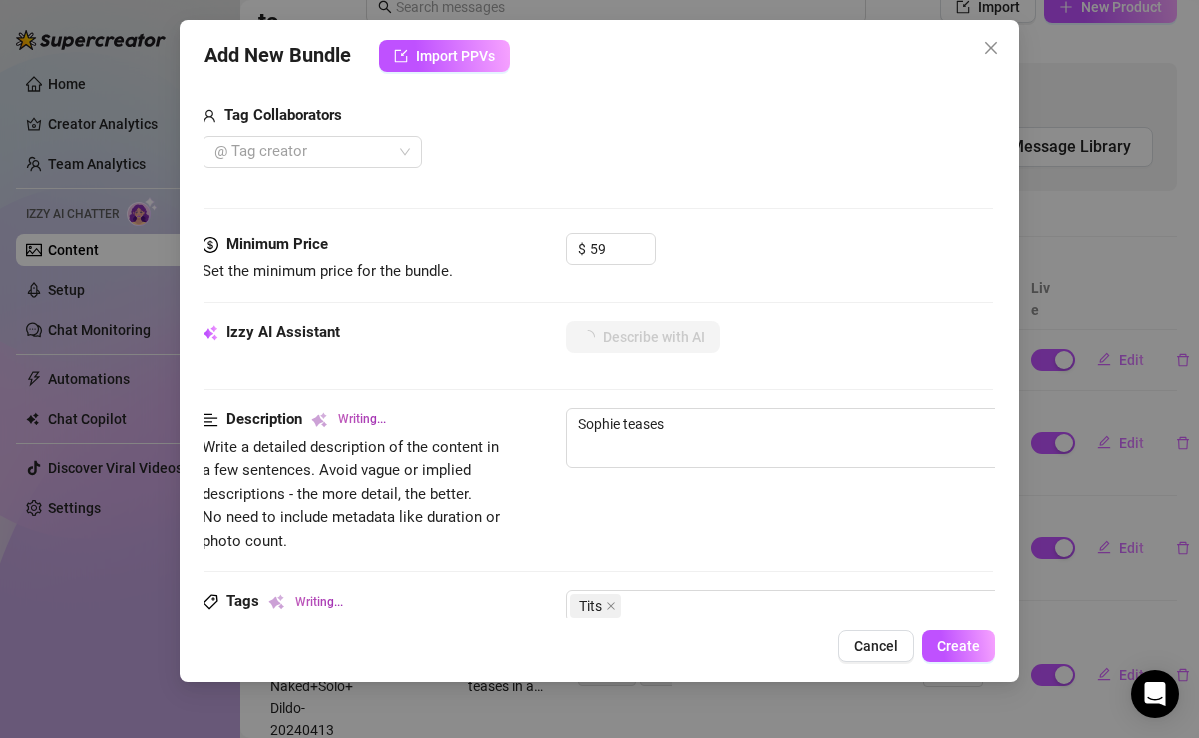 type on "Sophie teases in" 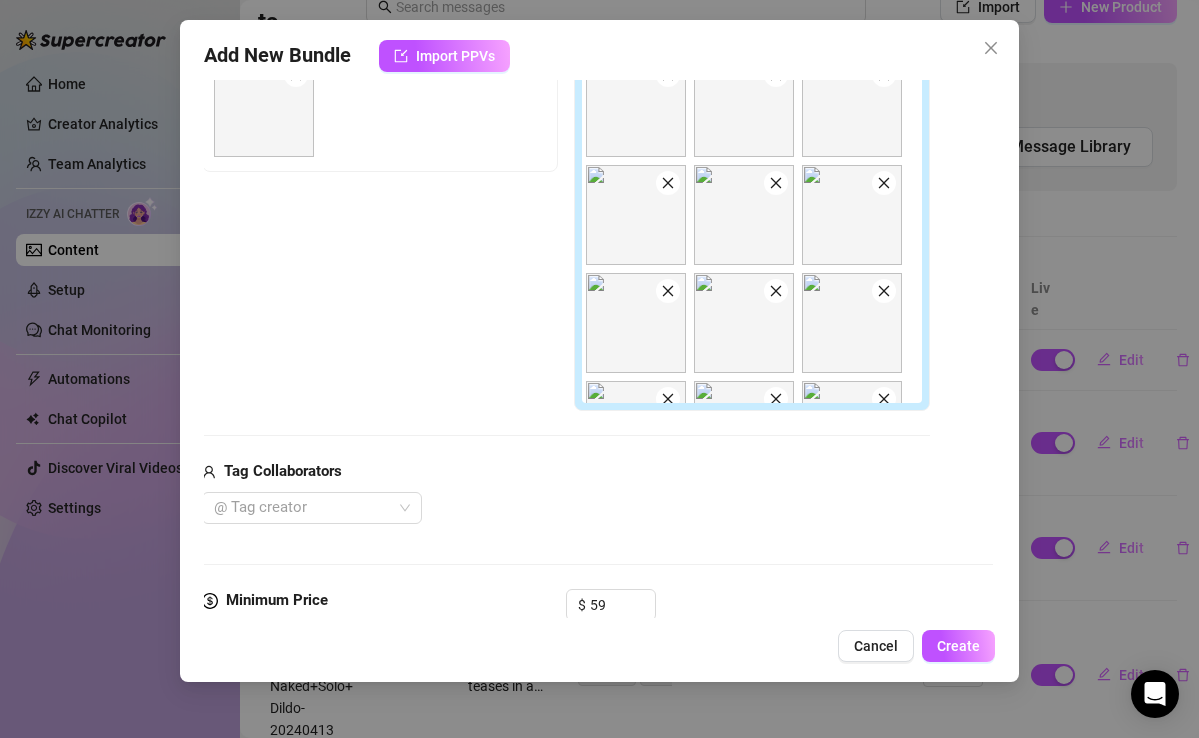 scroll, scrollTop: 261, scrollLeft: 2, axis: both 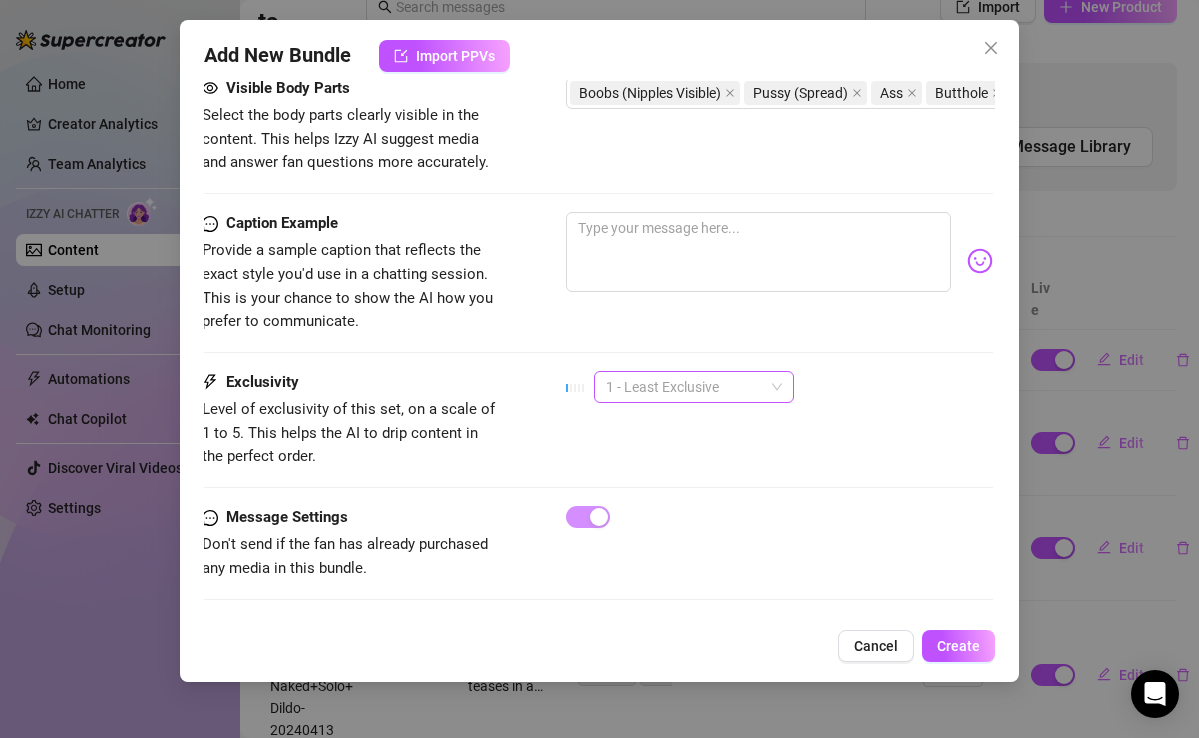 click on "1 - Least Exclusive" at bounding box center [694, 387] 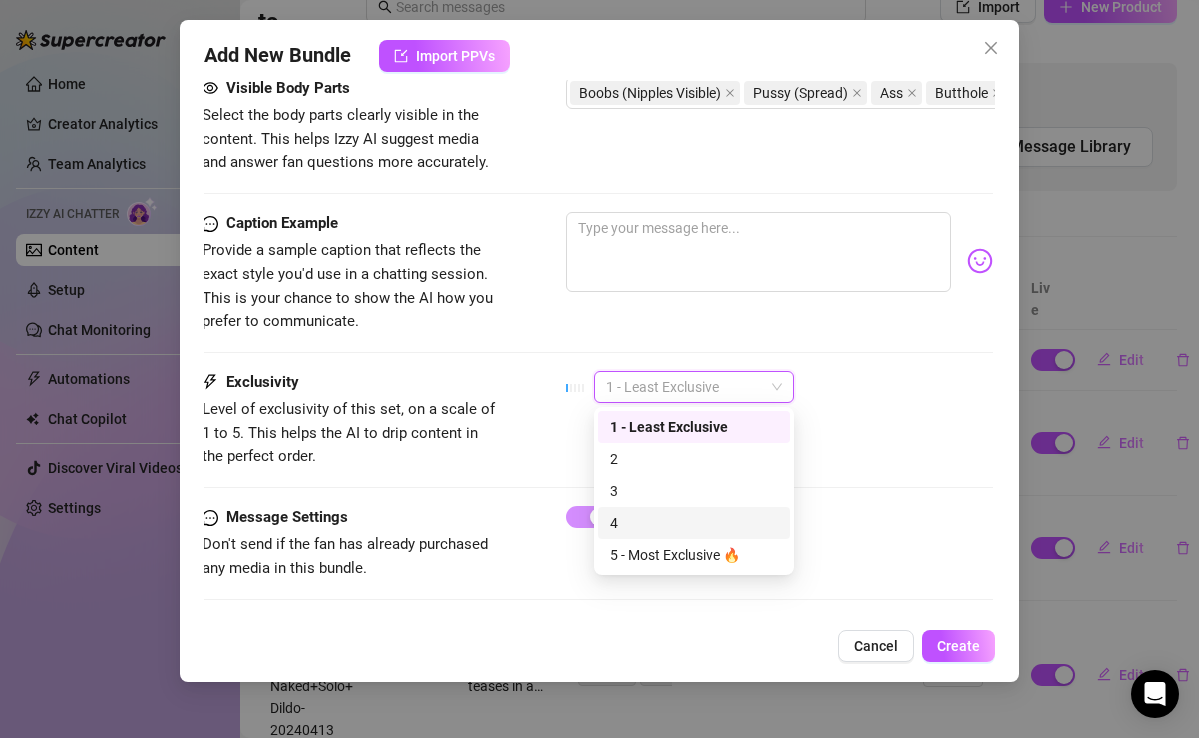 click on "4" at bounding box center [694, 523] 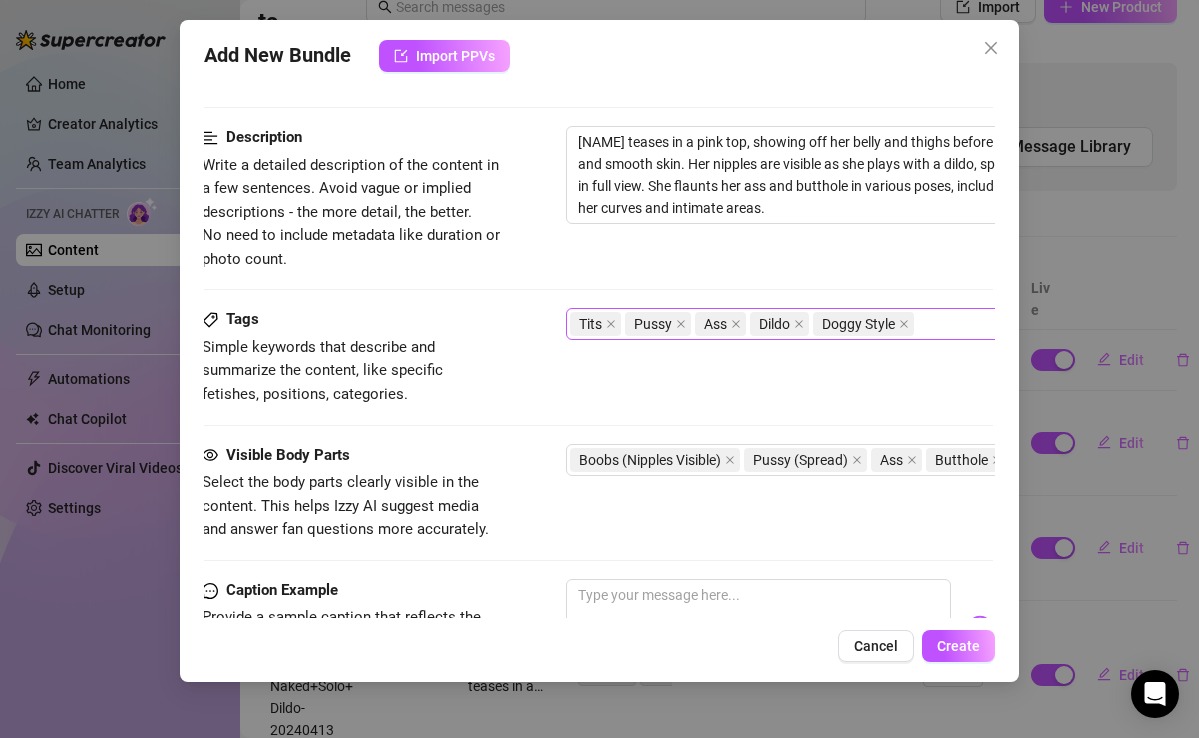 scroll, scrollTop: 1292, scrollLeft: 2, axis: both 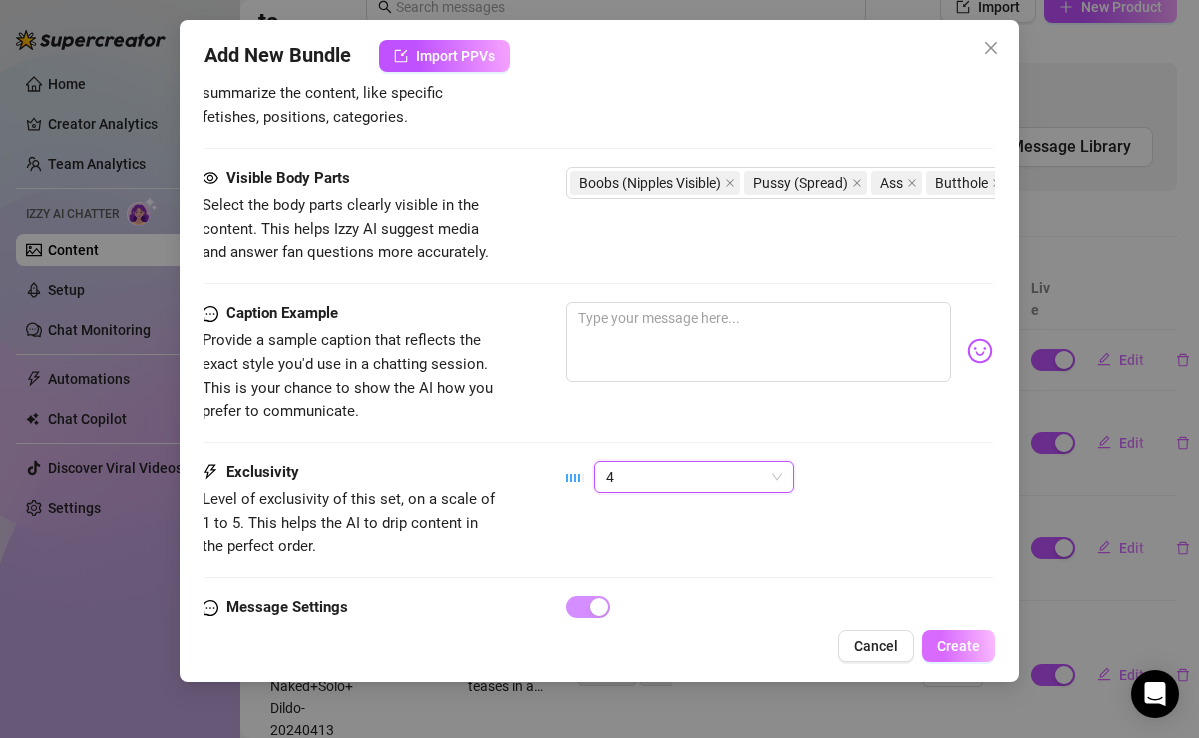 click on "Create" at bounding box center [958, 646] 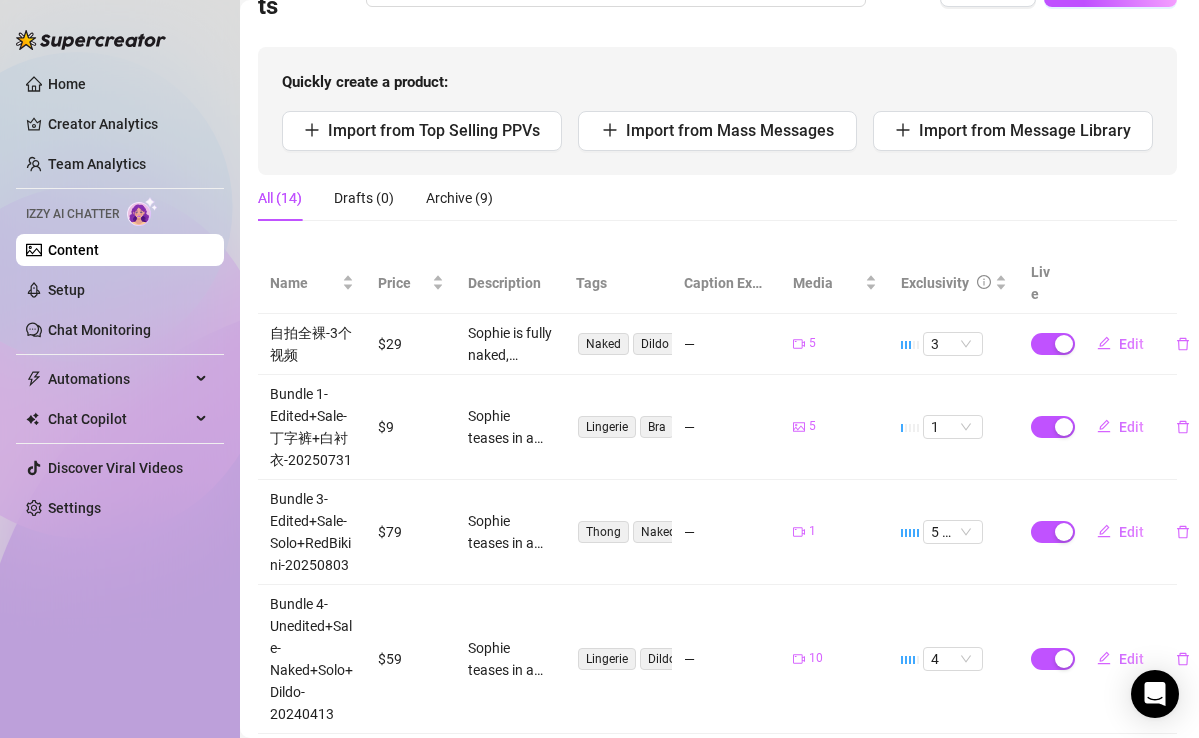 scroll, scrollTop: 195, scrollLeft: 2, axis: both 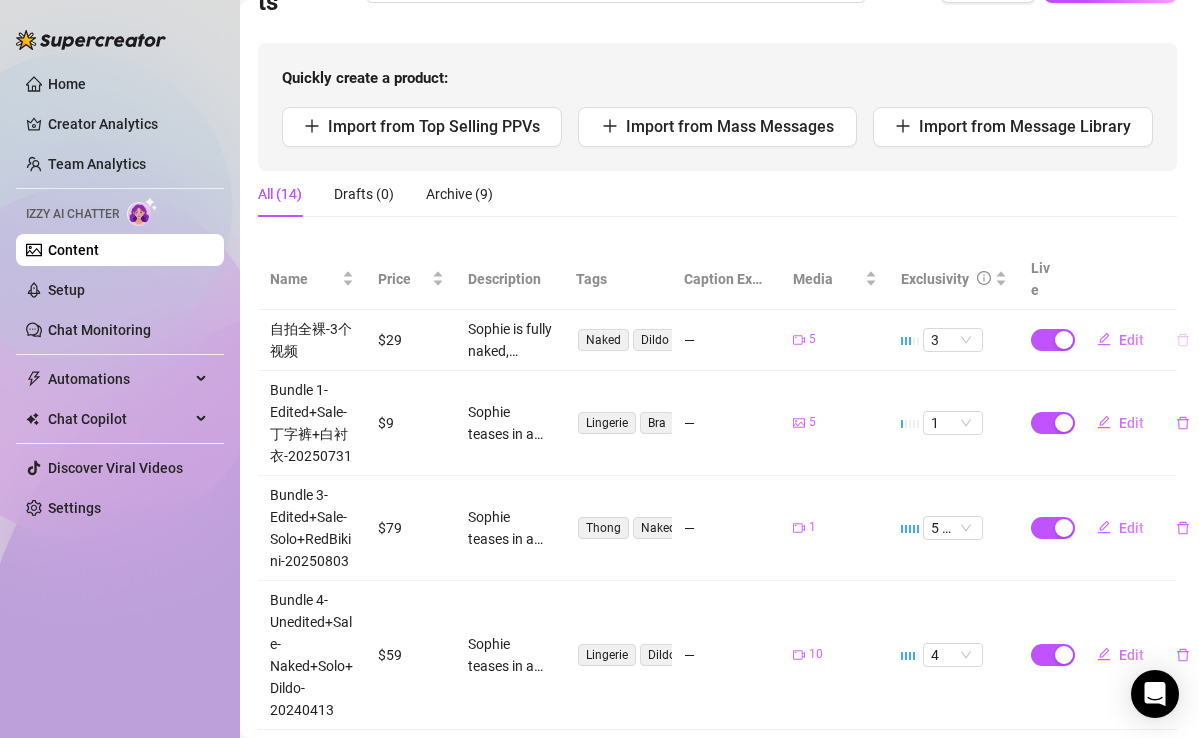 click 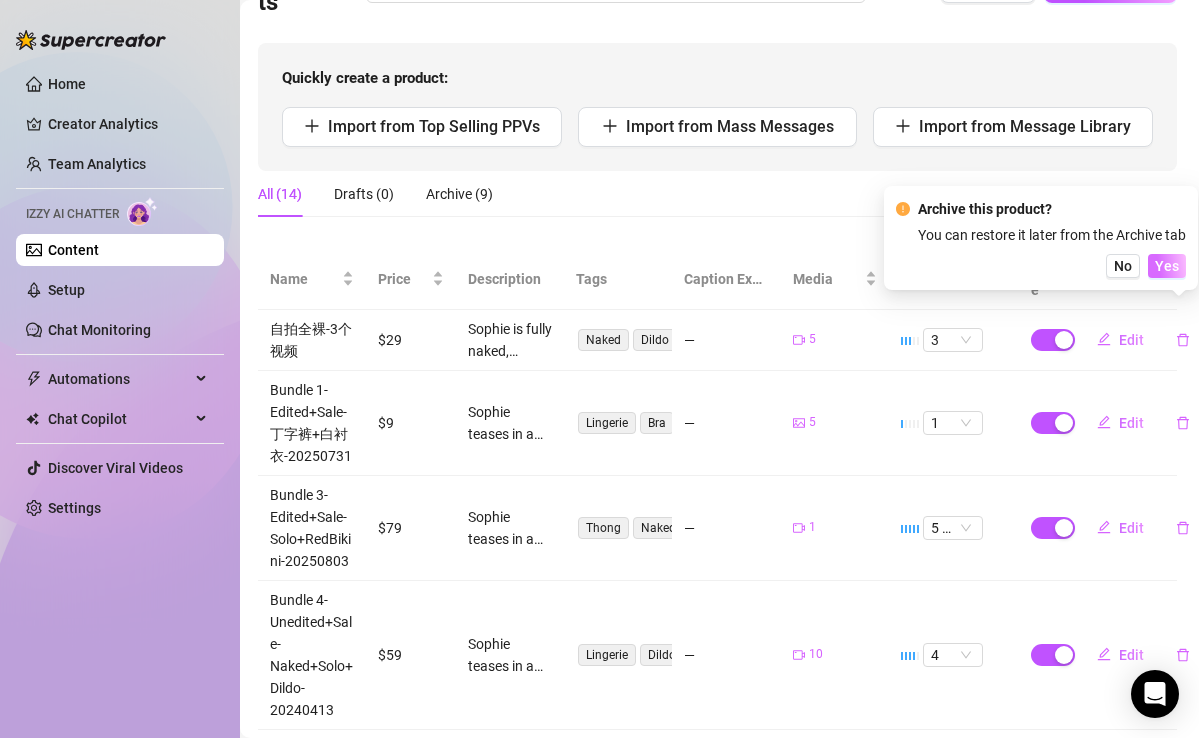 click on "Yes" at bounding box center [1167, 266] 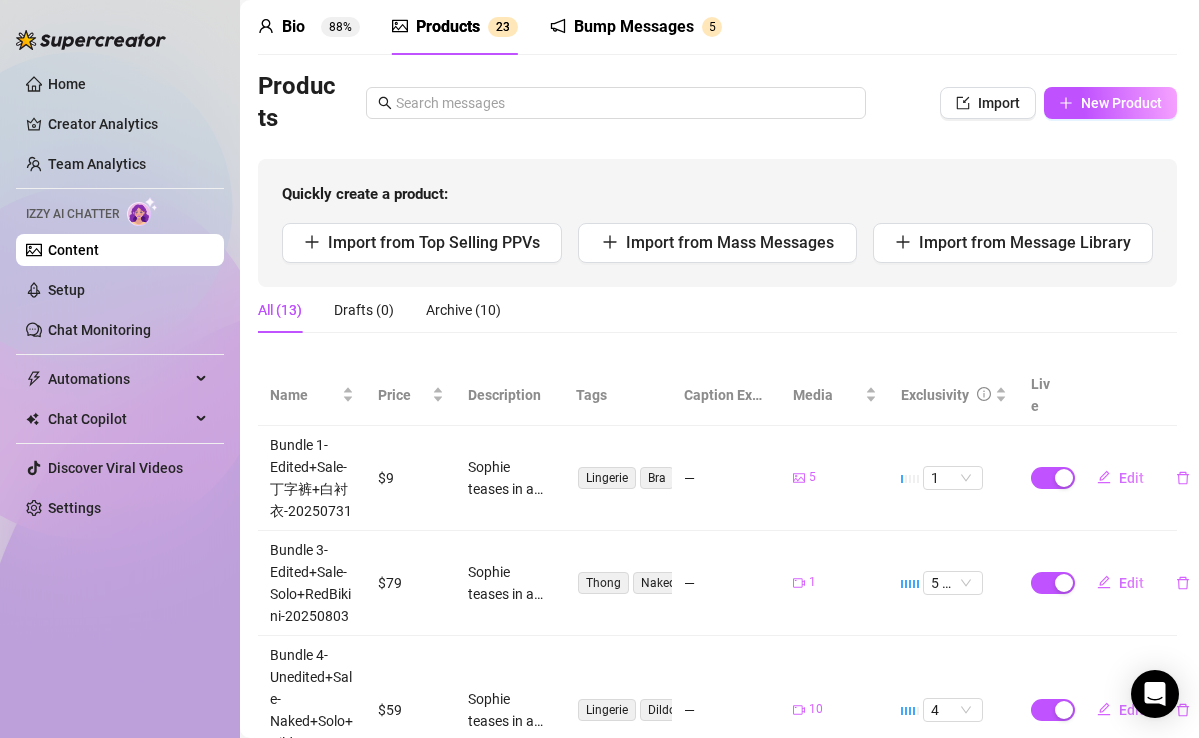 scroll, scrollTop: 468, scrollLeft: 2, axis: both 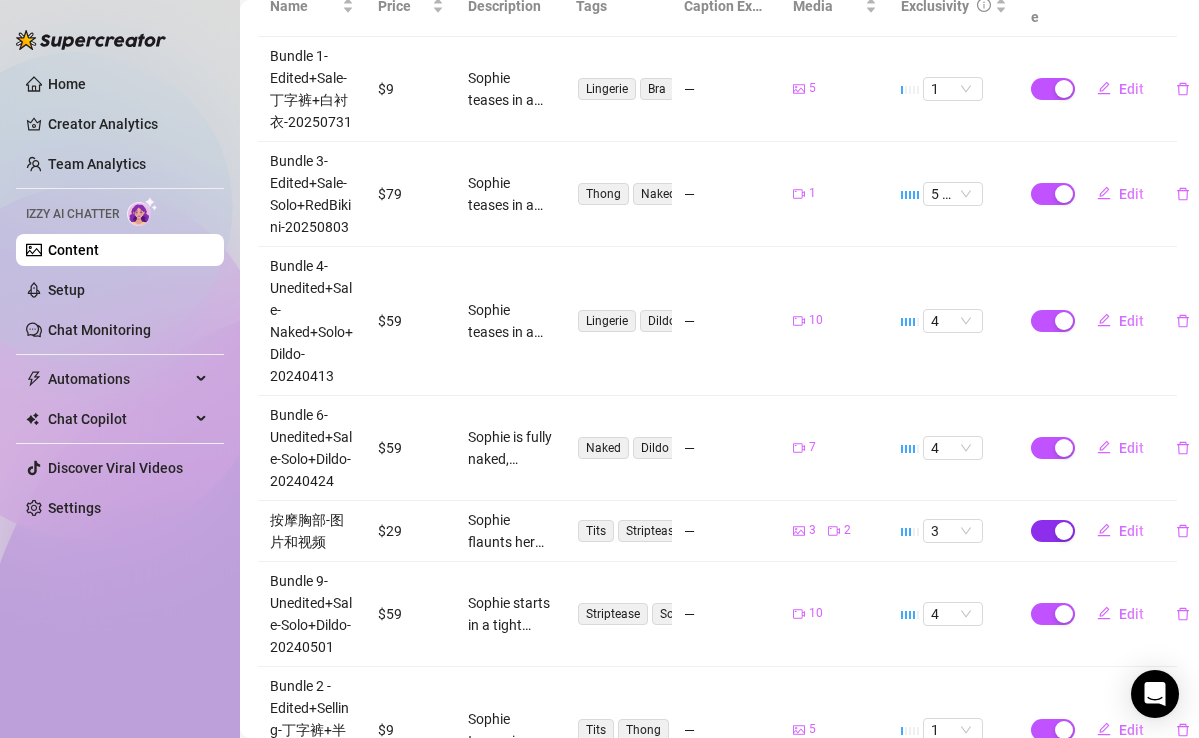 click at bounding box center [1053, 531] 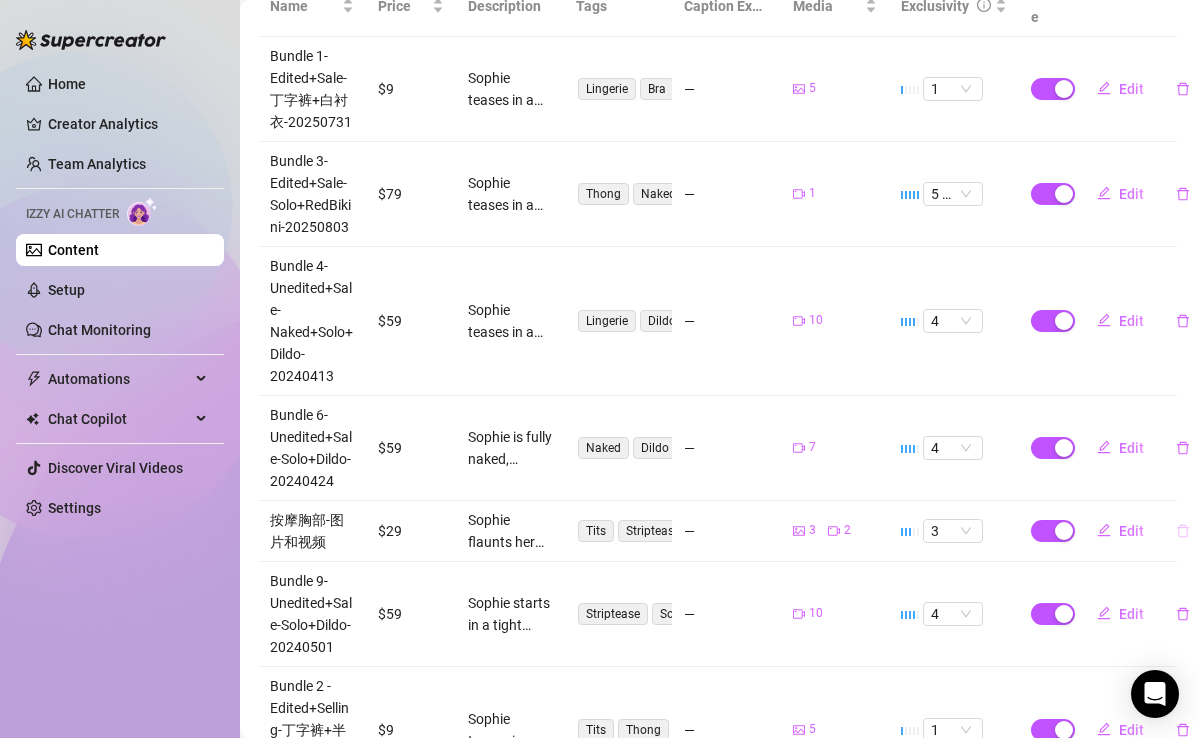 click 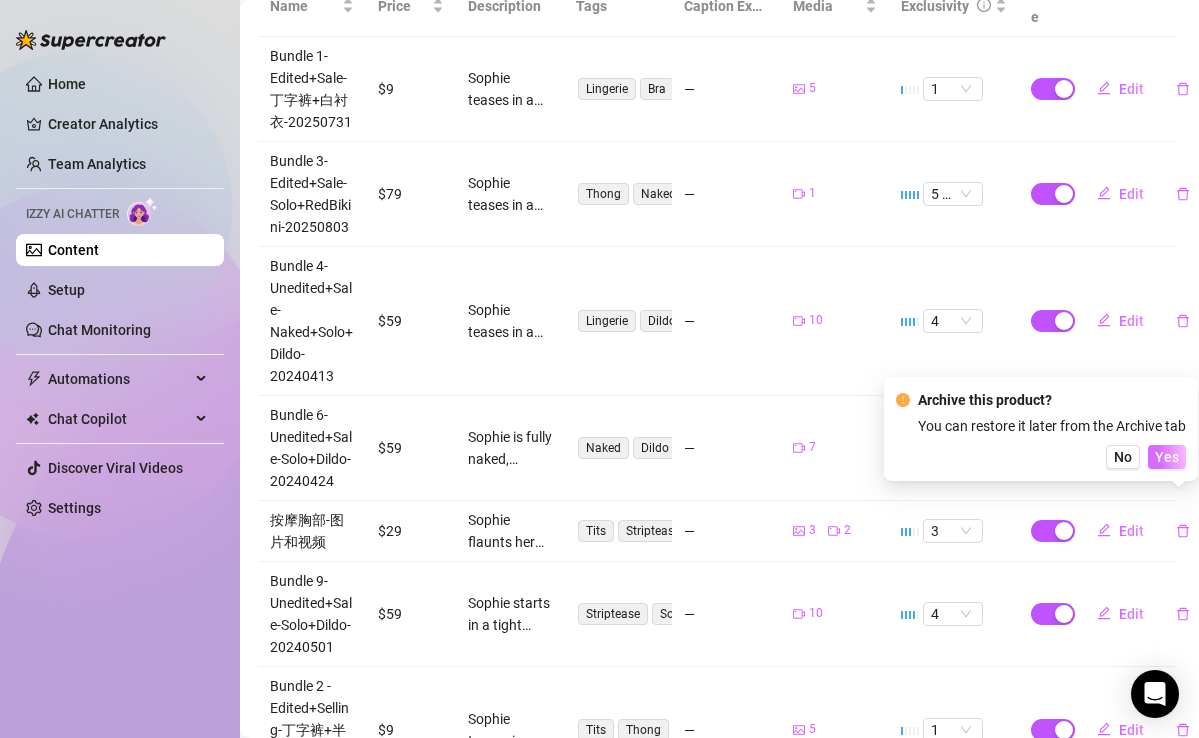 click on "Yes" at bounding box center [1167, 457] 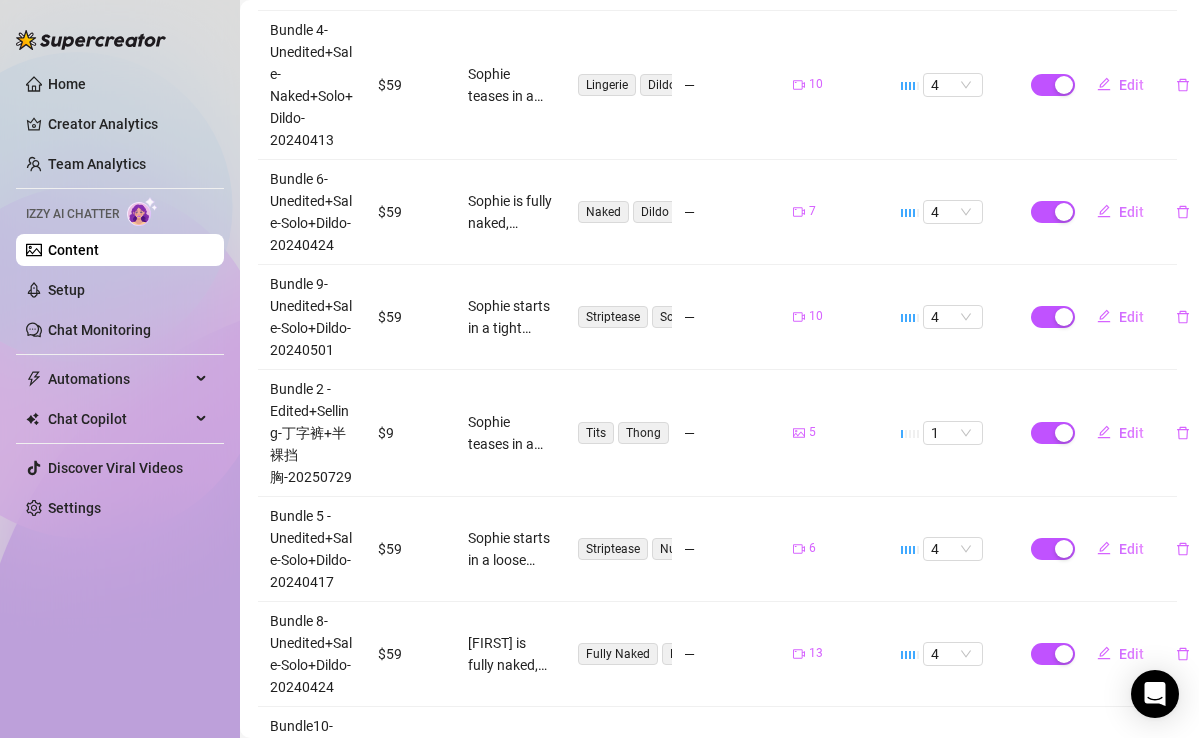 scroll, scrollTop: 976, scrollLeft: 2, axis: both 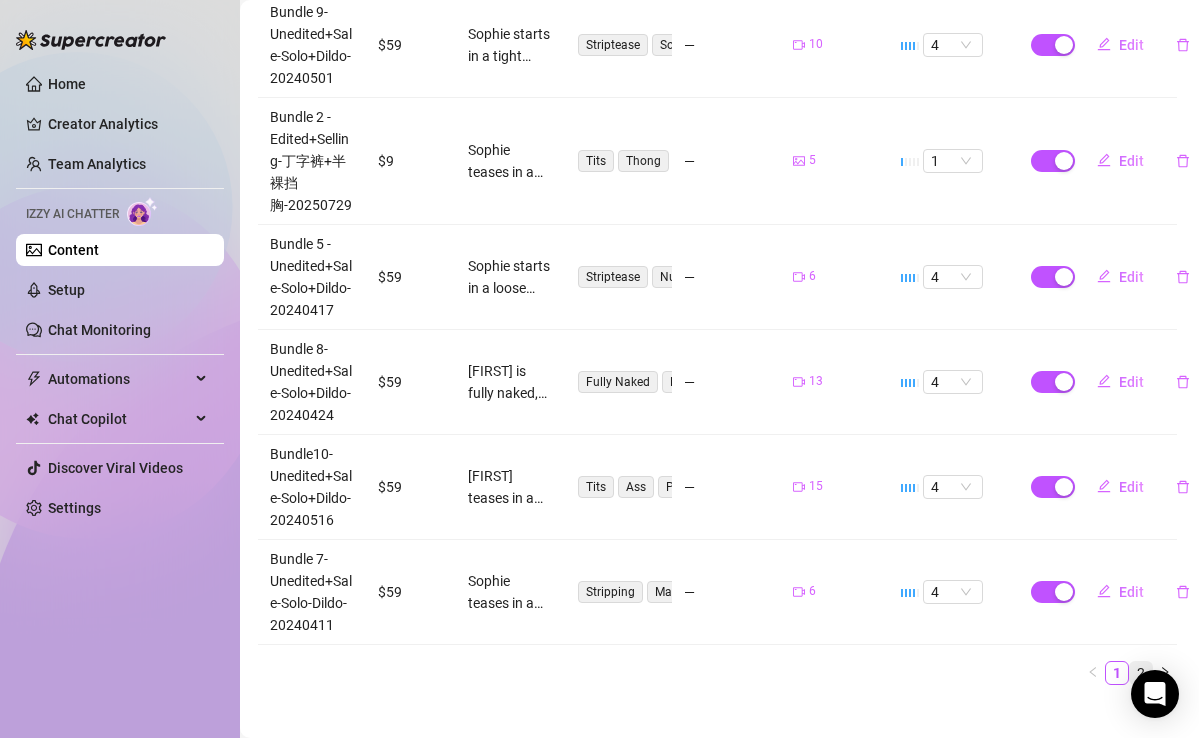 click on "2" at bounding box center [1141, 673] 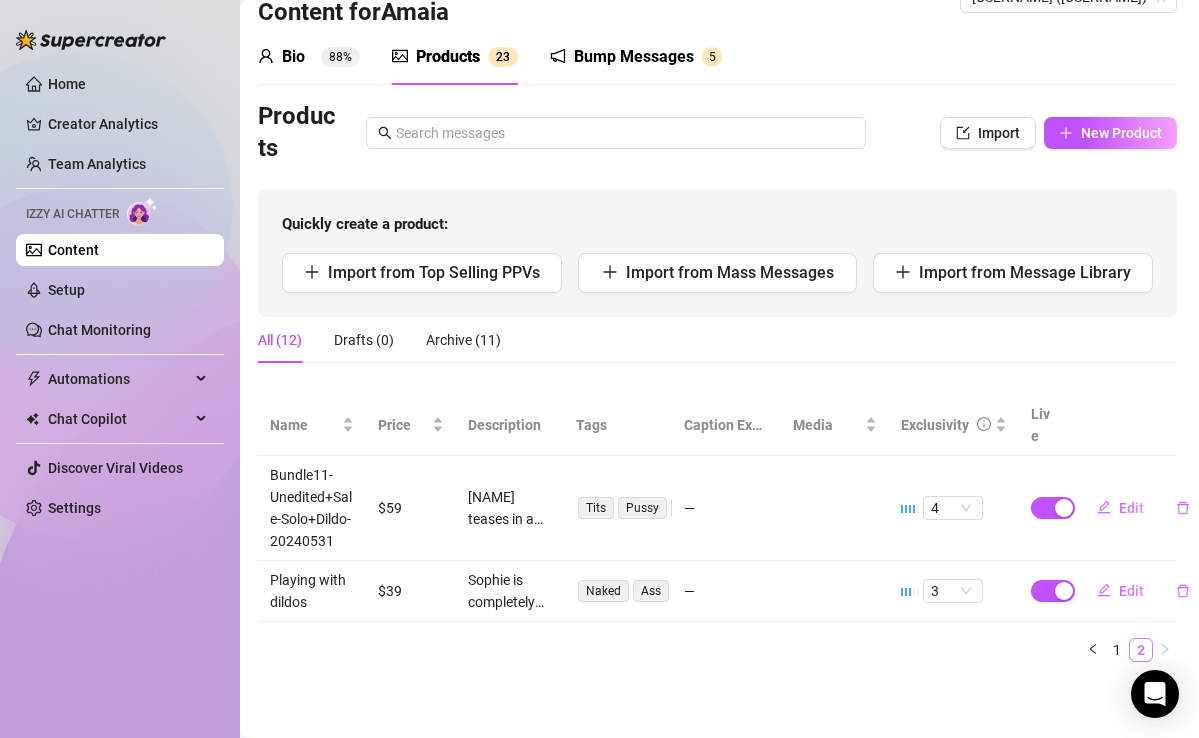 scroll, scrollTop: 26, scrollLeft: 2, axis: both 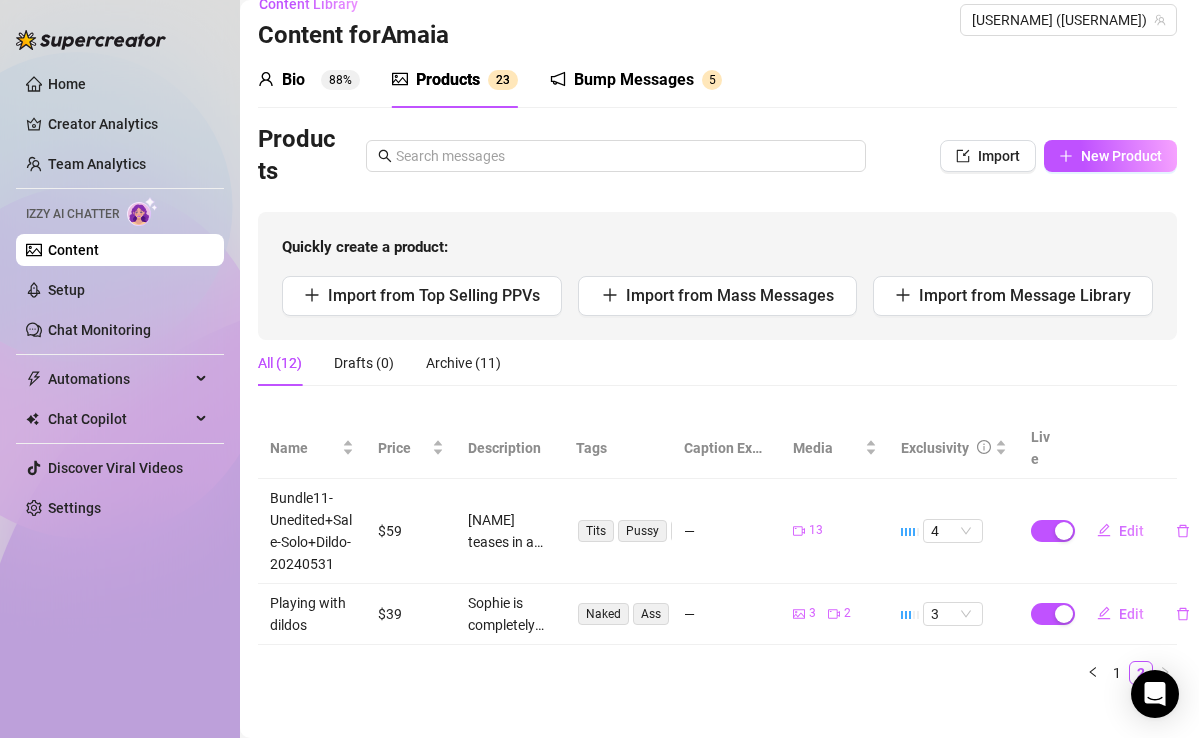 click on "Name Price Description Tags Caption Example Media Exclusivity Live Bundle11-Unedited+Sale-Solo+Dildo-20240531 $59 Sophie teases in a pink top, showing off her belly and thighs before stripping down to reveal her busty tits and smooth skin. Her nipples are visible as she plays with a dildo, spreading her legs wide to show her pussy in full view. She flaunts her ass and butthole in various poses, including doggy style, giving fans a close-up of her curves and intimate areas. Tits Pussy Ass Dildo Doggy Style — 13 4 Edit Playing with dildos $39 Sophie is completely naked, showcasing her thick ass and pussy in a provocative kneeling pose on the floor and bed. Her busty tits are on full display as she teases with her fingers, giving a seductive girlfriend experience. The intimate setting enhances the raw allure of her body, with close-ups of her ass and tits that fans crave. Naked Ass Tits Girlfriend Experience Solo — 3 2 3 Edit 1 2" at bounding box center [717, 551] 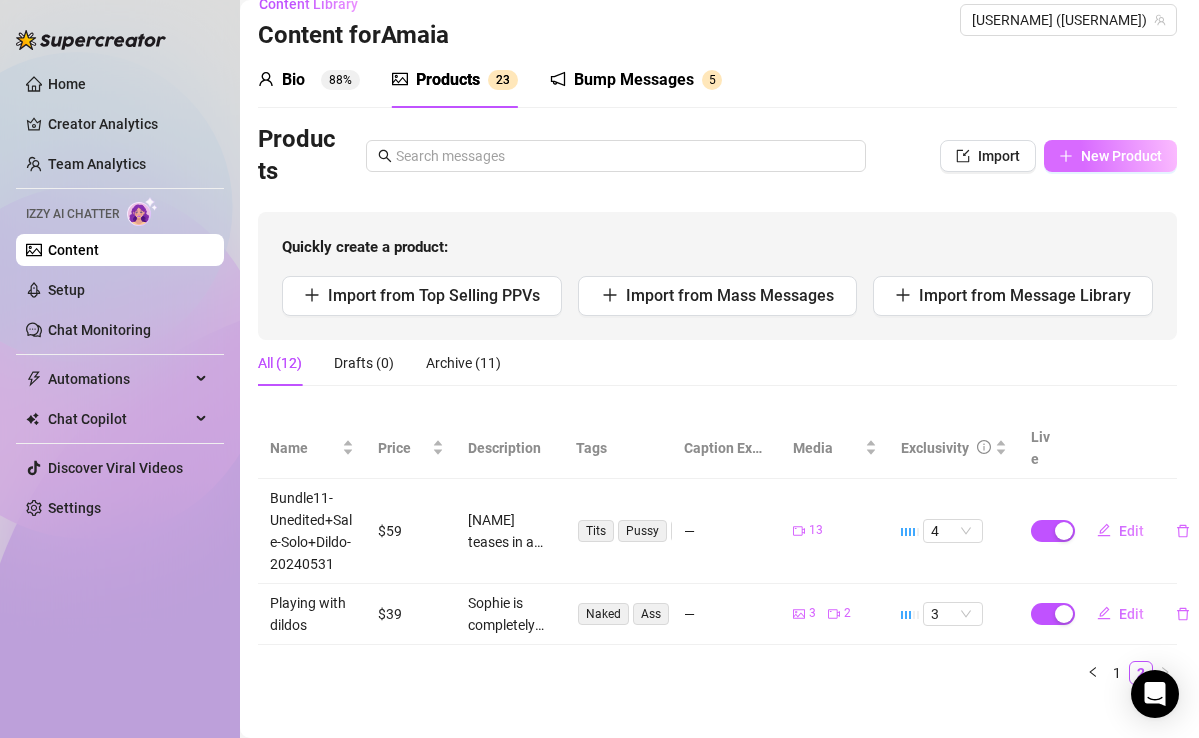 click on "New Product" at bounding box center [1121, 156] 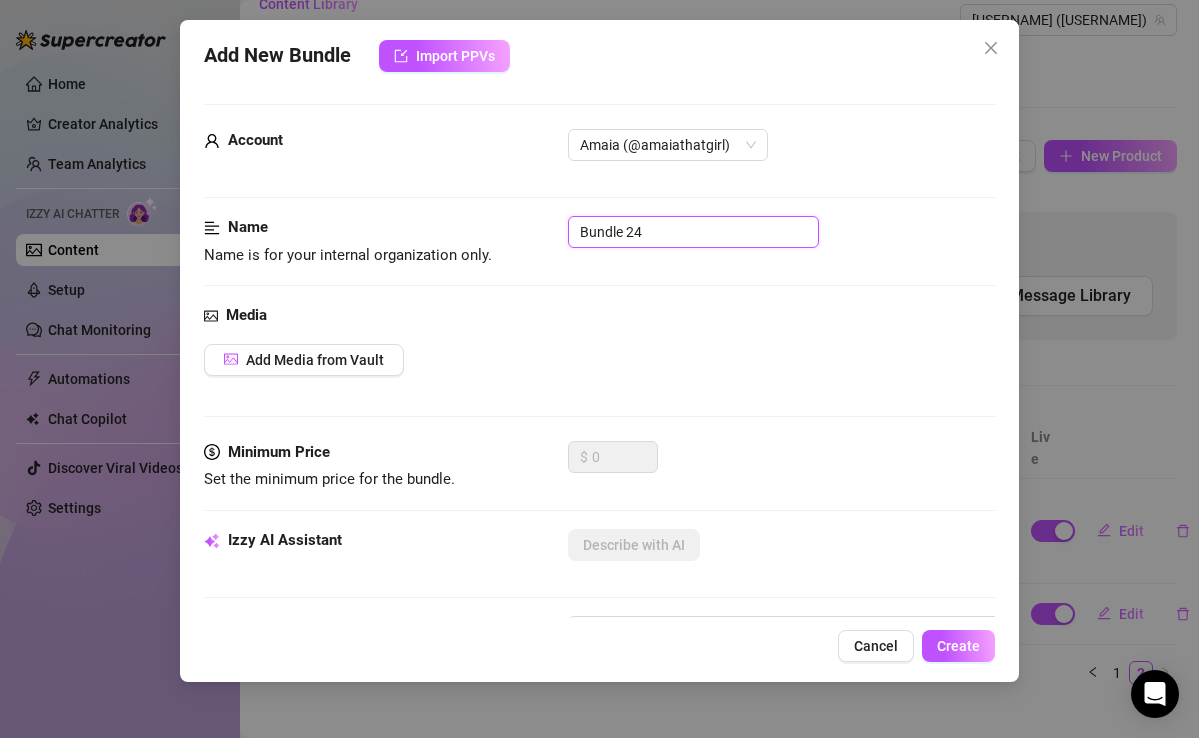 drag, startPoint x: 658, startPoint y: 231, endPoint x: 504, endPoint y: 202, distance: 156.70673 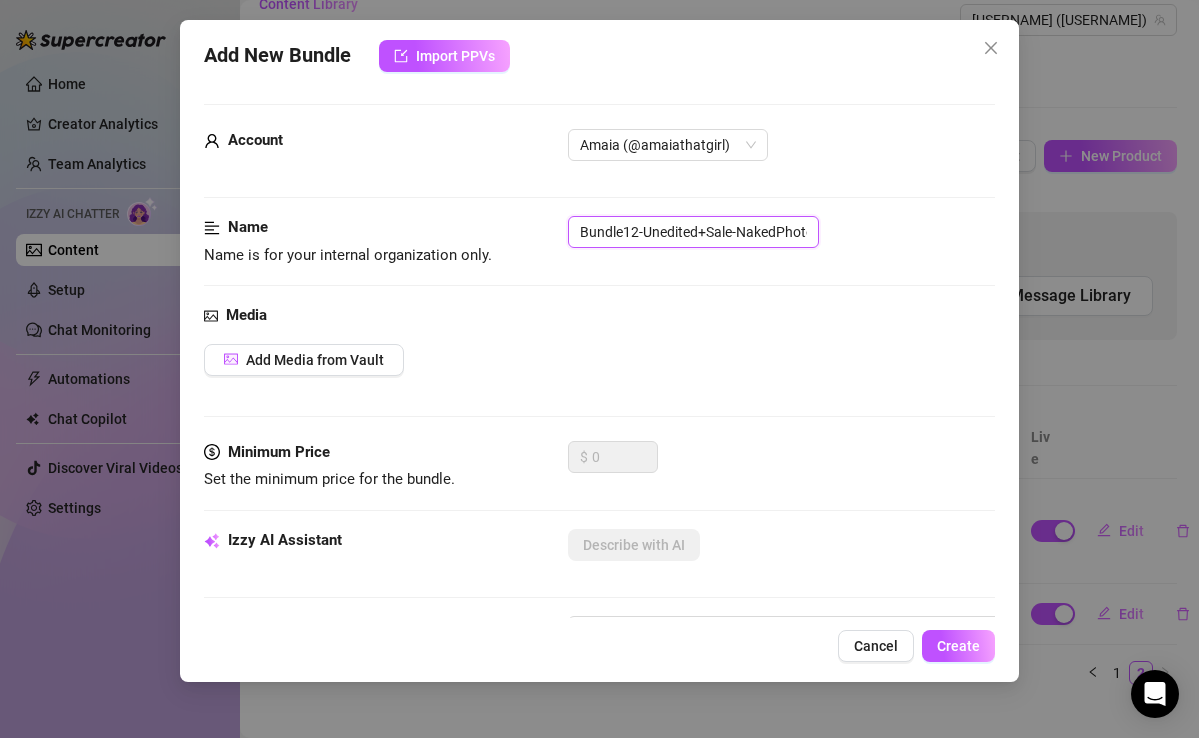 scroll, scrollTop: 0, scrollLeft: 80, axis: horizontal 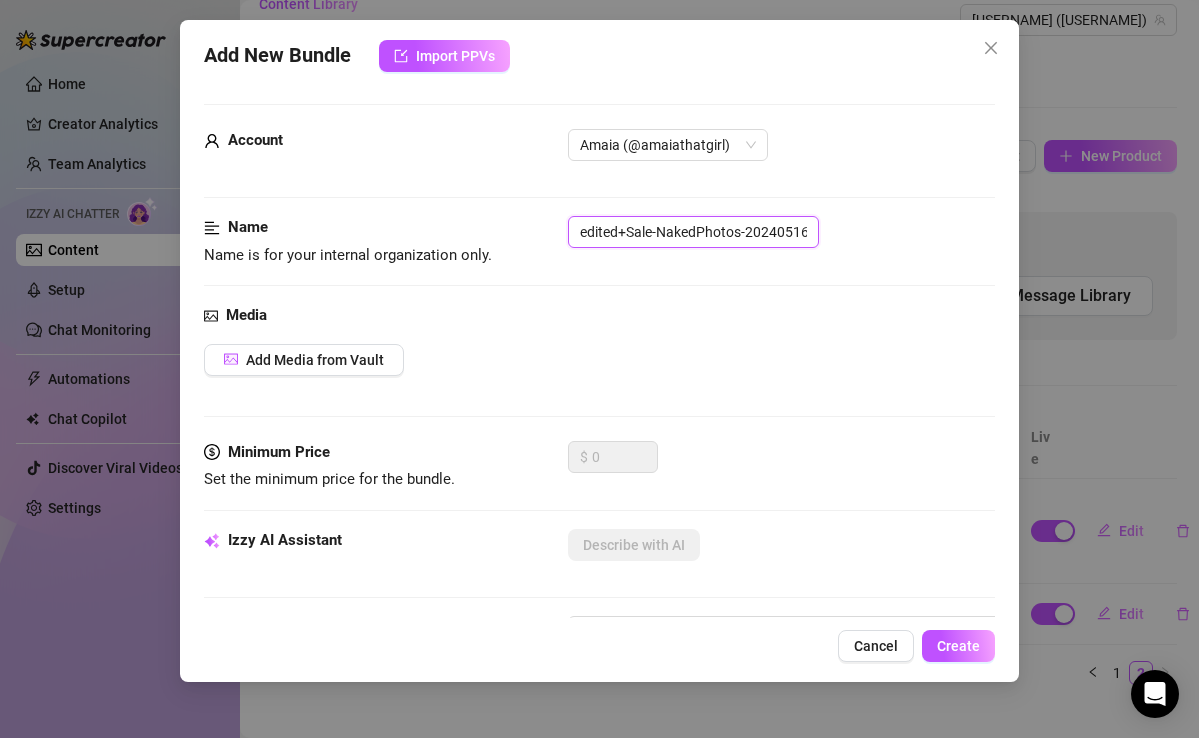 click on "Bundle12-Unedited+Sale-NakedPhotos-20240516" at bounding box center [693, 232] 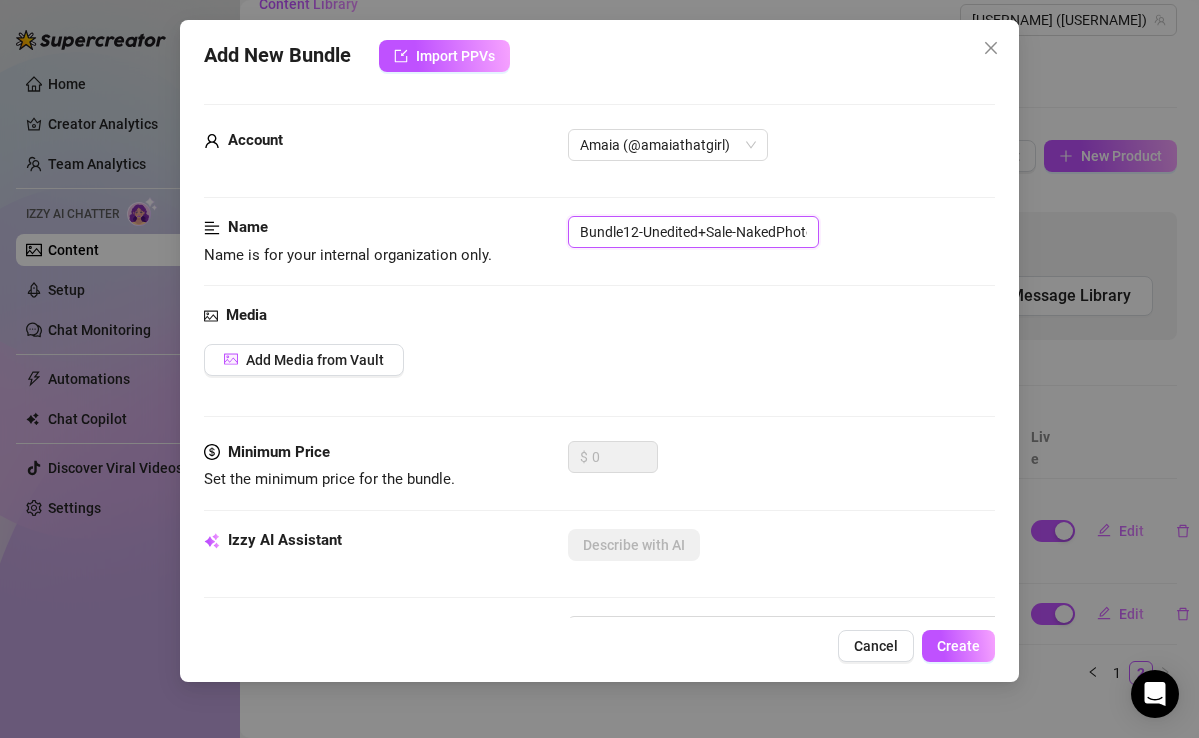 drag, startPoint x: 720, startPoint y: 234, endPoint x: 444, endPoint y: 236, distance: 276.00723 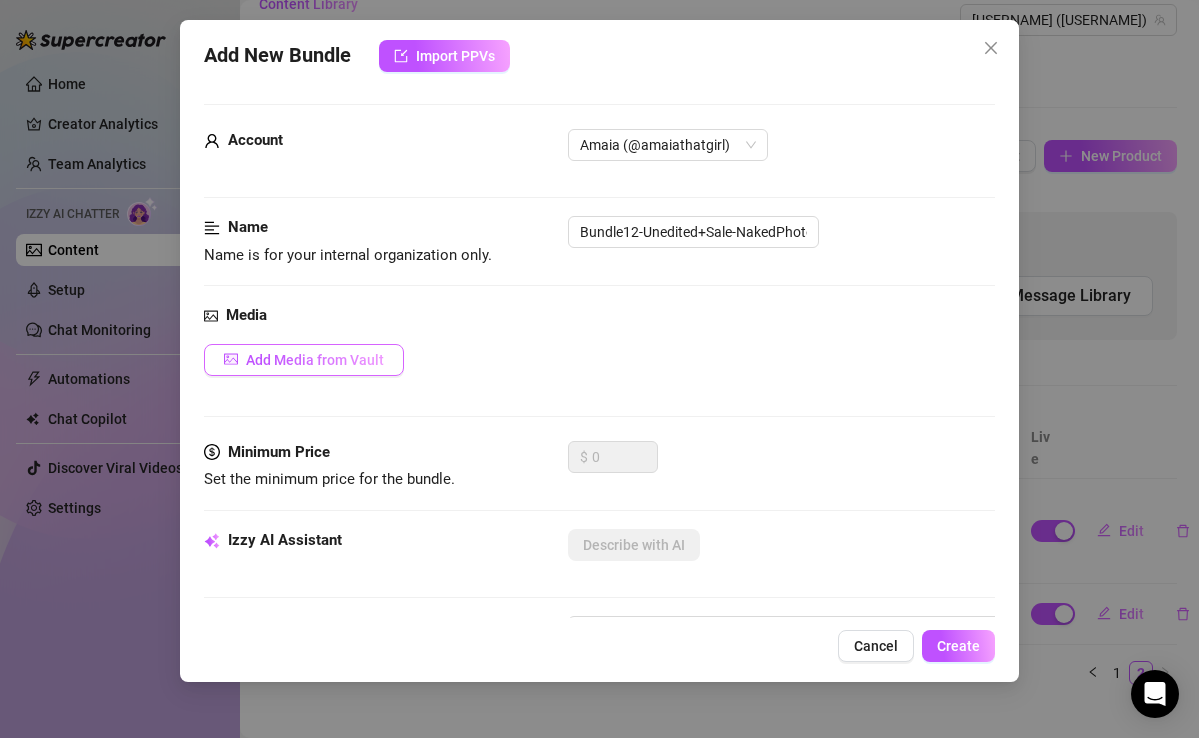click on "Add Media from Vault" at bounding box center (315, 360) 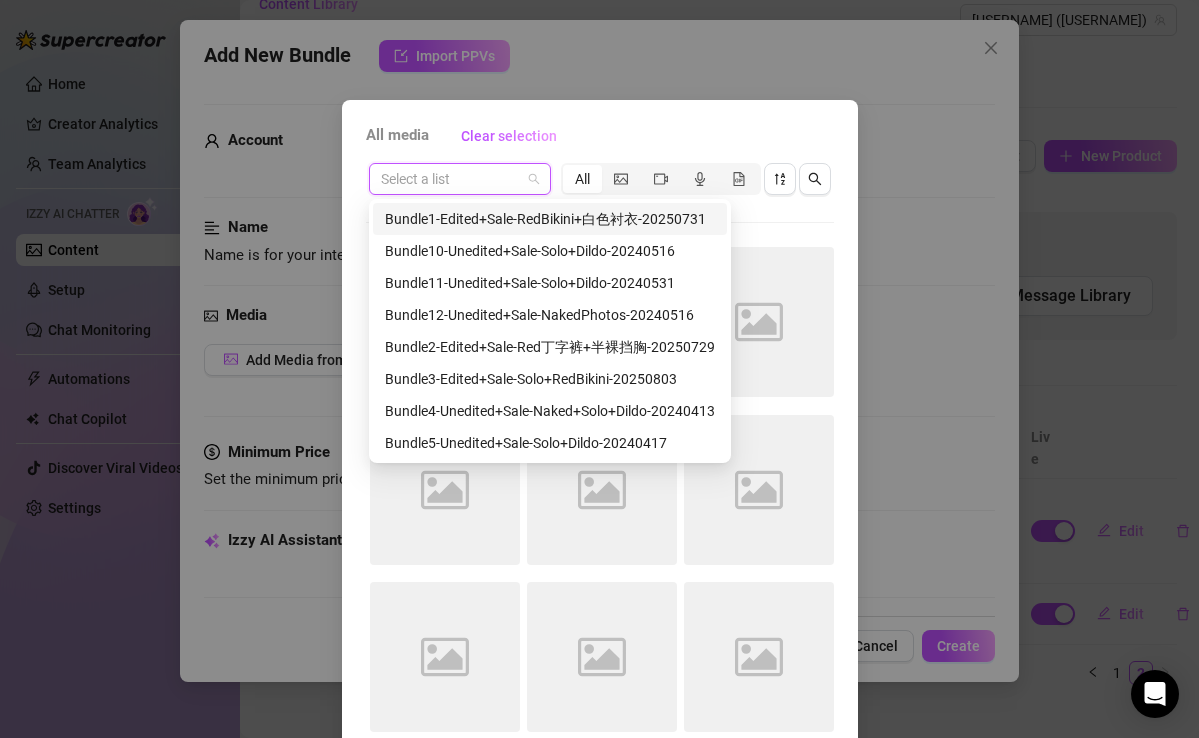 click at bounding box center [451, 179] 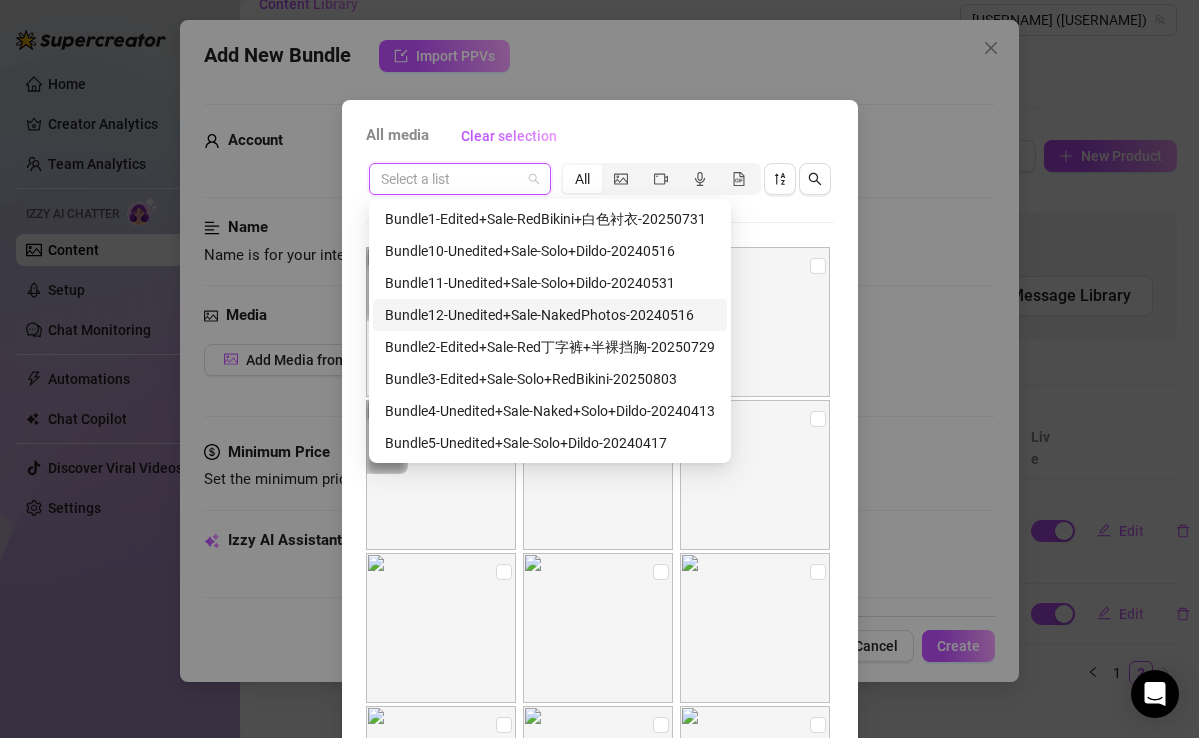 click on "Bundle12-Unedited+Sale-NakedPhotos-20240516" at bounding box center [550, 315] 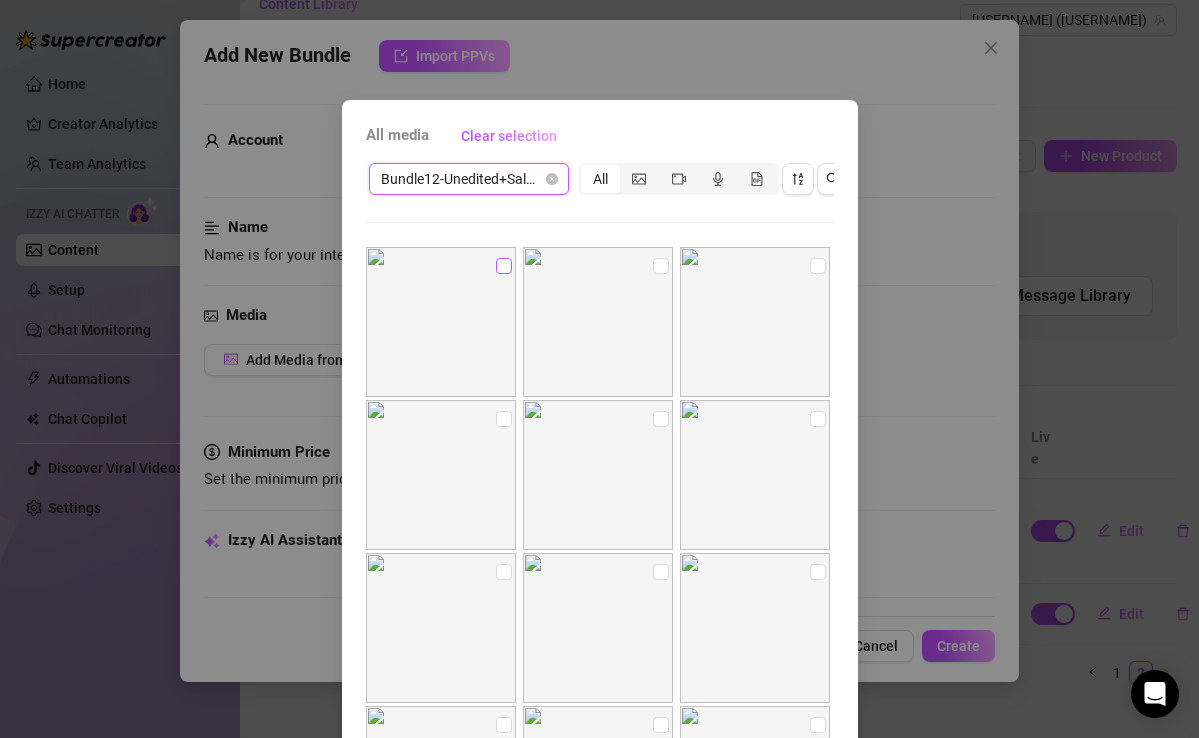 click at bounding box center [504, 266] 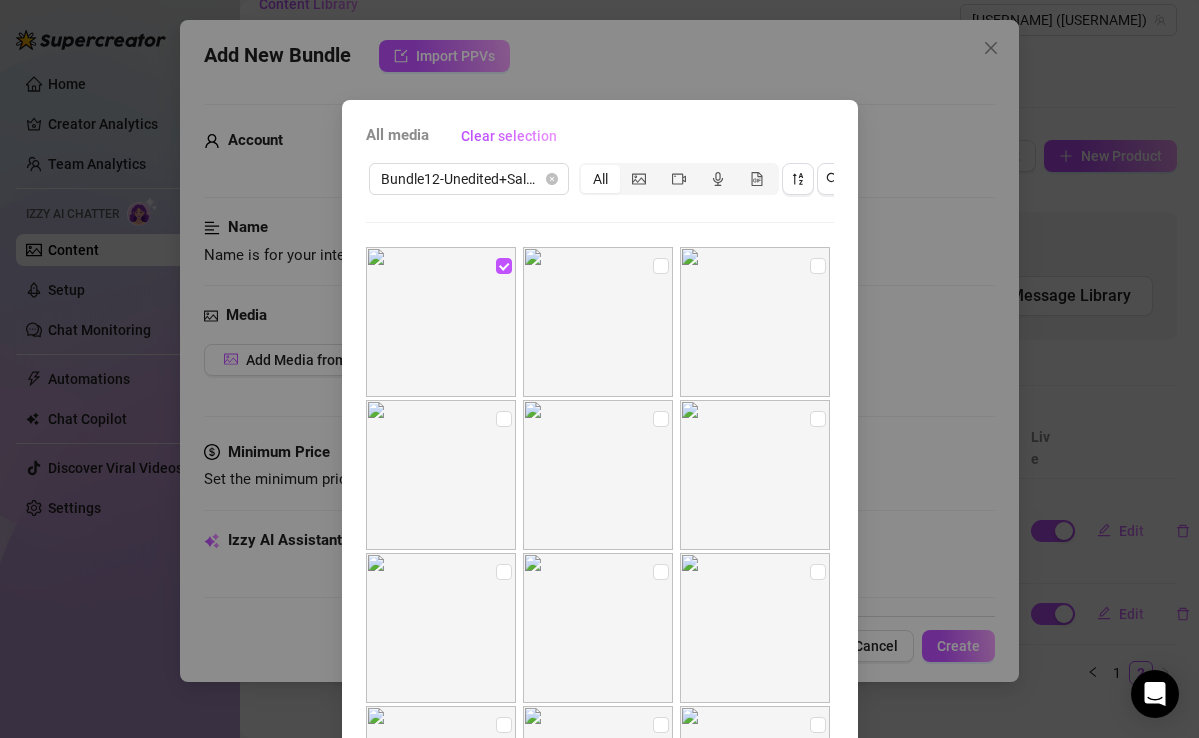 click at bounding box center (598, 322) 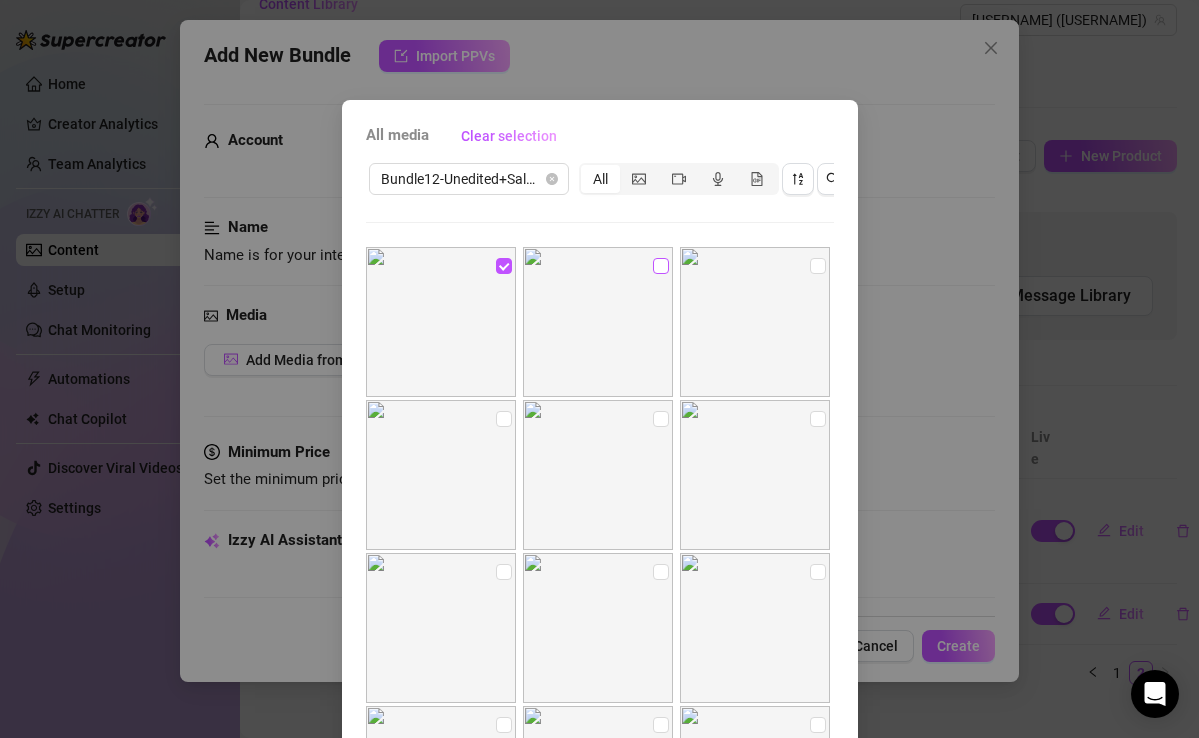click at bounding box center [661, 266] 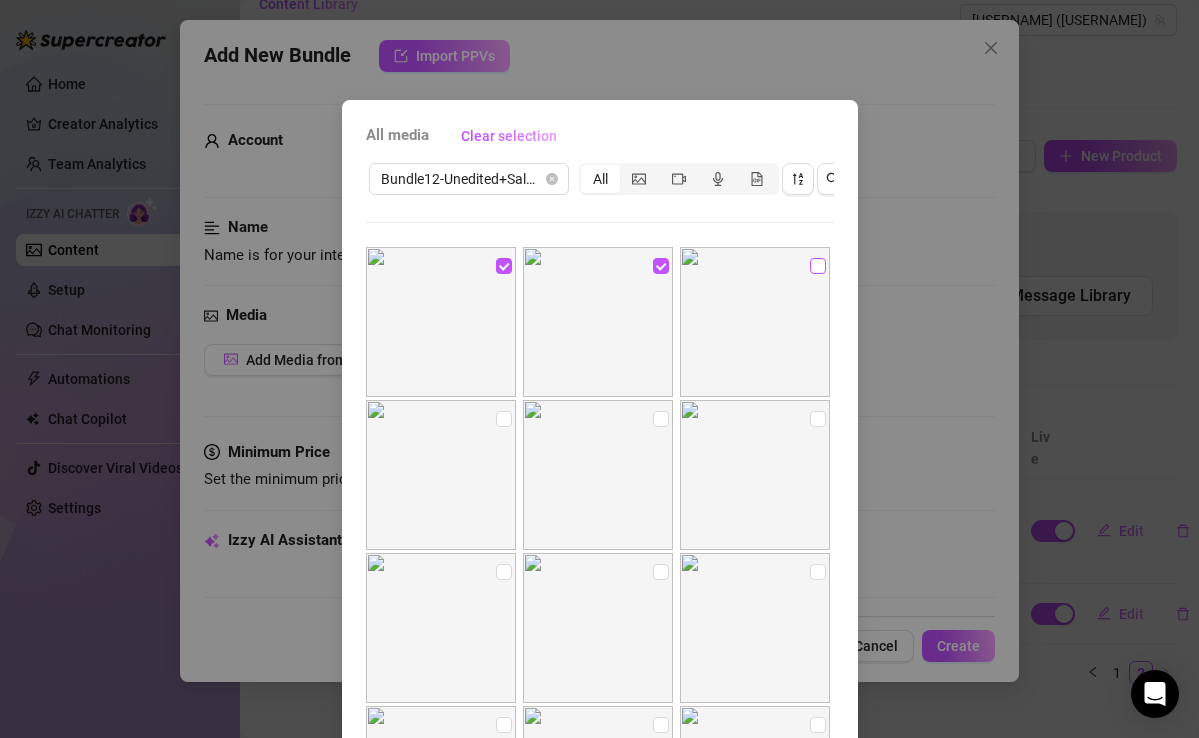 click at bounding box center [818, 266] 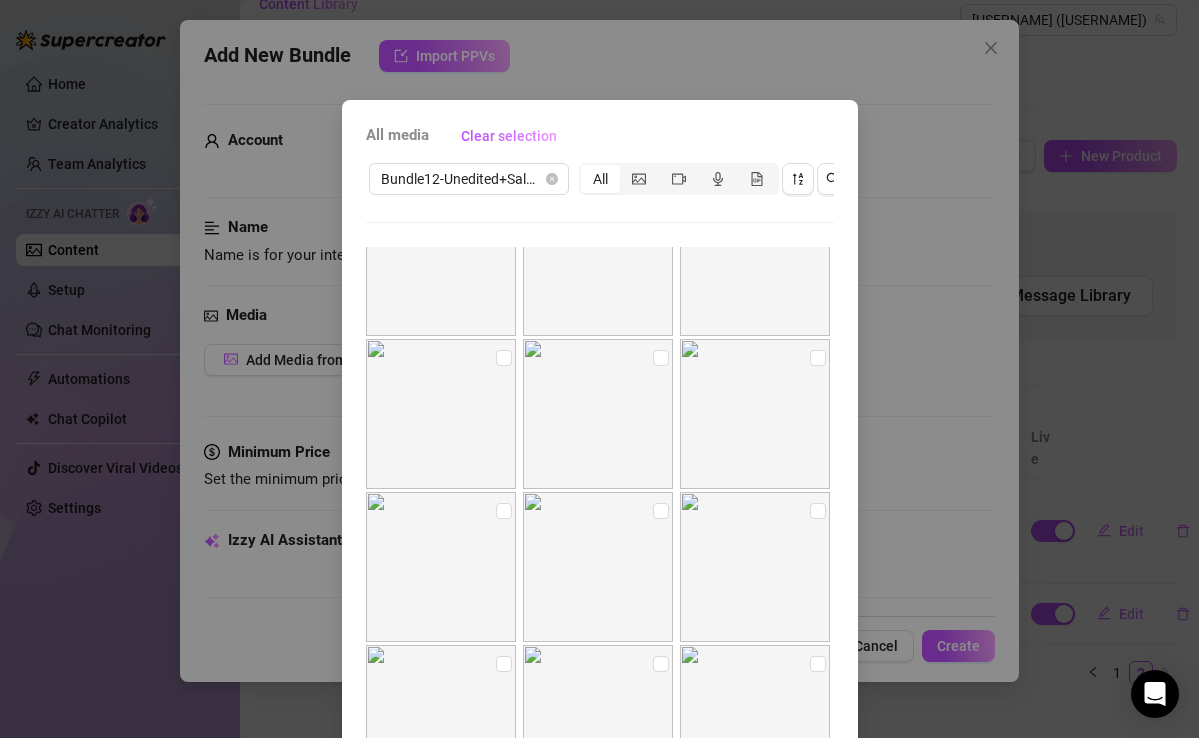 scroll, scrollTop: 67, scrollLeft: 0, axis: vertical 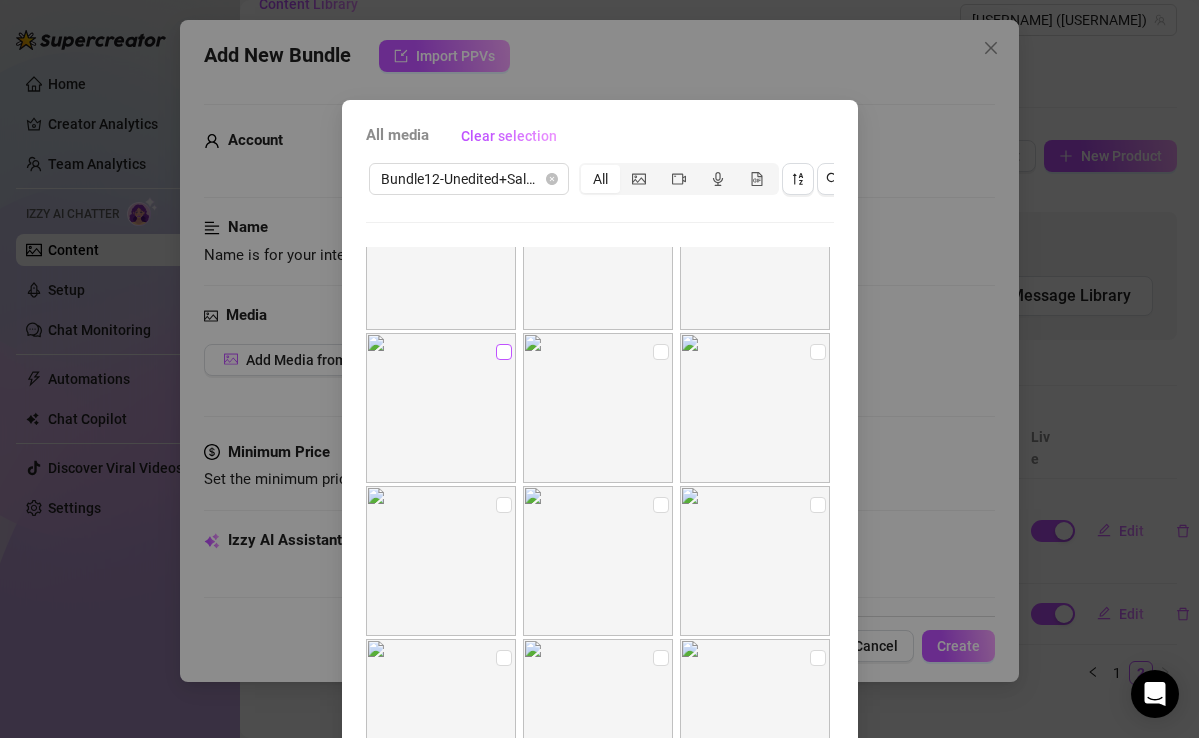click at bounding box center (504, 352) 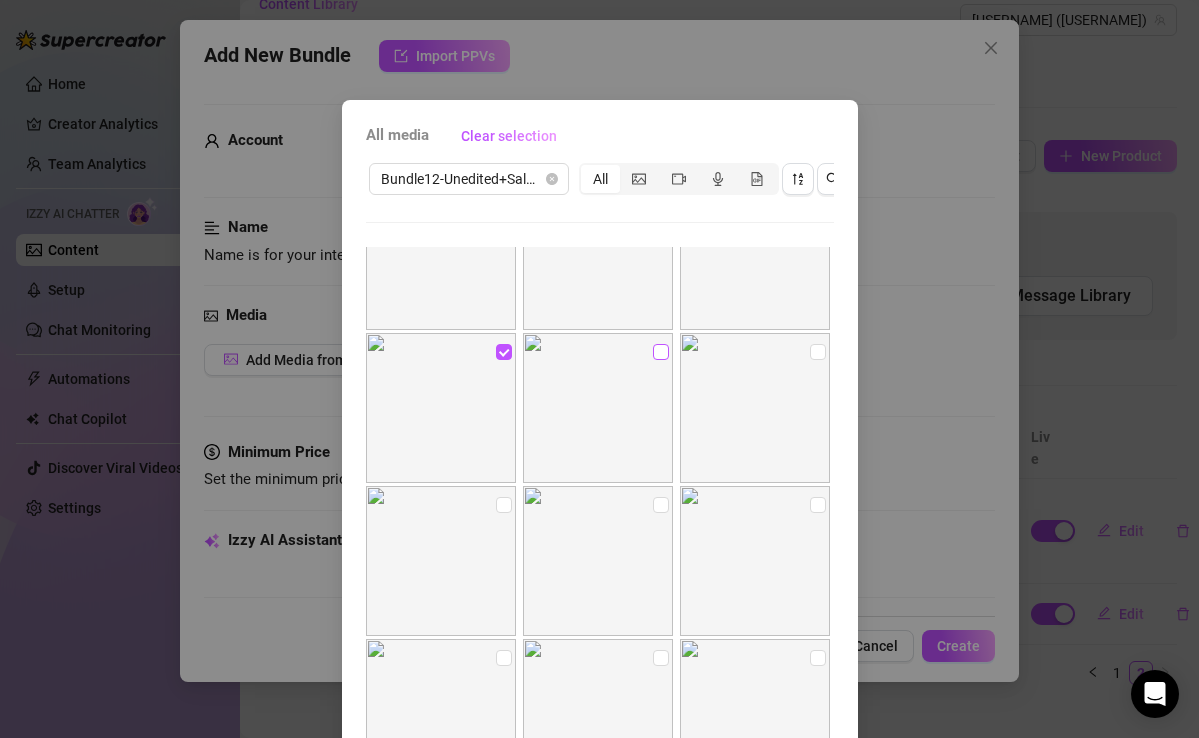 click at bounding box center [661, 352] 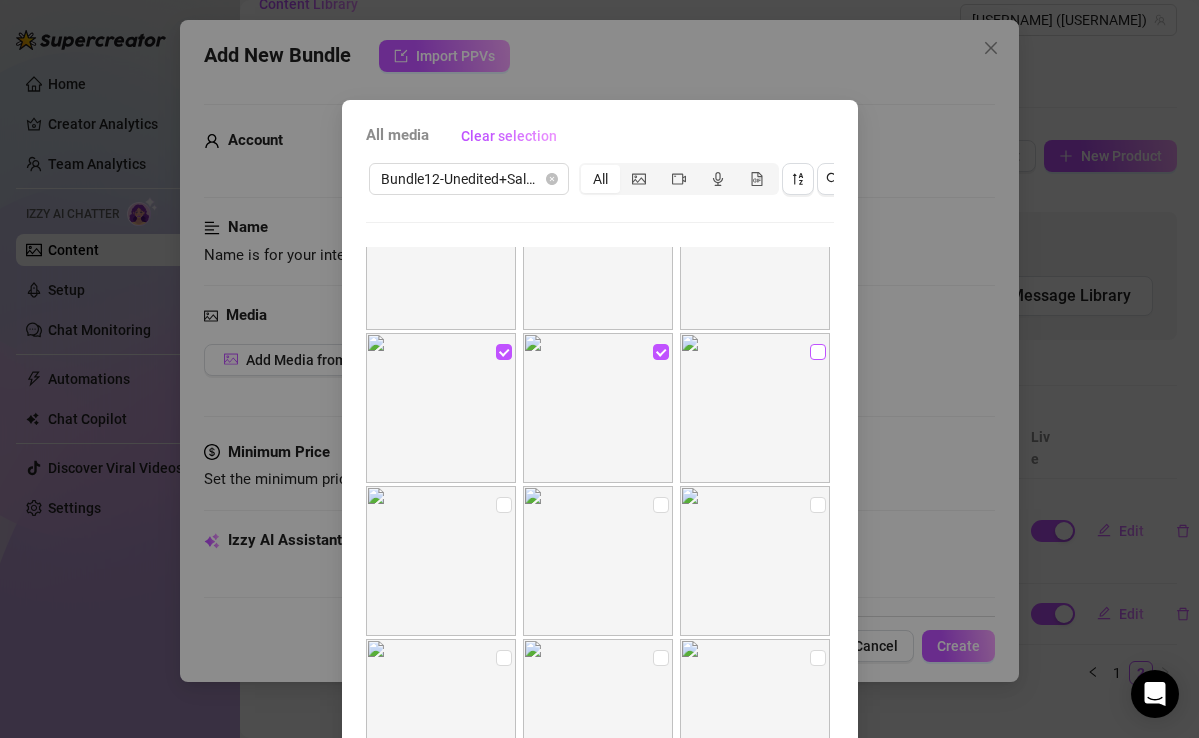click at bounding box center (818, 352) 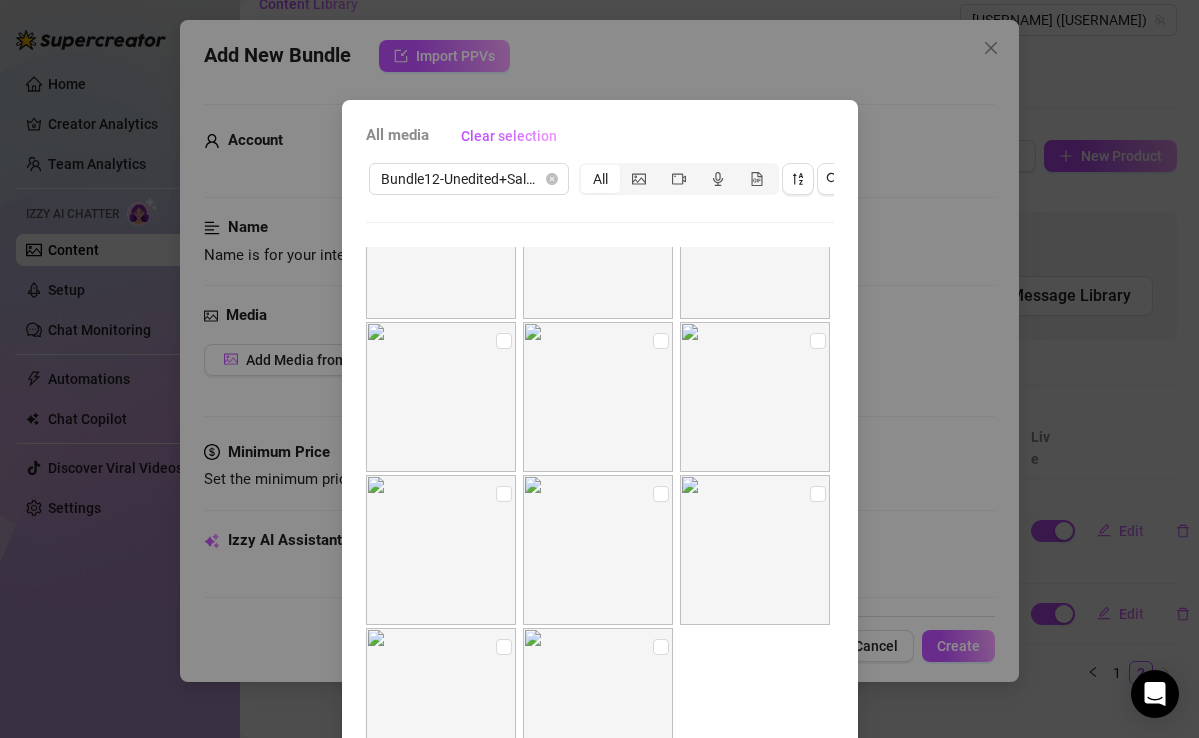 scroll, scrollTop: 235, scrollLeft: 0, axis: vertical 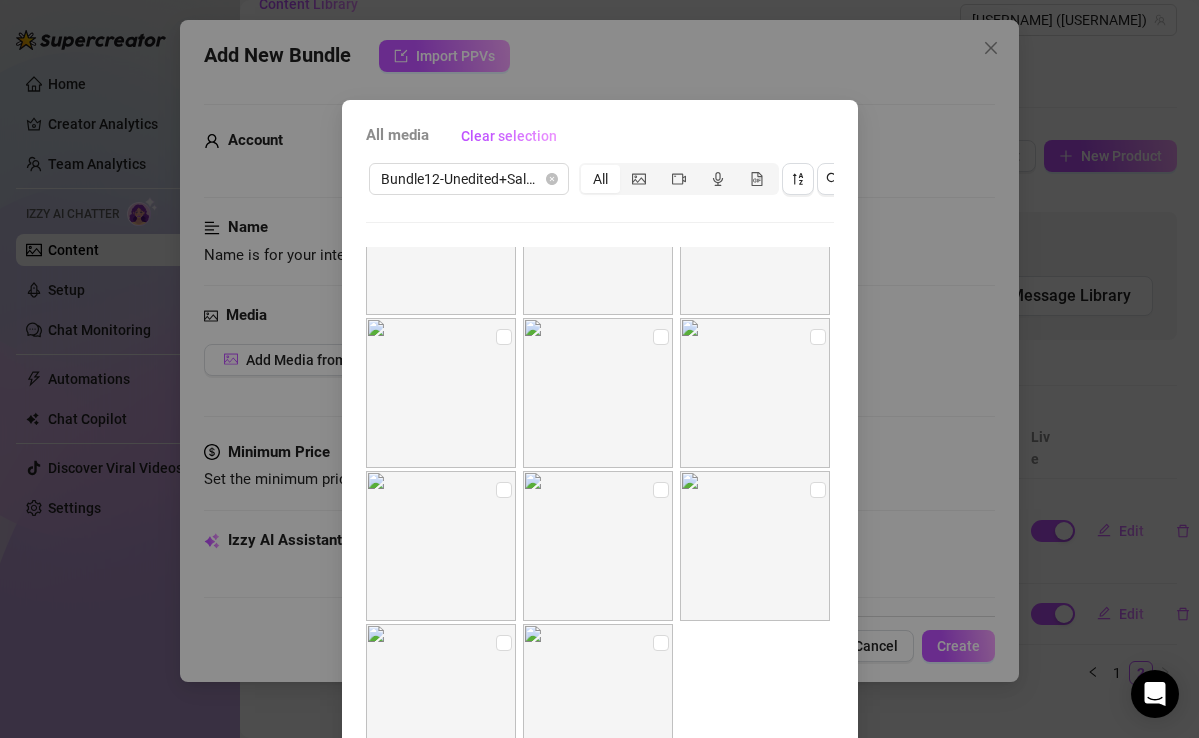 click at bounding box center [504, 337] 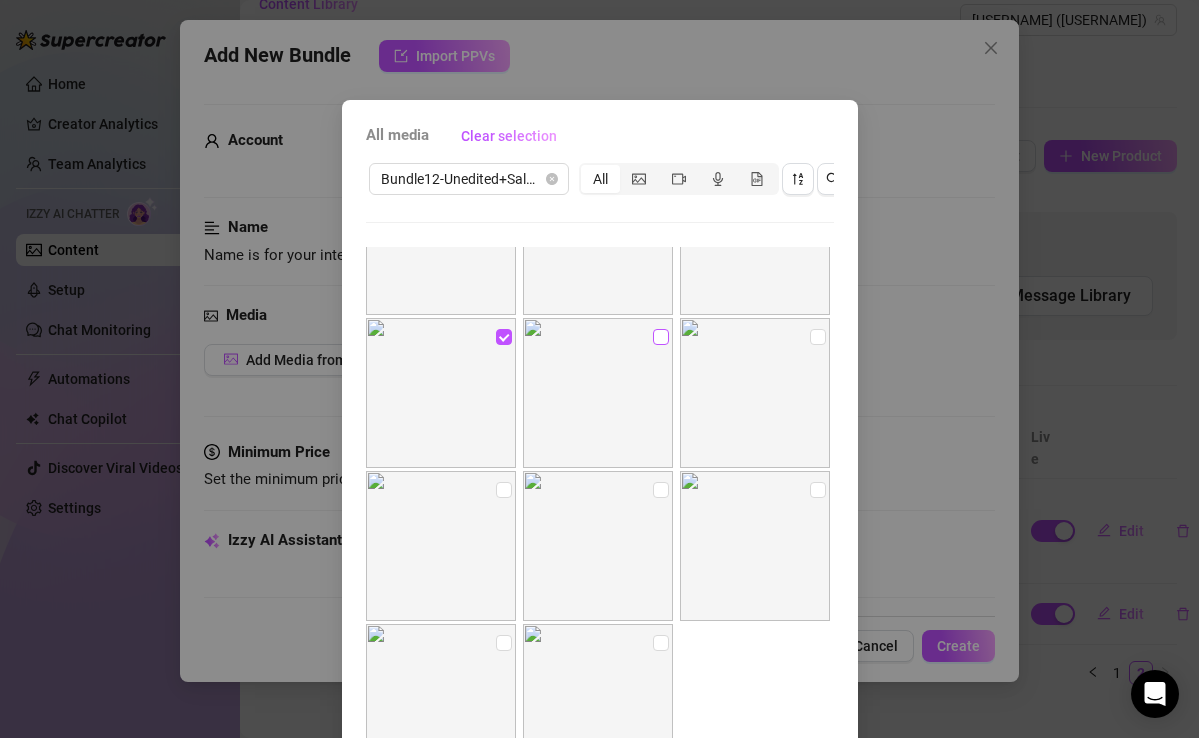 click at bounding box center [661, 337] 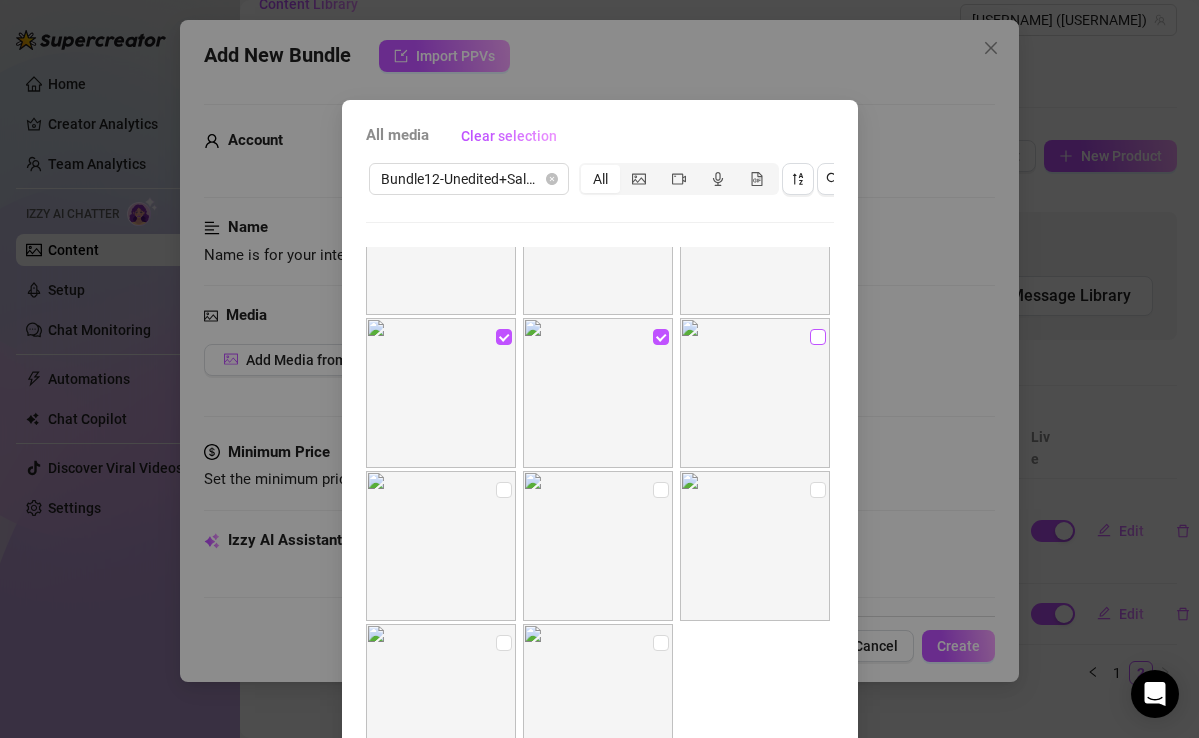 click at bounding box center [818, 337] 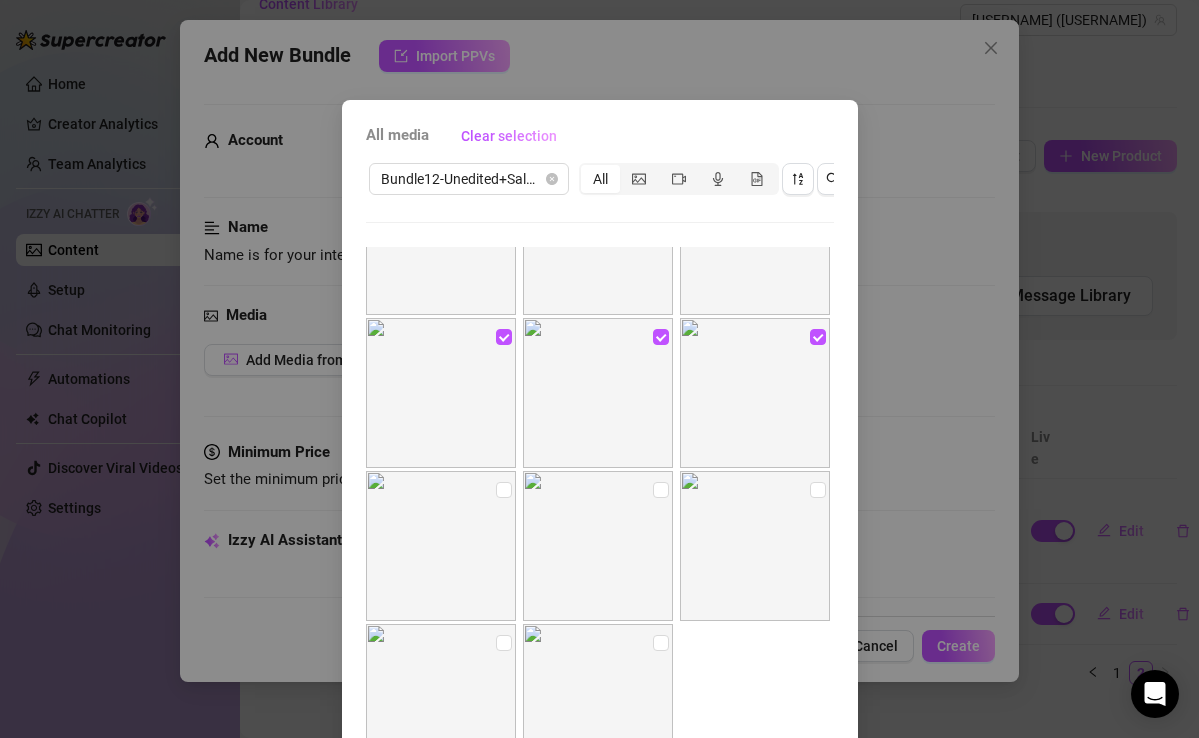 click at bounding box center (441, 546) 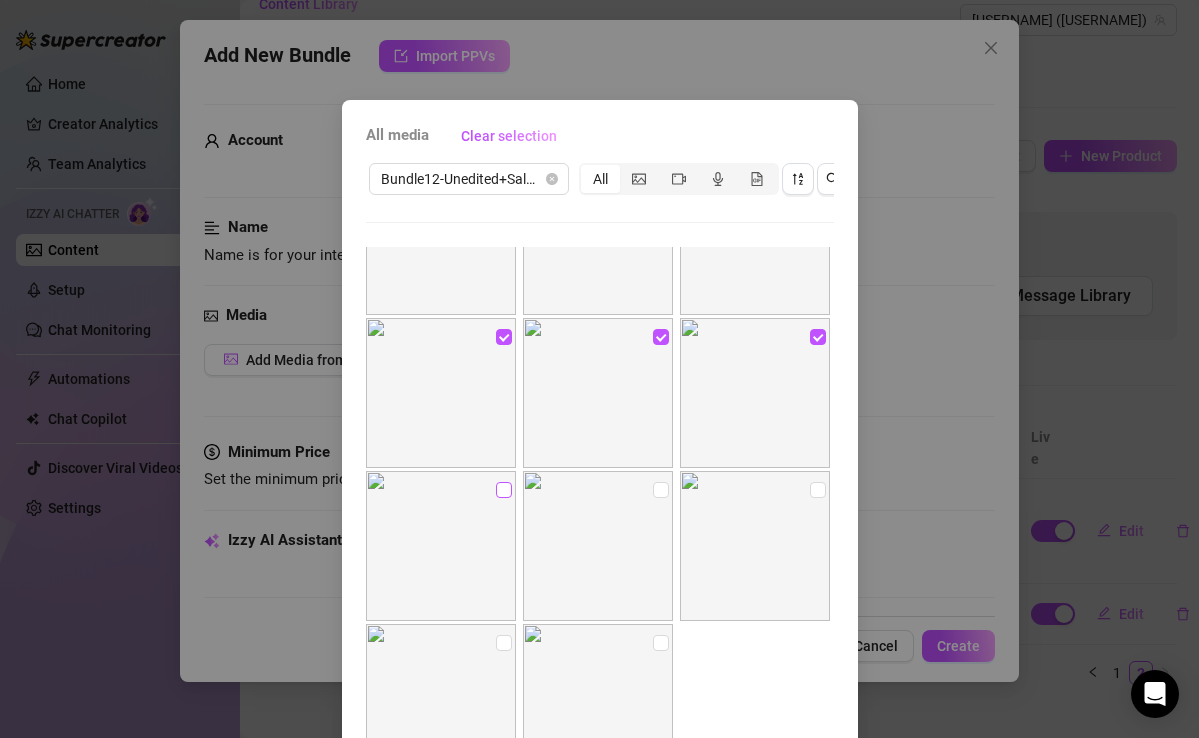 click at bounding box center (504, 490) 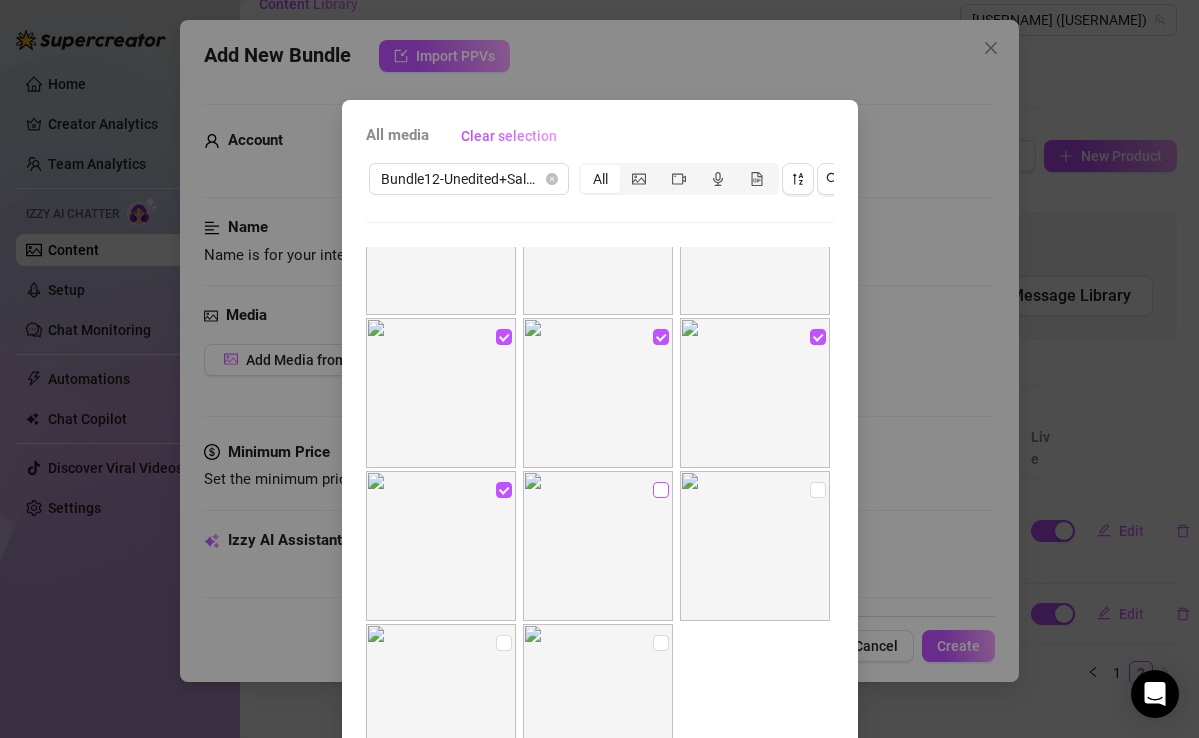 click at bounding box center (661, 490) 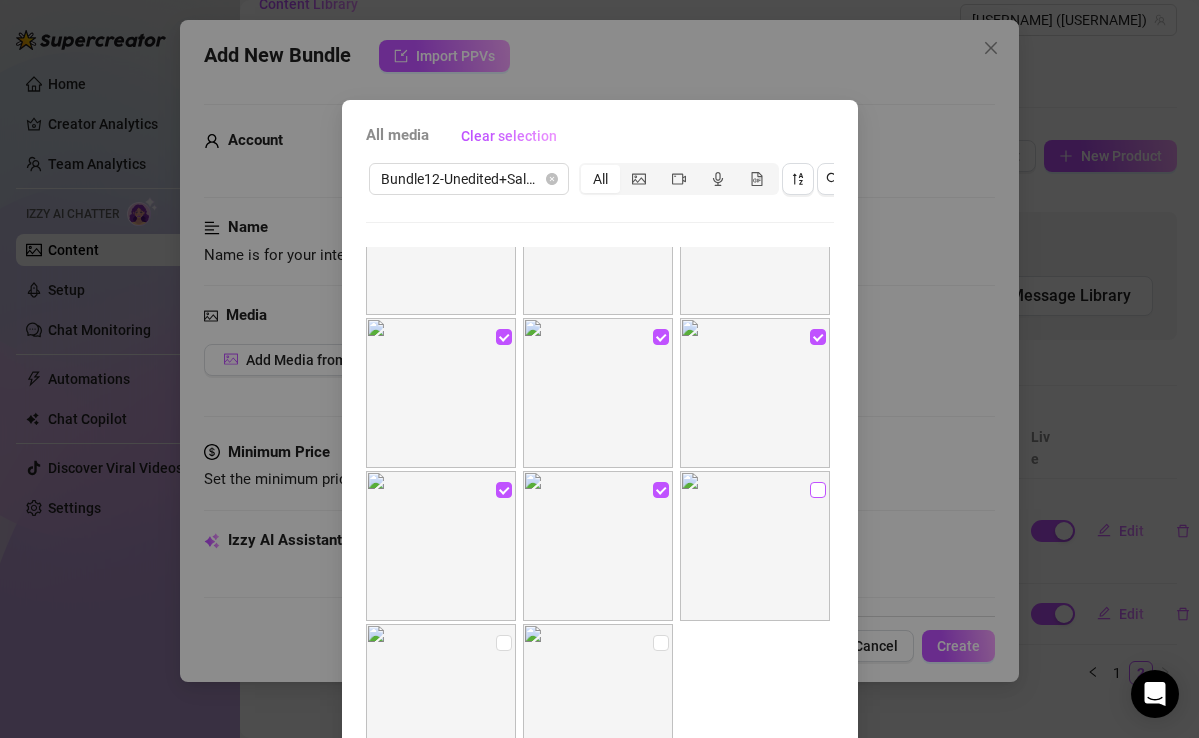 click at bounding box center (818, 490) 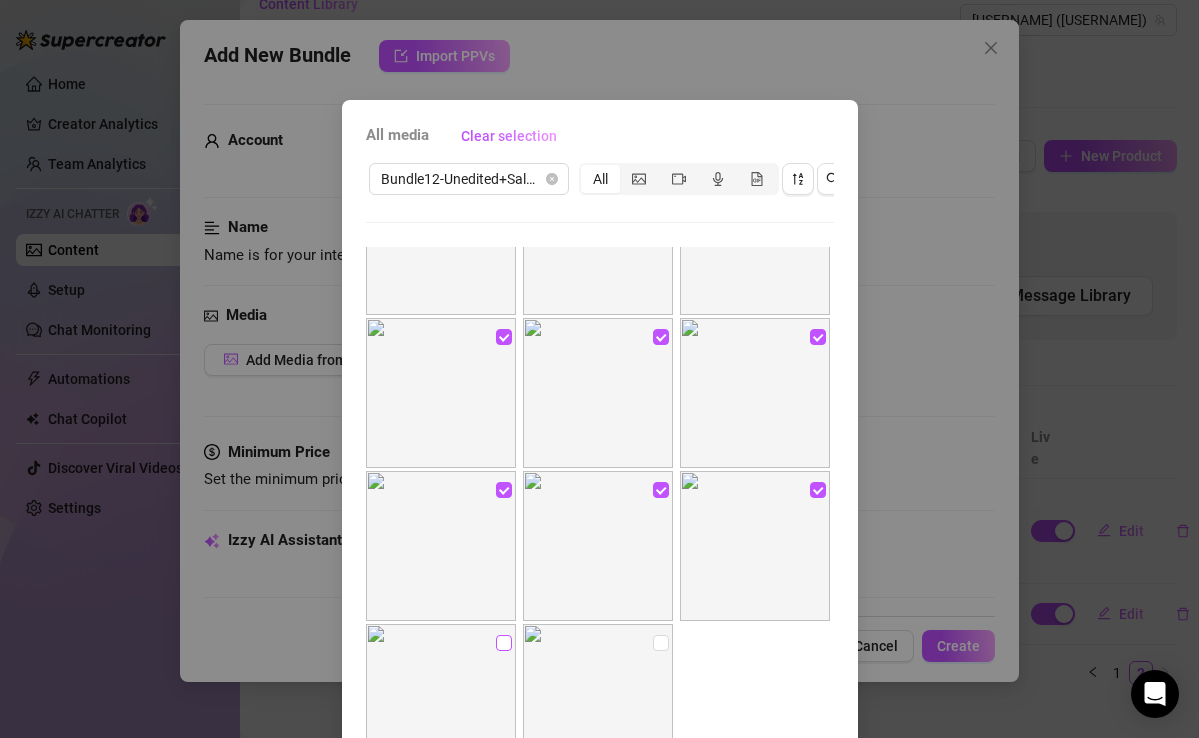 click at bounding box center (504, 643) 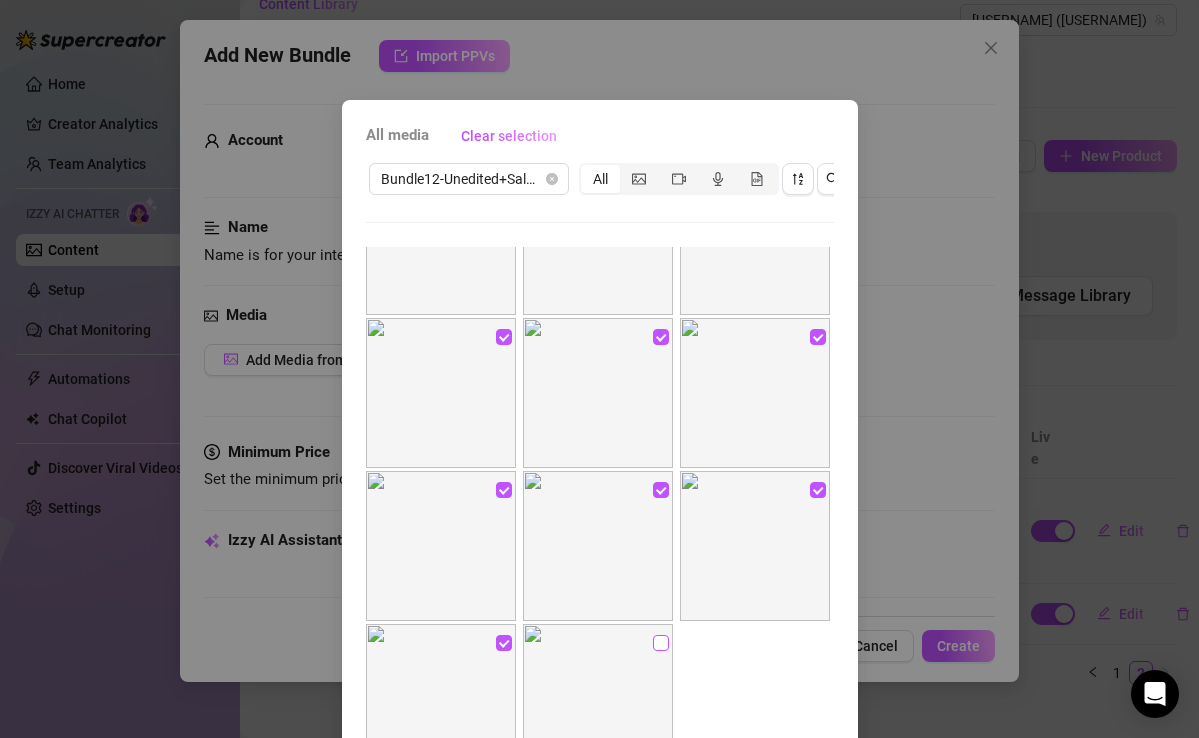 click at bounding box center [661, 643] 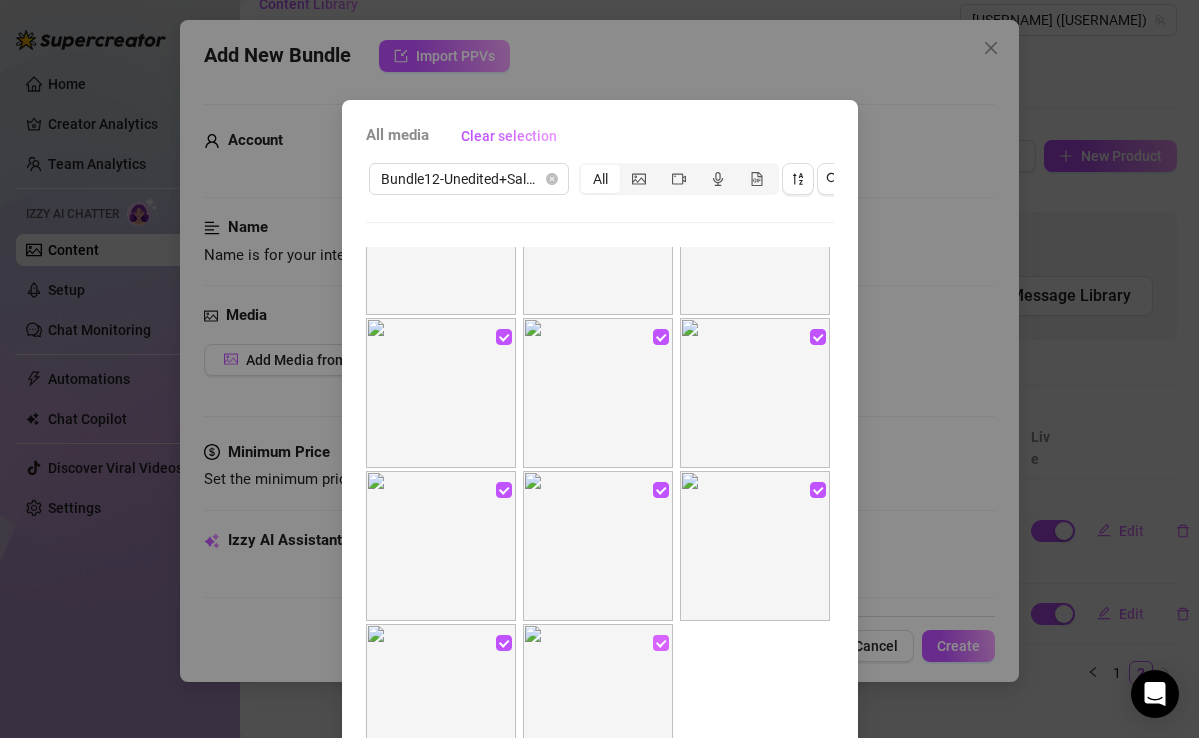 scroll, scrollTop: 295, scrollLeft: 0, axis: vertical 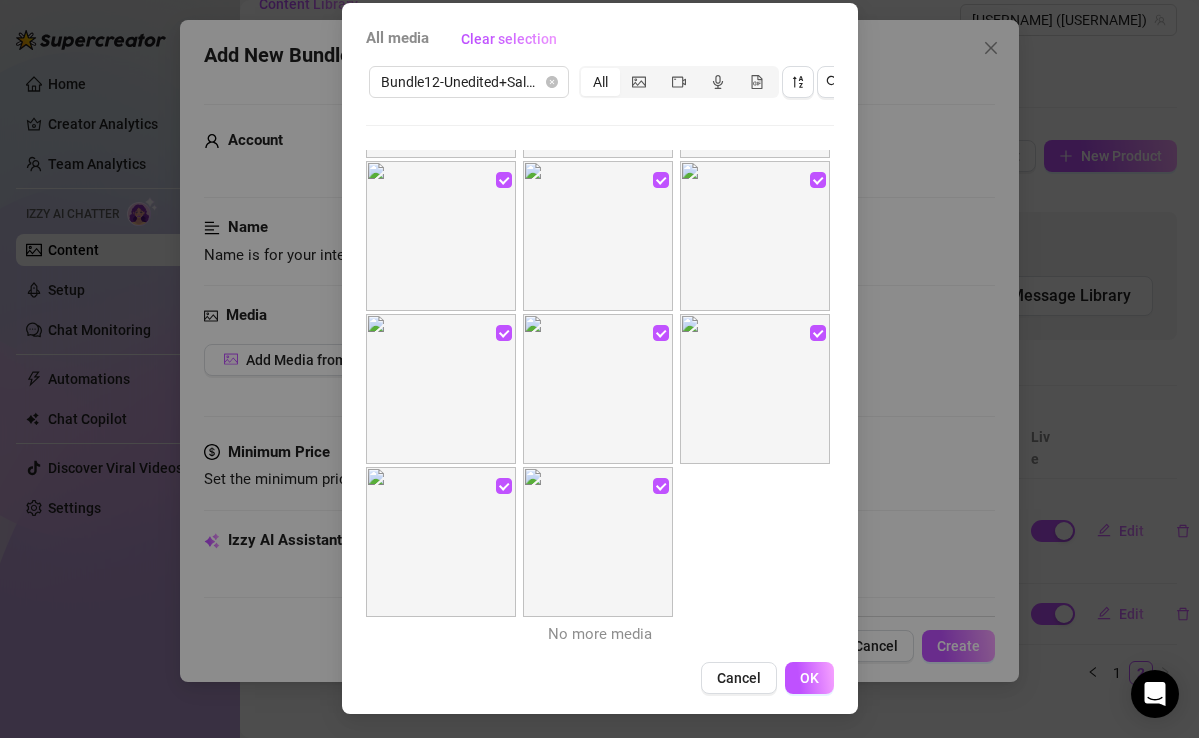 click on "OK" at bounding box center (809, 678) 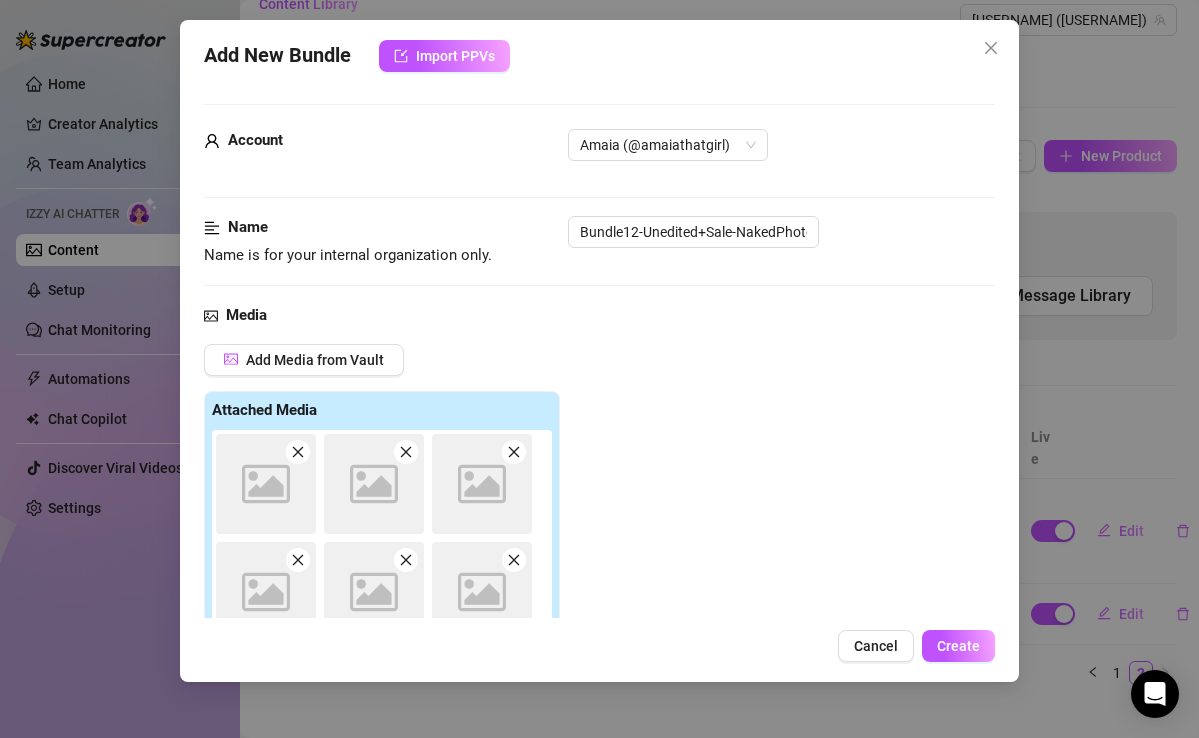 scroll, scrollTop: 281, scrollLeft: 0, axis: vertical 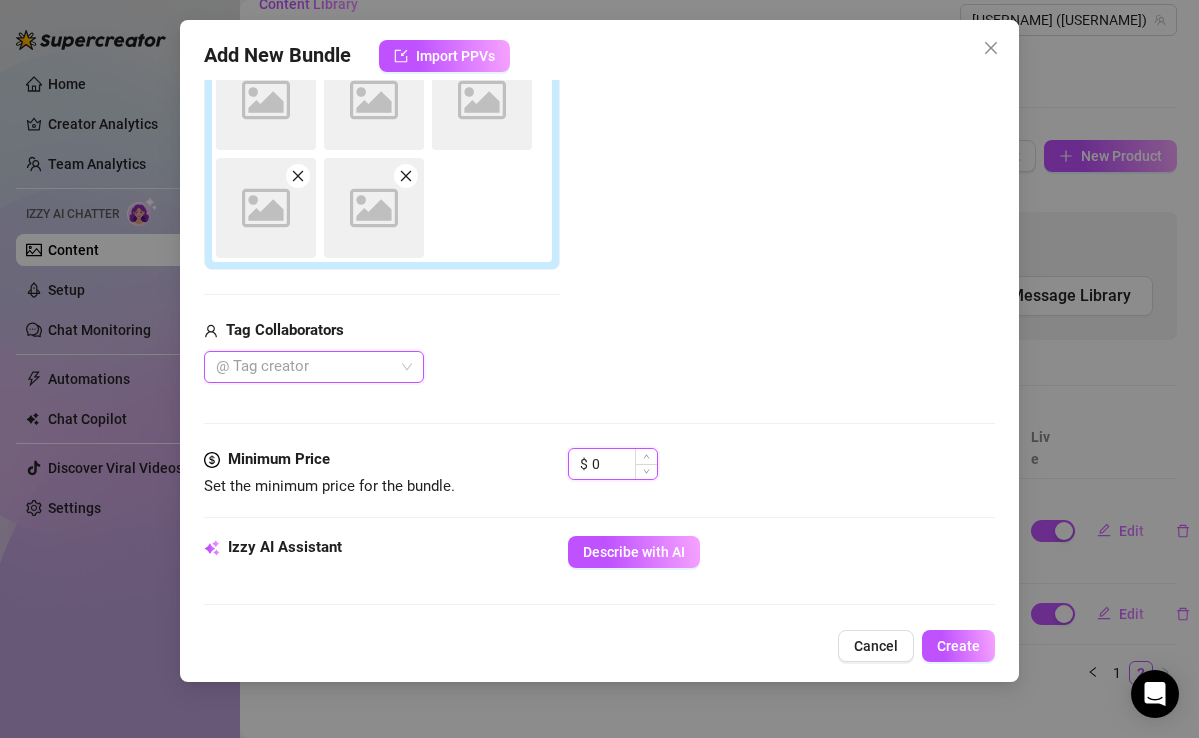 click on "0" at bounding box center [624, 464] 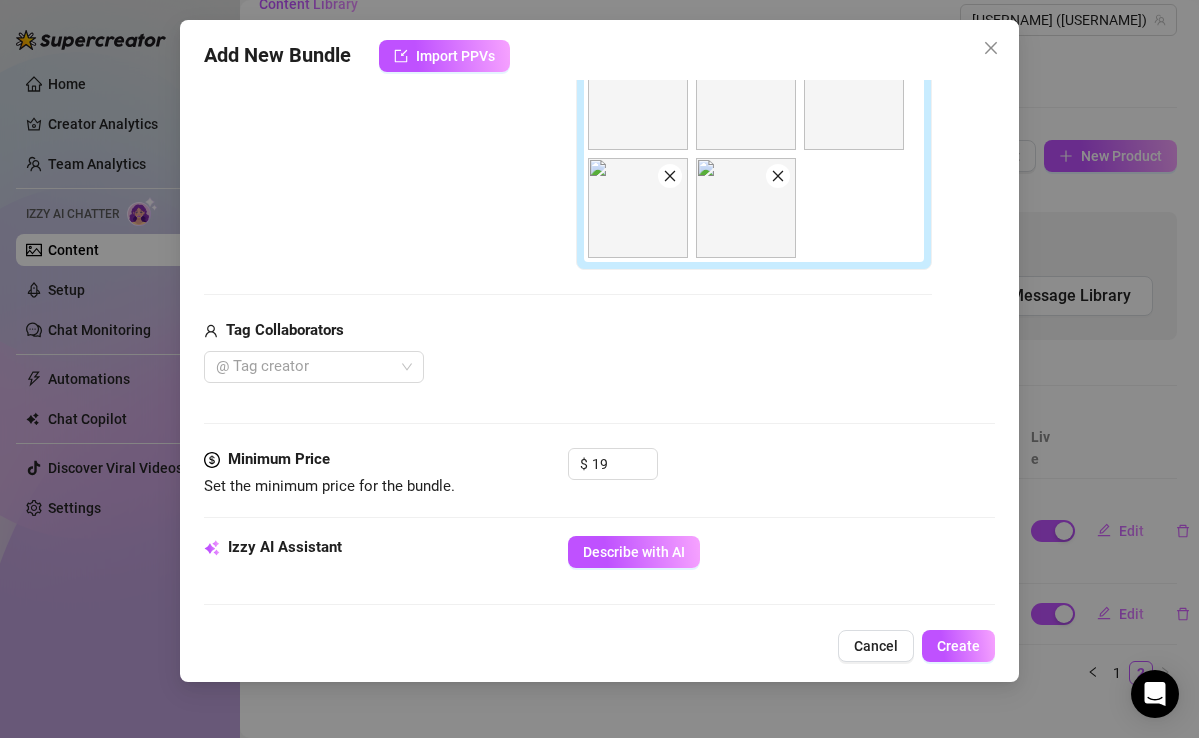 click on "Media Add Media from Vault Free preview Pay to view Tag Collaborators   @ Tag creator" at bounding box center (599, 117) 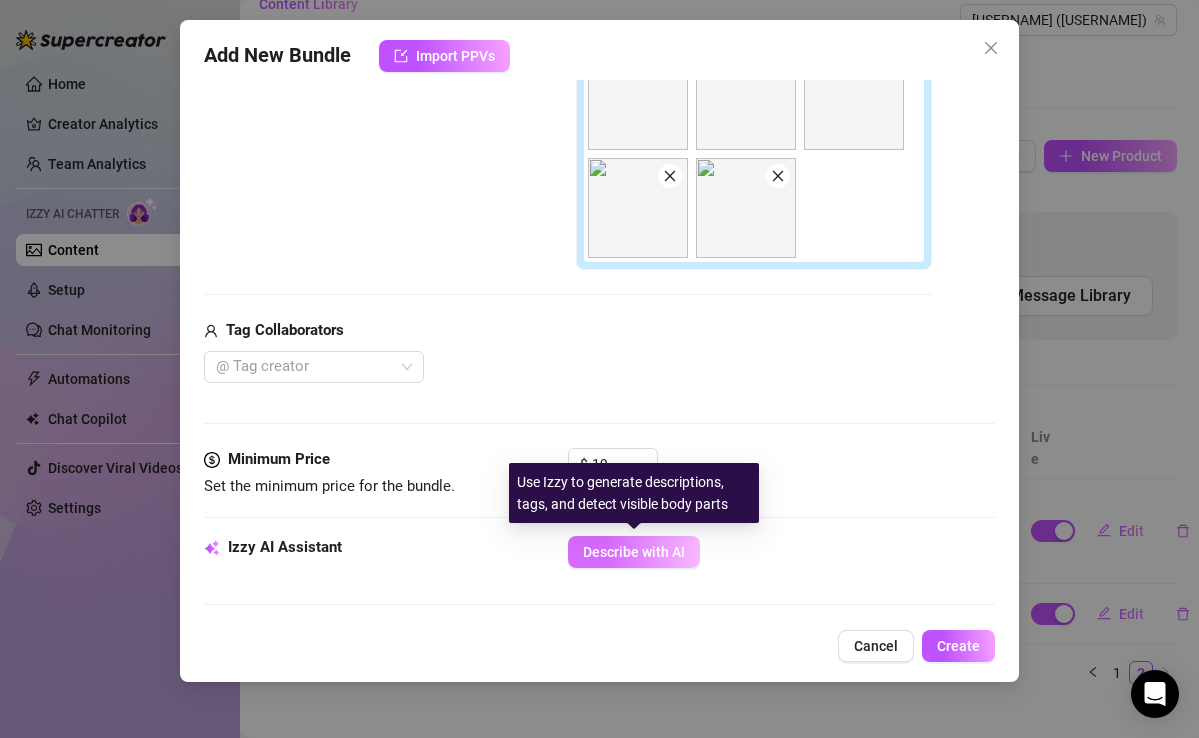 click on "Describe with AI" at bounding box center [634, 552] 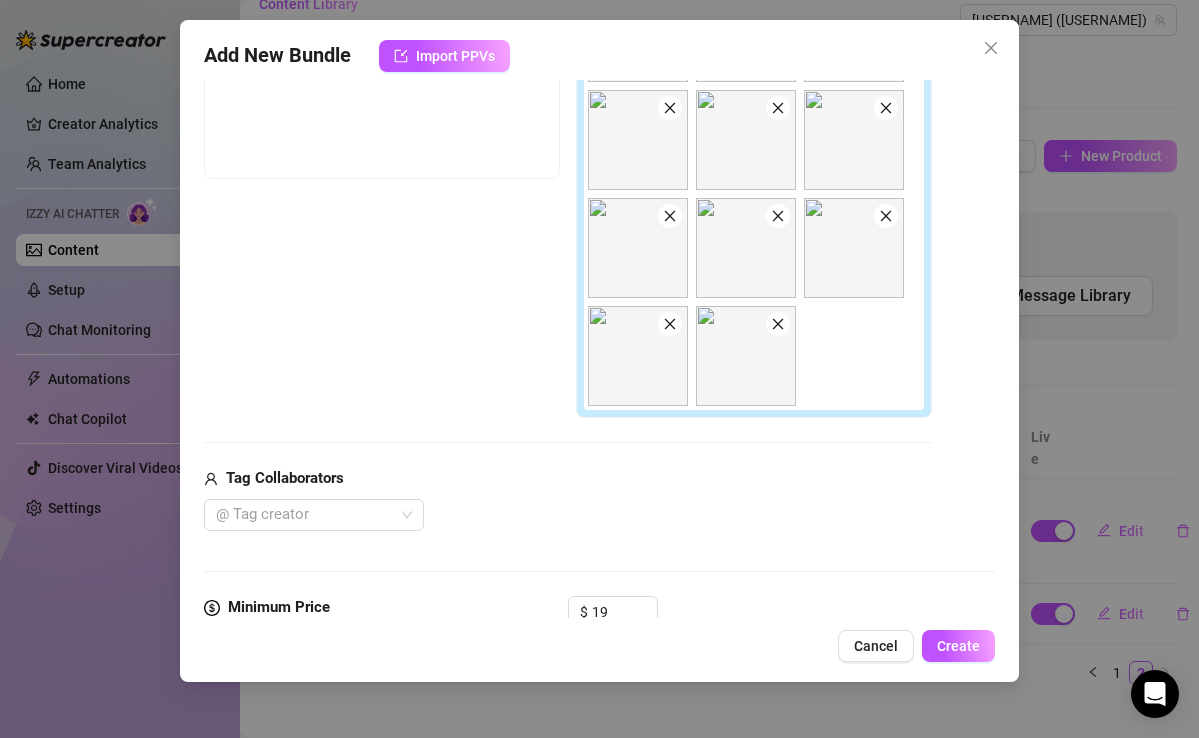 scroll, scrollTop: 296, scrollLeft: 0, axis: vertical 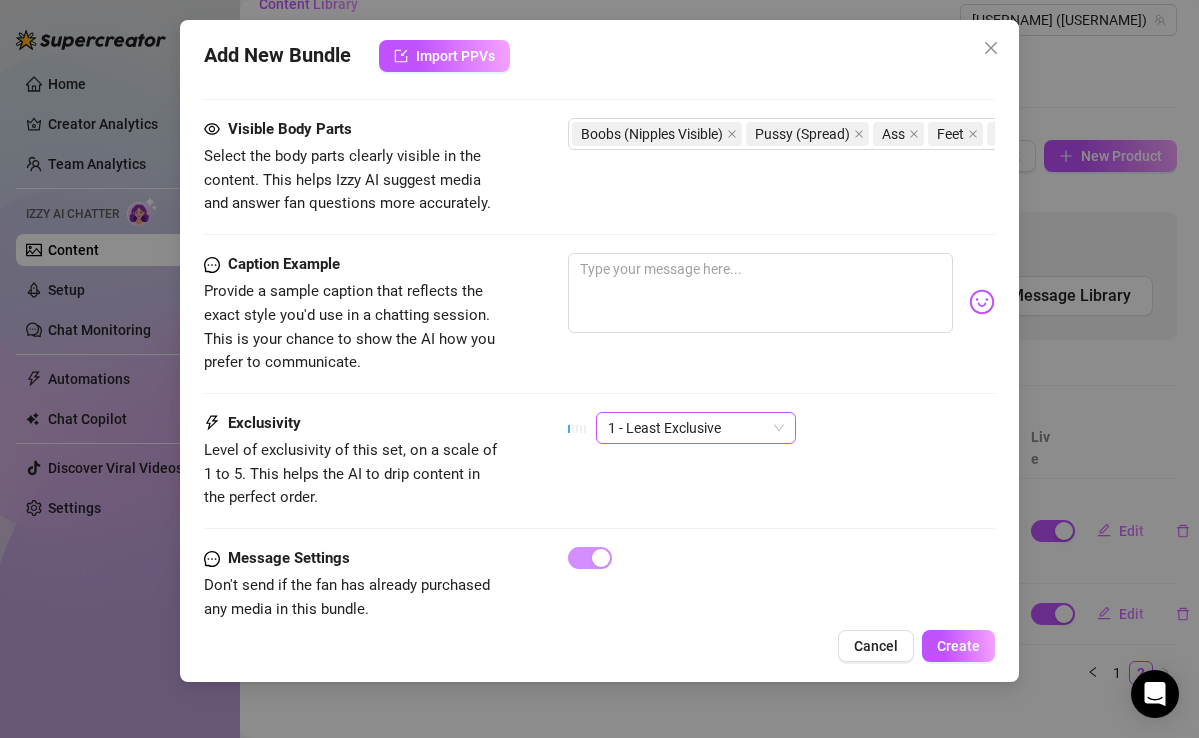 click on "1 - Least Exclusive" at bounding box center [696, 428] 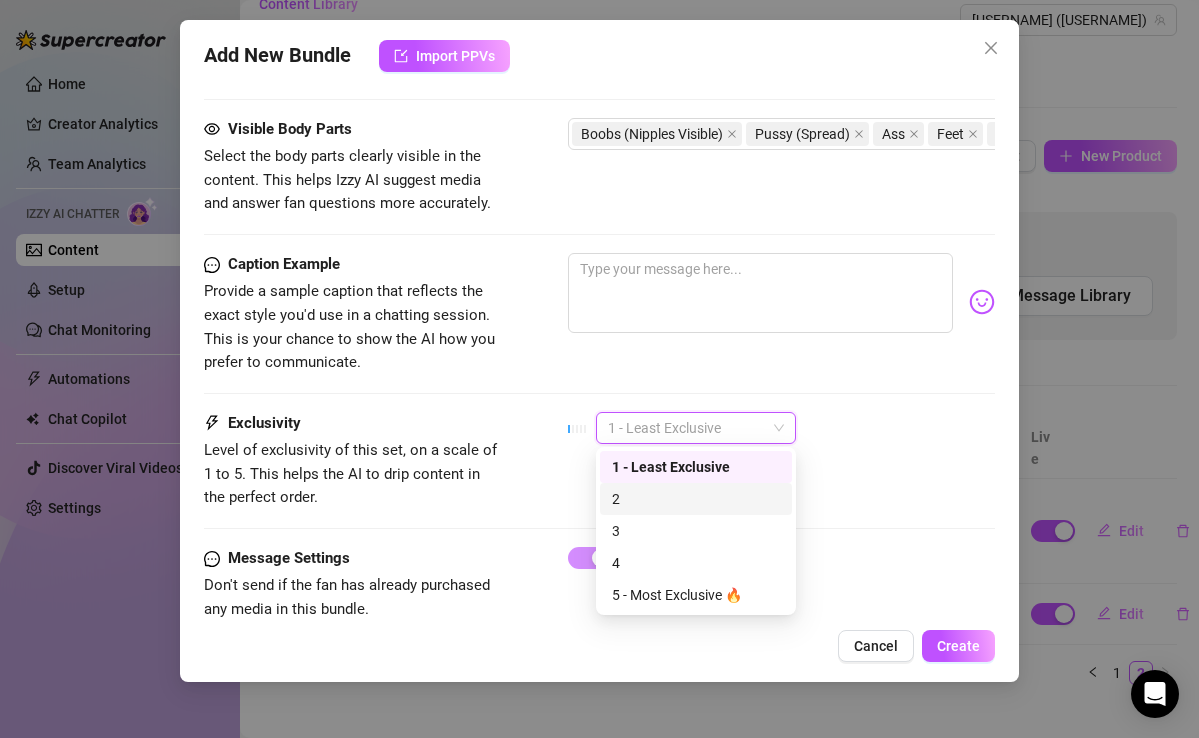 click on "2" at bounding box center [696, 499] 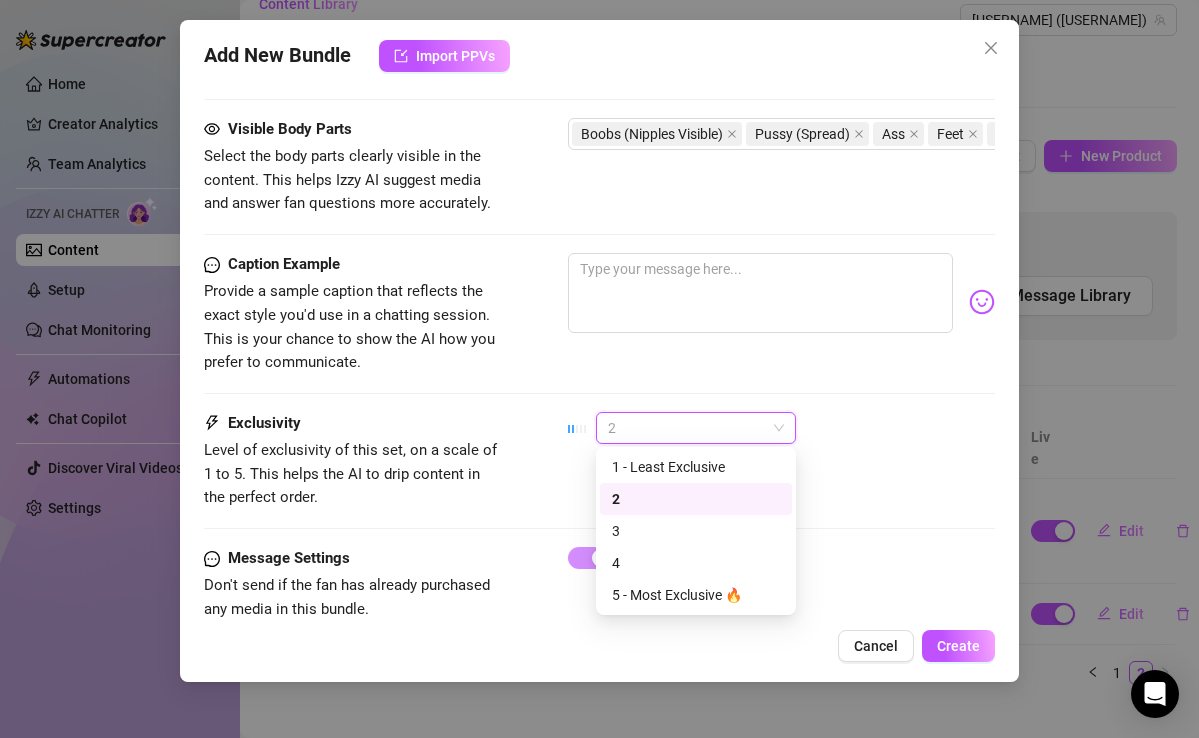 click on "2" at bounding box center (696, 428) 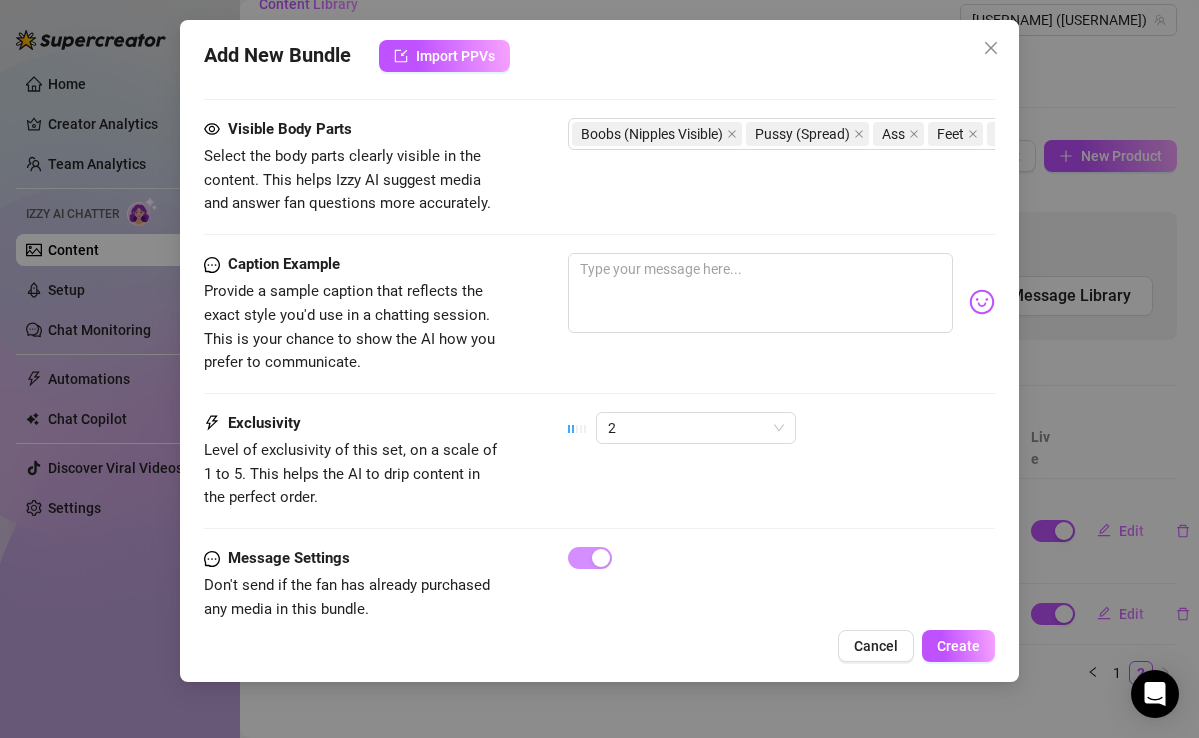 click on "Exclusivity Level of exclusivity of this set, on a scale of 1 to 5. This helps the AI to drip content in the perfect order. 2" at bounding box center (599, 461) 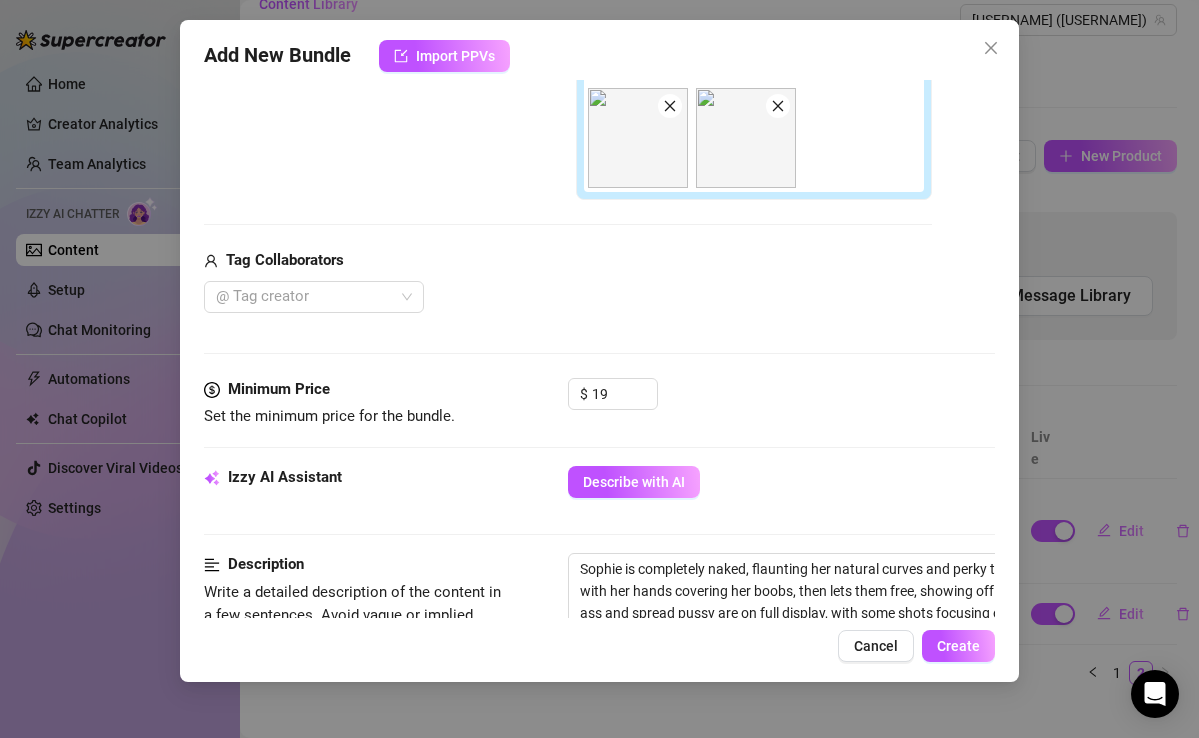 scroll, scrollTop: 381, scrollLeft: 0, axis: vertical 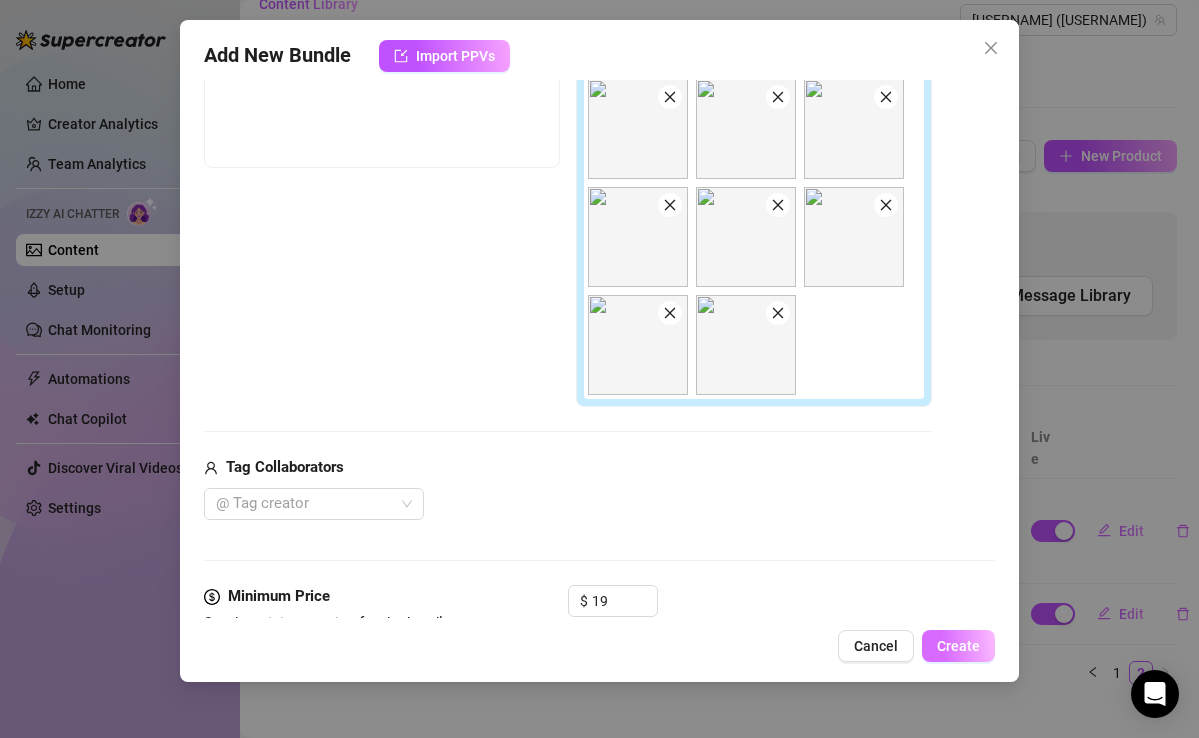 click on "Create" at bounding box center [958, 646] 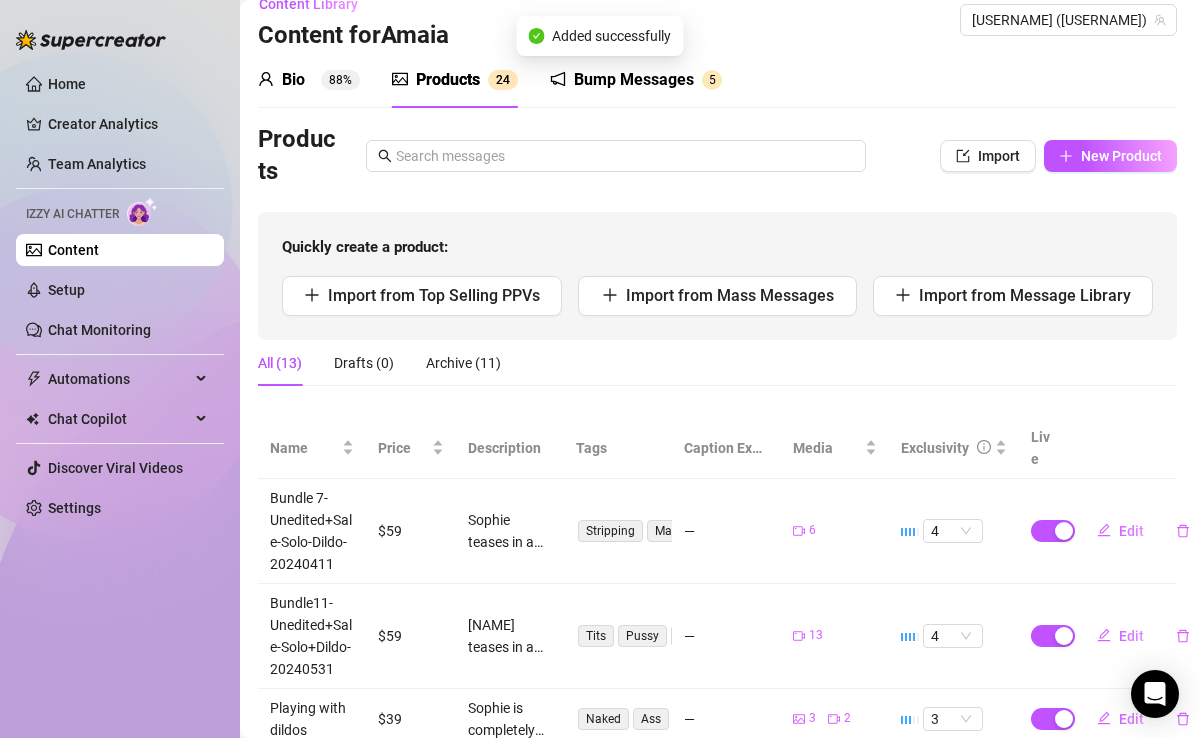 scroll, scrollTop: 131, scrollLeft: 2, axis: both 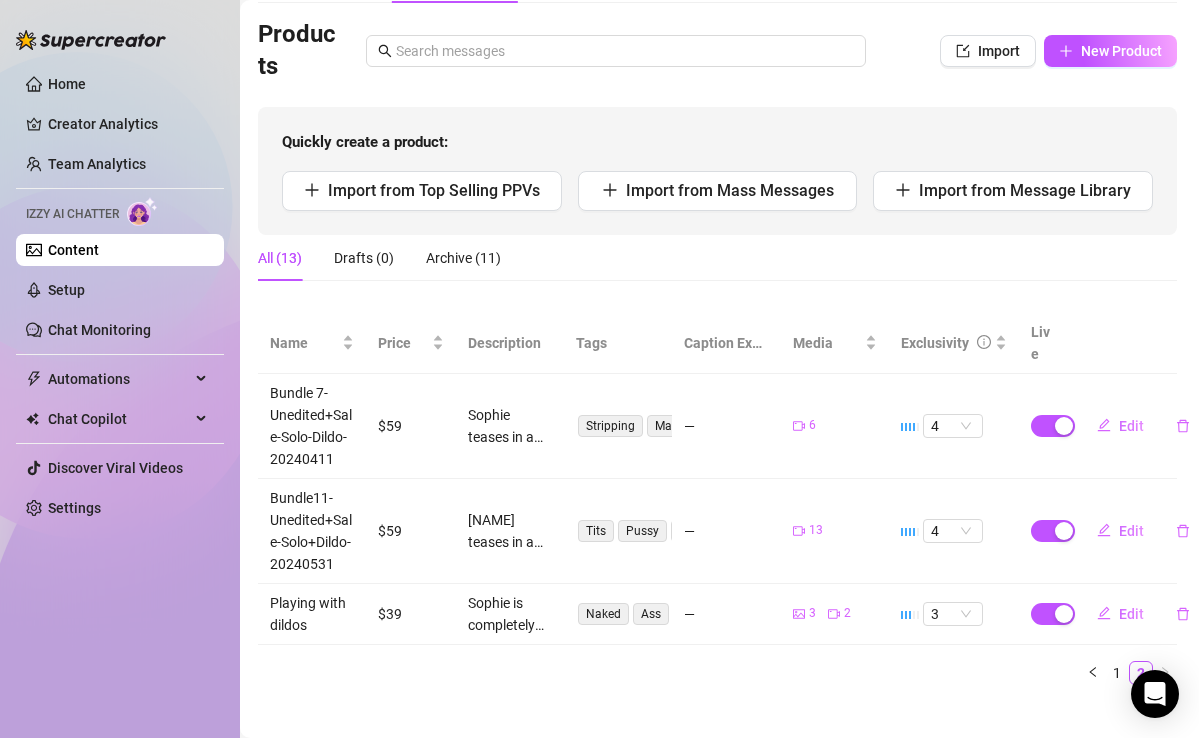 click on "All (13) Drafts (0) Archive (11)" at bounding box center [717, 258] 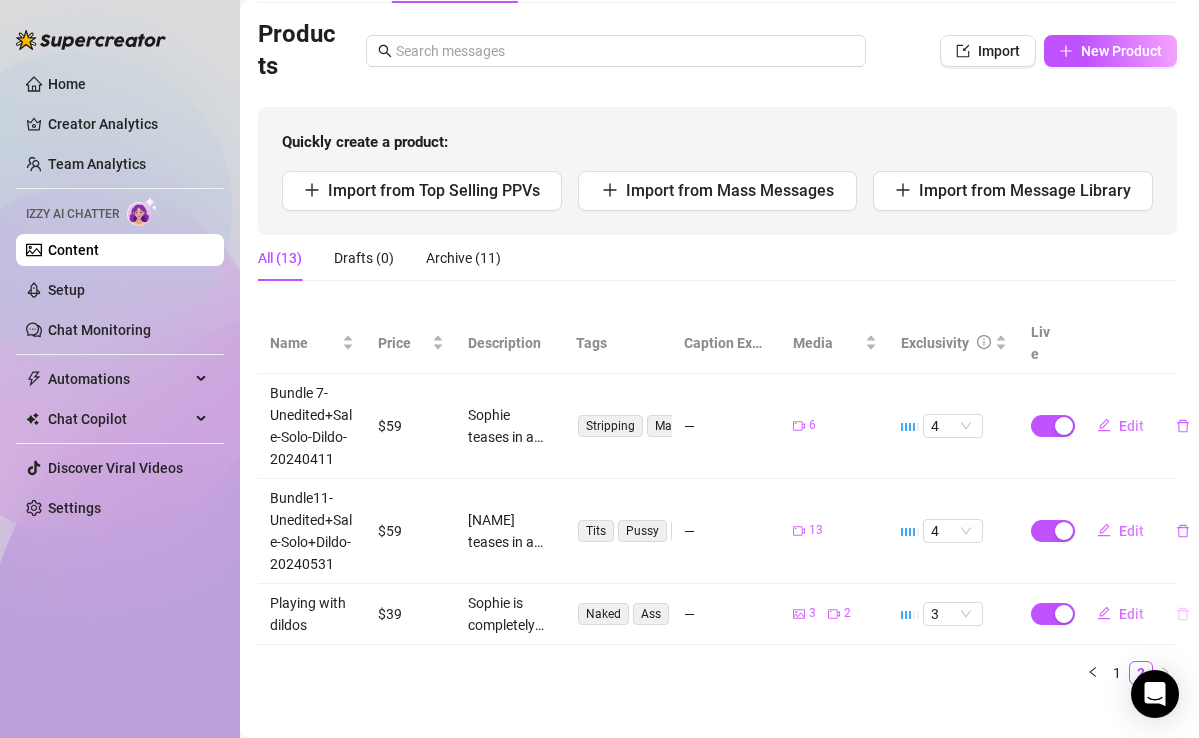 click at bounding box center (1183, 614) 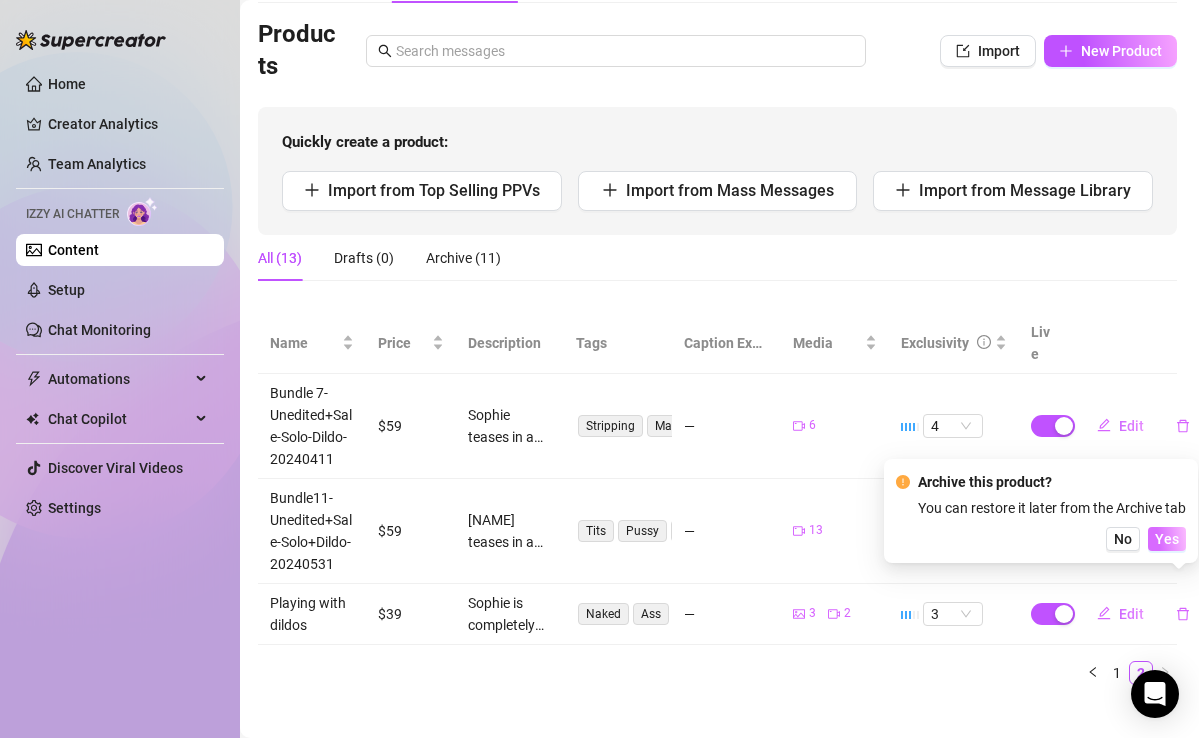 click on "Yes" at bounding box center (1167, 539) 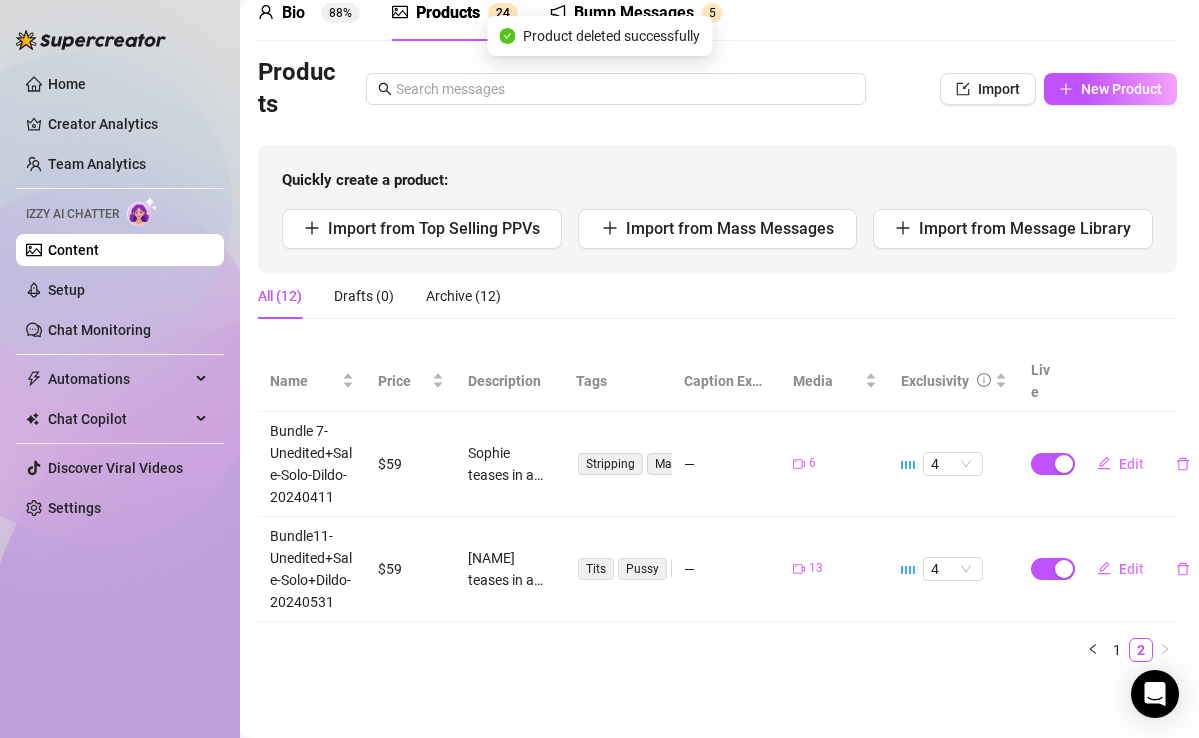 scroll, scrollTop: 70, scrollLeft: 2, axis: both 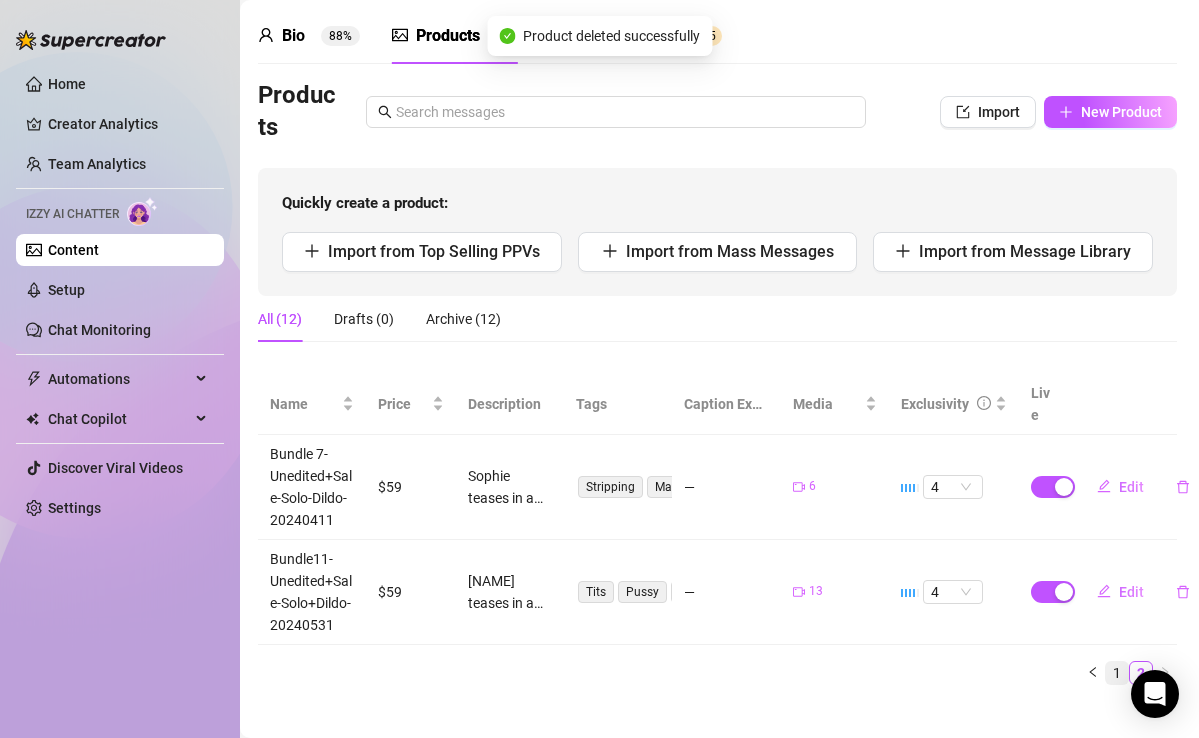 click on "1" at bounding box center [1117, 673] 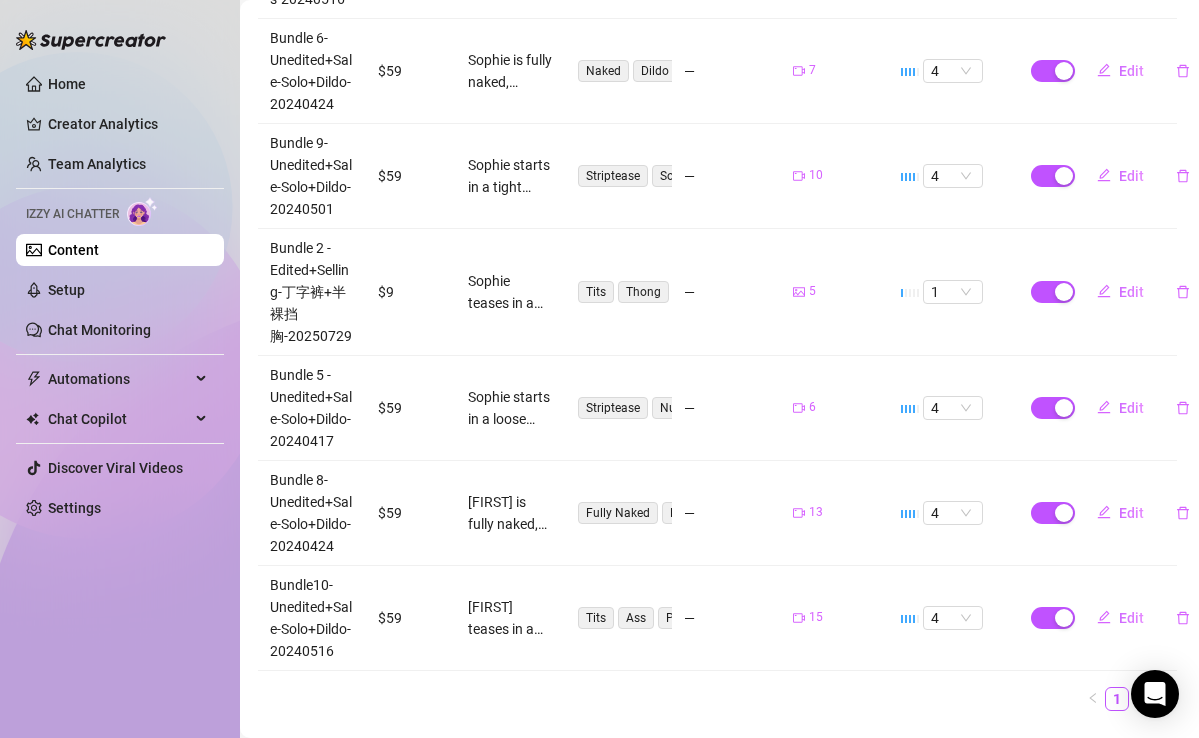 scroll, scrollTop: 998, scrollLeft: 2, axis: both 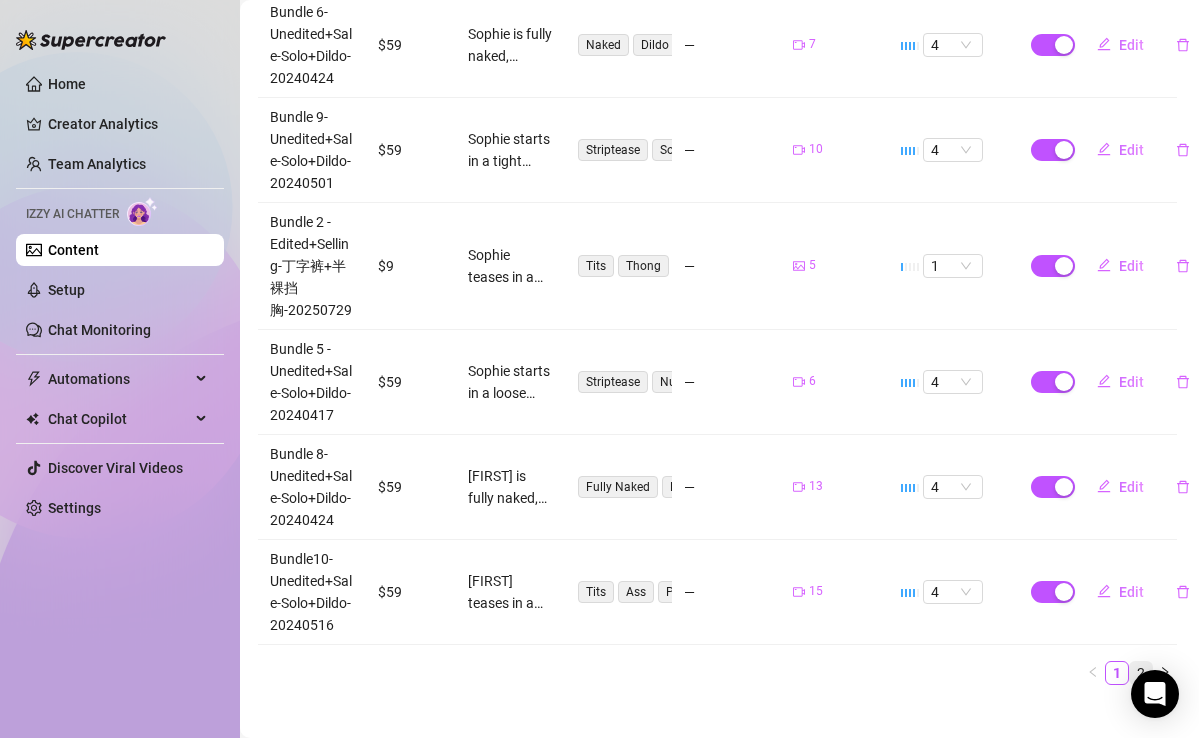 click on "2" at bounding box center [1141, 673] 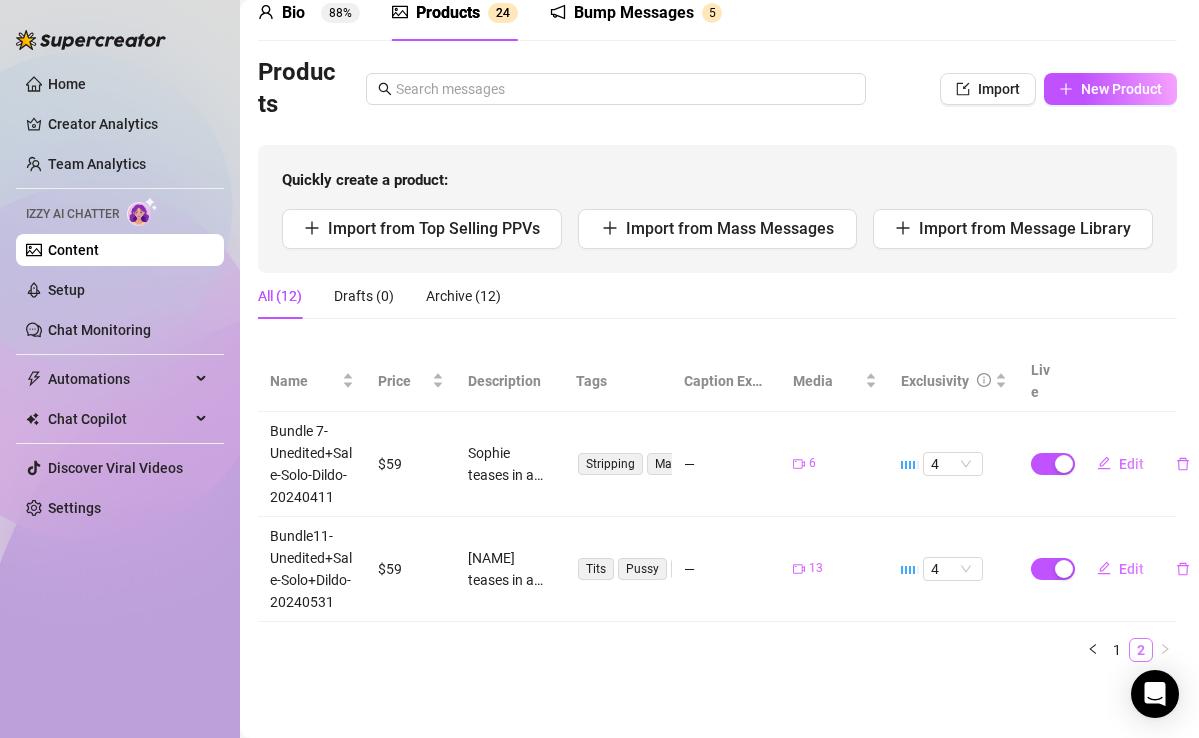 scroll, scrollTop: 70, scrollLeft: 2, axis: both 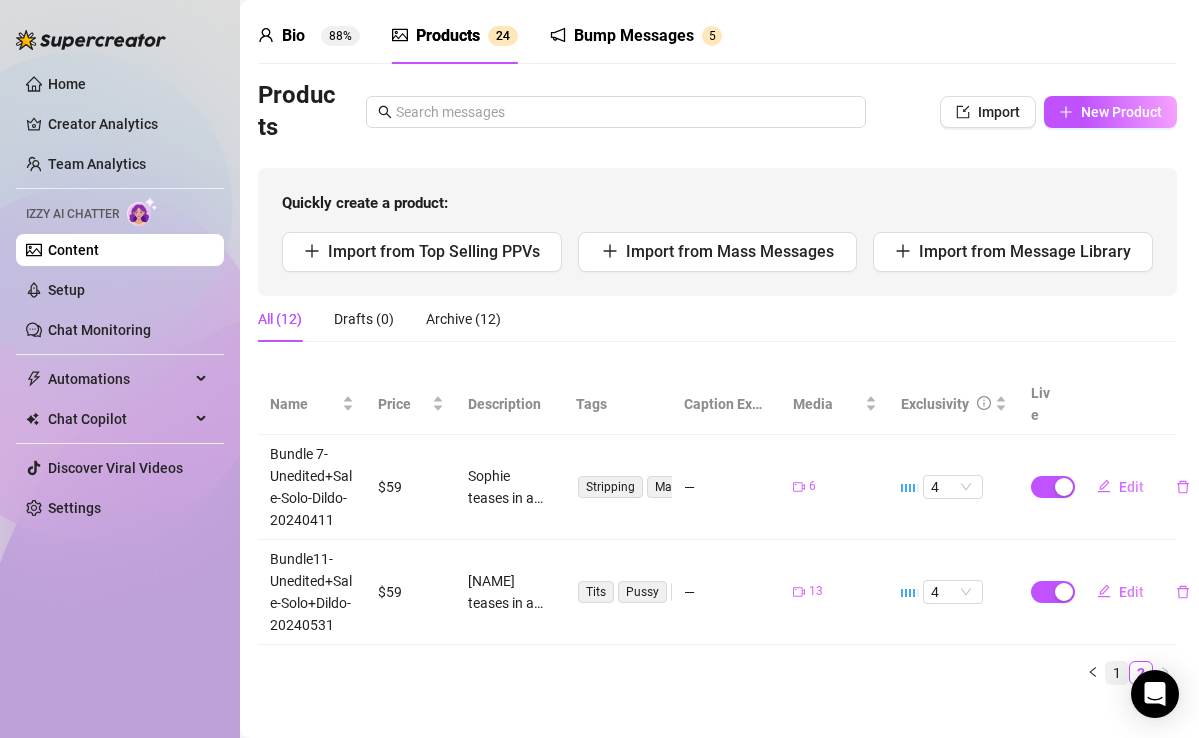 click on "1" at bounding box center (1117, 673) 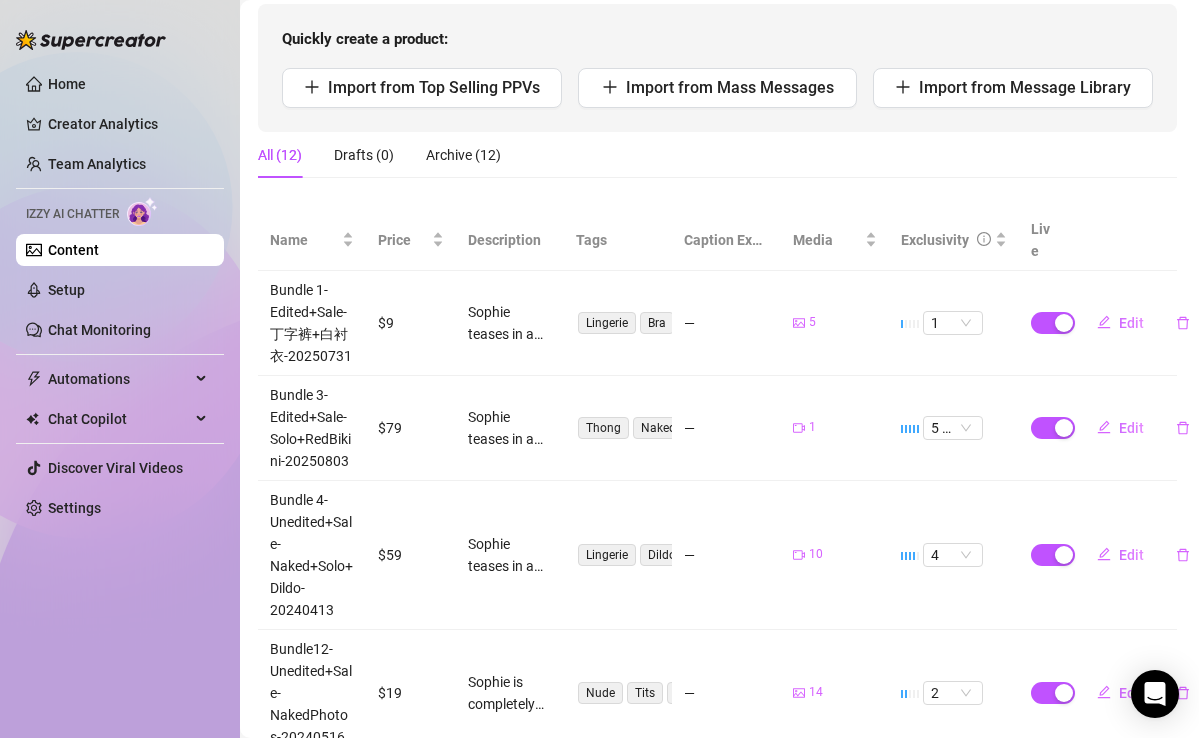 scroll, scrollTop: 0, scrollLeft: 2, axis: horizontal 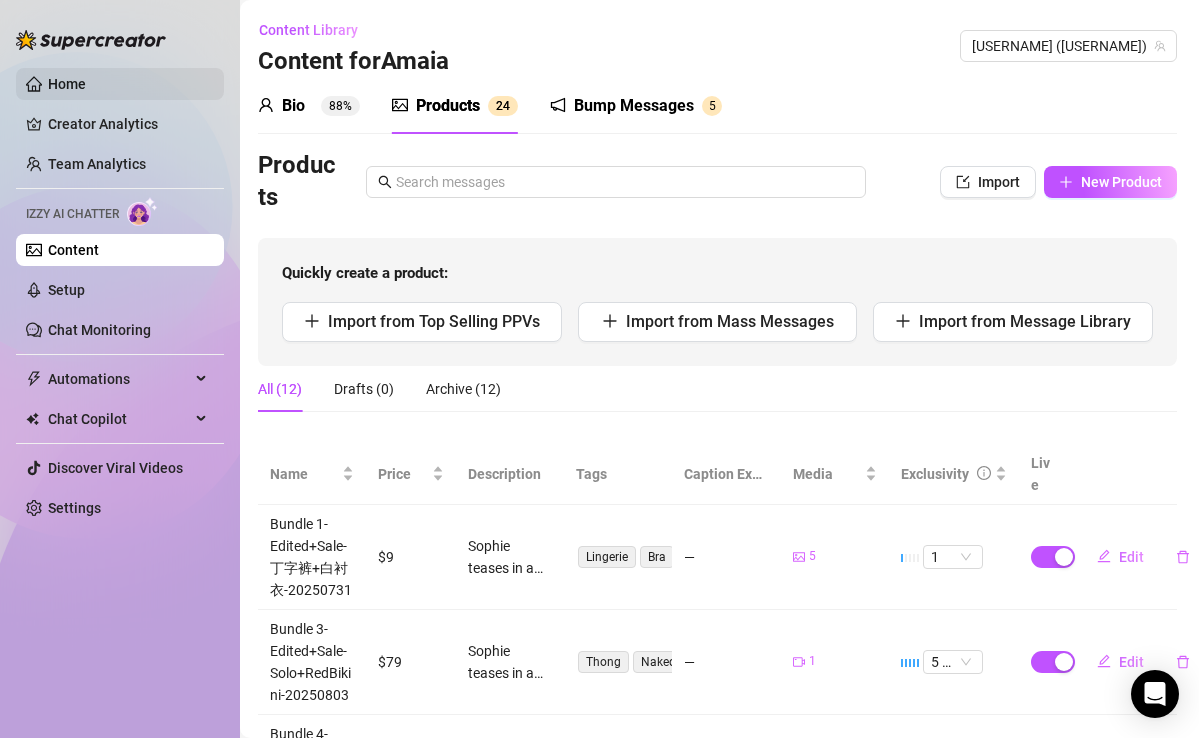 click on "Home" at bounding box center [67, 84] 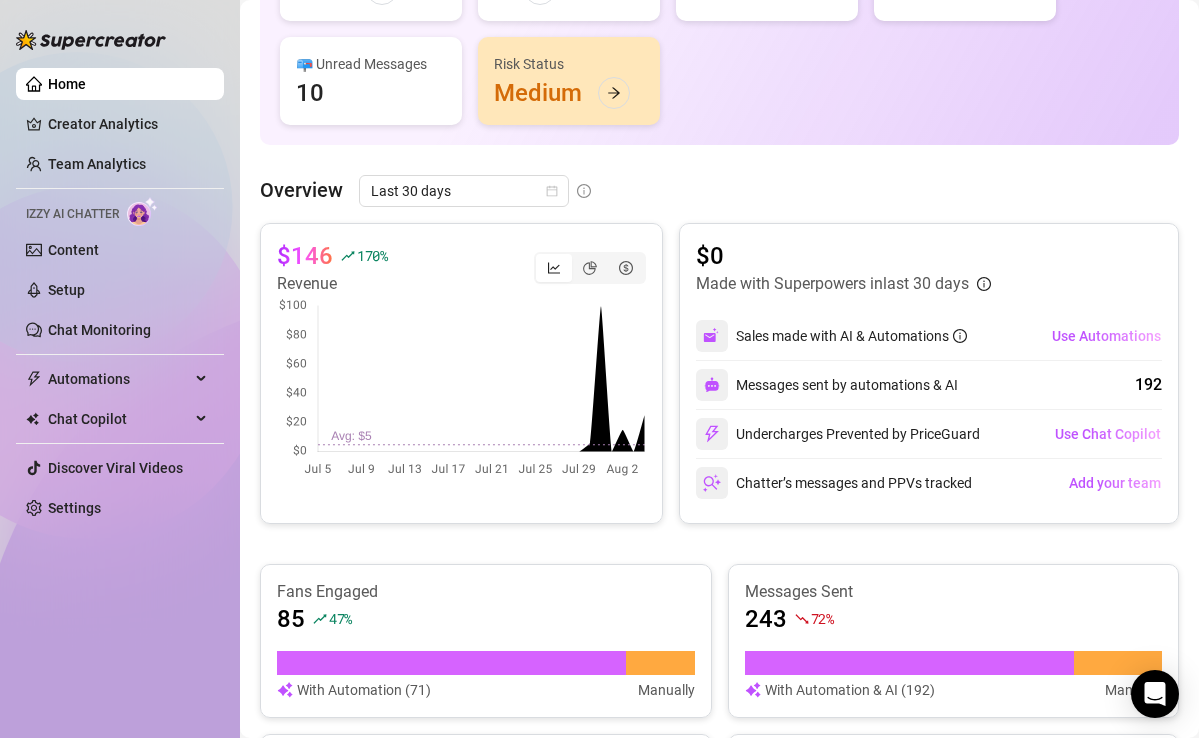 scroll, scrollTop: 211, scrollLeft: 0, axis: vertical 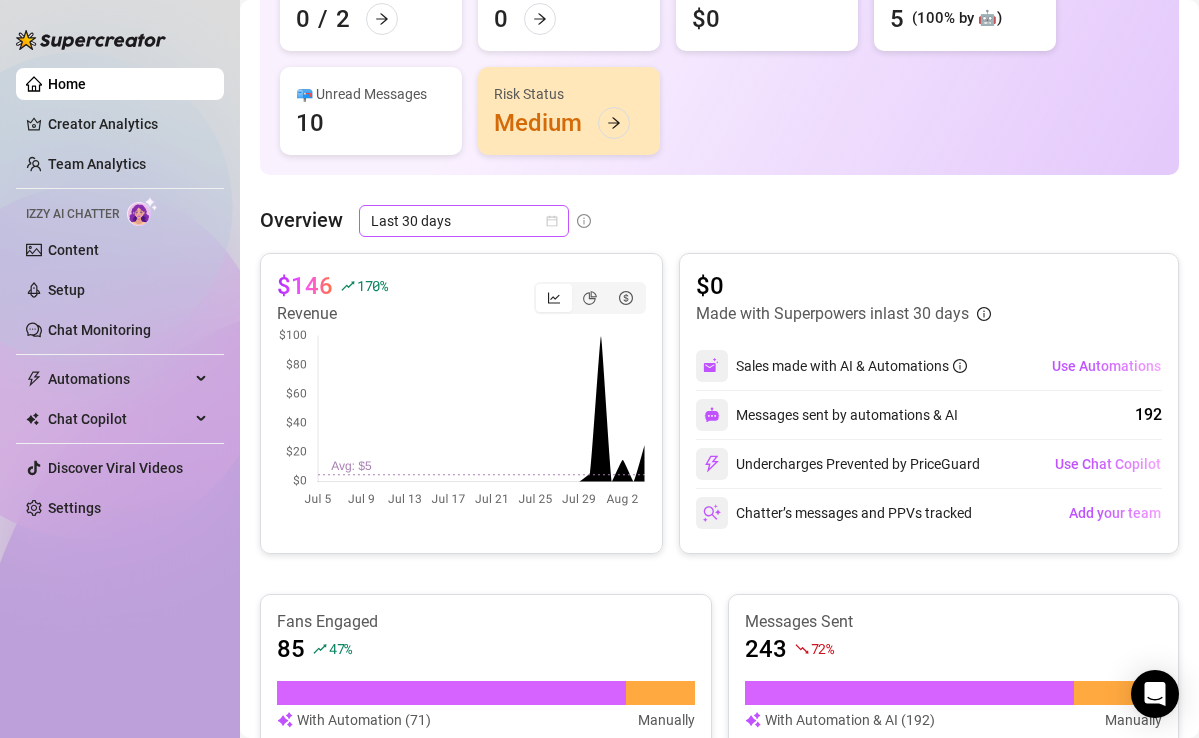 click on "Last 30 days" at bounding box center [464, 221] 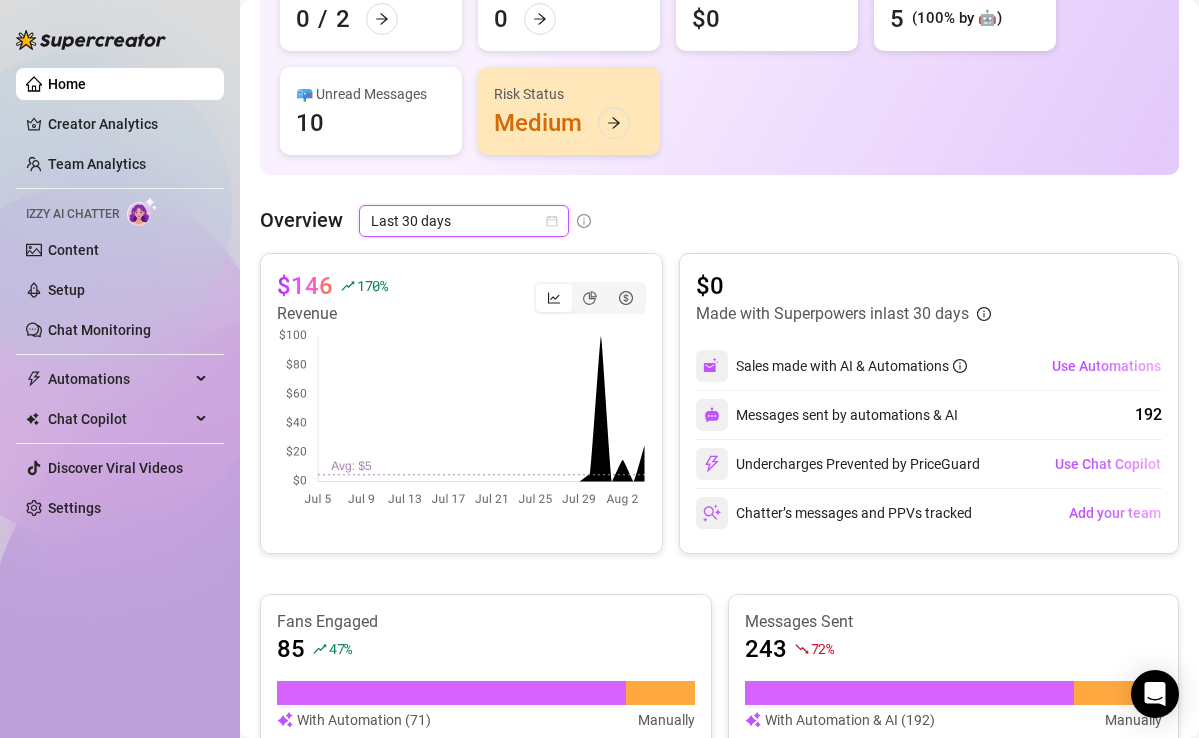 click on "Last 30 days" at bounding box center [464, 221] 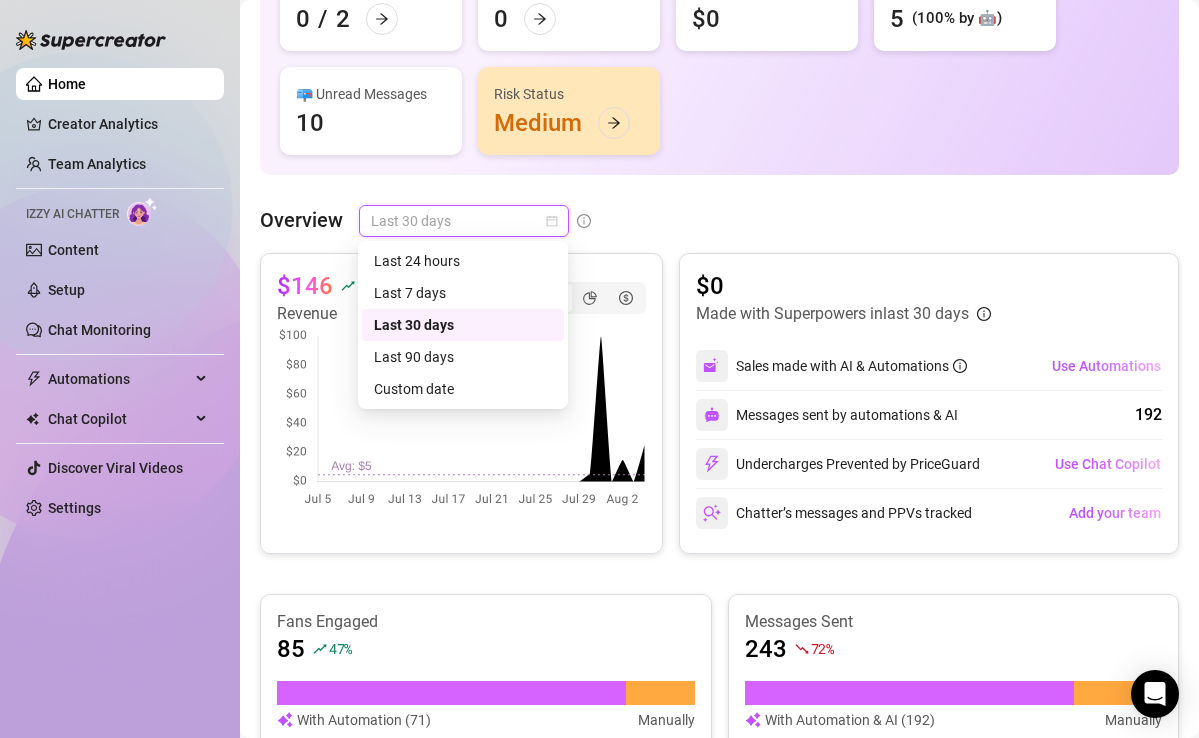 click on "Last 30 days" at bounding box center (464, 221) 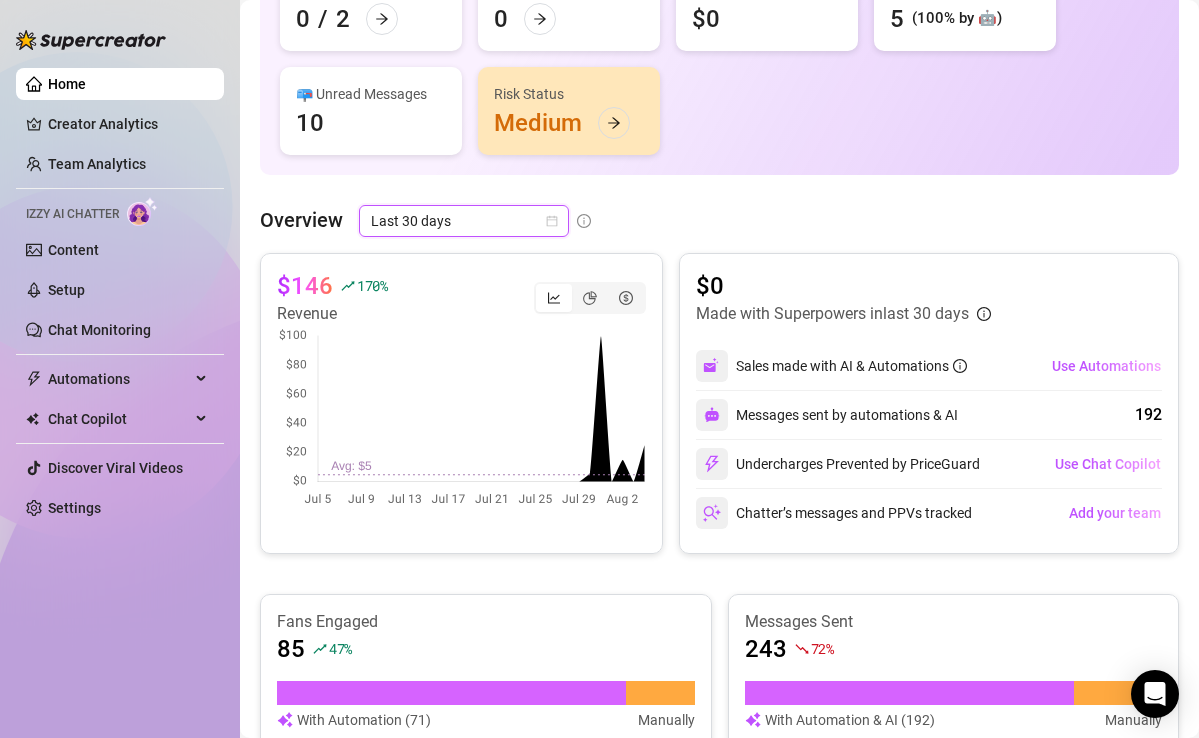 click on "Last 30 days" at bounding box center [464, 221] 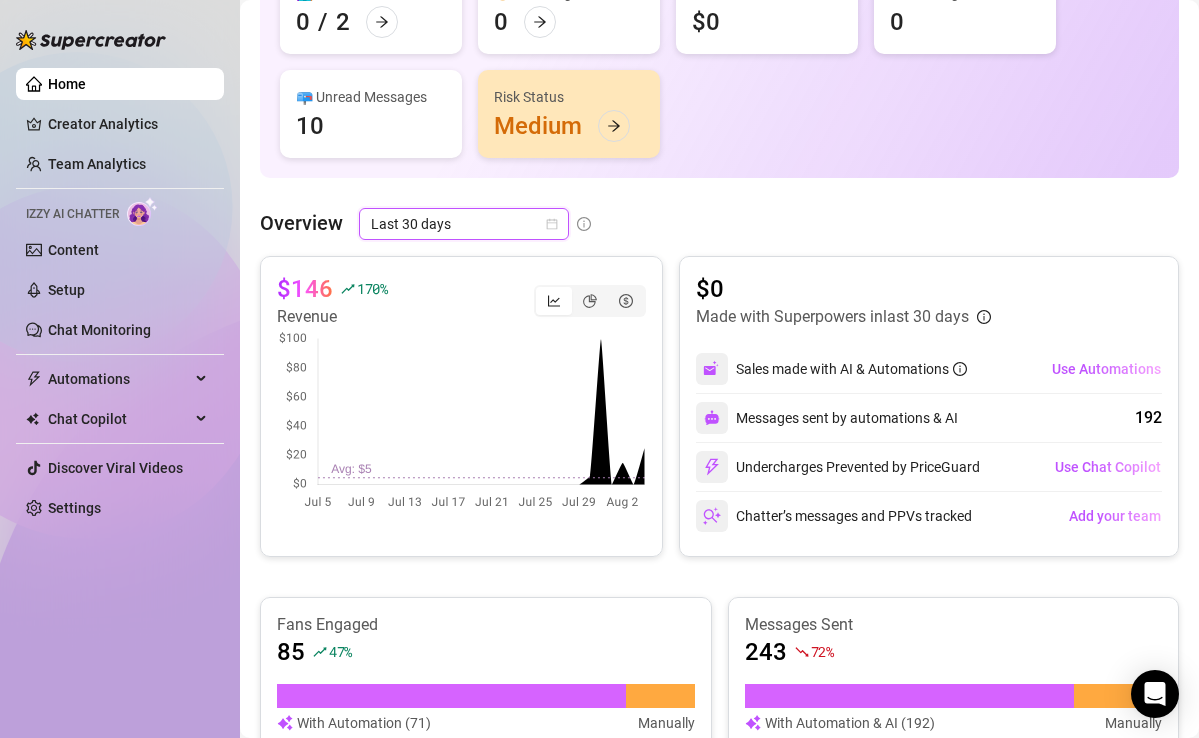 scroll, scrollTop: 238, scrollLeft: 0, axis: vertical 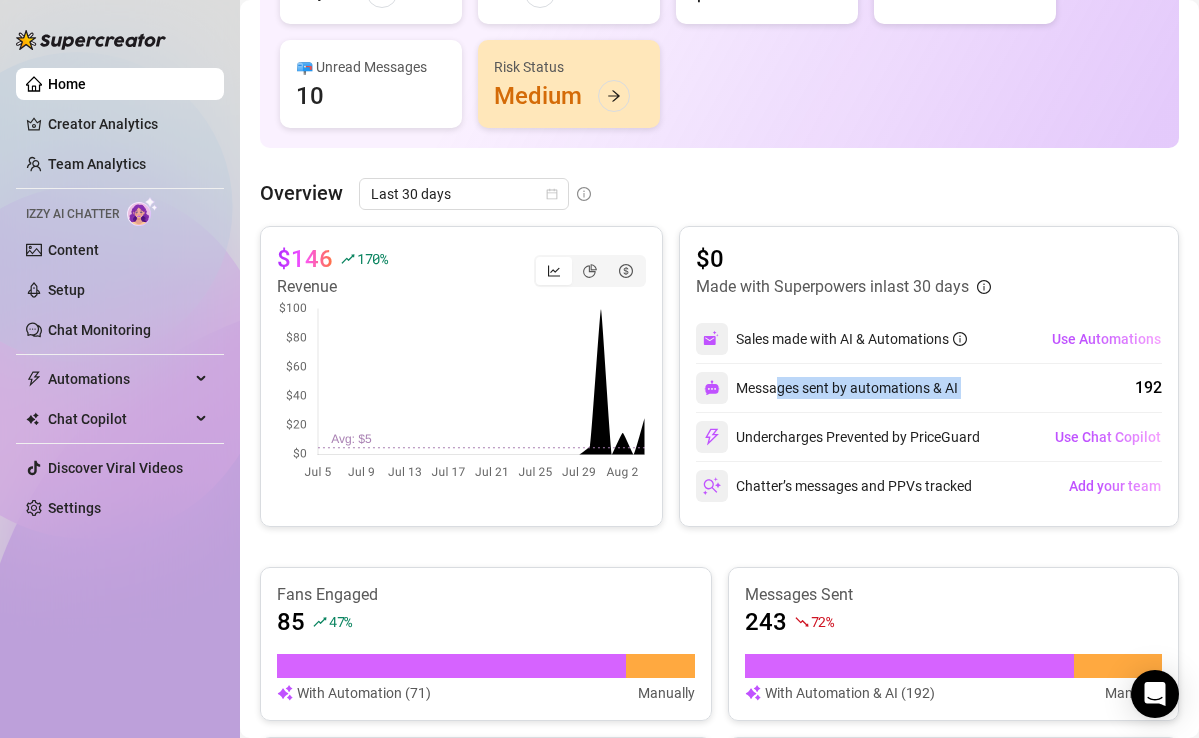 drag, startPoint x: 778, startPoint y: 386, endPoint x: 1064, endPoint y: 399, distance: 286.2953 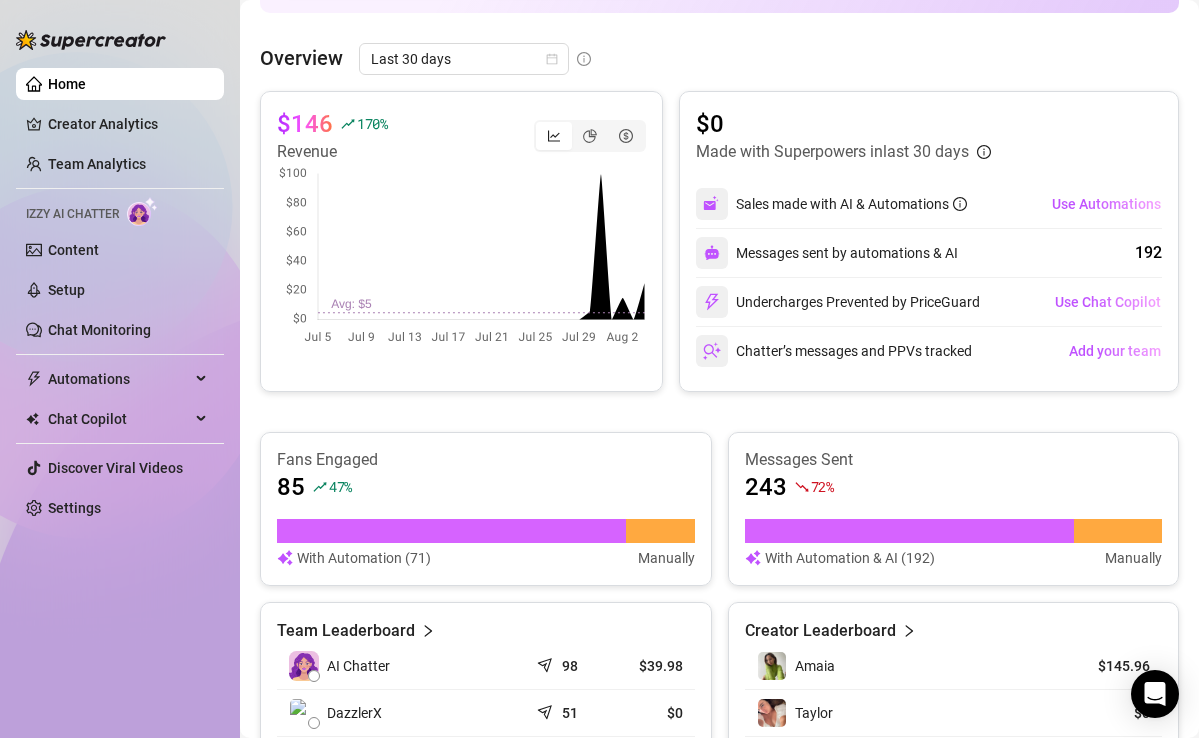 scroll, scrollTop: 455, scrollLeft: 0, axis: vertical 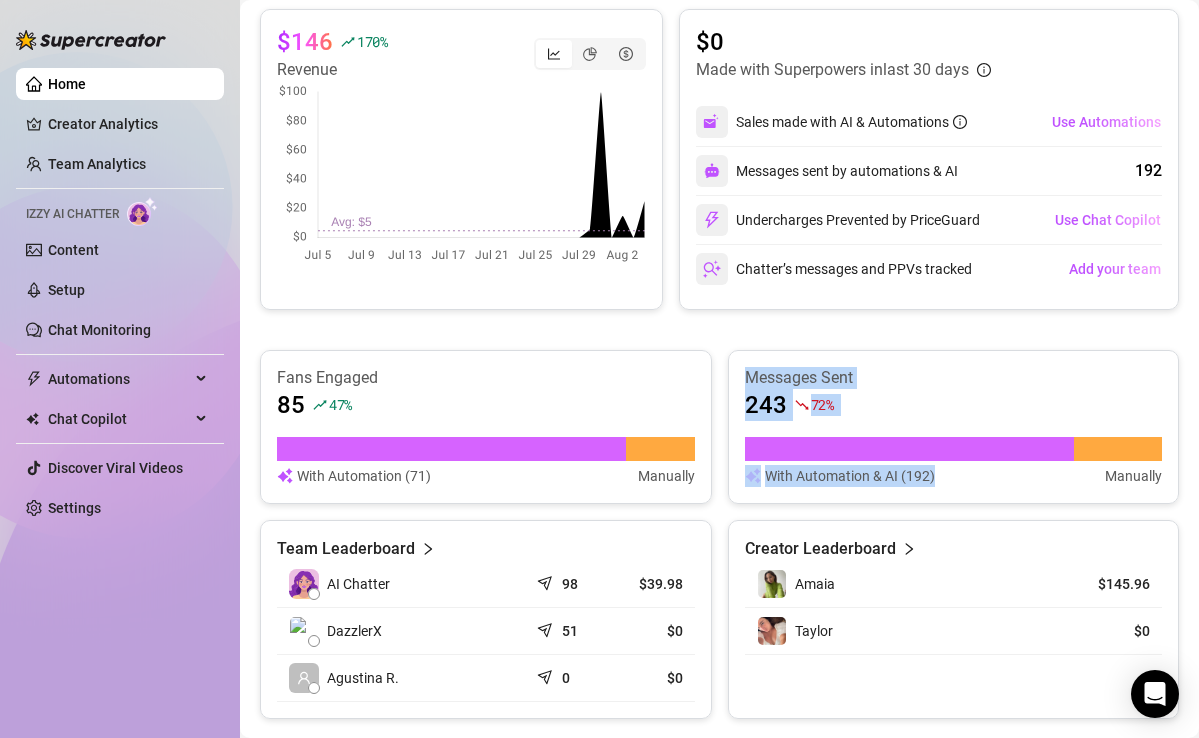 drag, startPoint x: 1036, startPoint y: 349, endPoint x: 997, endPoint y: 494, distance: 150.15326 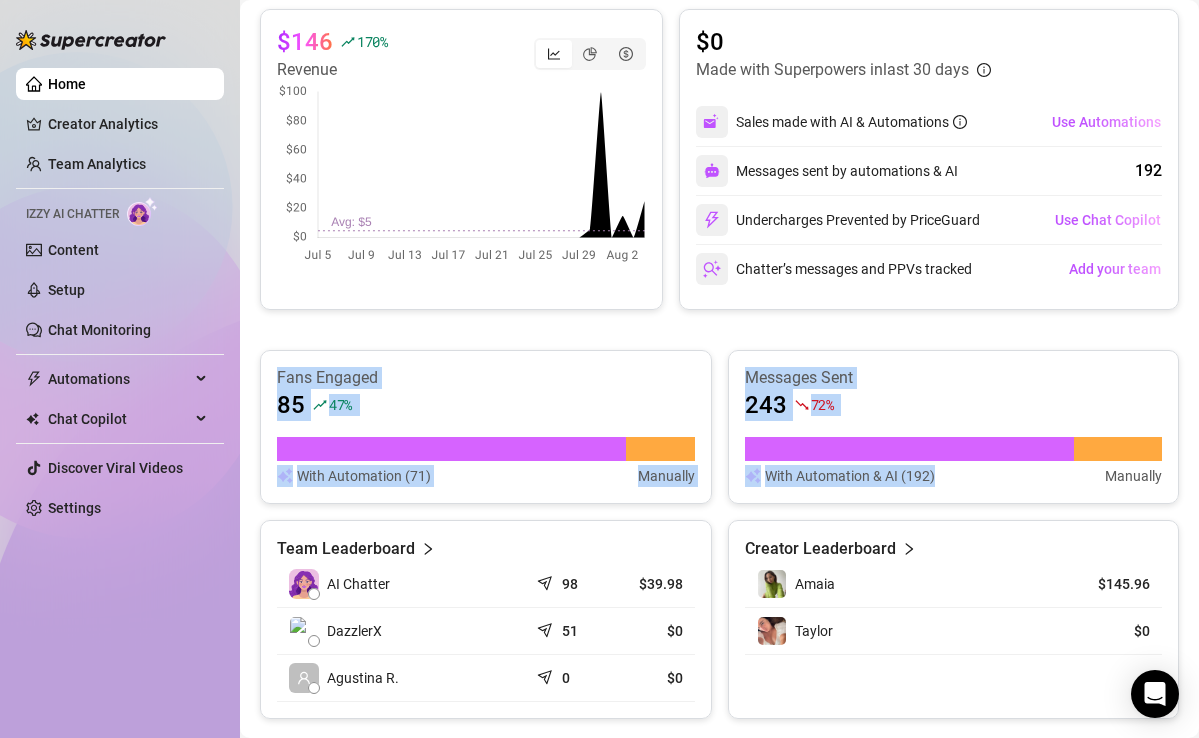 drag, startPoint x: 994, startPoint y: 483, endPoint x: 1010, endPoint y: 325, distance: 158.80806 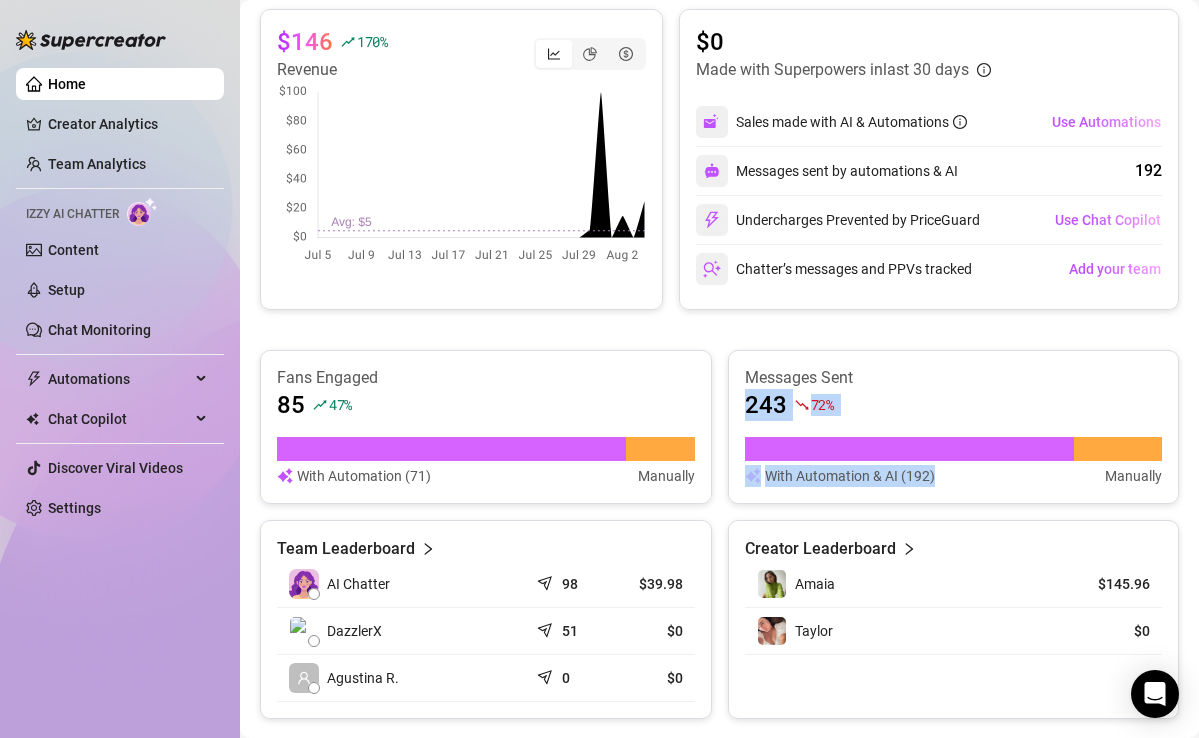 drag, startPoint x: 1001, startPoint y: 372, endPoint x: 1001, endPoint y: 499, distance: 127 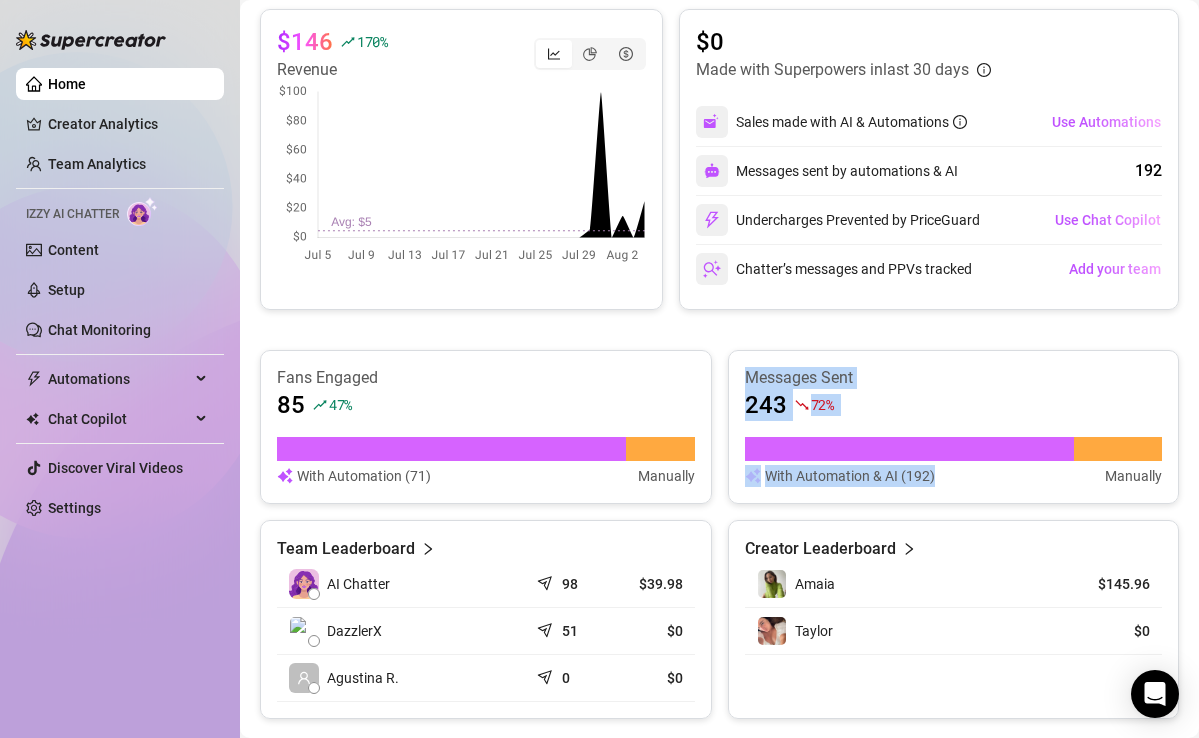 drag, startPoint x: 1011, startPoint y: 487, endPoint x: 1011, endPoint y: 358, distance: 129 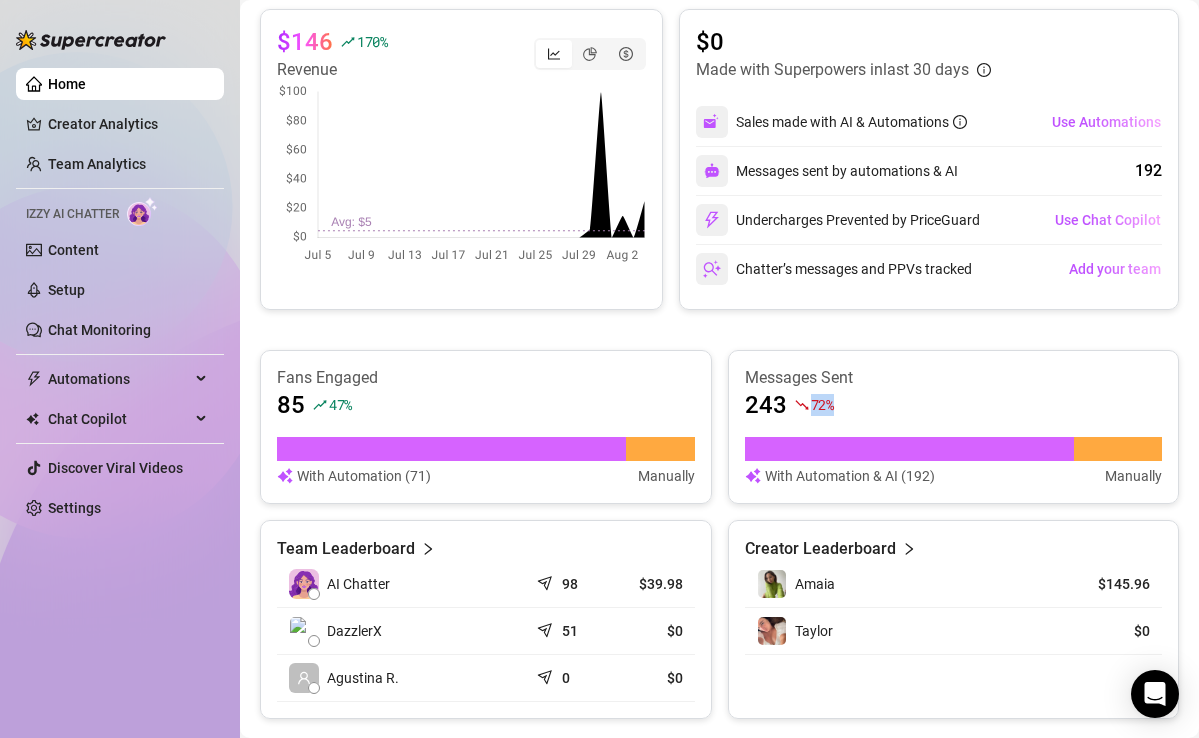 drag, startPoint x: 800, startPoint y: 401, endPoint x: 856, endPoint y: 405, distance: 56.142673 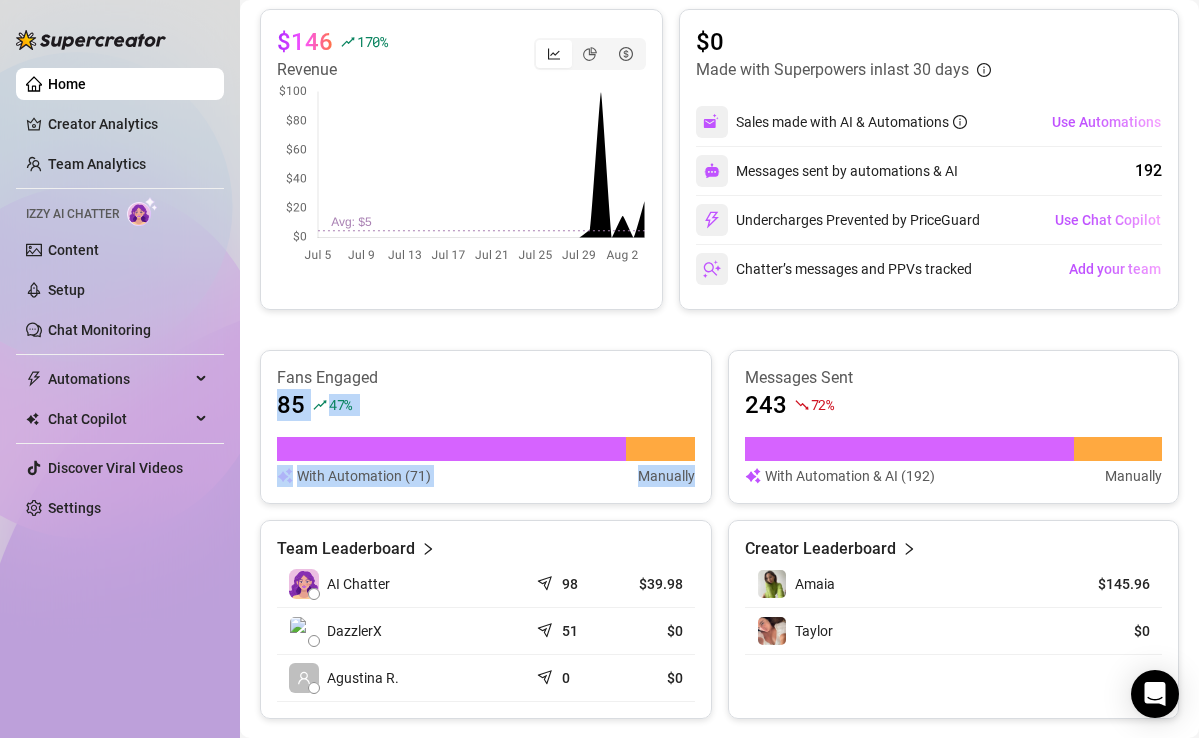 drag, startPoint x: 648, startPoint y: 500, endPoint x: 649, endPoint y: 371, distance: 129.00388 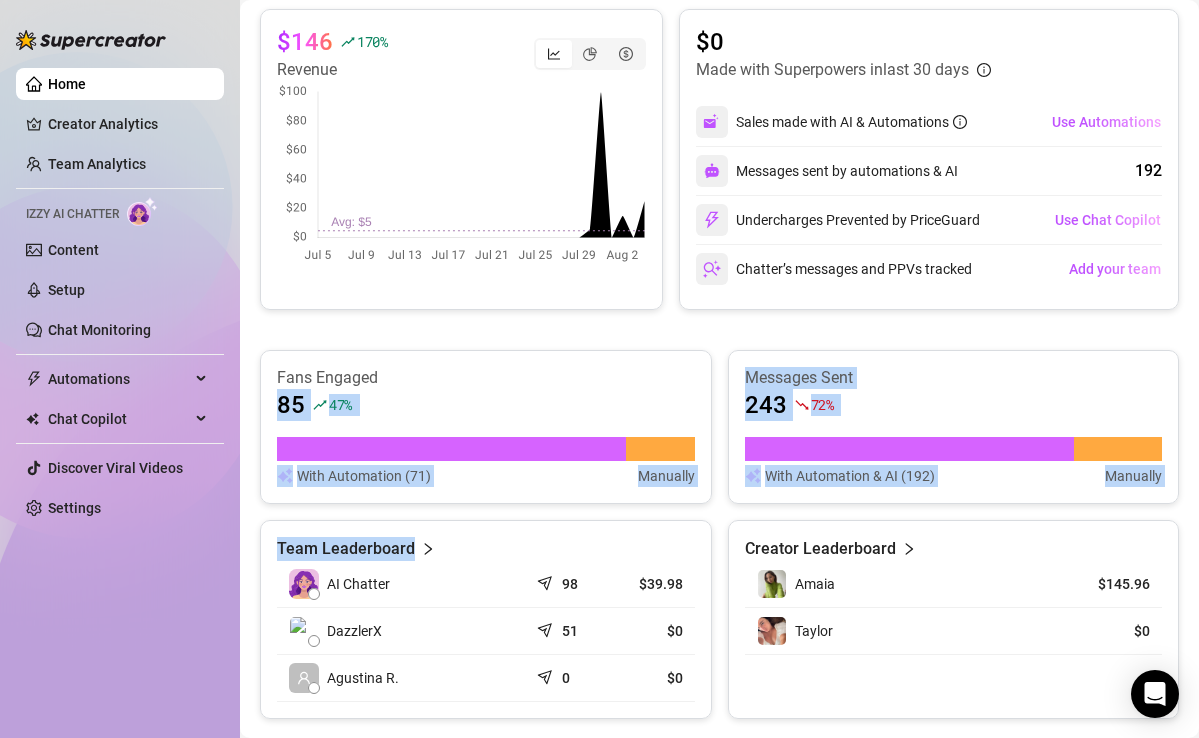 drag, startPoint x: 621, startPoint y: 368, endPoint x: 618, endPoint y: 514, distance: 146.03082 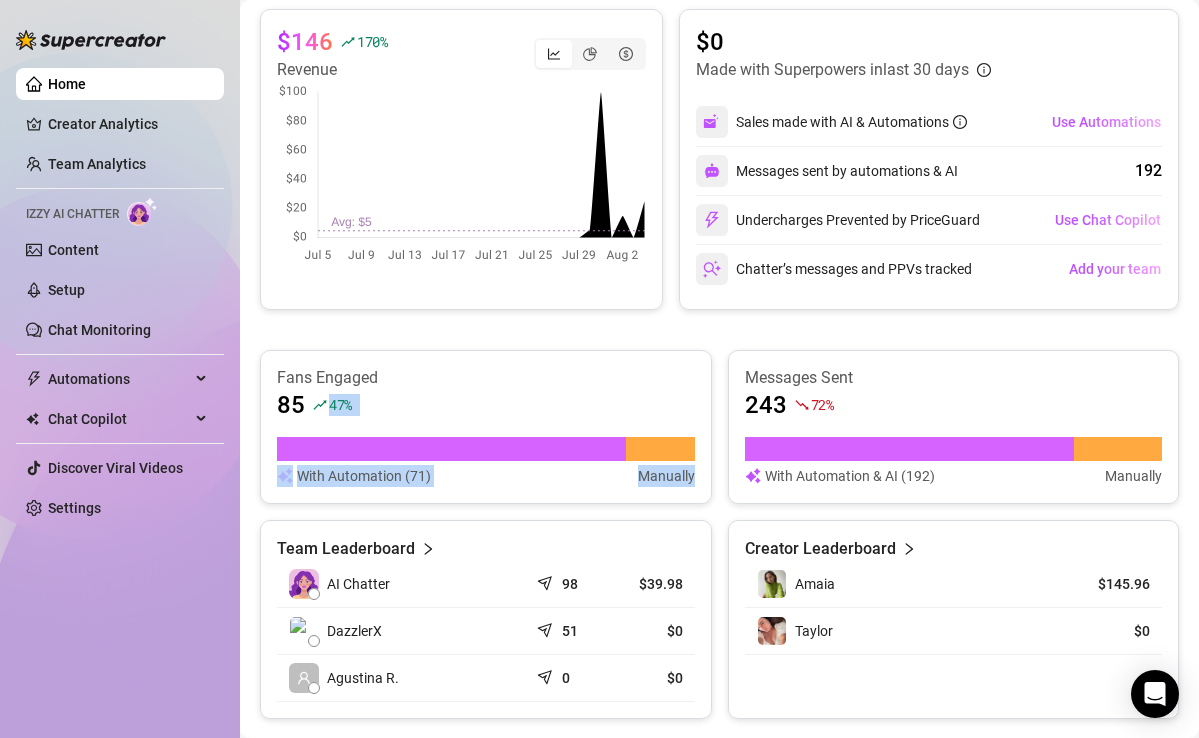 drag, startPoint x: 616, startPoint y: 494, endPoint x: 616, endPoint y: 392, distance: 102 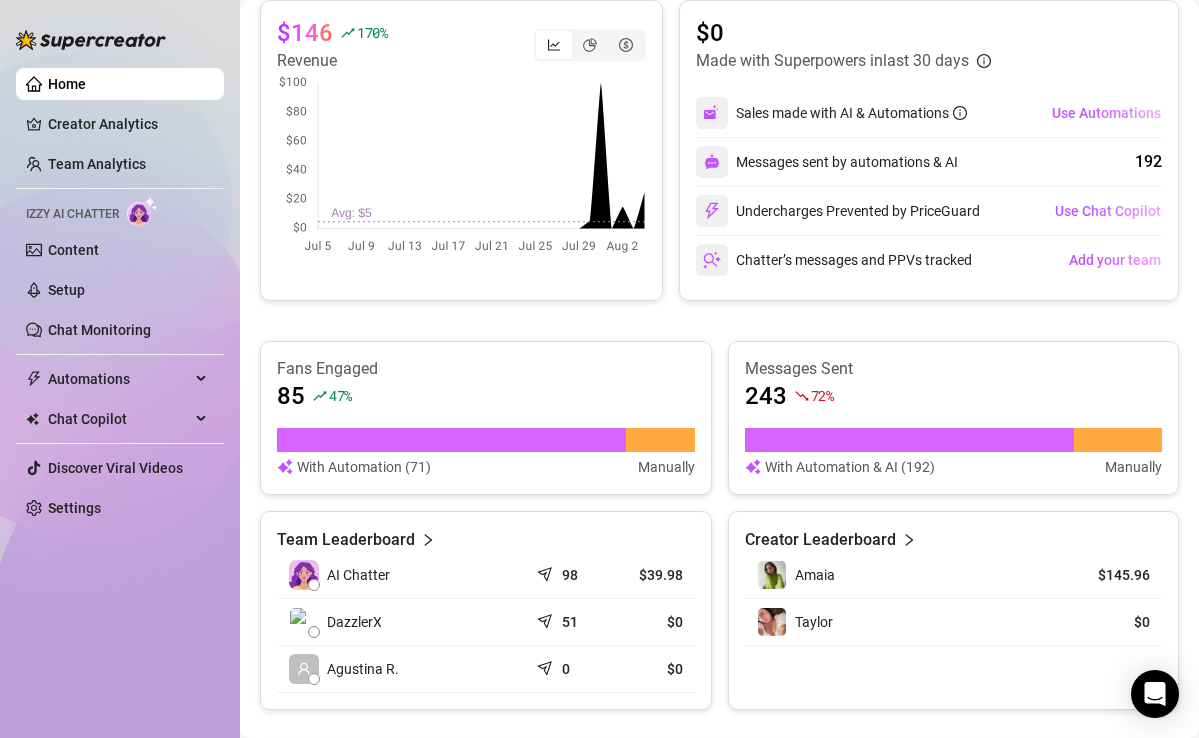 scroll, scrollTop: 463, scrollLeft: 0, axis: vertical 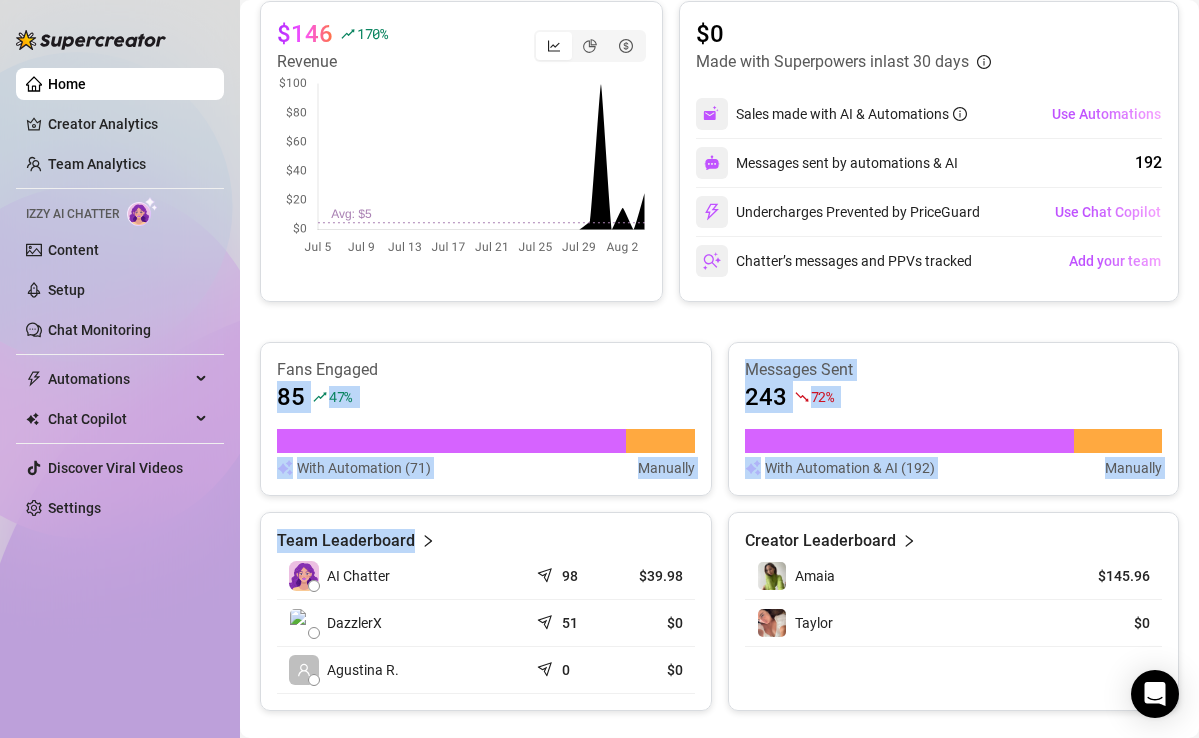 drag, startPoint x: 640, startPoint y: 375, endPoint x: 626, endPoint y: 513, distance: 138.70833 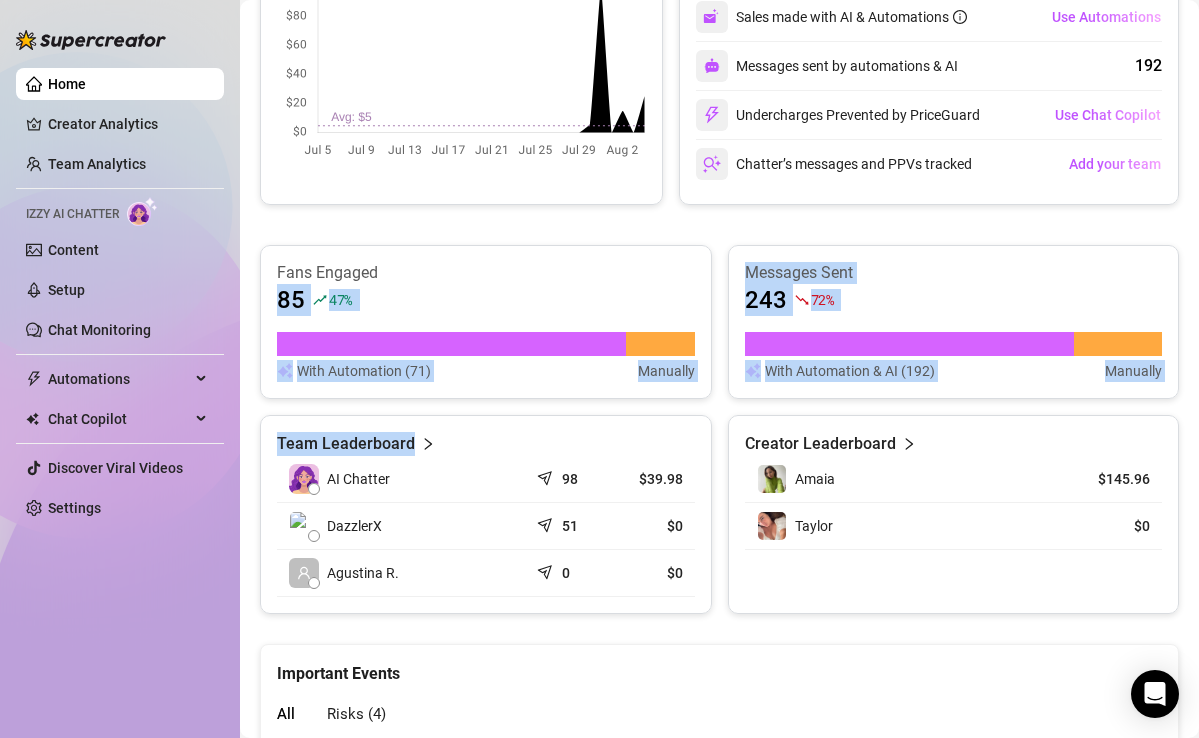 scroll, scrollTop: 559, scrollLeft: 0, axis: vertical 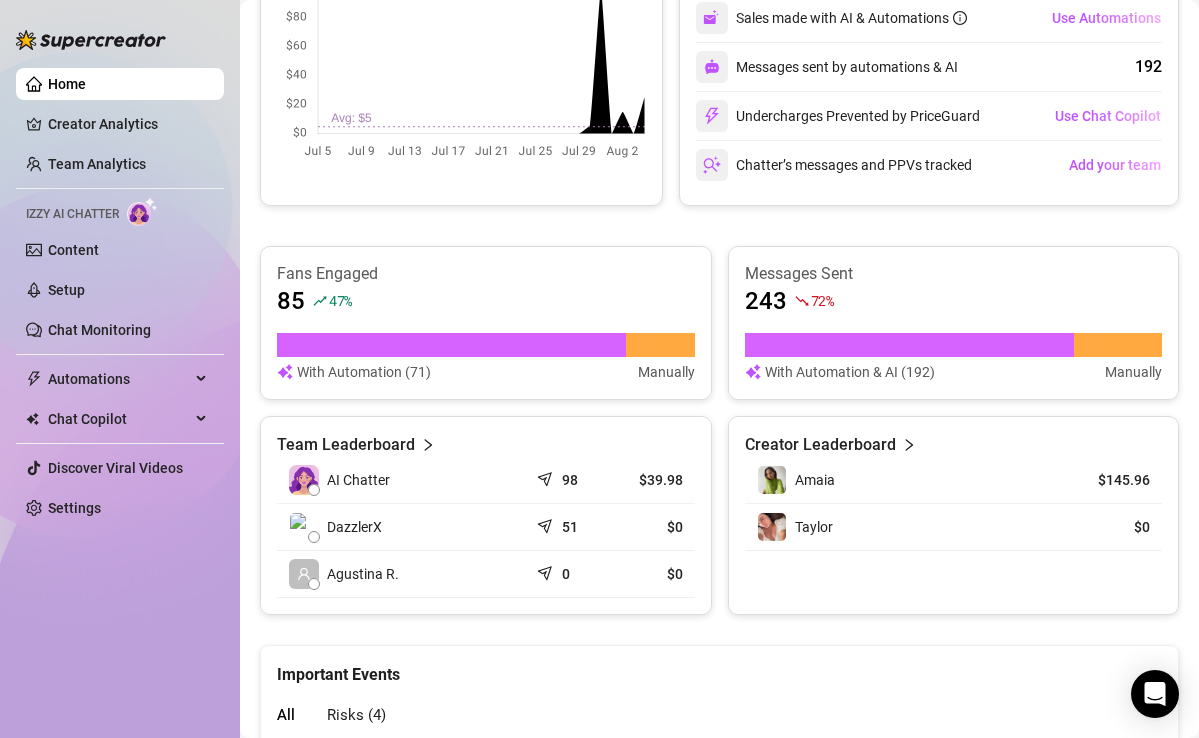 click on "Fans Engaged 85 47 % With Automation   (71) Manually" at bounding box center [486, 323] 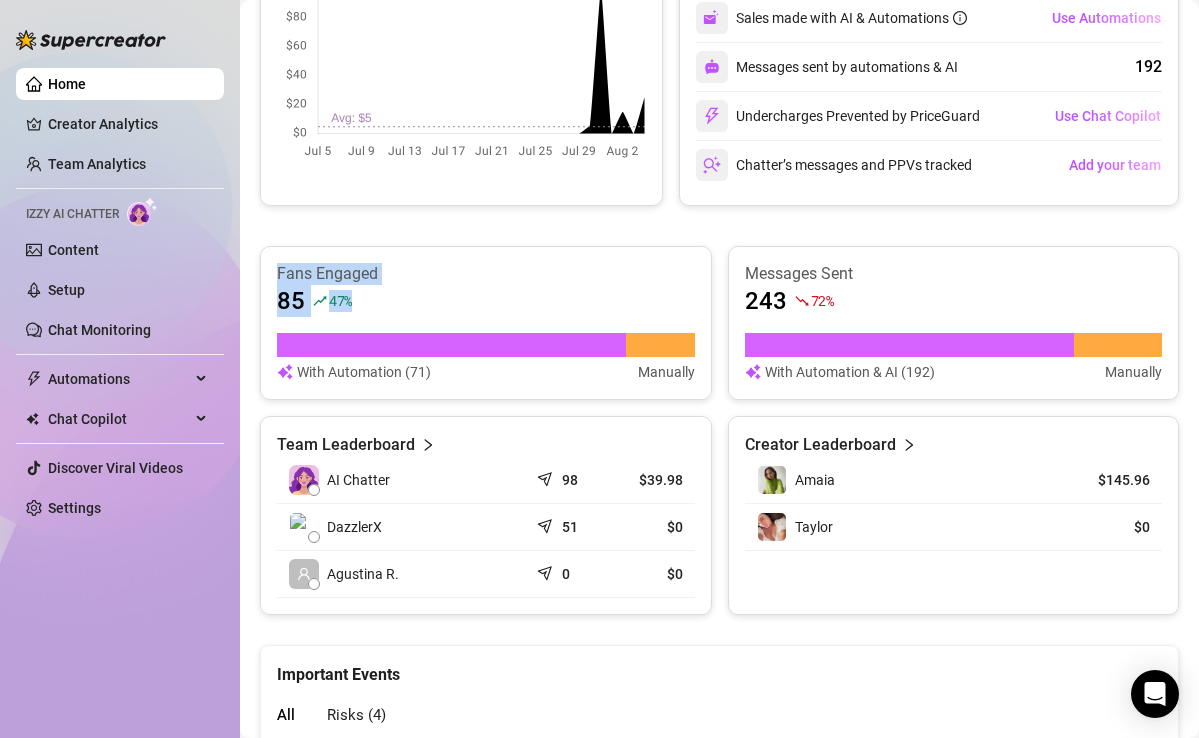 drag, startPoint x: 375, startPoint y: 250, endPoint x: 400, endPoint y: 300, distance: 55.9017 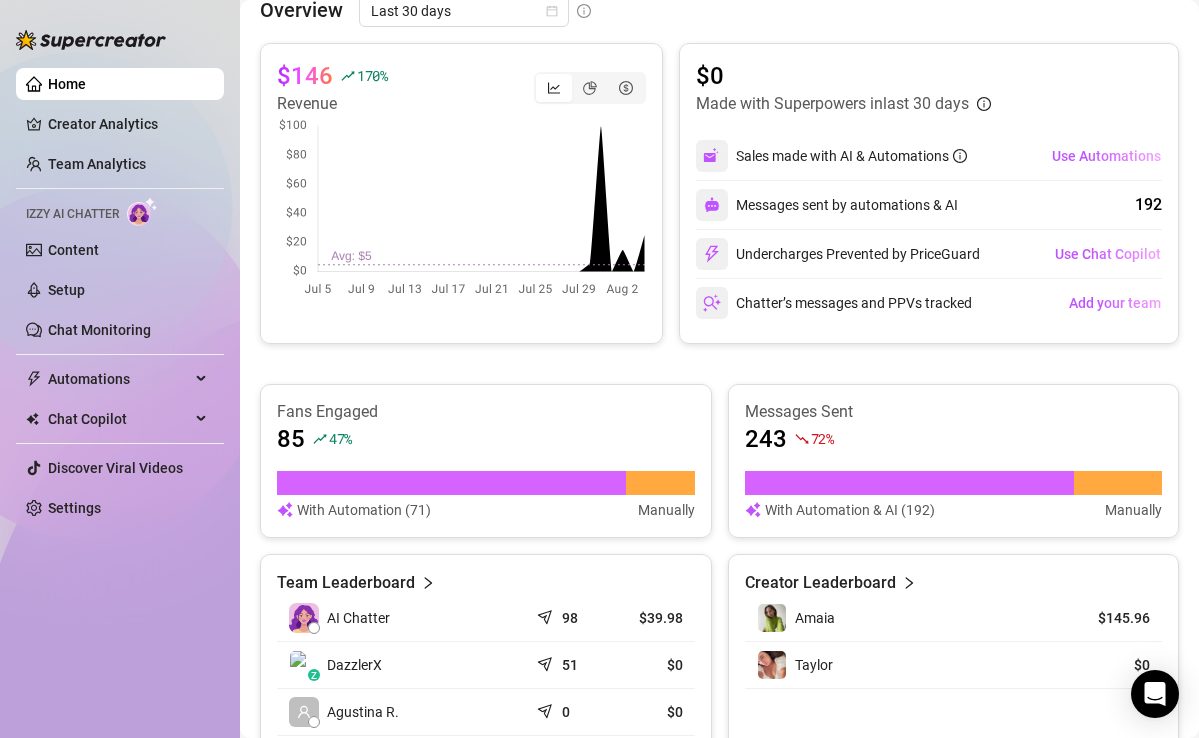 scroll, scrollTop: 353, scrollLeft: 0, axis: vertical 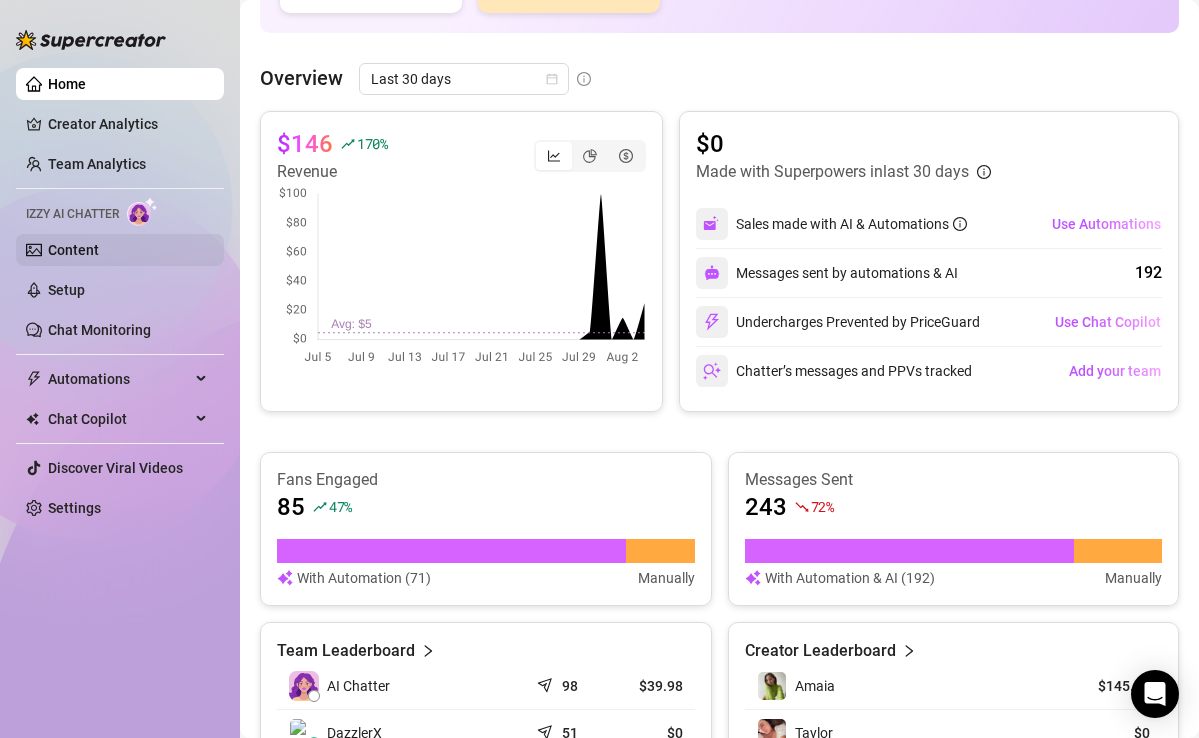 click on "Content" at bounding box center (73, 250) 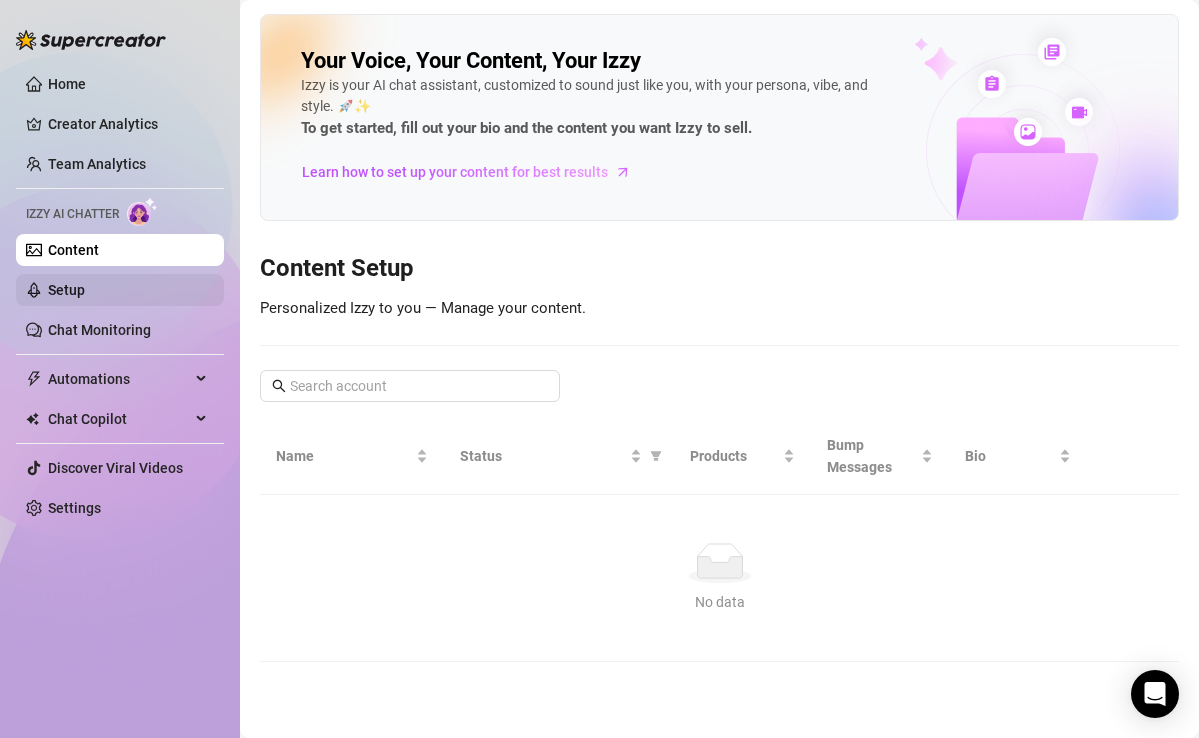 scroll, scrollTop: 0, scrollLeft: 0, axis: both 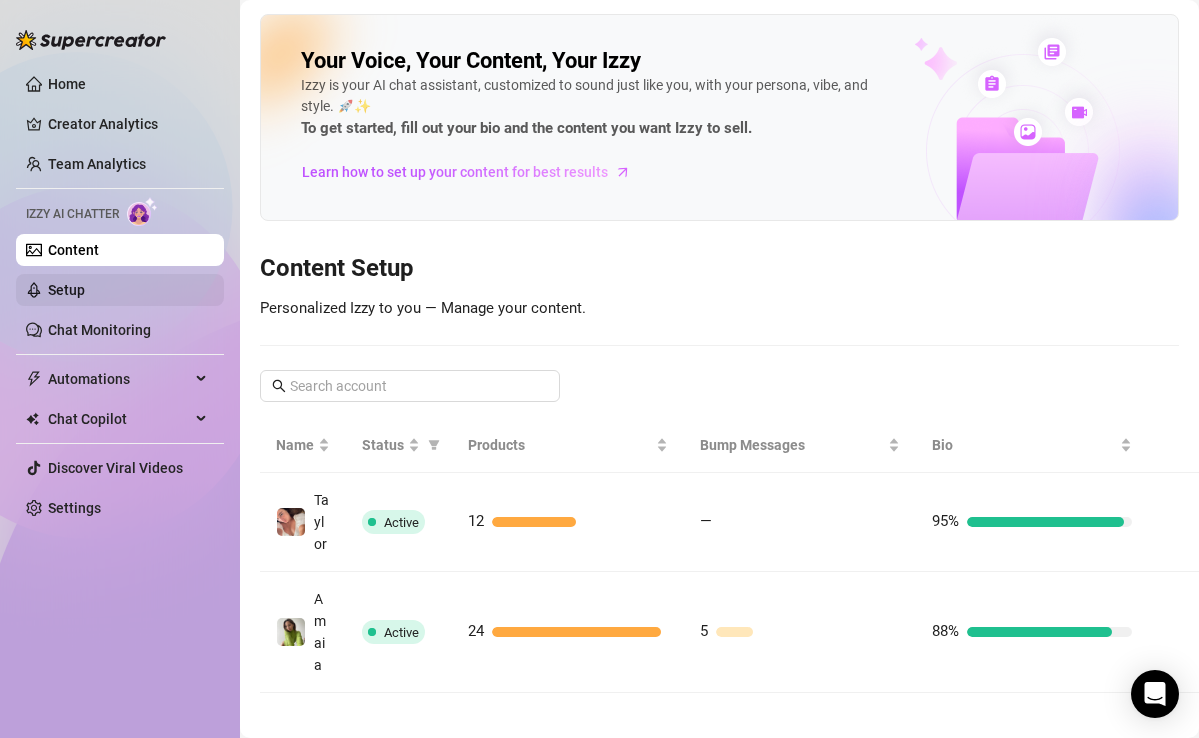 click on "Setup" at bounding box center (66, 290) 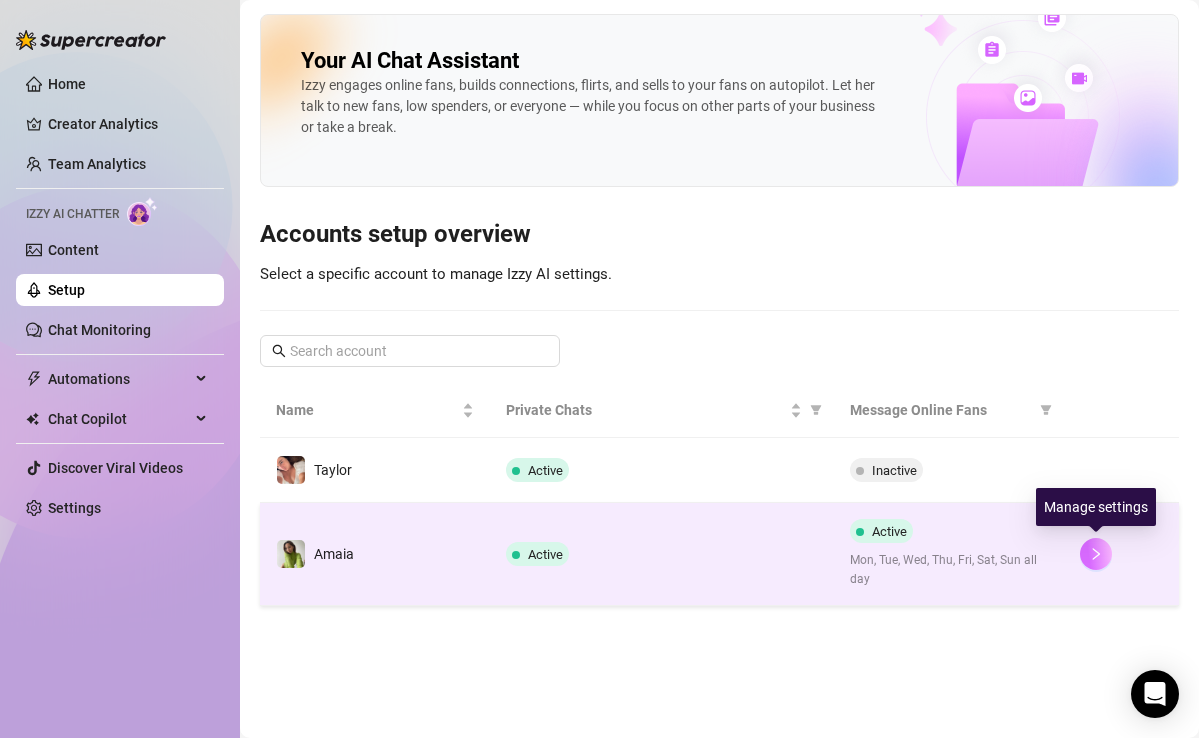 click 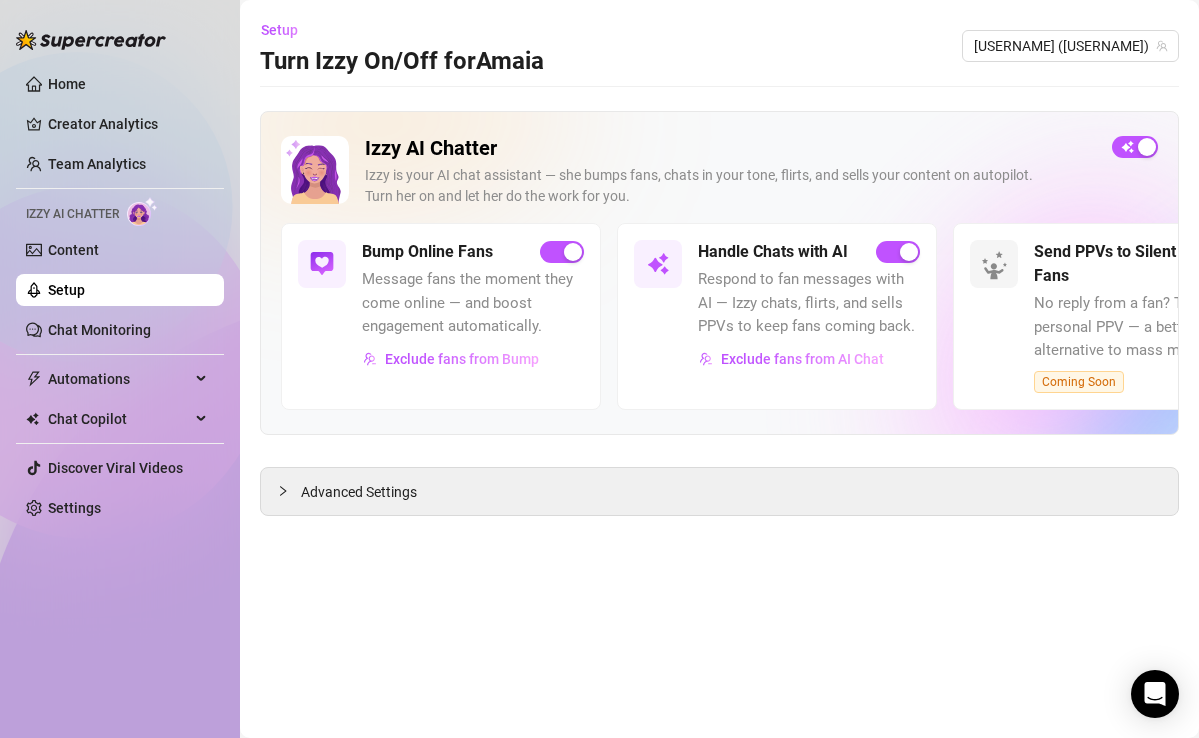 click on "Handle Chats with AI Respond to fan messages with AI — Izzy chats, flirts, and sells PPVs to keep fans coming back. Exclude fans from AI Chat" at bounding box center [777, 316] 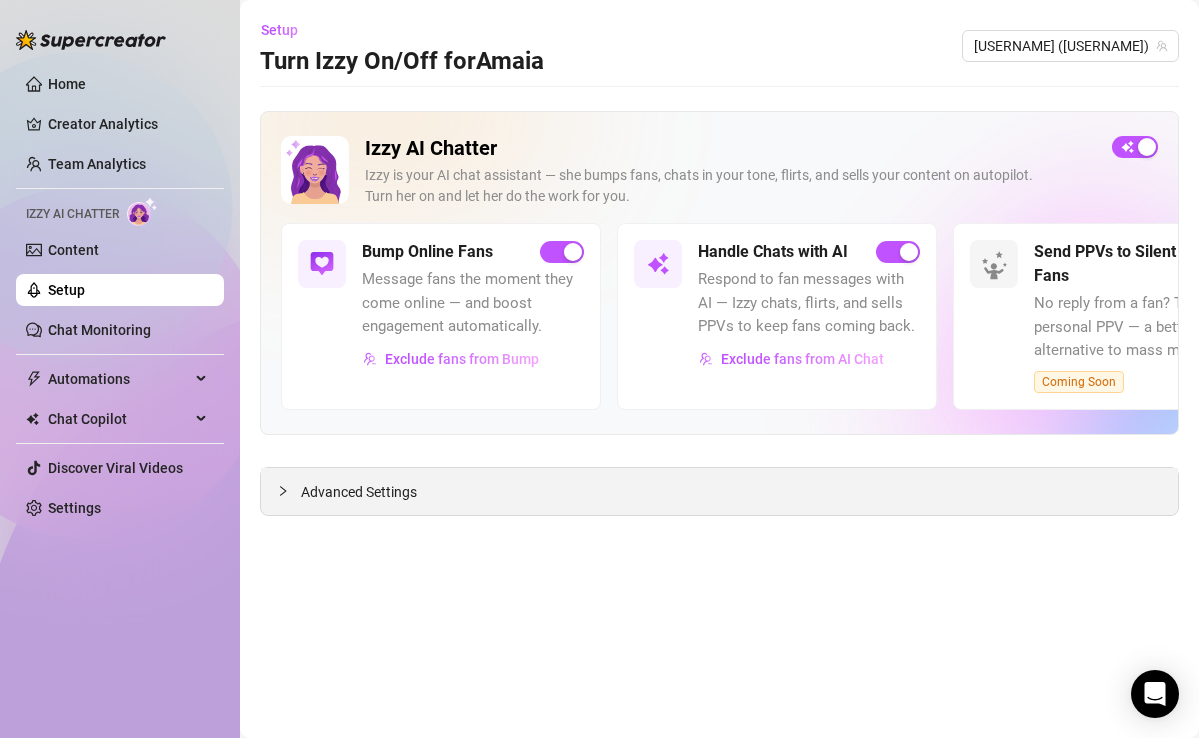 click on "Advanced Settings" at bounding box center [359, 492] 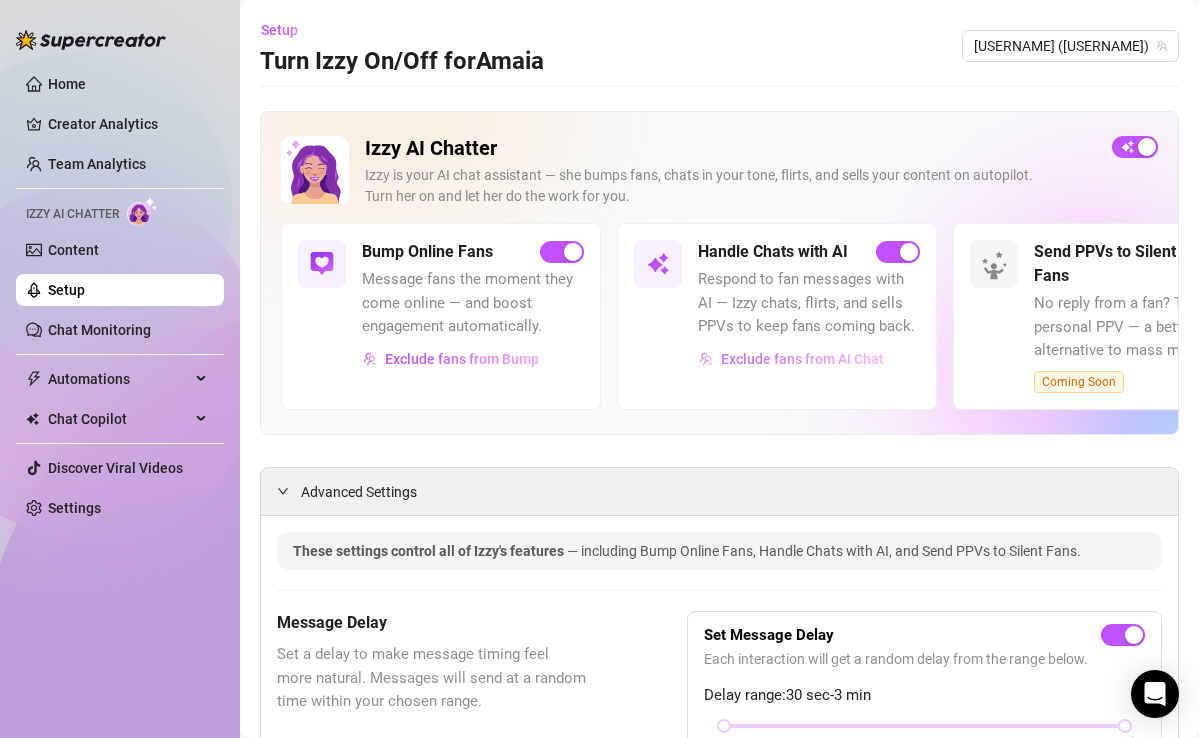 click on "Exclude fans from AI Chat" at bounding box center (802, 359) 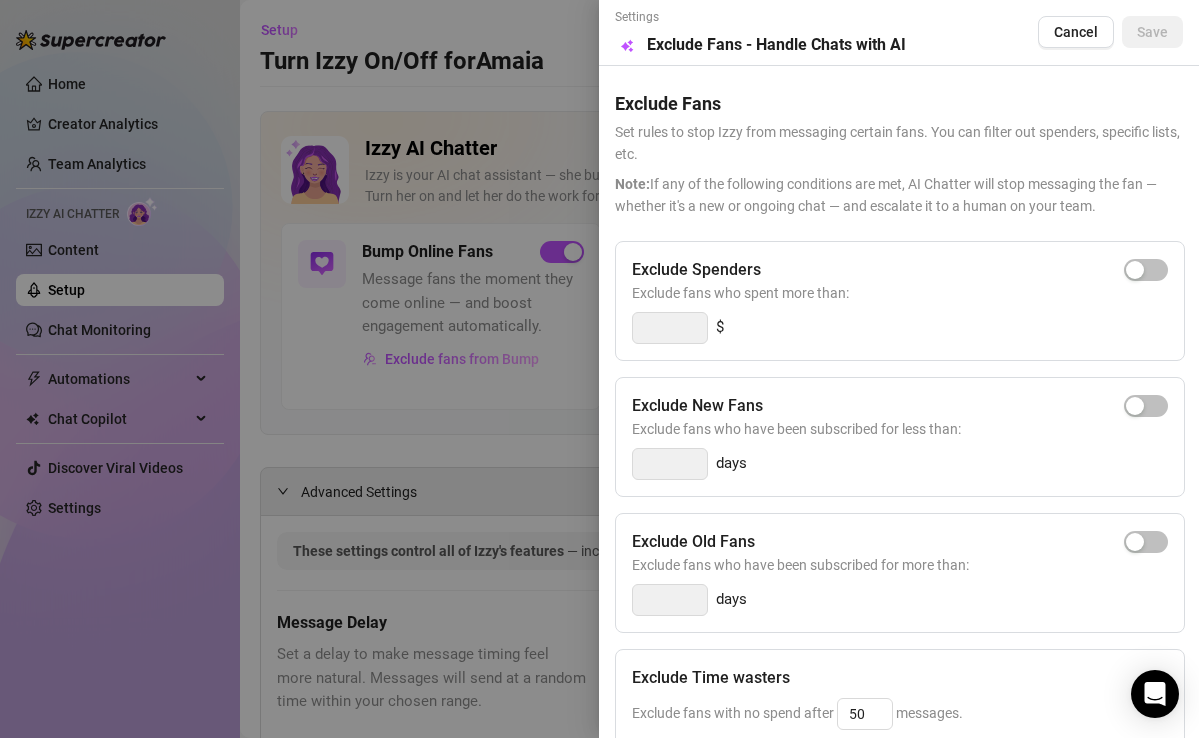 click at bounding box center [599, 369] 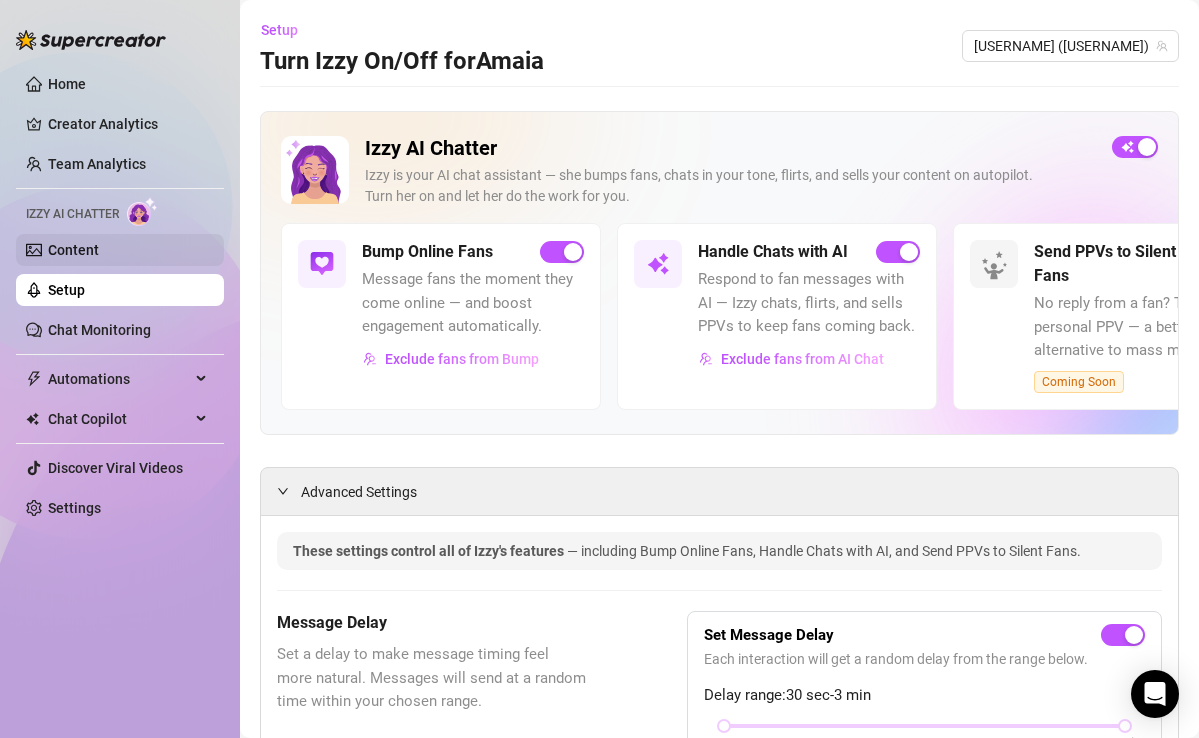 click on "Content" at bounding box center (73, 250) 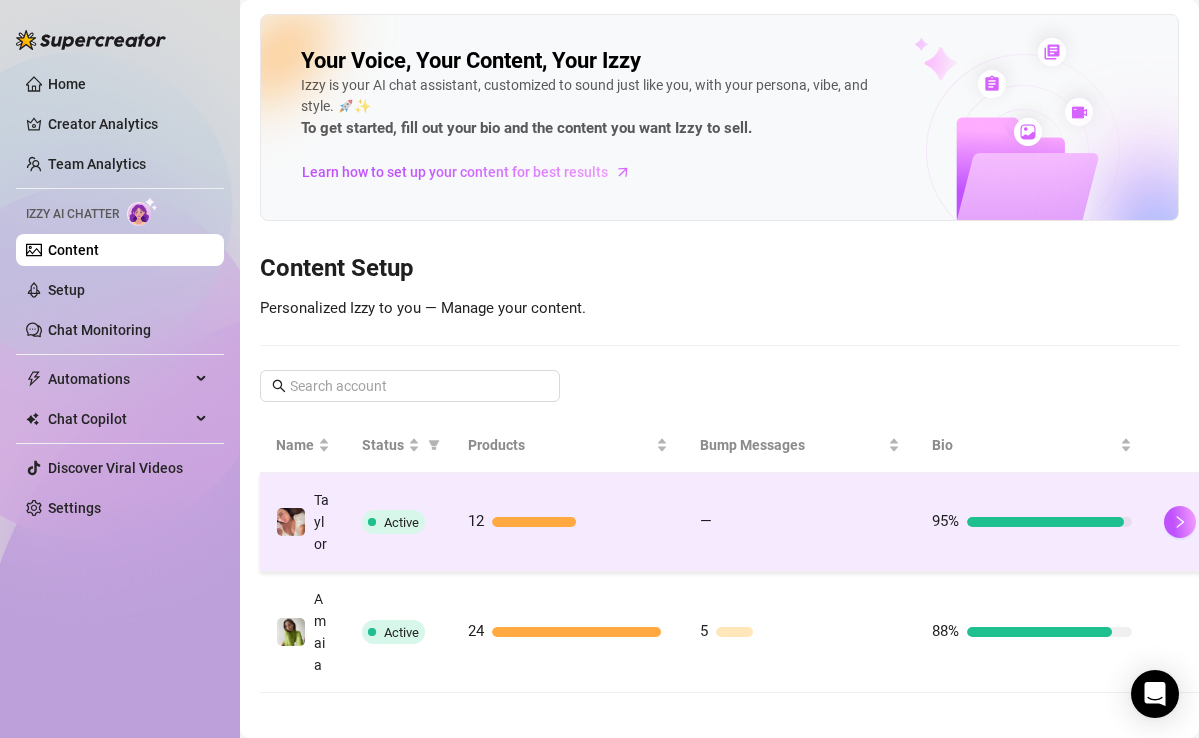 scroll, scrollTop: 37, scrollLeft: 0, axis: vertical 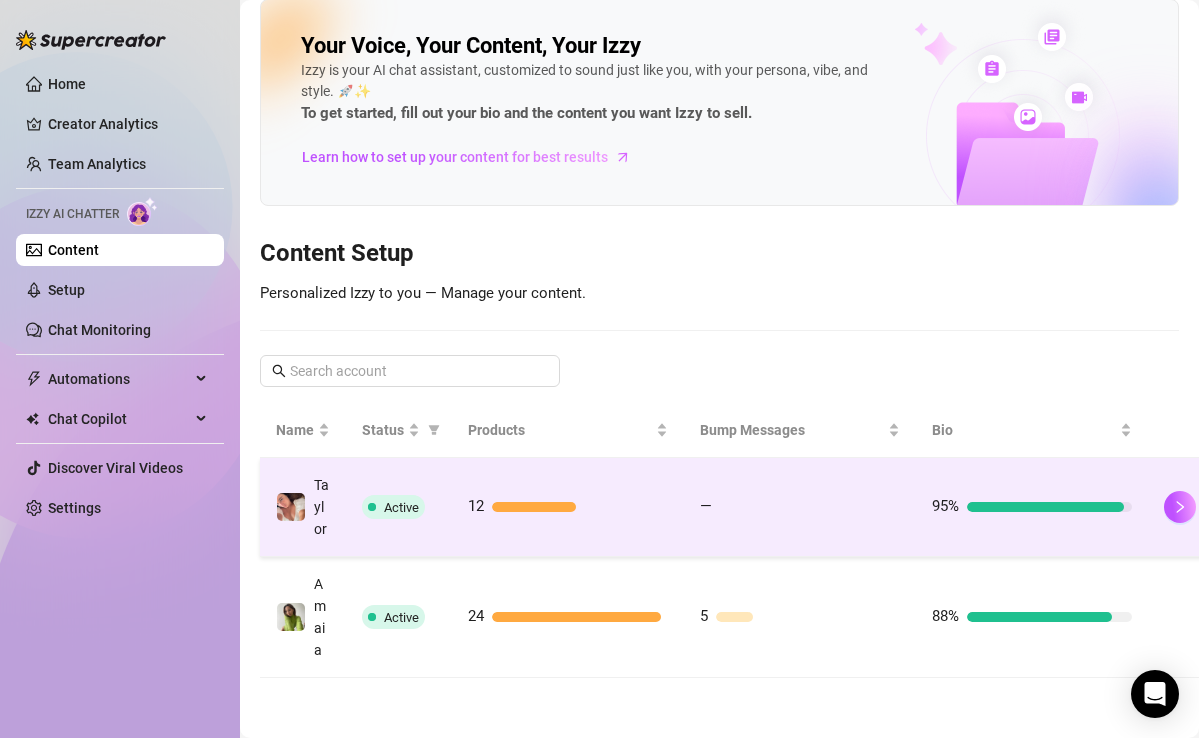 click at bounding box center (1045, 507) 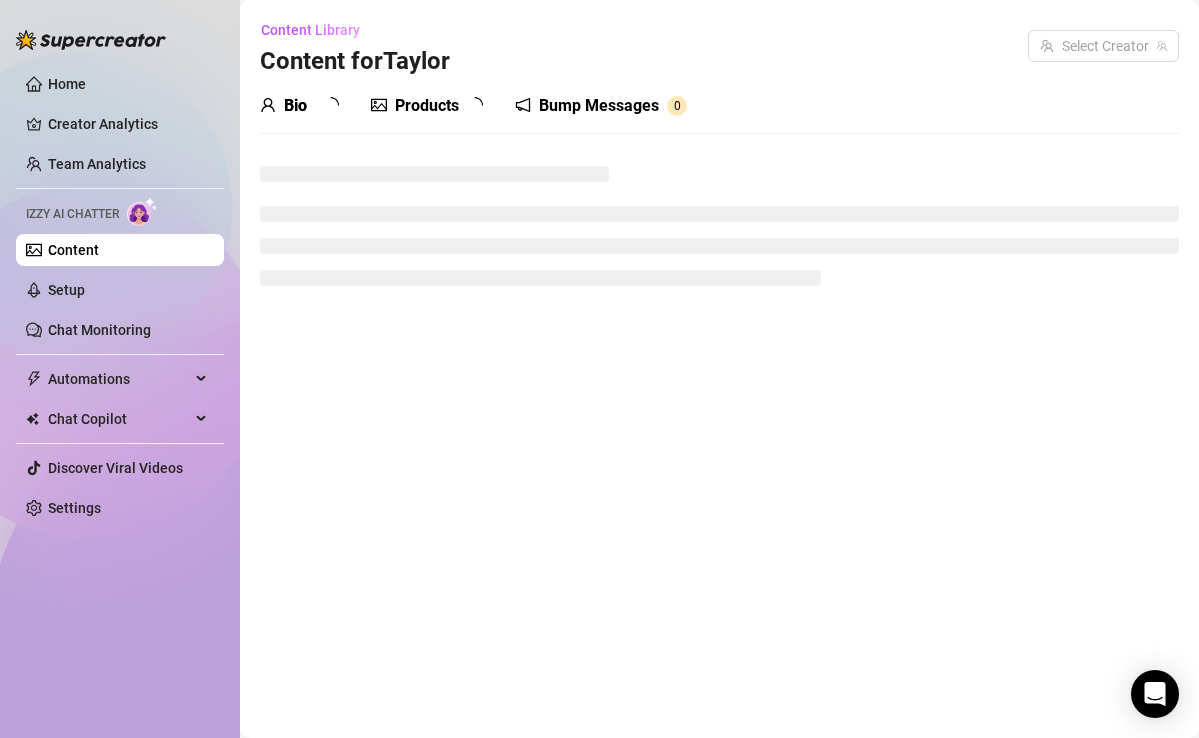 scroll, scrollTop: 0, scrollLeft: 0, axis: both 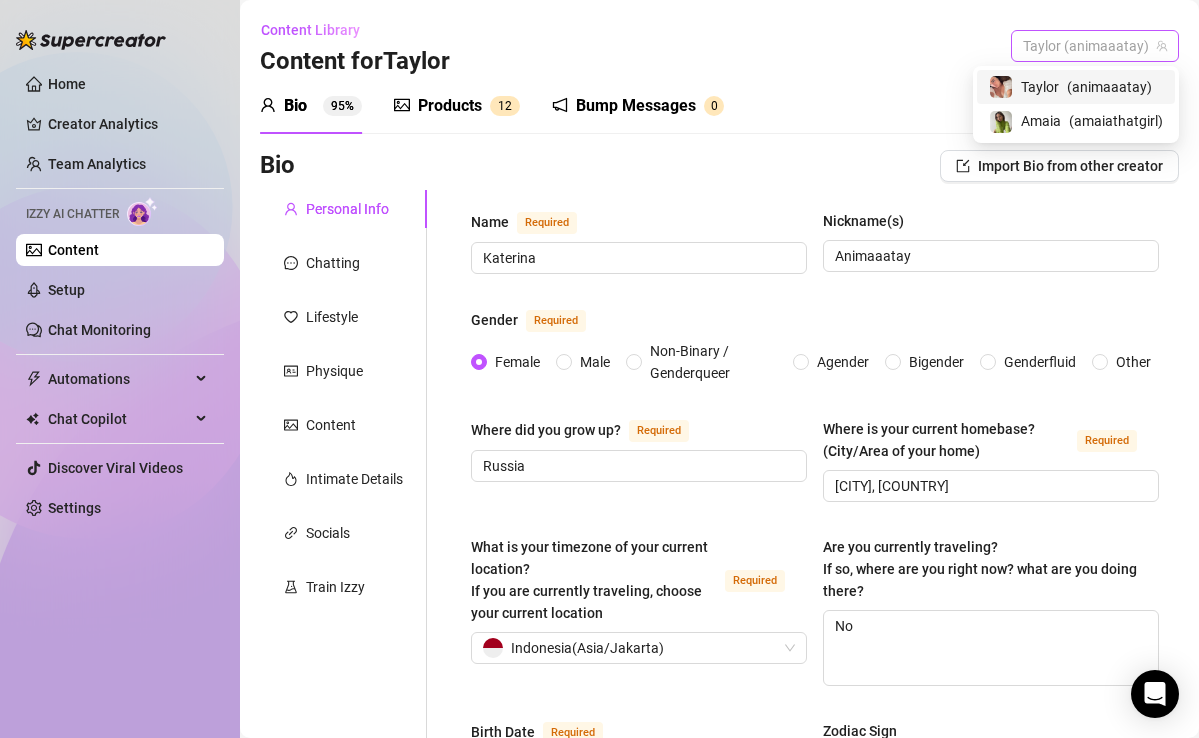 click on "Taylor (animaaatay)" at bounding box center [1095, 46] 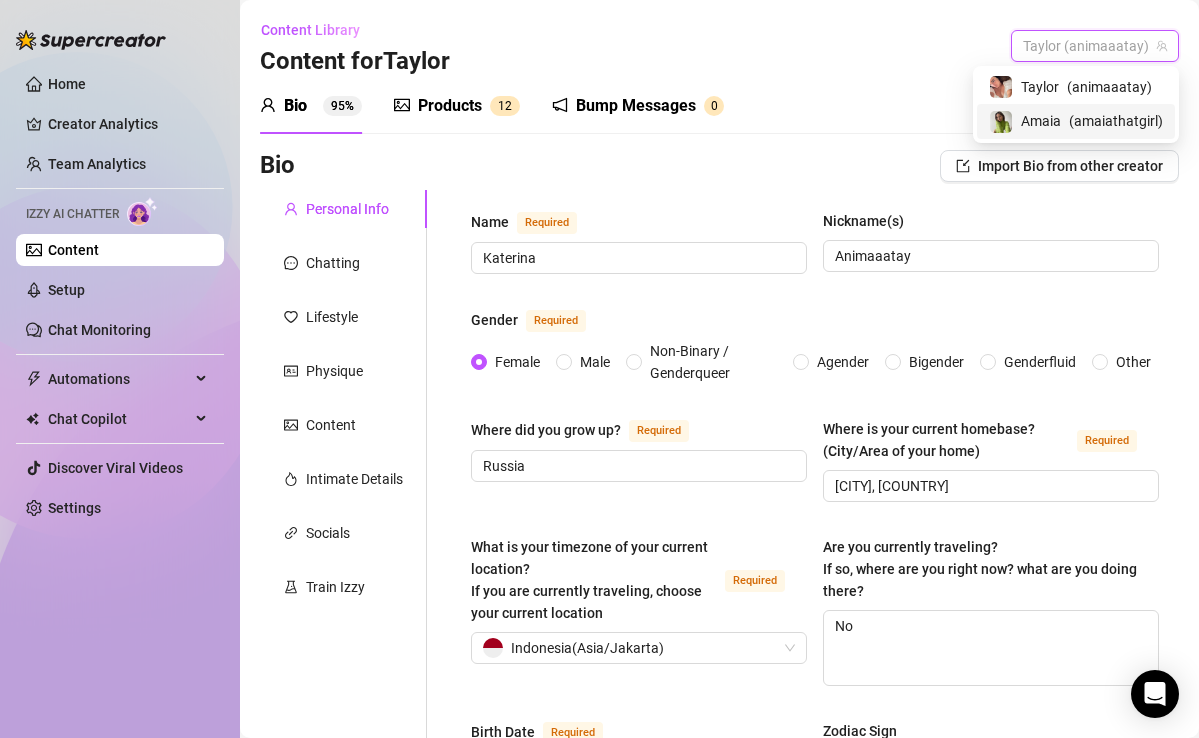 click on "Amaia" at bounding box center (1041, 121) 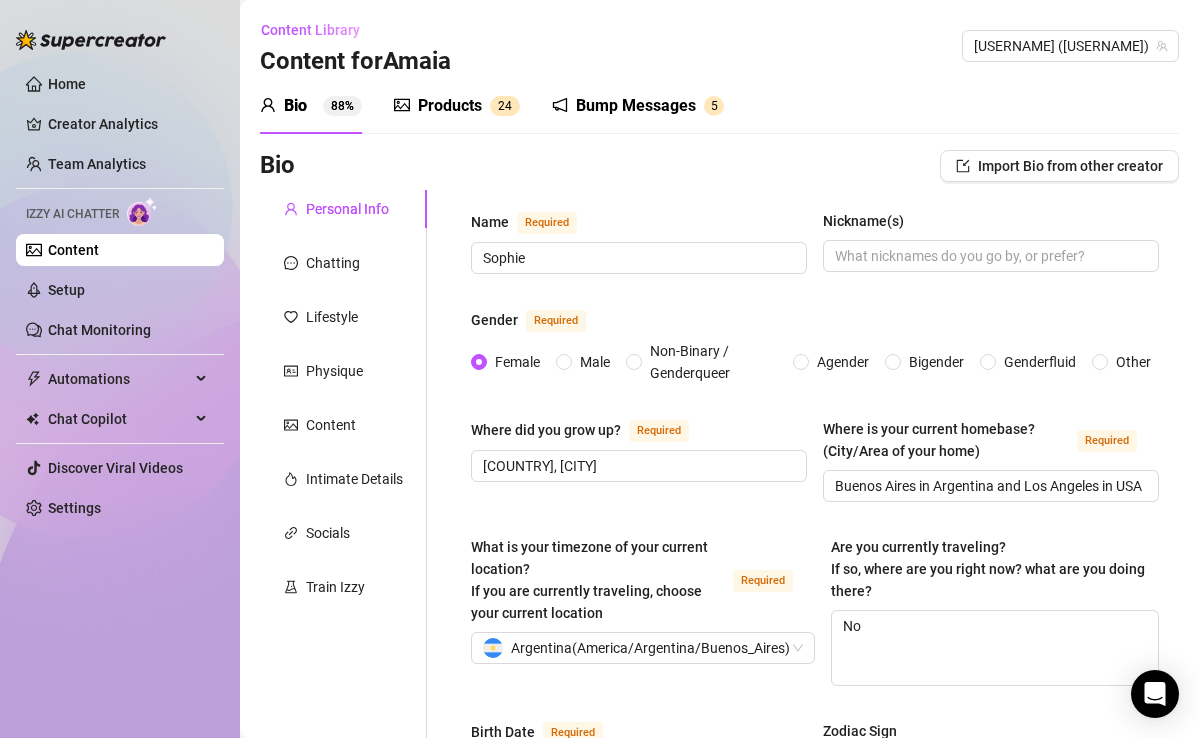 click on "Bump Messages" at bounding box center [636, 106] 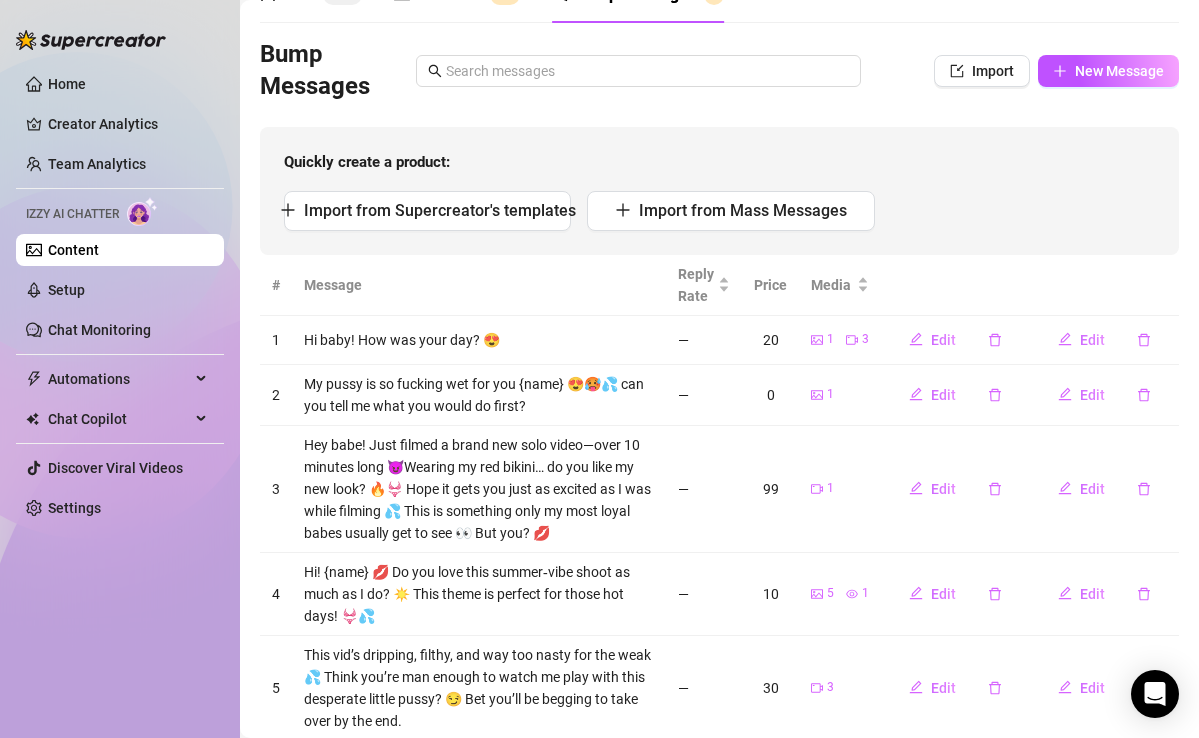 scroll, scrollTop: 0, scrollLeft: 0, axis: both 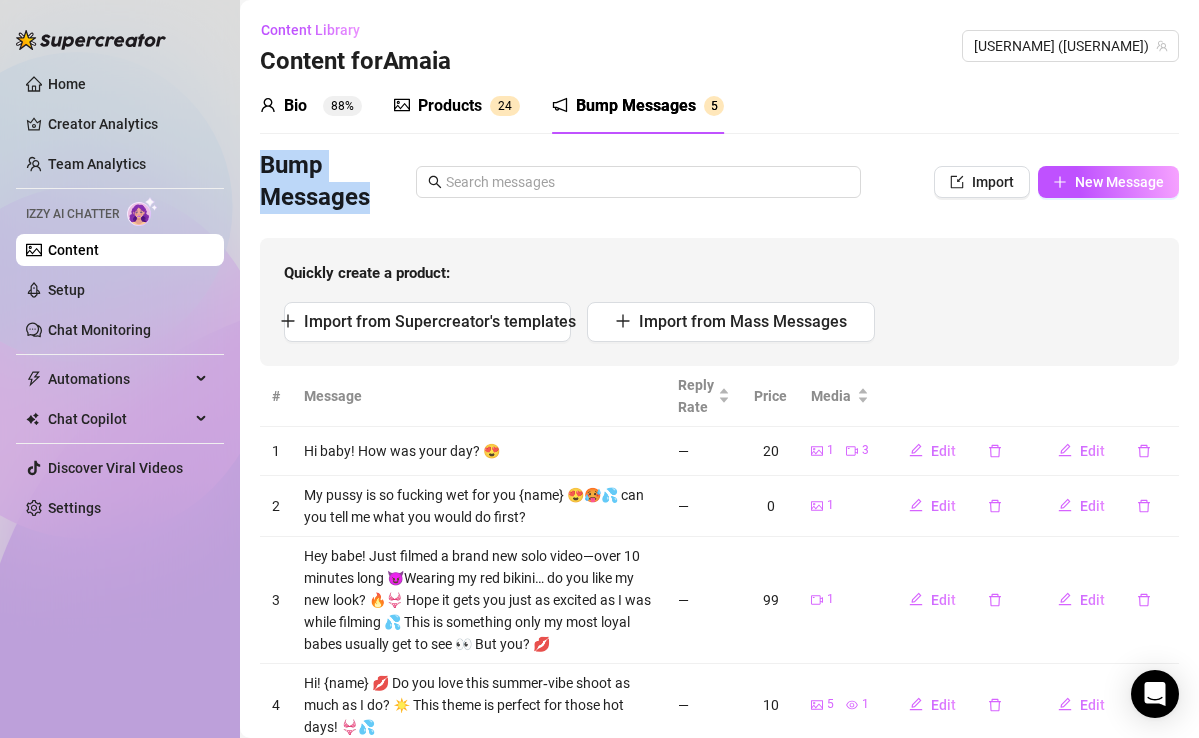 drag, startPoint x: 257, startPoint y: 161, endPoint x: 394, endPoint y: 201, distance: 142.72 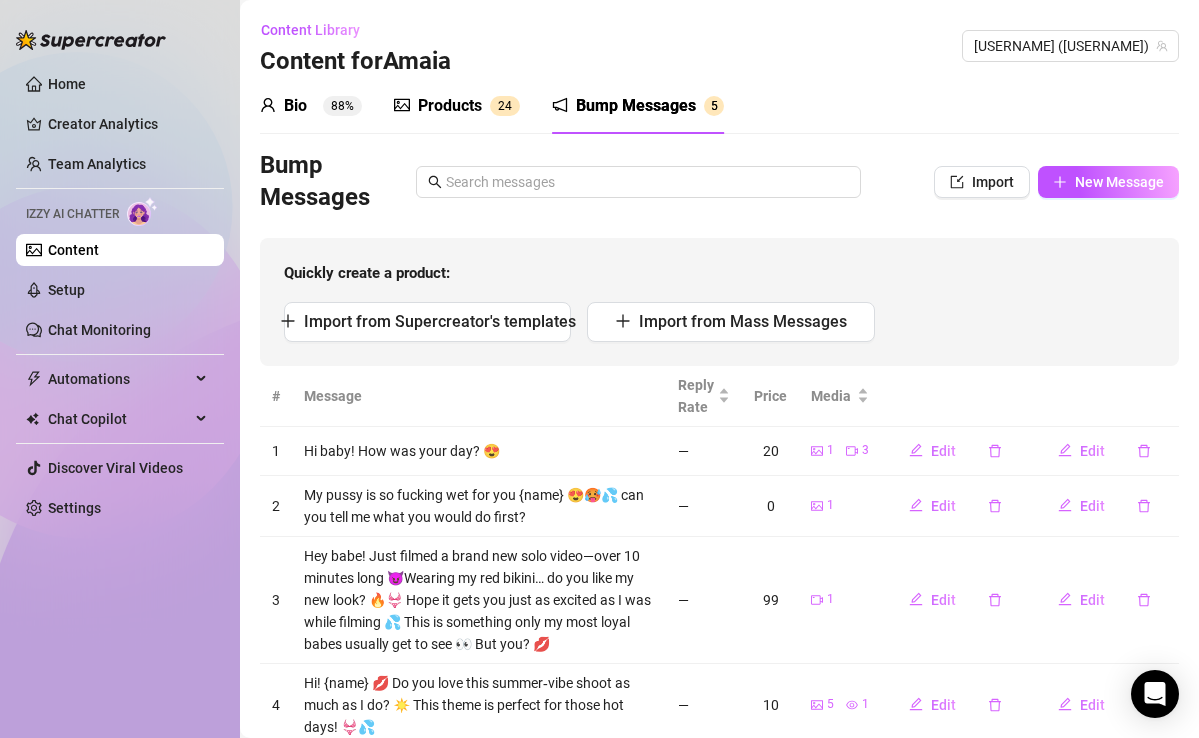 scroll, scrollTop: 168, scrollLeft: 0, axis: vertical 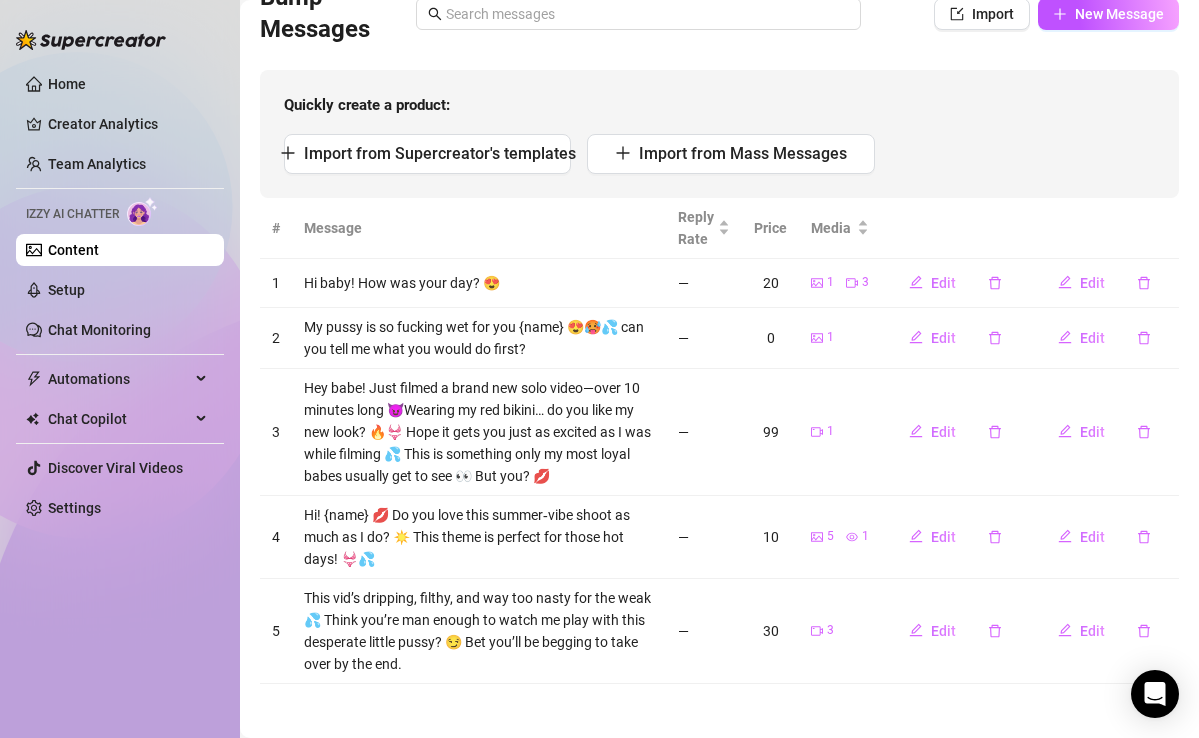drag, startPoint x: 541, startPoint y: 277, endPoint x: 554, endPoint y: 271, distance: 14.3178215 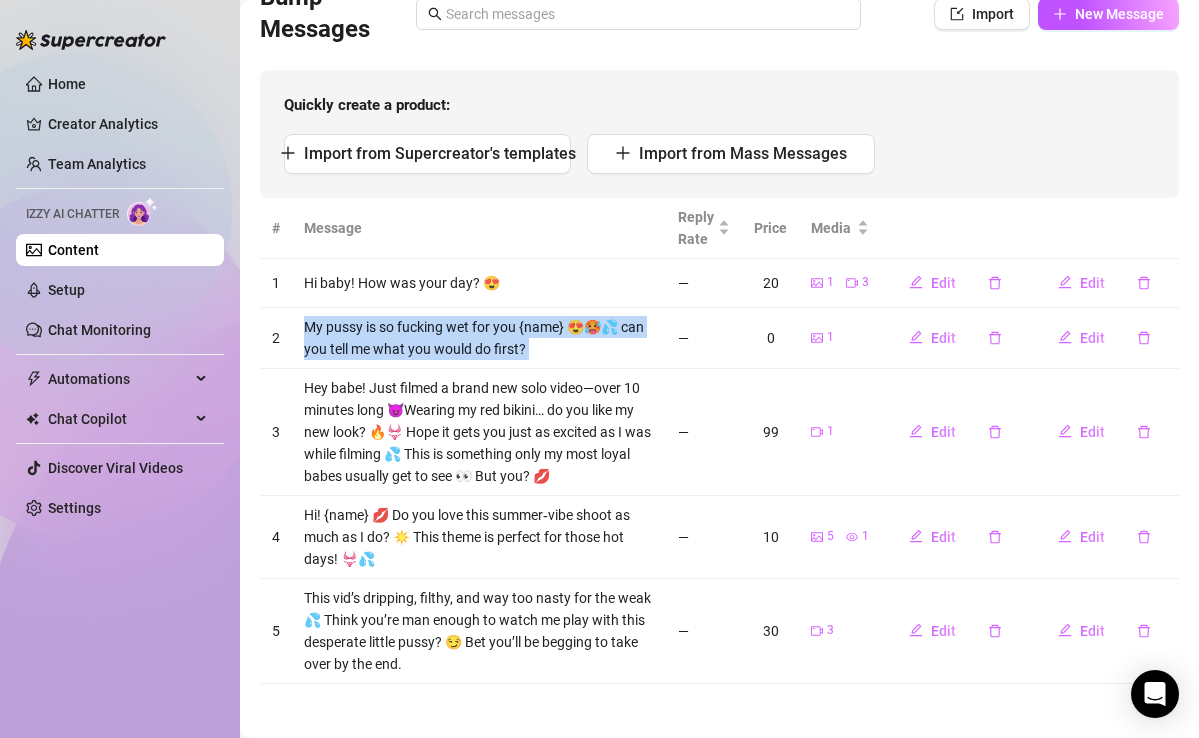 drag, startPoint x: 684, startPoint y: 344, endPoint x: 650, endPoint y: 312, distance: 46.69047 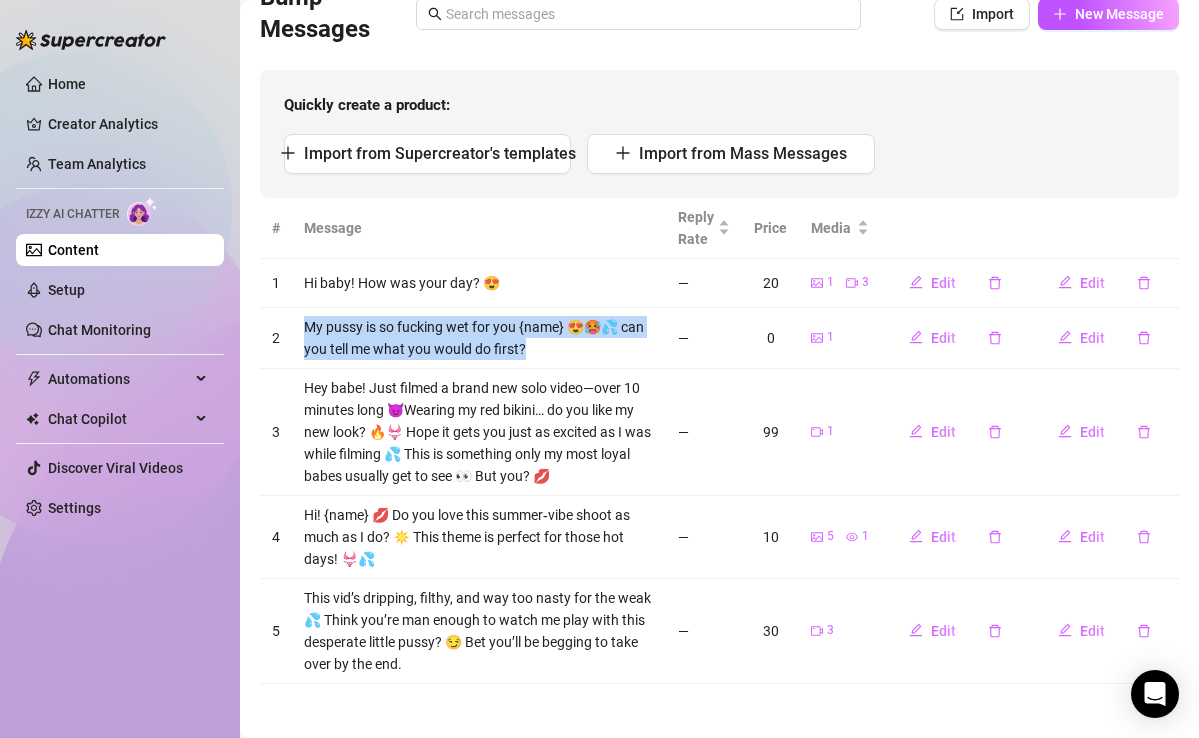 drag, startPoint x: 630, startPoint y: 308, endPoint x: 630, endPoint y: 356, distance: 48 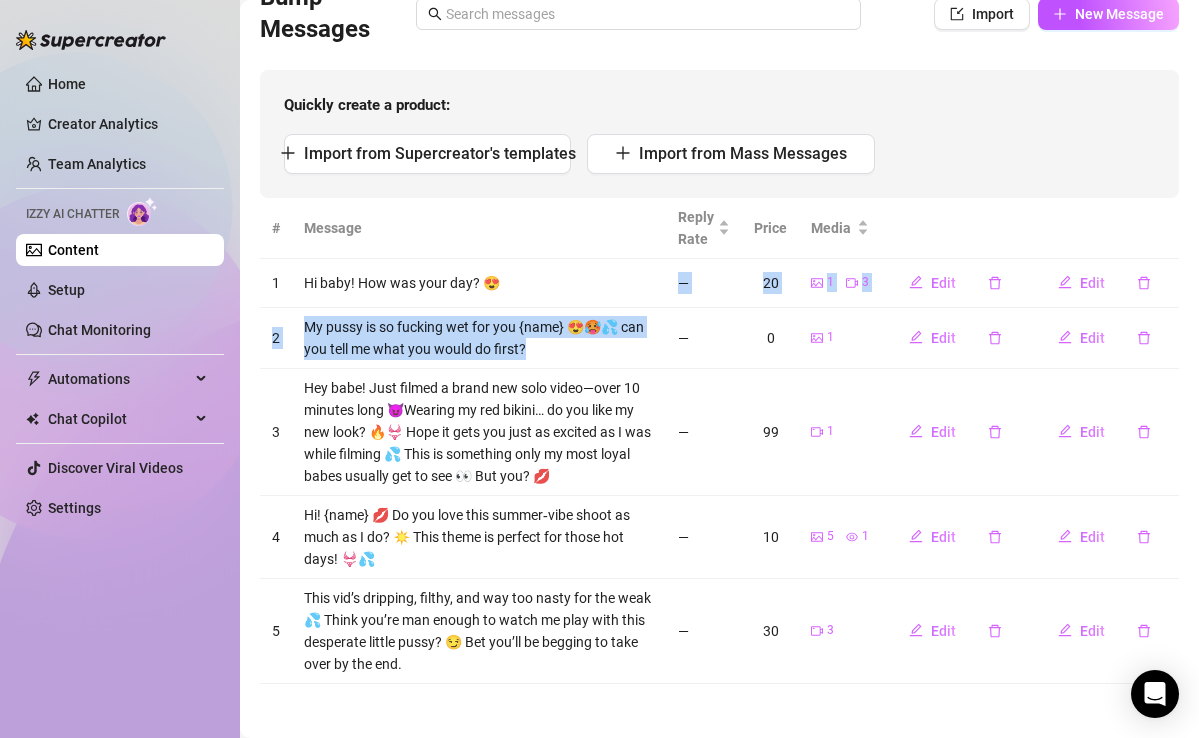 drag, startPoint x: 633, startPoint y: 347, endPoint x: 633, endPoint y: 304, distance: 43 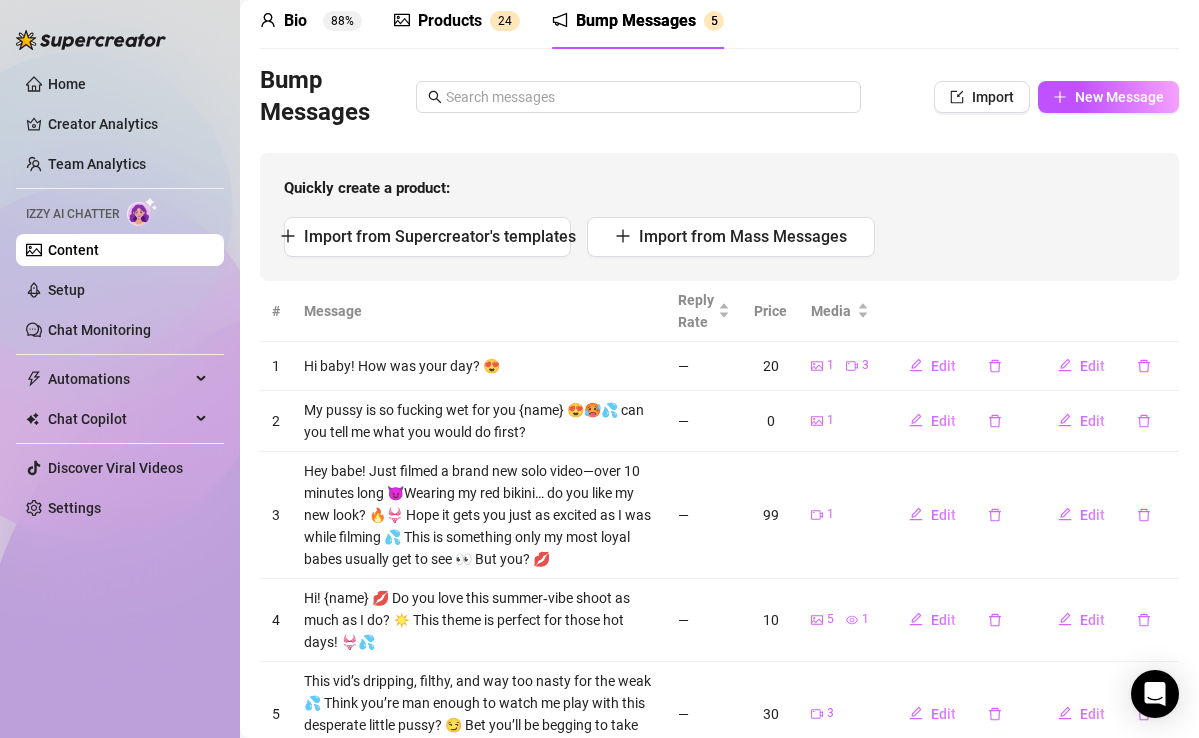scroll, scrollTop: 173, scrollLeft: 0, axis: vertical 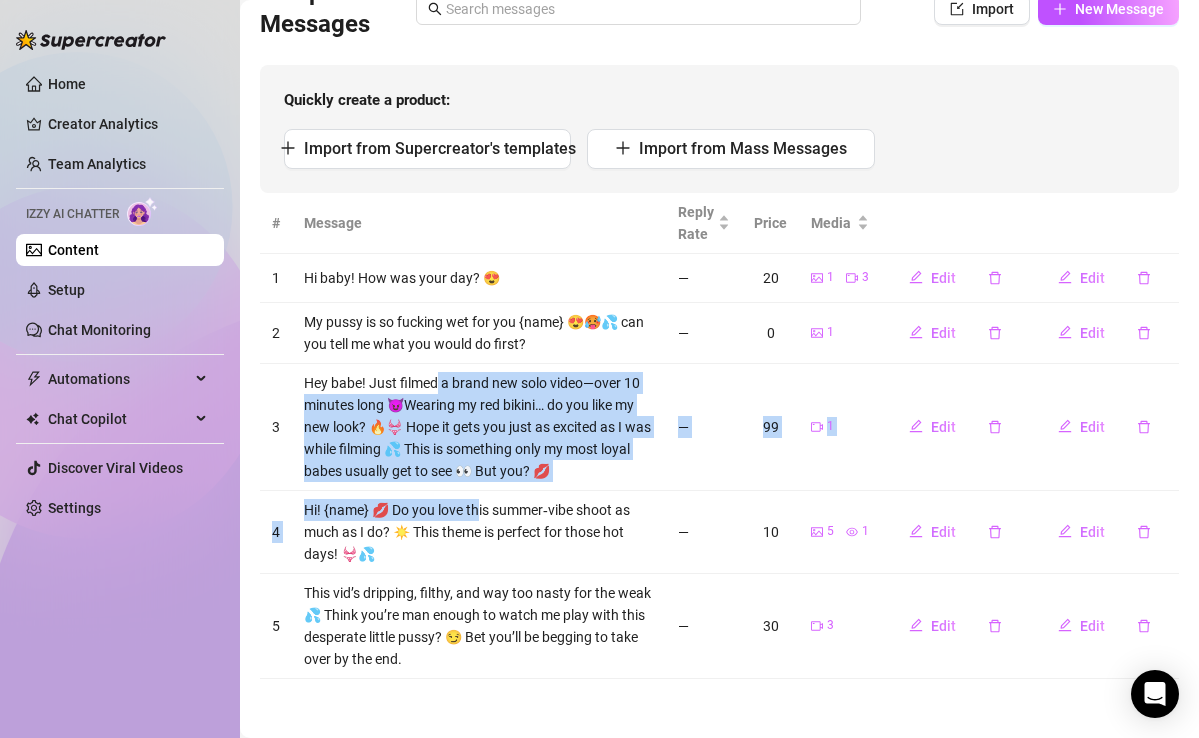 drag, startPoint x: 438, startPoint y: 387, endPoint x: 476, endPoint y: 501, distance: 120.16655 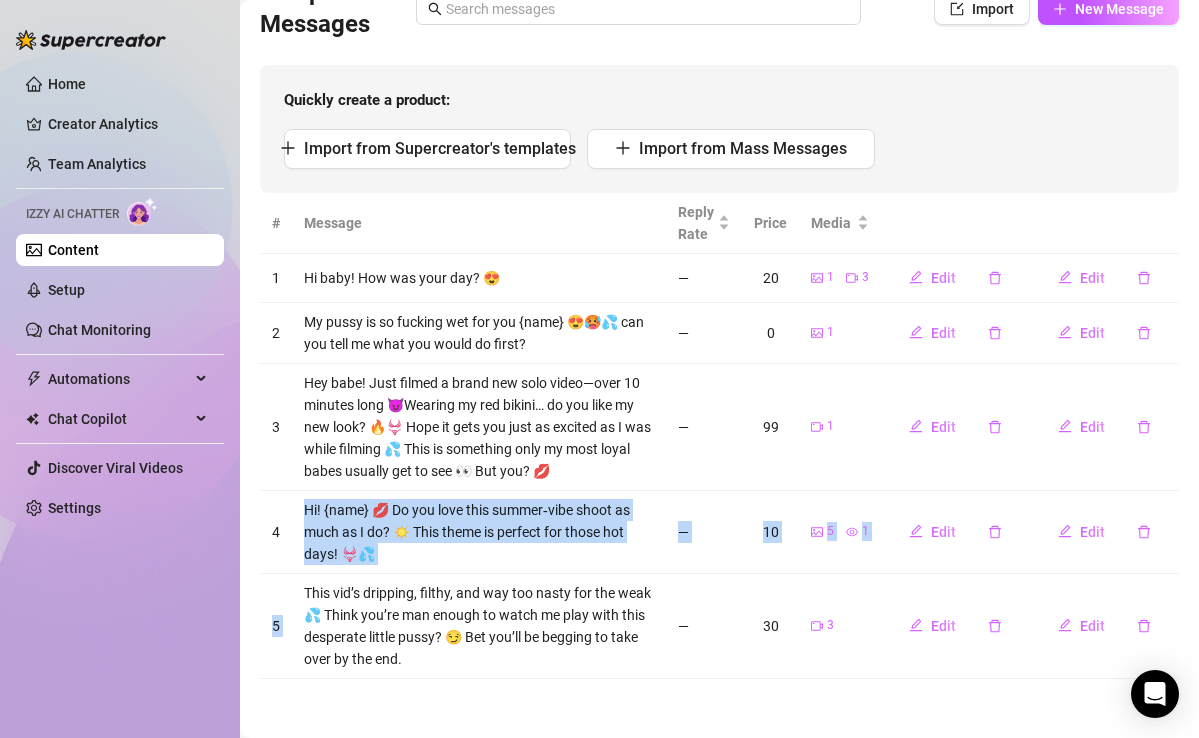 drag, startPoint x: 470, startPoint y: 494, endPoint x: 470, endPoint y: 574, distance: 80 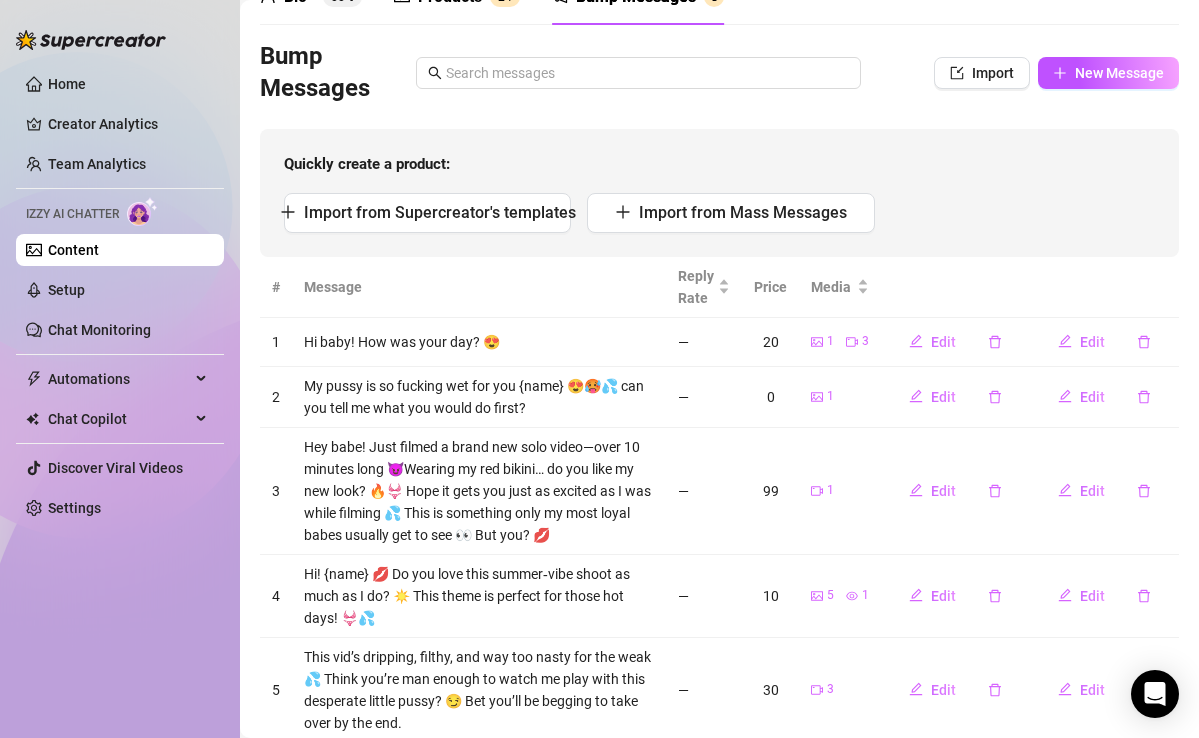 scroll, scrollTop: 105, scrollLeft: 0, axis: vertical 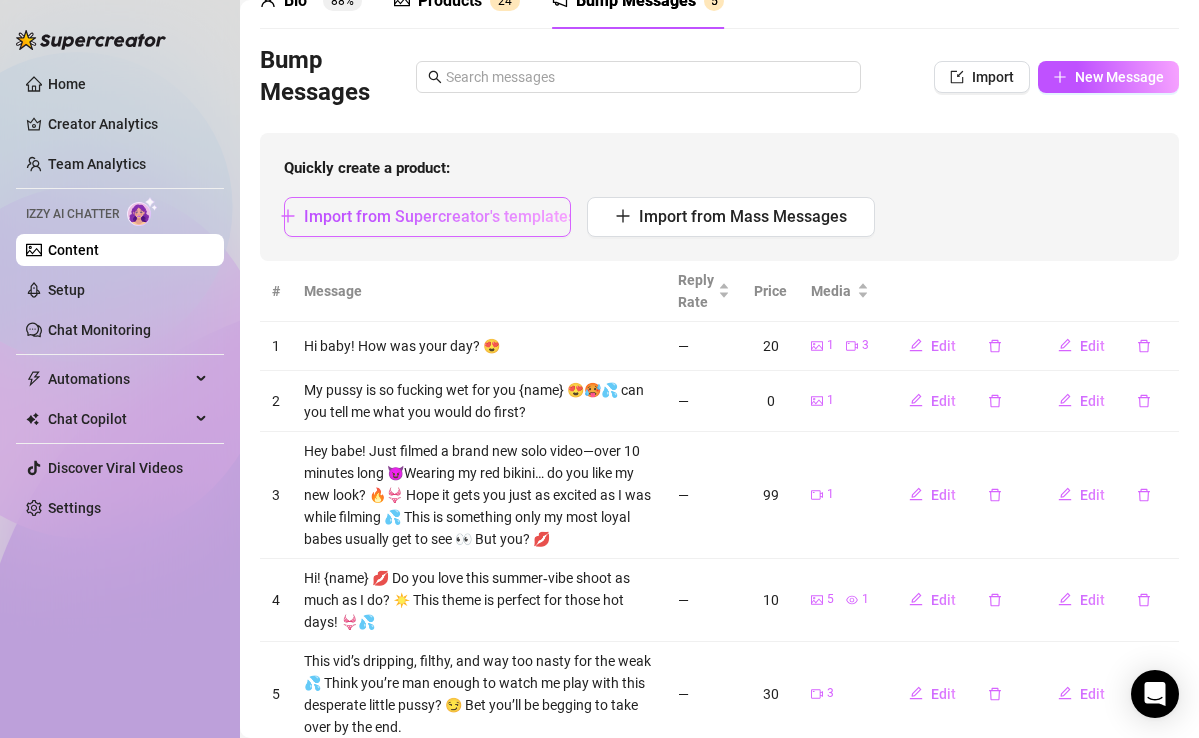 click on "Import from Supercreator's templates" at bounding box center (440, 216) 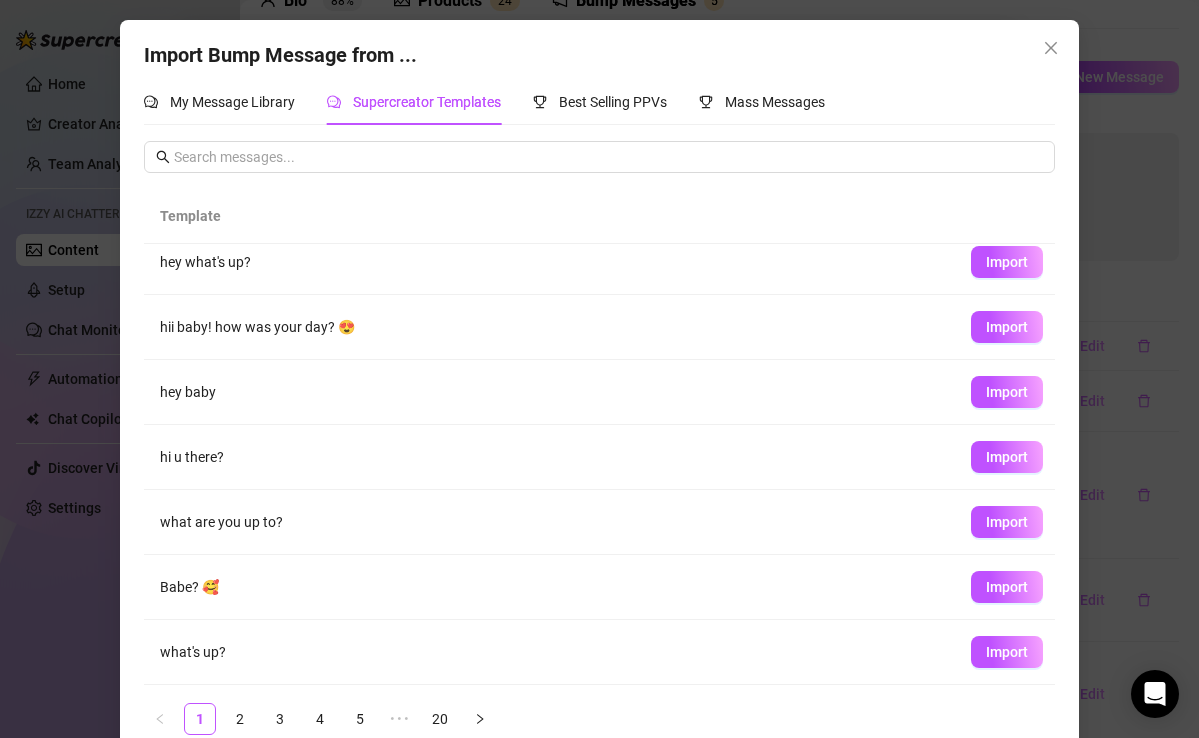 scroll, scrollTop: 207, scrollLeft: 0, axis: vertical 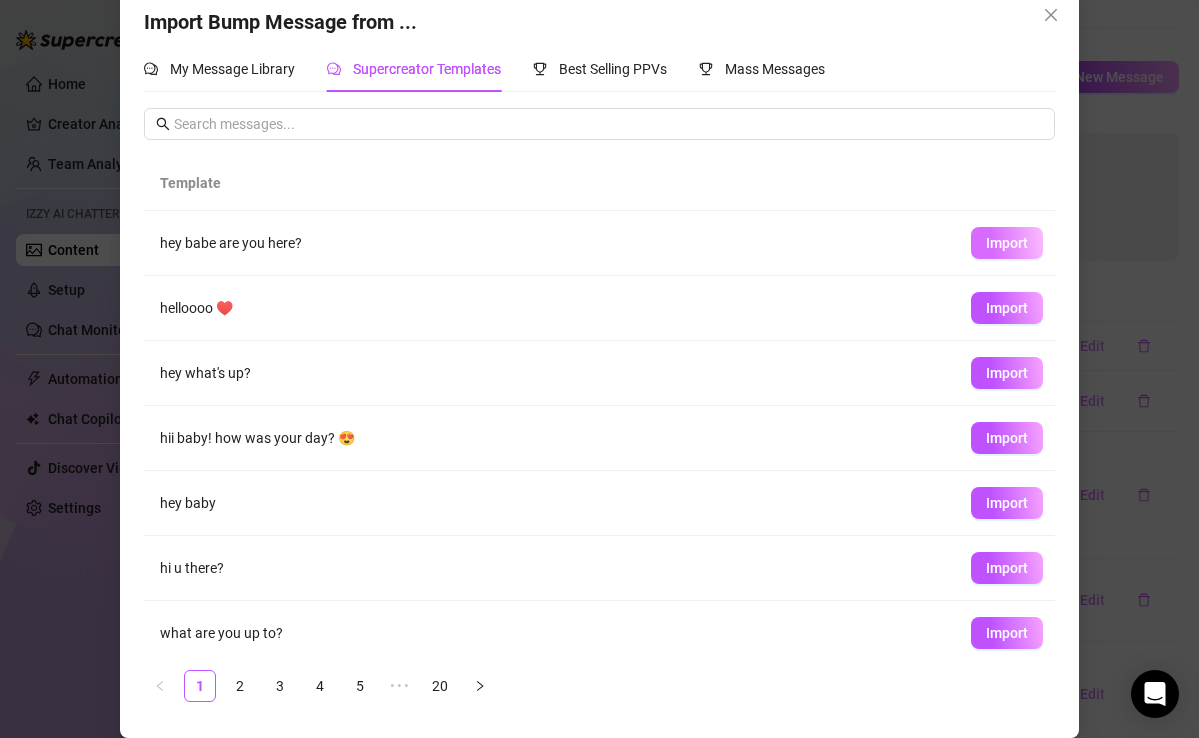 click on "Import" at bounding box center [1007, 243] 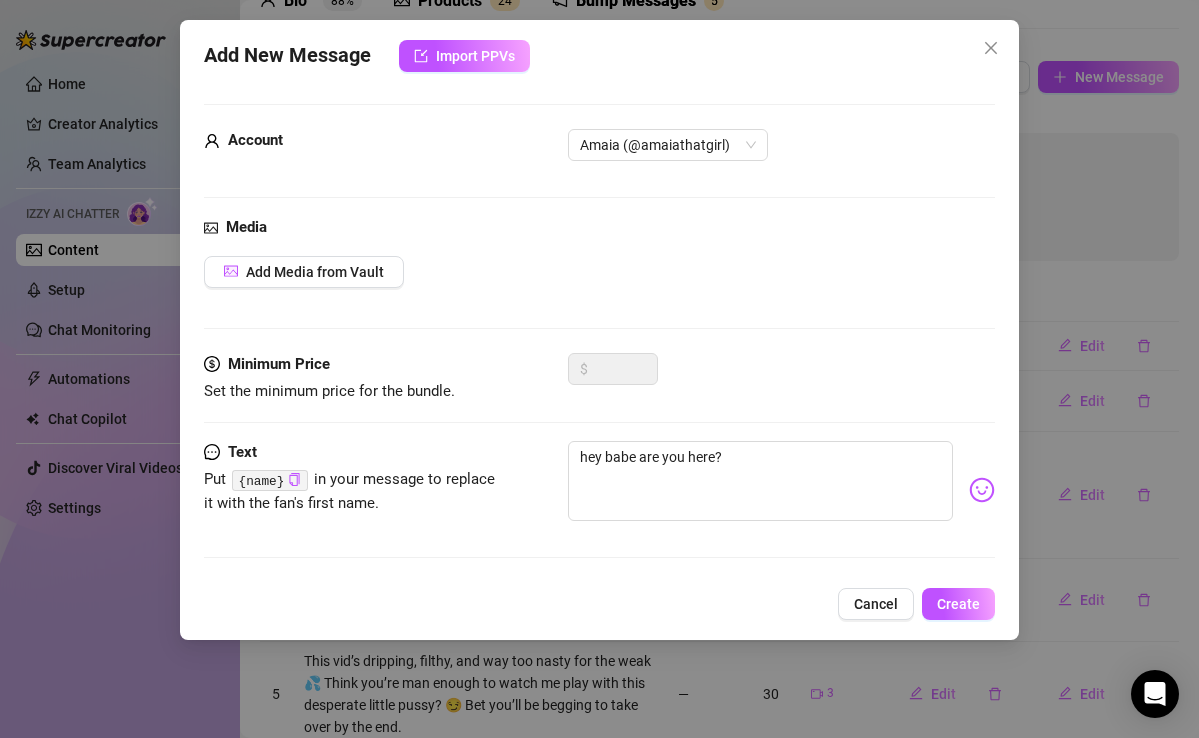 scroll, scrollTop: 0, scrollLeft: 0, axis: both 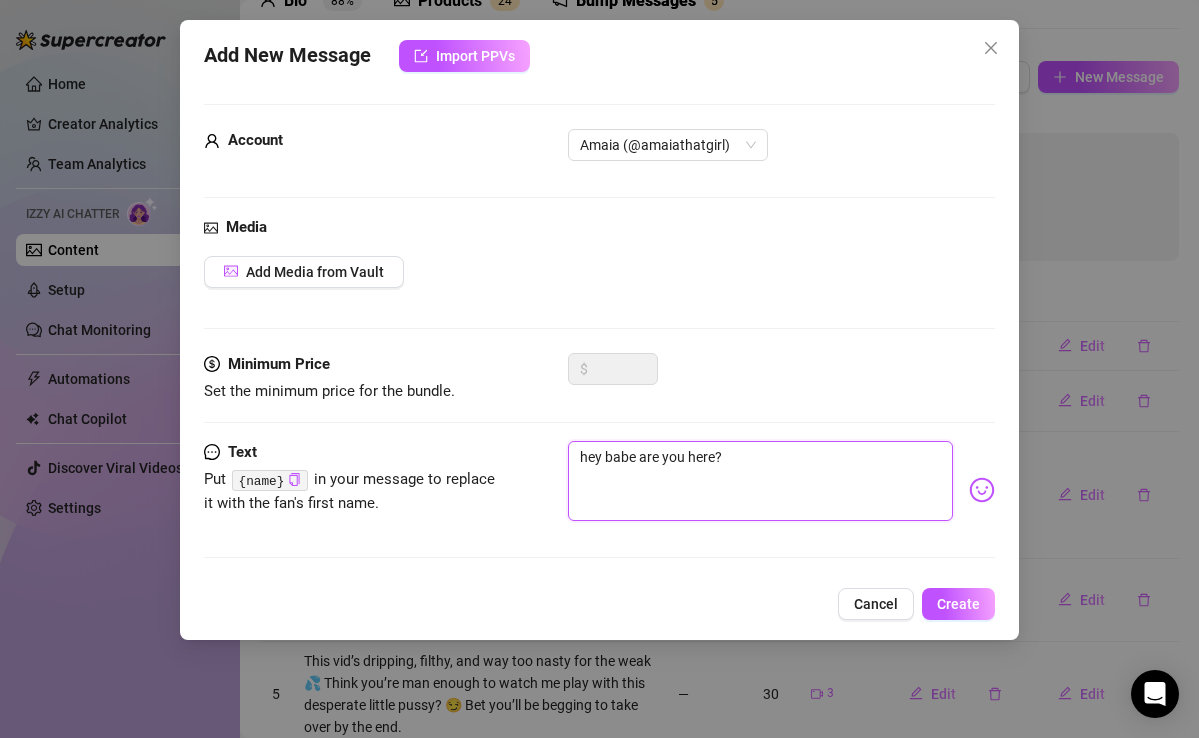 drag, startPoint x: 584, startPoint y: 459, endPoint x: 584, endPoint y: 518, distance: 59 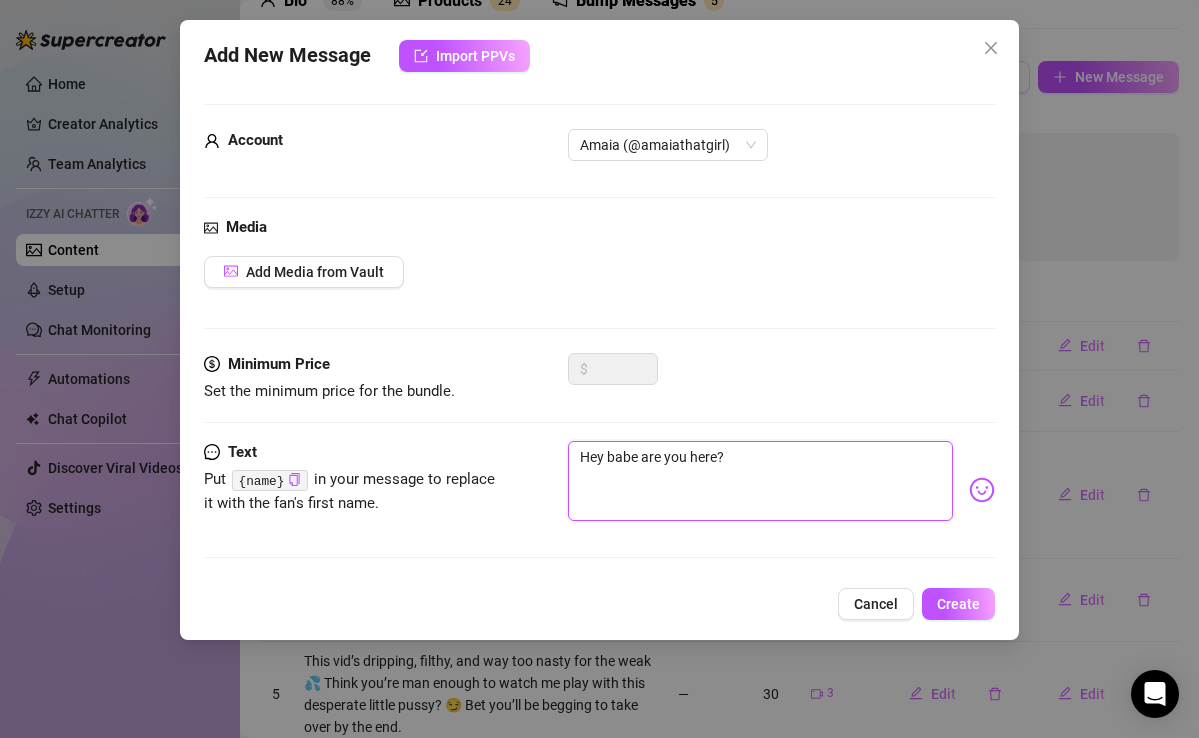 click on "Hey babe are you here?" at bounding box center [760, 481] 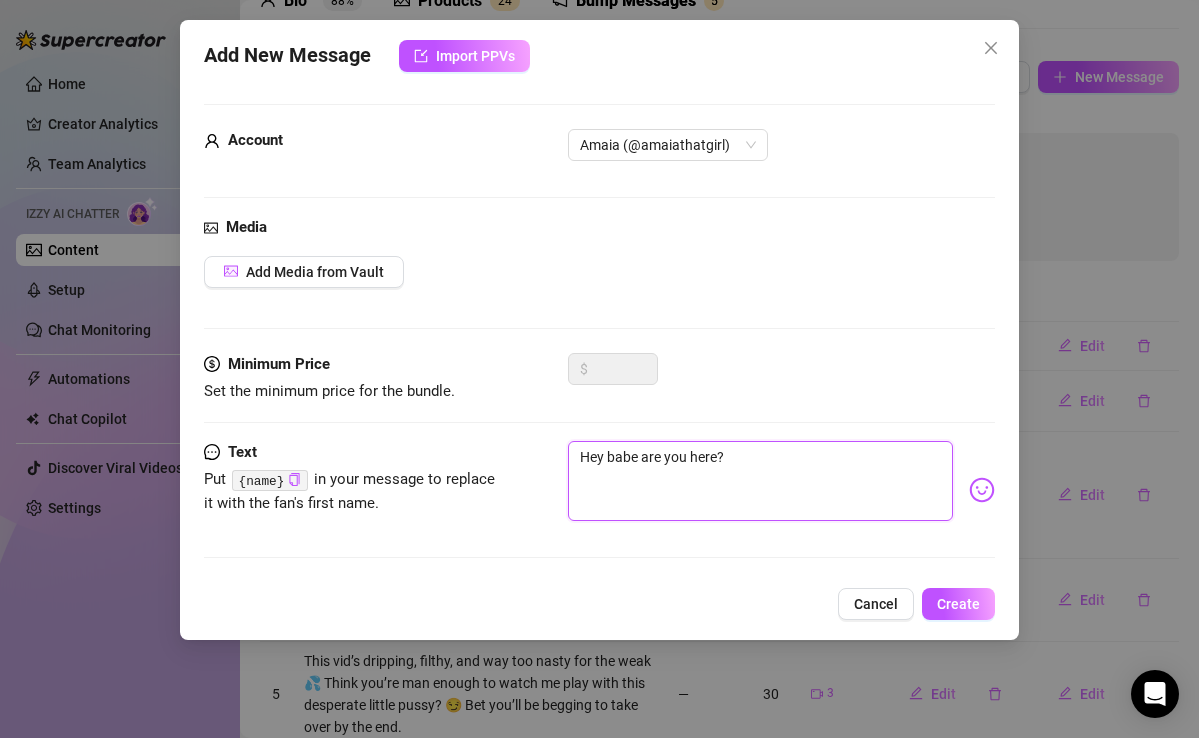 click on "Hey babe are you here?" at bounding box center (760, 481) 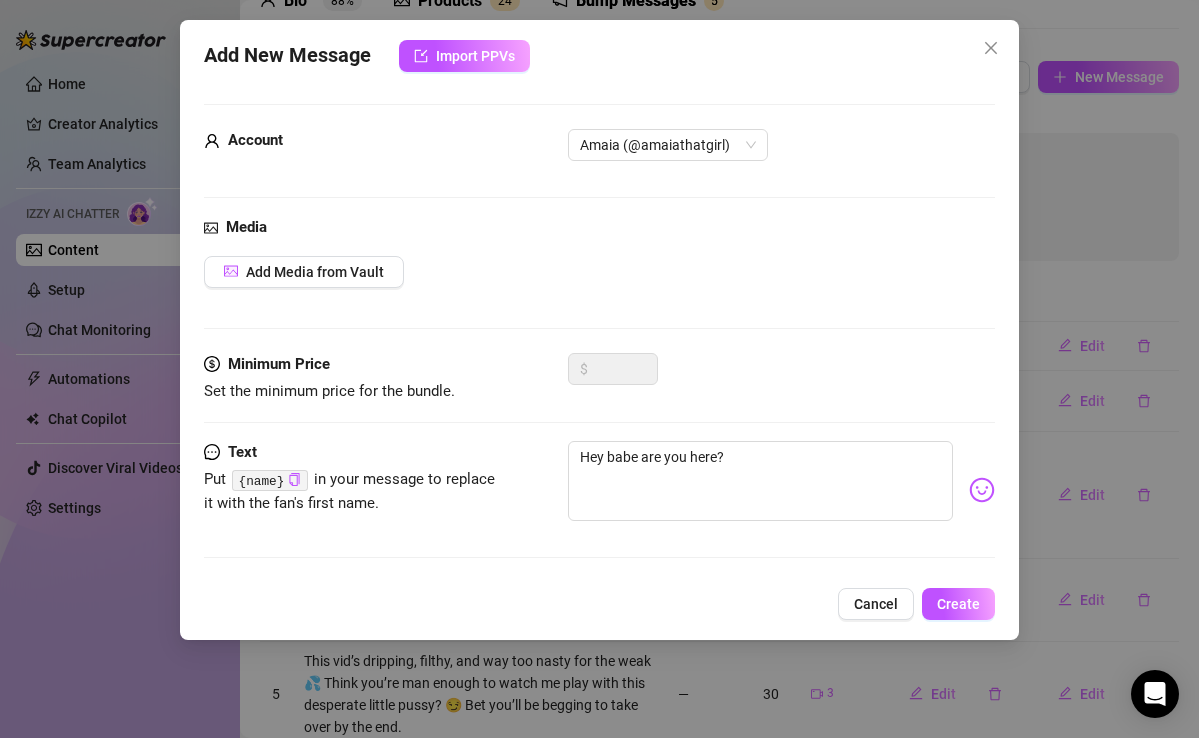 click on "{name}" at bounding box center [269, 480] 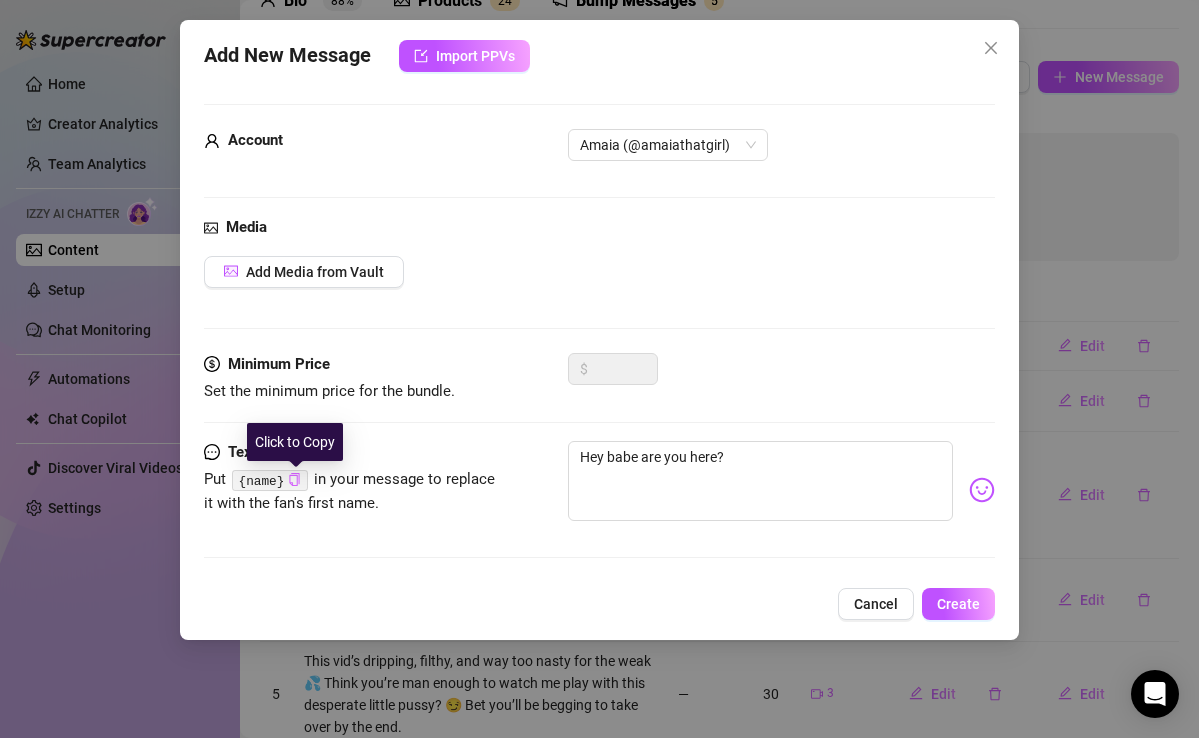 click 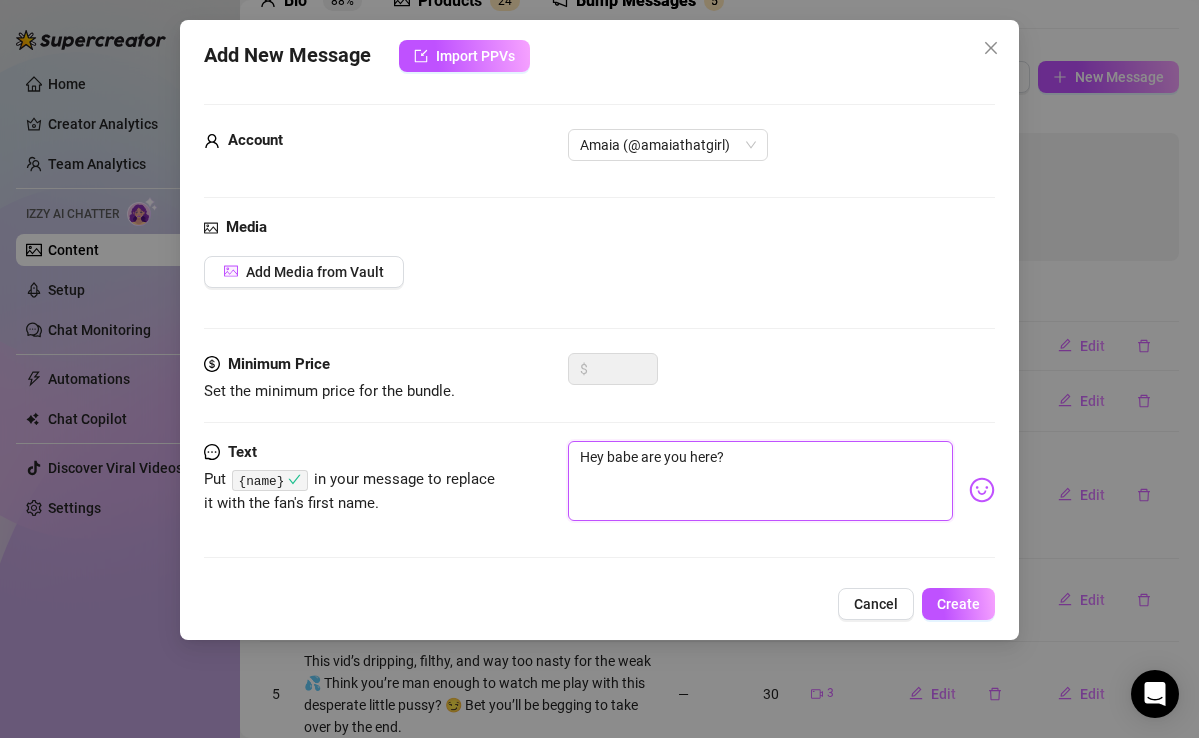 click on "Hey babe are you here?" at bounding box center (760, 481) 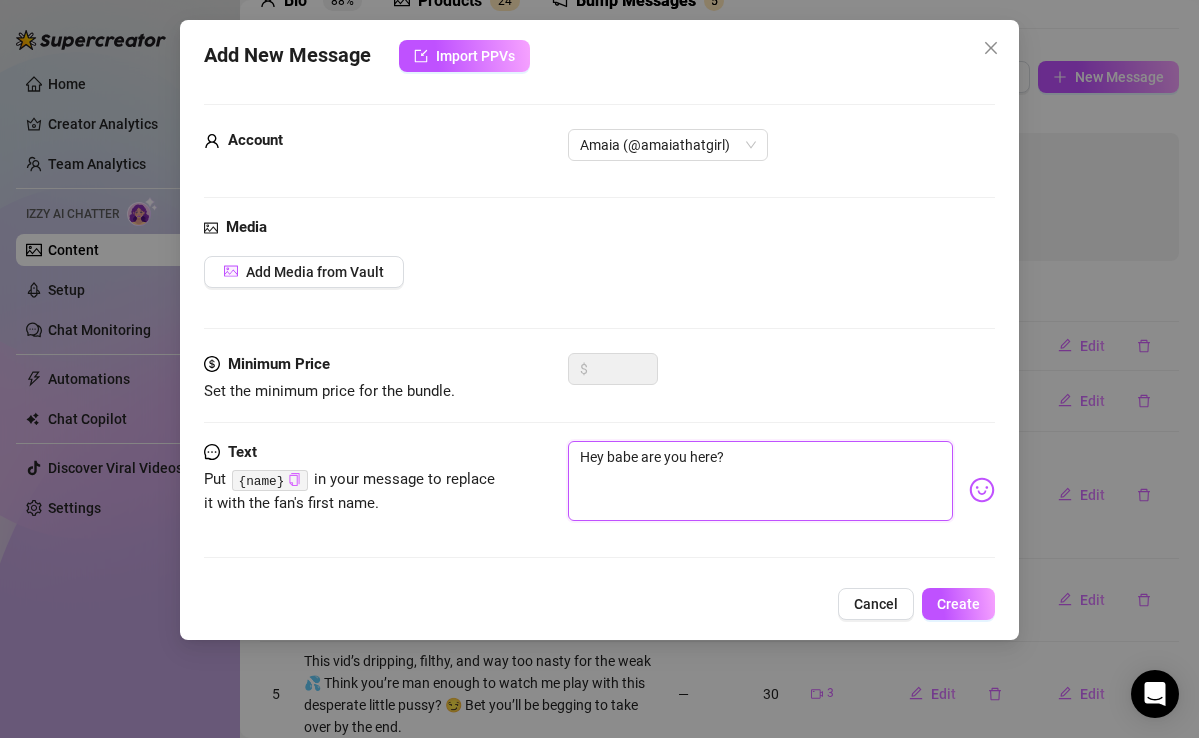 click on "Hey babe are you here?" at bounding box center (760, 481) 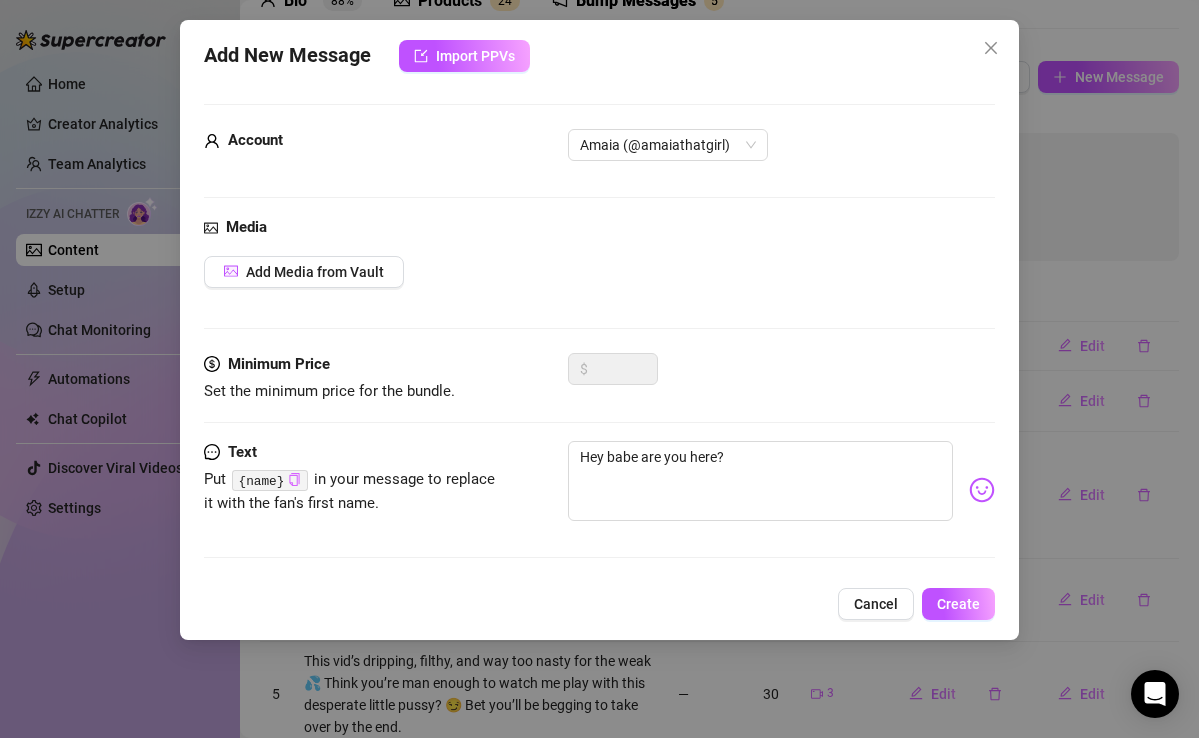 click on "Media Add Media from Vault" at bounding box center (599, 284) 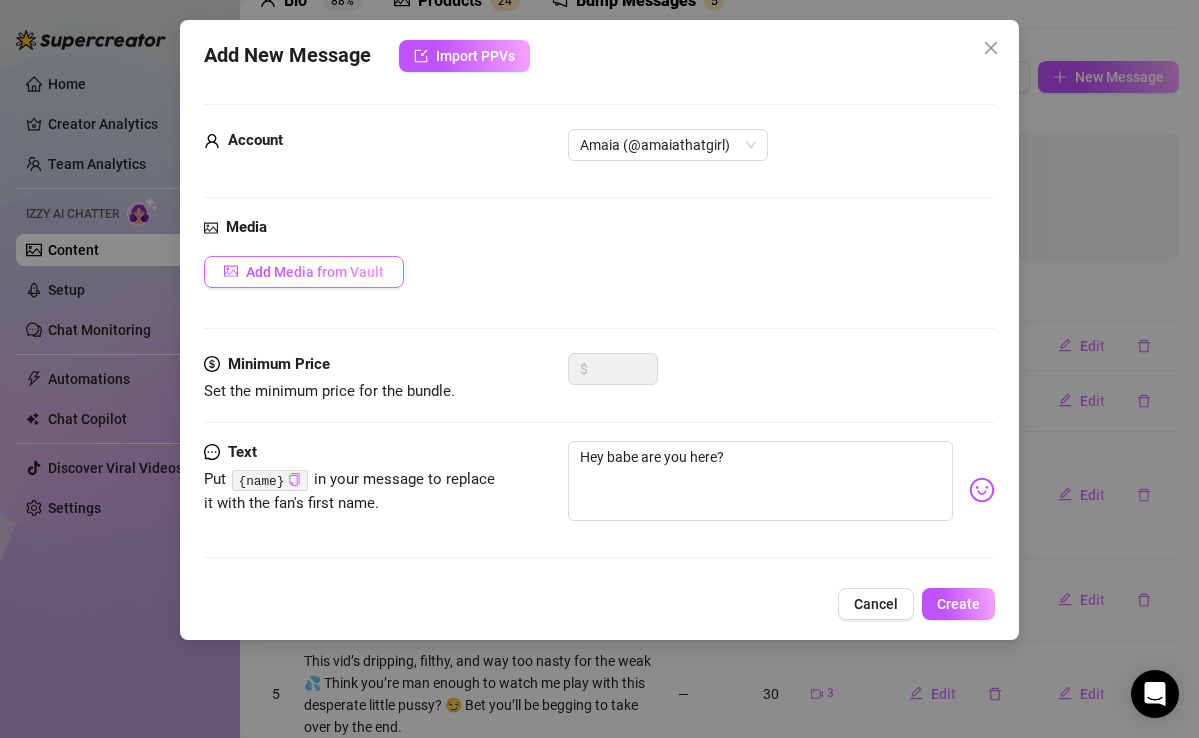 click on "Add Media from Vault" at bounding box center [315, 272] 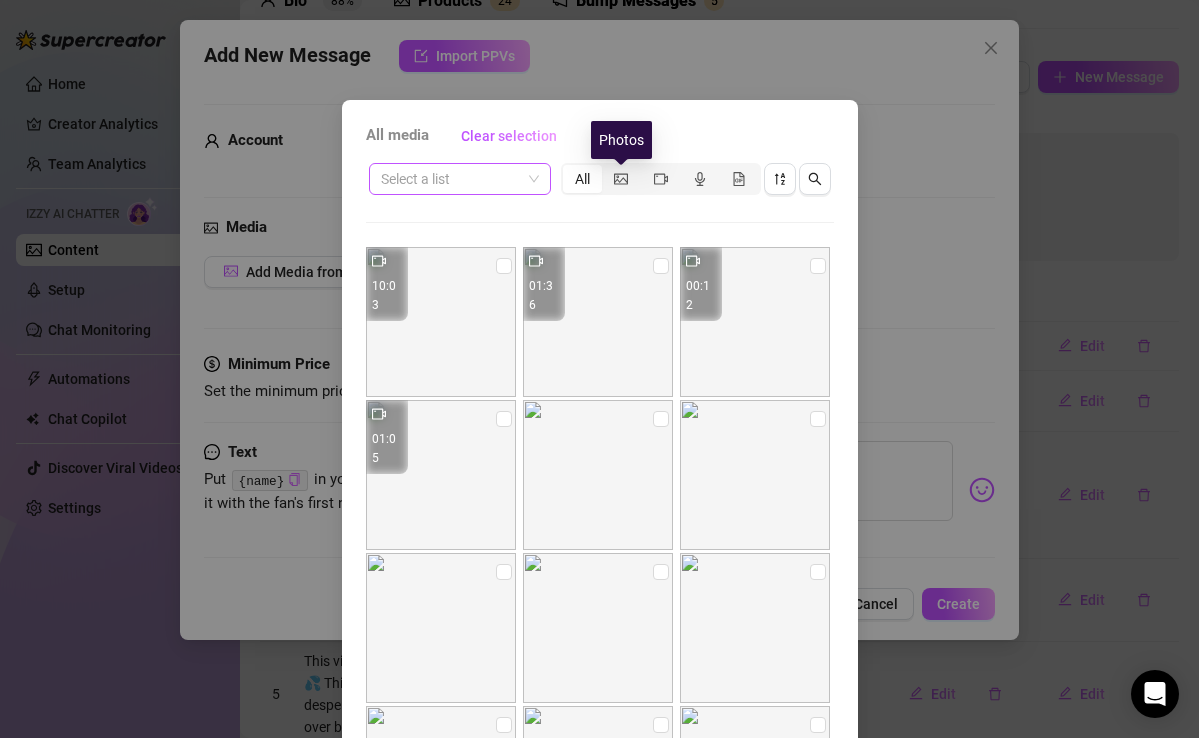 click at bounding box center [451, 179] 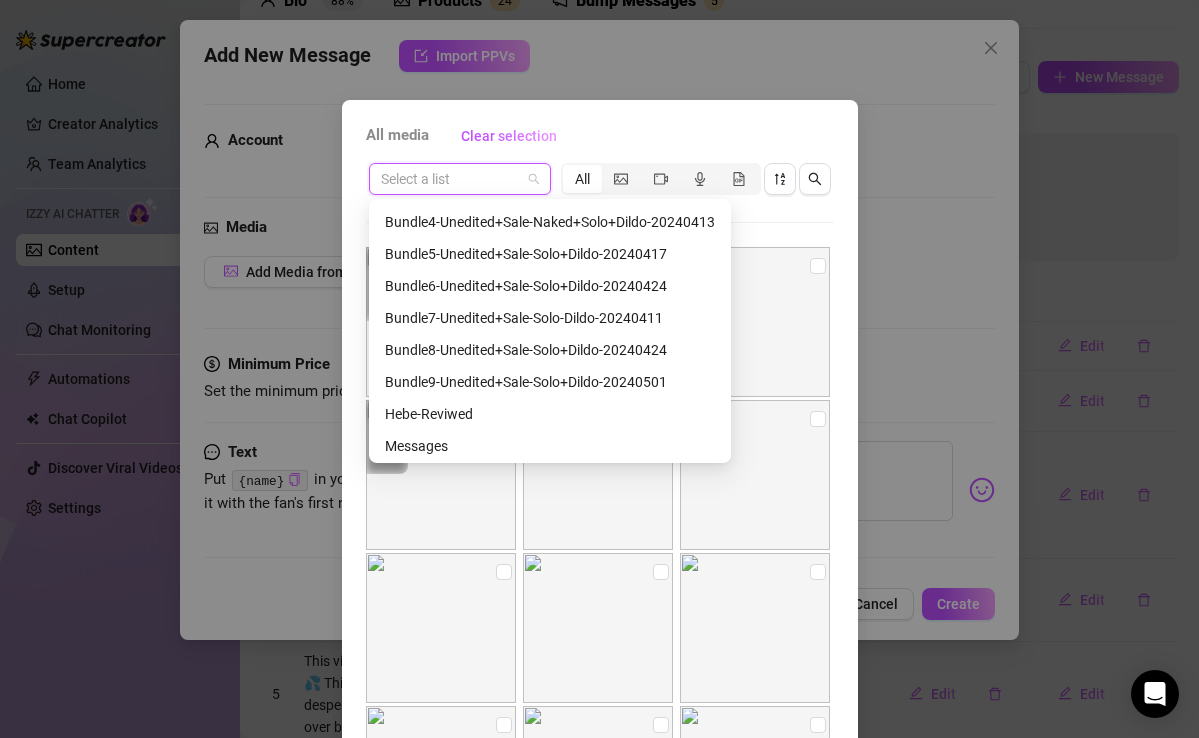 scroll, scrollTop: 320, scrollLeft: 0, axis: vertical 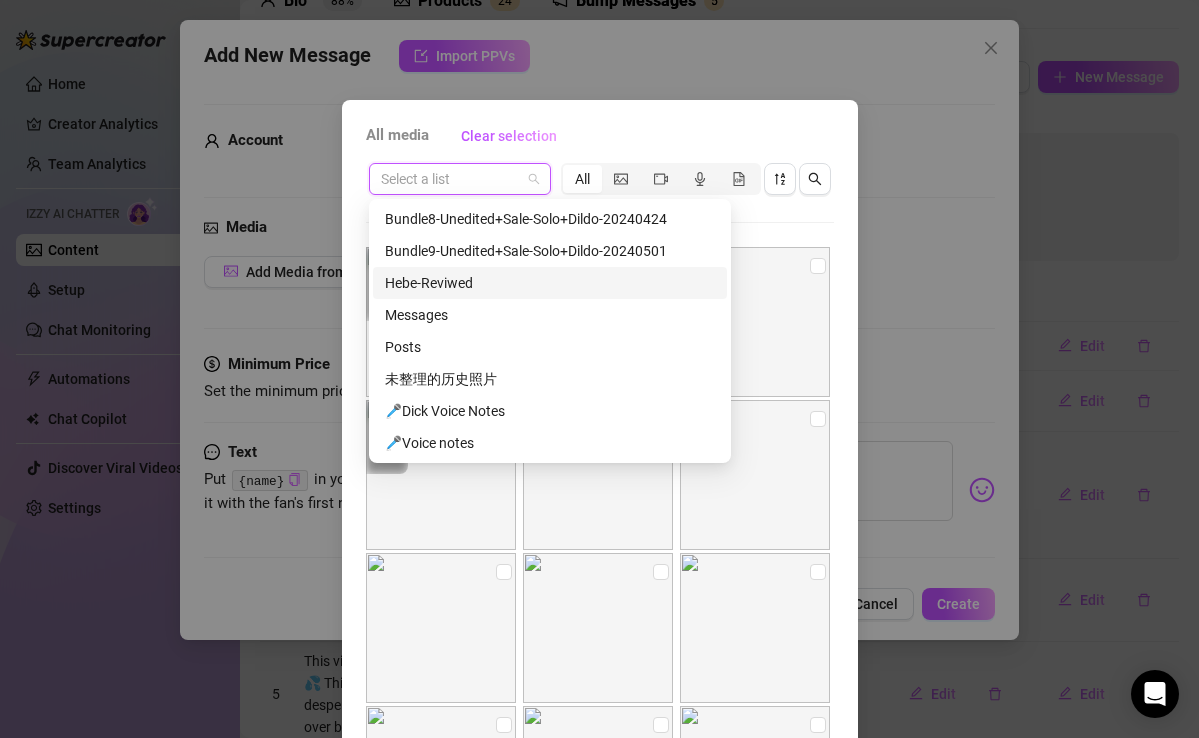 click on "Hebe-Reviwed" at bounding box center [550, 283] 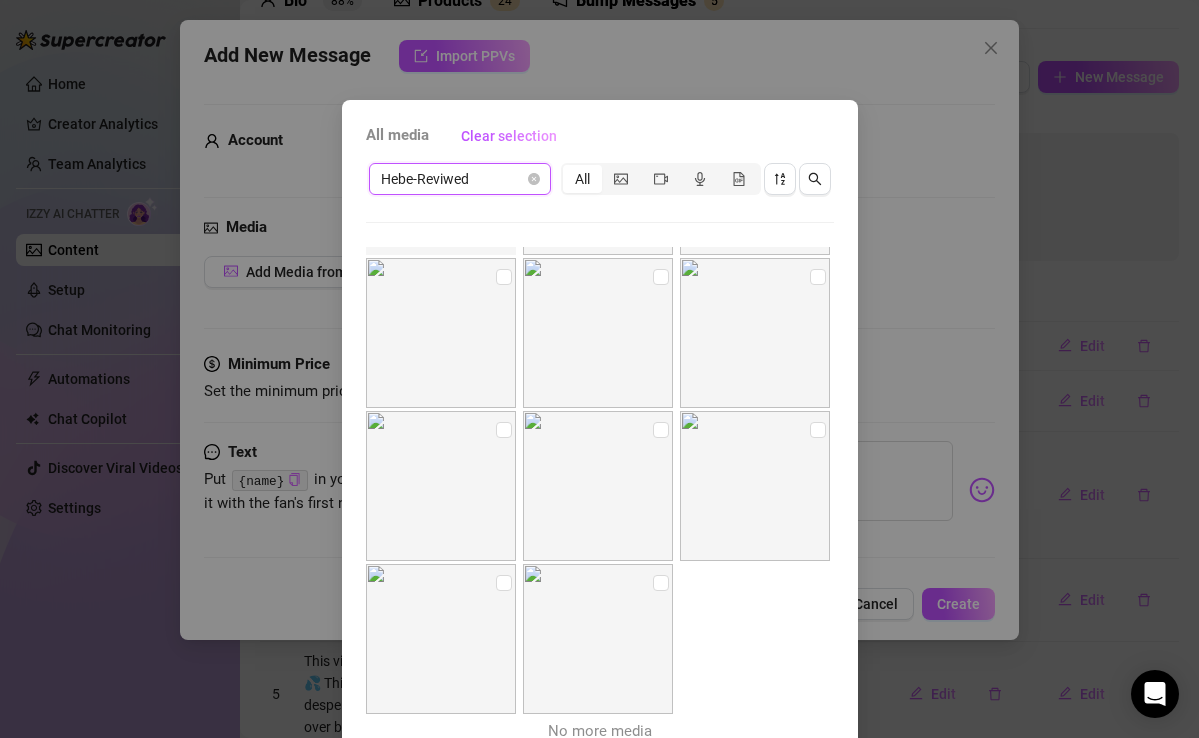 scroll, scrollTop: 0, scrollLeft: 0, axis: both 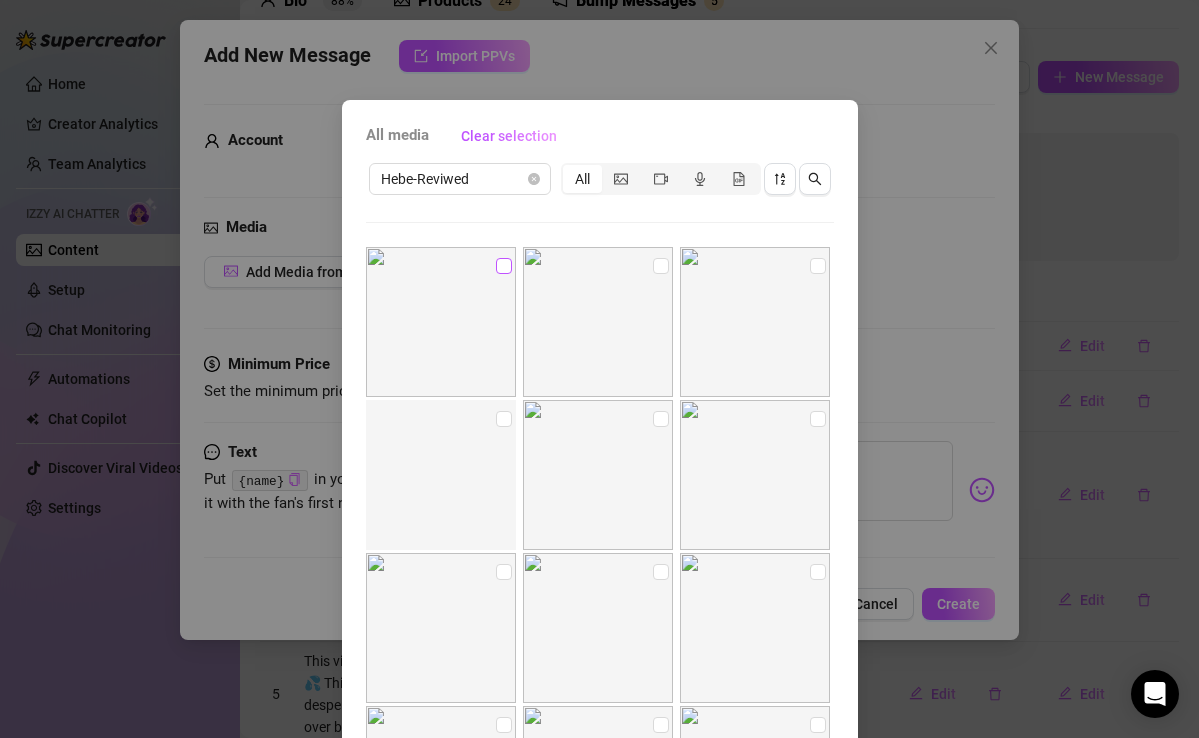 click at bounding box center (504, 266) 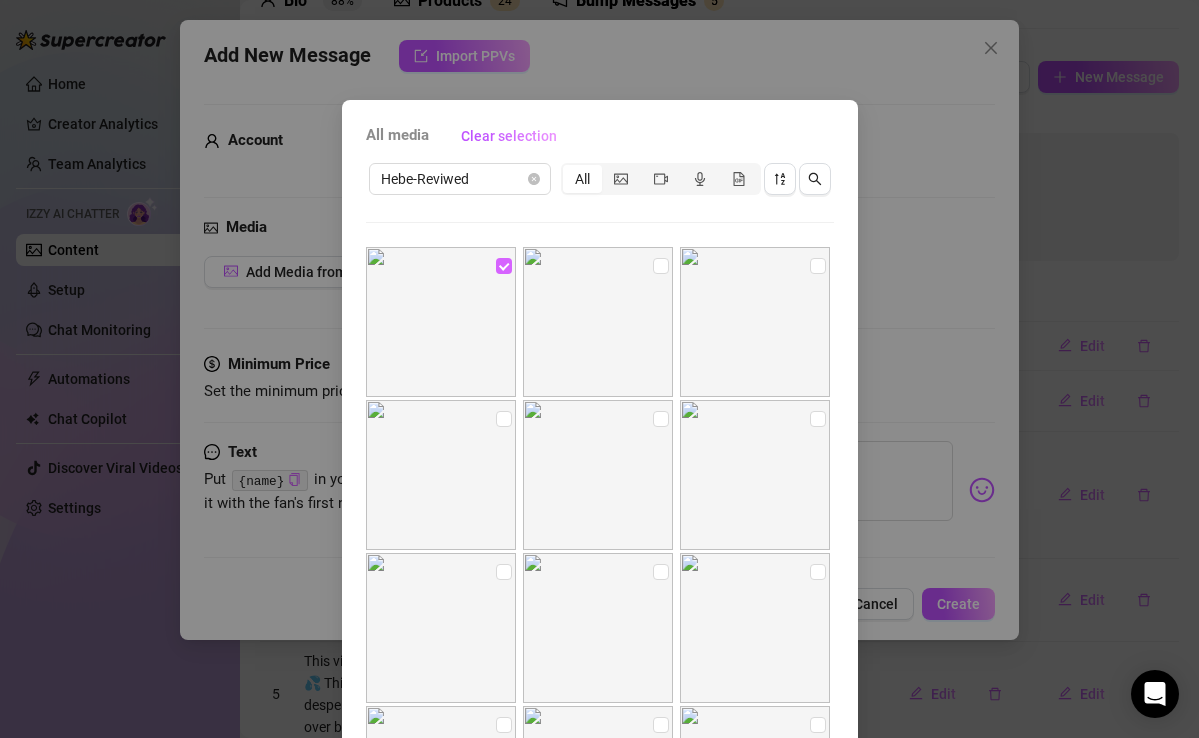 click at bounding box center (504, 266) 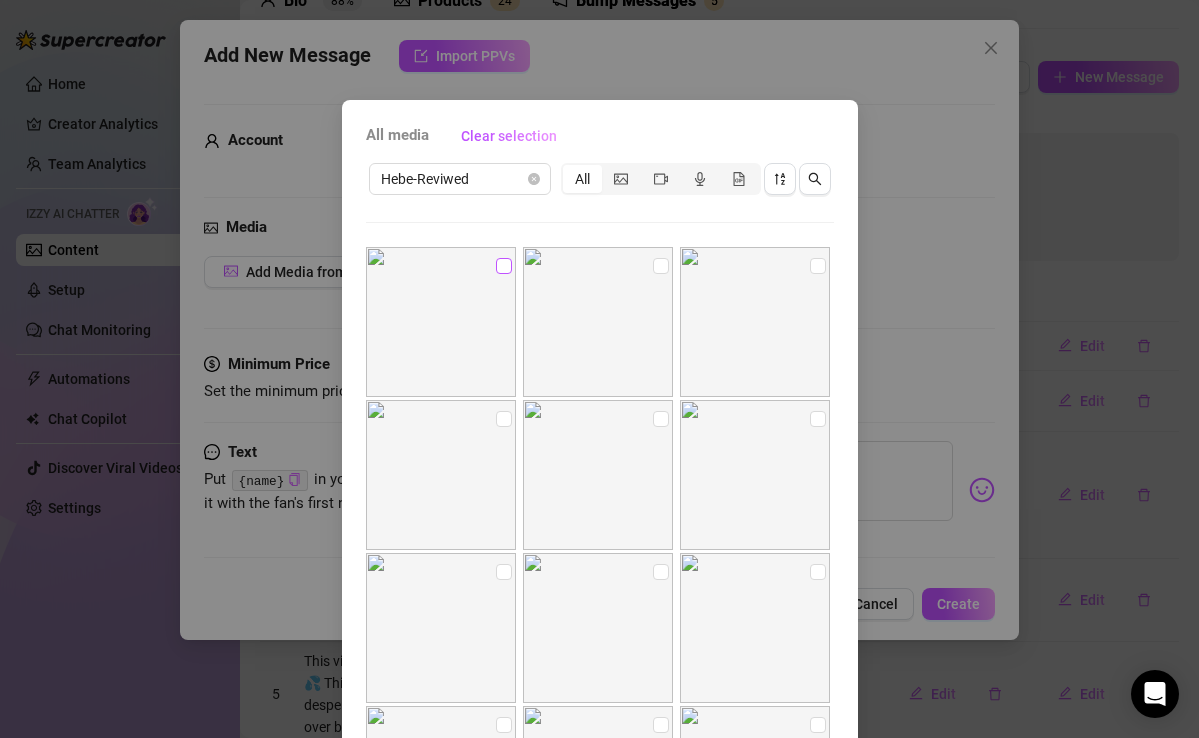 click at bounding box center (504, 266) 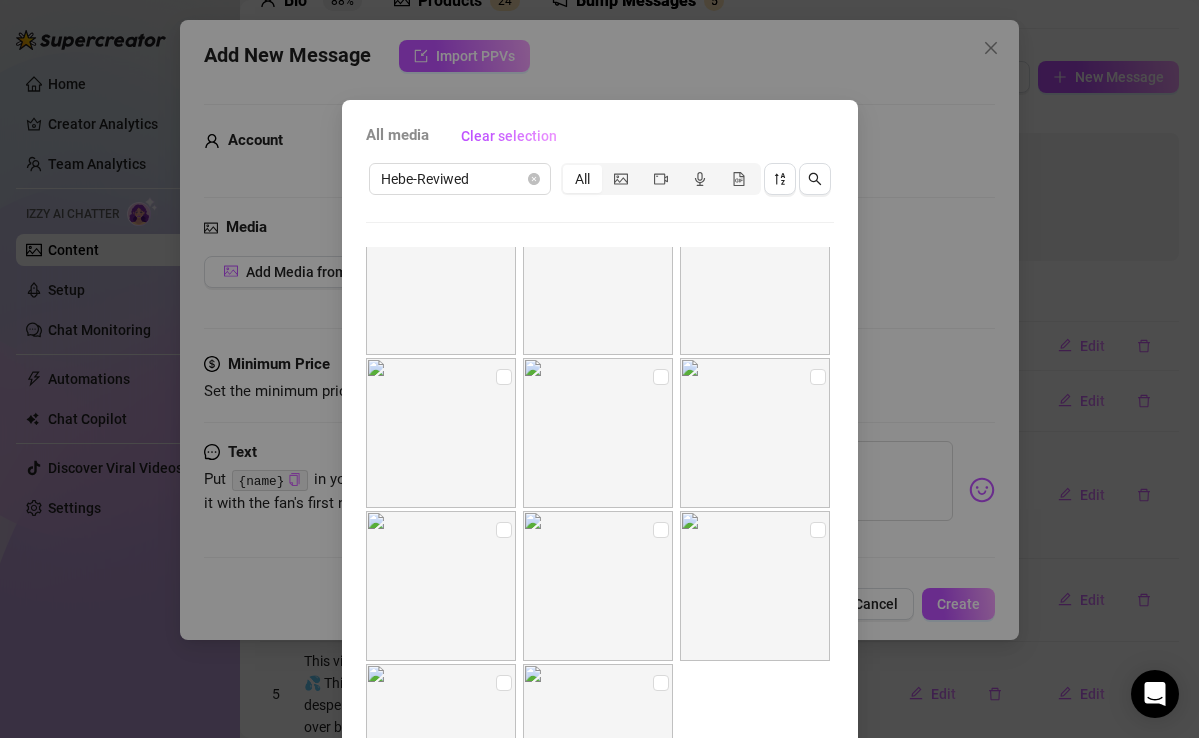 scroll, scrollTop: 295, scrollLeft: 0, axis: vertical 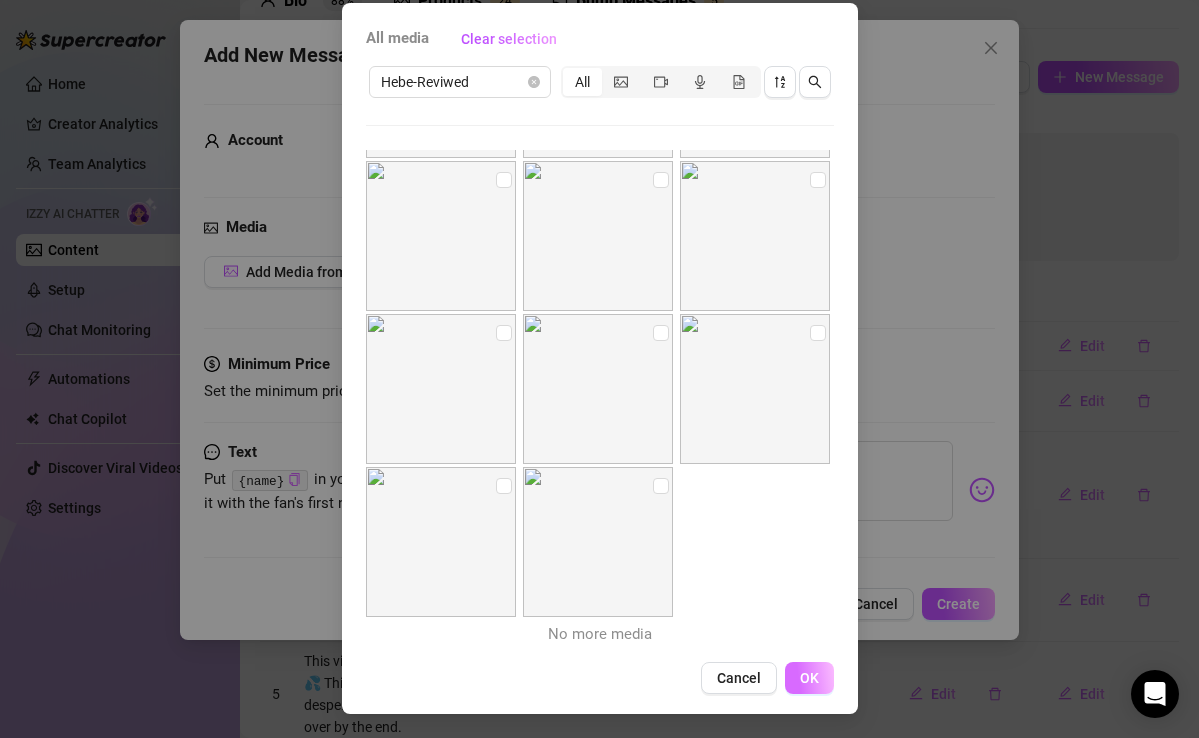 click on "OK" at bounding box center (809, 678) 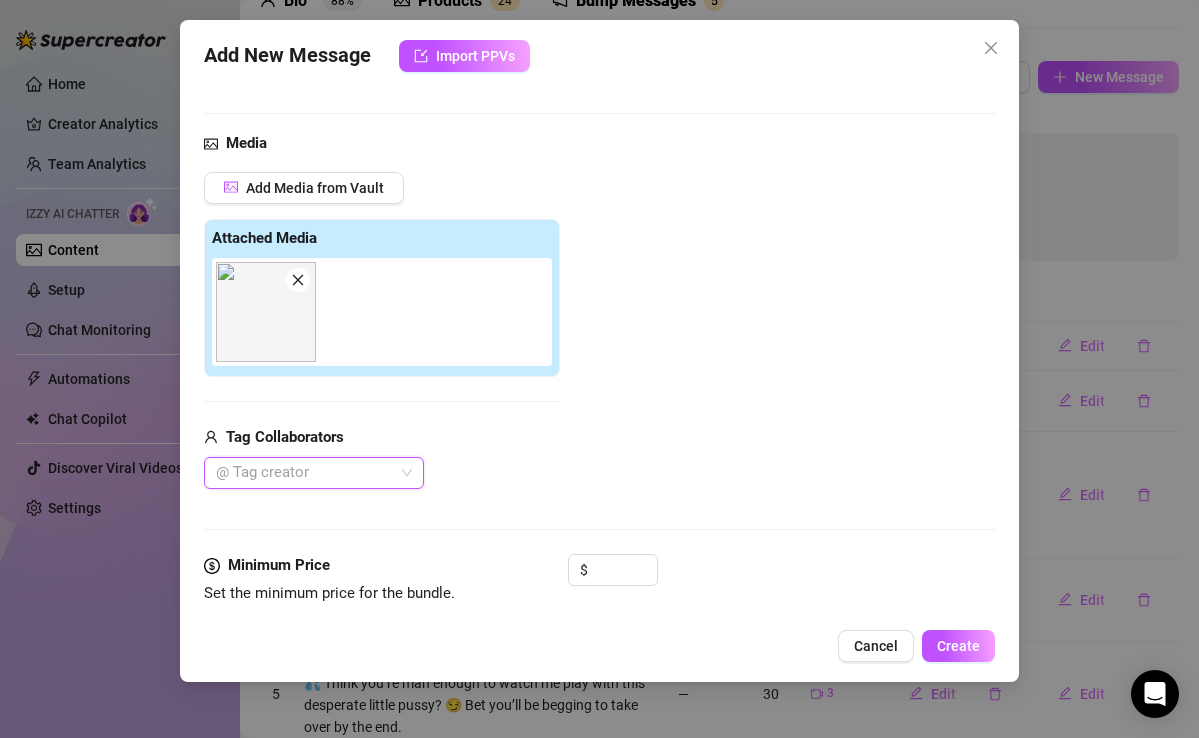 scroll, scrollTop: 243, scrollLeft: 0, axis: vertical 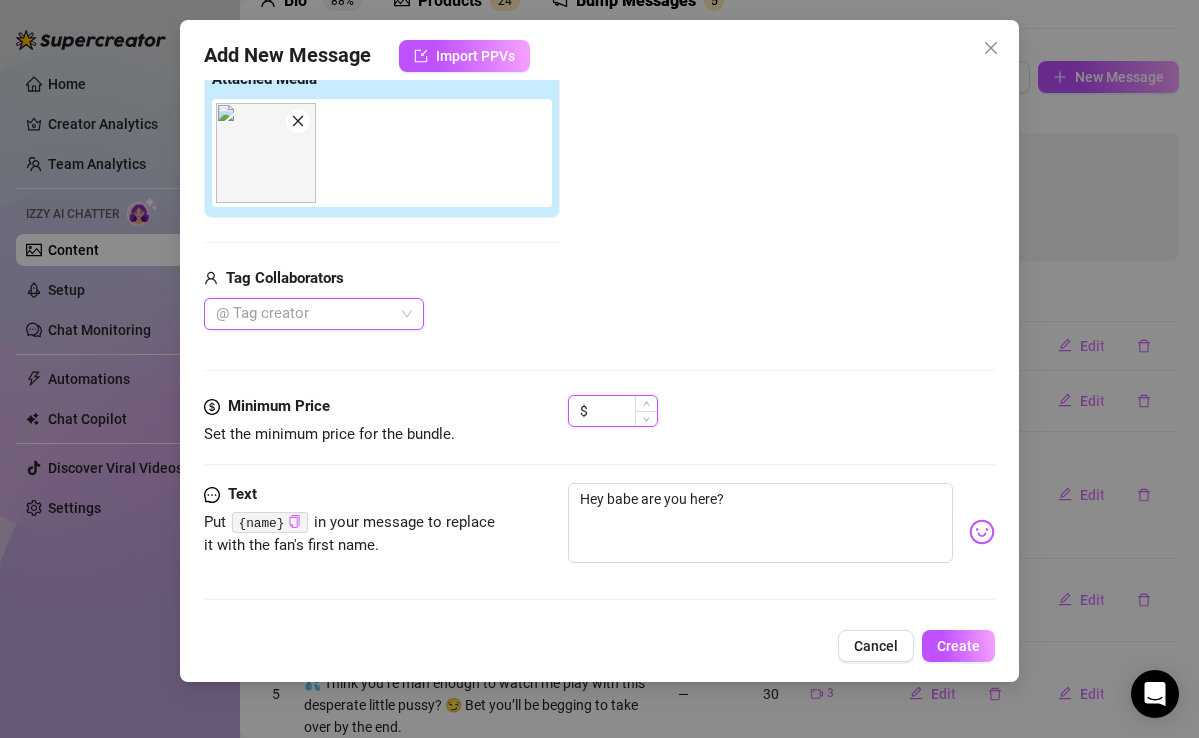click at bounding box center (624, 411) 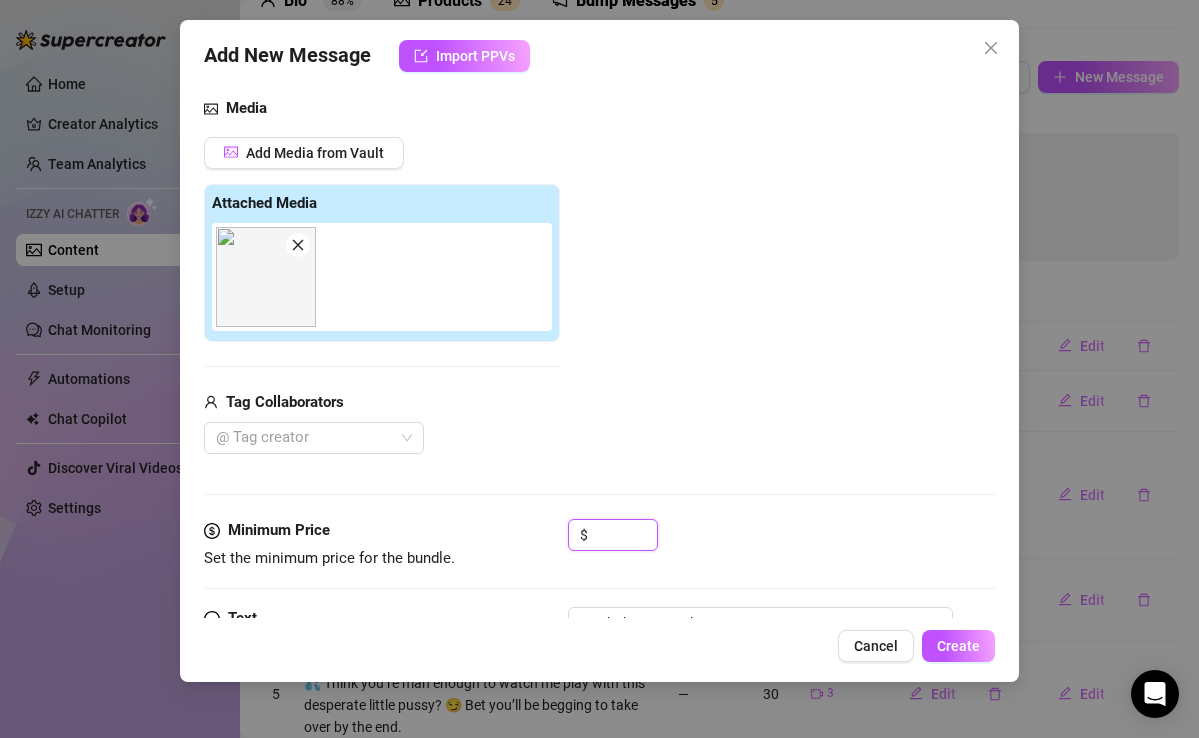 scroll, scrollTop: 243, scrollLeft: 0, axis: vertical 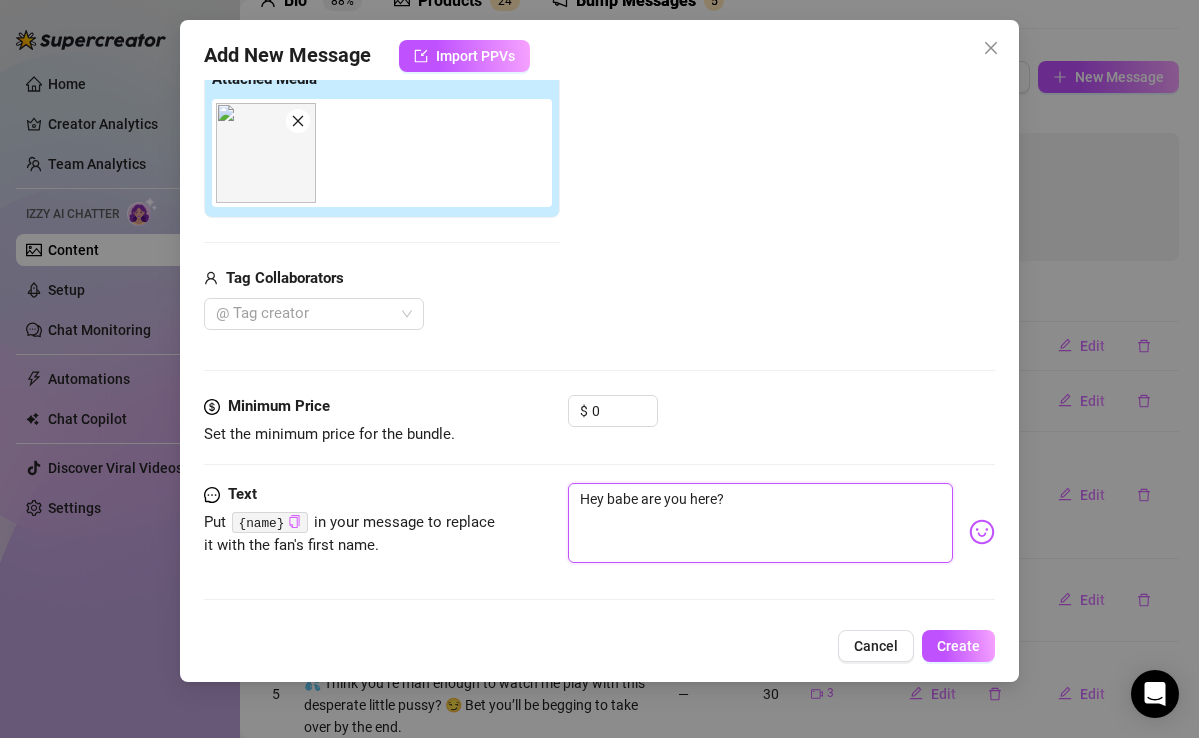 click on "Hey babe are you here?" at bounding box center (760, 523) 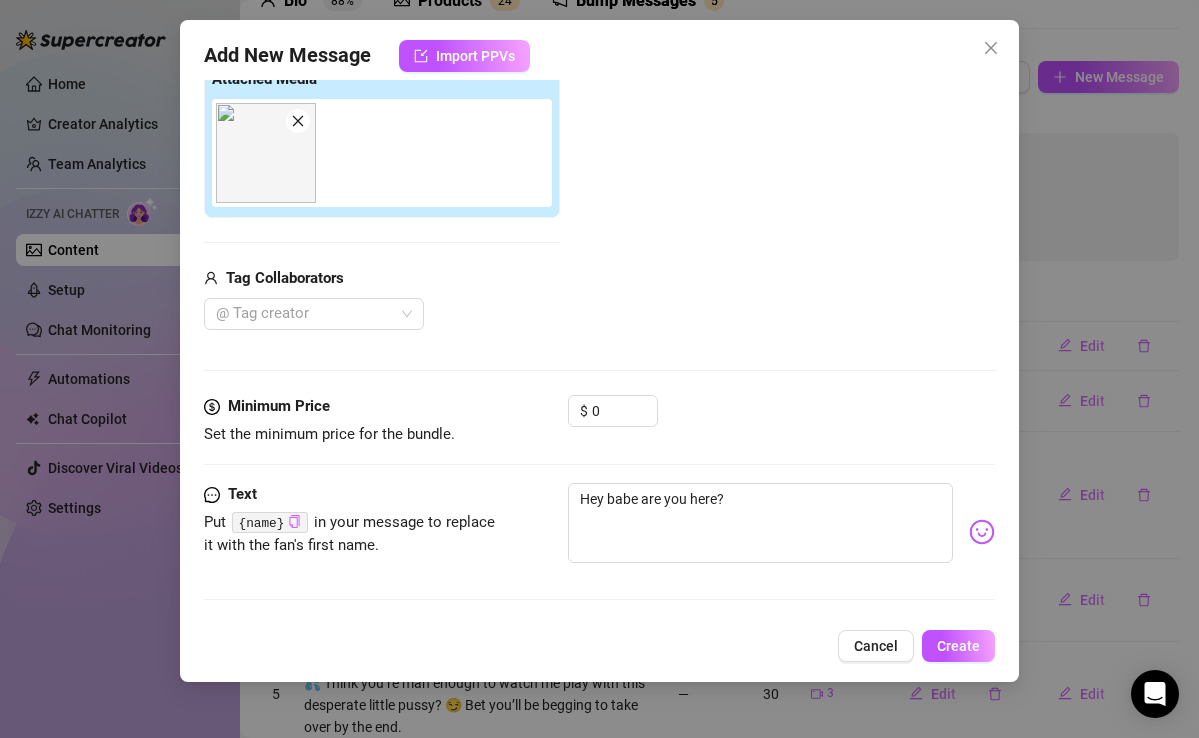 click at bounding box center [982, 532] 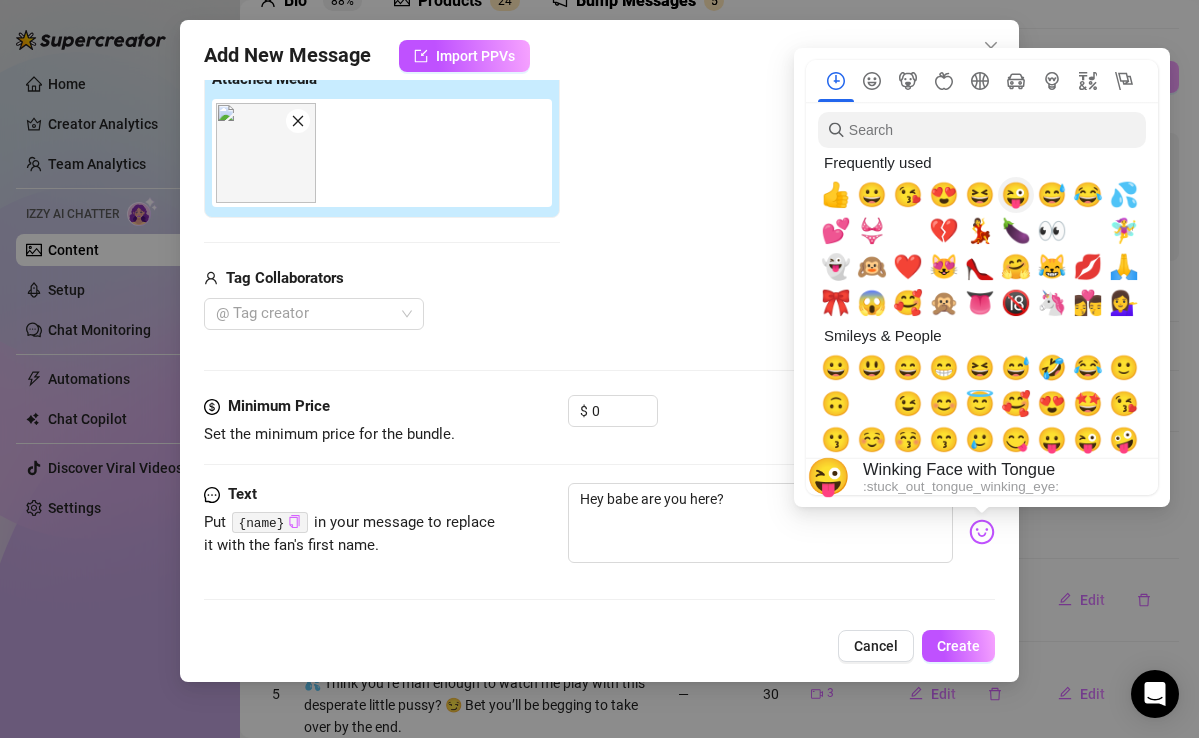 click on "😜" at bounding box center (1016, 195) 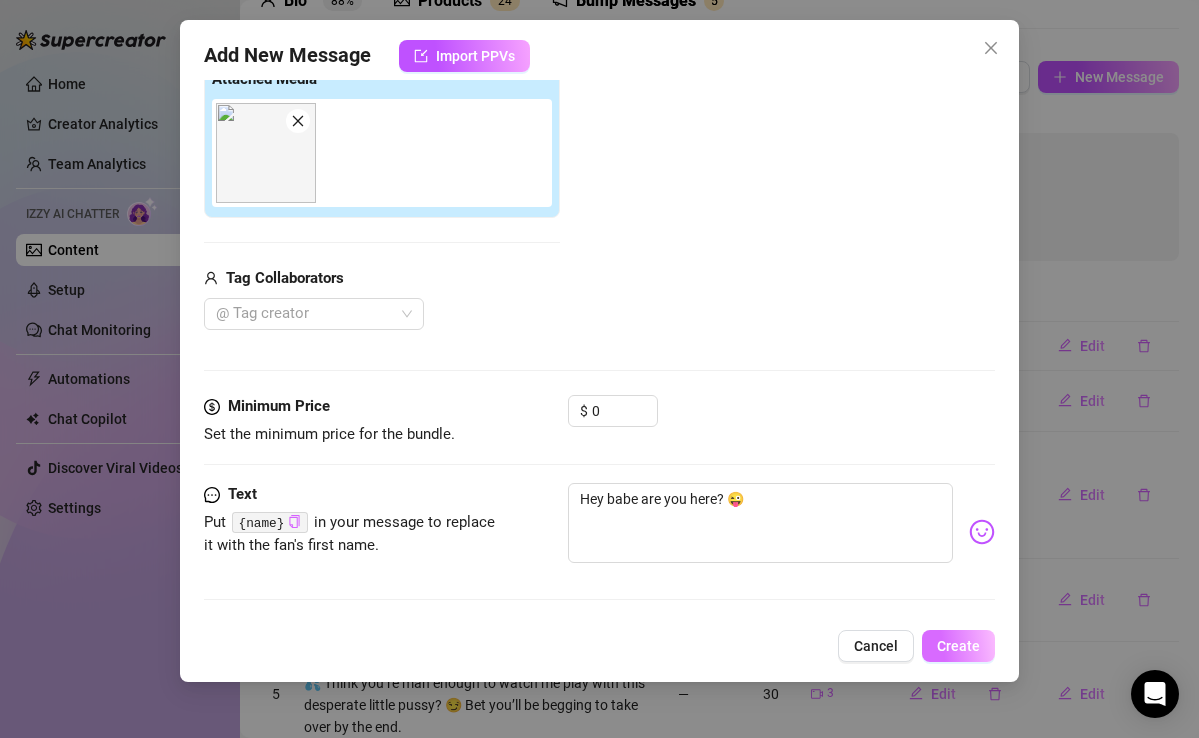 click on "Create" at bounding box center (958, 646) 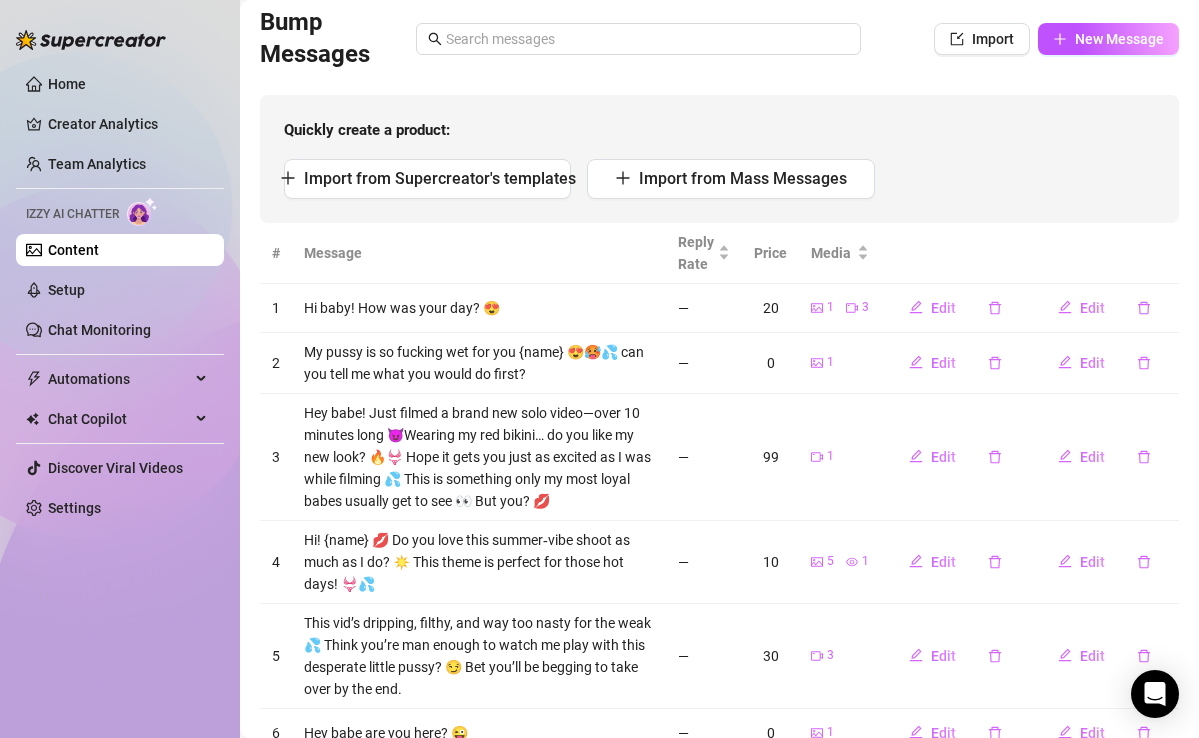 scroll, scrollTop: 146, scrollLeft: 0, axis: vertical 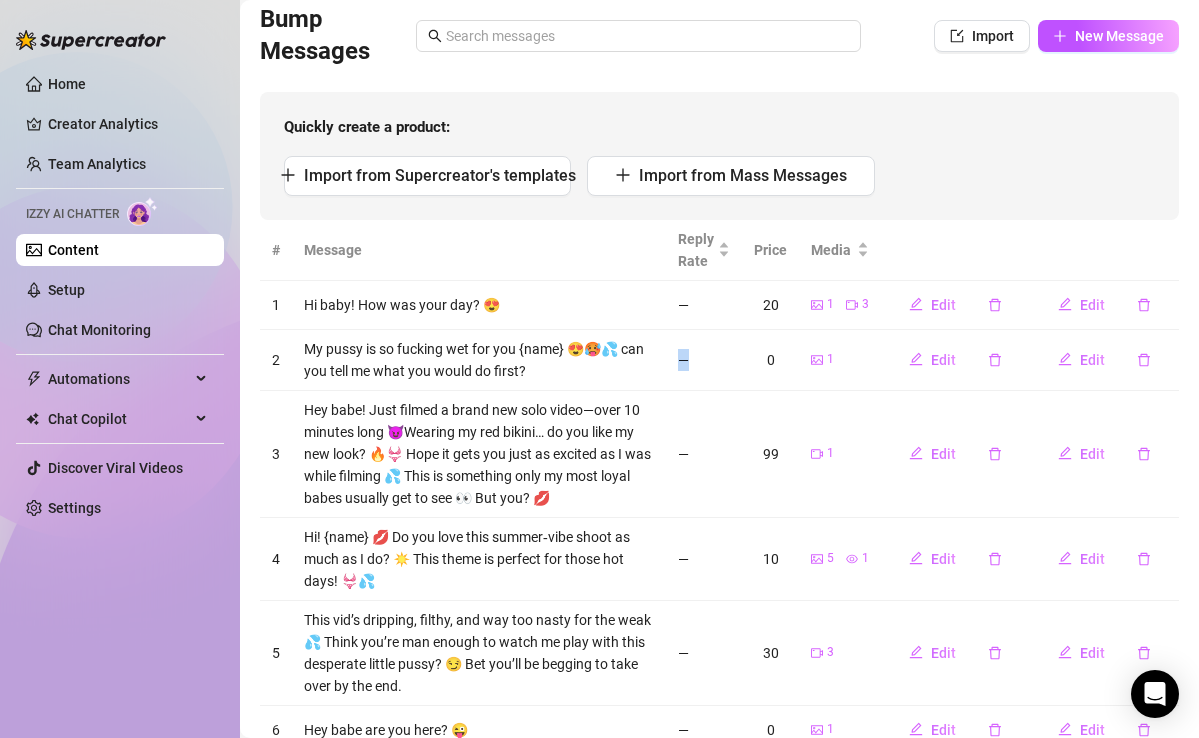 drag, startPoint x: 702, startPoint y: 358, endPoint x: 706, endPoint y: 332, distance: 26.305893 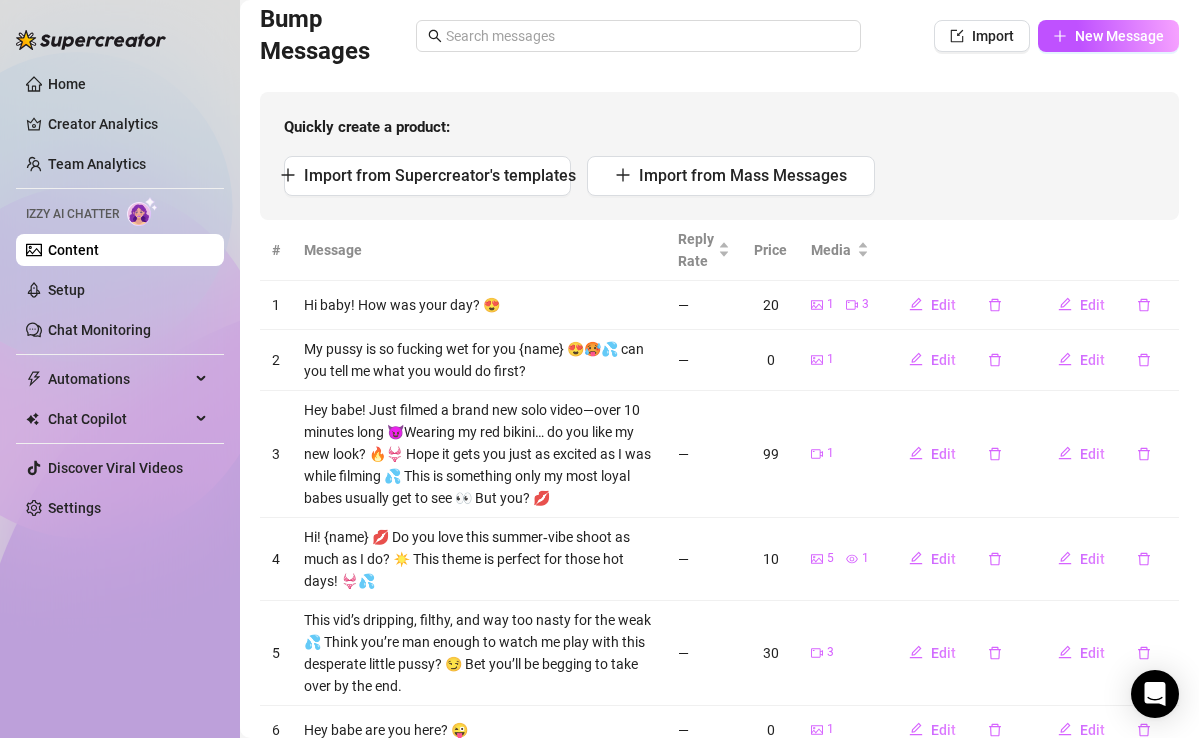 click on "0" at bounding box center [770, 360] 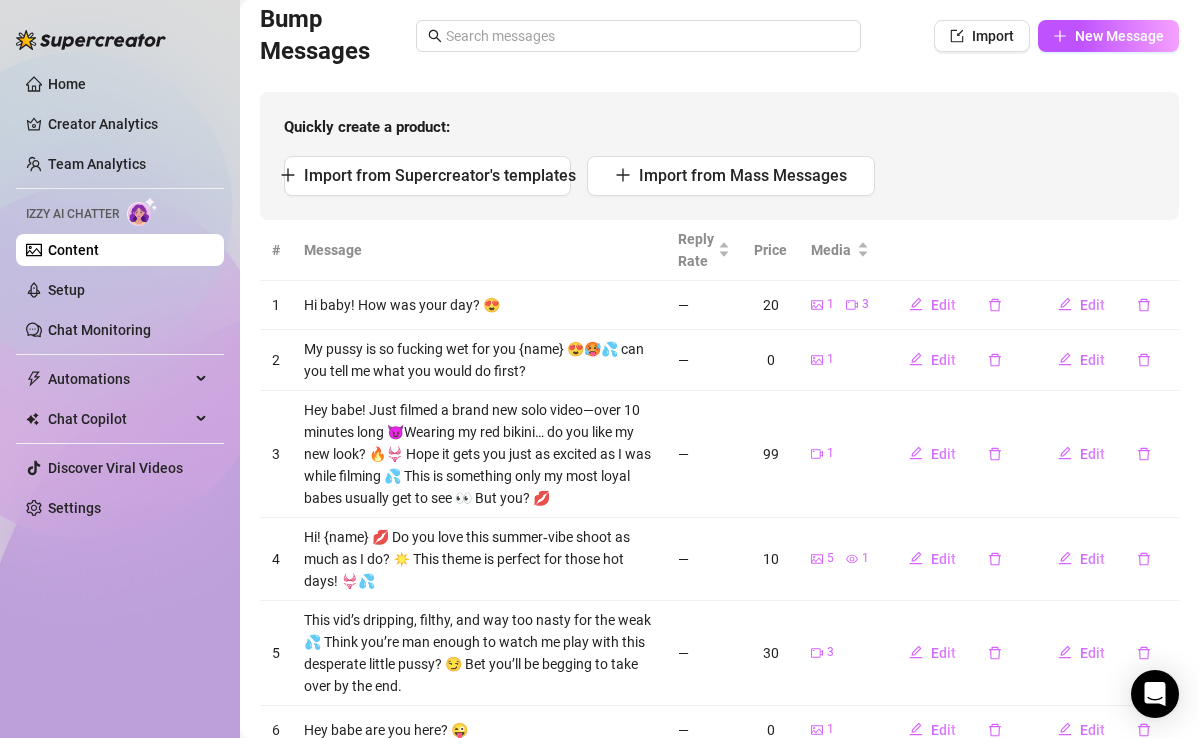 scroll, scrollTop: 222, scrollLeft: 0, axis: vertical 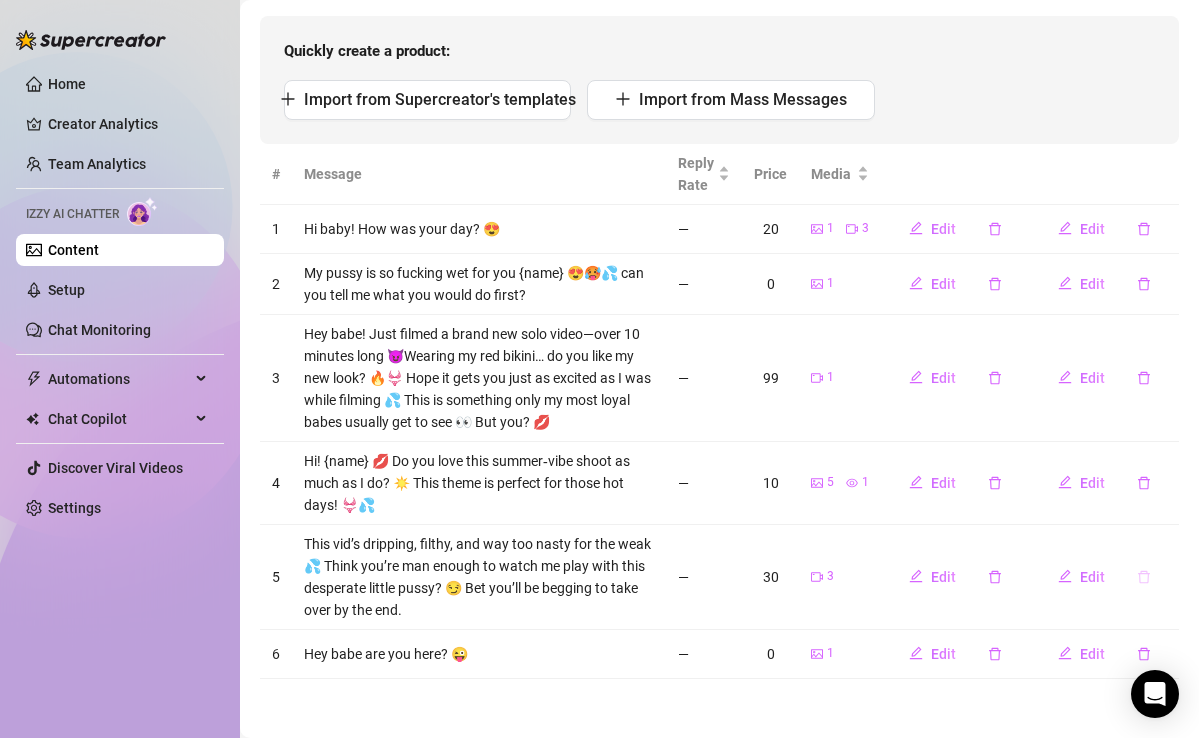 click 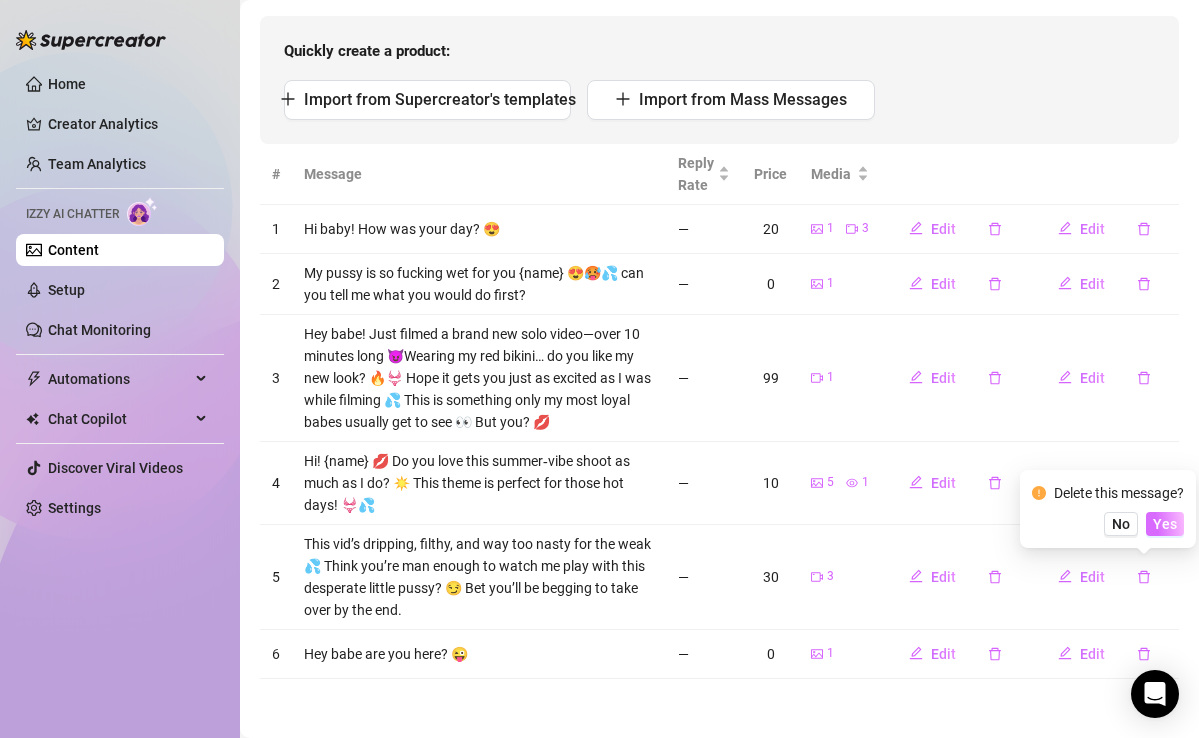 click on "Yes" at bounding box center [1165, 524] 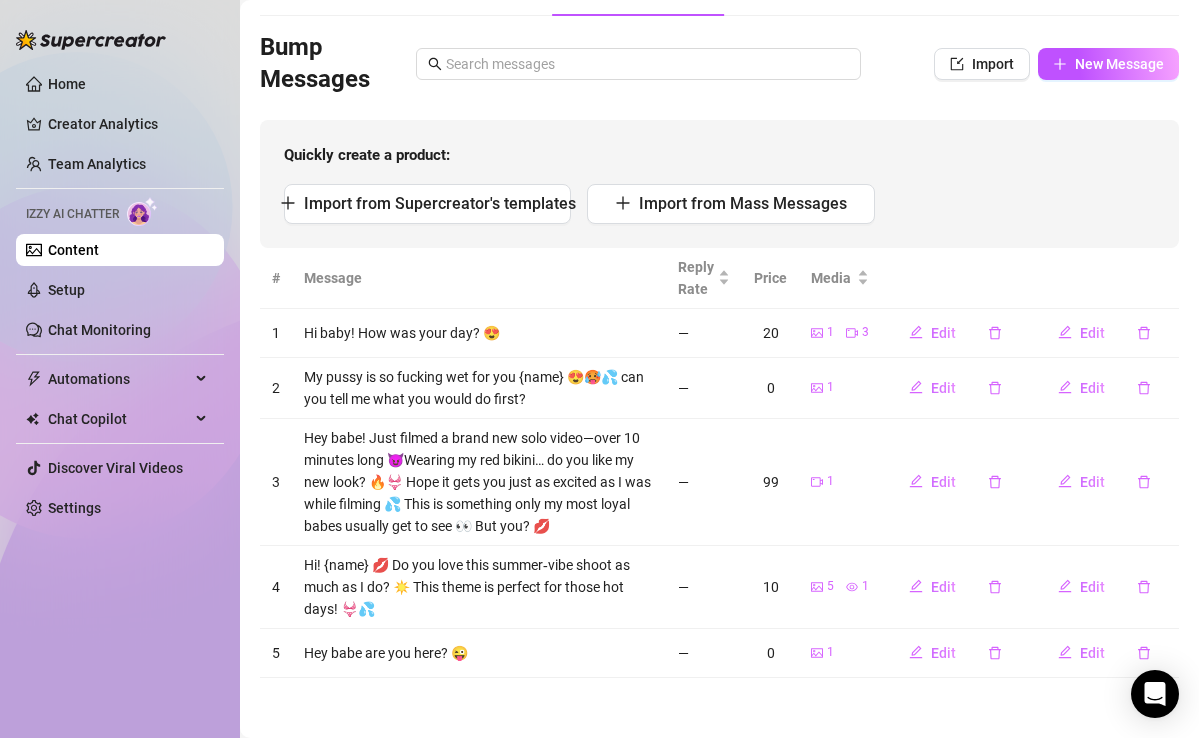 scroll, scrollTop: 117, scrollLeft: 0, axis: vertical 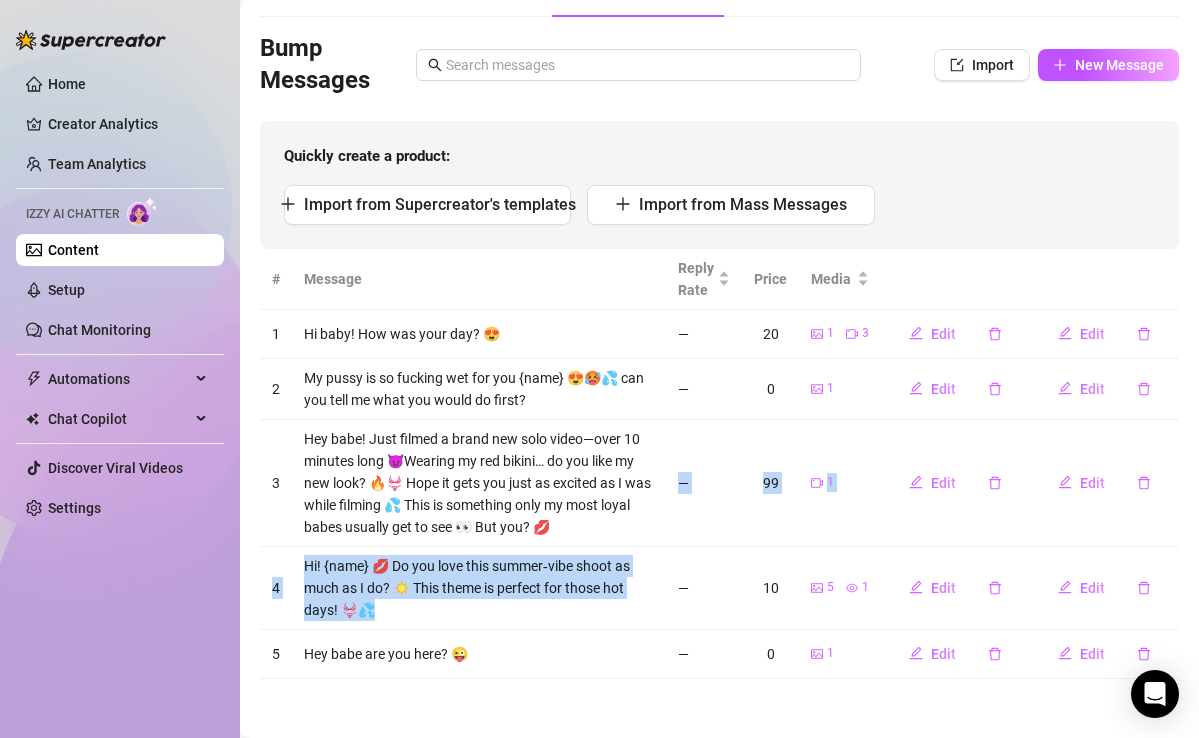 drag, startPoint x: 537, startPoint y: 611, endPoint x: 537, endPoint y: 540, distance: 71 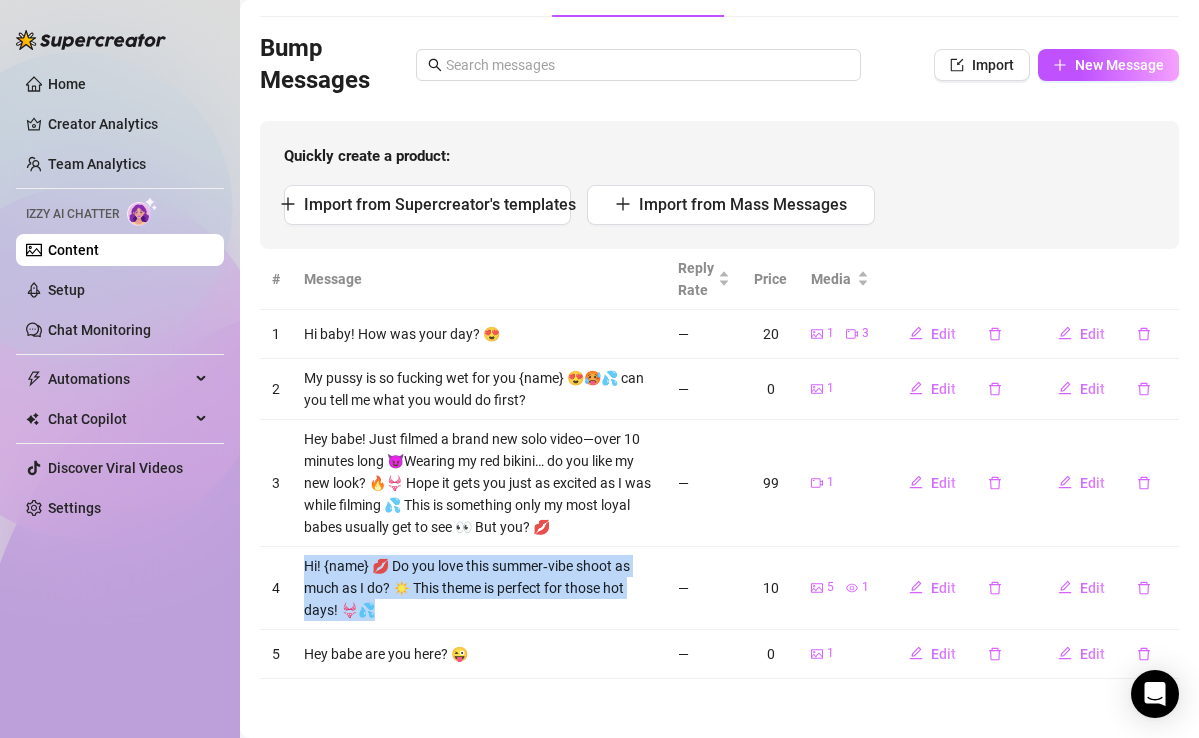 drag, startPoint x: 532, startPoint y: 552, endPoint x: 532, endPoint y: 614, distance: 62 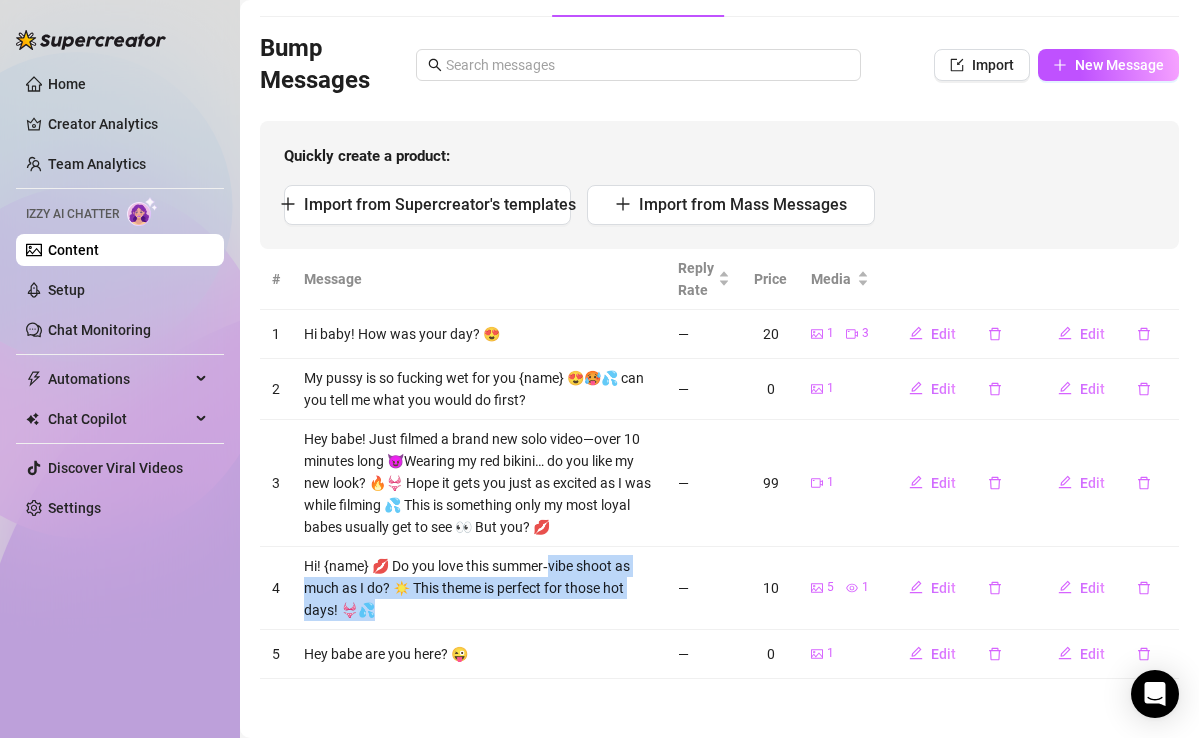 drag, startPoint x: 547, startPoint y: 556, endPoint x: 543, endPoint y: 599, distance: 43.185646 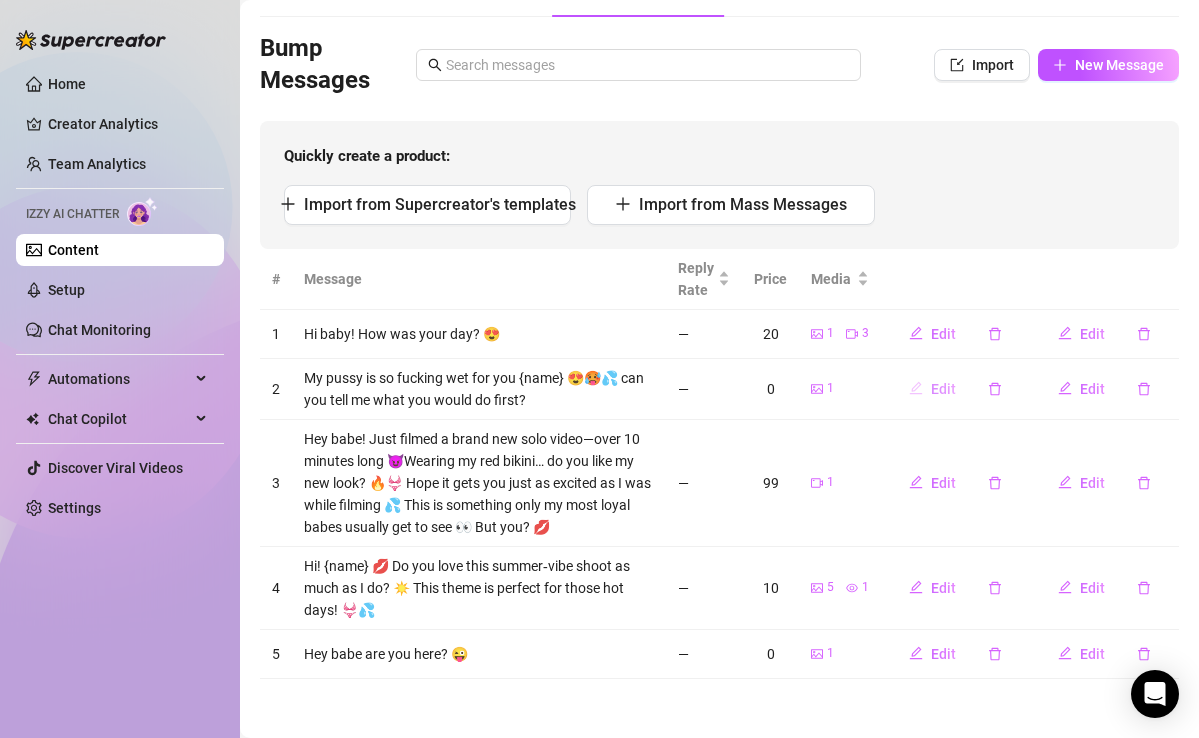 click on "Edit" at bounding box center (943, 389) 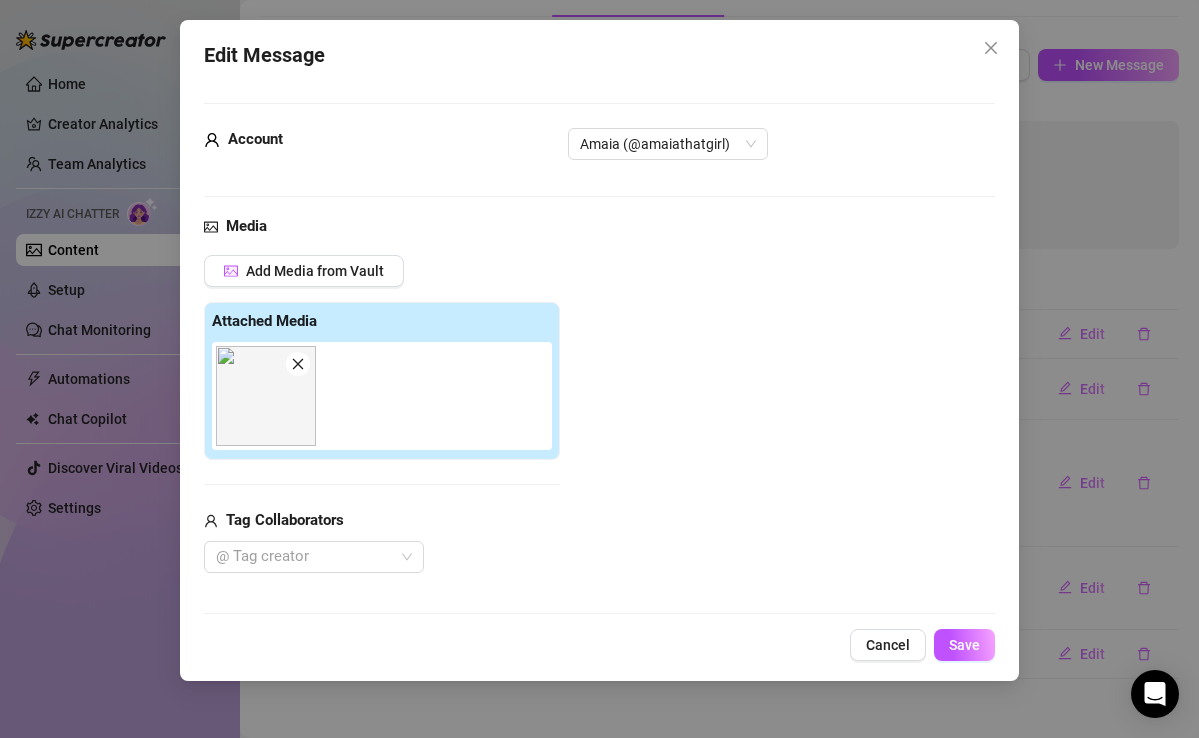 click on "Edit Message Account [USERNAME] Media Add Media from Vault Attached Media Tag Collaborators   @ Tag creator Minimum Price Set the minimum price for the bundle. $ 0 Text Put   {name}   in your message to replace it with the fan's first name. My pussy is so fucking wet for you {name} 😍🥵💦 can you tell me what you would do first? Cancel Save" at bounding box center [599, 369] 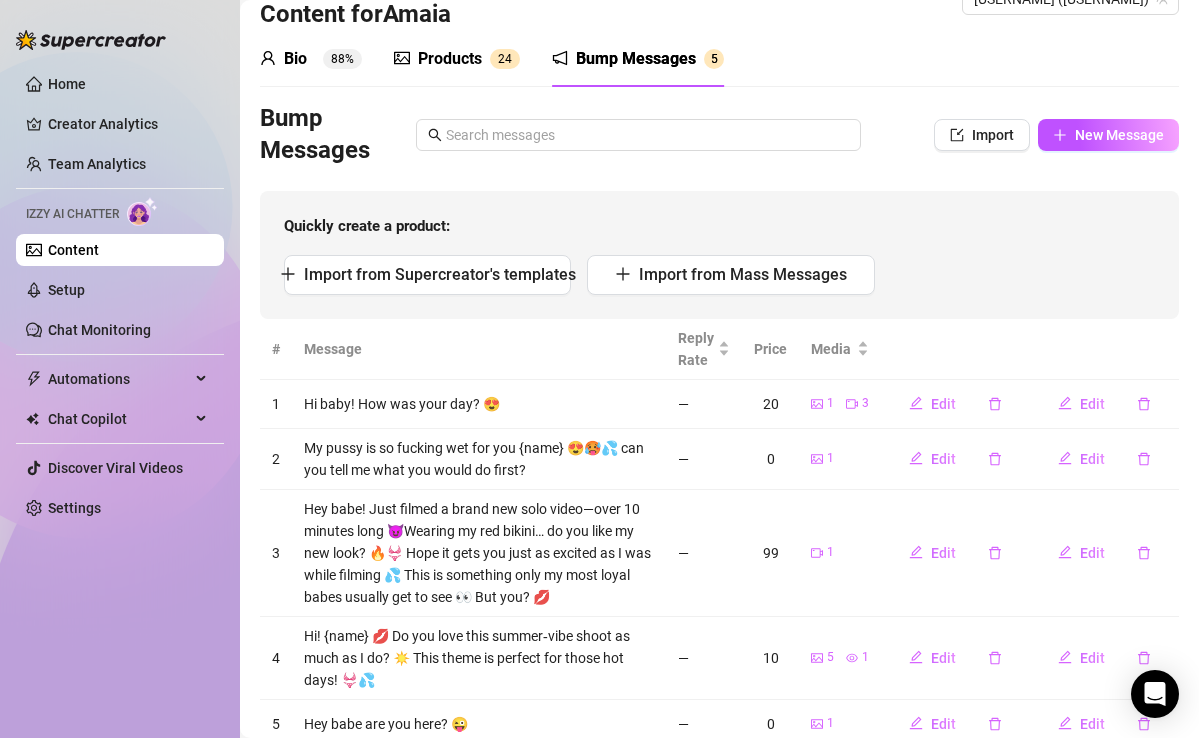 scroll, scrollTop: 0, scrollLeft: 0, axis: both 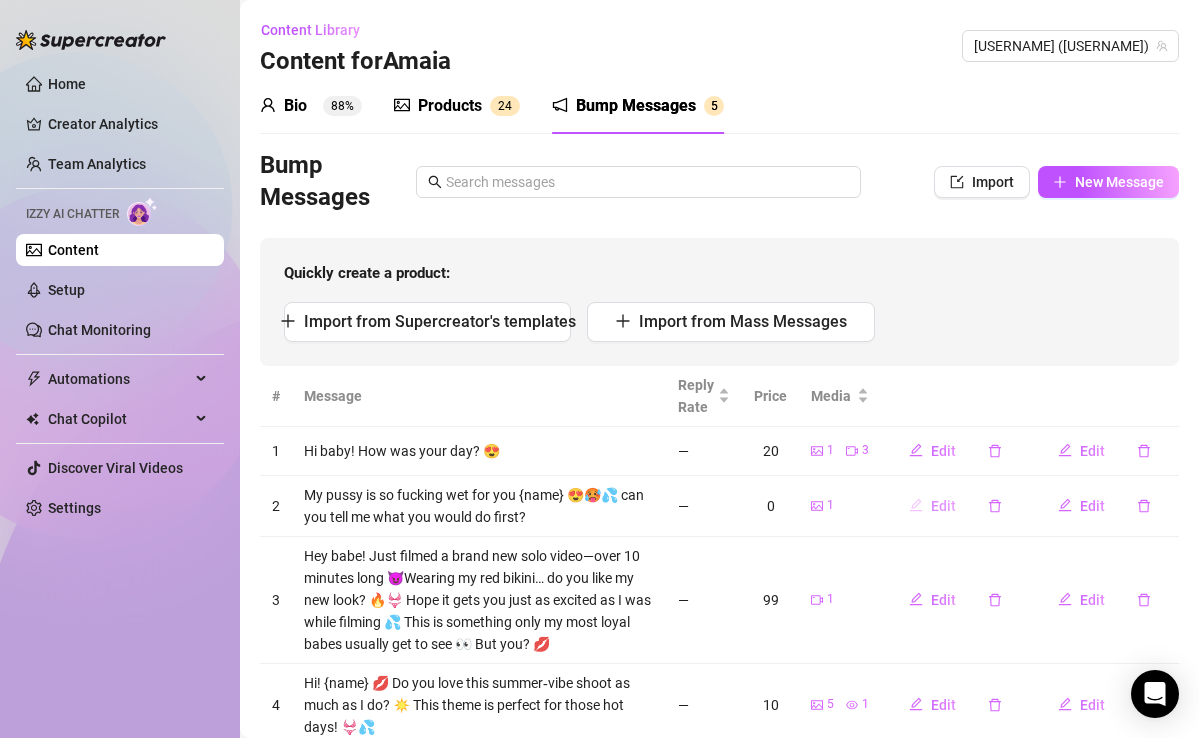 click on "Edit" at bounding box center (943, 506) 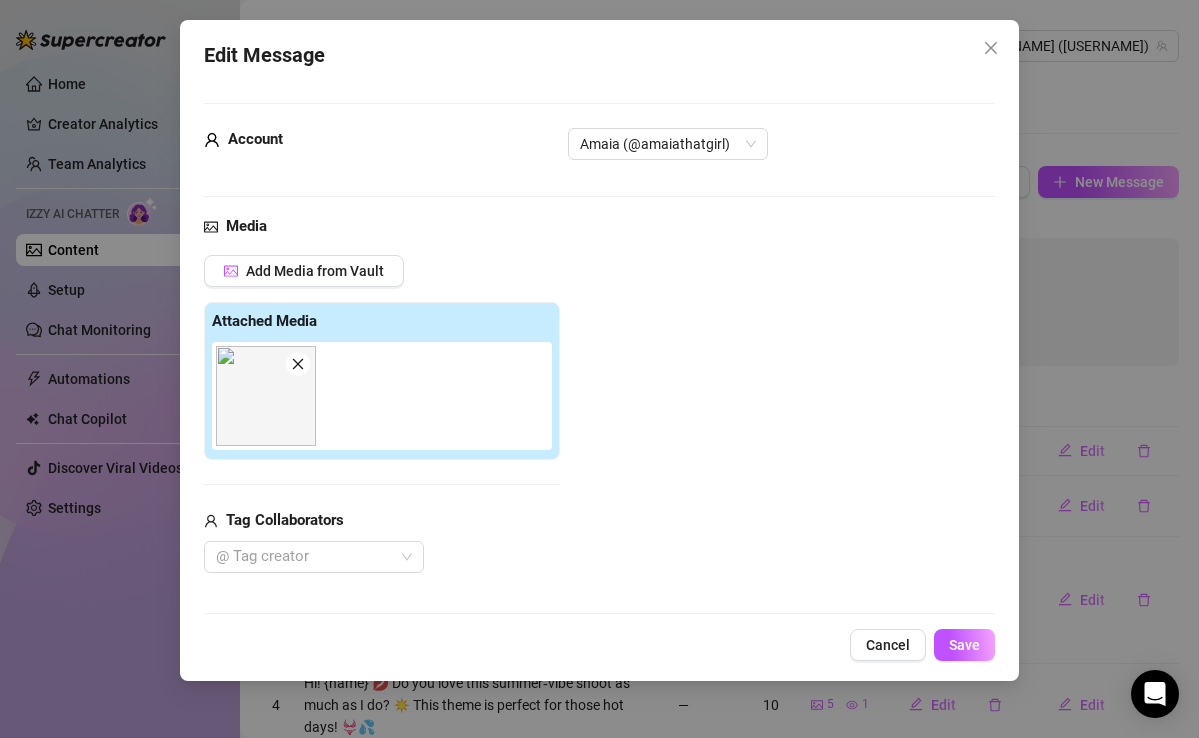 scroll, scrollTop: 243, scrollLeft: 0, axis: vertical 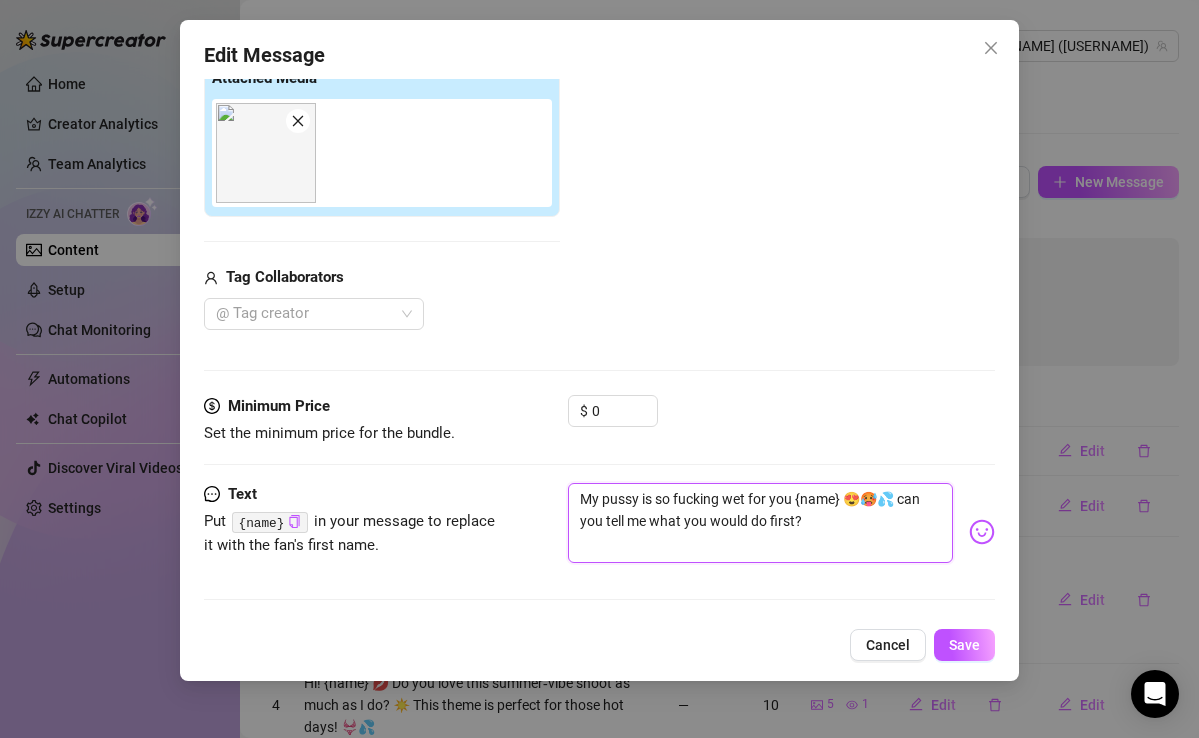 click on "My pussy is so fucking wet for you {name} 😍🥵💦 can you tell me what you would do first?" at bounding box center (760, 523) 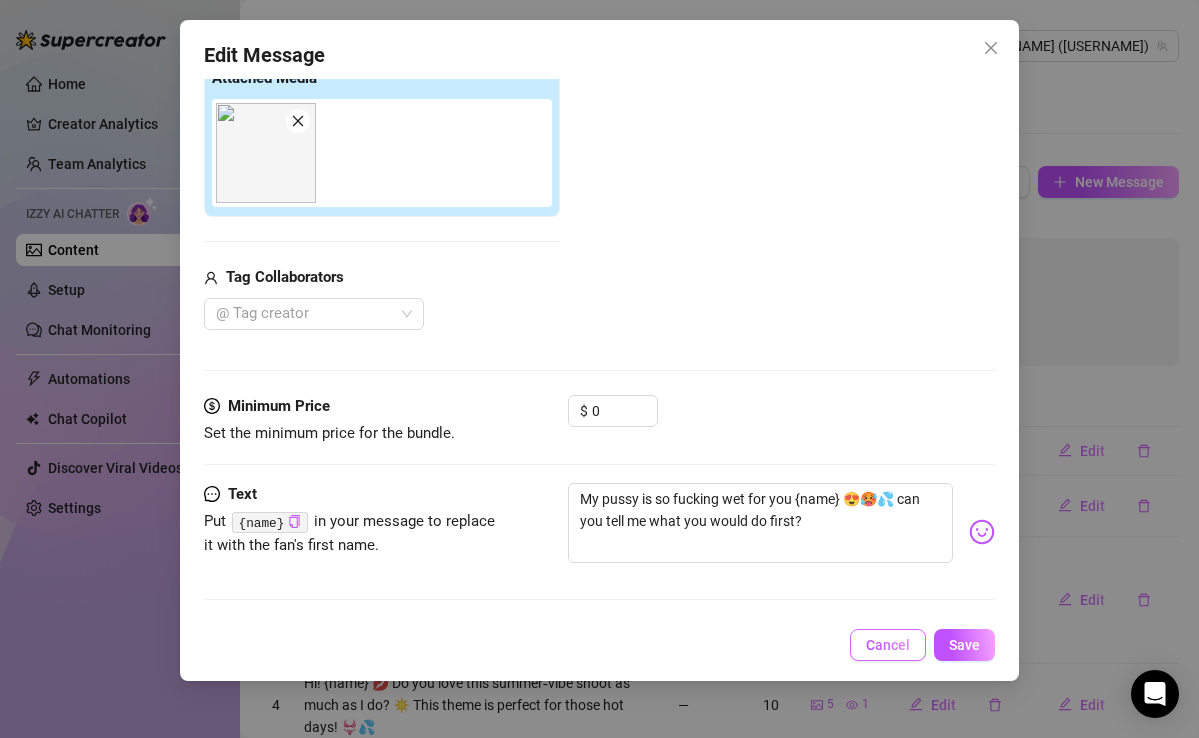 click on "Cancel" at bounding box center (888, 645) 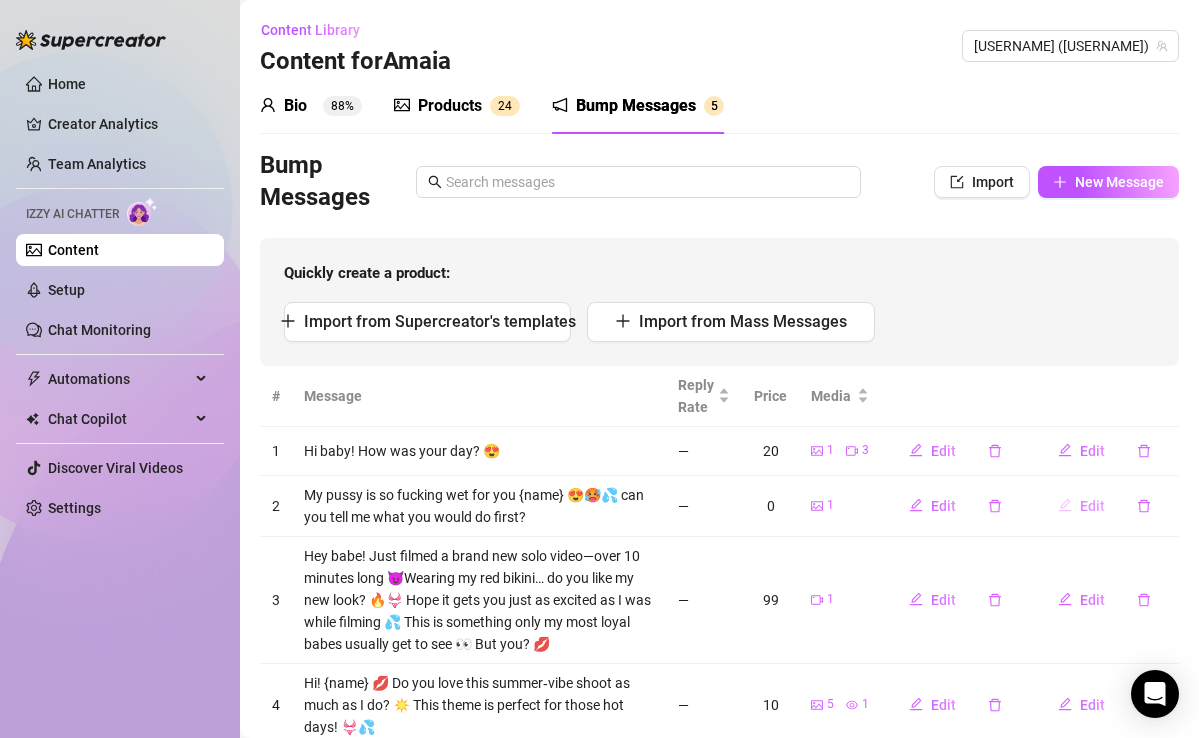 click on "Edit" at bounding box center (1092, 506) 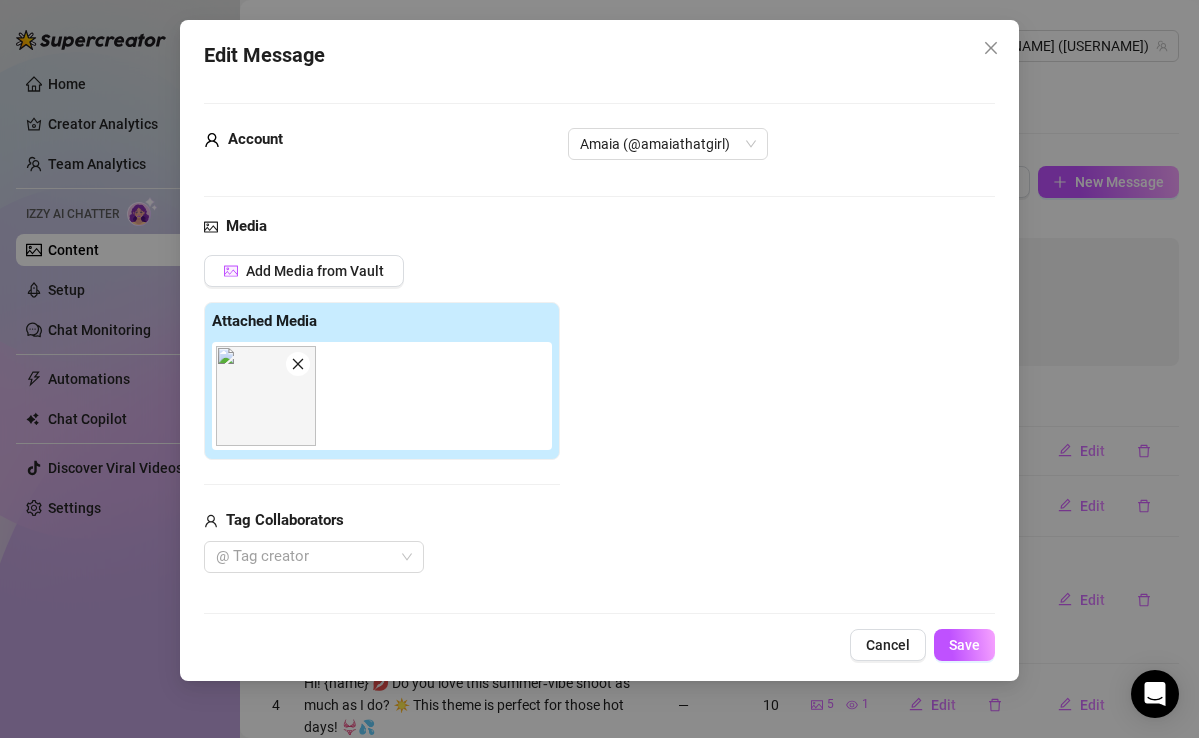 scroll, scrollTop: 243, scrollLeft: 0, axis: vertical 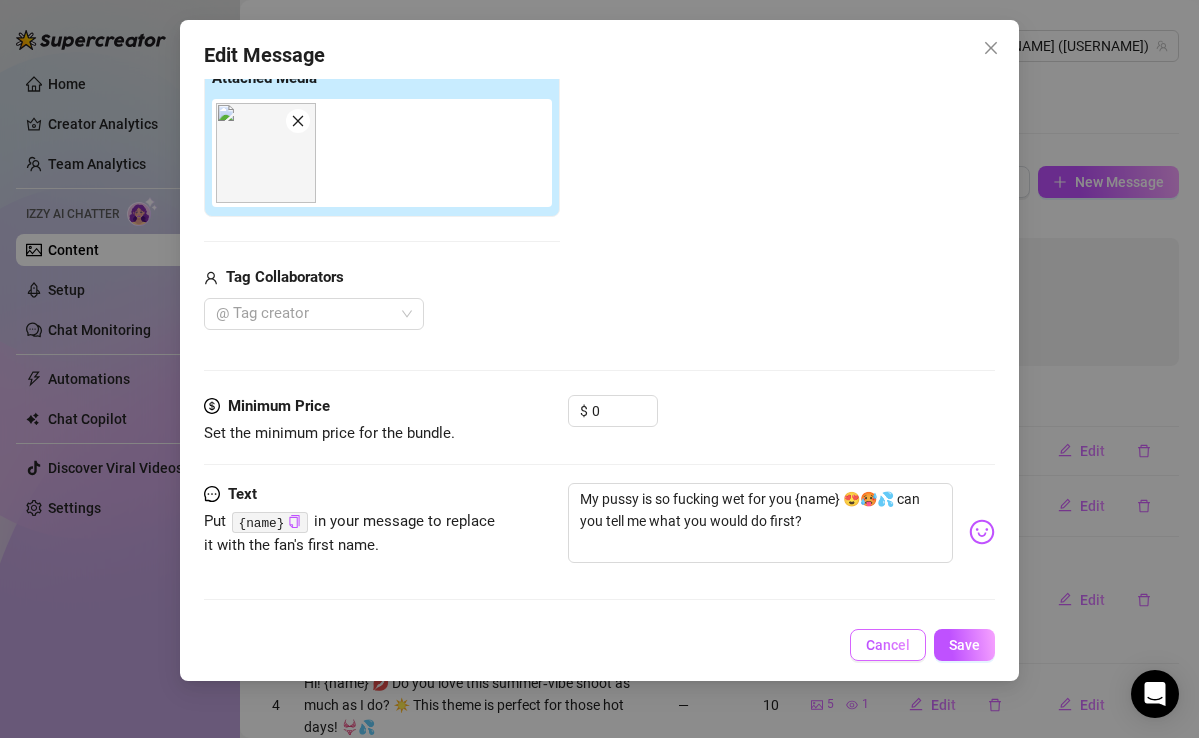 click on "Cancel" at bounding box center (888, 645) 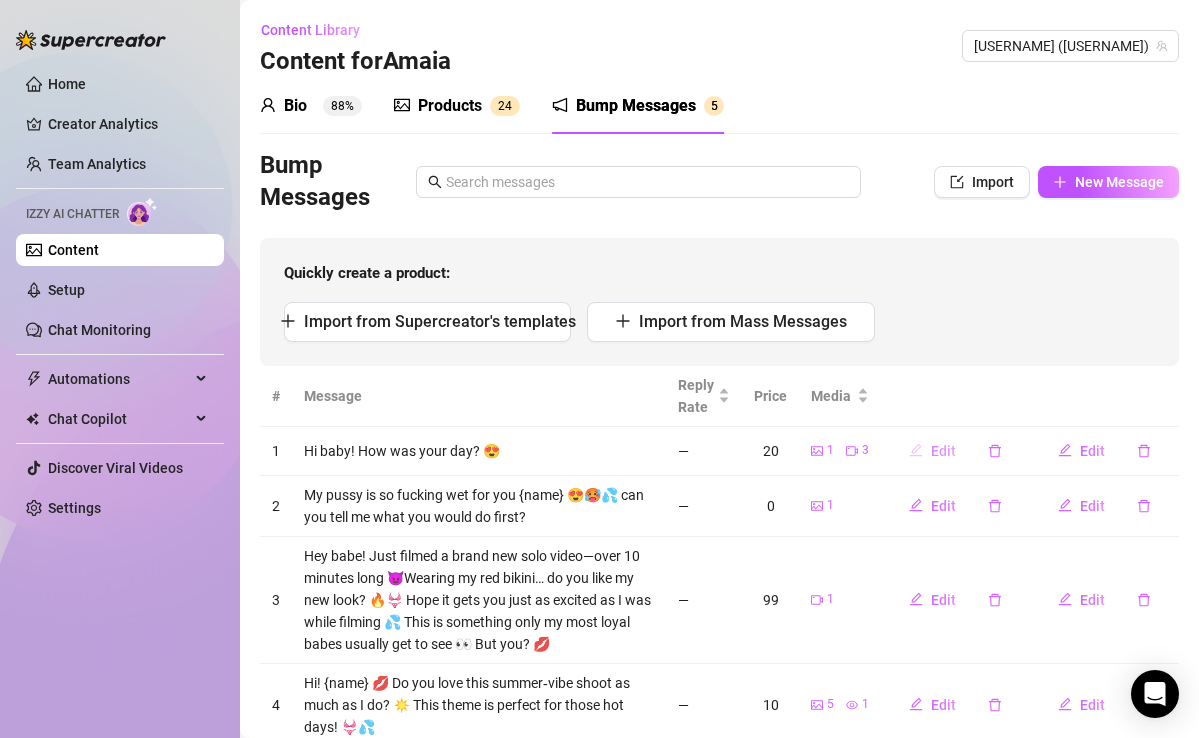 click on "Edit" at bounding box center (943, 451) 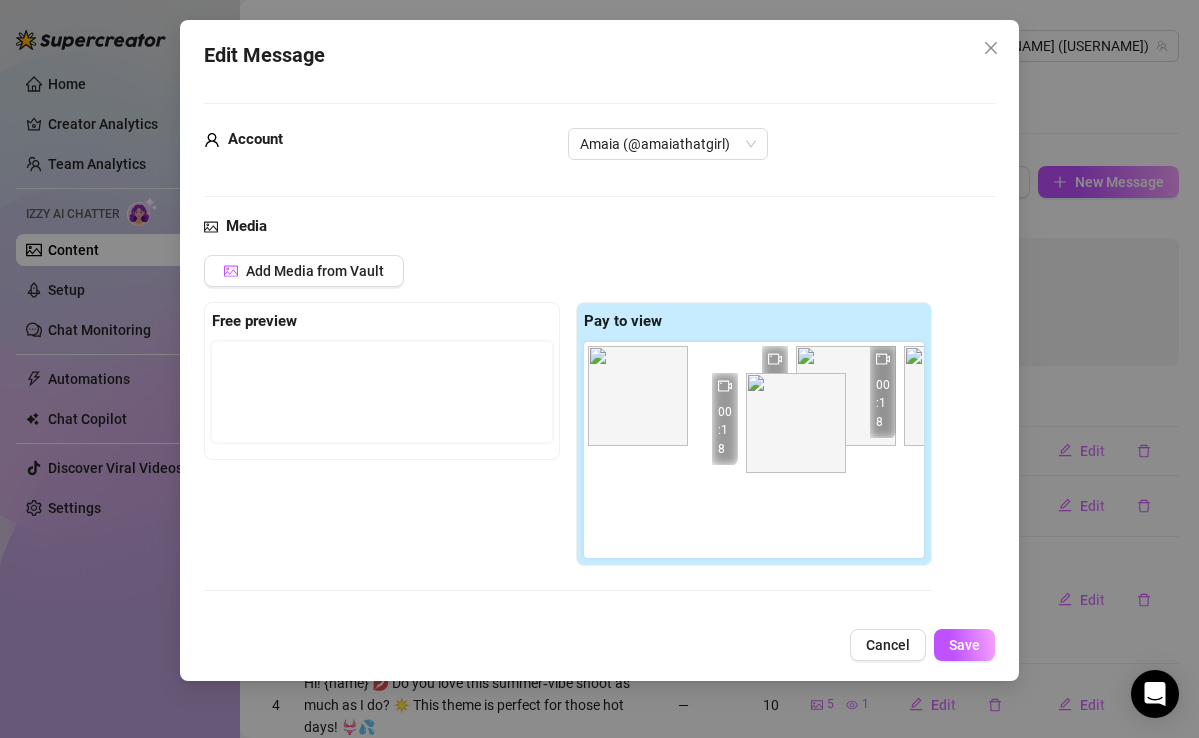 drag, startPoint x: 675, startPoint y: 360, endPoint x: 730, endPoint y: 379, distance: 58.189346 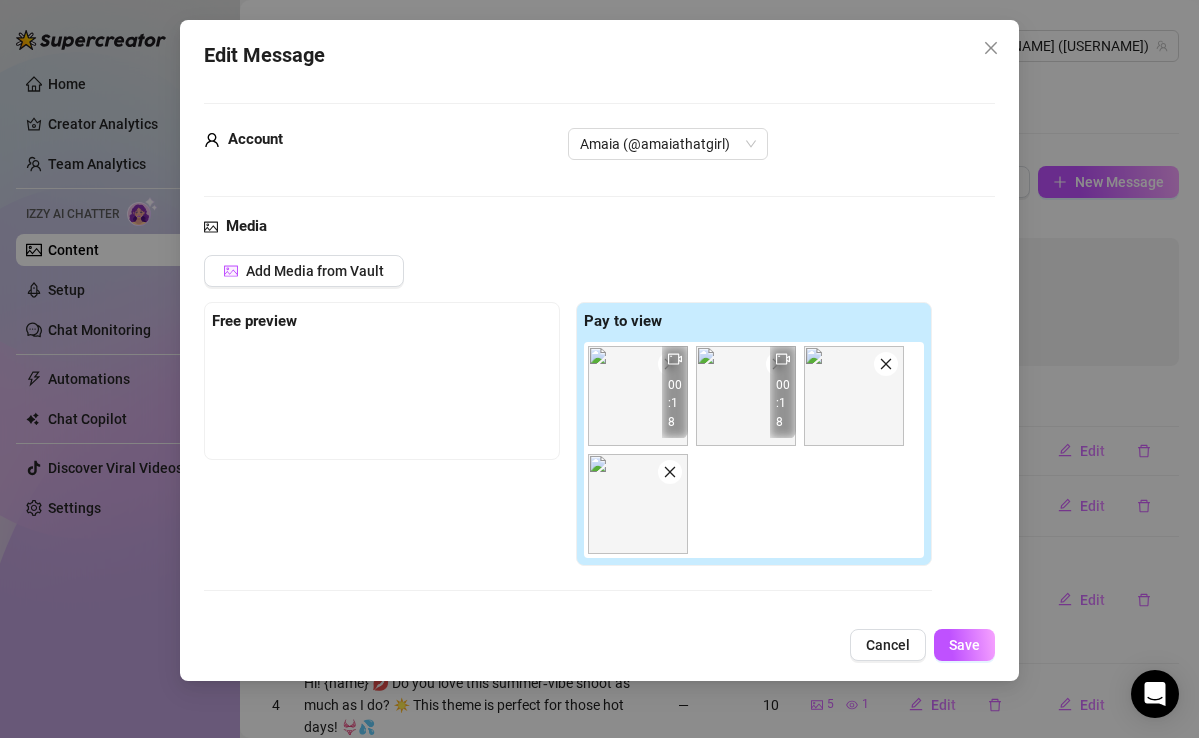 click at bounding box center (886, 364) 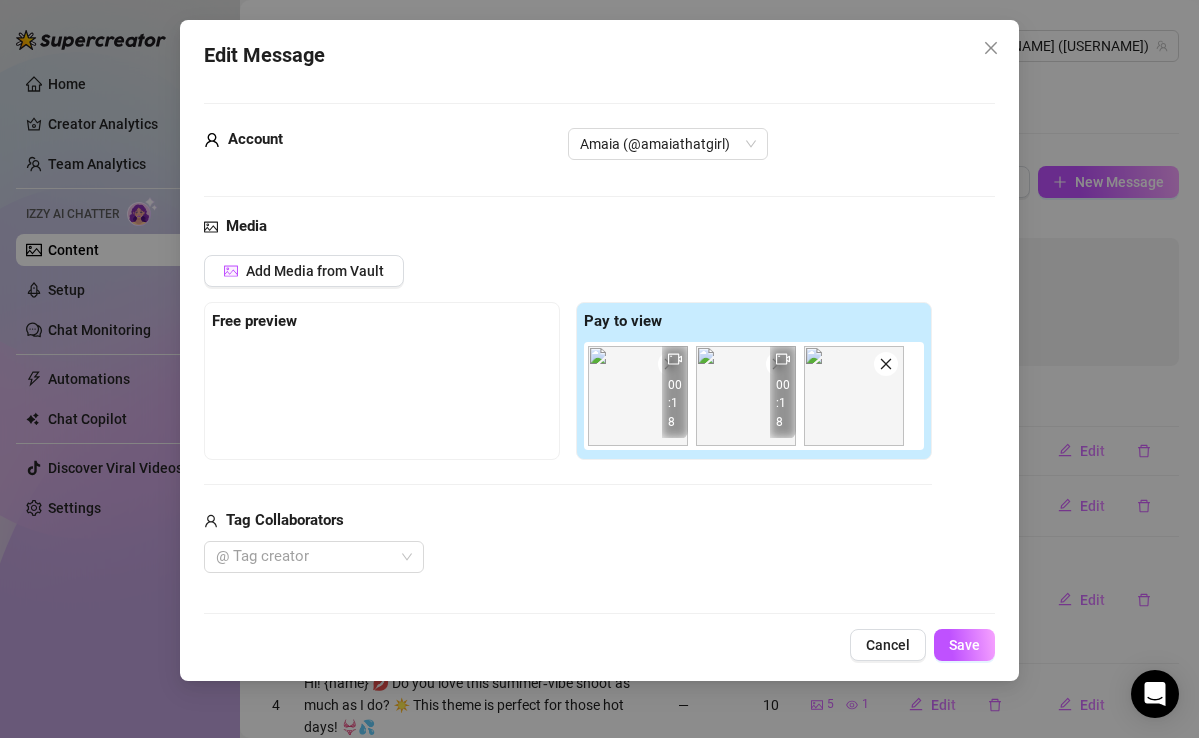 click 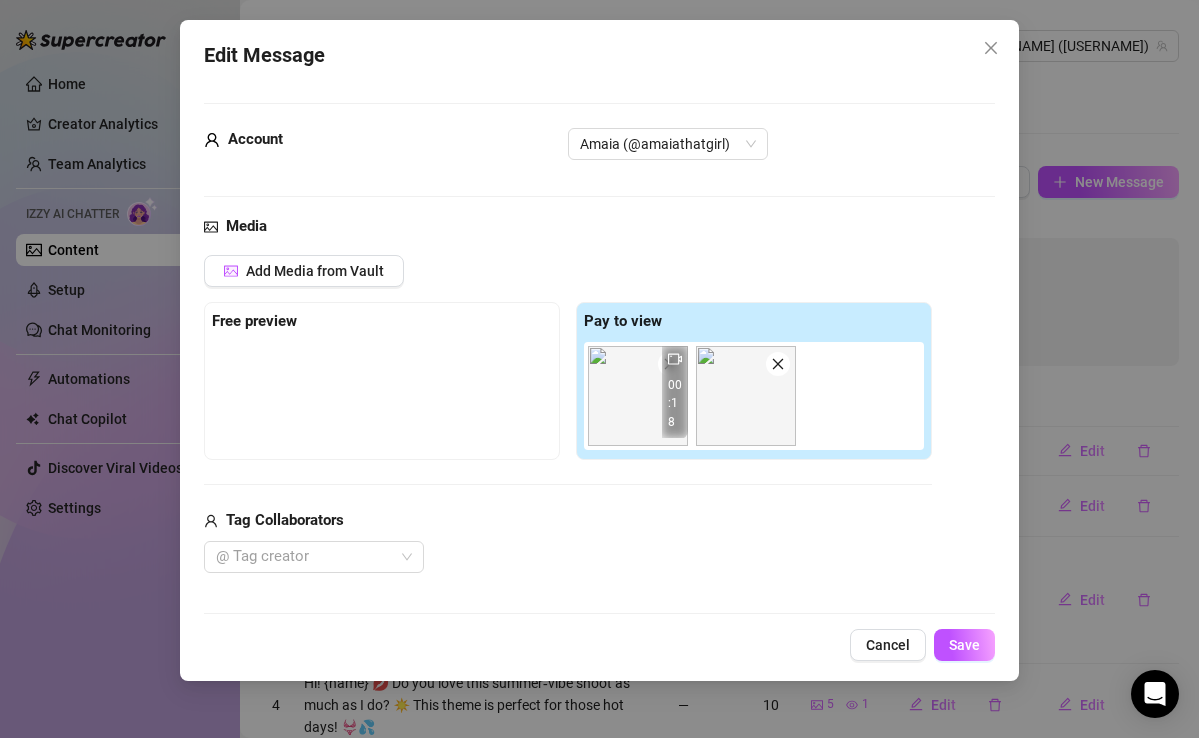click 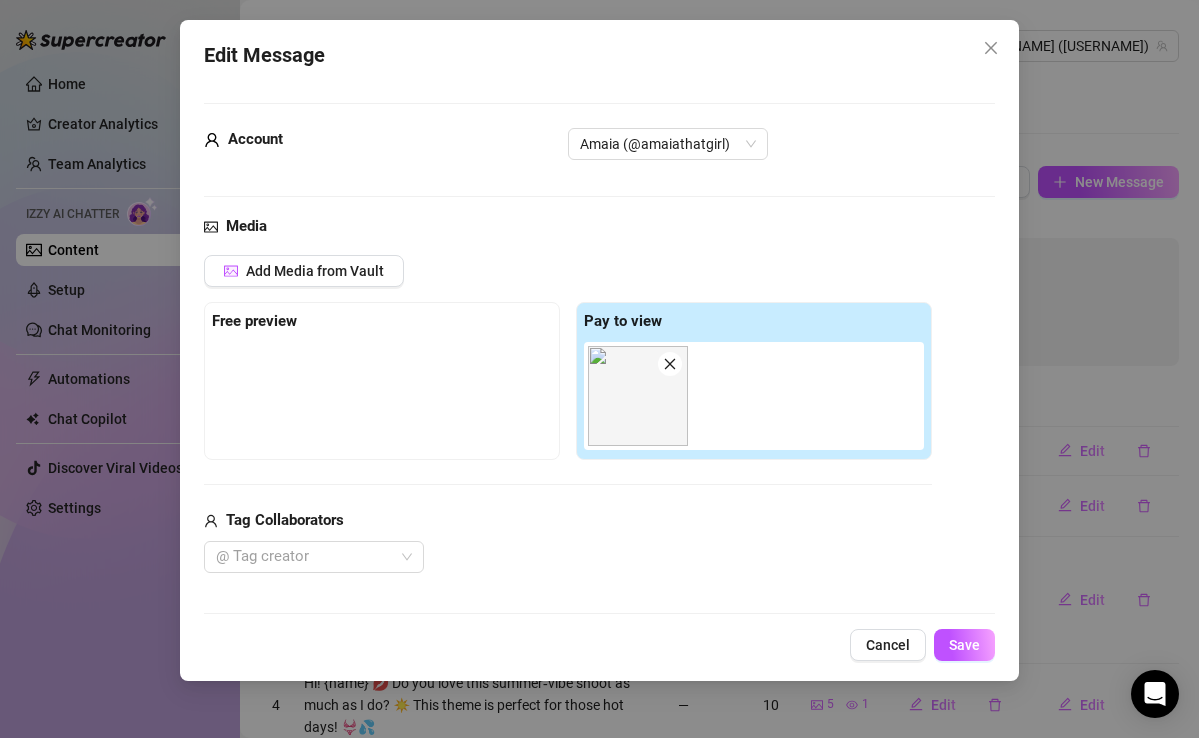 scroll, scrollTop: 243, scrollLeft: 0, axis: vertical 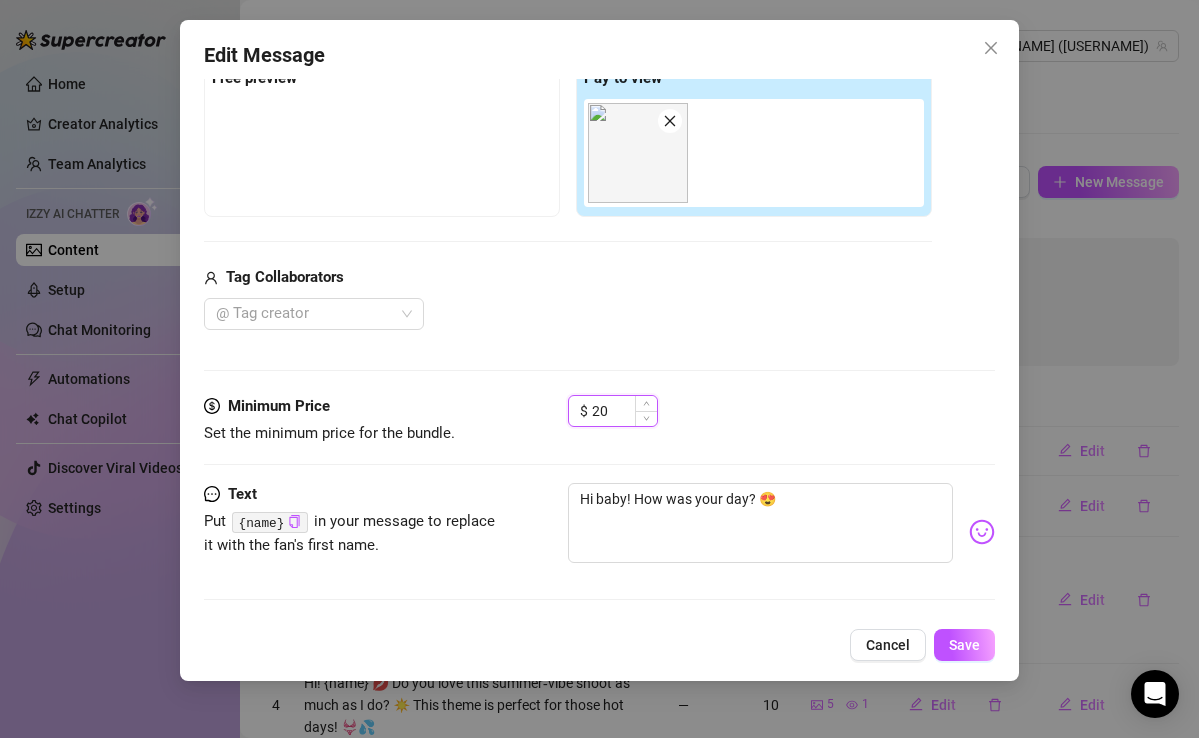 drag, startPoint x: 630, startPoint y: 411, endPoint x: 571, endPoint y: 411, distance: 59 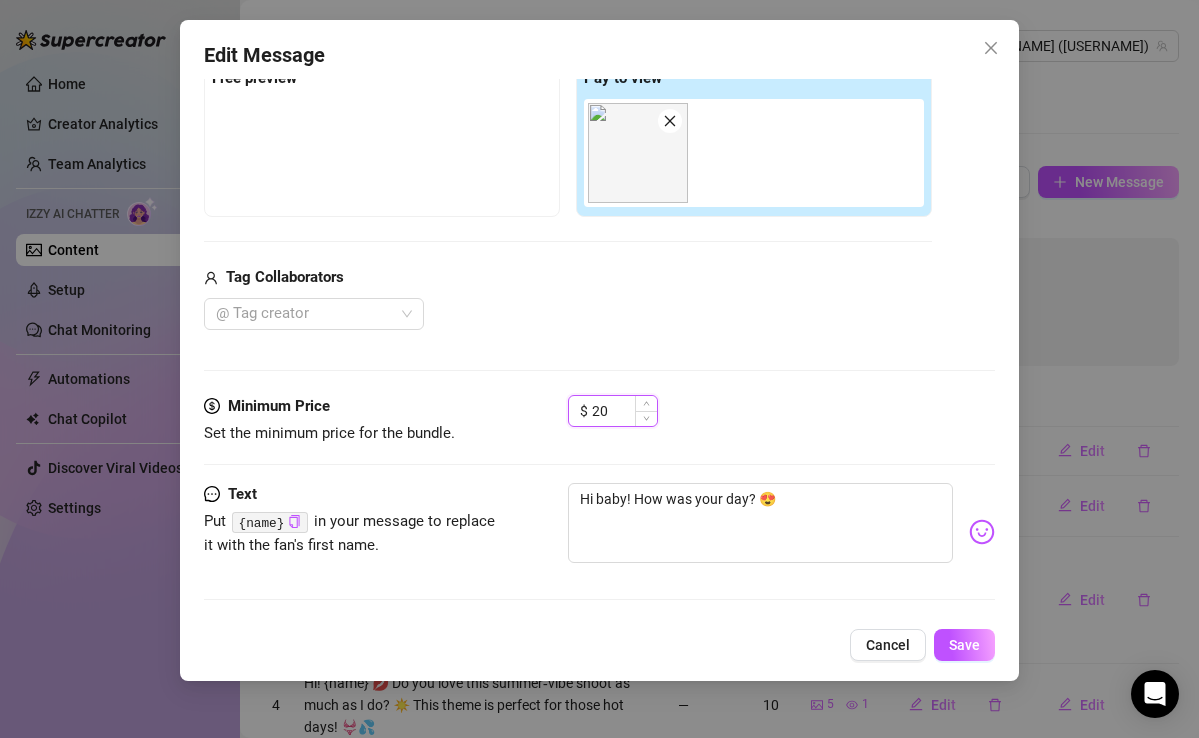 click on "$ 20" at bounding box center [613, 411] 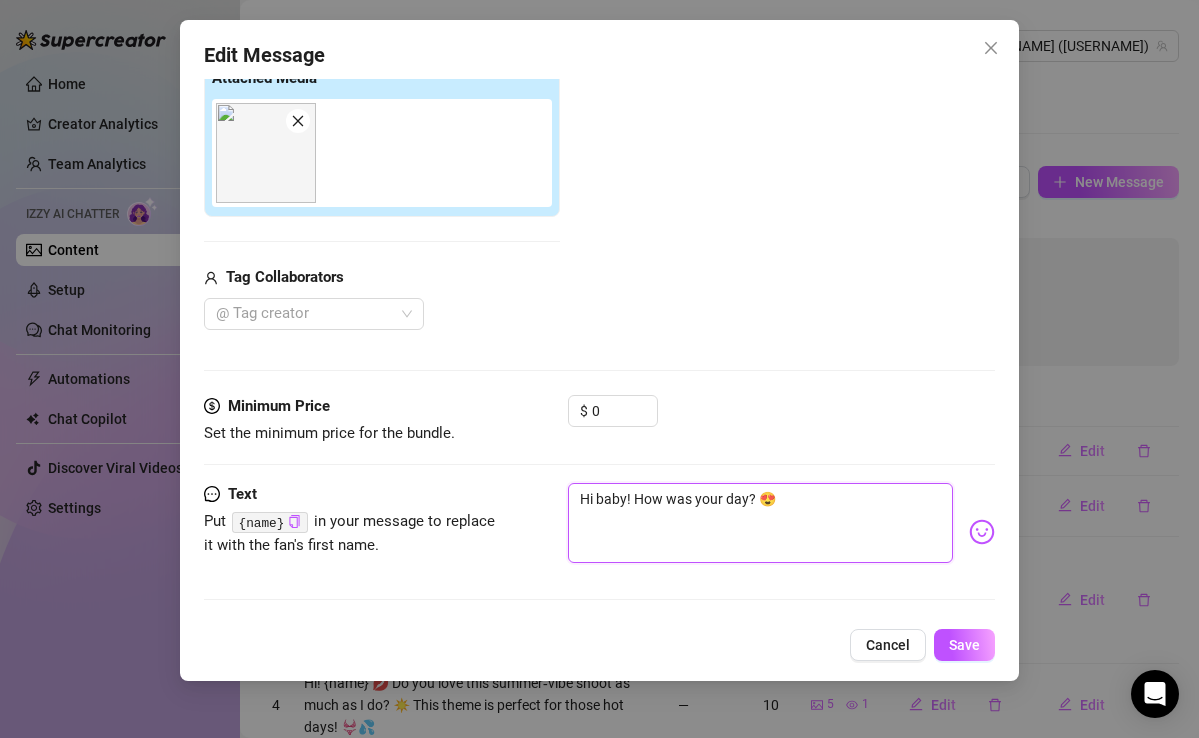 click on "Hi baby! How was your day? 😍" at bounding box center (760, 523) 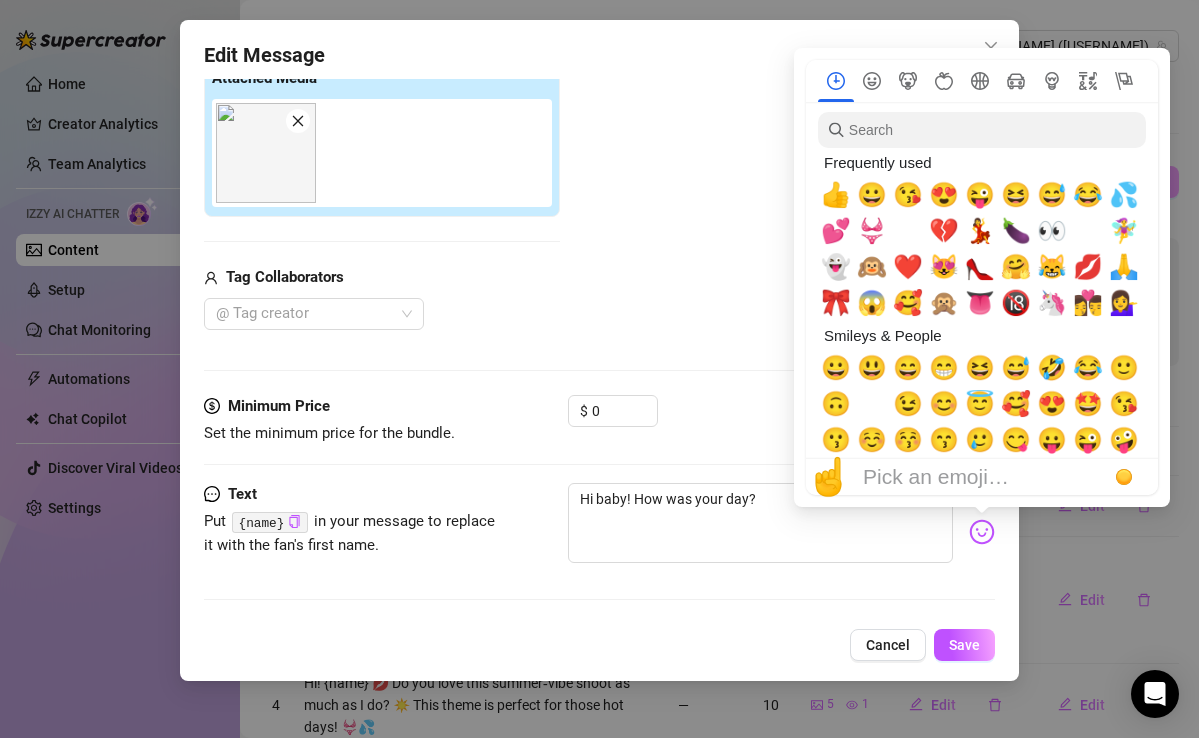 click at bounding box center [982, 532] 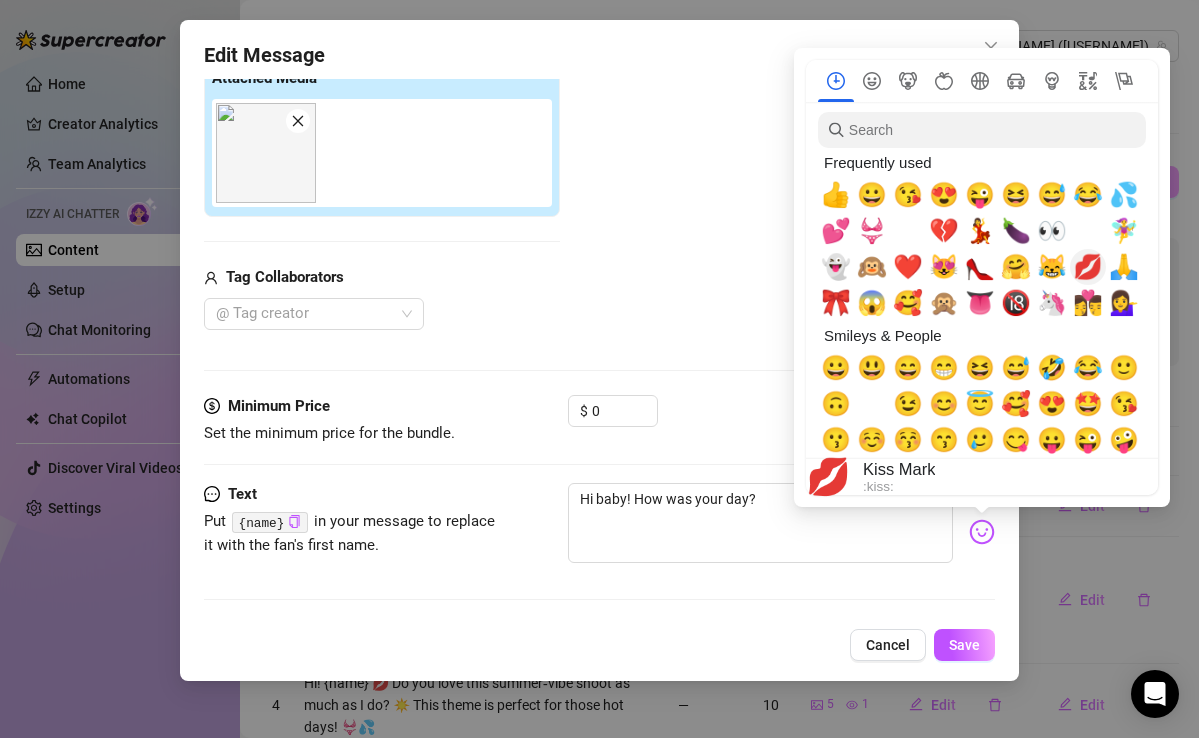 click on "💋" at bounding box center (1088, 267) 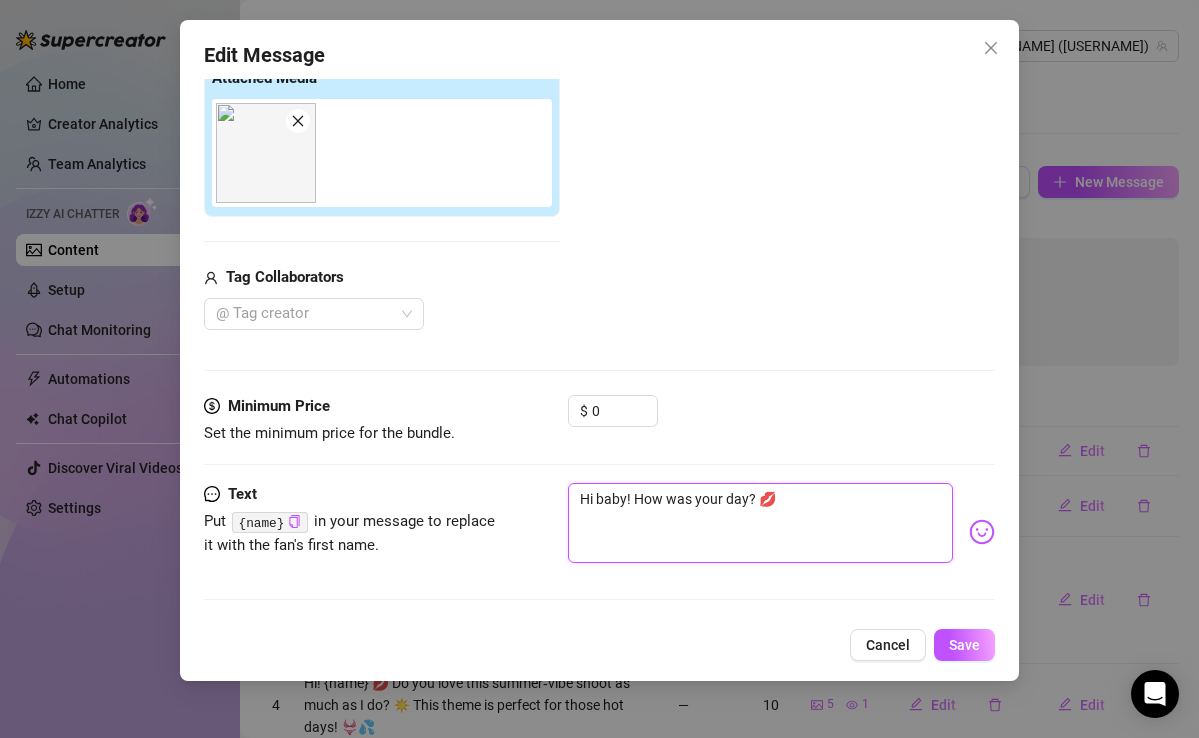 click on "Hi baby! How was your day? 💋" at bounding box center [760, 523] 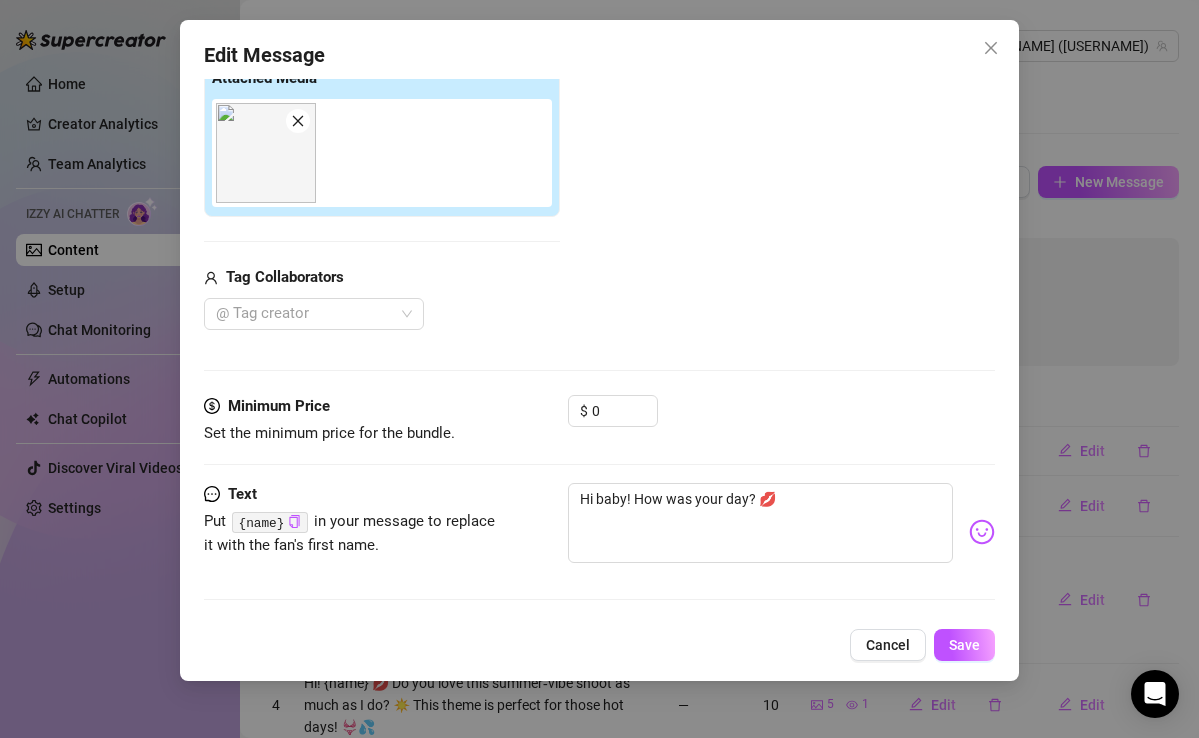 click on "Hi baby! How was your day? 💋" at bounding box center [781, 532] 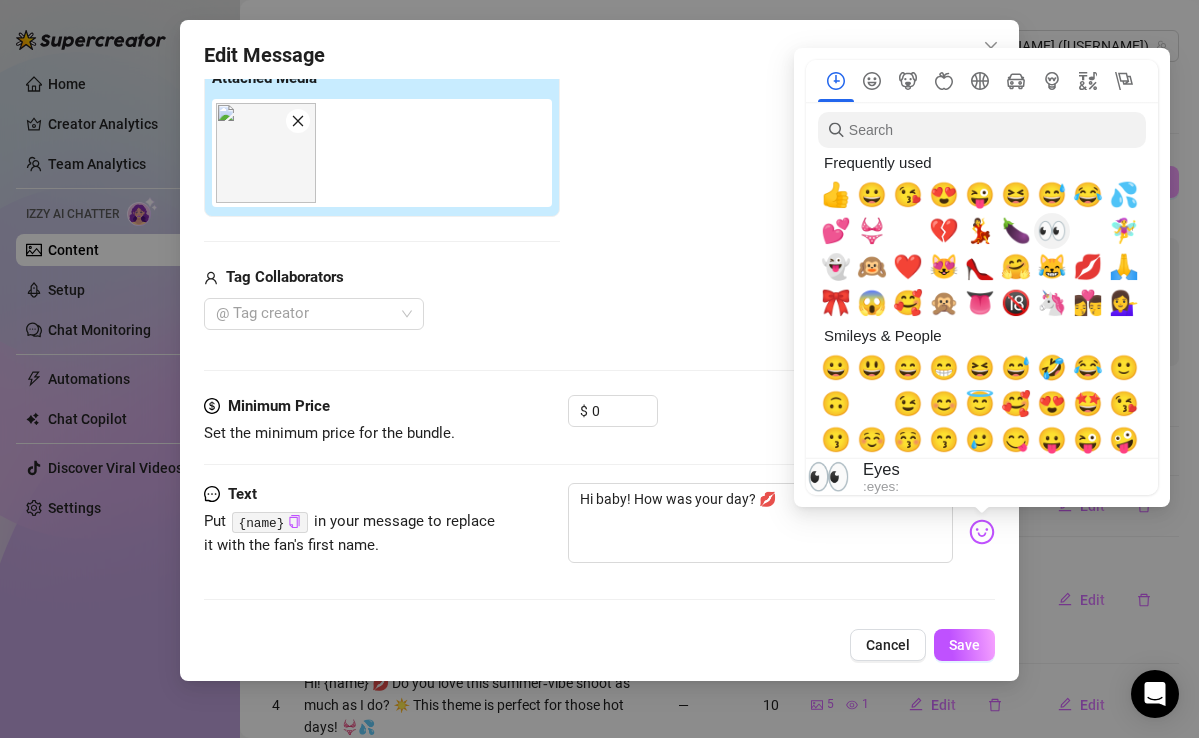 click on "👀" at bounding box center (1052, 231) 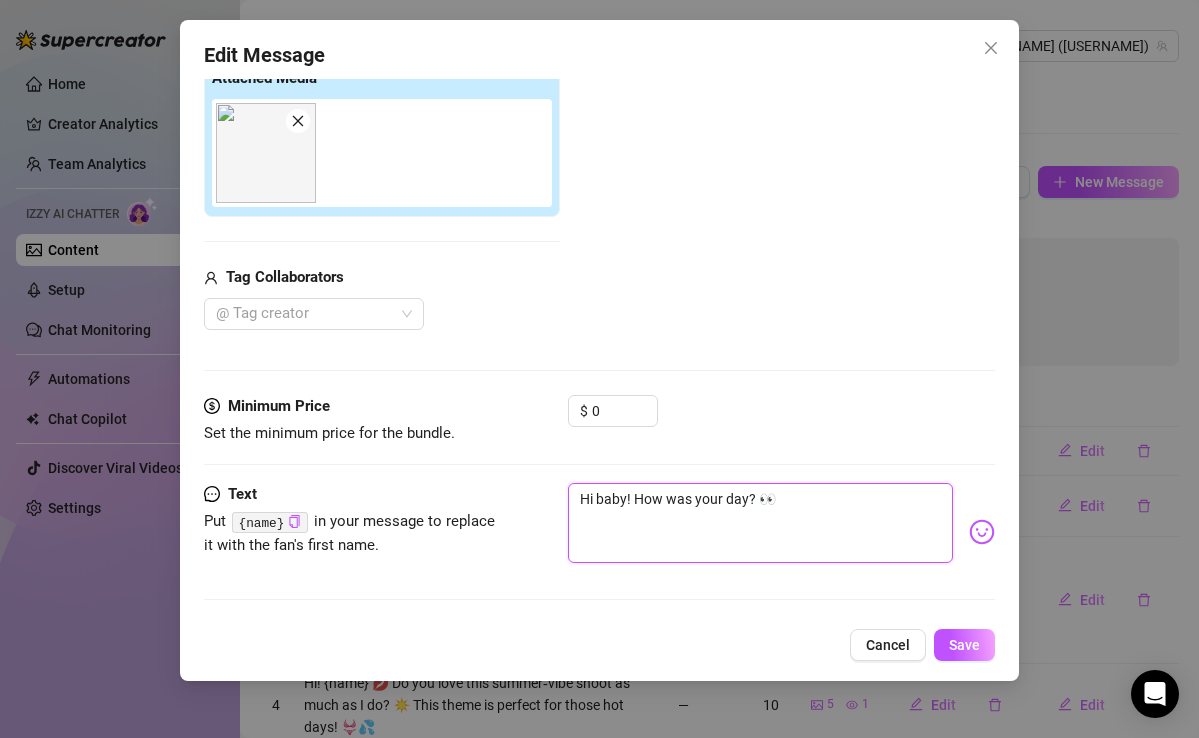 click on "Hi baby! How was your day? 👀" at bounding box center (760, 523) 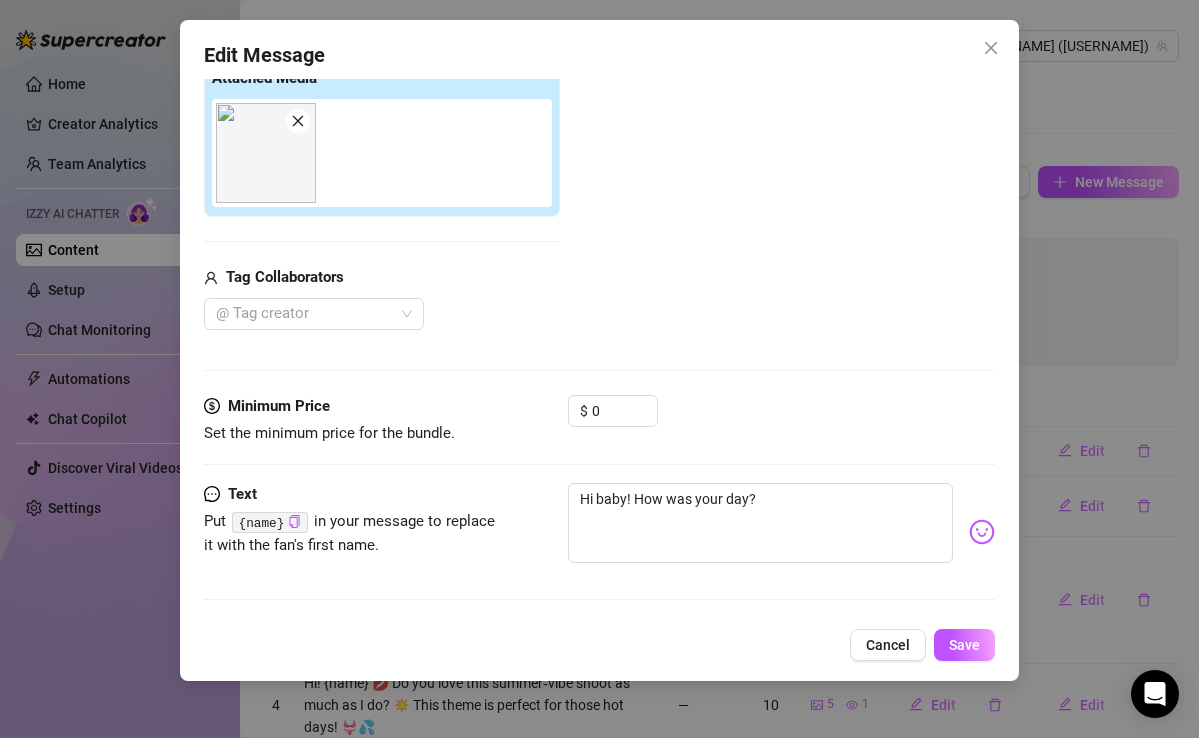 click at bounding box center (982, 532) 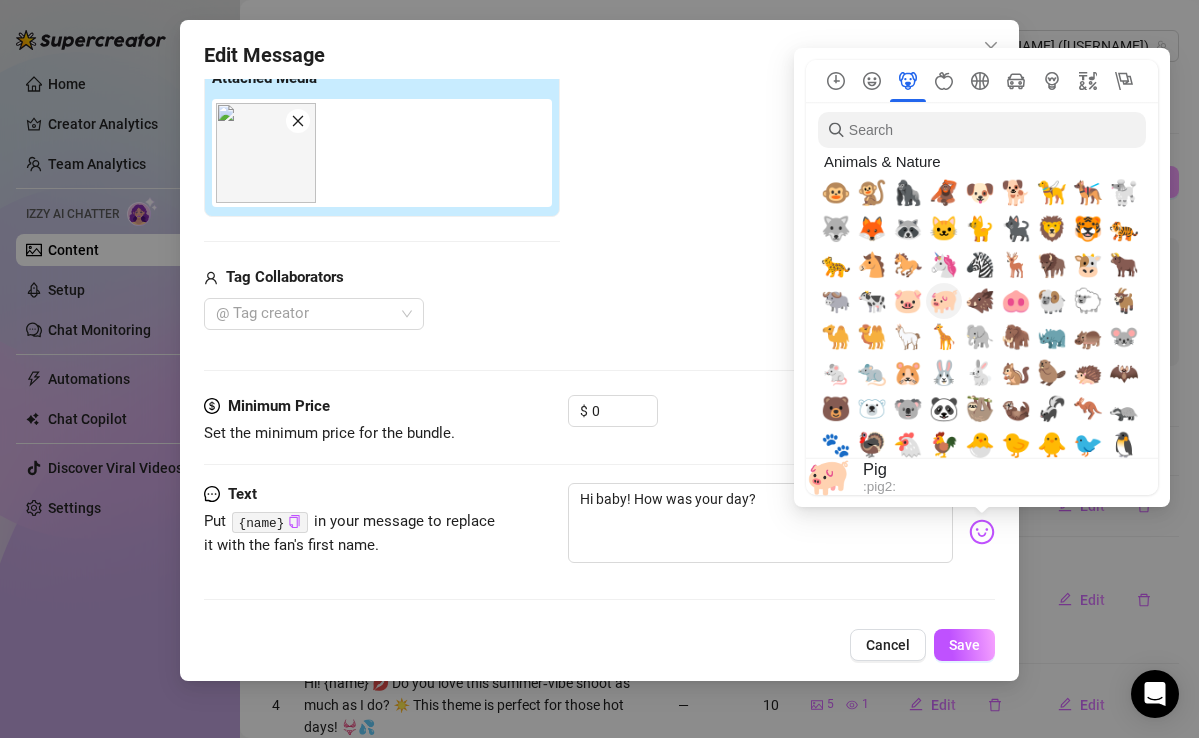 scroll, scrollTop: 2499, scrollLeft: 0, axis: vertical 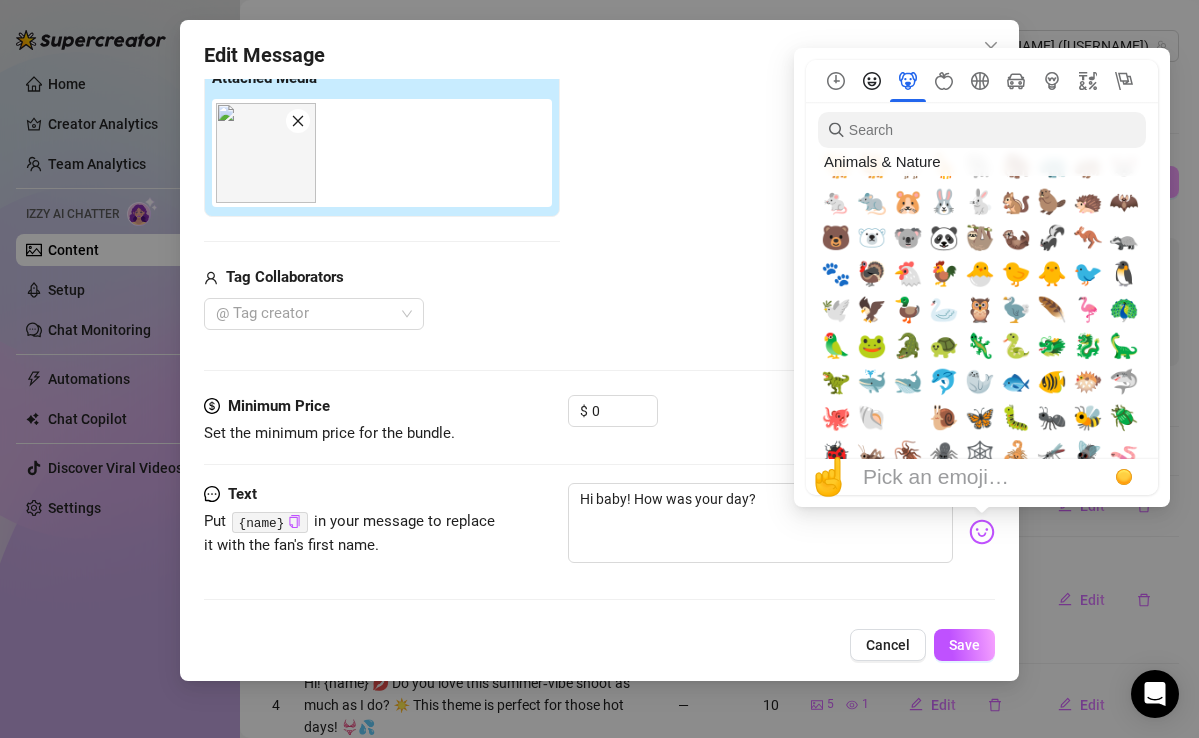 click 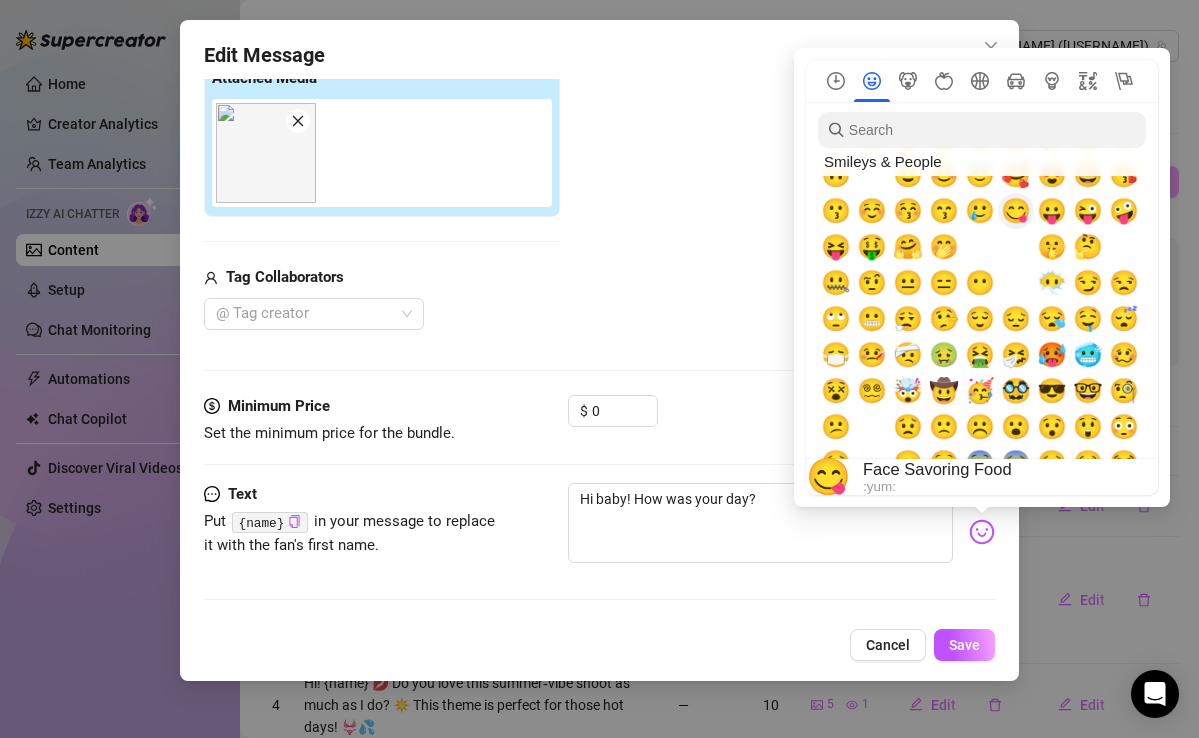 scroll, scrollTop: 205, scrollLeft: 0, axis: vertical 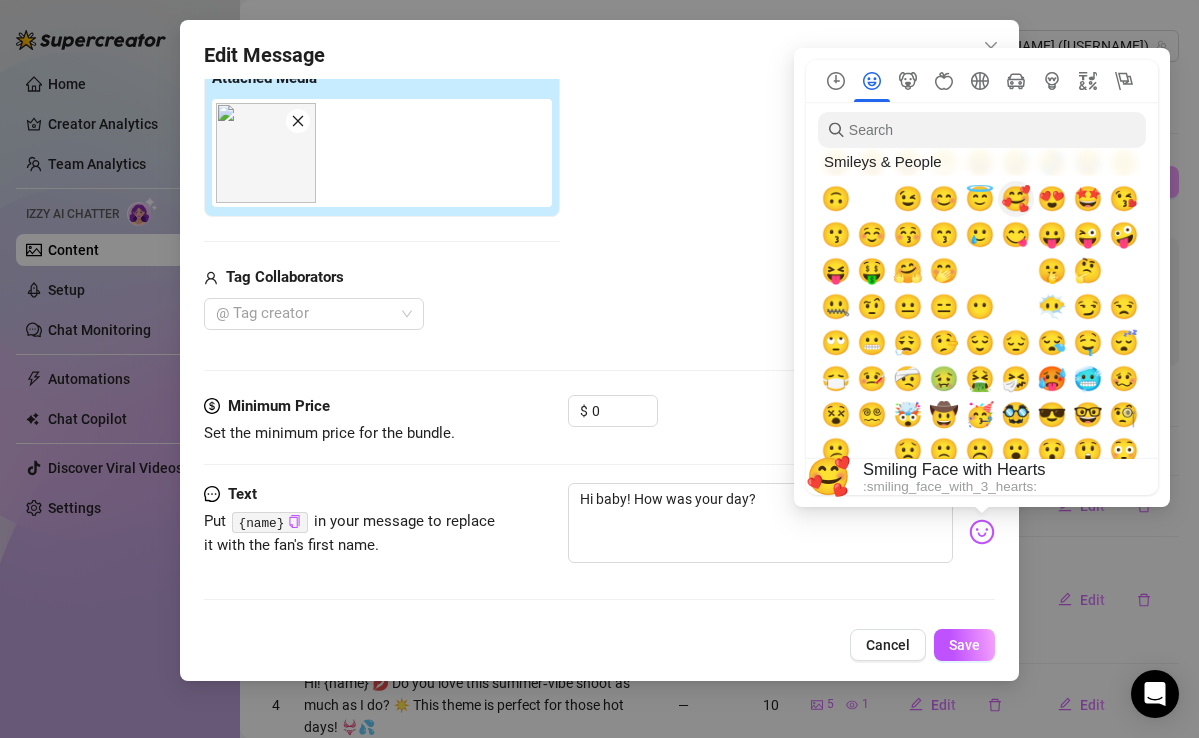 click on "🥰" at bounding box center (1016, 199) 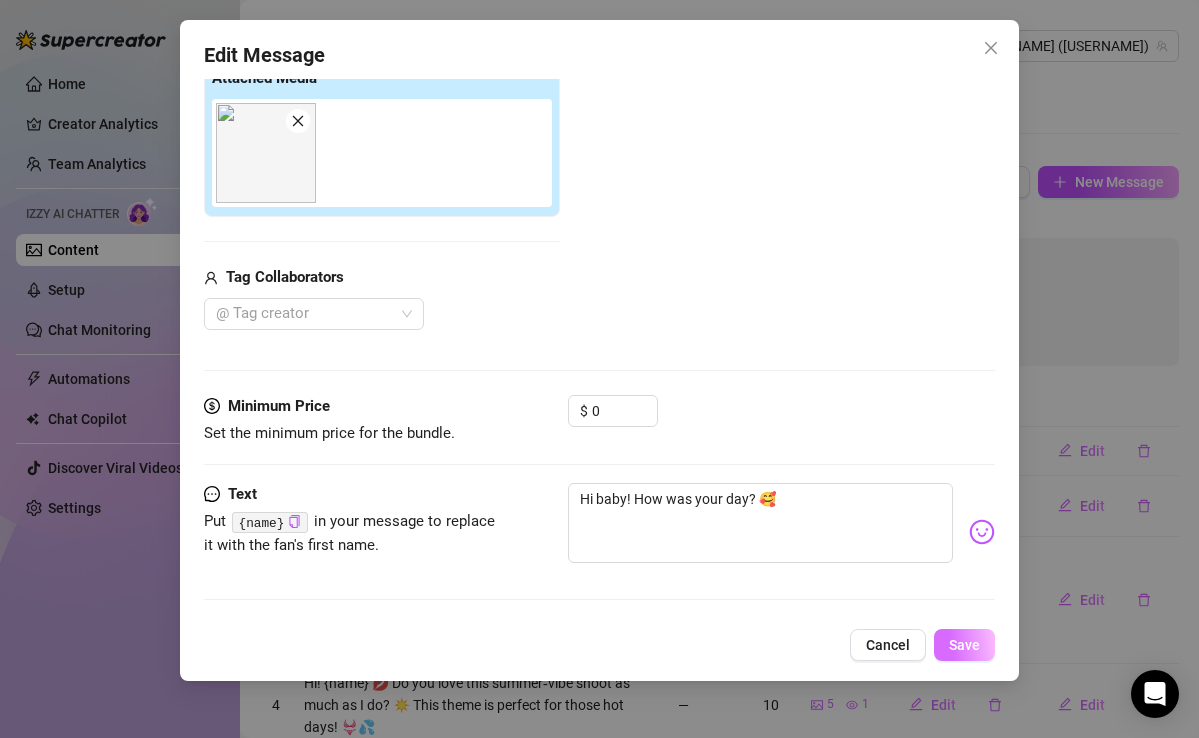click on "Save" at bounding box center [964, 645] 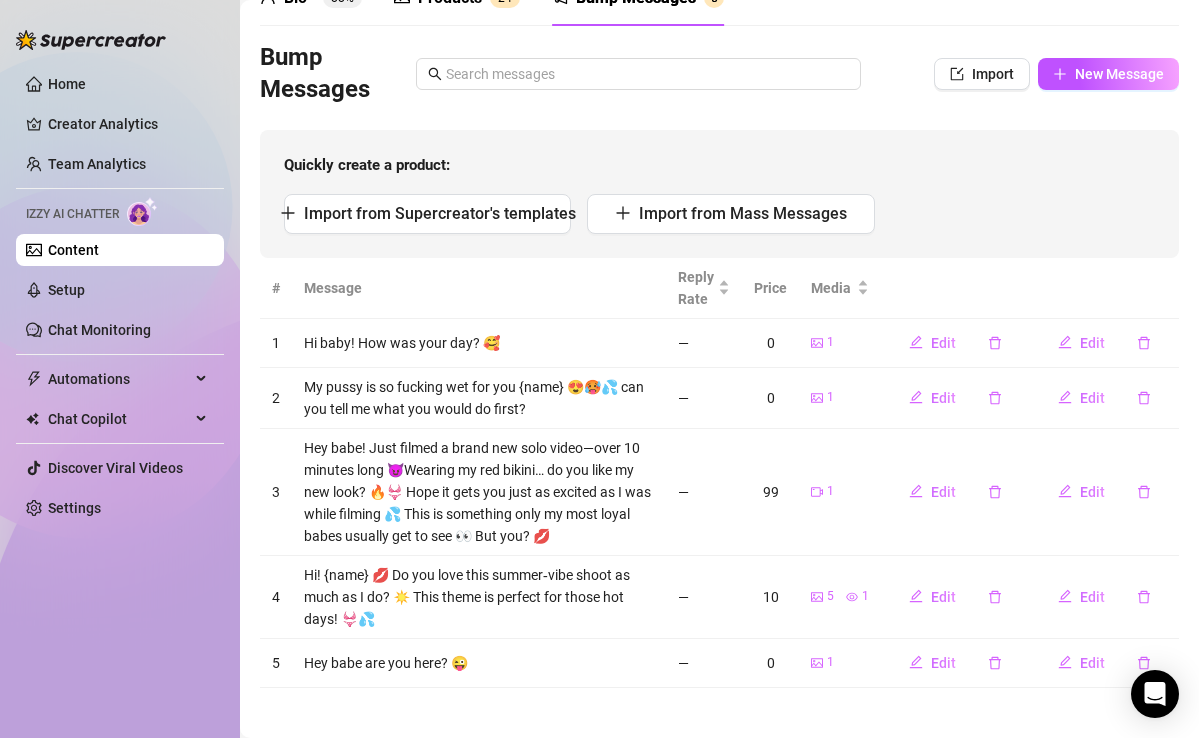 scroll, scrollTop: 117, scrollLeft: 0, axis: vertical 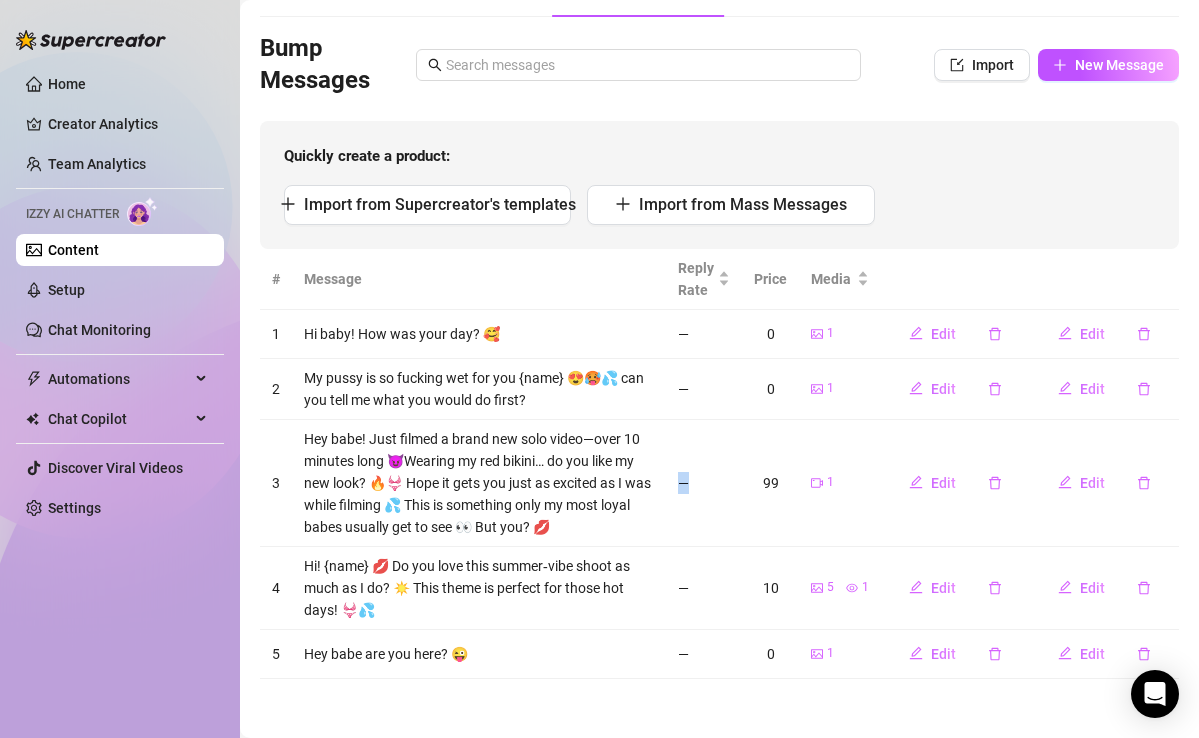 drag, startPoint x: 721, startPoint y: 423, endPoint x: 721, endPoint y: 527, distance: 104 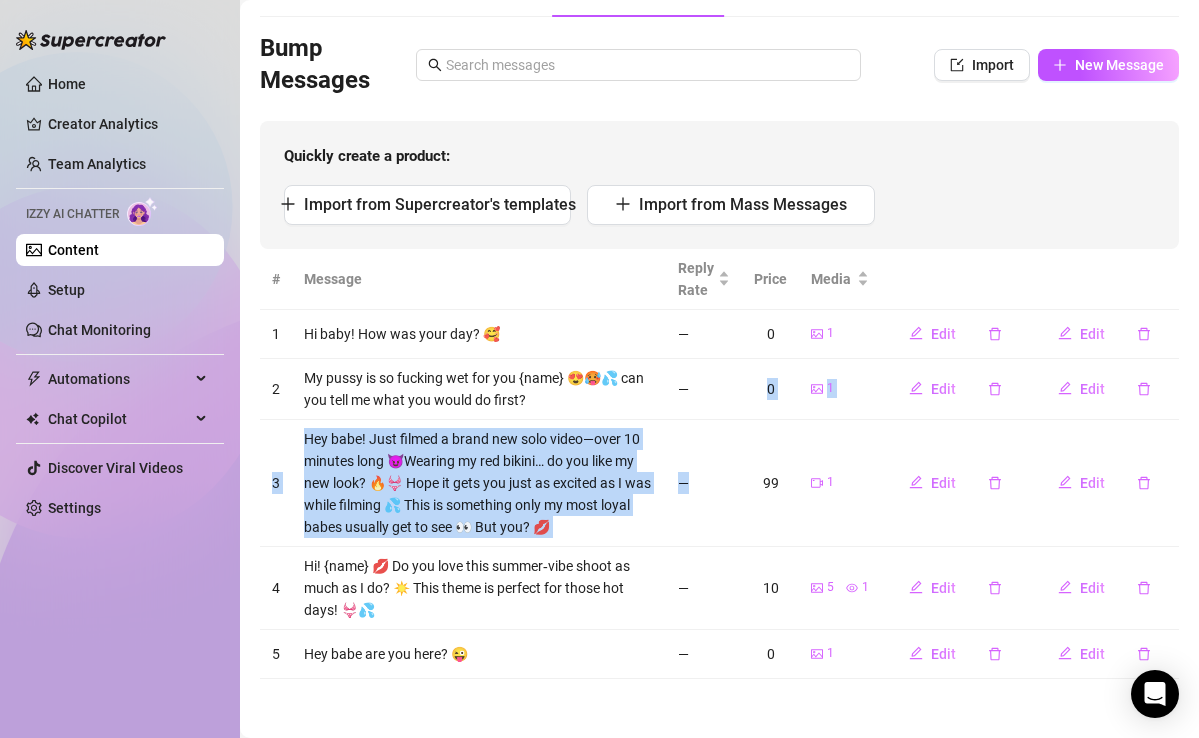 drag, startPoint x: 684, startPoint y: 502, endPoint x: 693, endPoint y: 414, distance: 88.45903 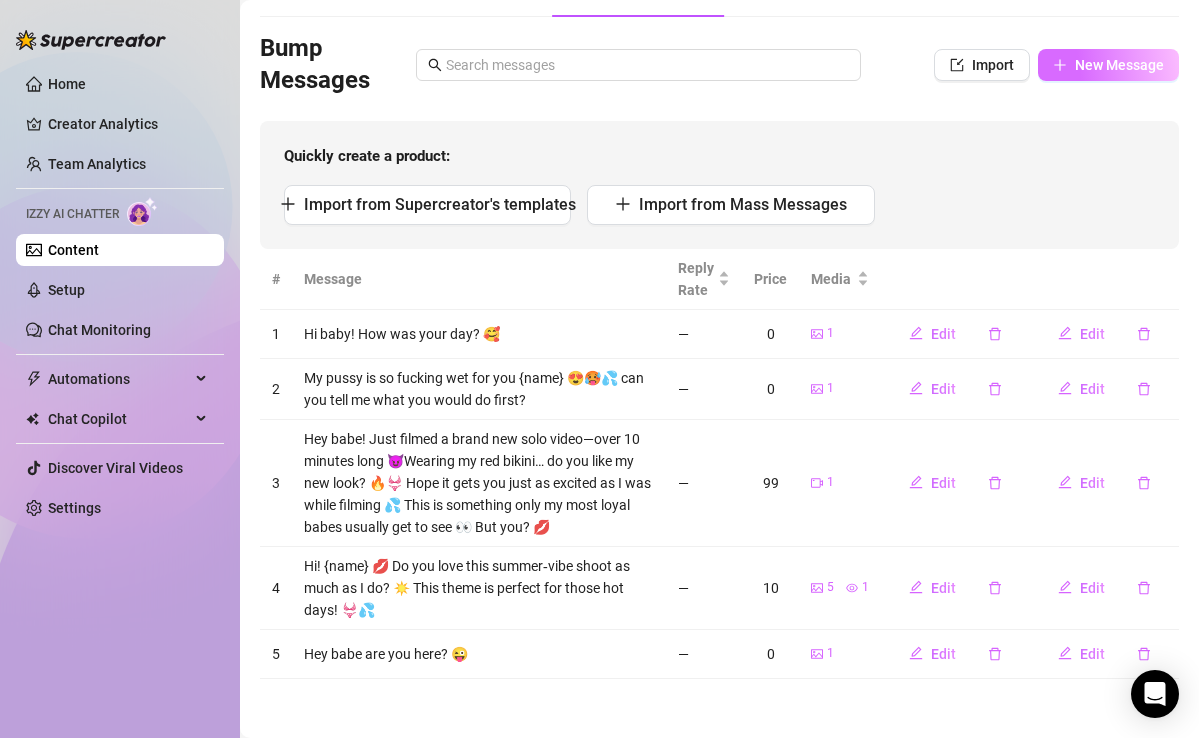 click on "New Message" at bounding box center (1119, 65) 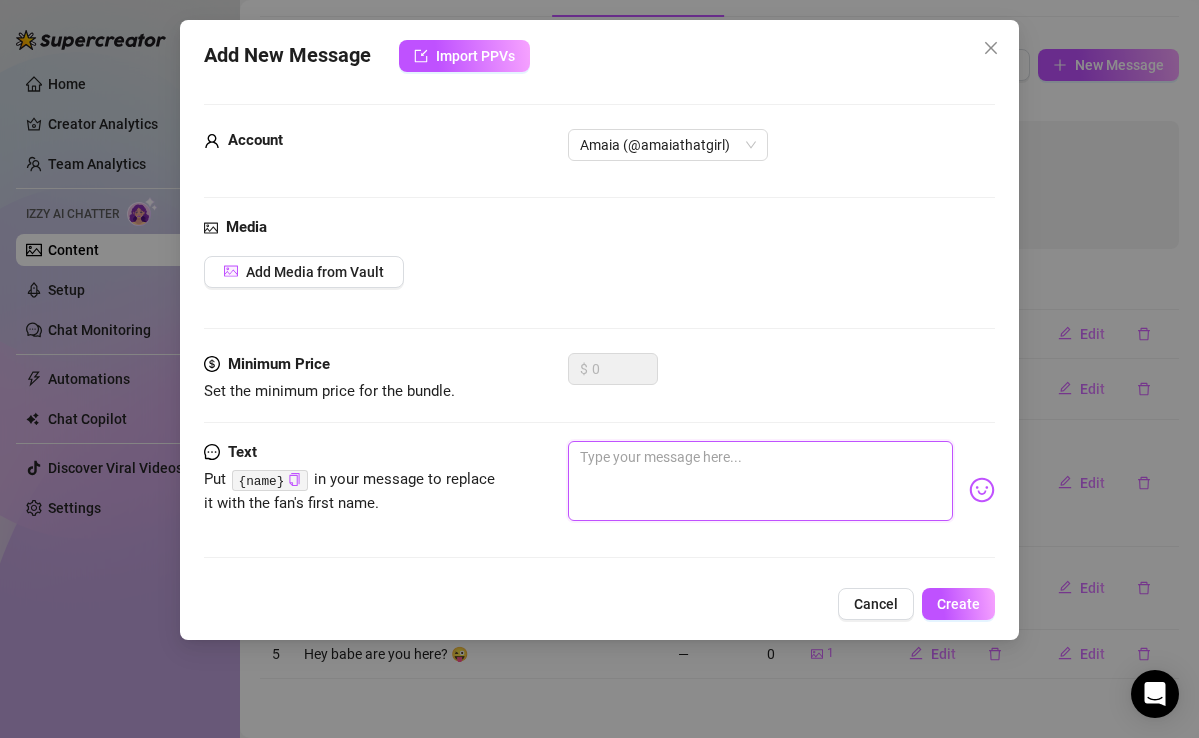 click at bounding box center (760, 481) 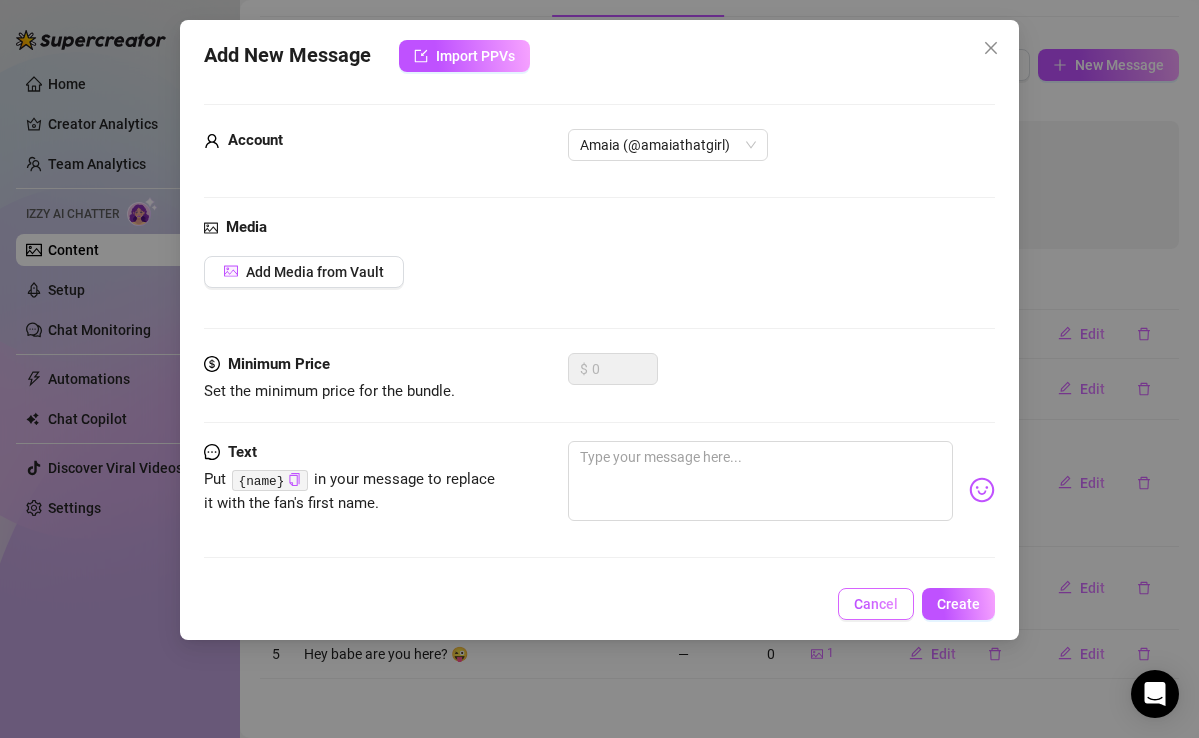 click on "Cancel" at bounding box center [876, 604] 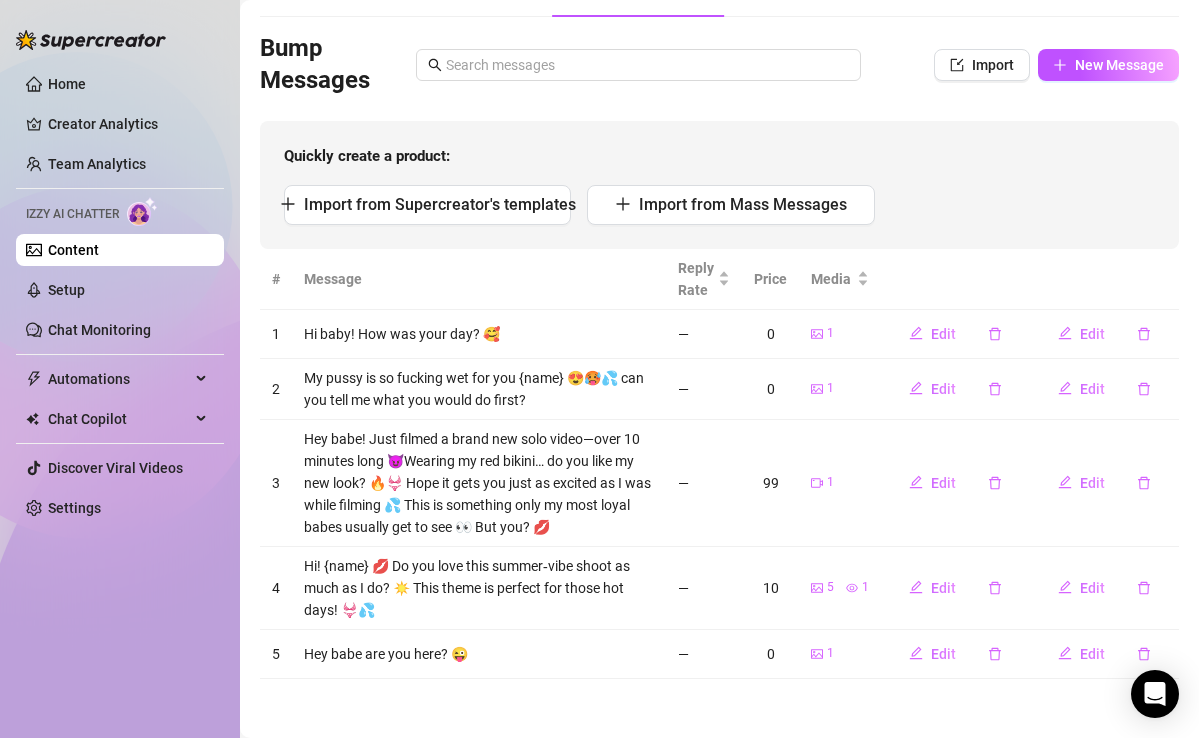 scroll, scrollTop: 0, scrollLeft: 0, axis: both 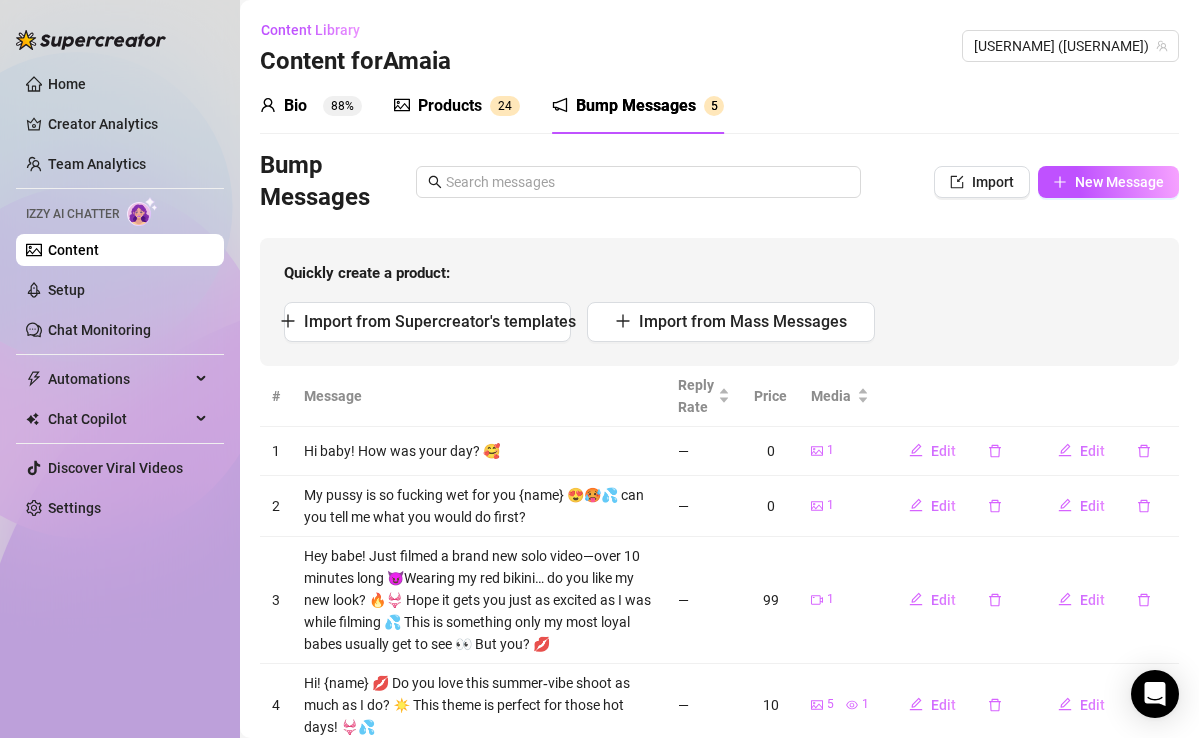 click on "Products" at bounding box center [450, 106] 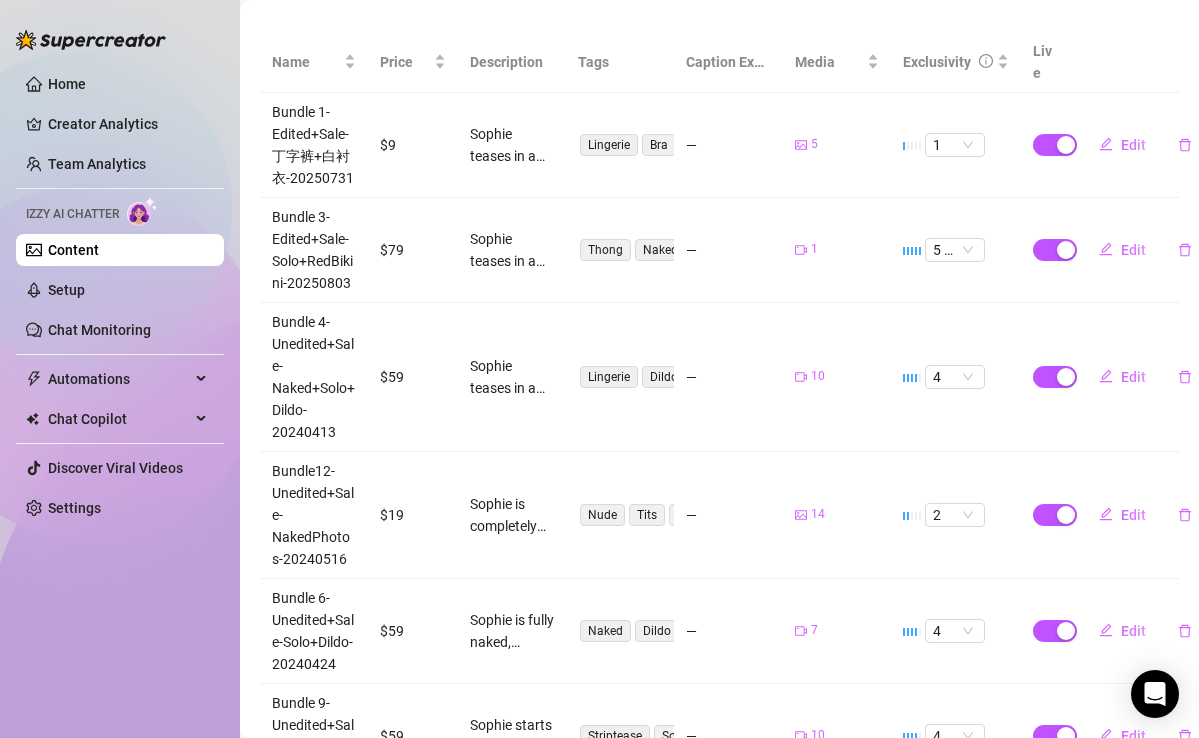 scroll, scrollTop: 412, scrollLeft: 7, axis: both 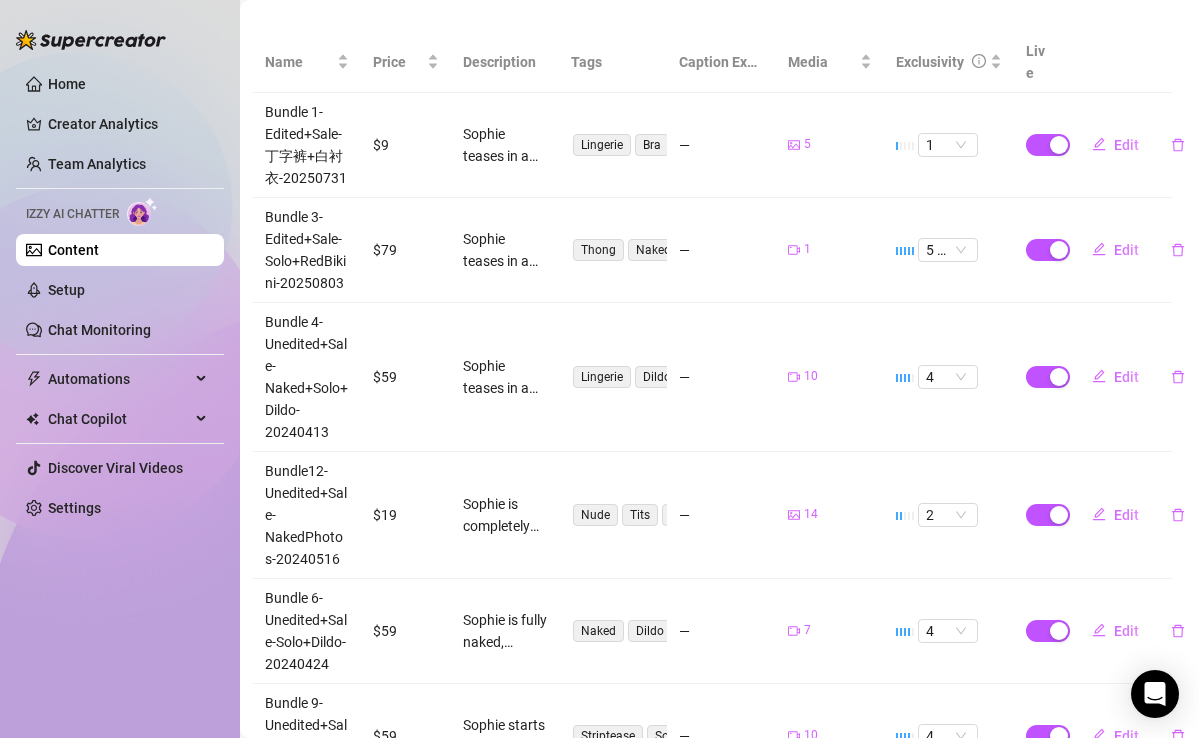 click on "$79" at bounding box center (406, 250) 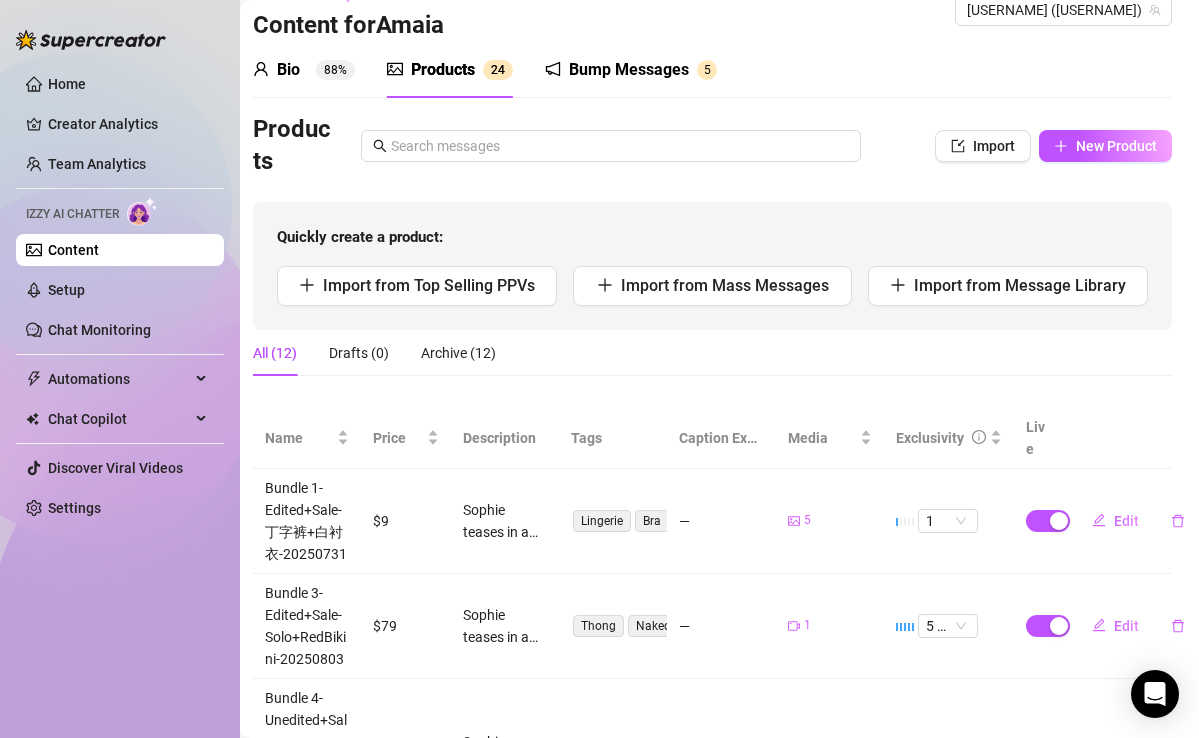 scroll, scrollTop: 24, scrollLeft: 7, axis: both 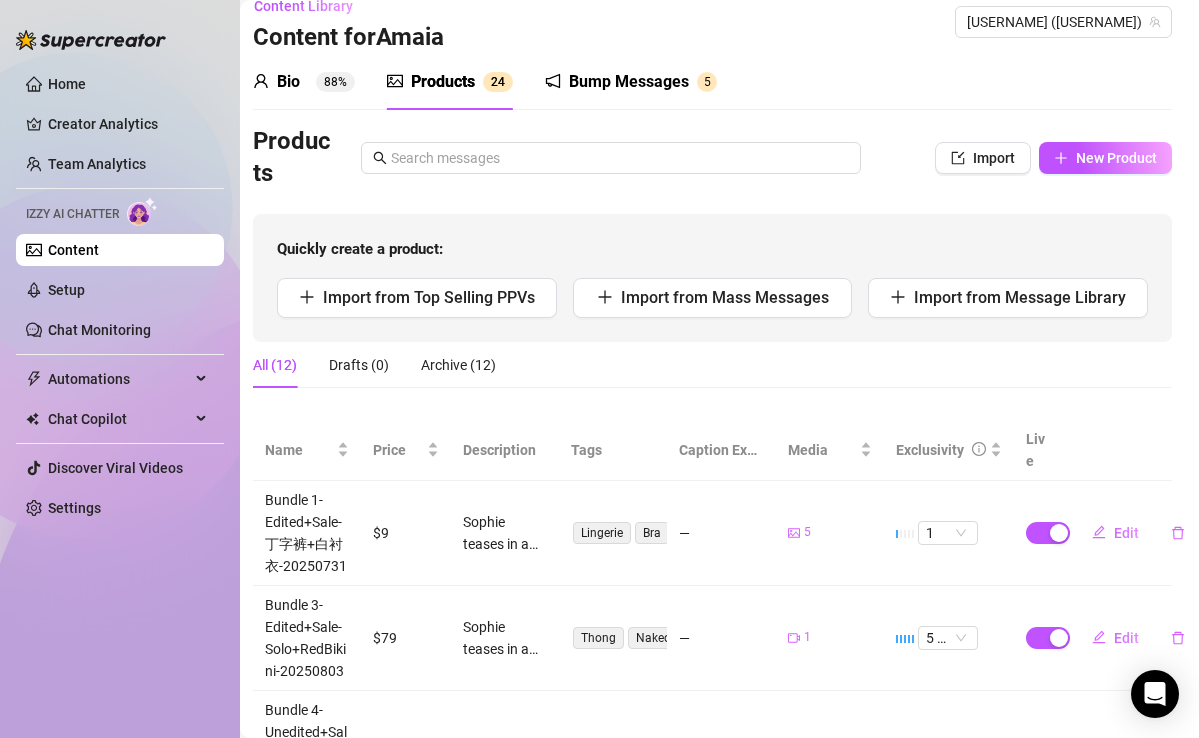 click on "Bump Messages 5" at bounding box center [631, 82] 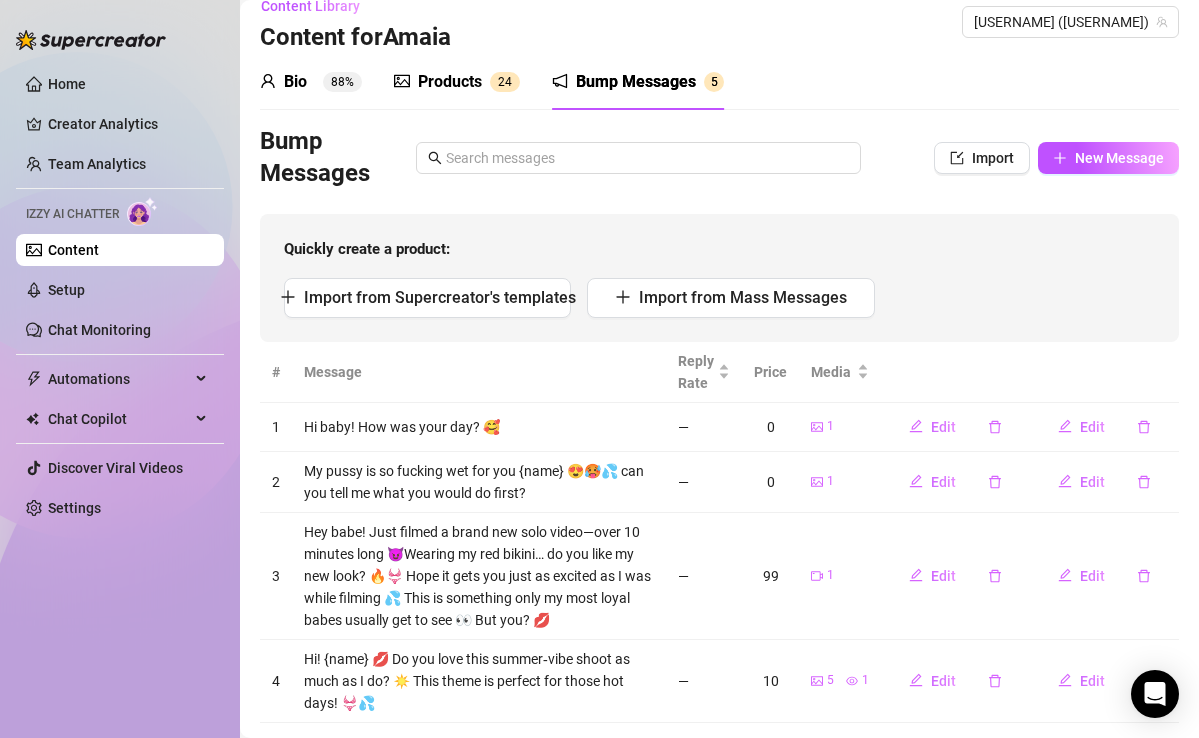 scroll, scrollTop: 24, scrollLeft: 0, axis: vertical 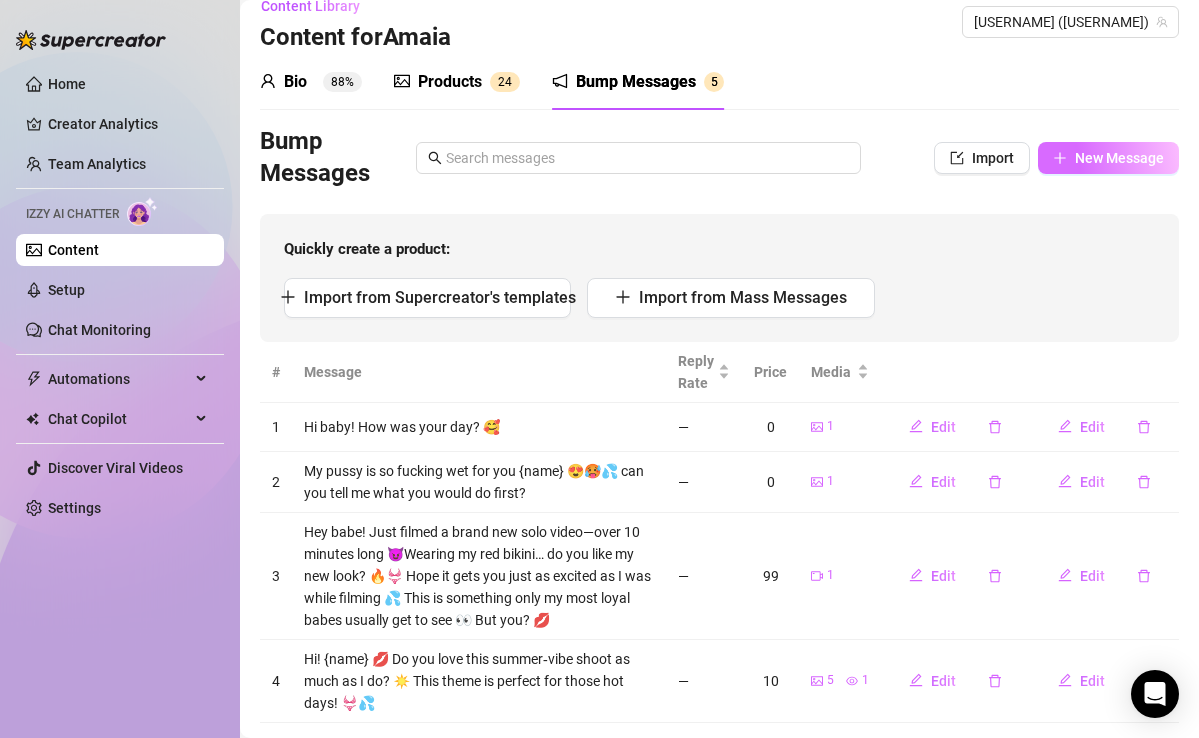 click on "New Message" at bounding box center [1119, 158] 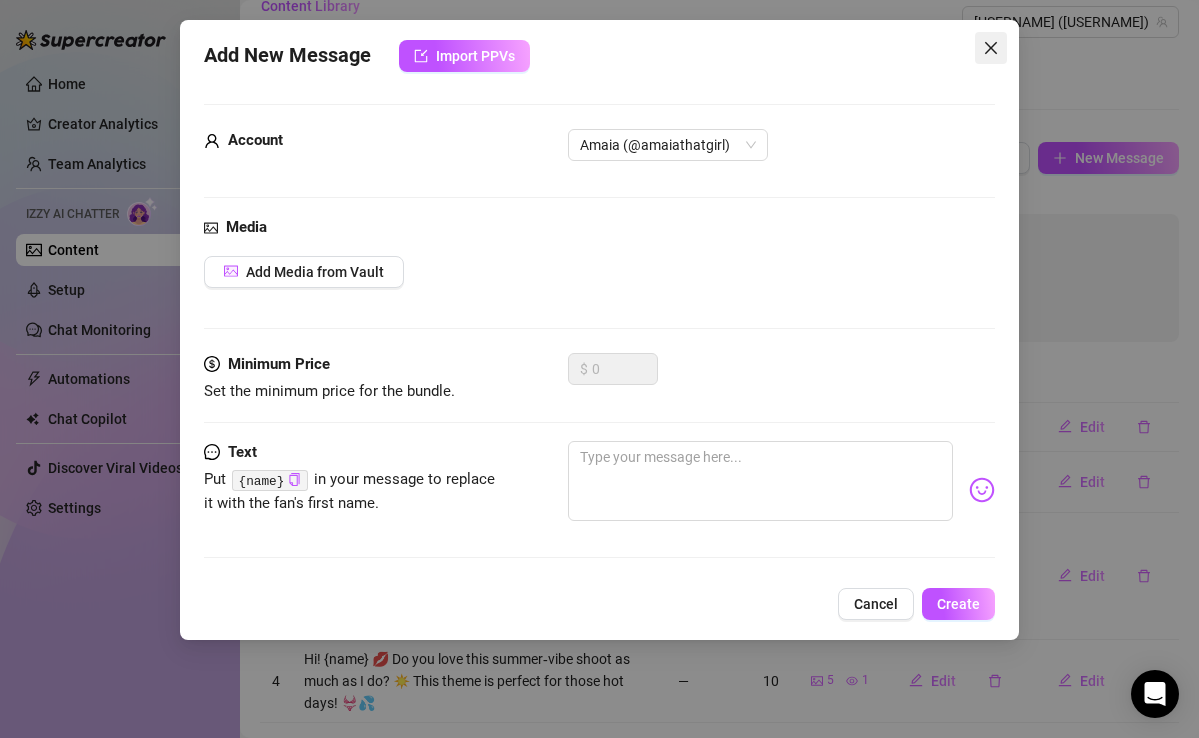 click 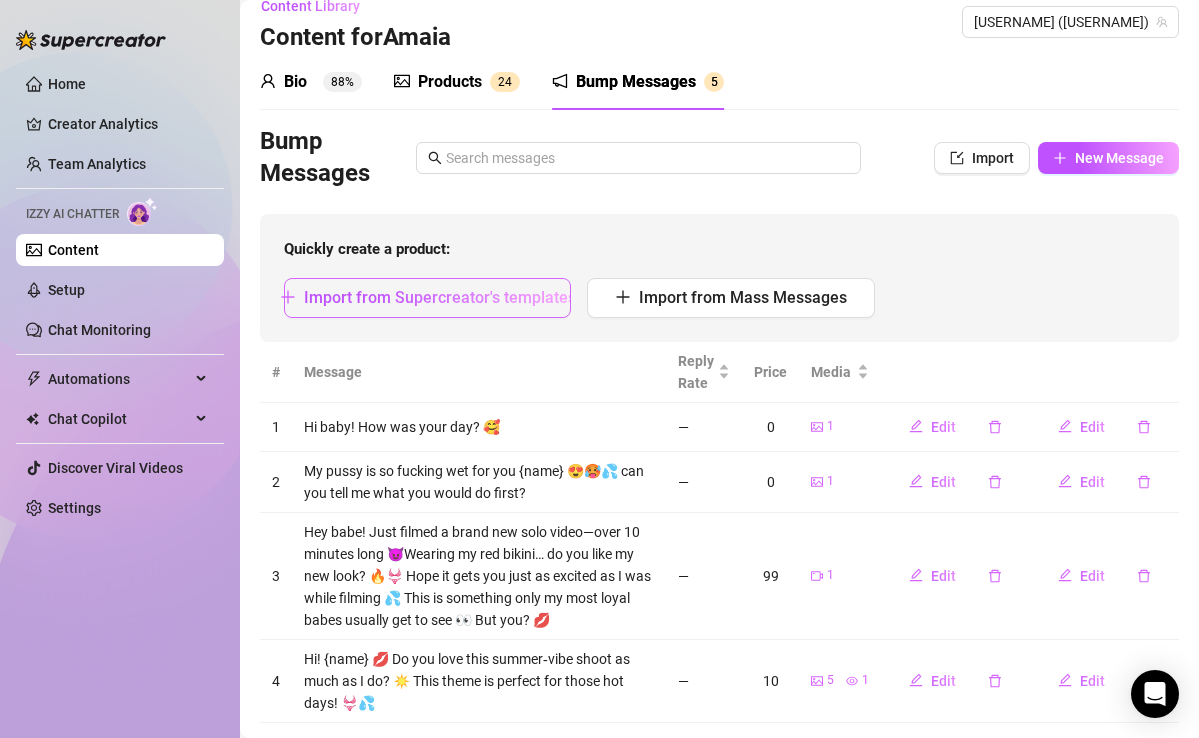 click on "Import from Supercreator's templates" at bounding box center [440, 297] 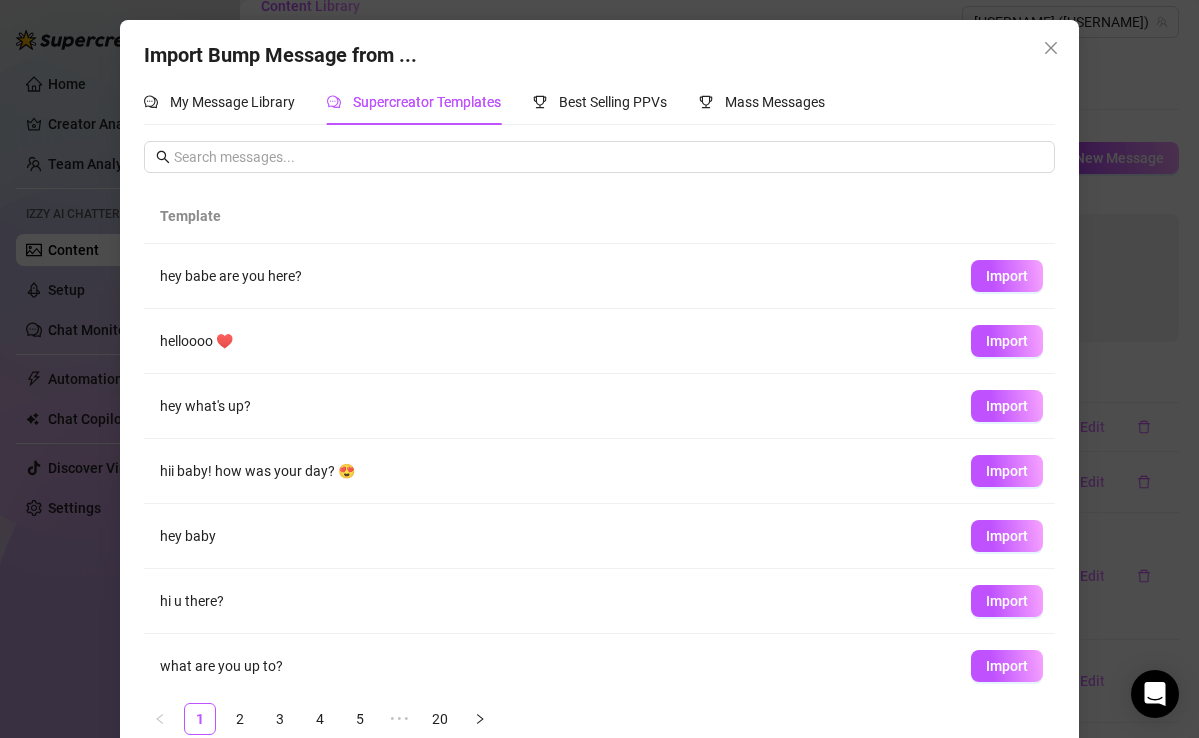 scroll, scrollTop: 207, scrollLeft: 0, axis: vertical 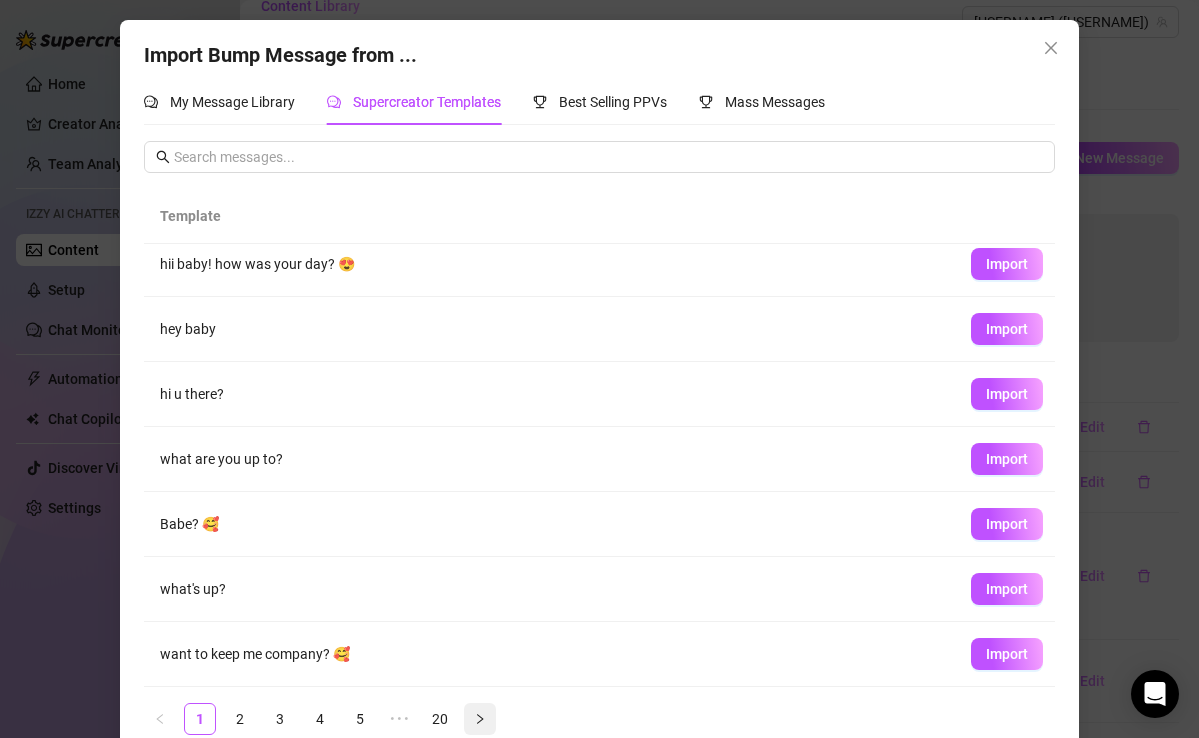 click 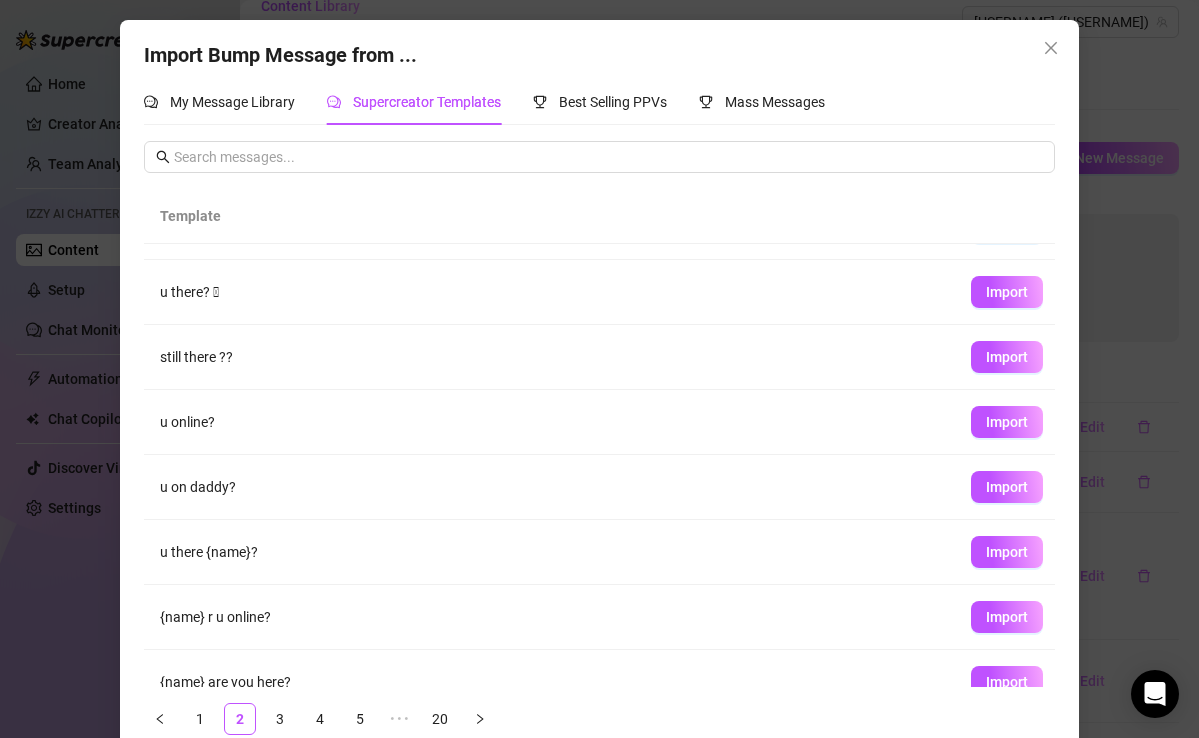 scroll, scrollTop: 207, scrollLeft: 0, axis: vertical 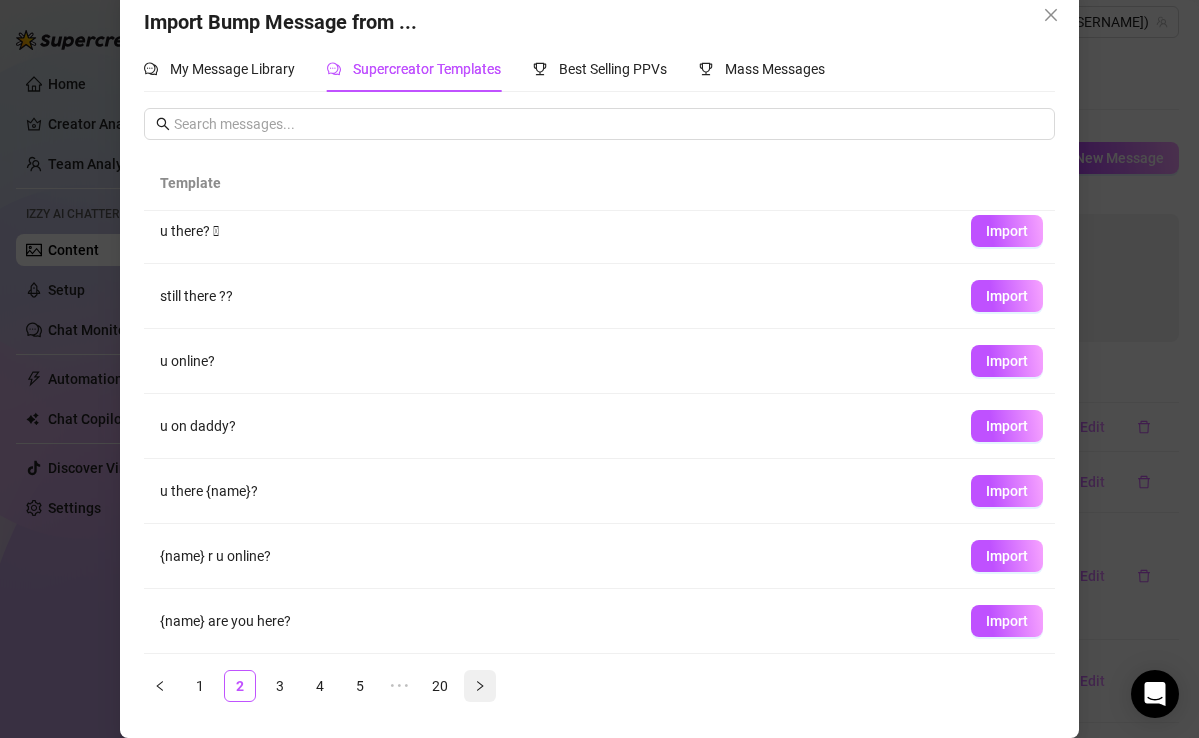 click 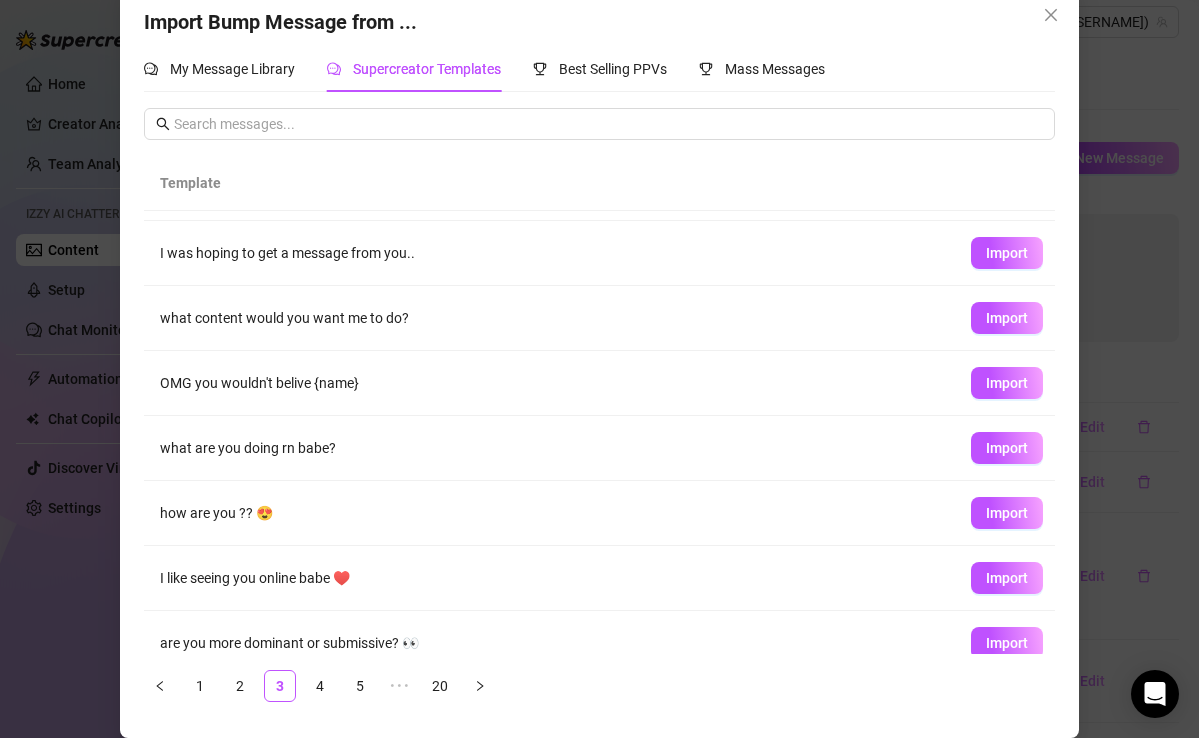 scroll, scrollTop: 207, scrollLeft: 0, axis: vertical 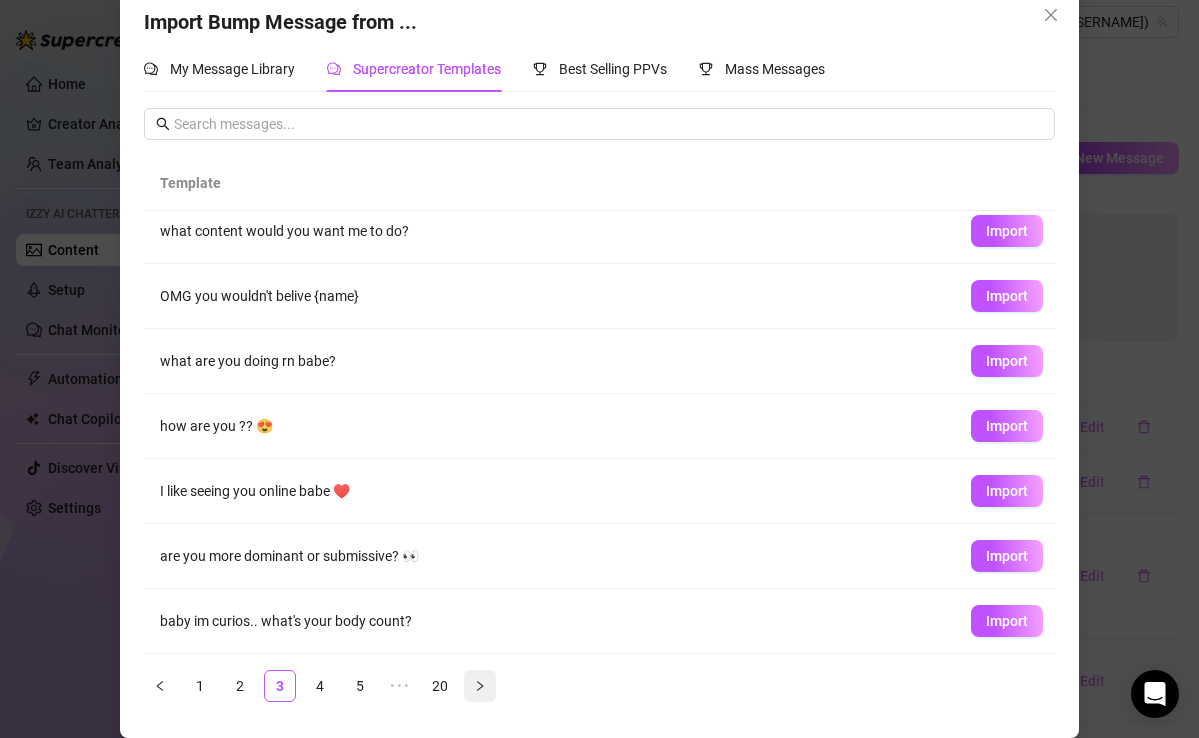 click 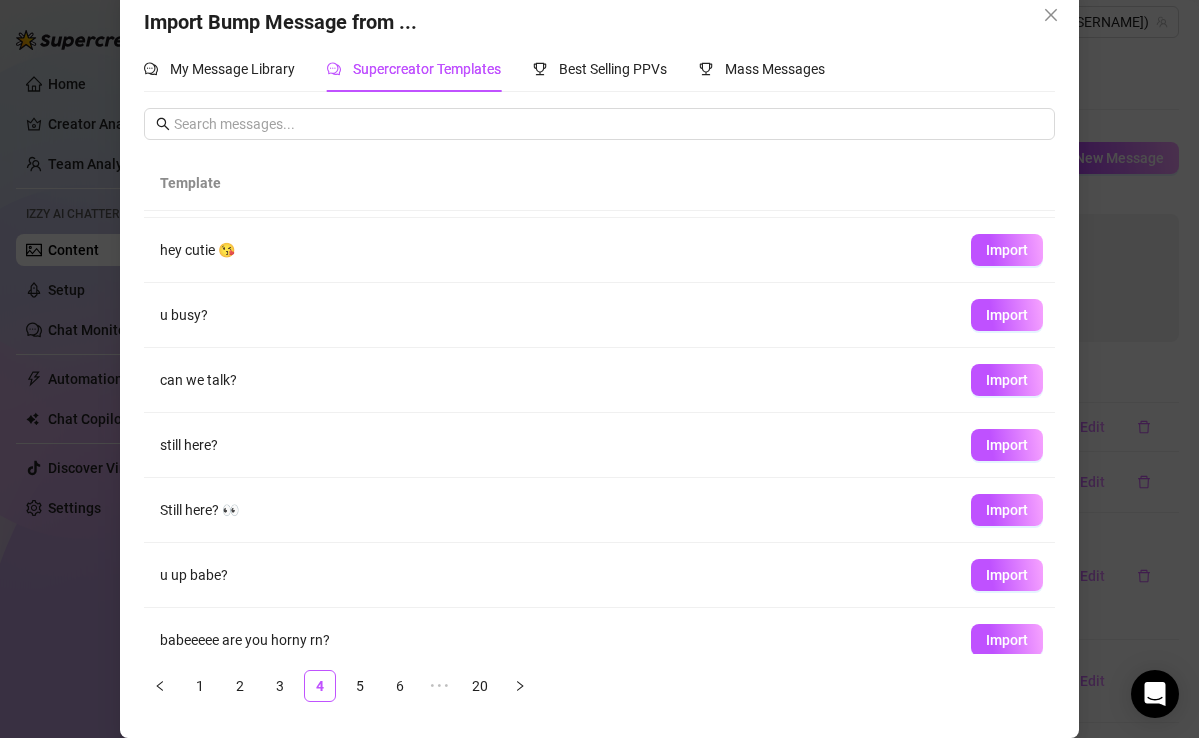 scroll, scrollTop: 207, scrollLeft: 0, axis: vertical 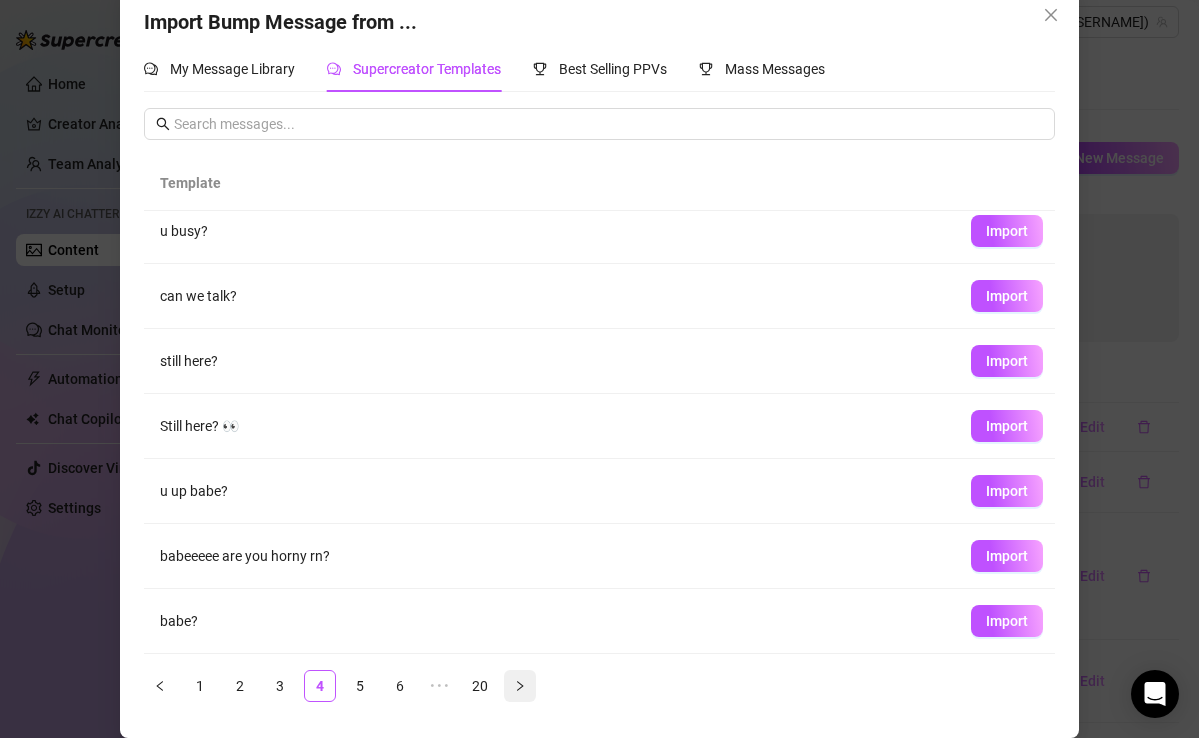 click 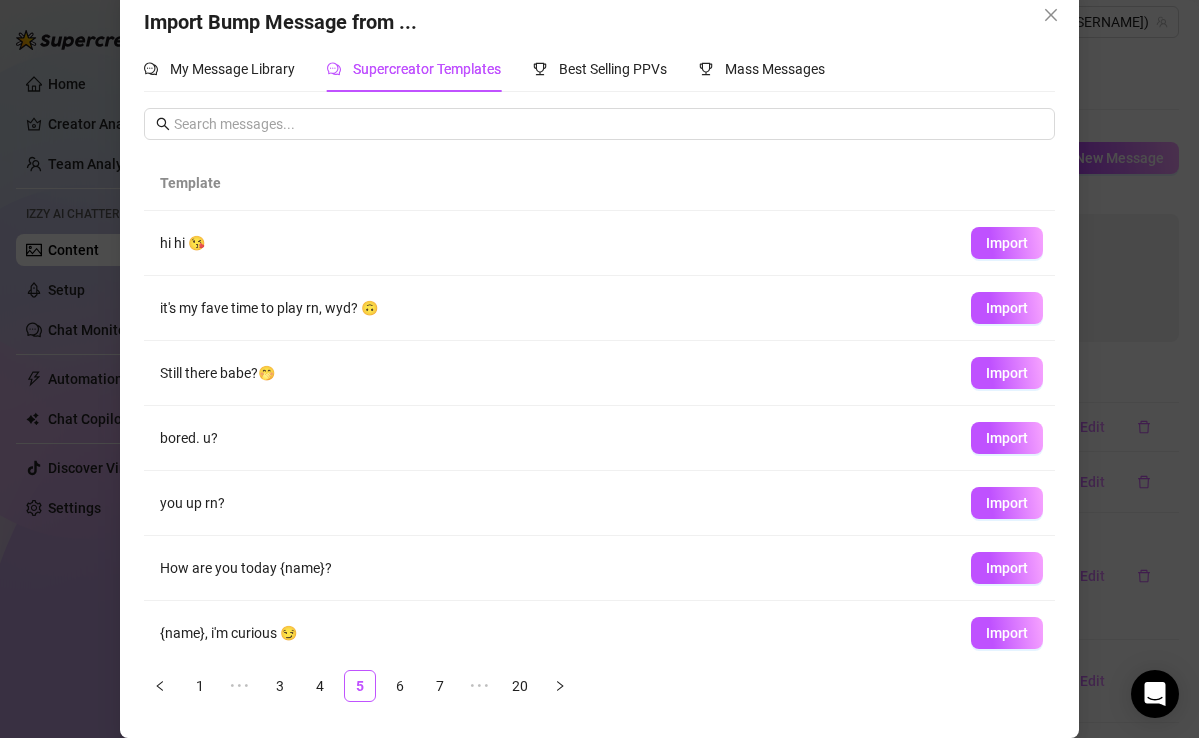 scroll, scrollTop: 207, scrollLeft: 0, axis: vertical 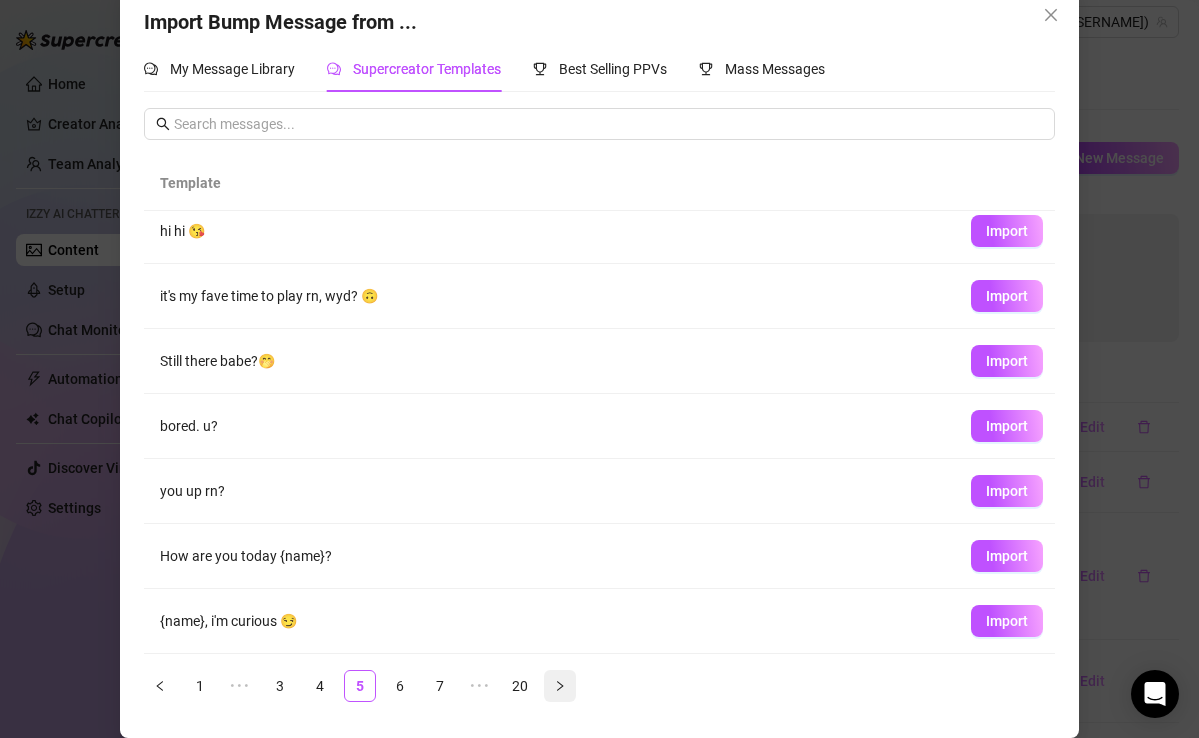 click 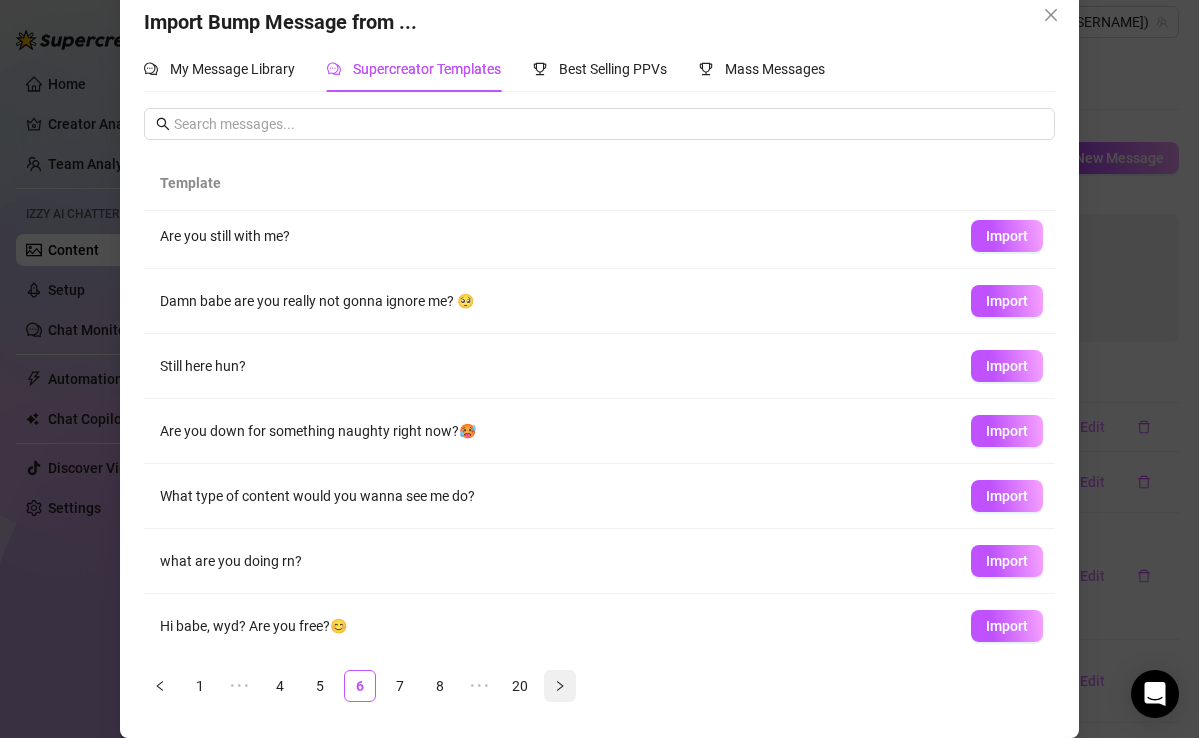 scroll, scrollTop: 0, scrollLeft: 0, axis: both 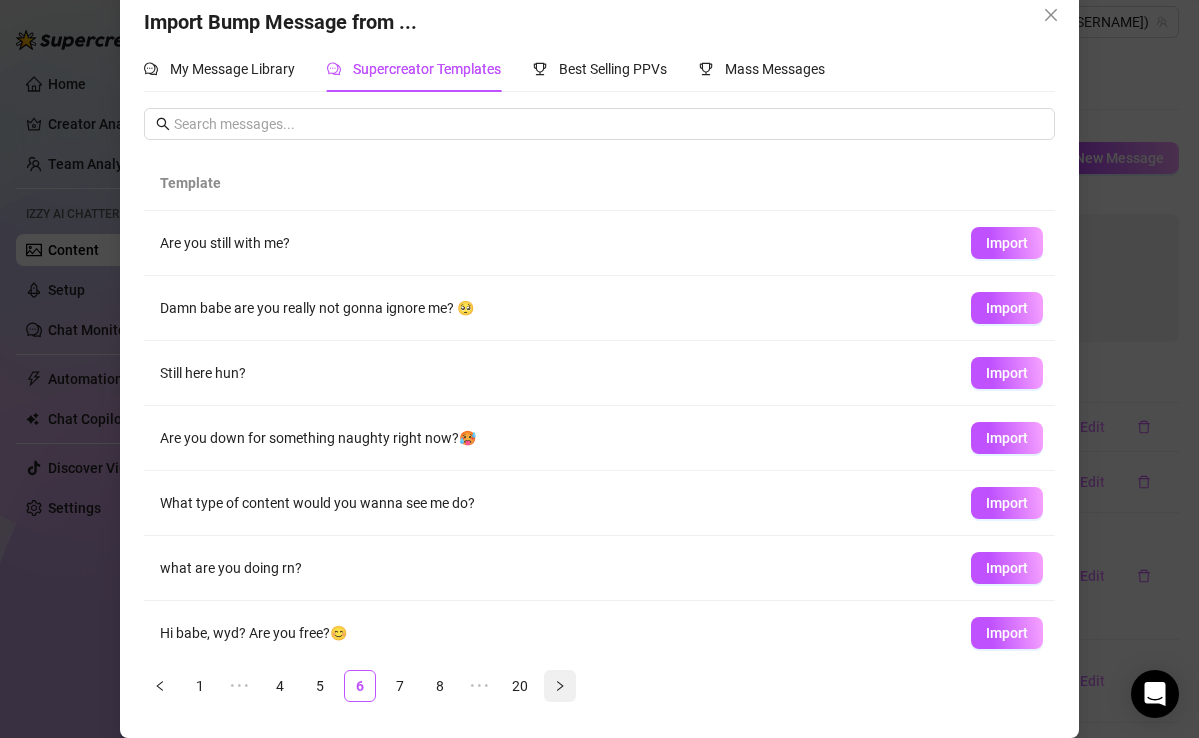 click 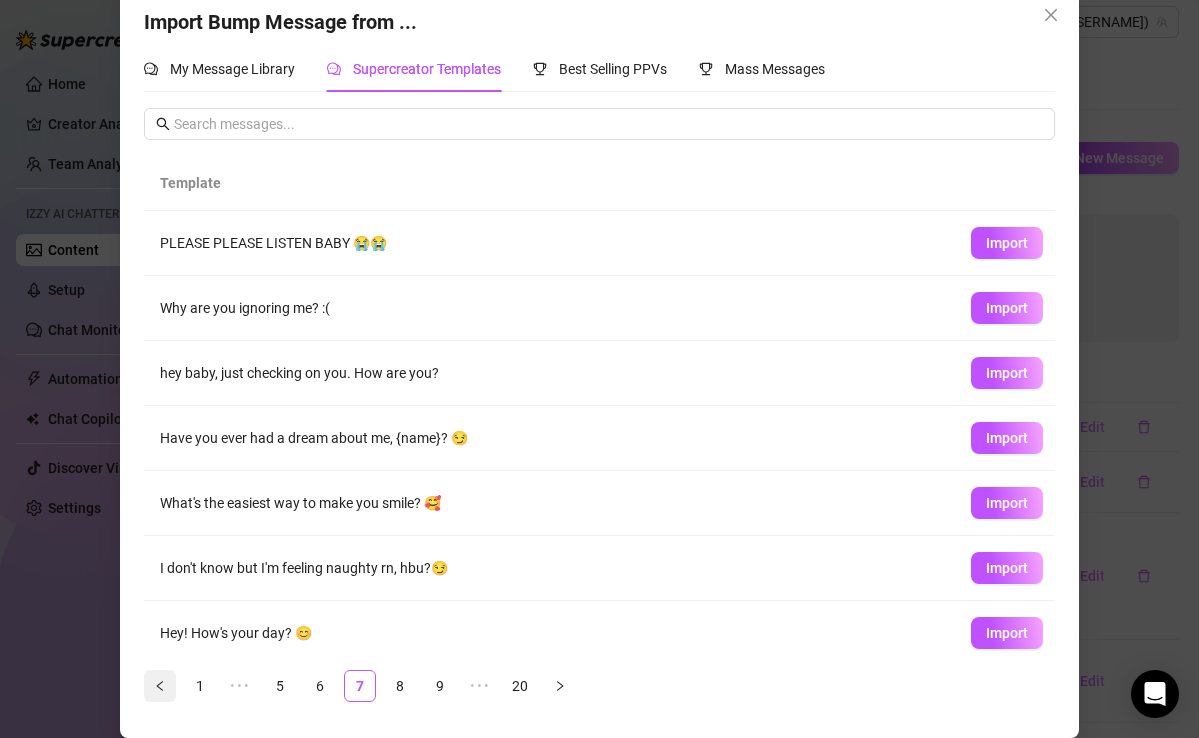 click 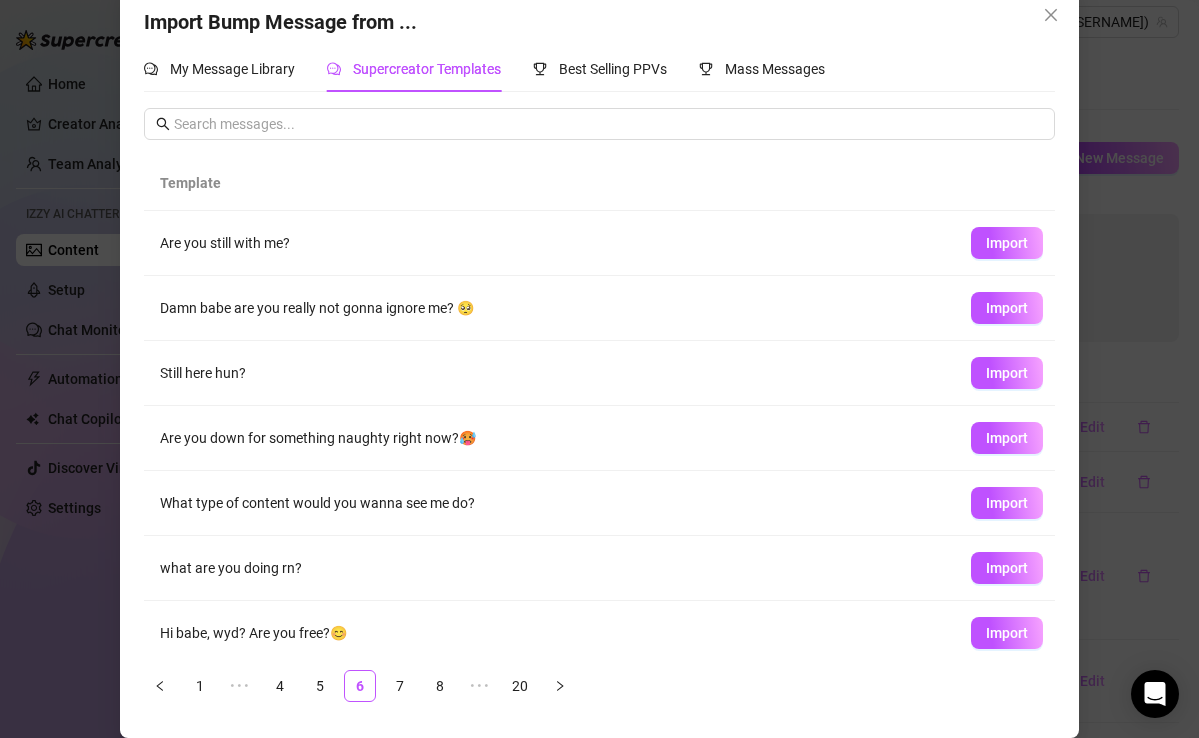 click on "Damn babe are you really not gonna ignore me? 🥺" at bounding box center (549, 308) 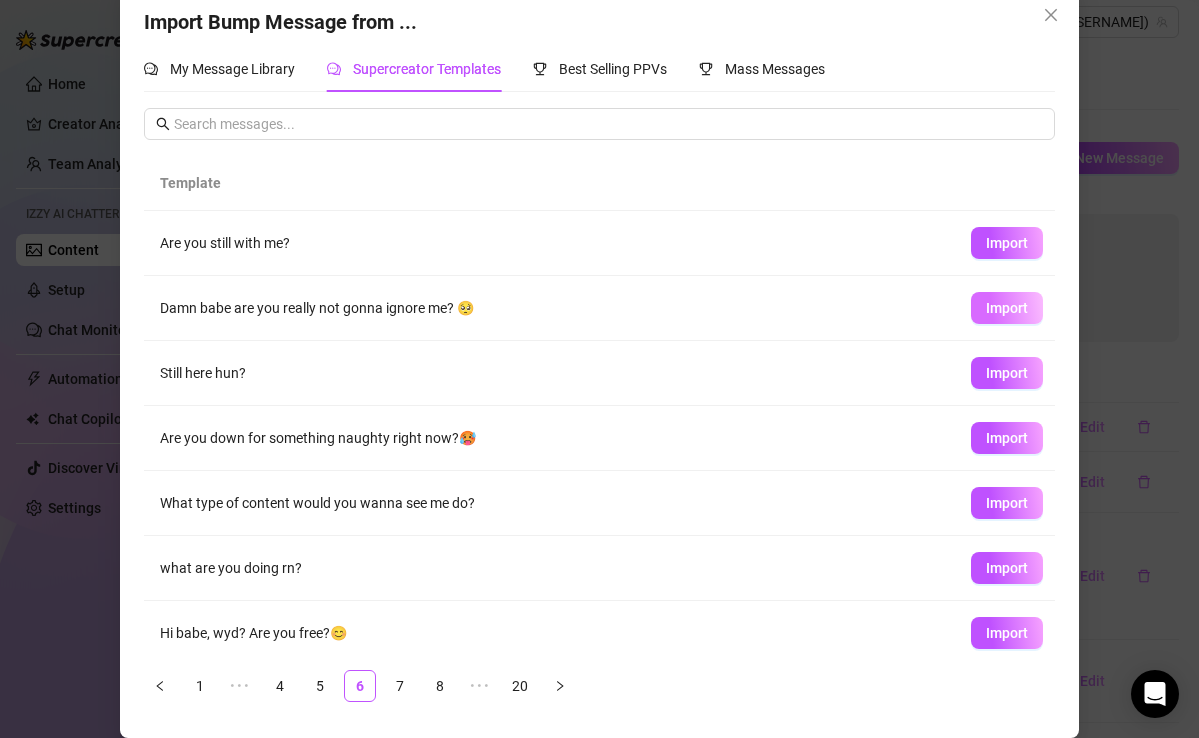 click on "Import" at bounding box center (1007, 308) 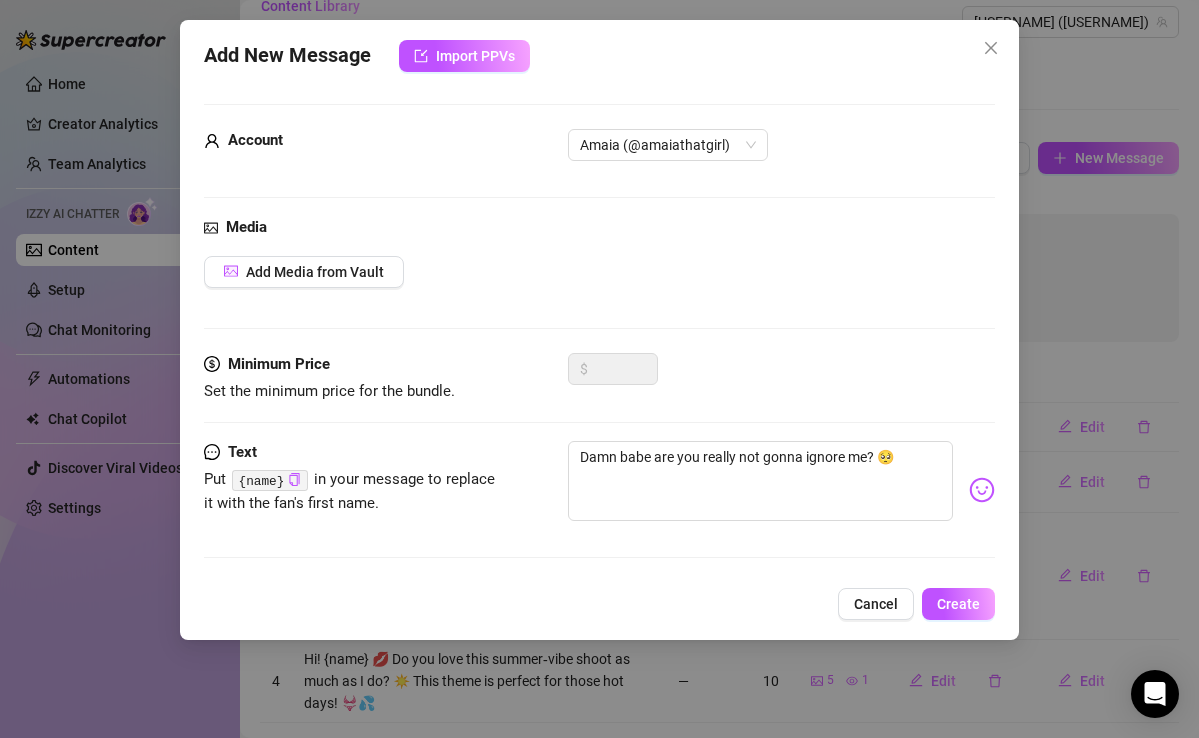 scroll, scrollTop: 0, scrollLeft: 0, axis: both 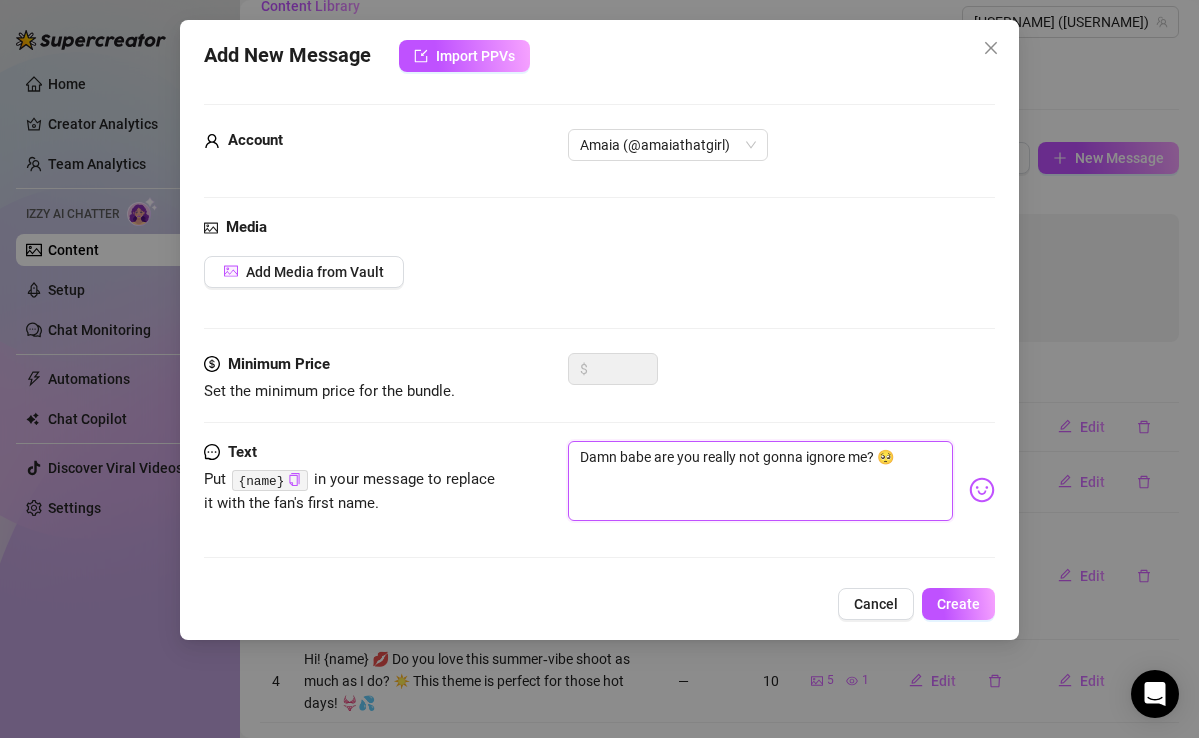 drag, startPoint x: 804, startPoint y: 456, endPoint x: 905, endPoint y: 461, distance: 101.12369 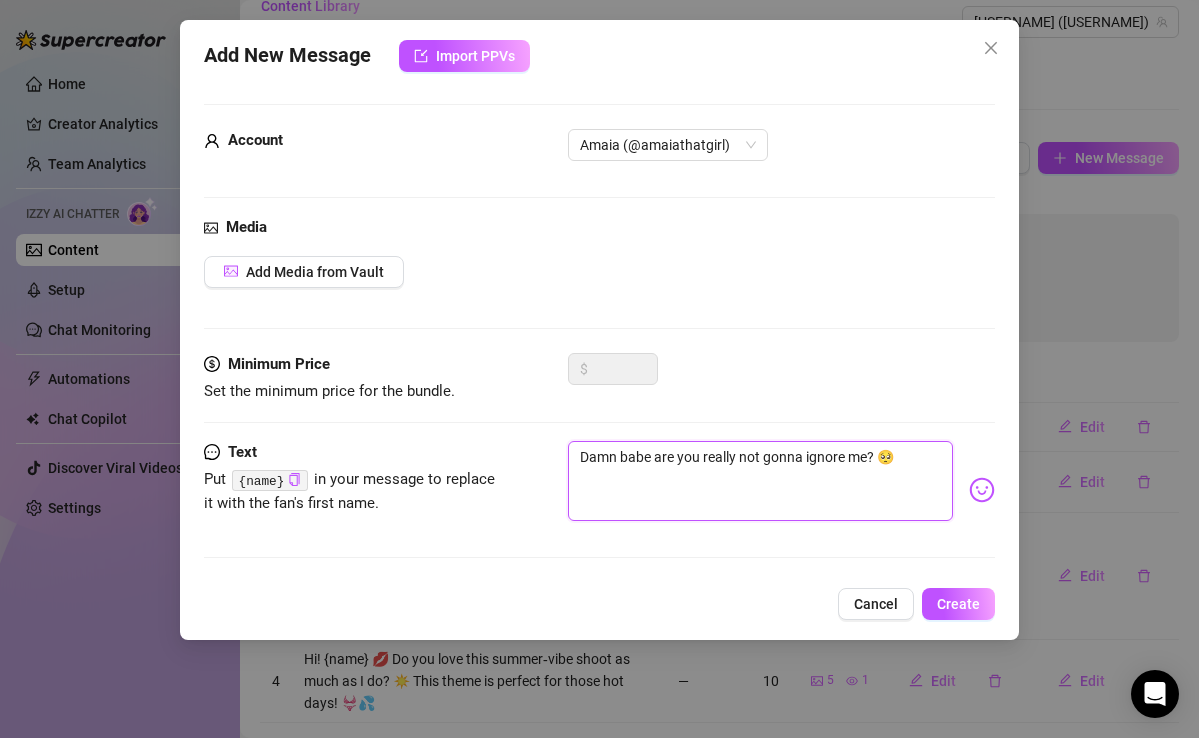 click on "Damn babe are you really not gonna ignore me? 🥺" at bounding box center (760, 481) 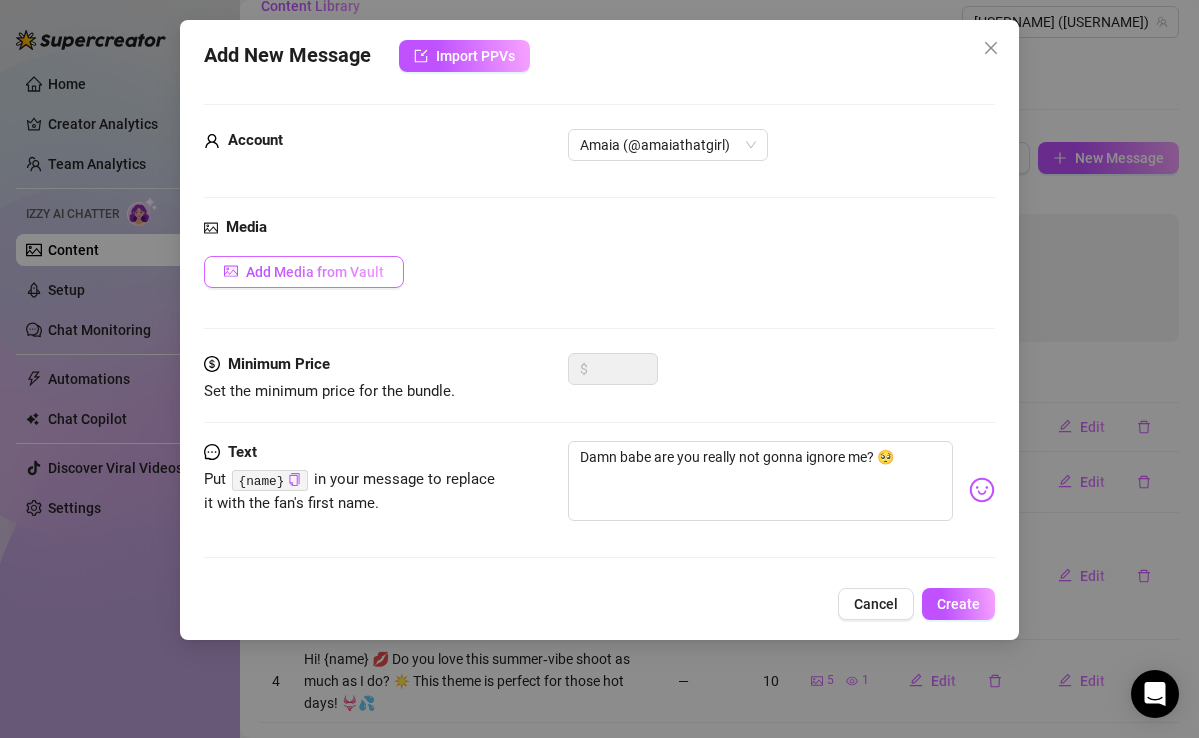 click on "Add Media from Vault" at bounding box center (304, 272) 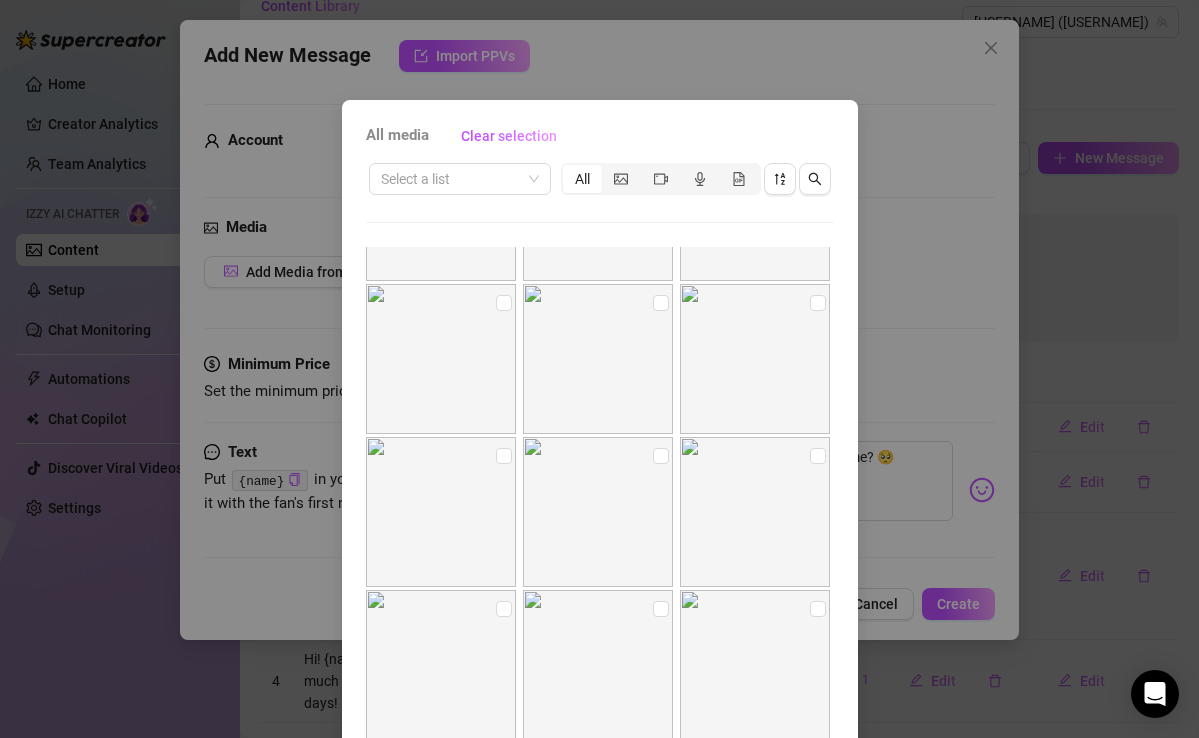 scroll, scrollTop: 0, scrollLeft: 0, axis: both 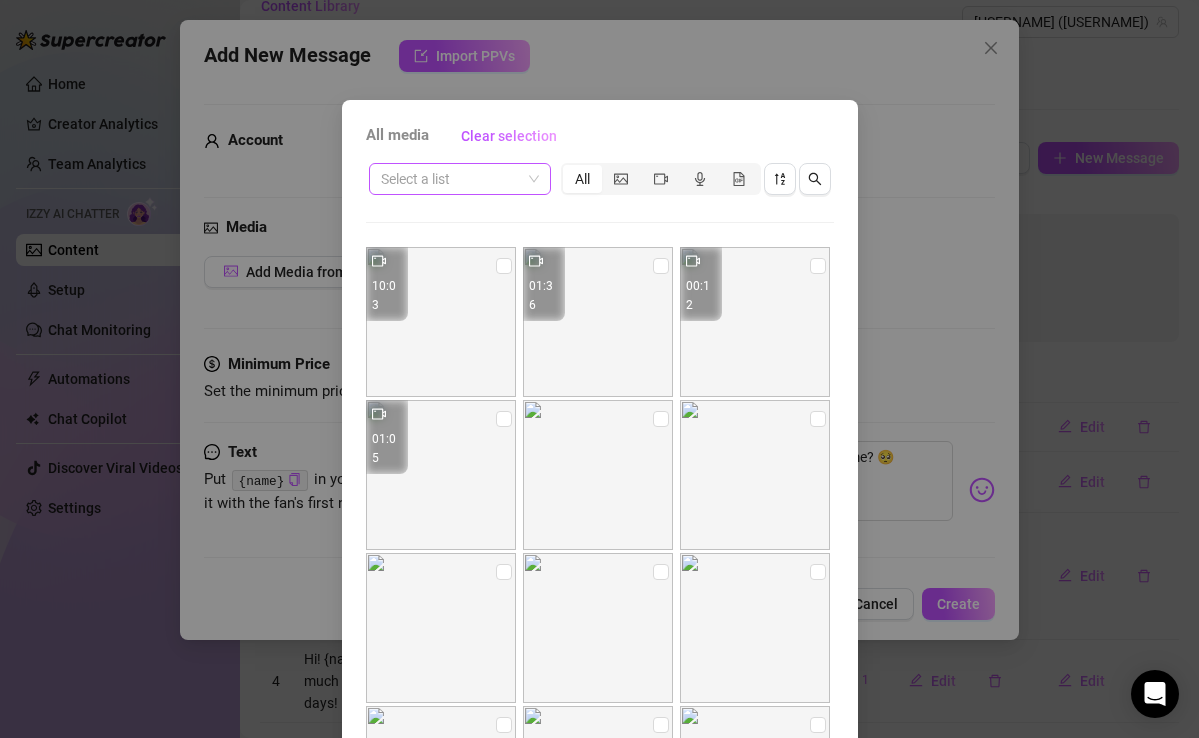click at bounding box center [451, 179] 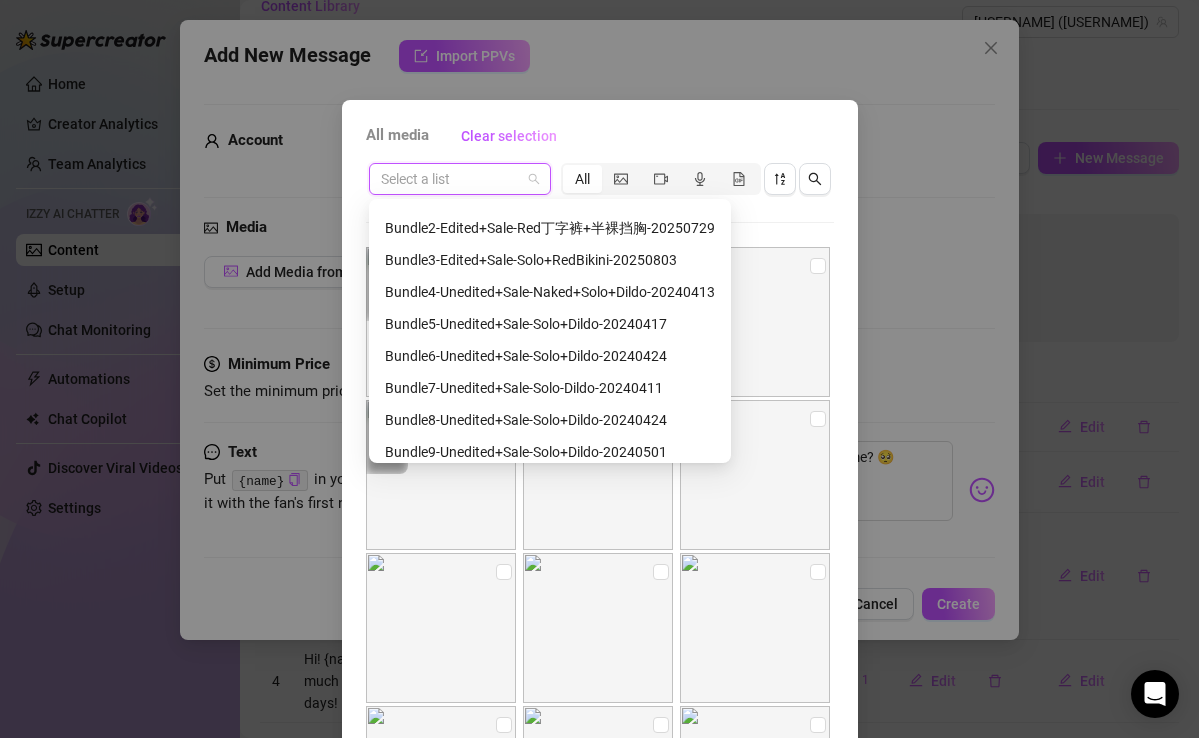 scroll, scrollTop: 320, scrollLeft: 0, axis: vertical 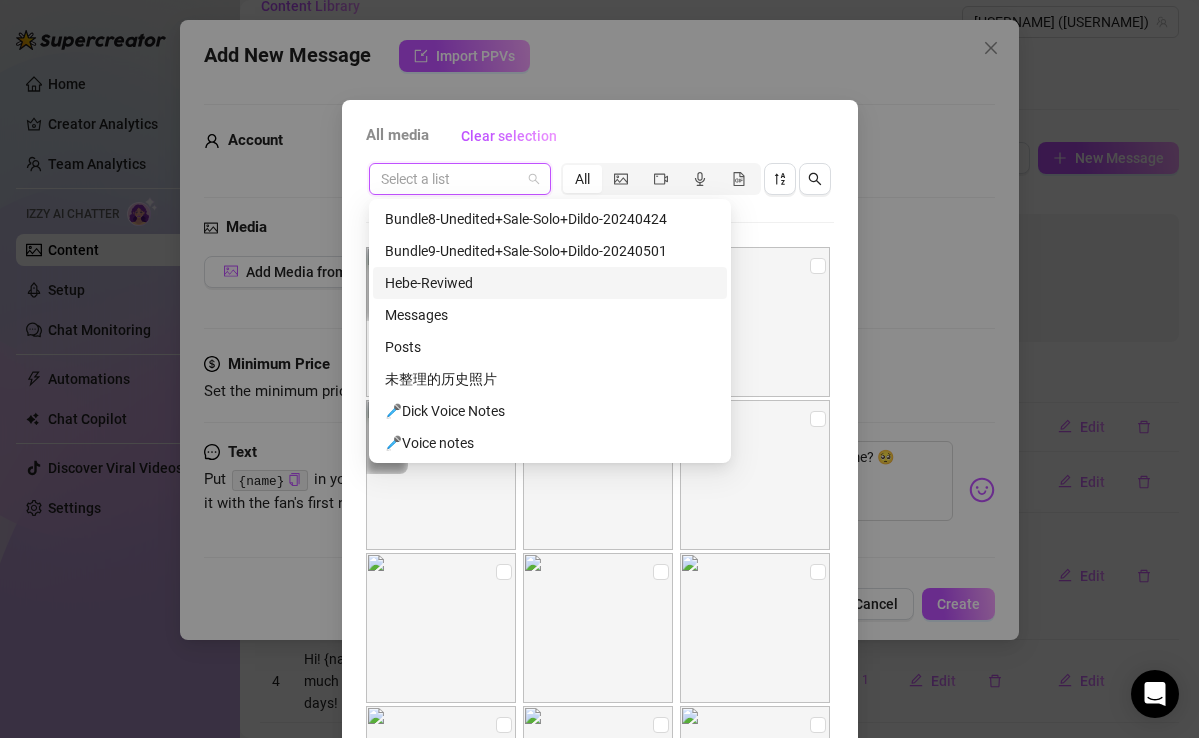 click on "Hebe-Reviwed" at bounding box center [550, 283] 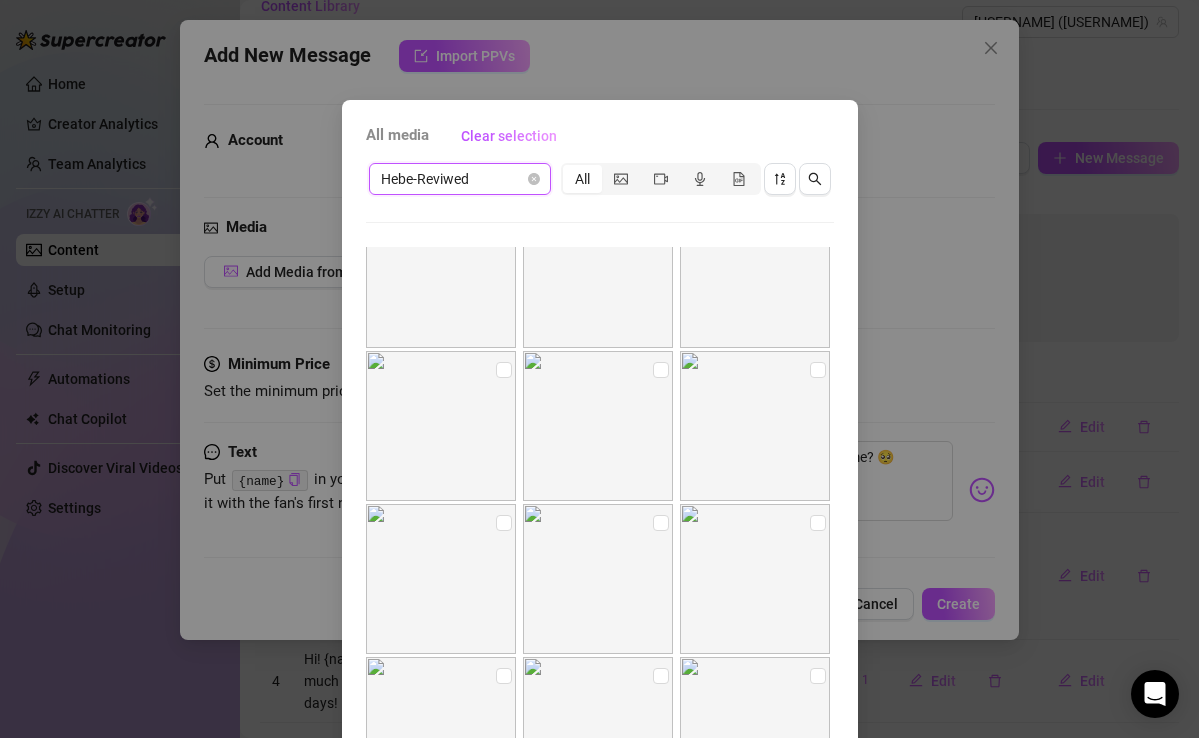 scroll, scrollTop: 0, scrollLeft: 0, axis: both 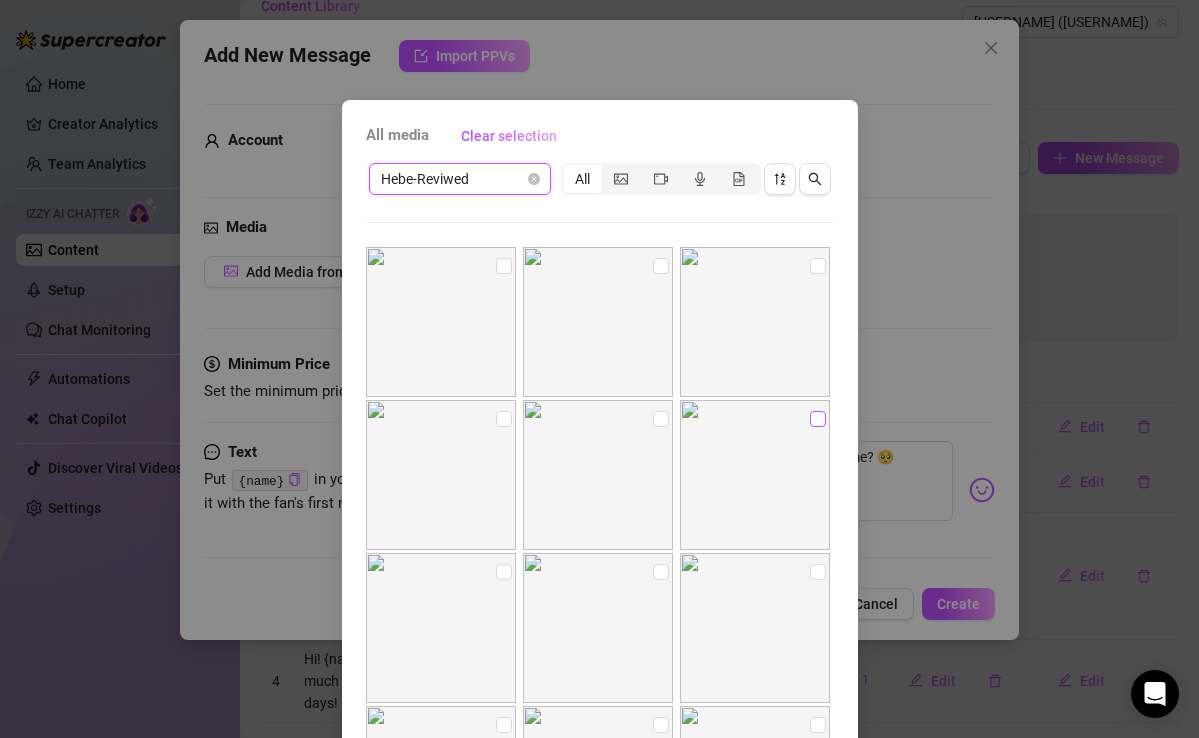 click at bounding box center (818, 419) 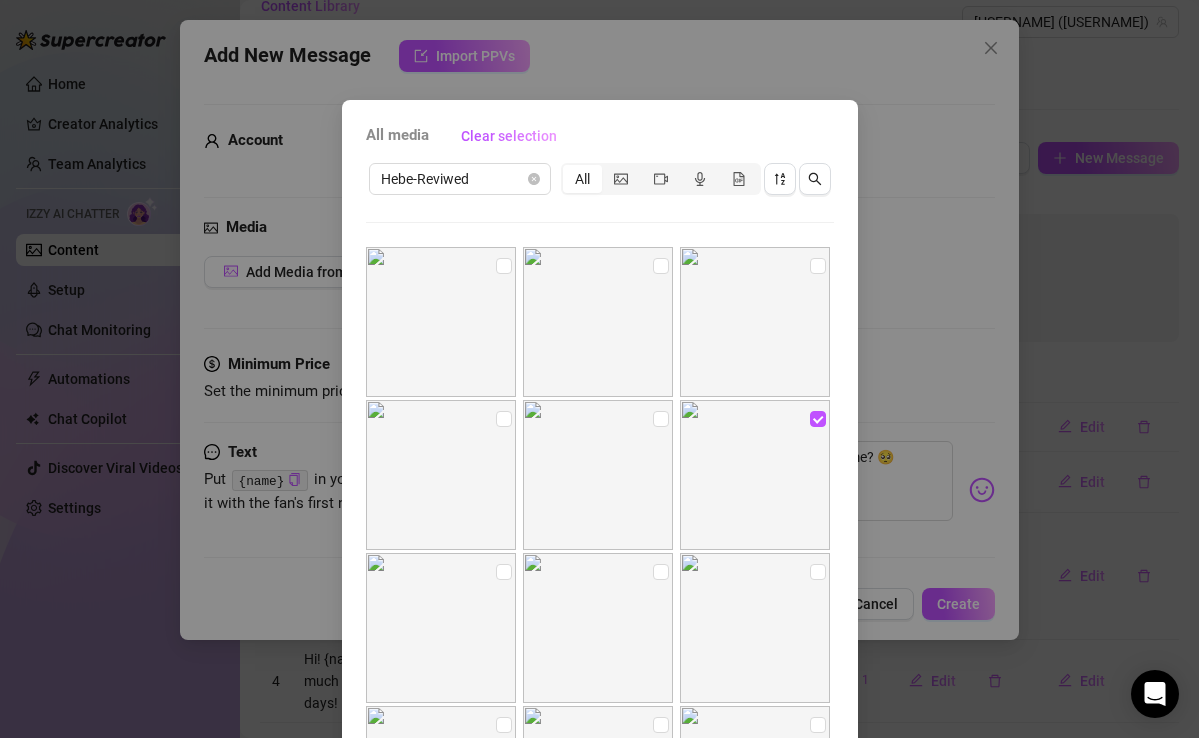 scroll, scrollTop: 295, scrollLeft: 0, axis: vertical 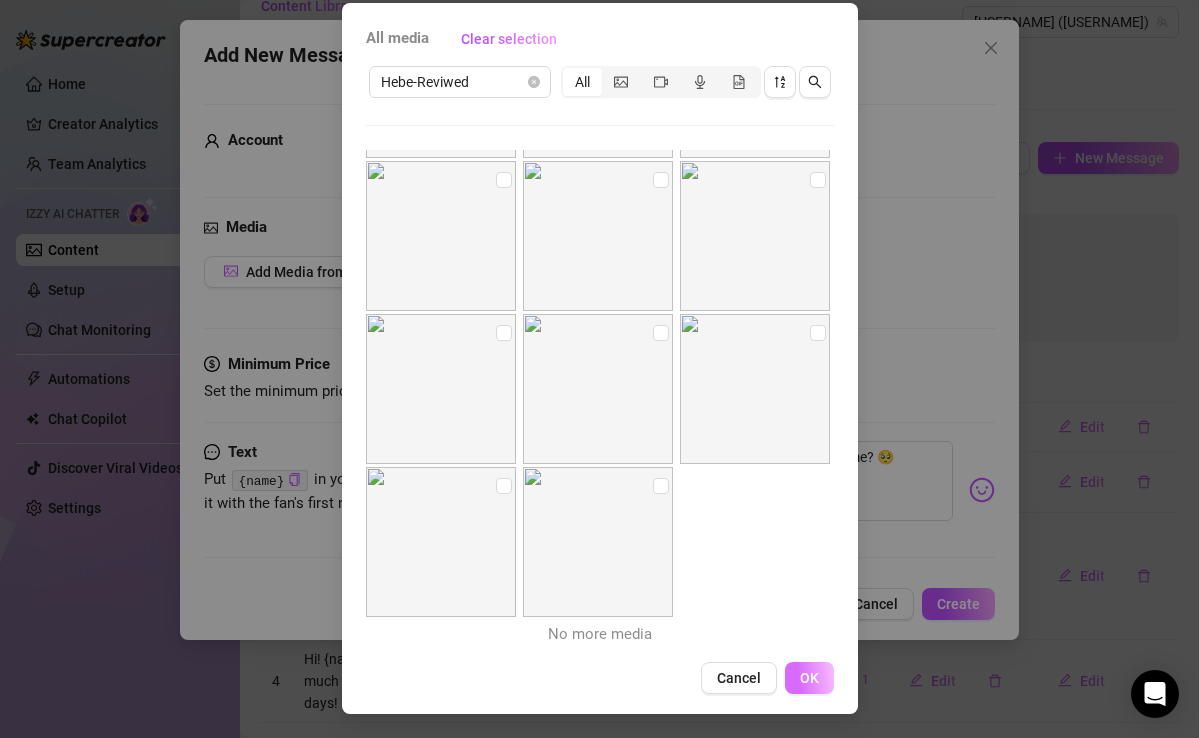 click on "OK" at bounding box center (809, 678) 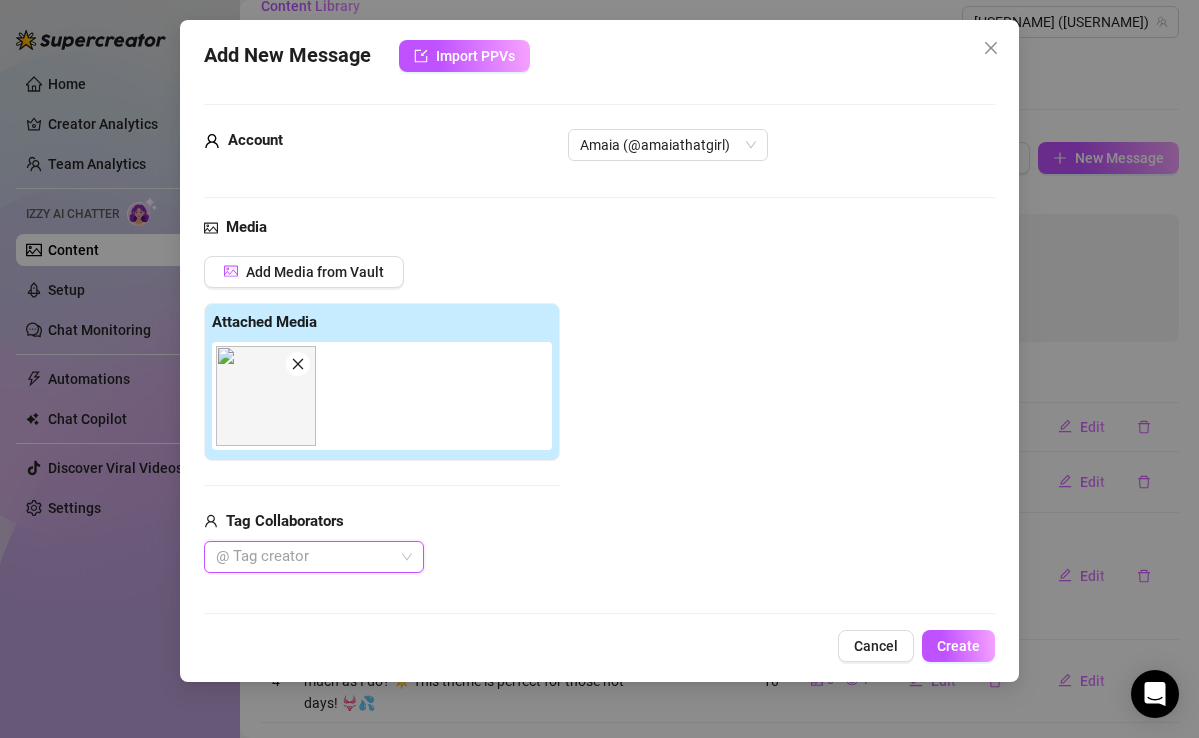 scroll, scrollTop: 243, scrollLeft: 0, axis: vertical 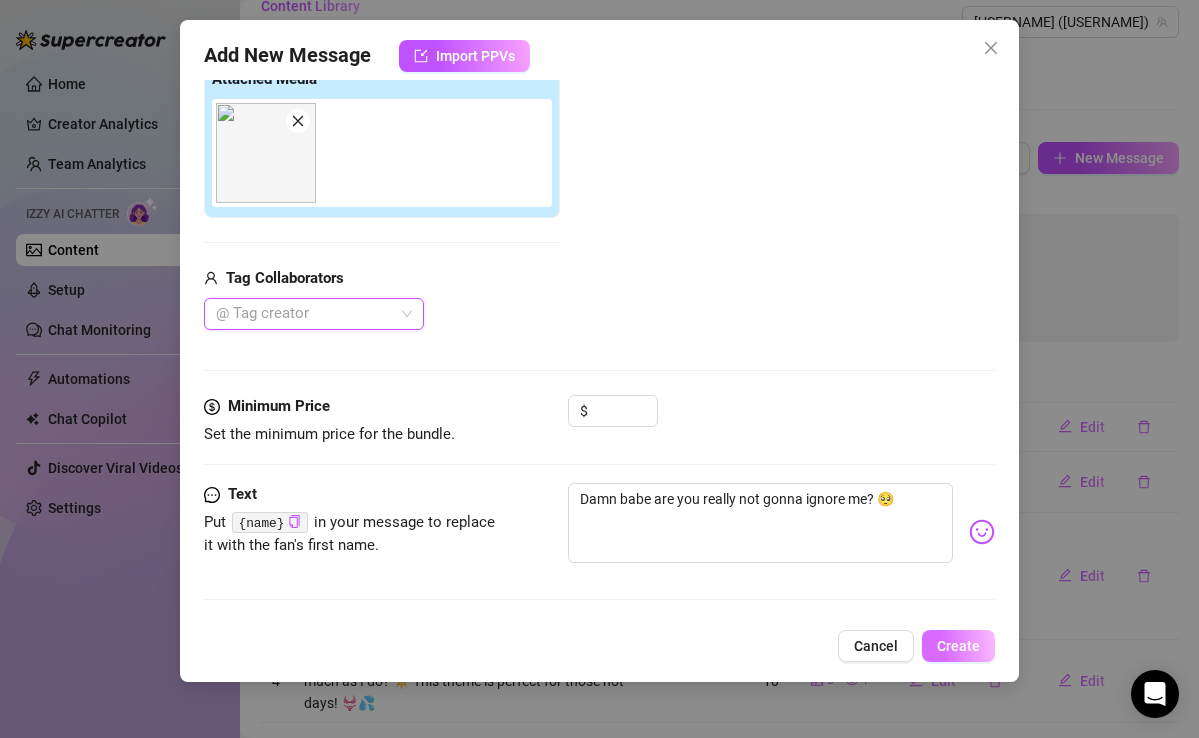 click on "Create" at bounding box center [958, 646] 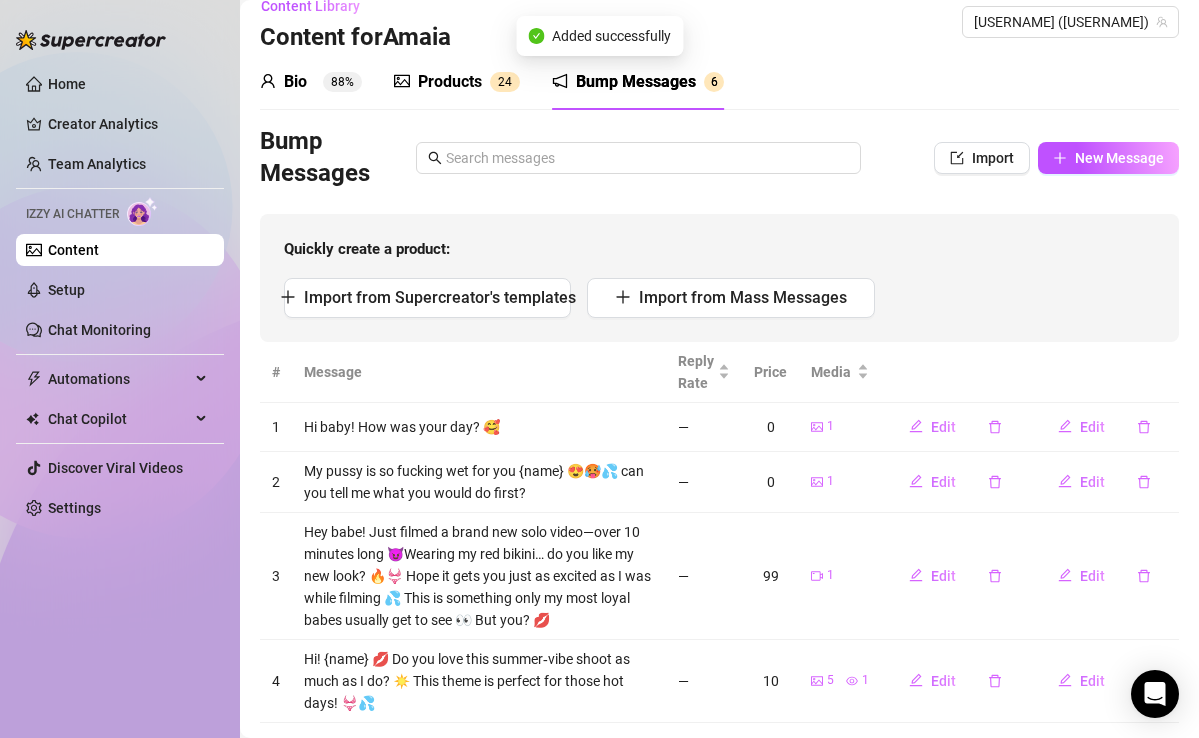scroll, scrollTop: 160, scrollLeft: 0, axis: vertical 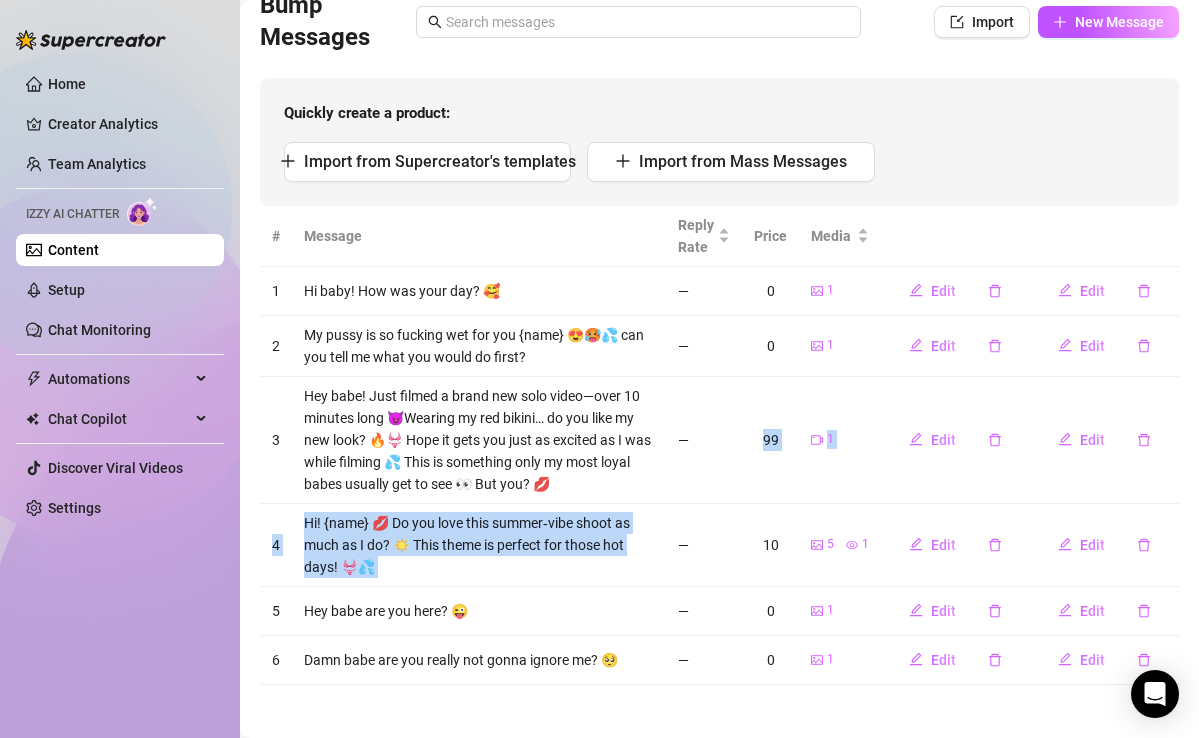 drag, startPoint x: 747, startPoint y: 403, endPoint x: 730, endPoint y: 507, distance: 105.380264 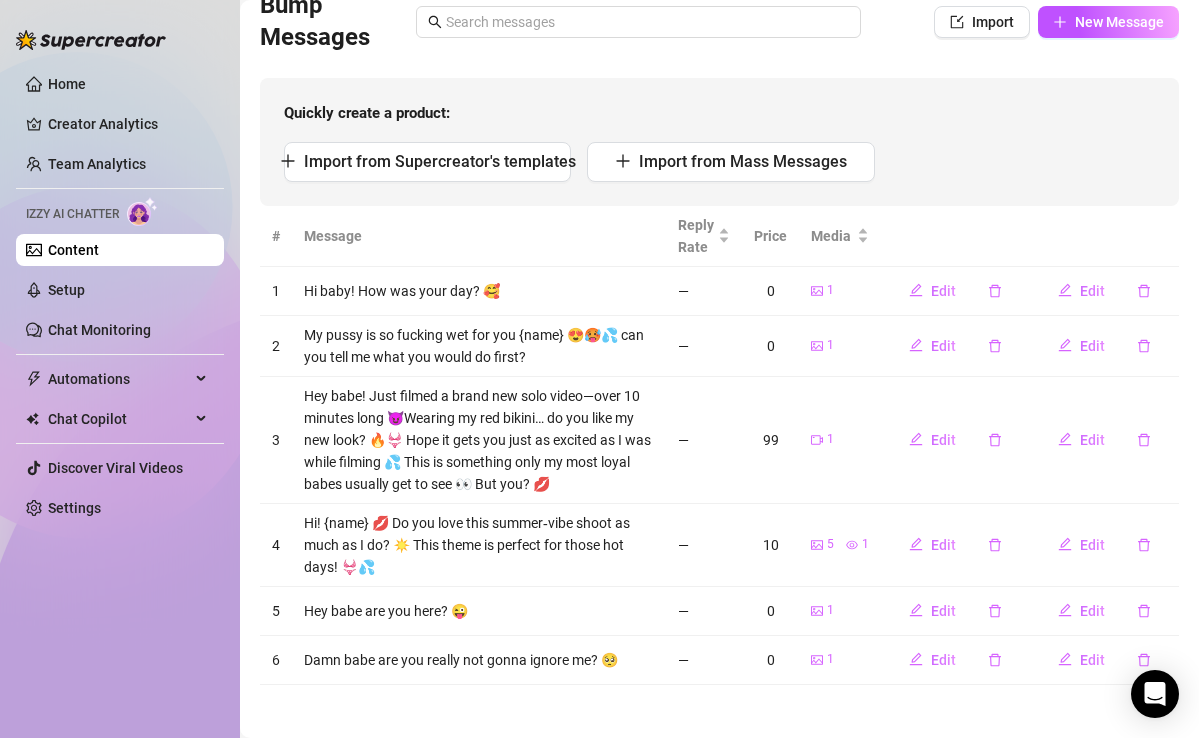 click on "—" at bounding box center (704, 440) 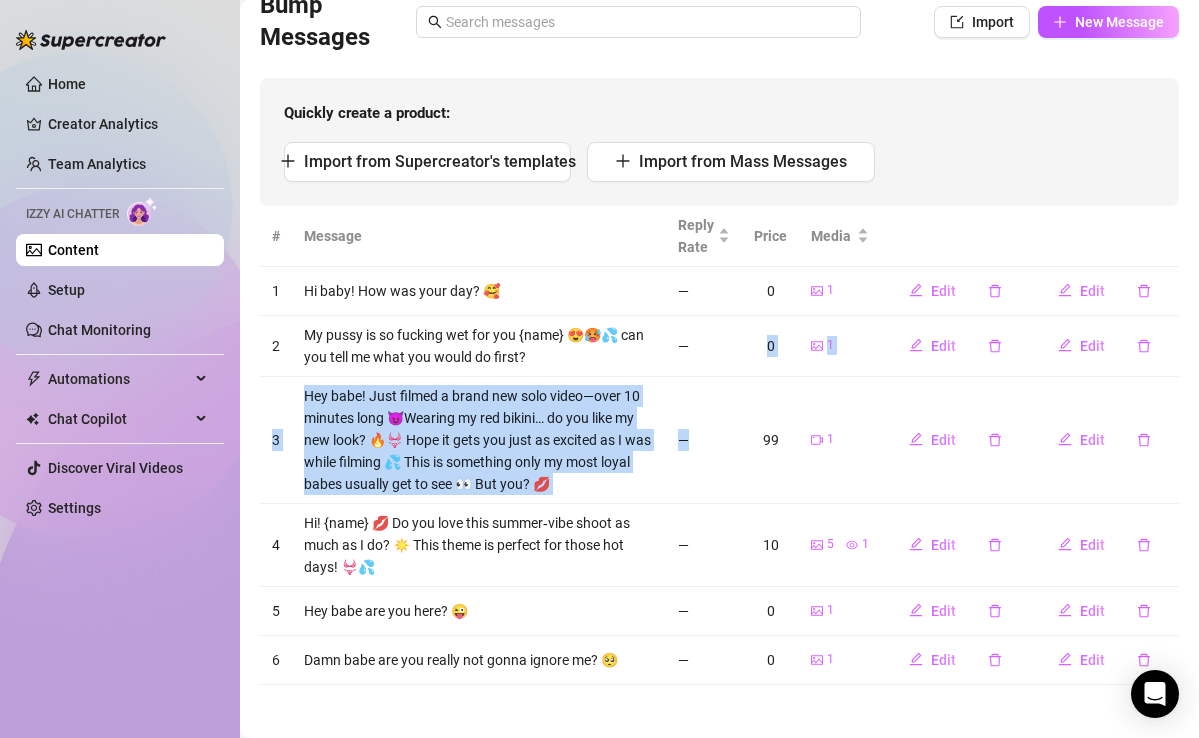 drag, startPoint x: 732, startPoint y: 480, endPoint x: 736, endPoint y: 367, distance: 113.07078 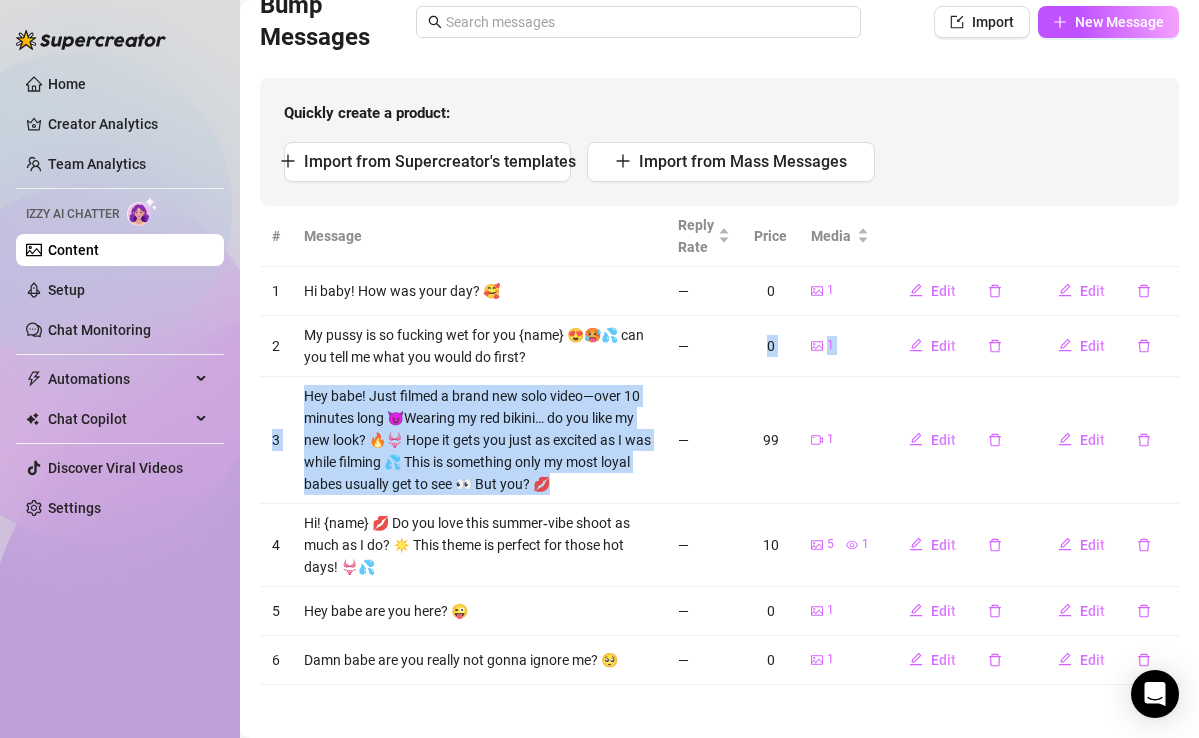 drag, startPoint x: 675, startPoint y: 367, endPoint x: 667, endPoint y: 491, distance: 124.2578 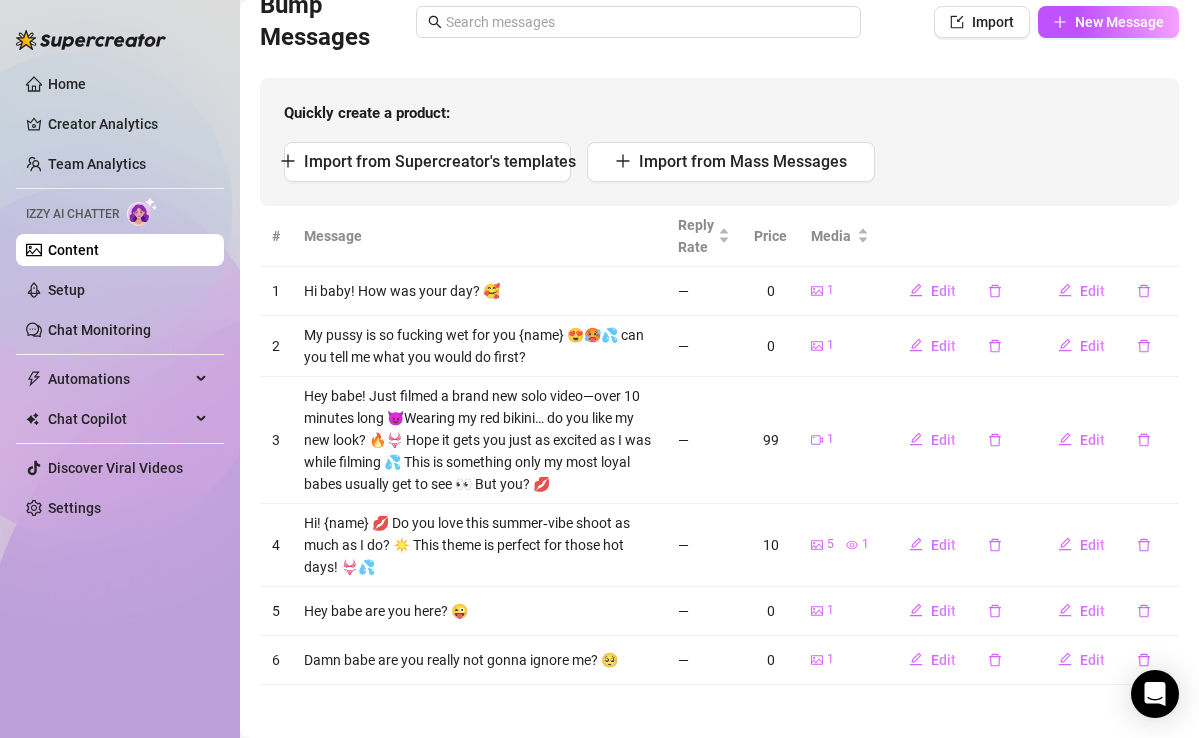 scroll, scrollTop: 166, scrollLeft: 0, axis: vertical 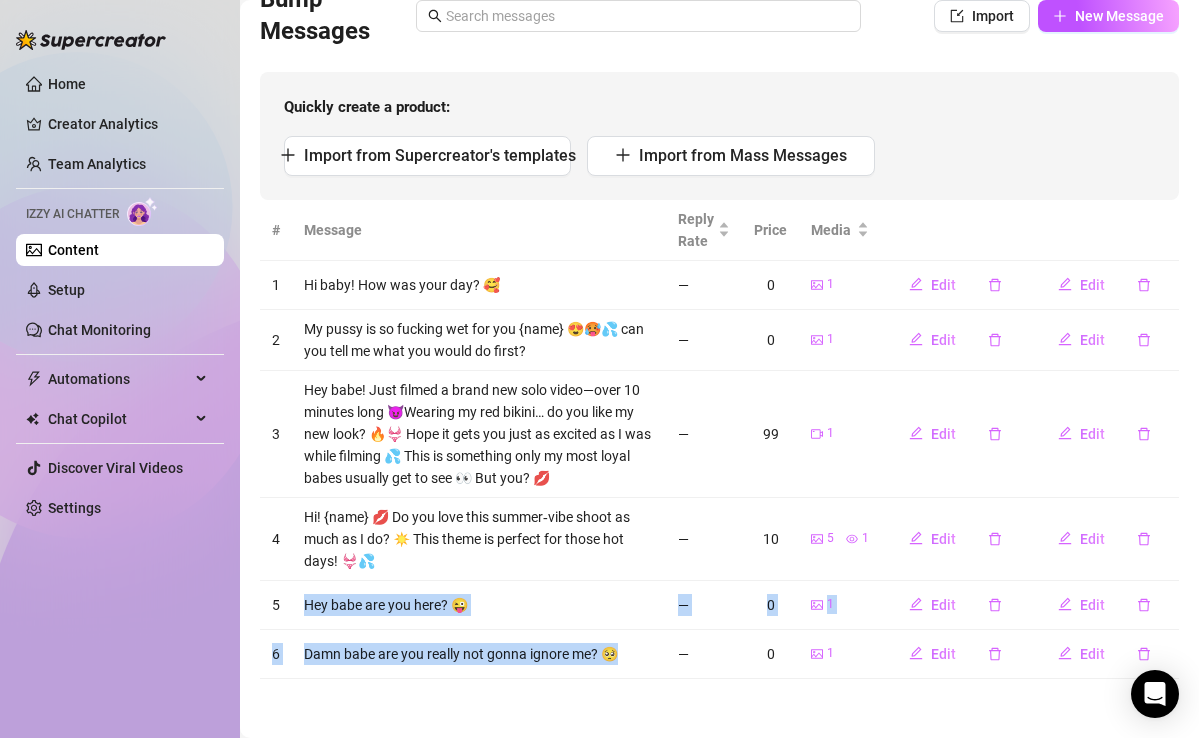 drag, startPoint x: 668, startPoint y: 660, endPoint x: 669, endPoint y: 581, distance: 79.00633 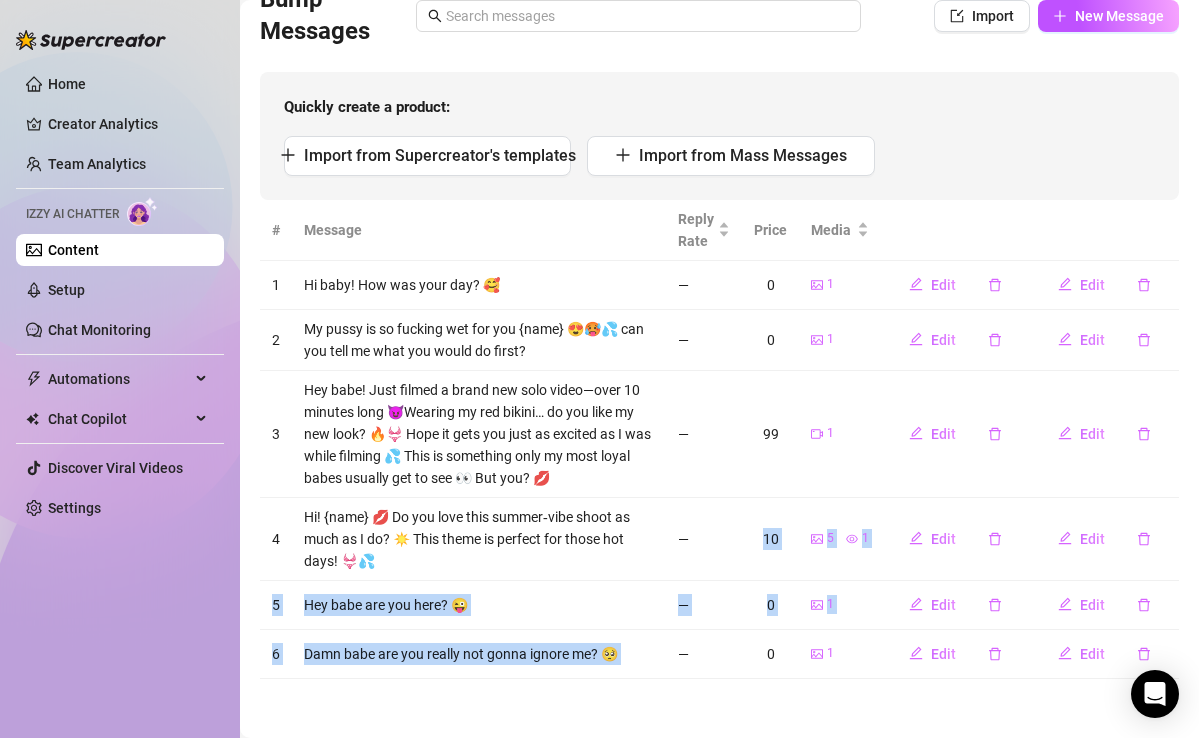 drag, startPoint x: 678, startPoint y: 561, endPoint x: 678, endPoint y: 660, distance: 99 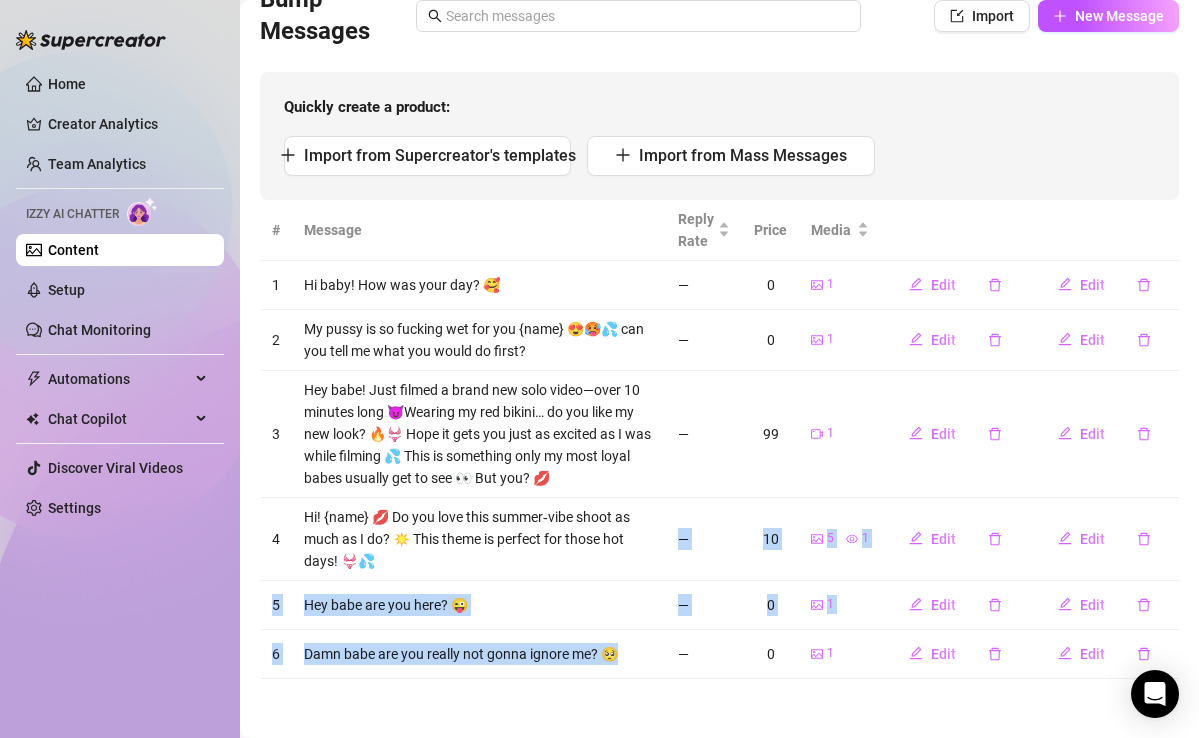 drag, startPoint x: 664, startPoint y: 646, endPoint x: 679, endPoint y: 525, distance: 121.92621 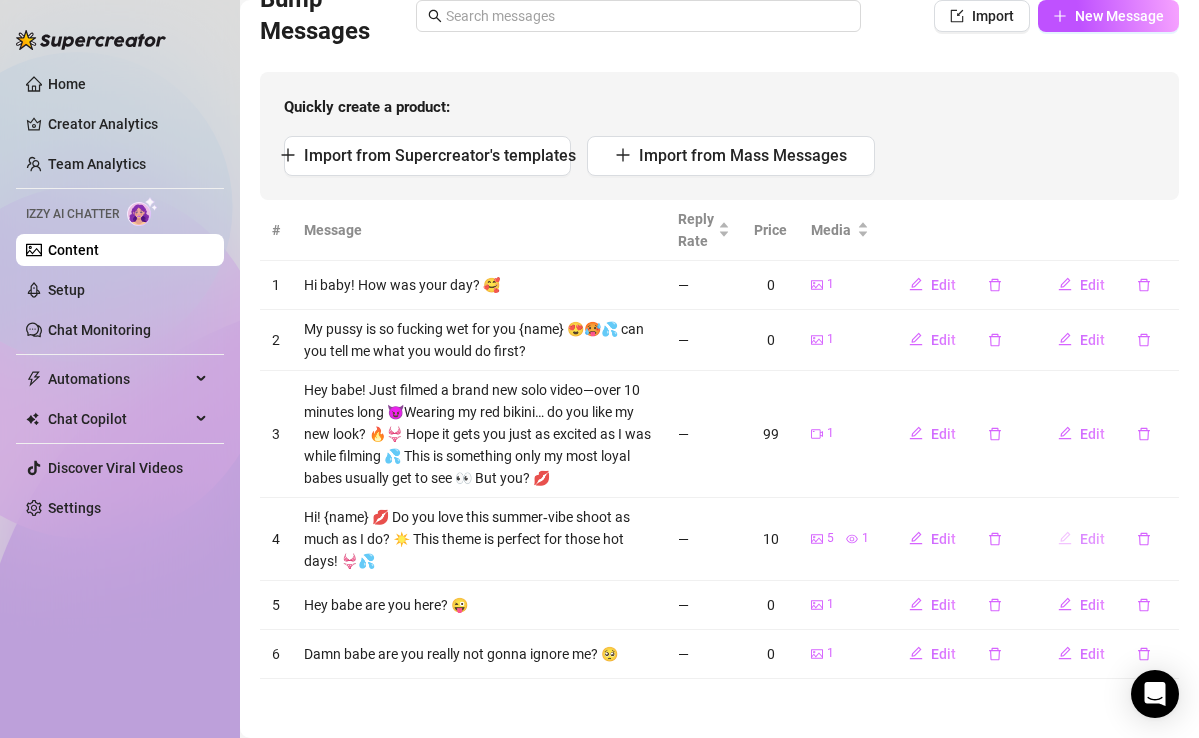 click on "Edit" at bounding box center (1092, 539) 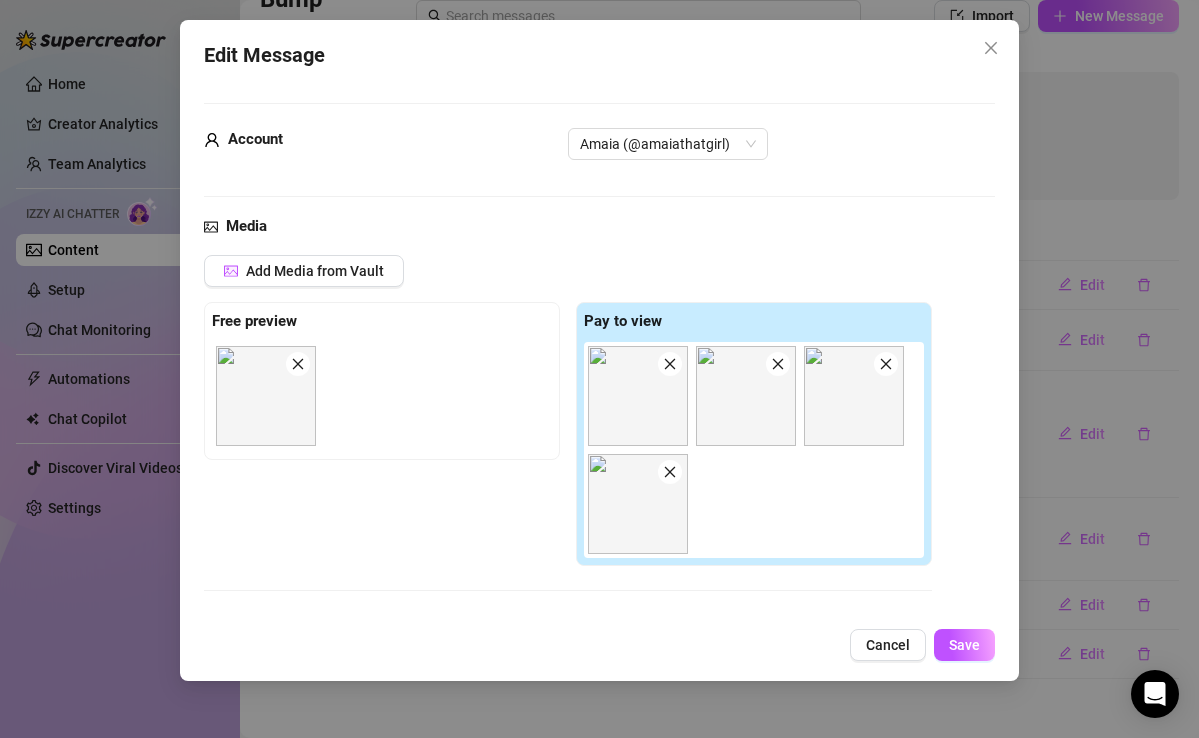scroll, scrollTop: 349, scrollLeft: 0, axis: vertical 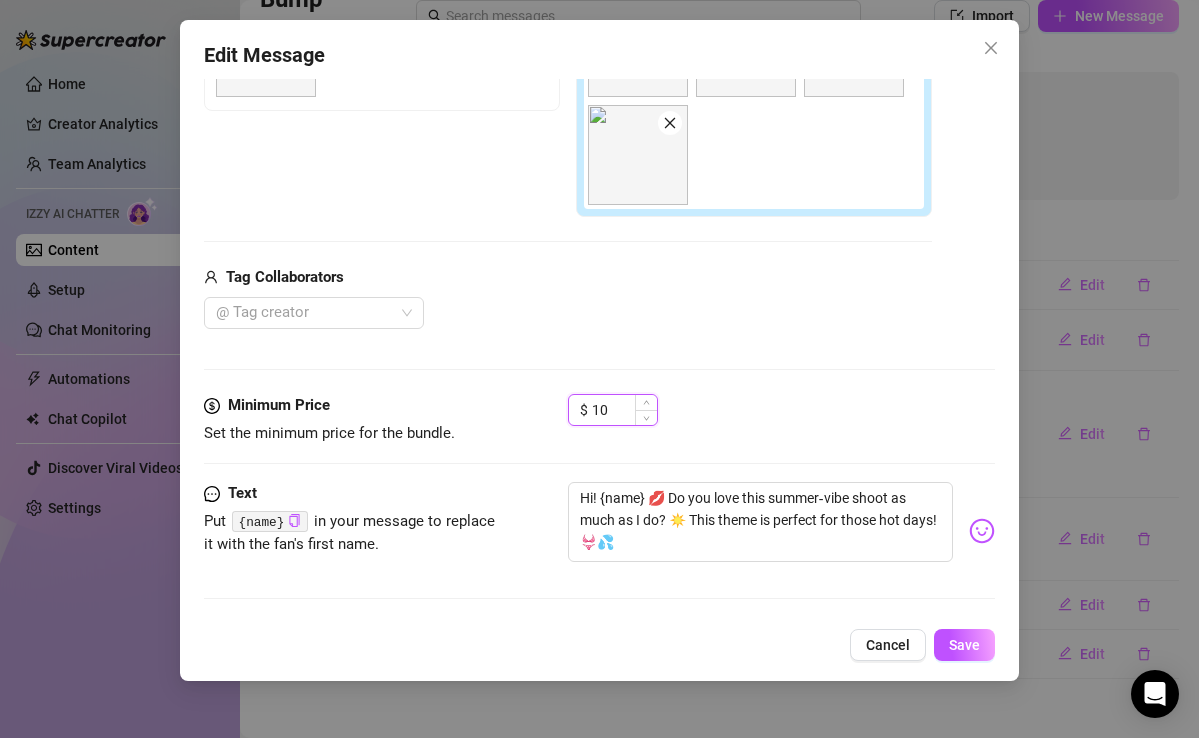drag, startPoint x: 613, startPoint y: 412, endPoint x: 578, endPoint y: 404, distance: 35.902645 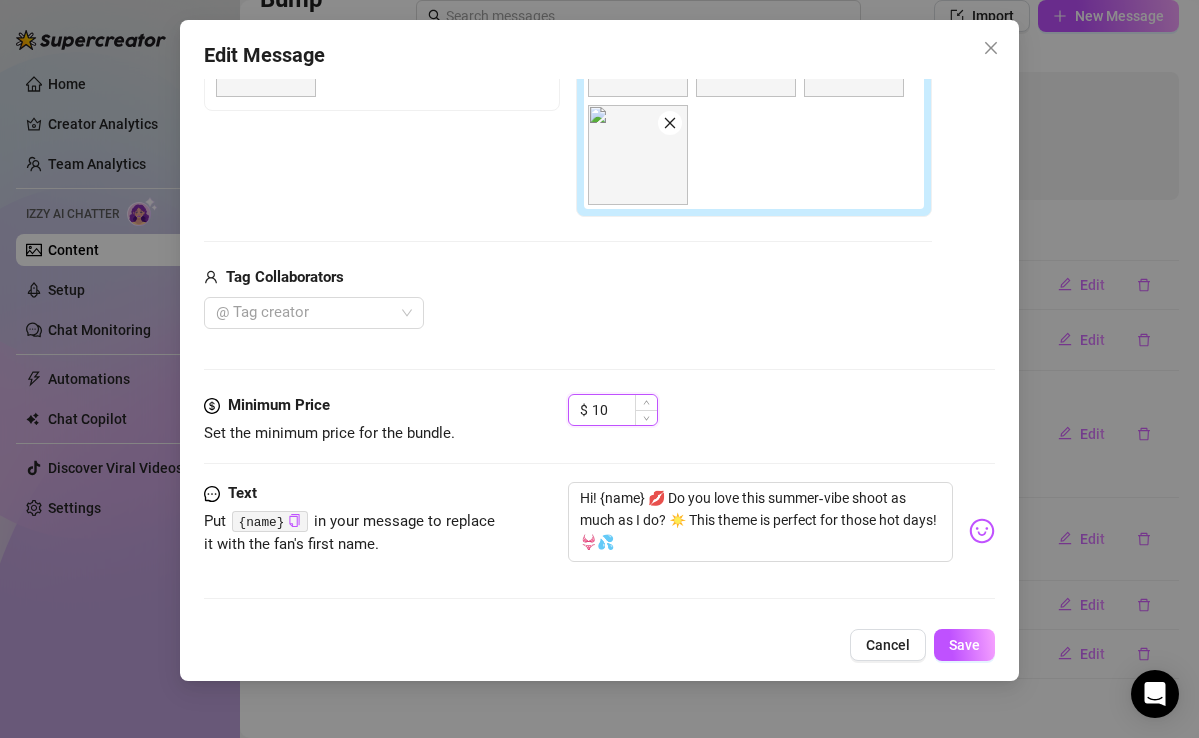 click on "$ 10" at bounding box center (613, 410) 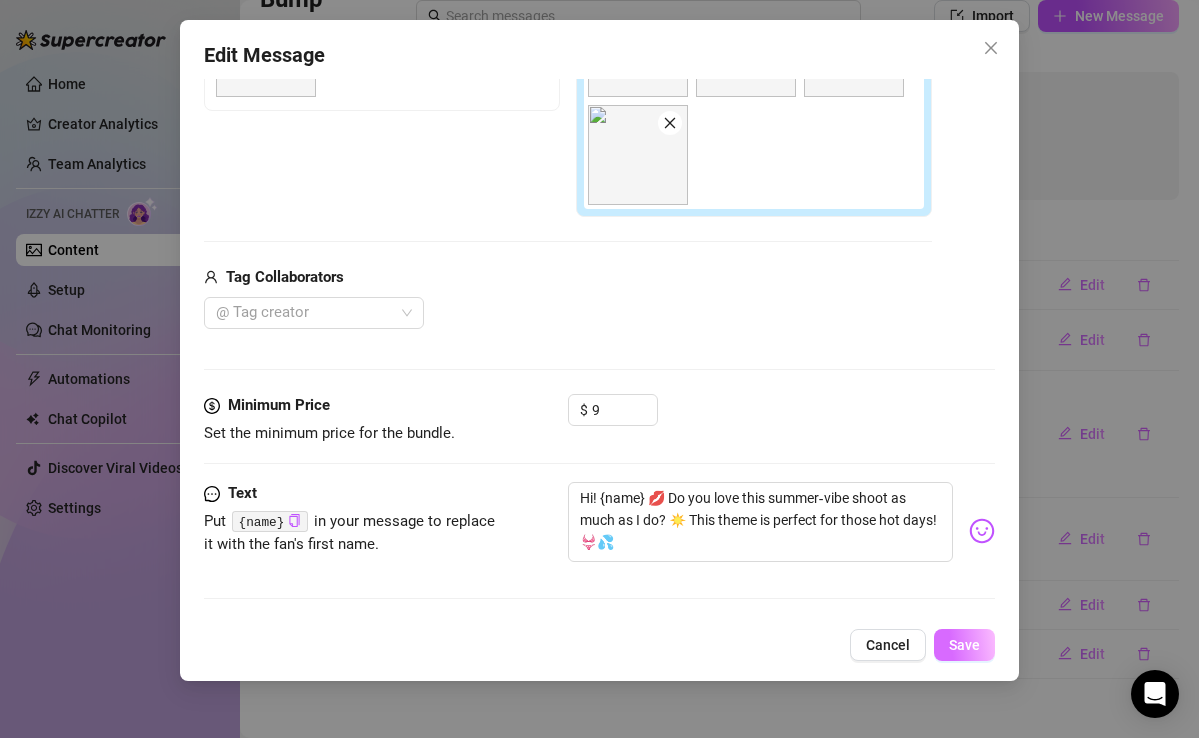click on "Save" at bounding box center (964, 645) 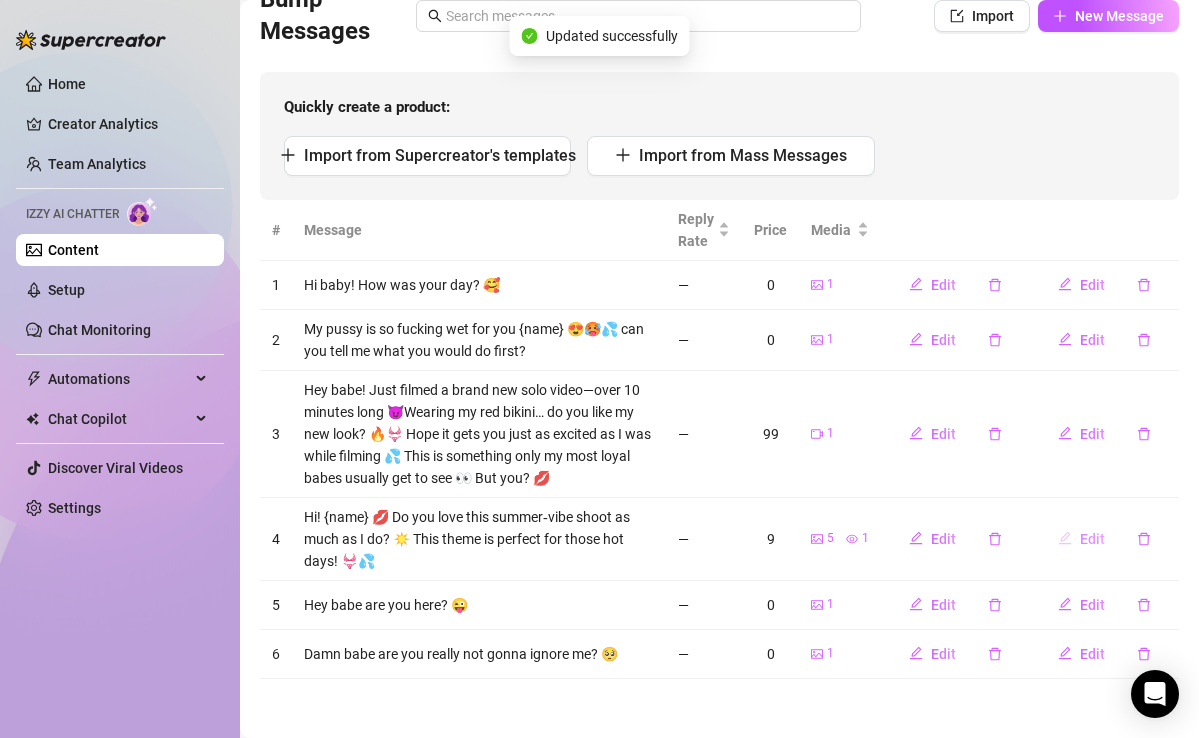 click on "Edit" at bounding box center [1092, 539] 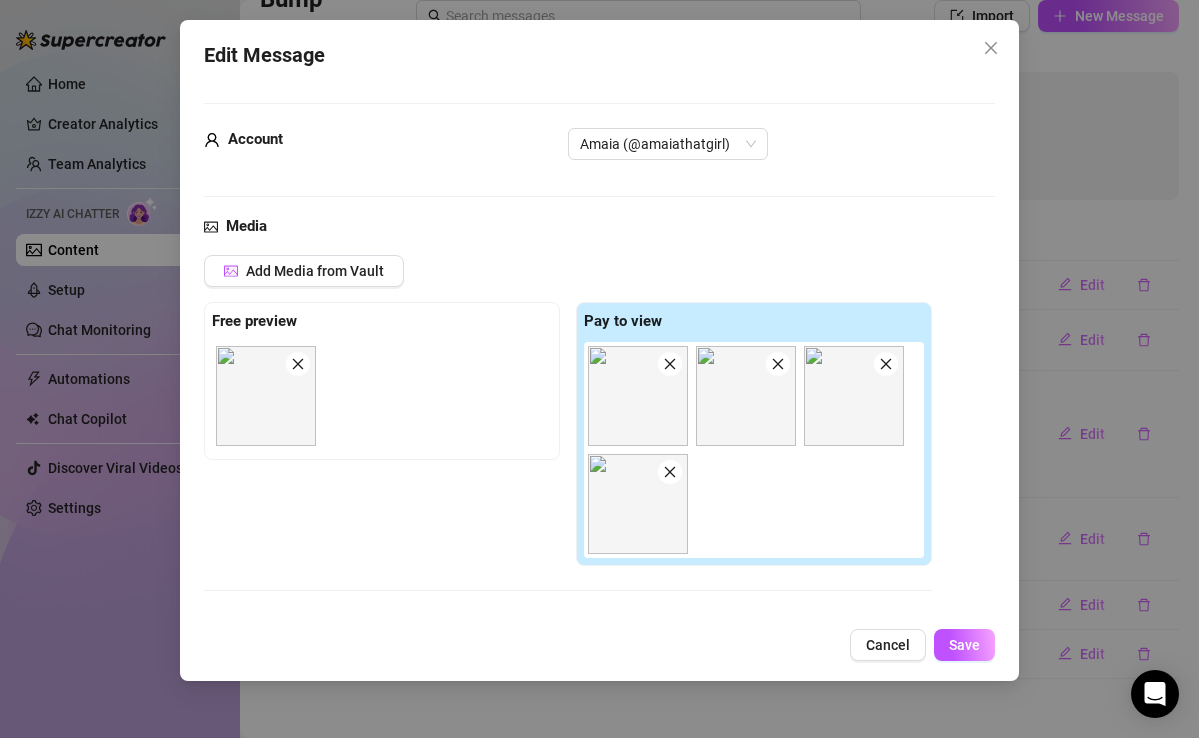 scroll, scrollTop: 349, scrollLeft: 0, axis: vertical 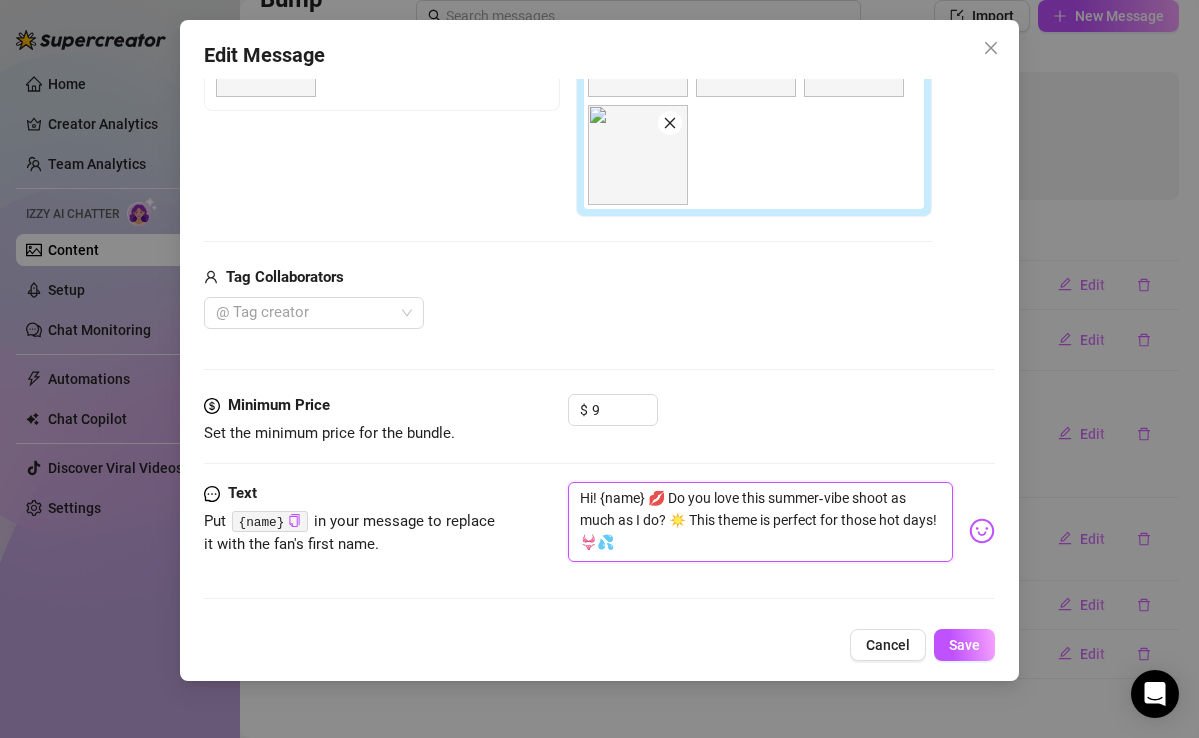 click on "Hi! {name} 💋 Do you love this summer‑vibe shoot as much as I do? ☀️ This theme is perfect for those hot days! 👙💦" at bounding box center (760, 522) 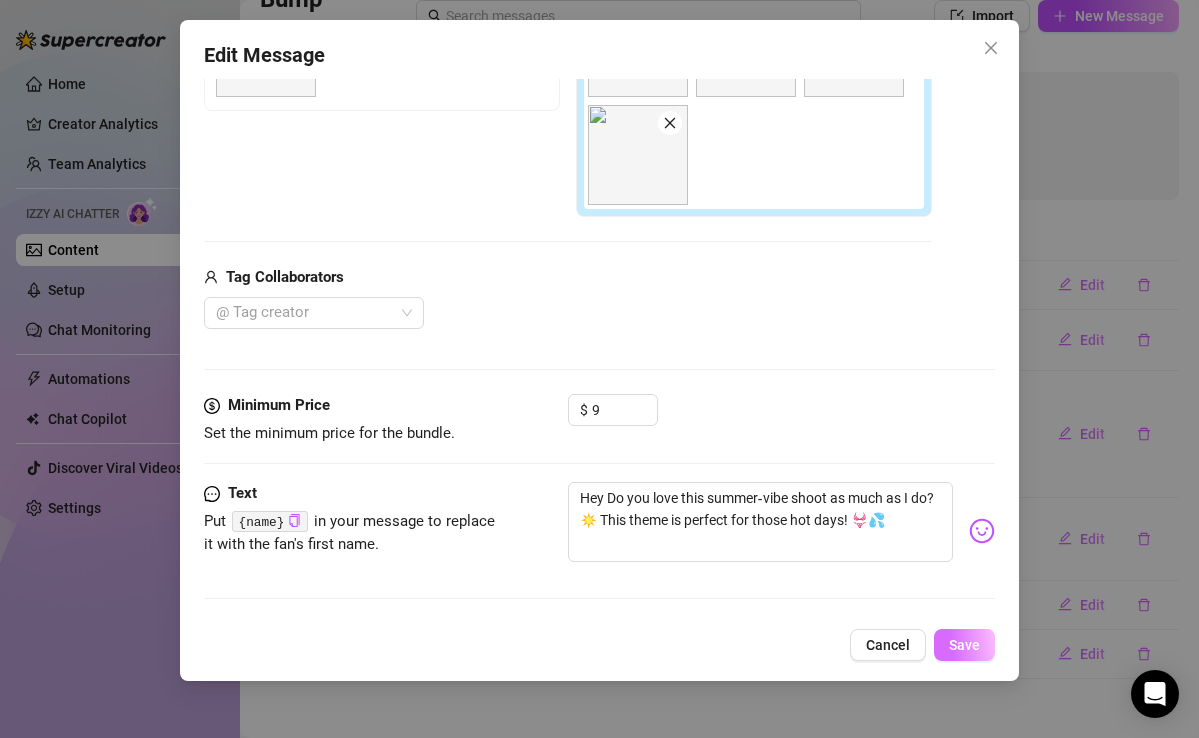 click on "Save" at bounding box center (964, 645) 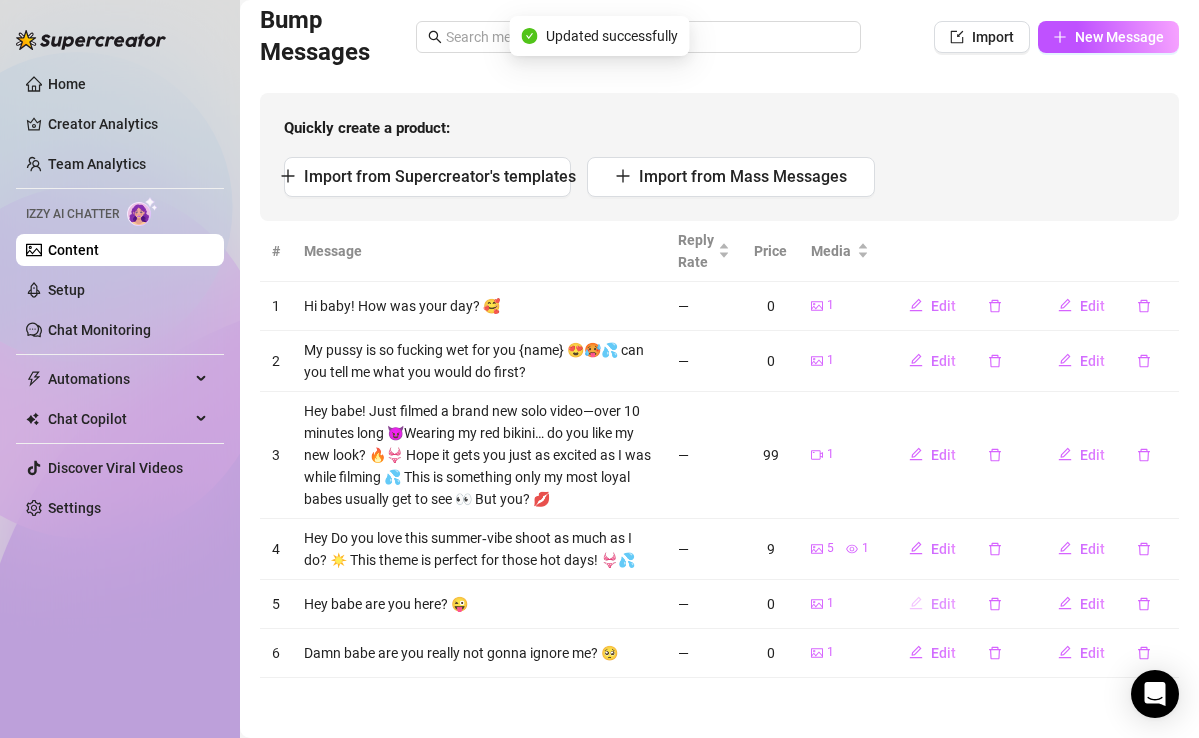 scroll, scrollTop: 144, scrollLeft: 0, axis: vertical 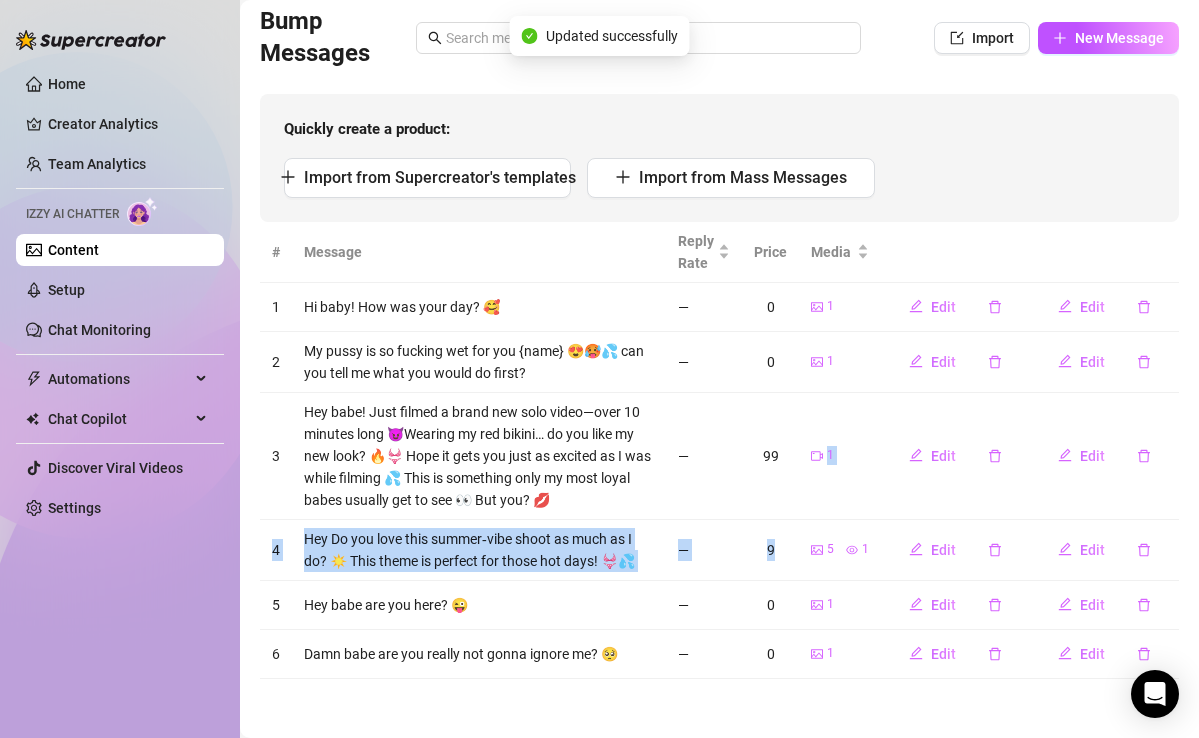 drag, startPoint x: 778, startPoint y: 488, endPoint x: 792, endPoint y: 578, distance: 91.08238 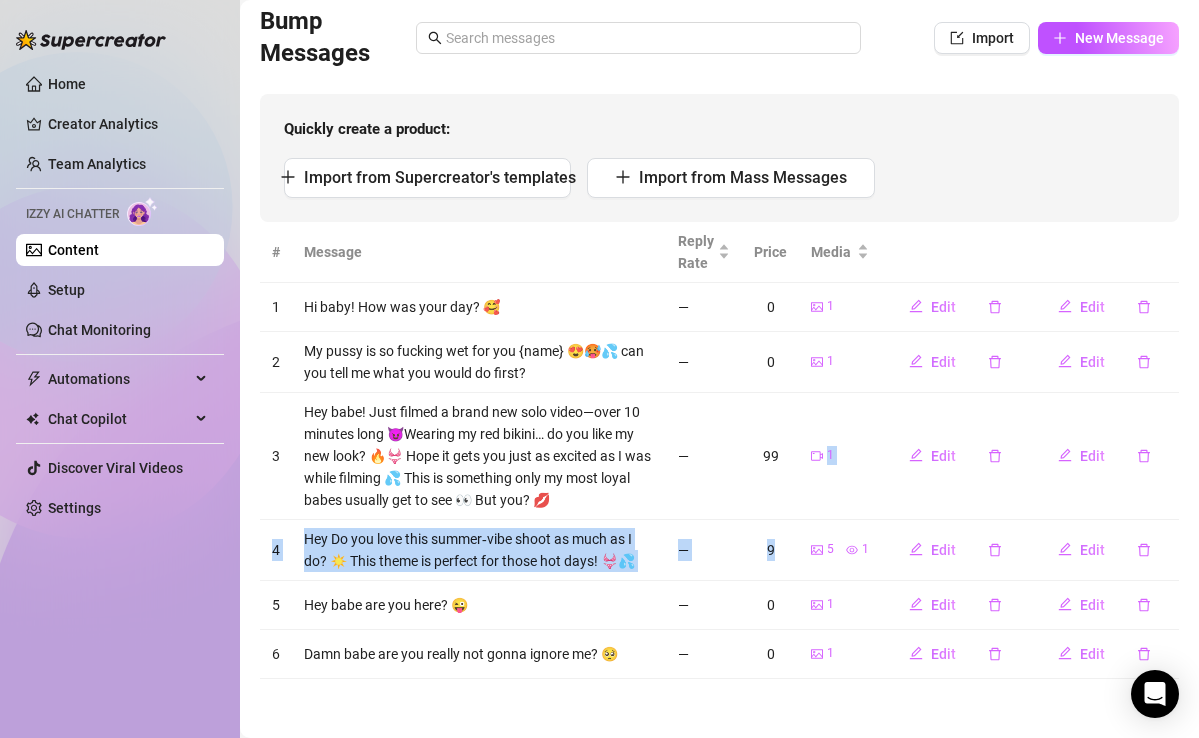 click on "9" at bounding box center (770, 550) 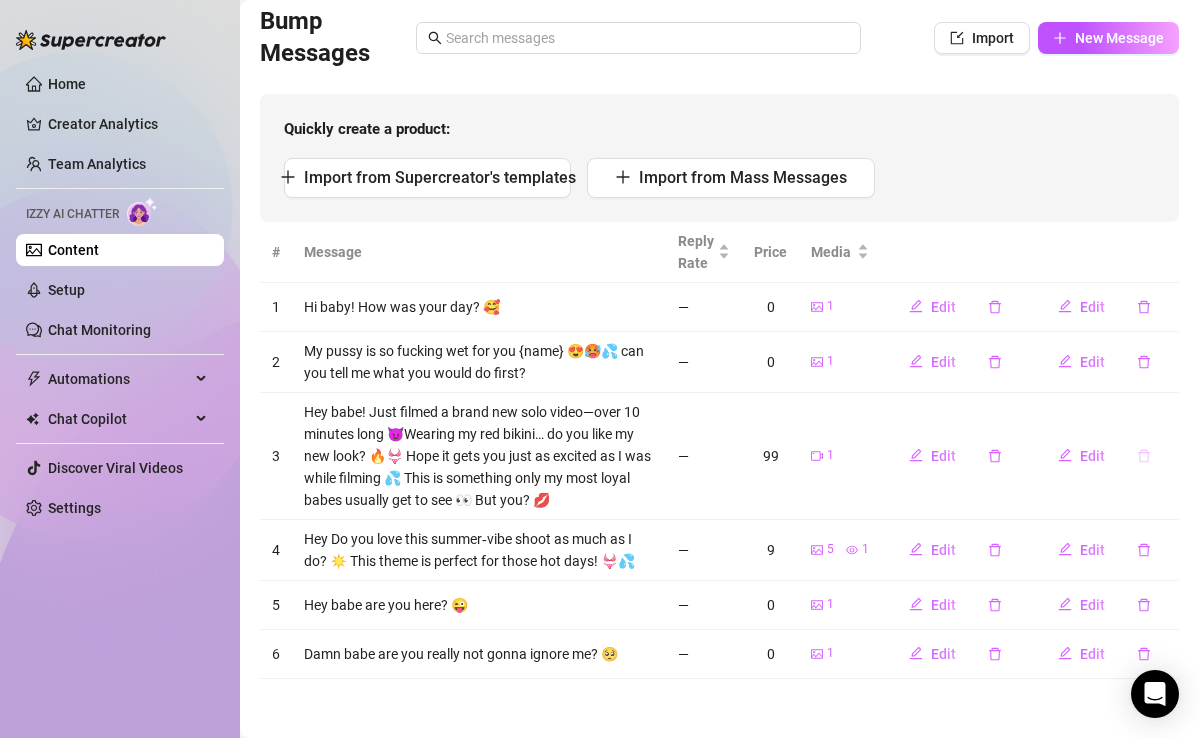 click 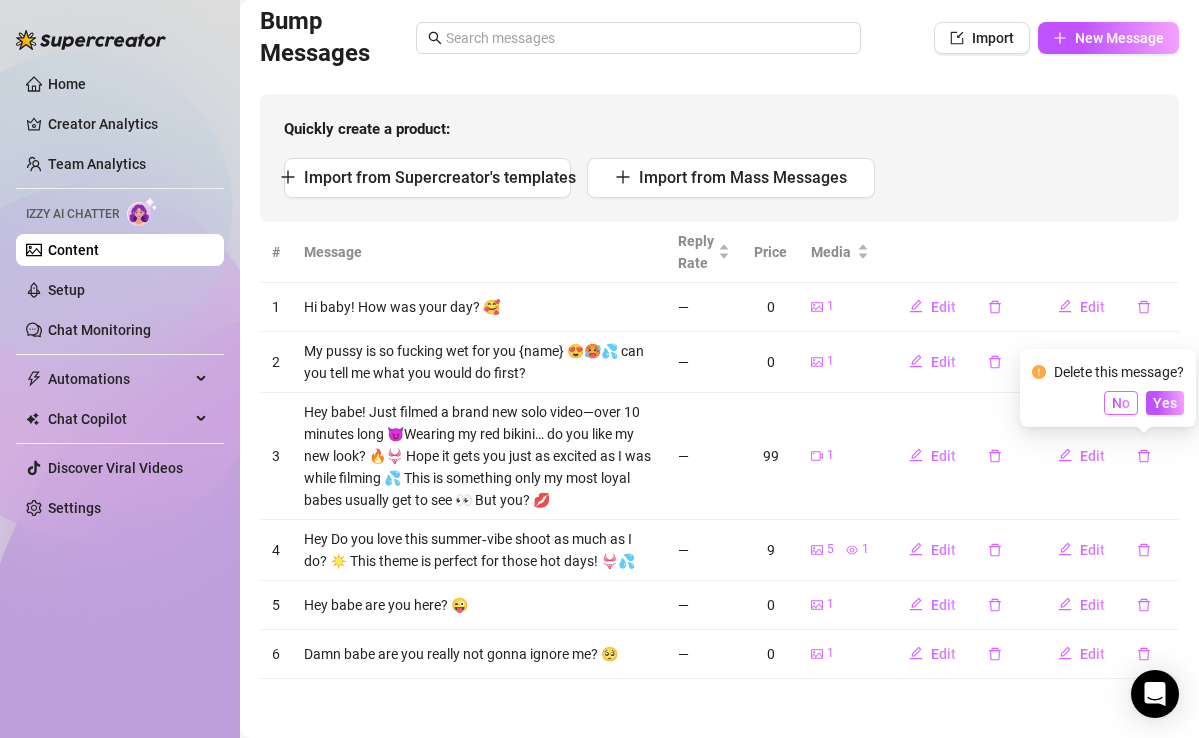 click on "No" at bounding box center [1121, 403] 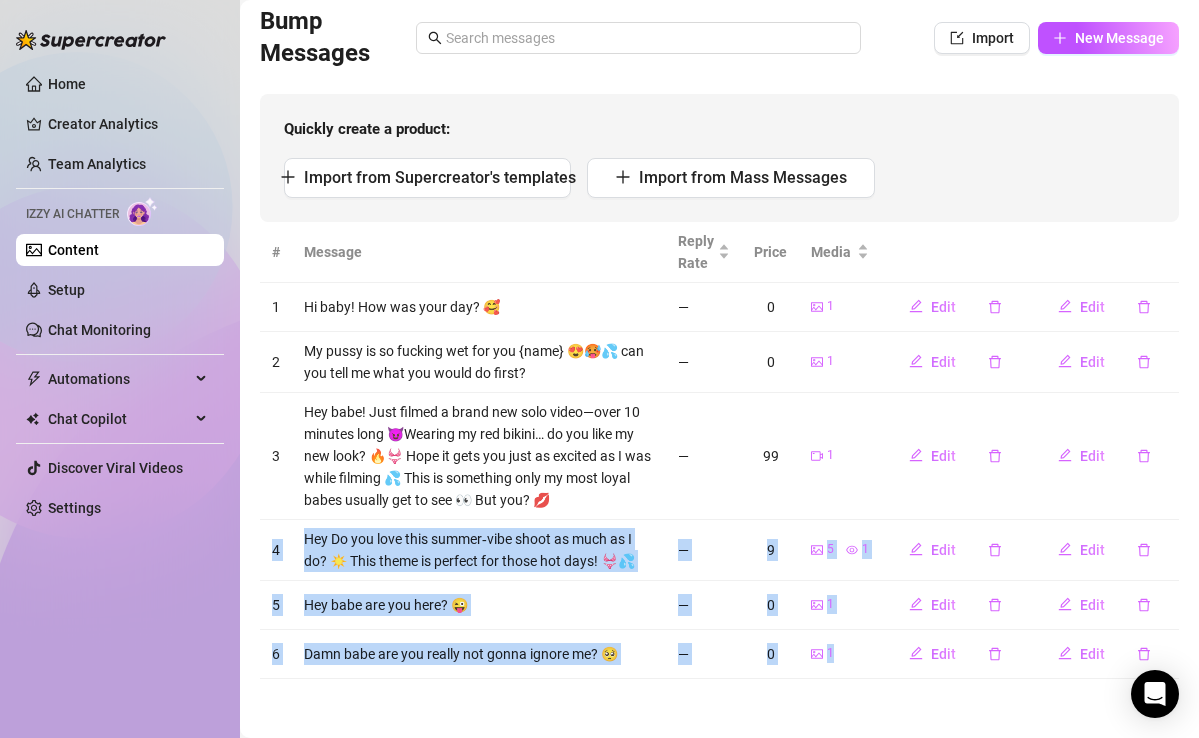 drag, startPoint x: 886, startPoint y: 489, endPoint x: 856, endPoint y: 679, distance: 192.35384 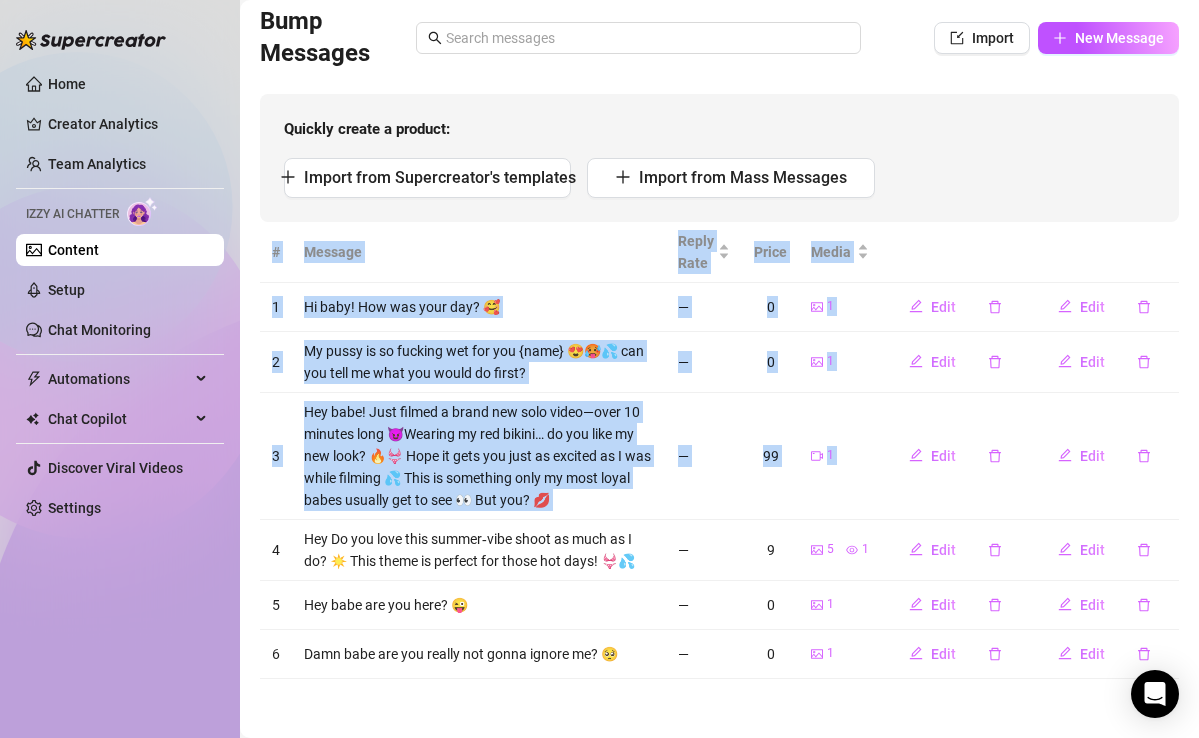 click on "Content Library Content for [CREATOR_NAME] ([CREATOR_USERNAME]) Bio   88% Products 2 4 Bump Messages 6 Bio Import Bio from other creator Personal Info Chatting Lifestyle Physique Content Intimate Details Socials Train [NAME] Name Required [FIRST] Nickname(s) Gender Required Female Male Non-Binary / Genderqueer Agender Bigender Genderfluid Other Where did you grow up? Required [COUNTRY], [CITY] Where is your current homebase? (City/Area of your home) Required [CITY] in [COUNTRY] and [CITY] in [COUNTRY] What is your timezone of your current location? If you are currently traveling, choose your current location Required [COUNTRY]  ( [TIMEZONE] ) Are you currently traveling? If so, where are you right now? what are you doing there? No Birth Date Required [MONTH] [DAY]th, [YEAR] Zodiac Sign Cancer Sexual Orientation Required Heterosexual Relationship Status Required single Do you have any siblings? How many? No Do you have any children? How many? No Do you have any pets? No Undergraduate Spanish   no" at bounding box center (719, 297) 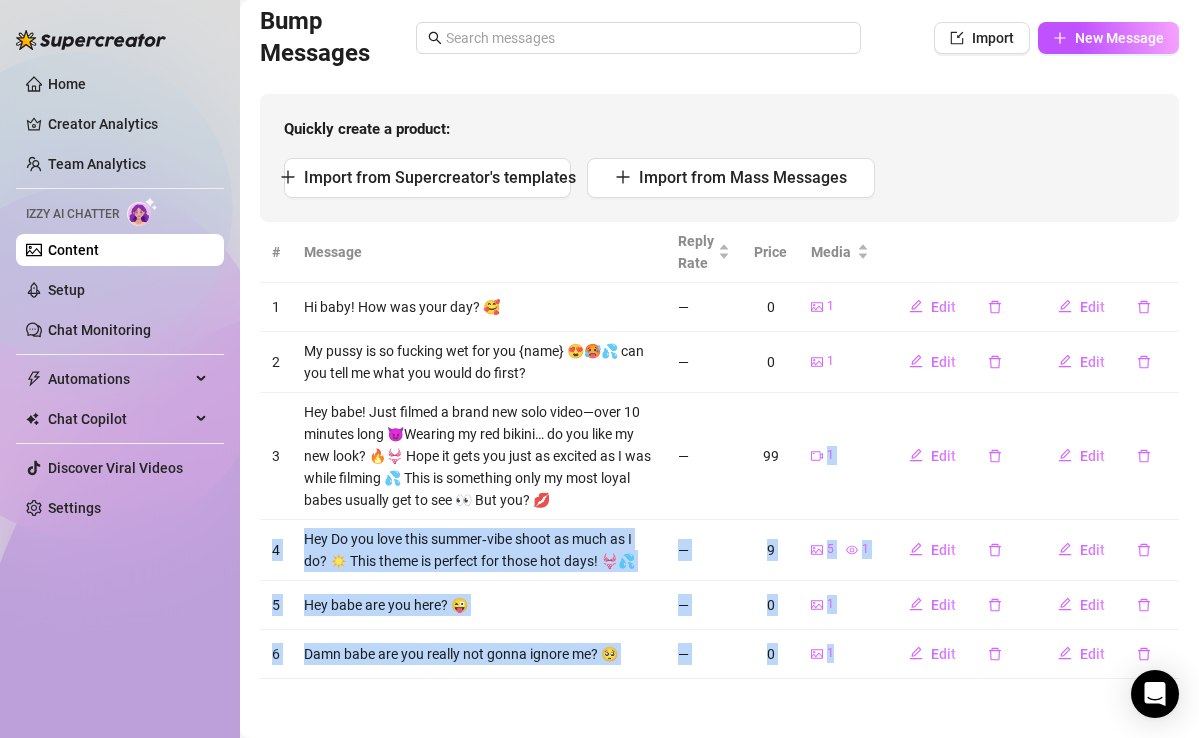 drag, startPoint x: 876, startPoint y: 677, endPoint x: 758, endPoint y: 498, distance: 214.3945 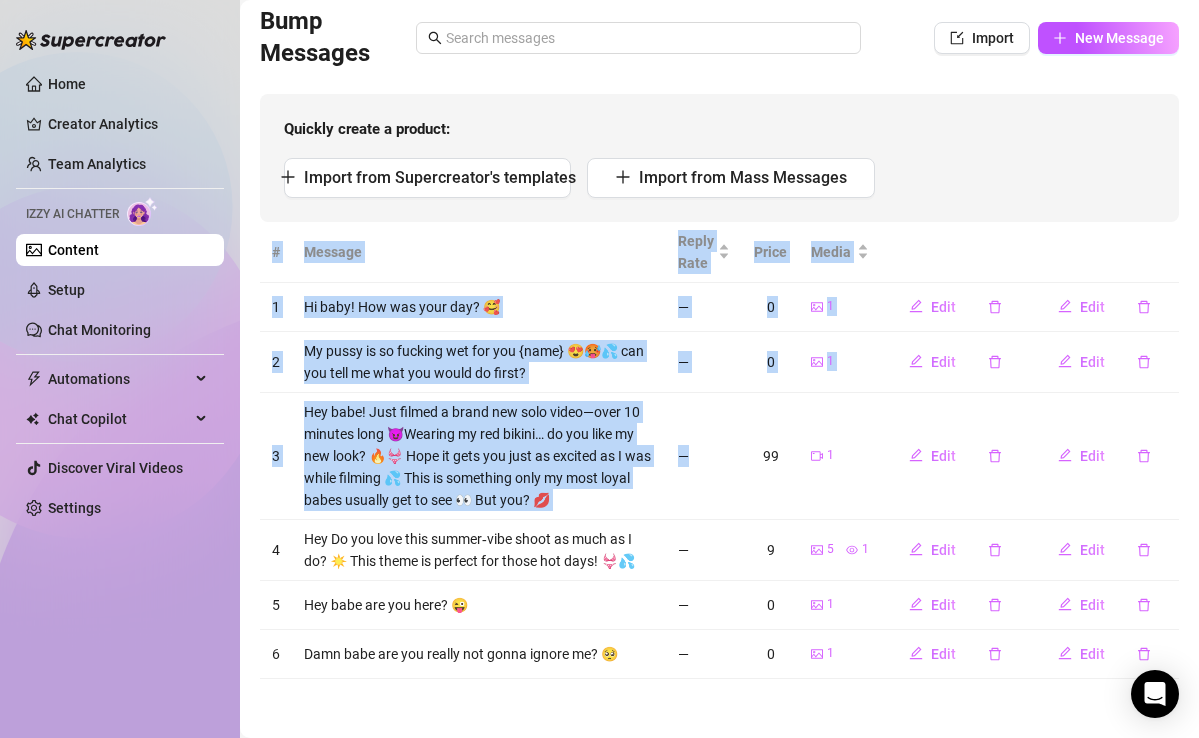 drag, startPoint x: 737, startPoint y: 511, endPoint x: 853, endPoint y: 701, distance: 222.61177 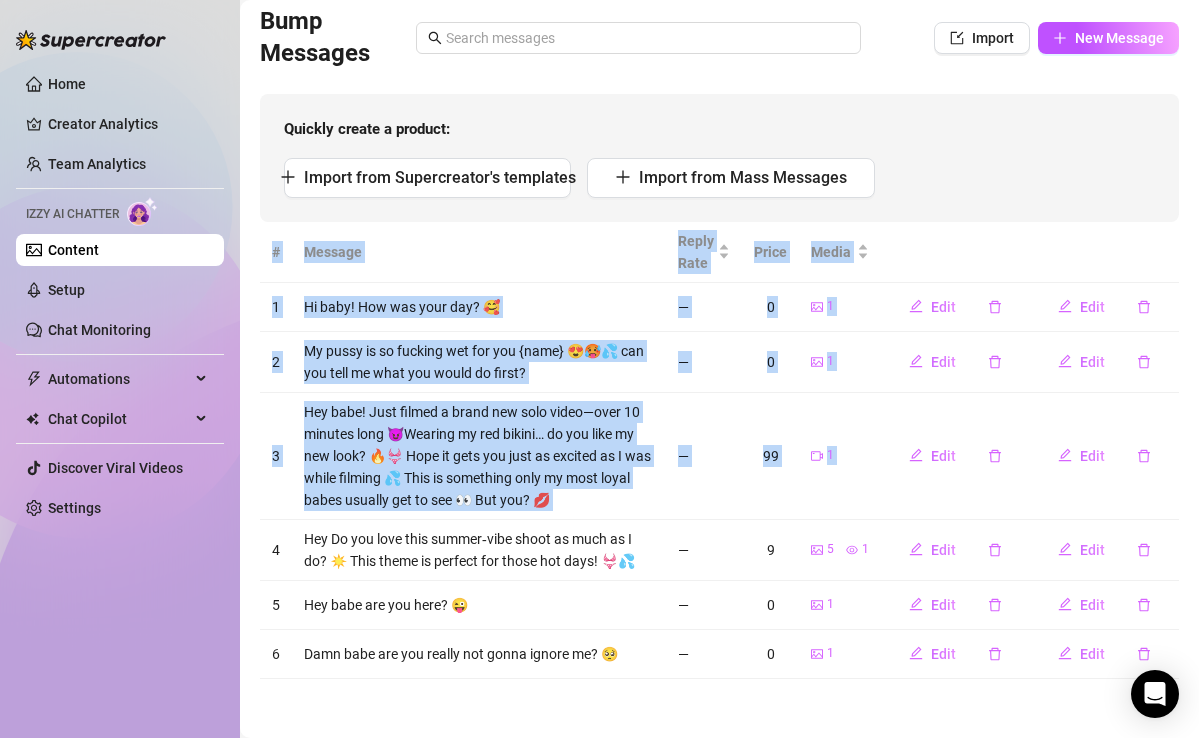 drag, startPoint x: 881, startPoint y: 691, endPoint x: 889, endPoint y: 502, distance: 189.16924 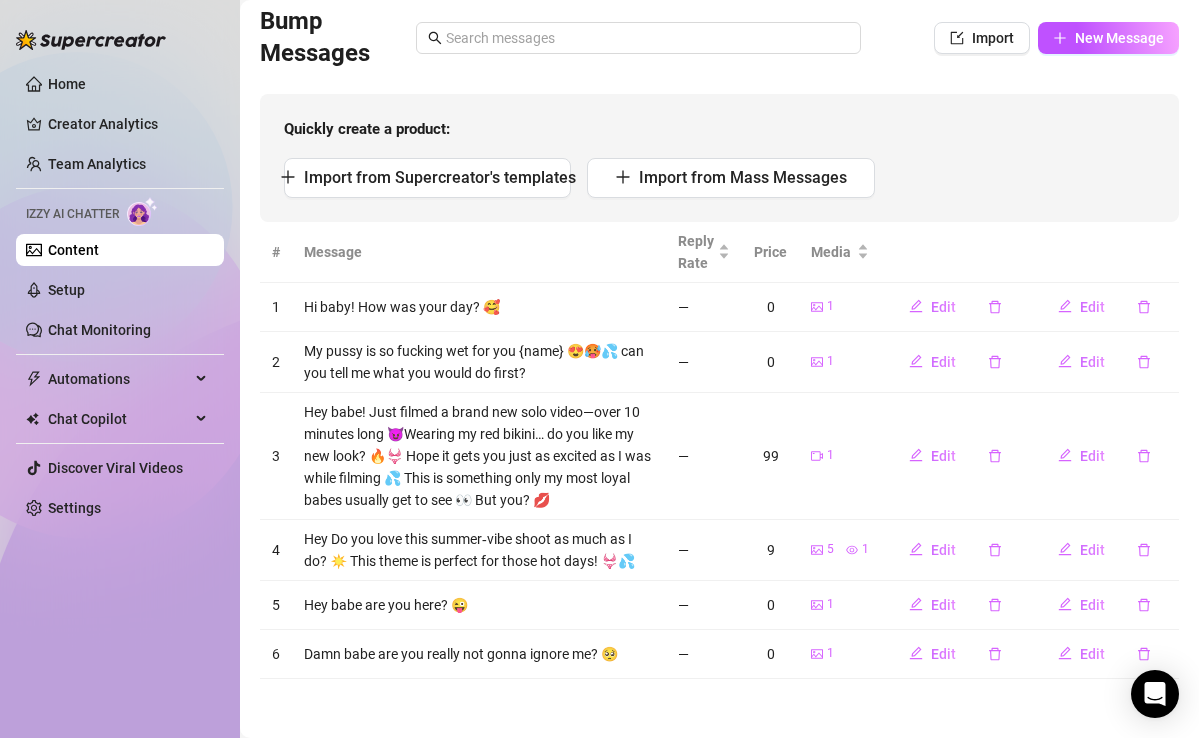 click on "Edit" at bounding box center (955, 456) 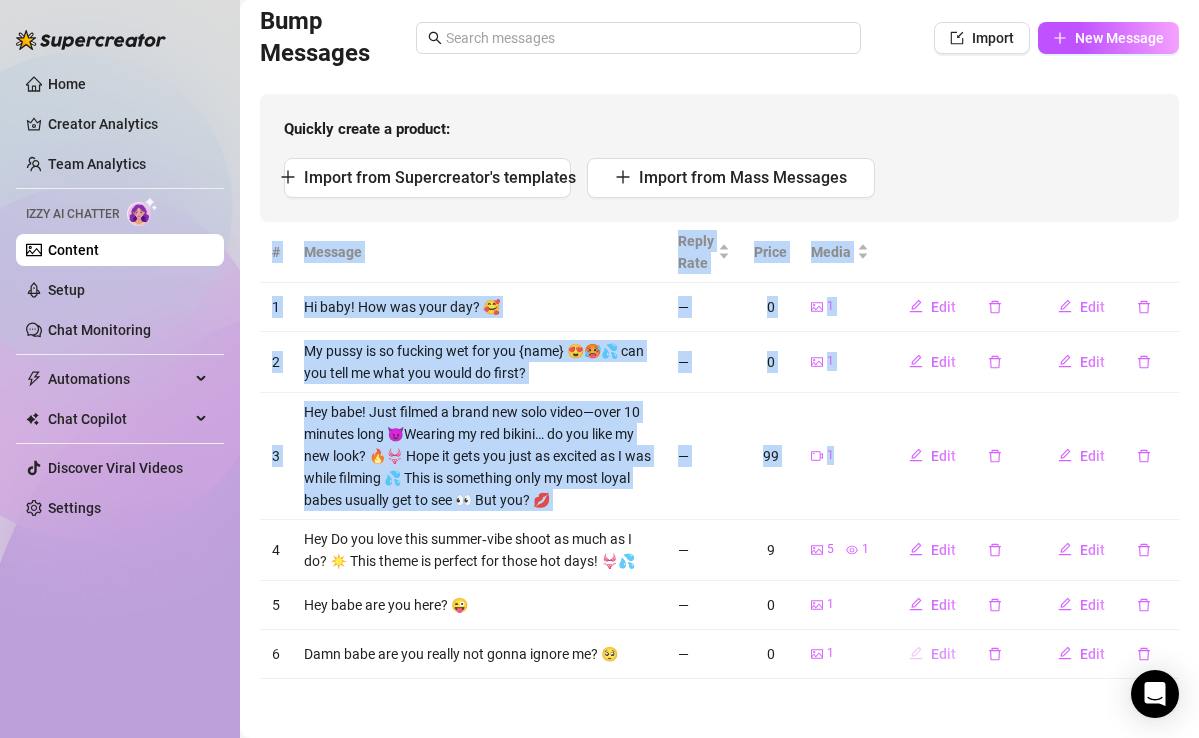 drag, startPoint x: 859, startPoint y: 502, endPoint x: 903, endPoint y: 656, distance: 160.16241 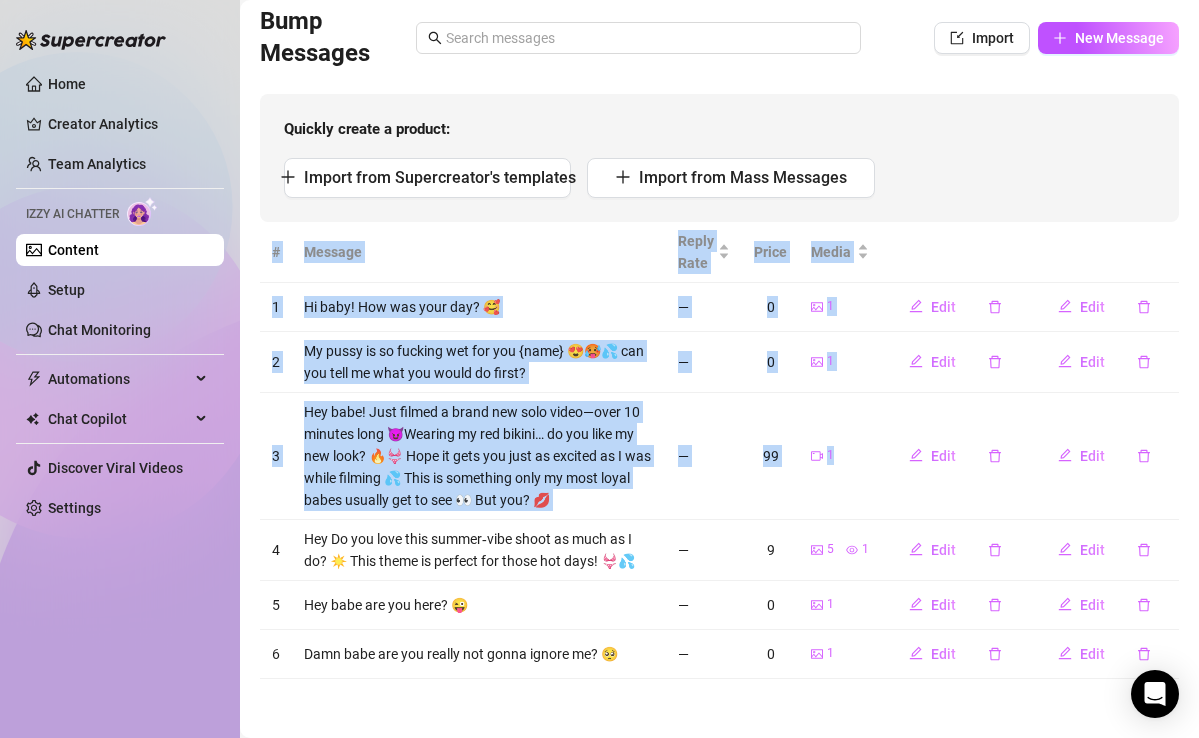 click on "Content Library Content for [CREATOR_NAME] ([CREATOR_USERNAME]) Bio   88% Products 2 4 Bump Messages 6 Bio Import Bio from other creator Personal Info Chatting Lifestyle Physique Content Intimate Details Socials Train [NAME] Name Required [FIRST] Nickname(s) Gender Required Female Male Non-Binary / Genderqueer Agender Bigender Genderfluid Other Where did you grow up? Required [COUNTRY], [CITY] Where is your current homebase? (City/Area of your home) Required [CITY] in [COUNTRY] and [CITY] in [COUNTRY] What is your timezone of your current location? If you are currently traveling, choose your current location Required [COUNTRY]  ( [TIMEZONE] ) Are you currently traveling? If so, where are you right now? what are you doing there? No Birth Date Required [MONTH] [DAY]th, [YEAR] Zodiac Sign Cancer Sexual Orientation Required Heterosexual Relationship Status Required single Do you have any siblings? How many? No Do you have any children? How many? No Do you have any pets? No Undergraduate Spanish   no" at bounding box center [719, 297] 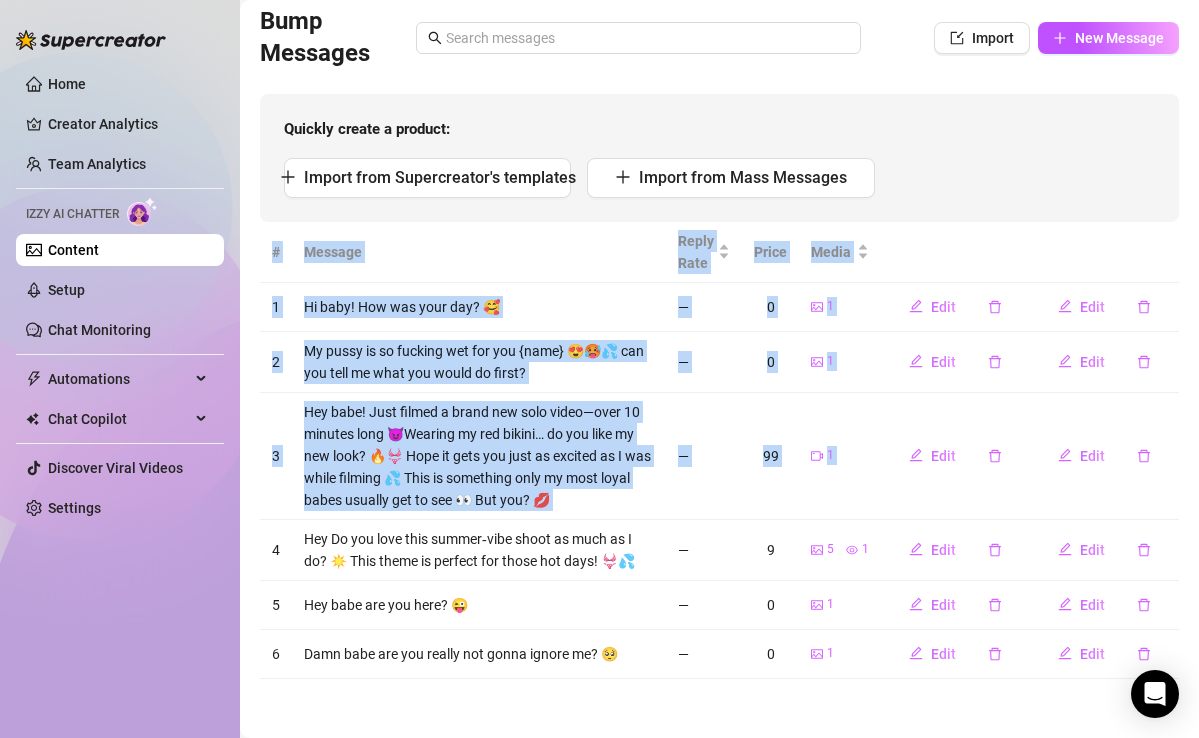 drag, startPoint x: 913, startPoint y: 688, endPoint x: 1000, endPoint y: 493, distance: 213.52751 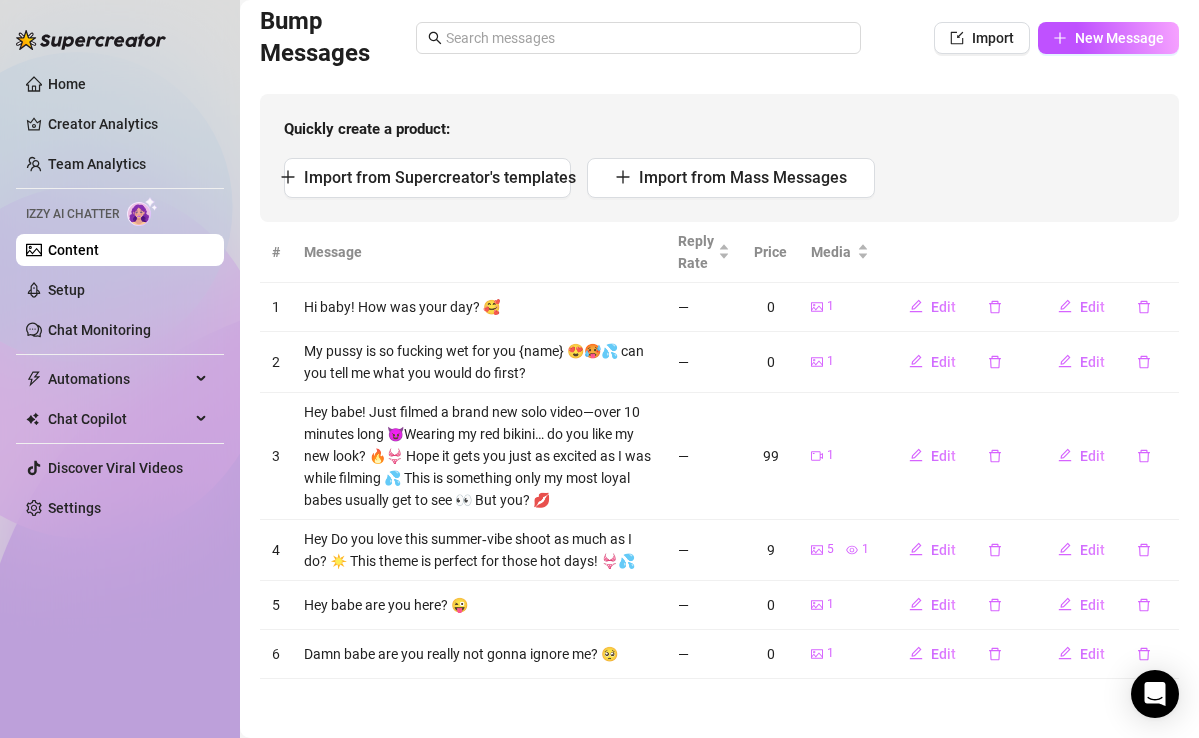click on "Edit" at bounding box center [955, 456] 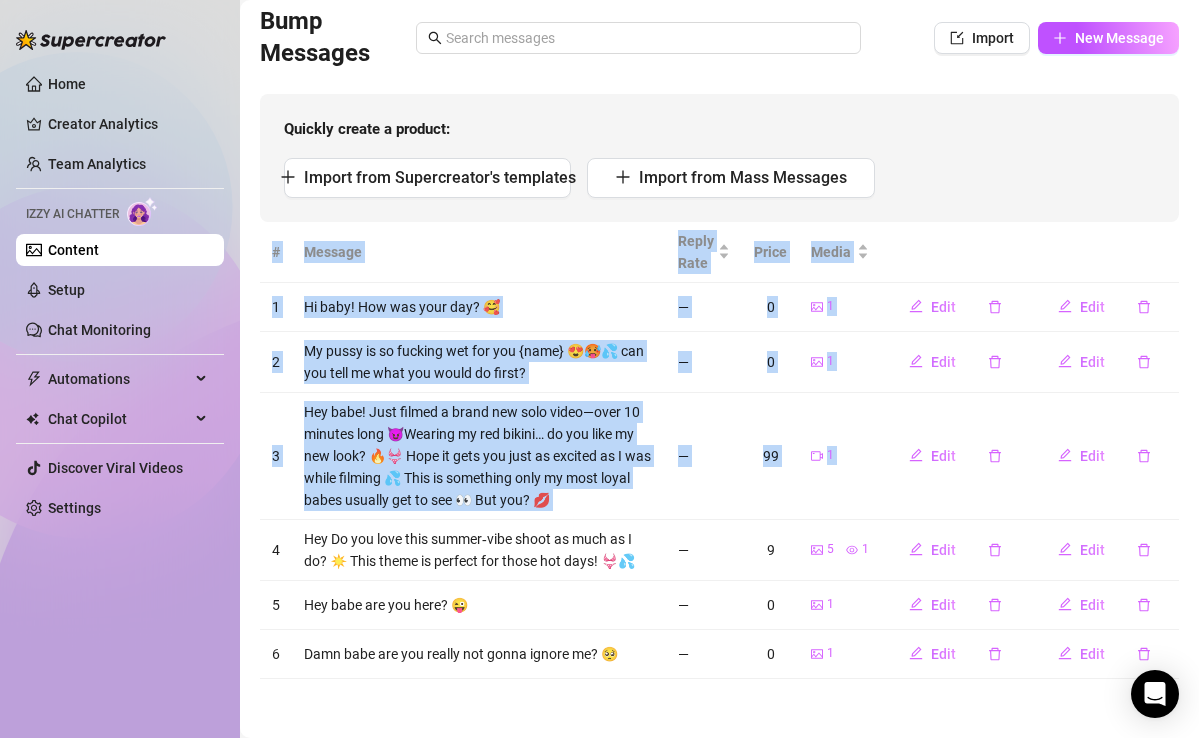 drag, startPoint x: 1011, startPoint y: 506, endPoint x: 978, endPoint y: 674, distance: 171.2104 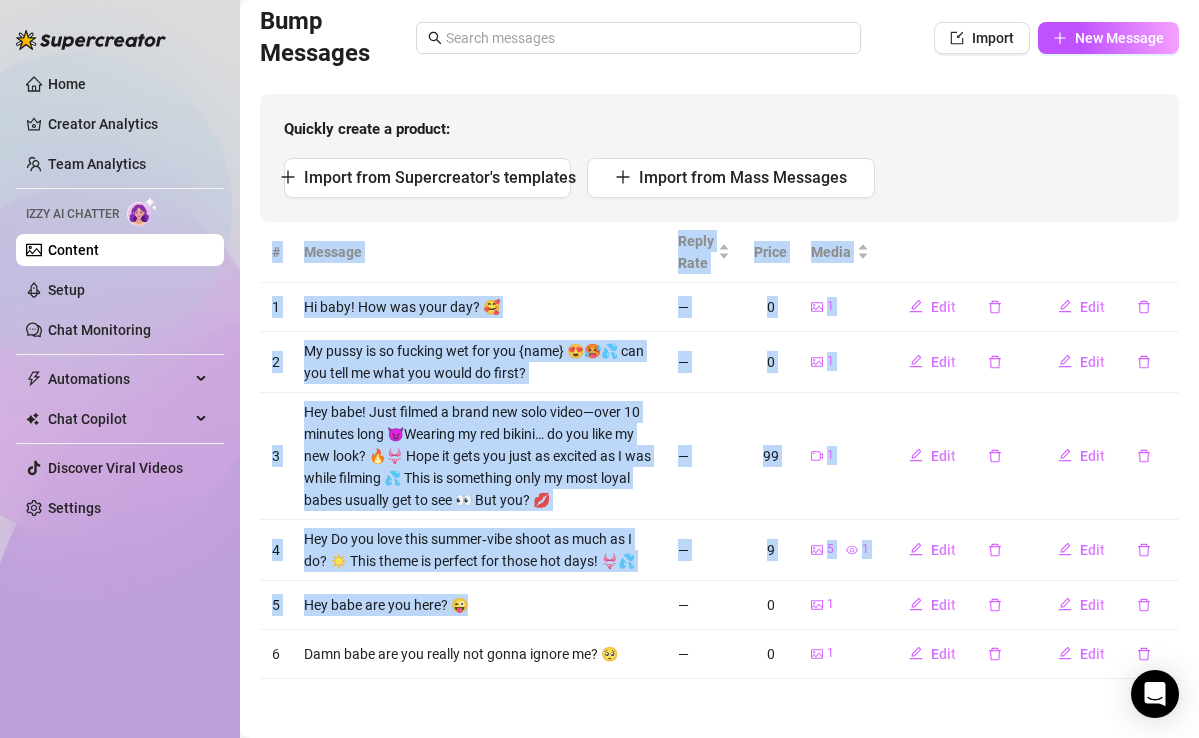 drag, startPoint x: 659, startPoint y: 601, endPoint x: 678, endPoint y: 690, distance: 91.00549 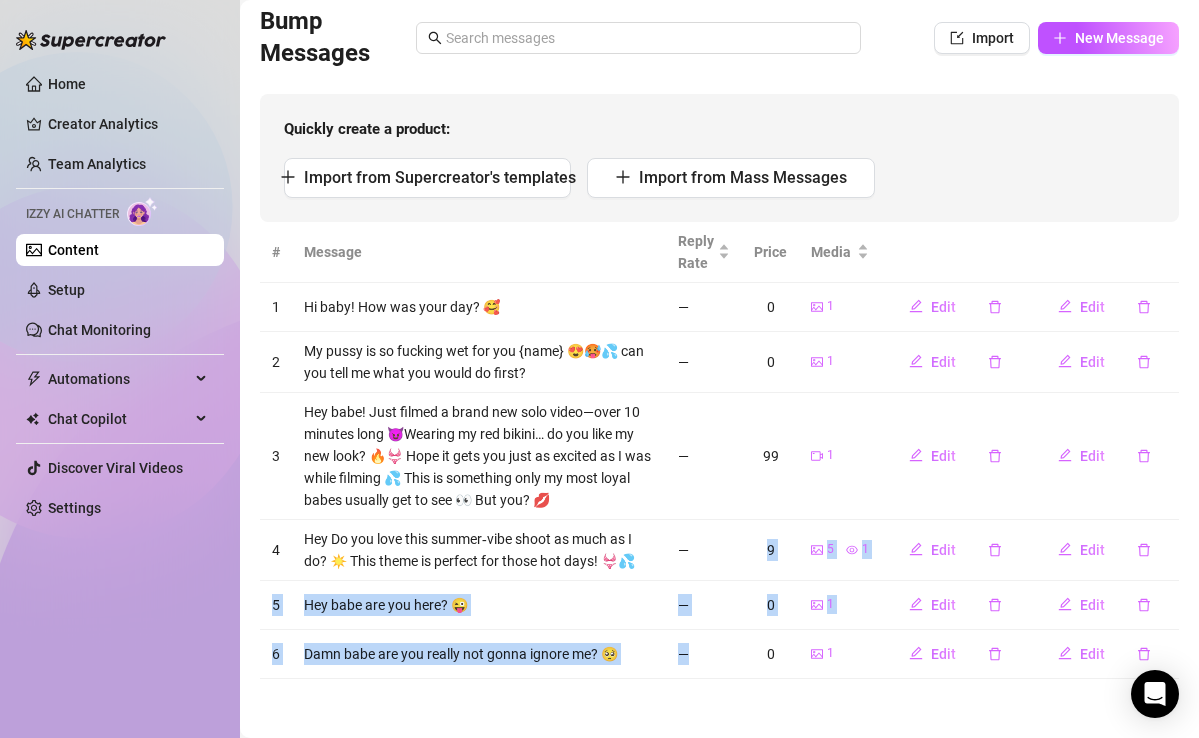 drag, startPoint x: 678, startPoint y: 676, endPoint x: 689, endPoint y: 557, distance: 119.507324 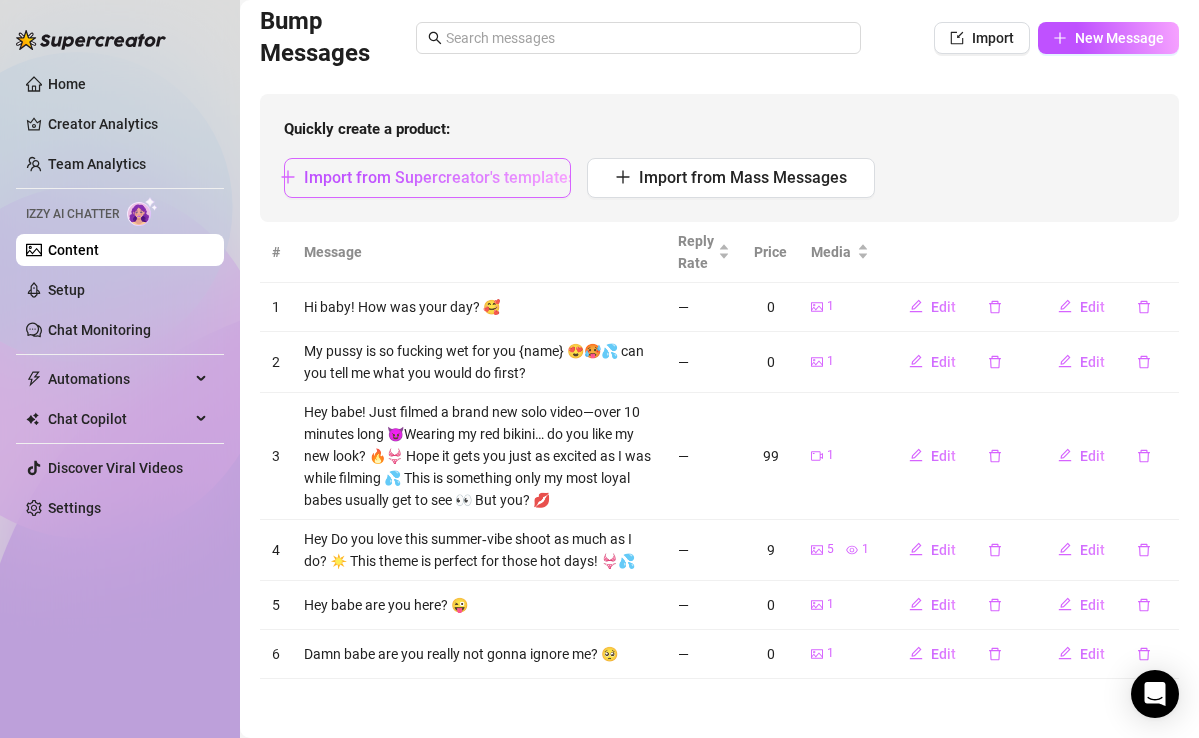 click on "Import from Supercreator's templates" at bounding box center (440, 177) 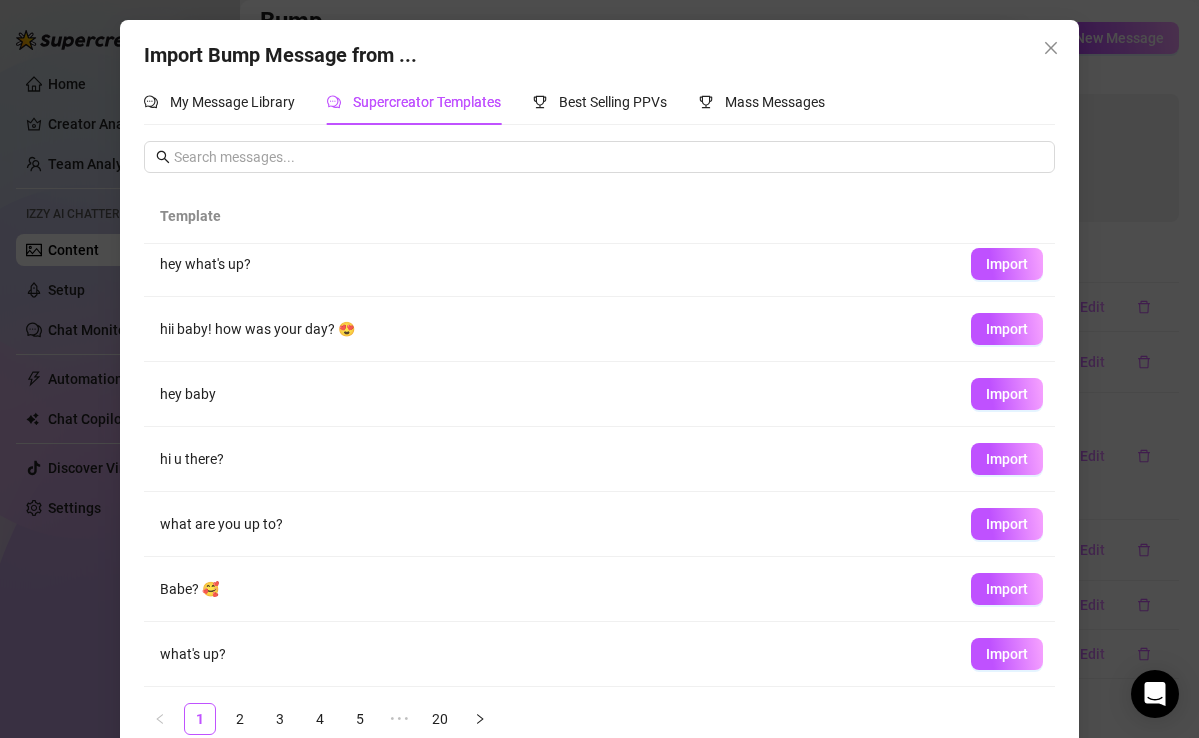 scroll, scrollTop: 186, scrollLeft: 0, axis: vertical 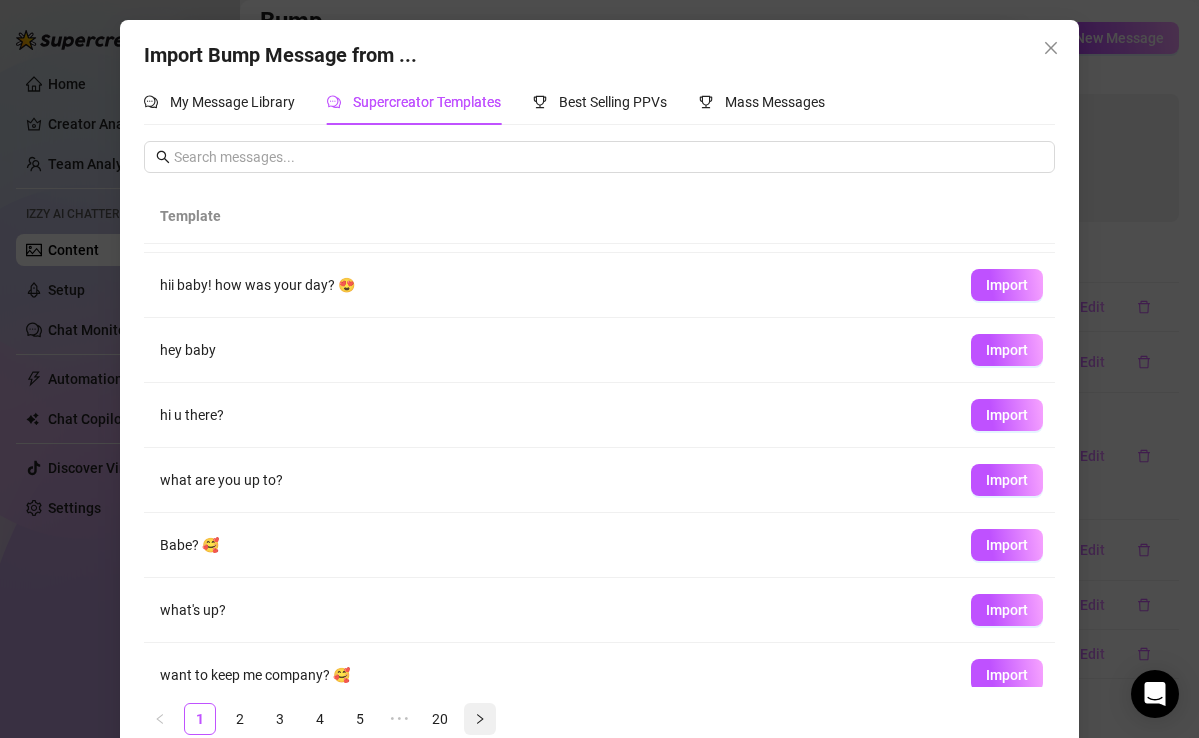 click 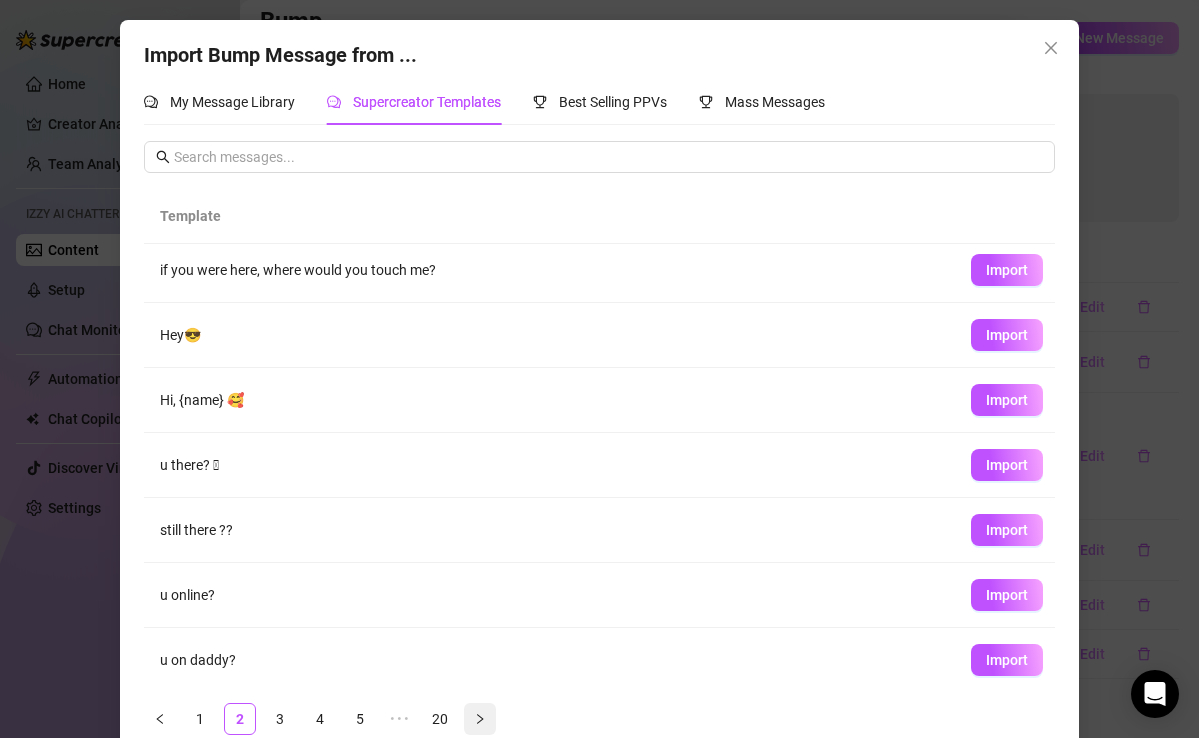 scroll, scrollTop: 0, scrollLeft: 0, axis: both 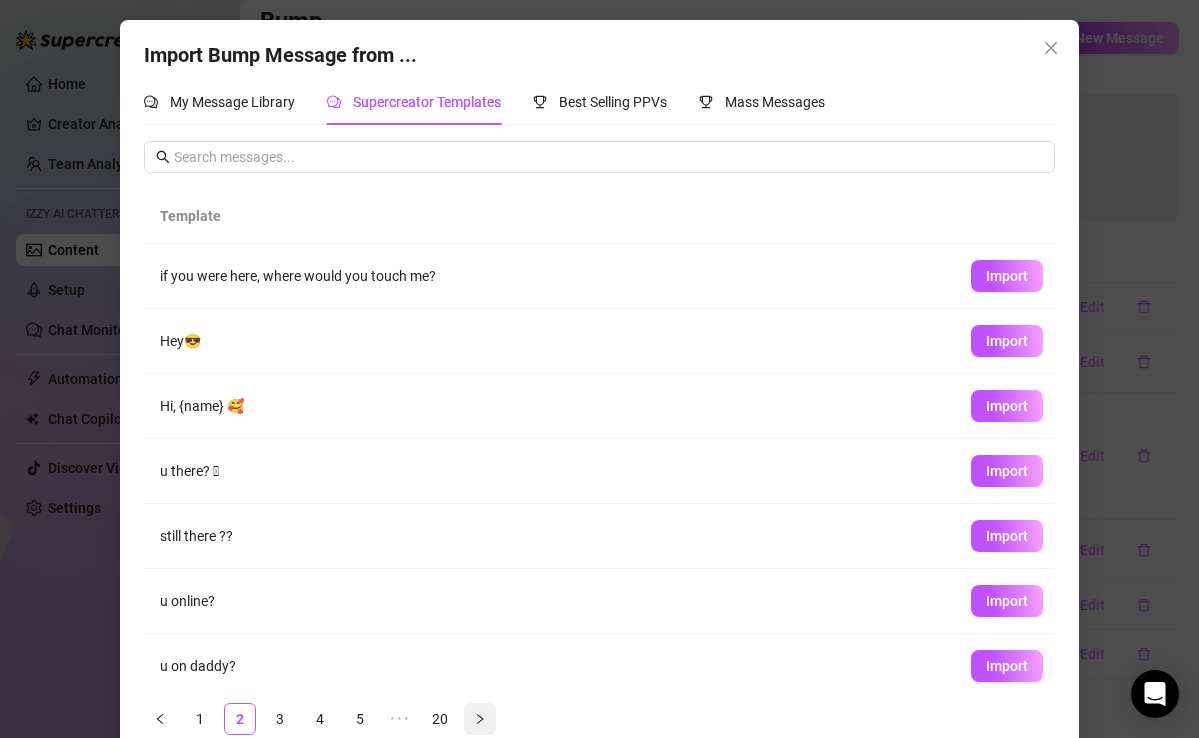 click 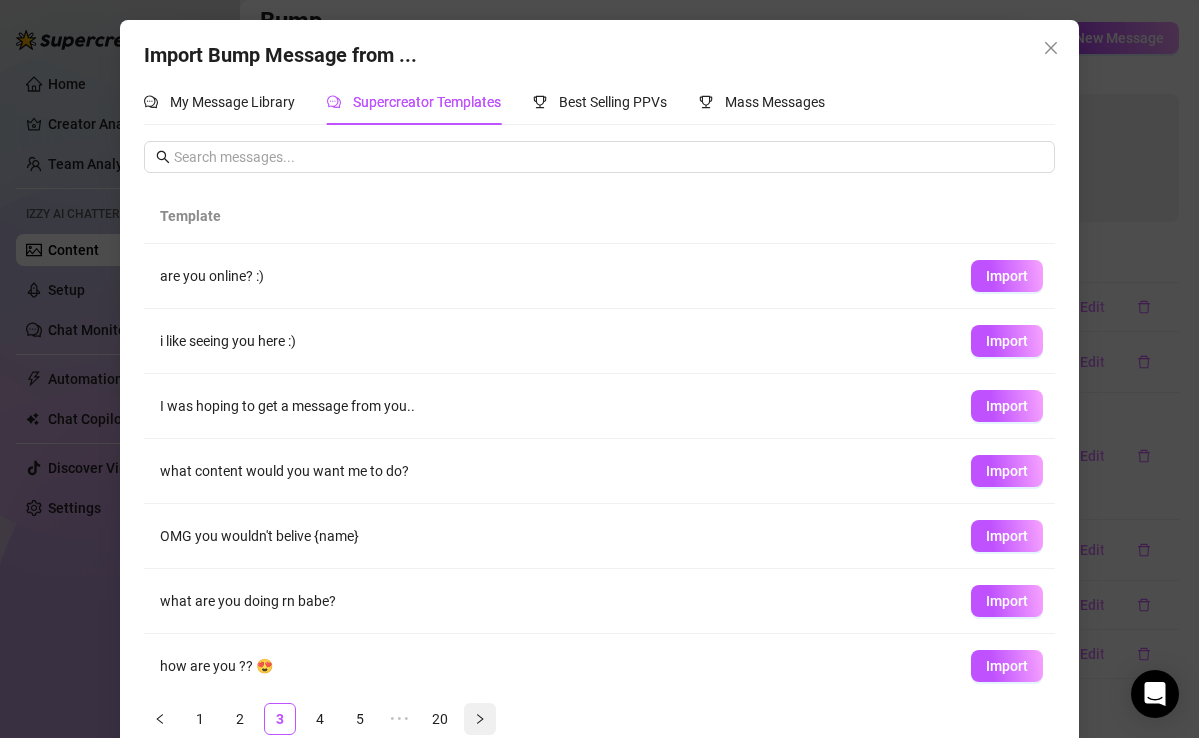 click 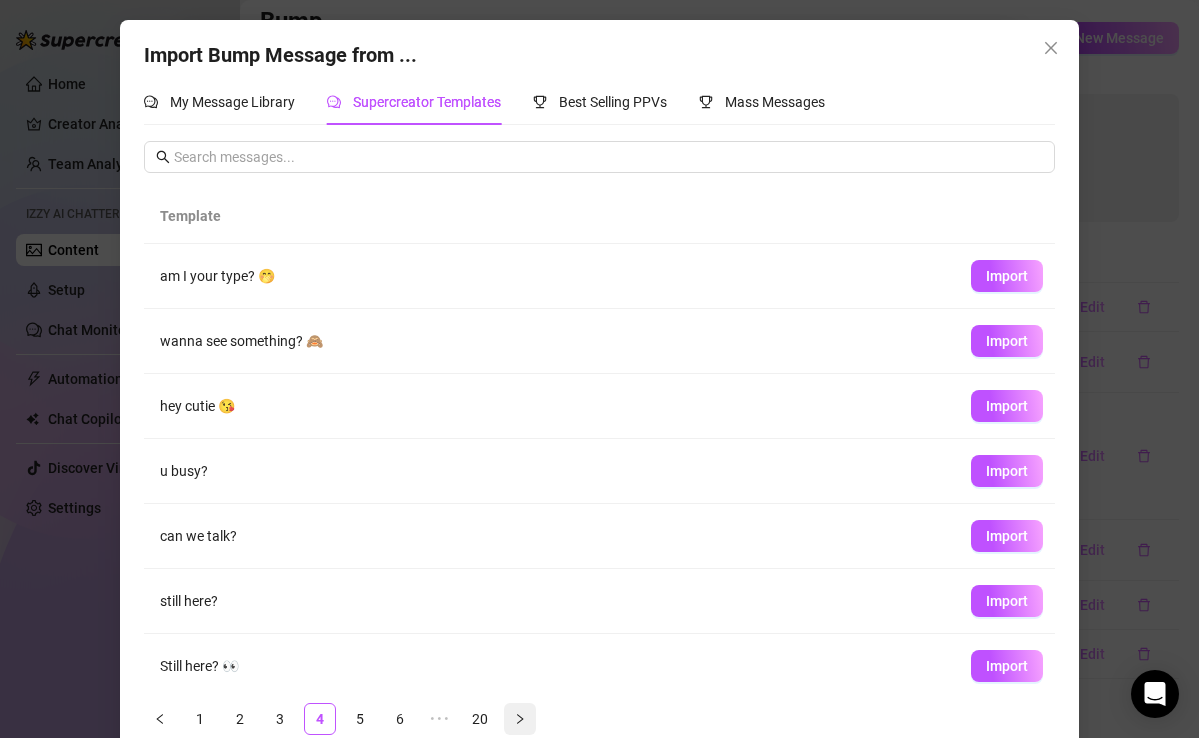 click on "20" at bounding box center [480, 719] 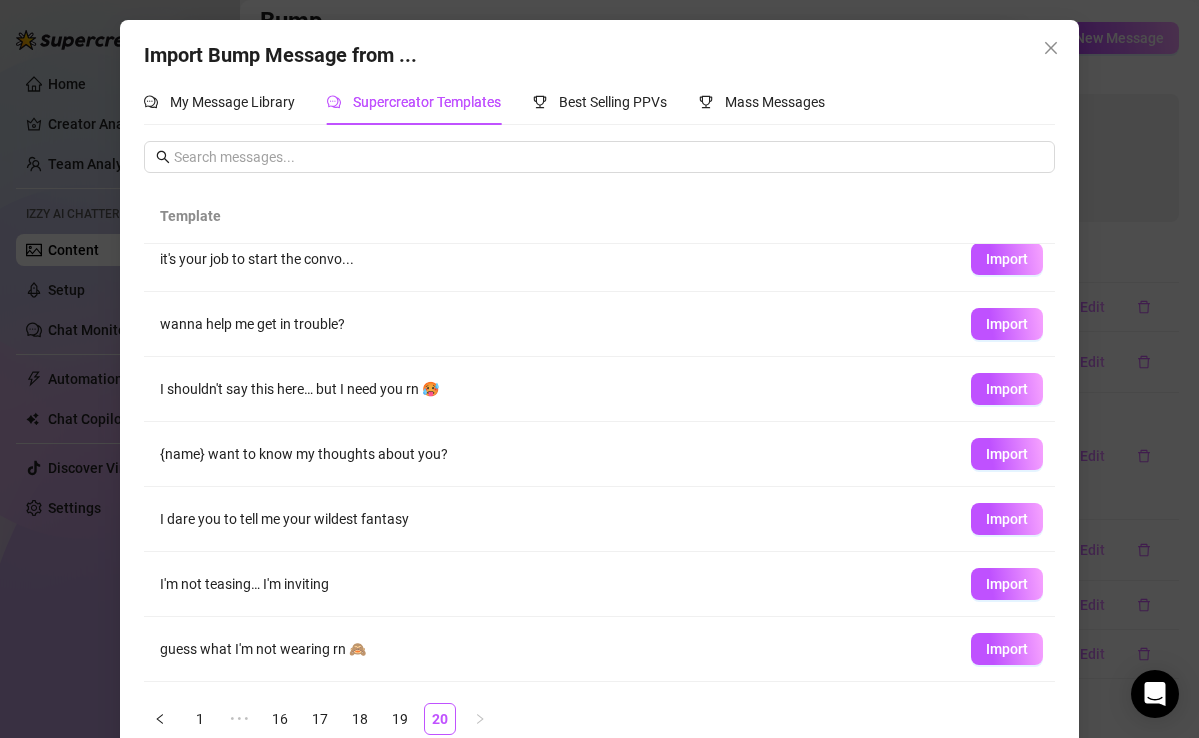 scroll, scrollTop: 94, scrollLeft: 0, axis: vertical 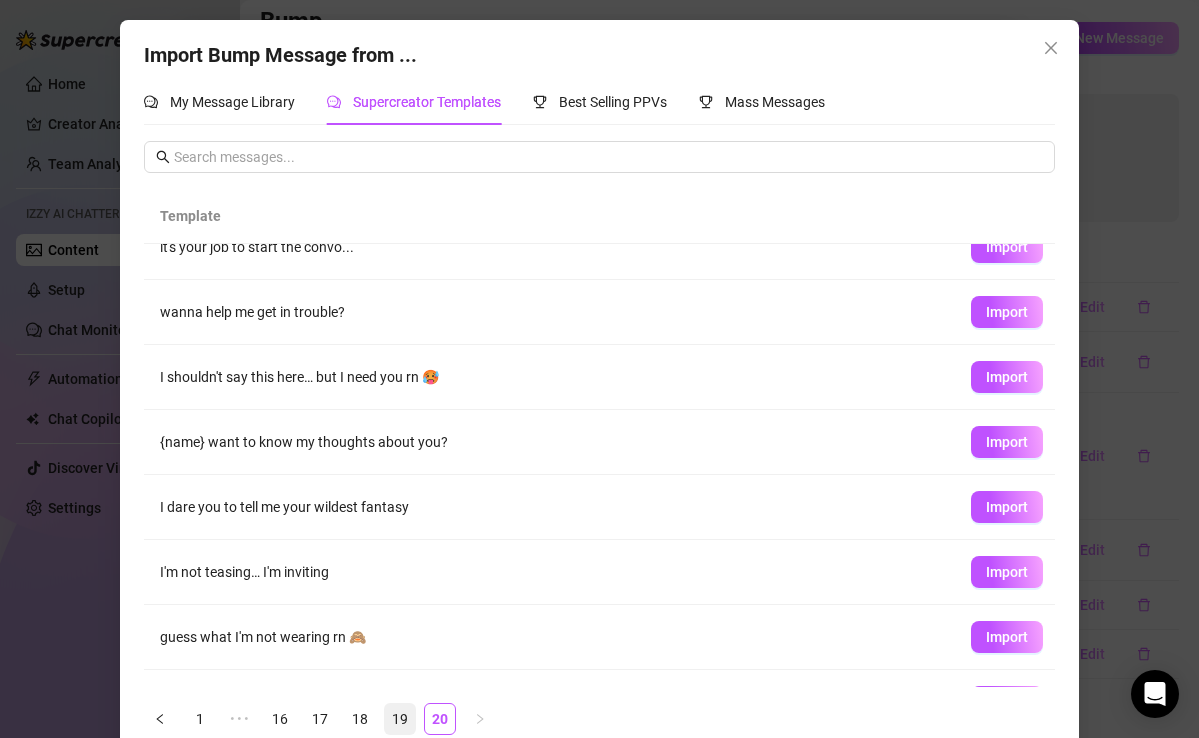 click on "19" at bounding box center [400, 719] 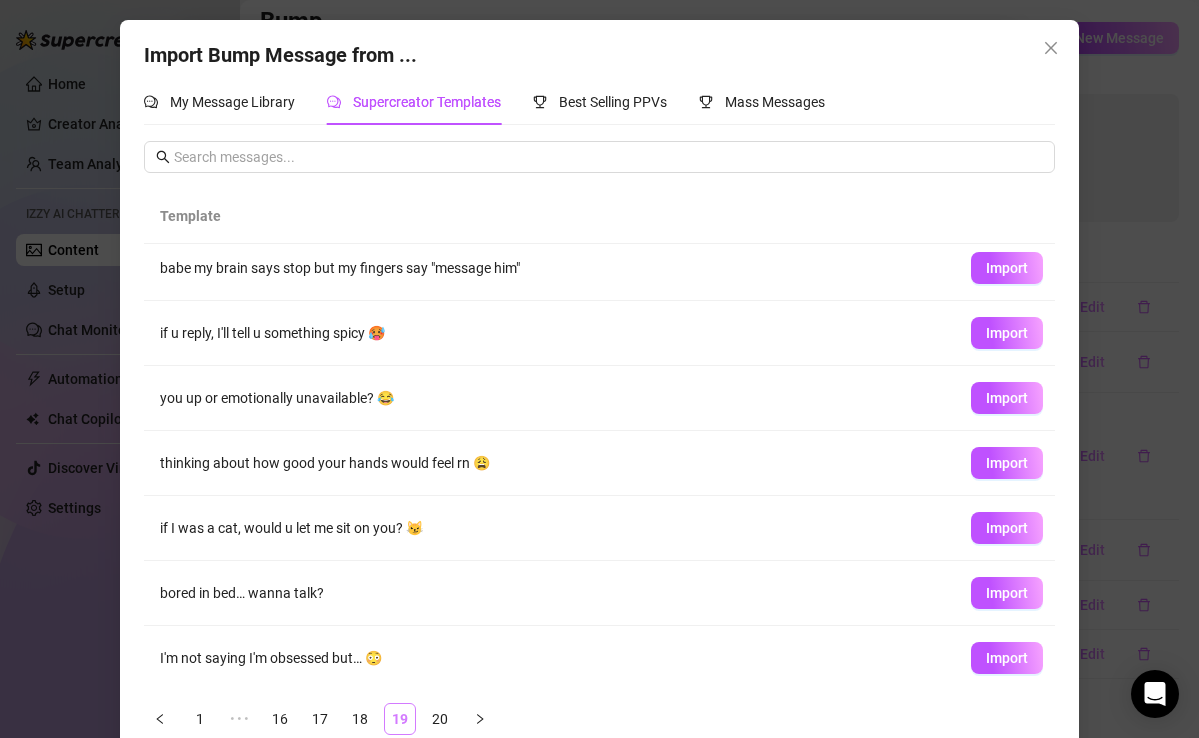 scroll, scrollTop: 0, scrollLeft: 0, axis: both 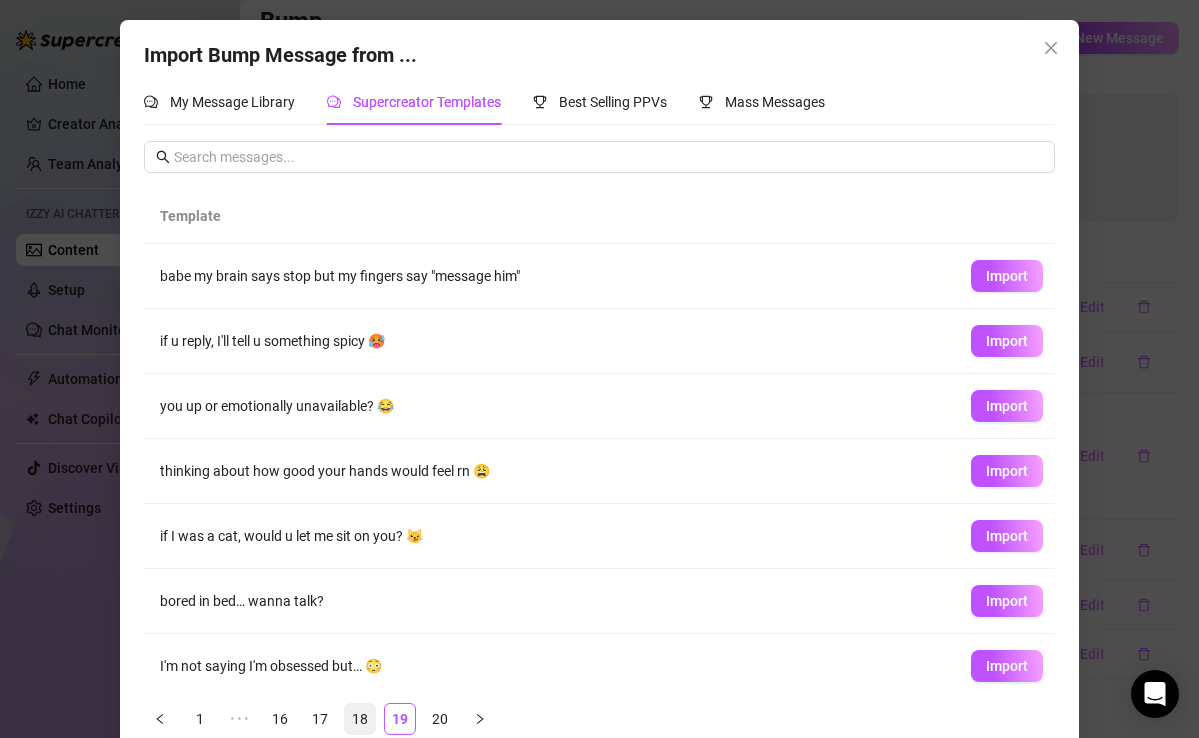 click on "18" at bounding box center [360, 719] 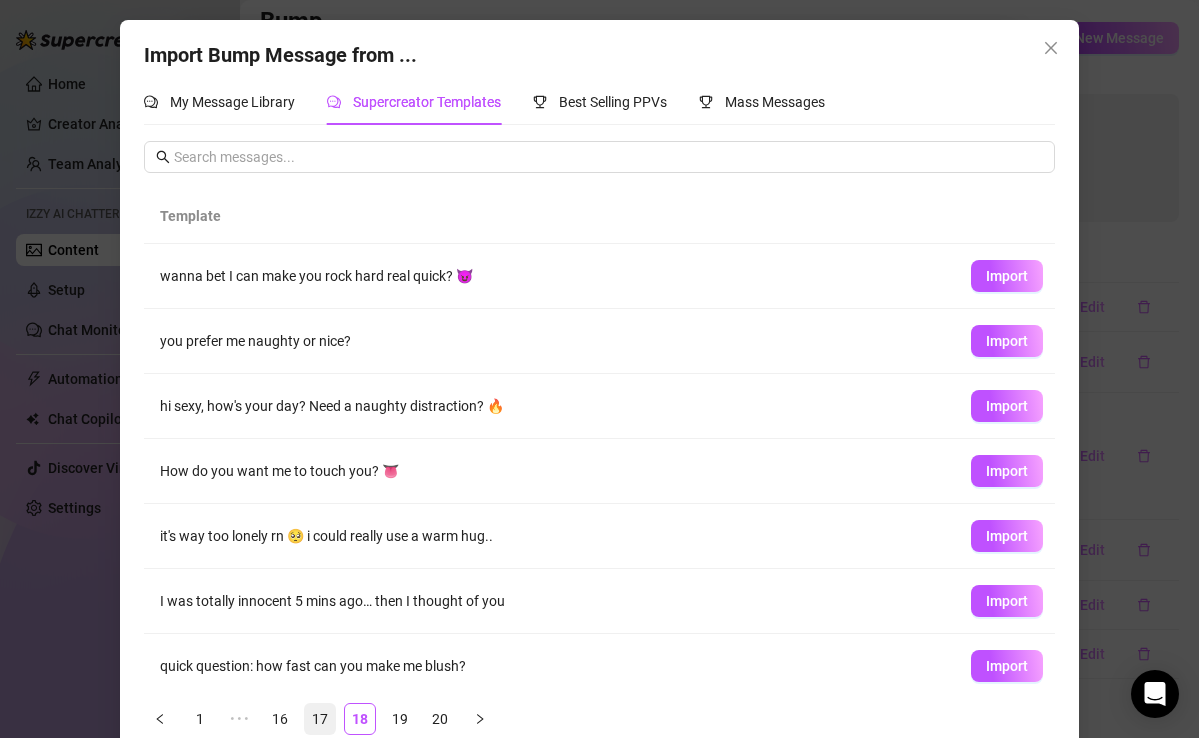 click on "17" at bounding box center (320, 719) 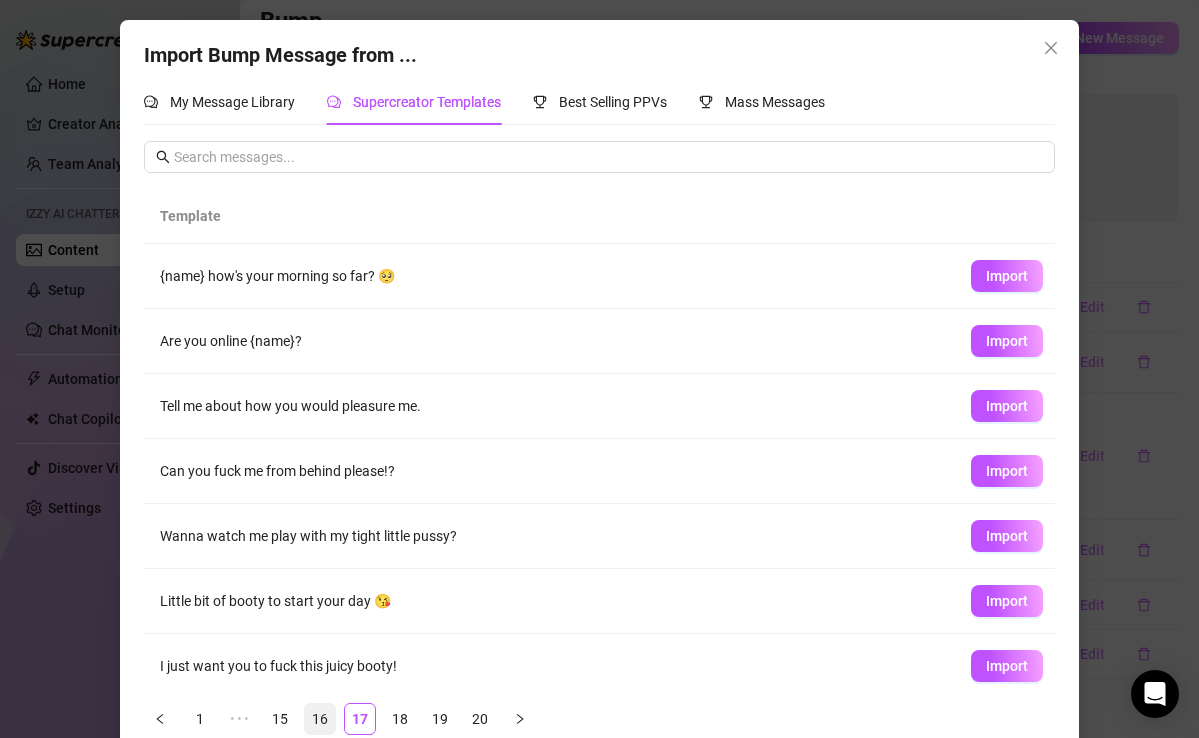 click on "16" at bounding box center [320, 719] 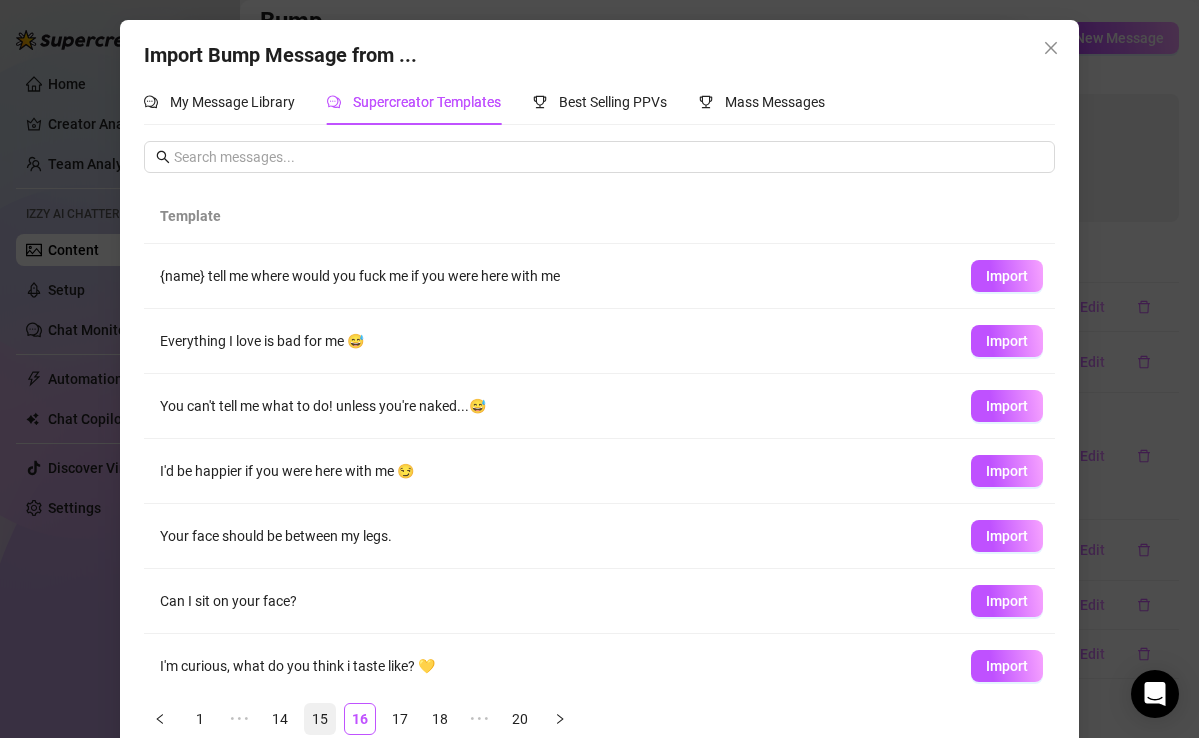 click on "15" at bounding box center (320, 719) 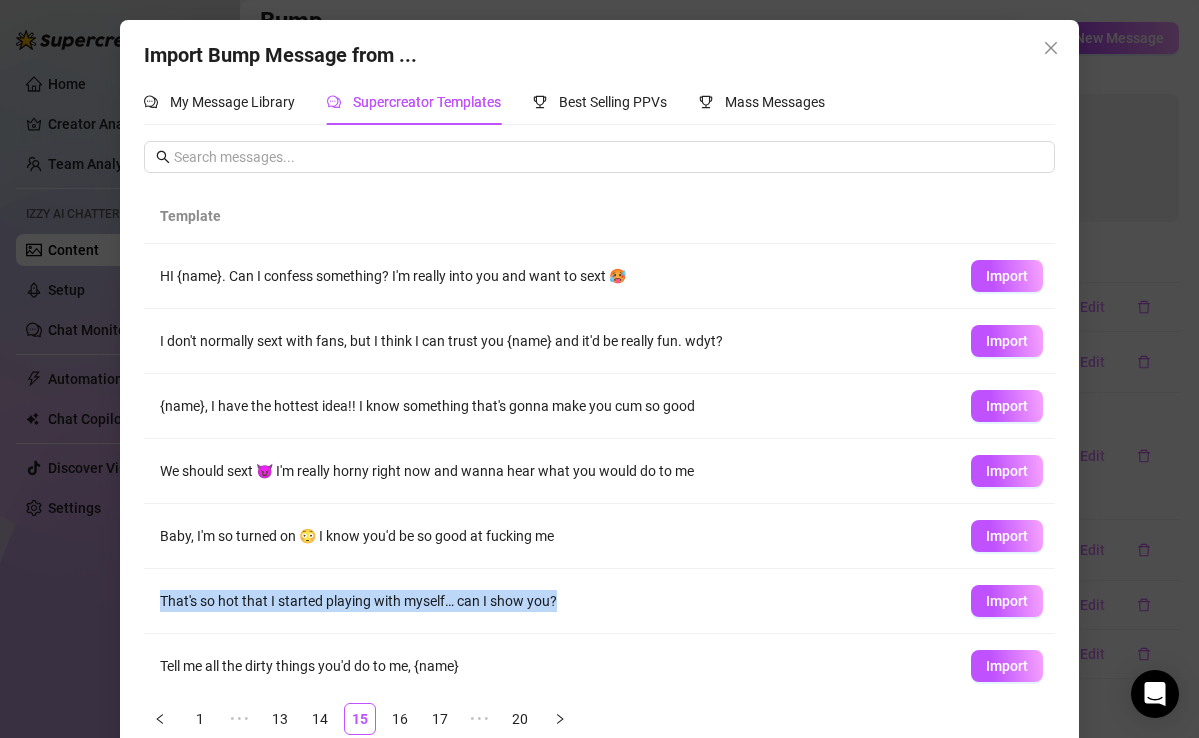 drag, startPoint x: 544, startPoint y: 582, endPoint x: 588, endPoint y: 612, distance: 53.25411 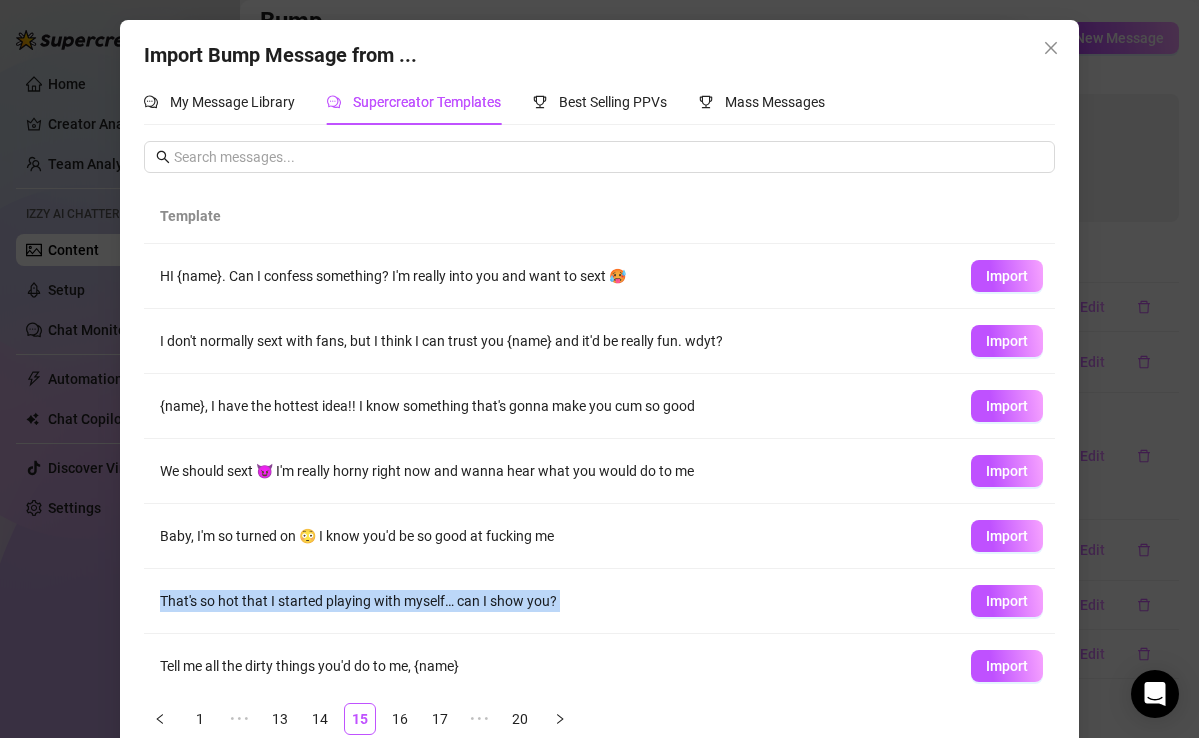 drag, startPoint x: 589, startPoint y: 584, endPoint x: 623, endPoint y: 635, distance: 61.294373 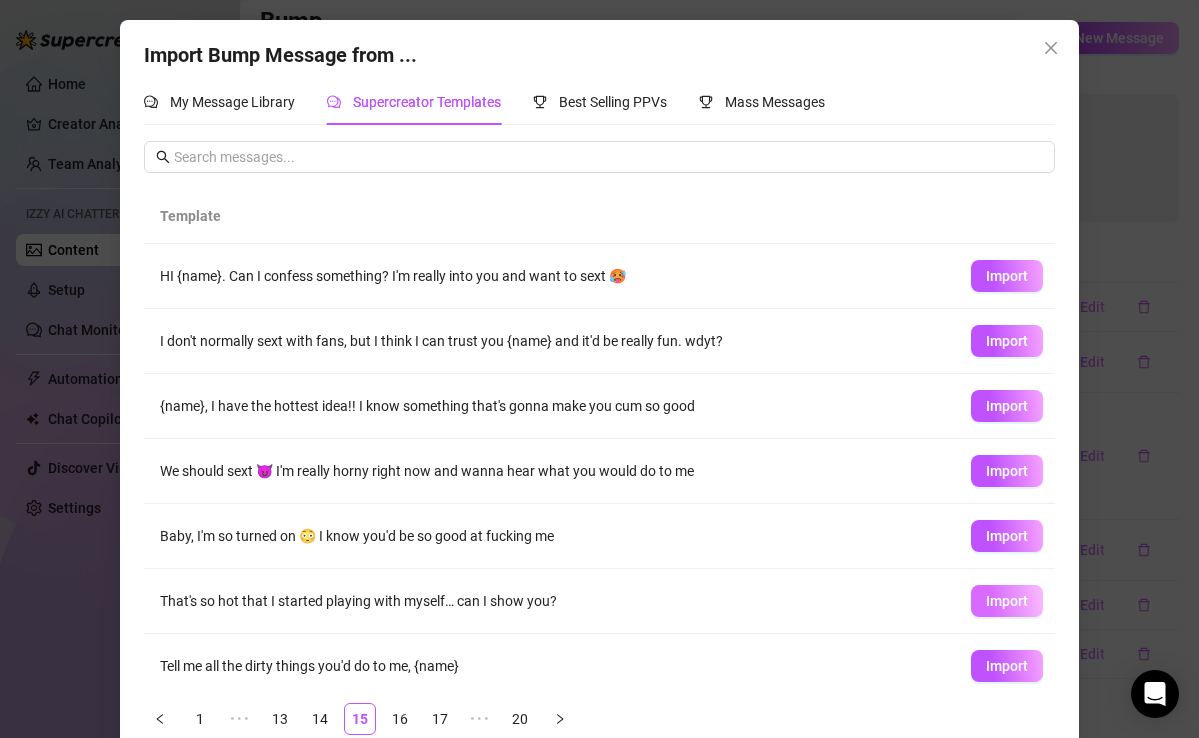 click on "Import" at bounding box center [1007, 601] 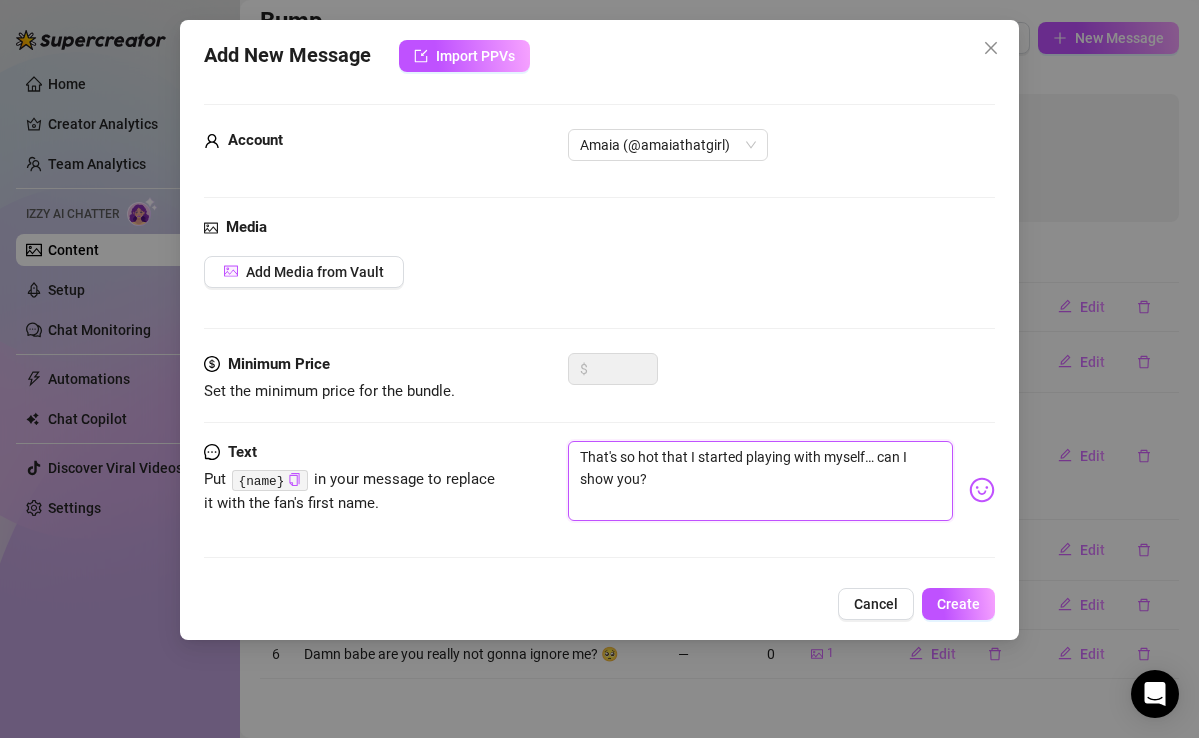 click on "That's so hot that I started playing with myself… can I show you?" at bounding box center [760, 481] 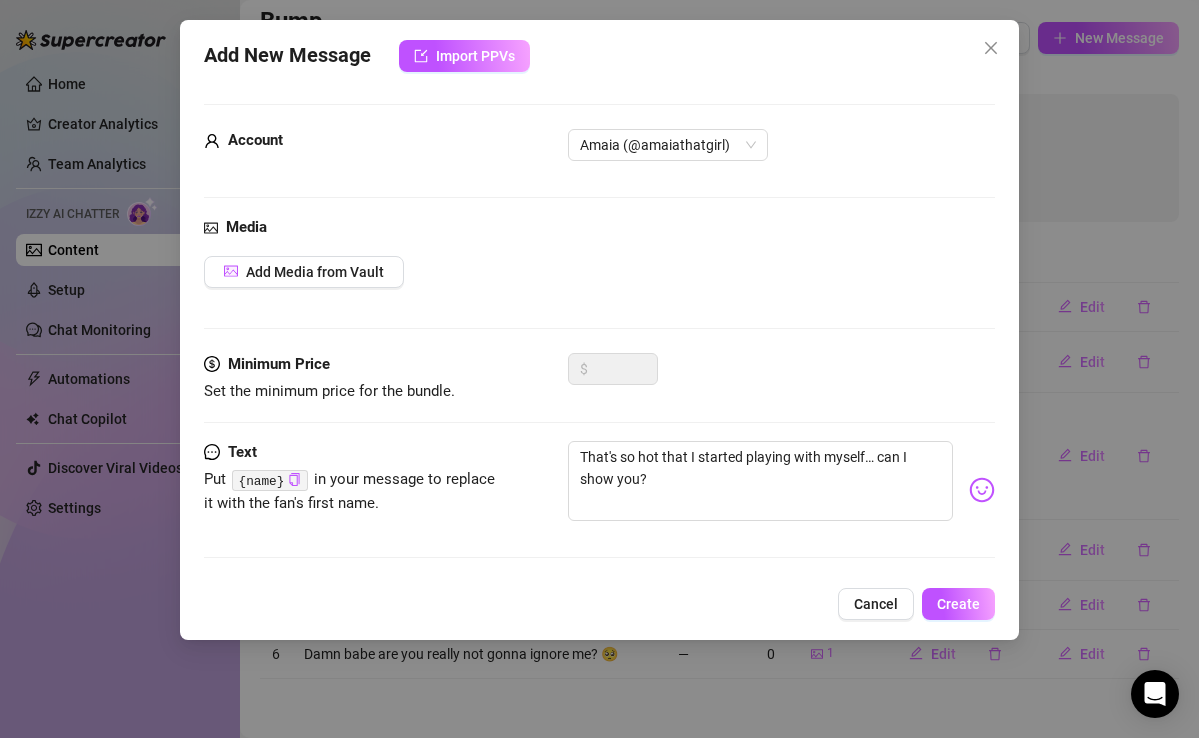 click on "Text Put   {name}   in your message to replace it with the fan's first name. That's so hot that I started playing with myself… can I show you?" at bounding box center (599, 508) 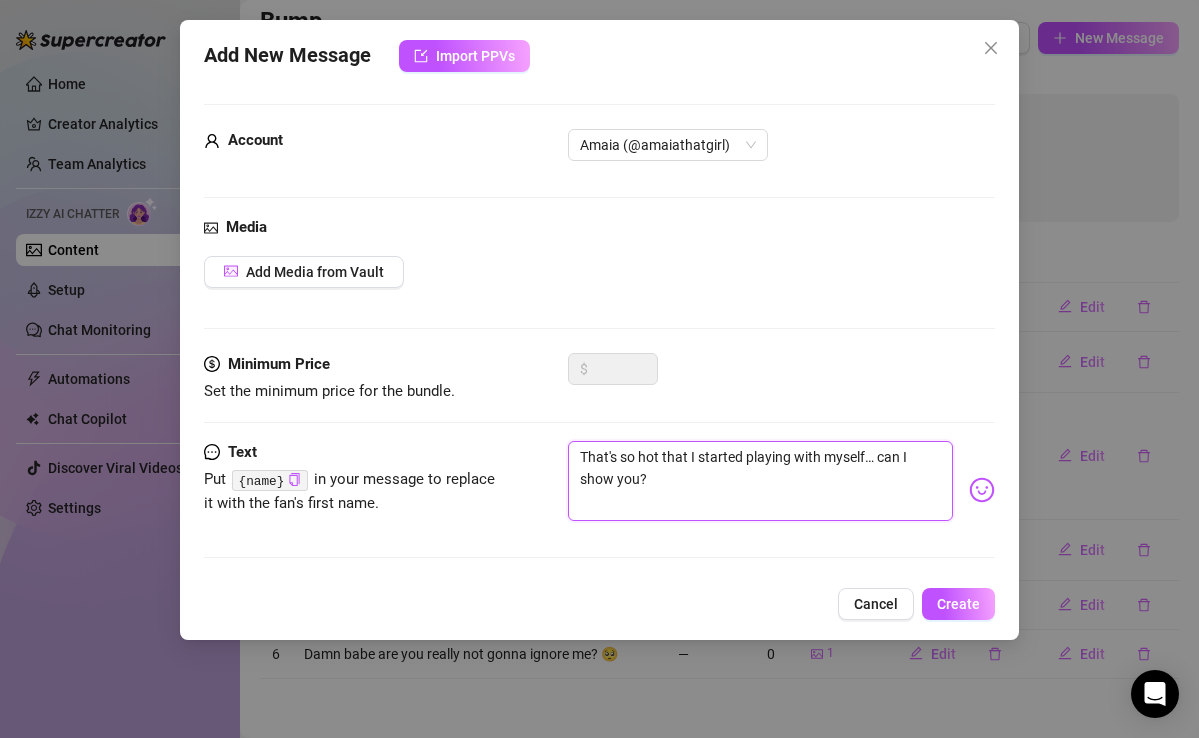 click on "That's so hot that I started playing with myself… can I show you?" at bounding box center [760, 481] 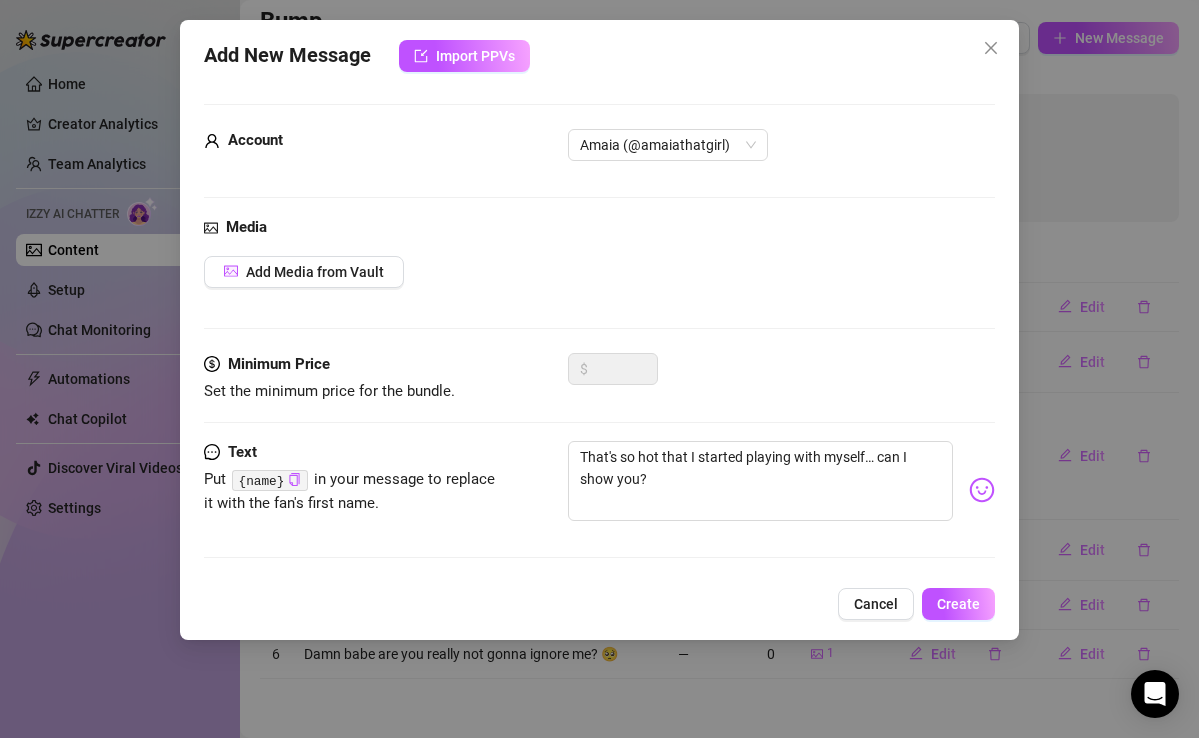 click on "Text Put   {name}   in your message to replace it with the fan's first name. That's so hot that I started playing with myself… can I show you?" at bounding box center [599, 508] 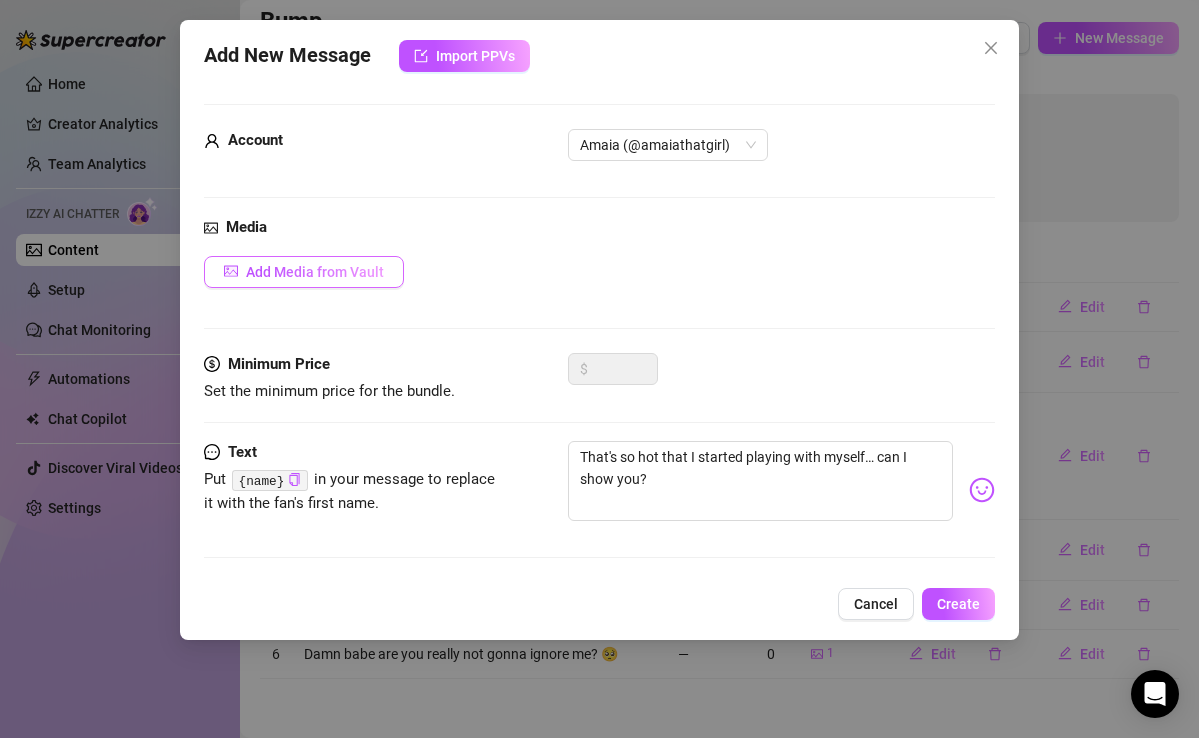 click on "Add Media from Vault" at bounding box center [315, 272] 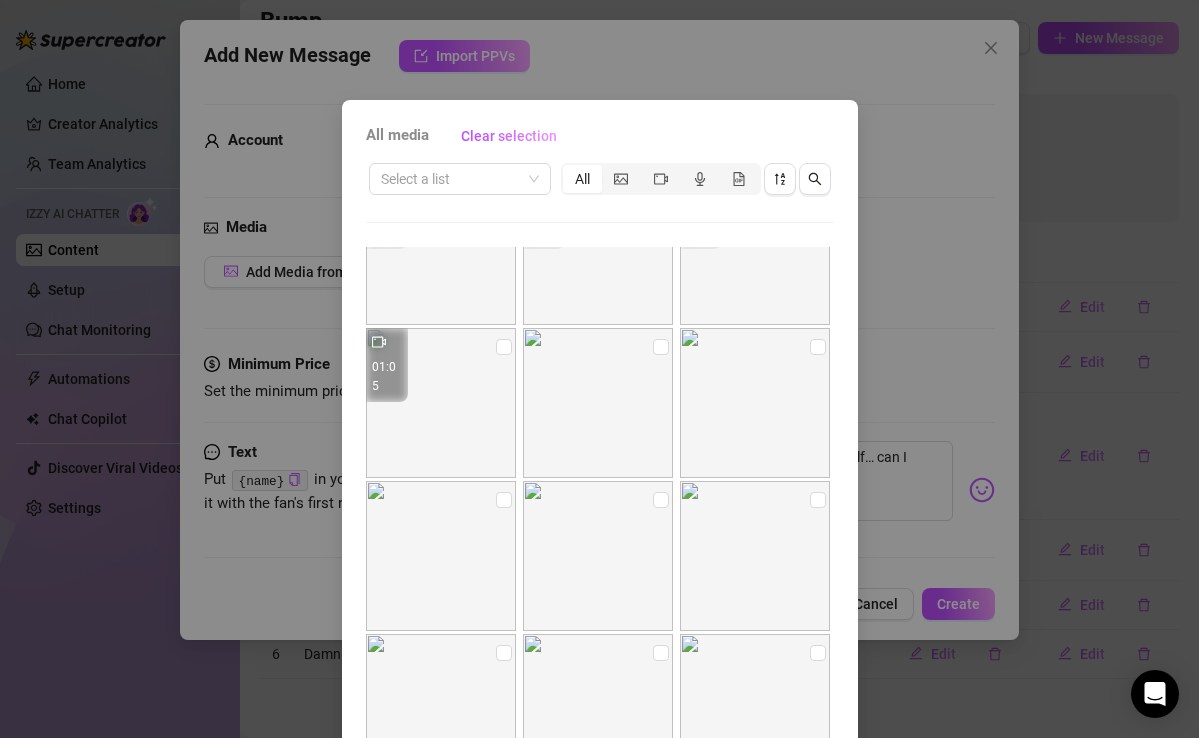 scroll, scrollTop: 0, scrollLeft: 0, axis: both 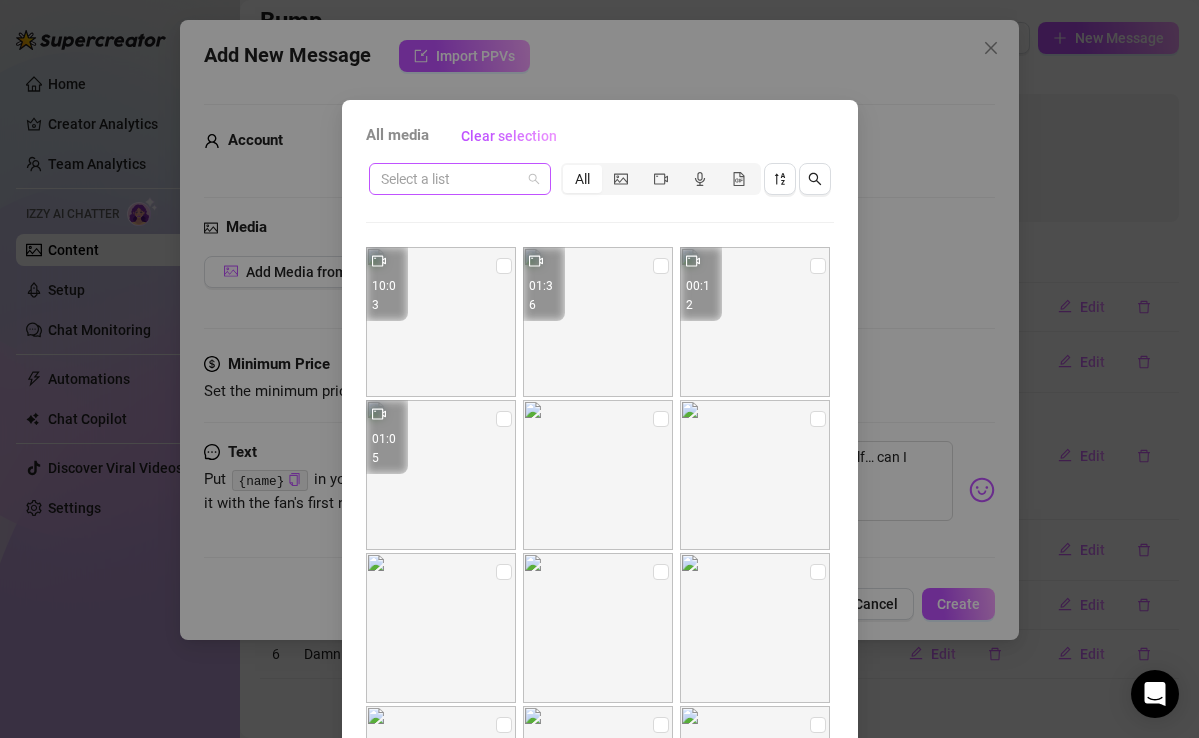 click at bounding box center (451, 179) 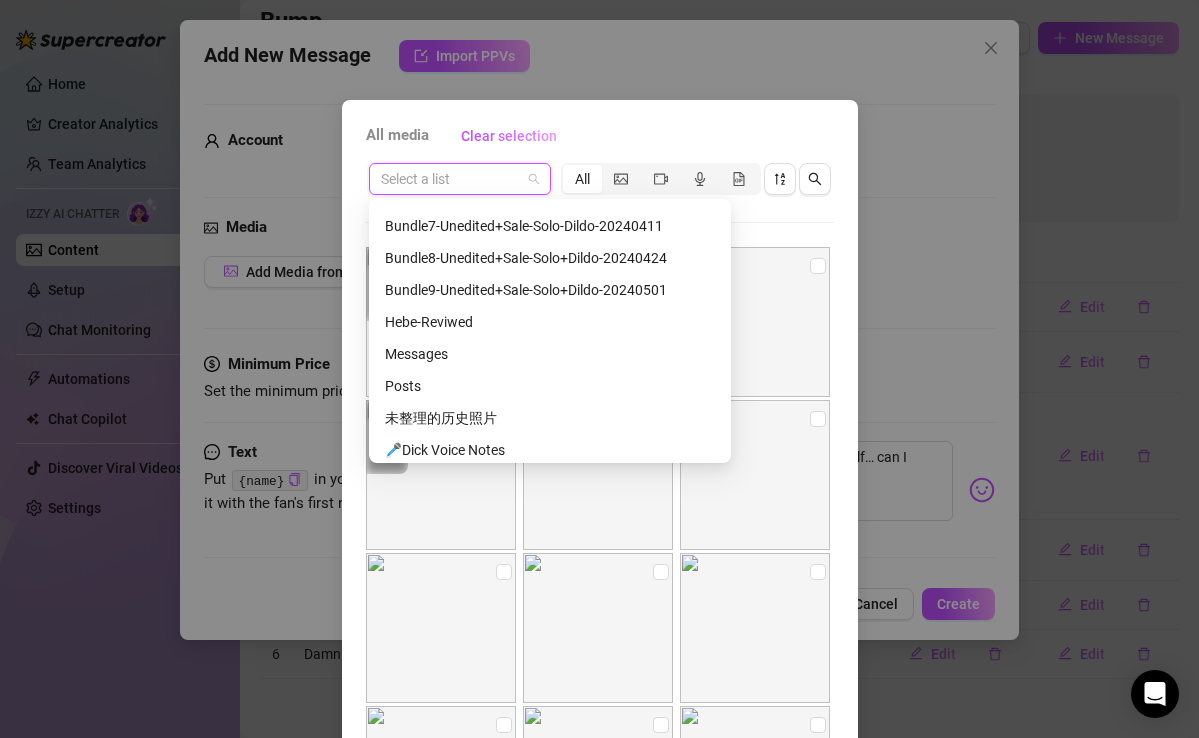 scroll, scrollTop: 285, scrollLeft: 0, axis: vertical 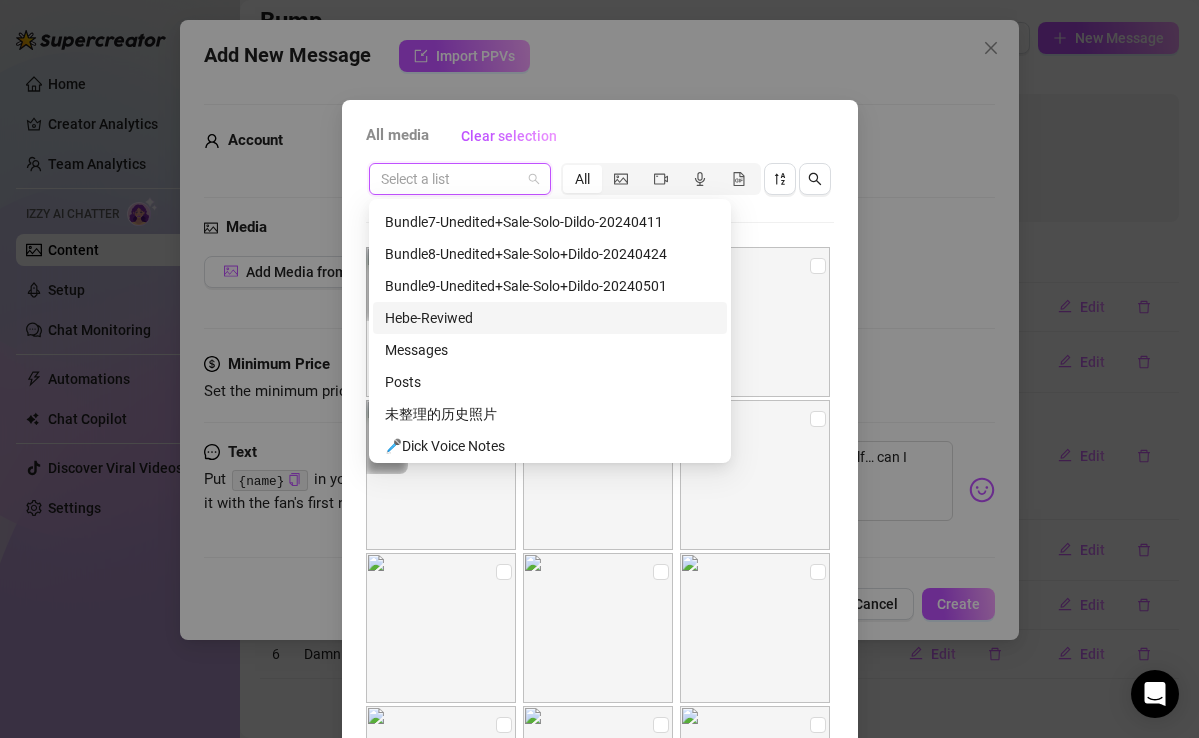 click on "Hebe-Reviwed" at bounding box center [550, 318] 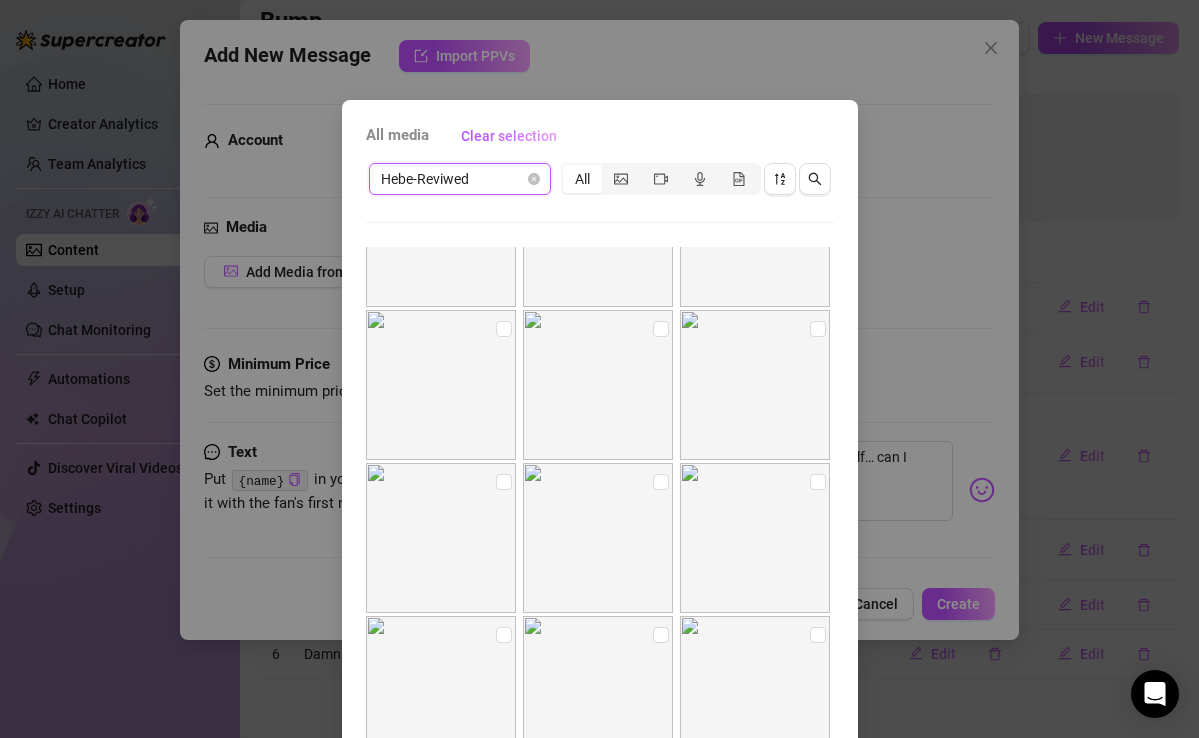 scroll, scrollTop: 295, scrollLeft: 0, axis: vertical 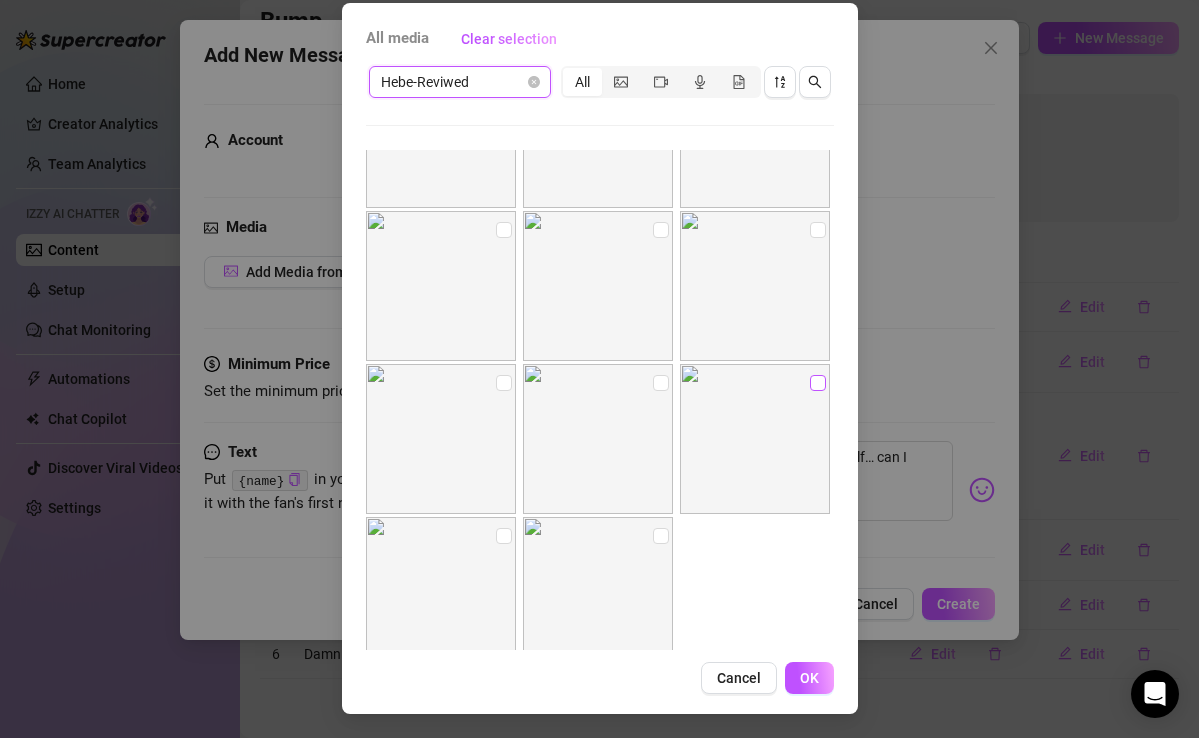 click at bounding box center [818, 383] 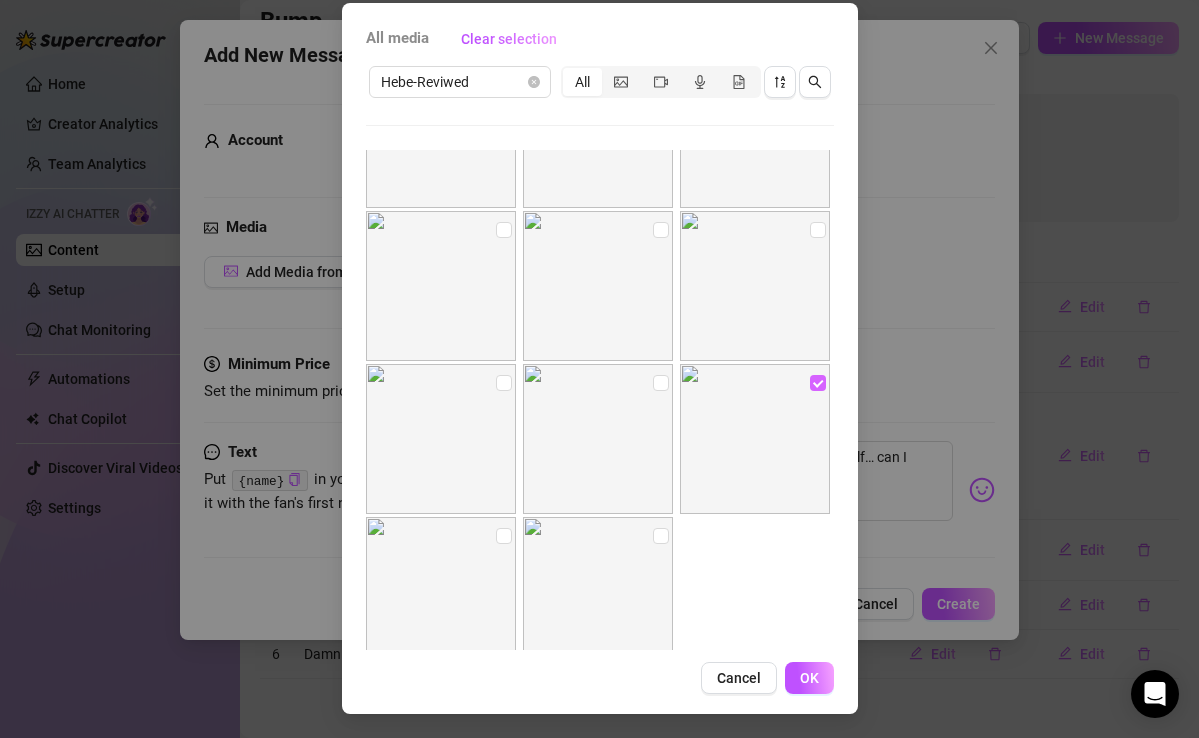 click at bounding box center (818, 383) 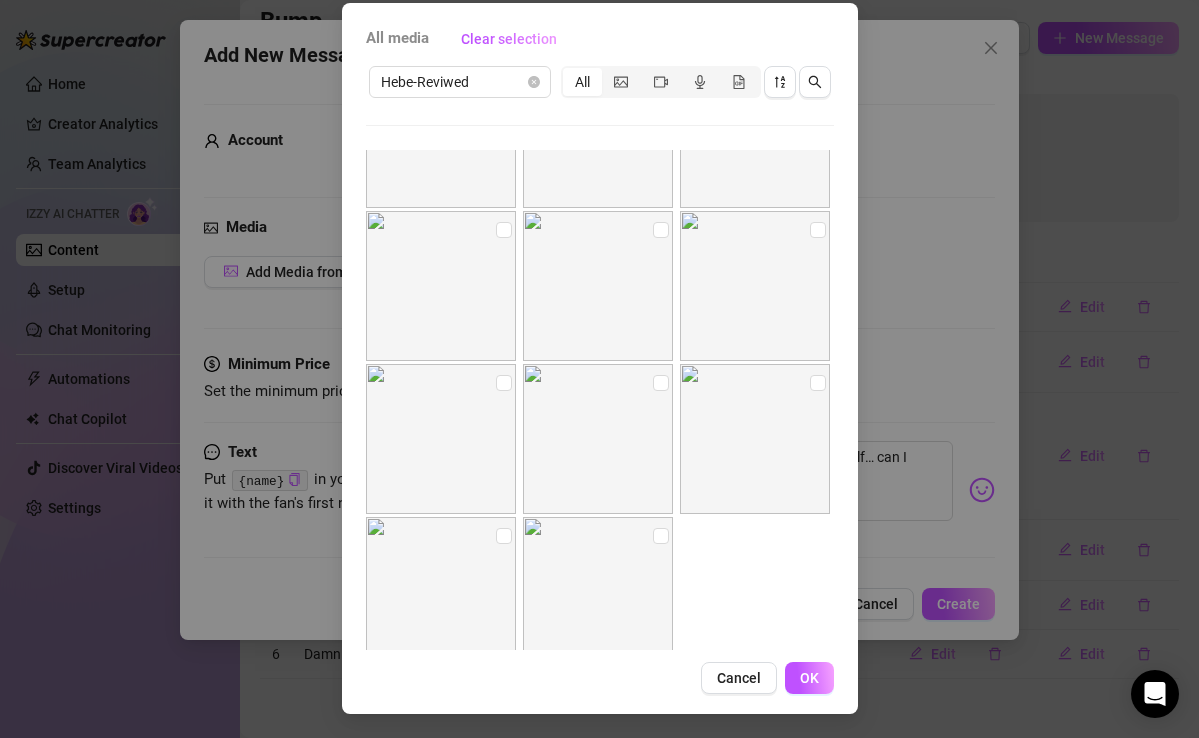 scroll, scrollTop: 14, scrollLeft: 0, axis: vertical 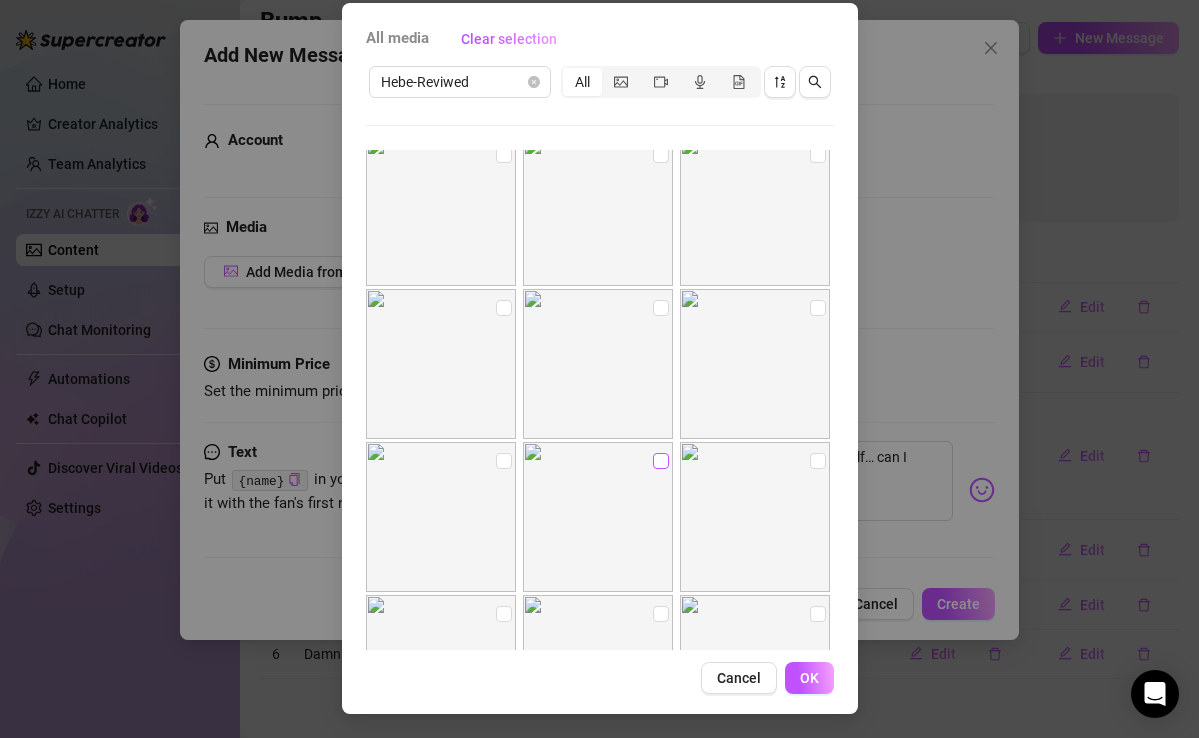 click at bounding box center [661, 461] 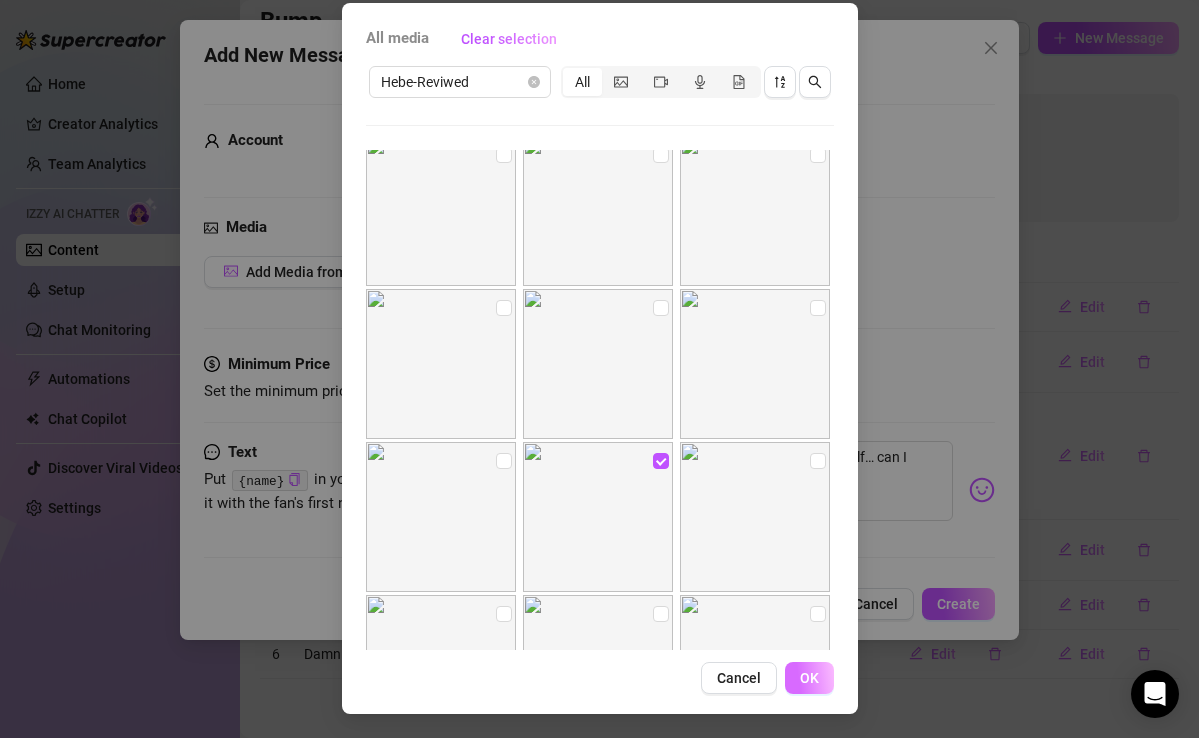 click on "OK" at bounding box center [809, 678] 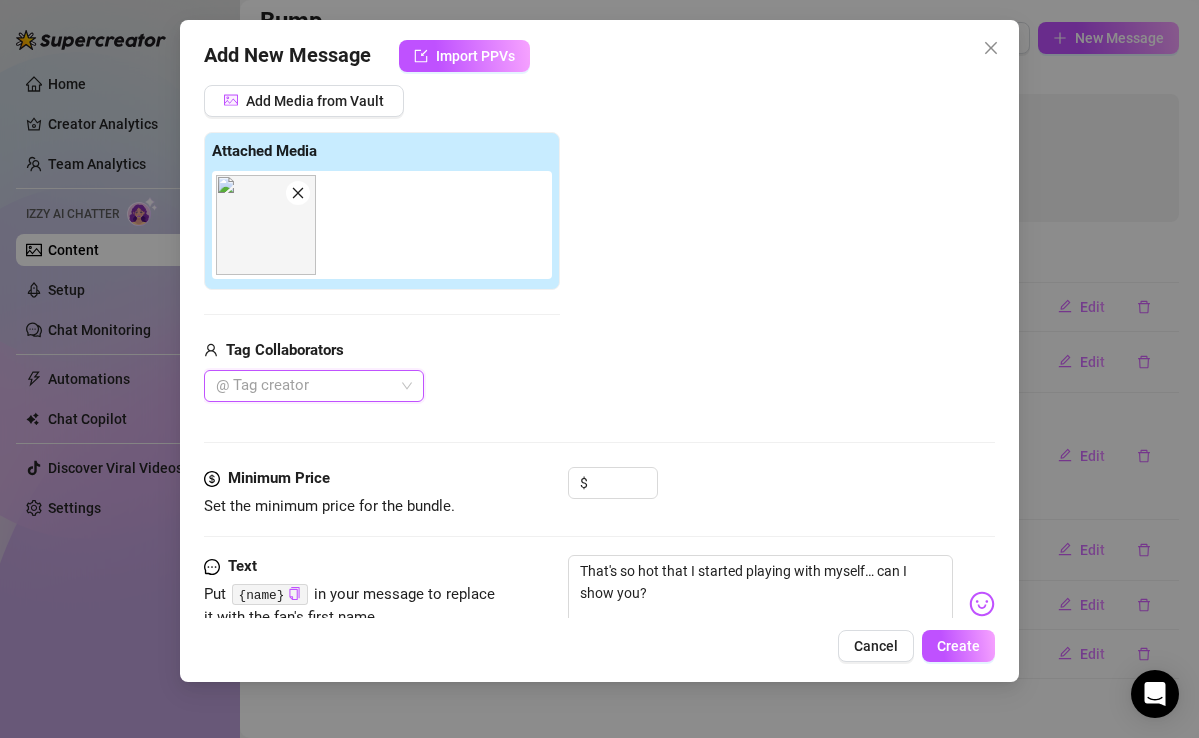 scroll, scrollTop: 243, scrollLeft: 0, axis: vertical 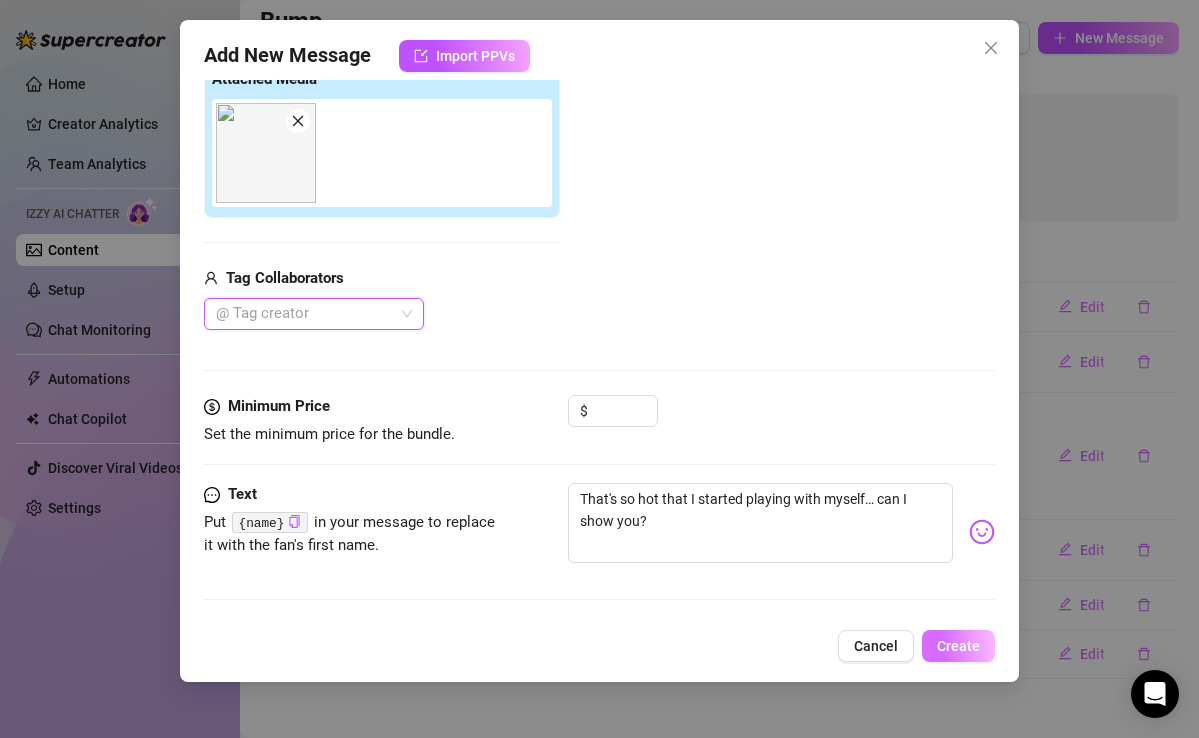 click on "Create" at bounding box center (958, 646) 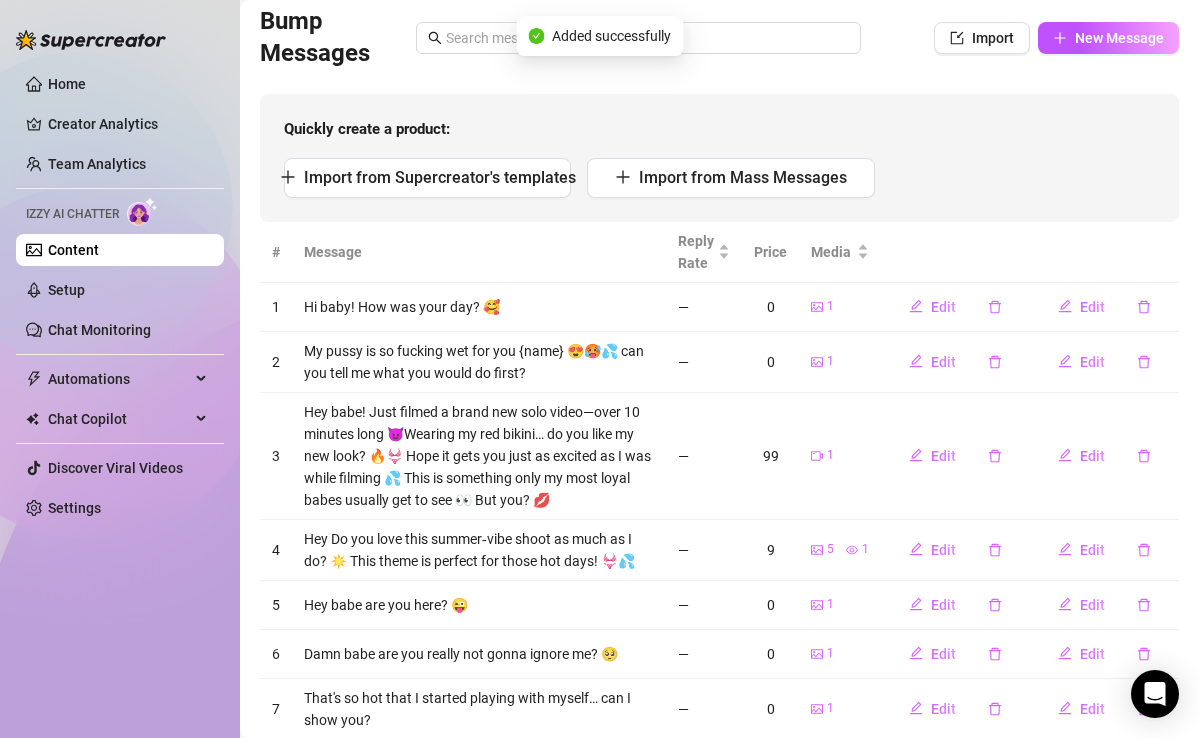 scroll, scrollTop: 205, scrollLeft: 0, axis: vertical 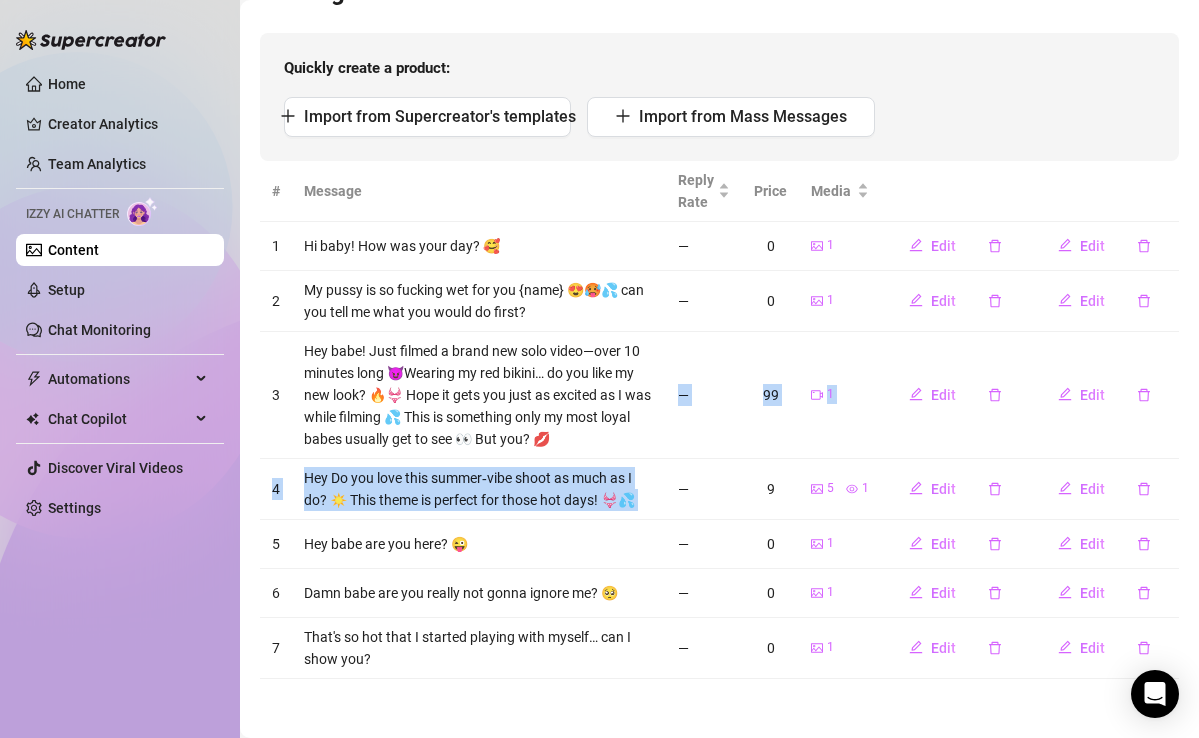 drag, startPoint x: 716, startPoint y: 335, endPoint x: 716, endPoint y: 478, distance: 143 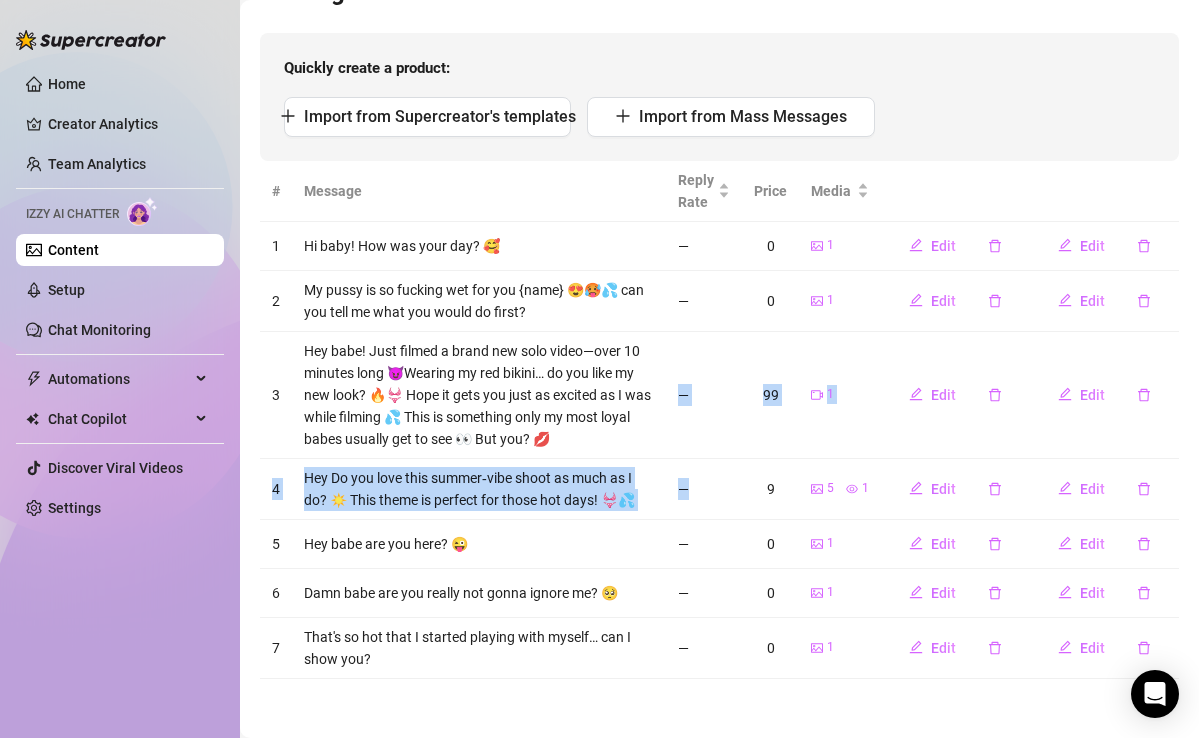 click on "—" at bounding box center [704, 489] 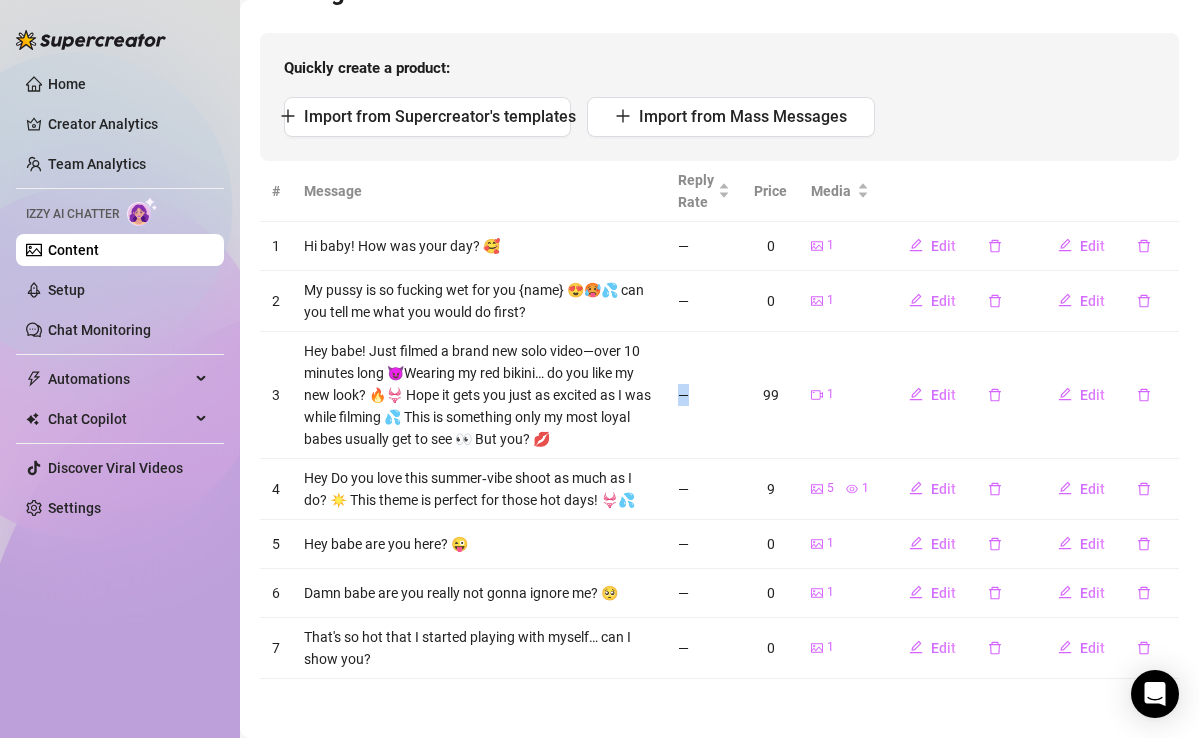 drag, startPoint x: 710, startPoint y: 426, endPoint x: 711, endPoint y: 335, distance: 91.00549 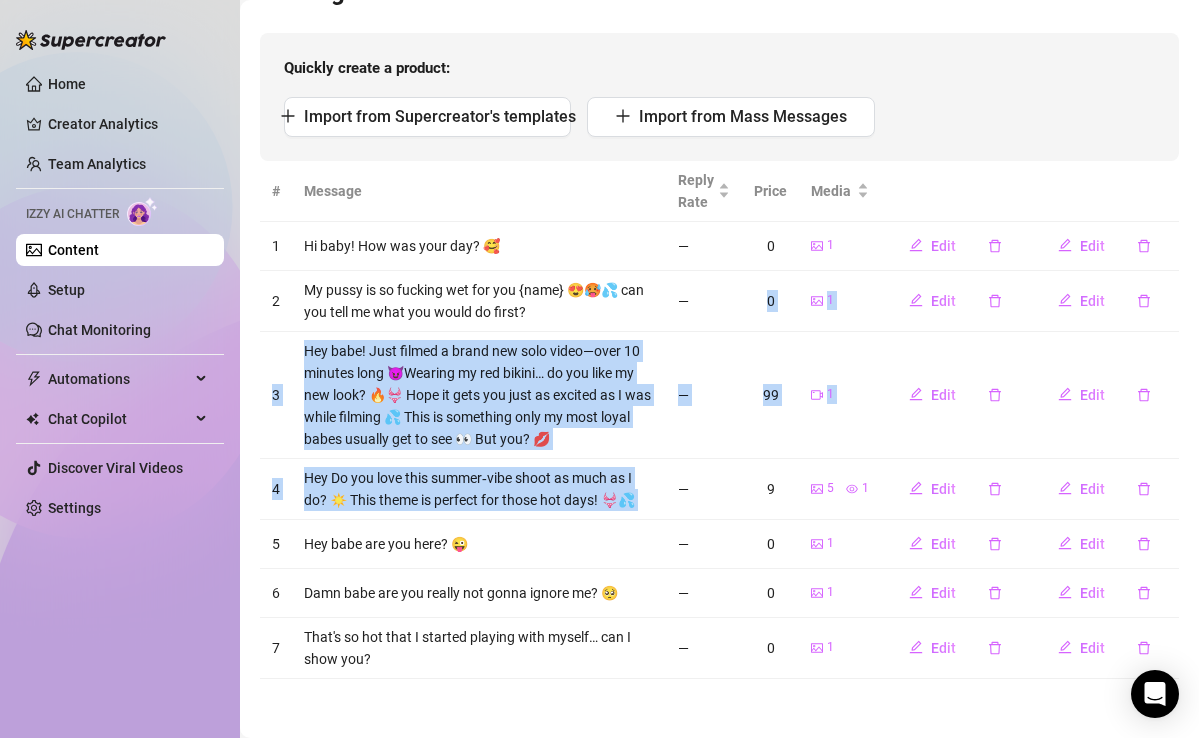 drag, startPoint x: 711, startPoint y: 320, endPoint x: 705, endPoint y: 471, distance: 151.11916 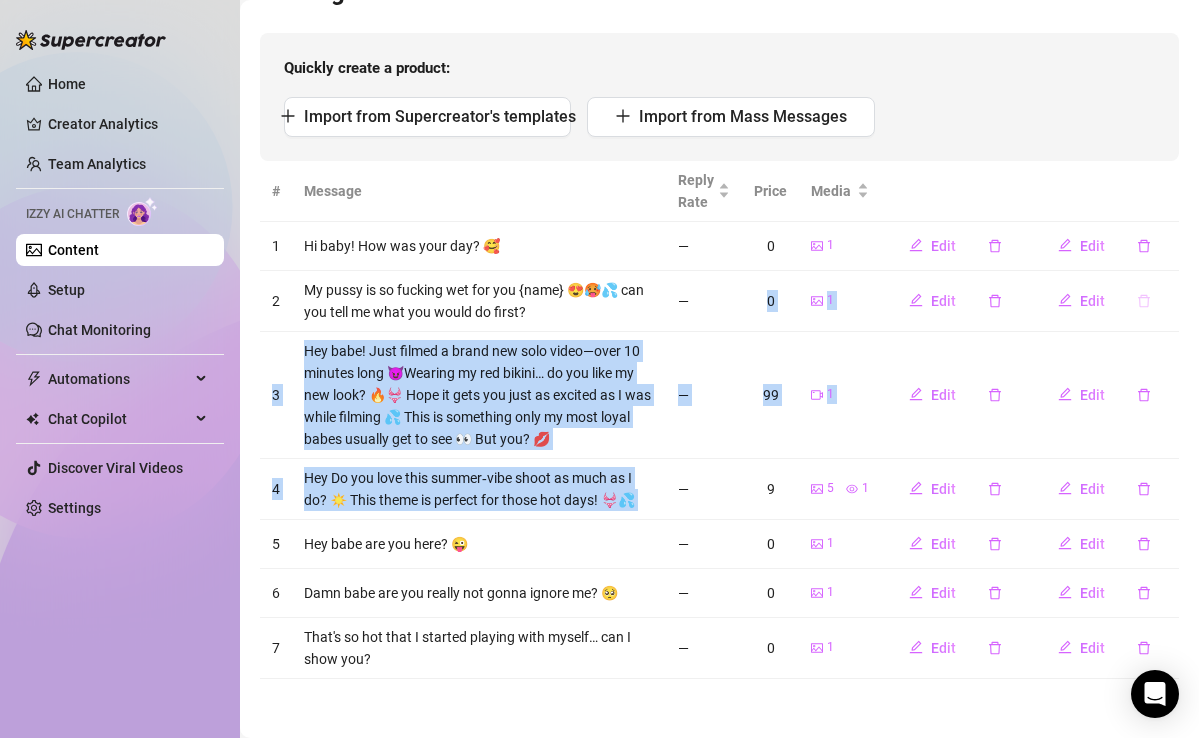 click 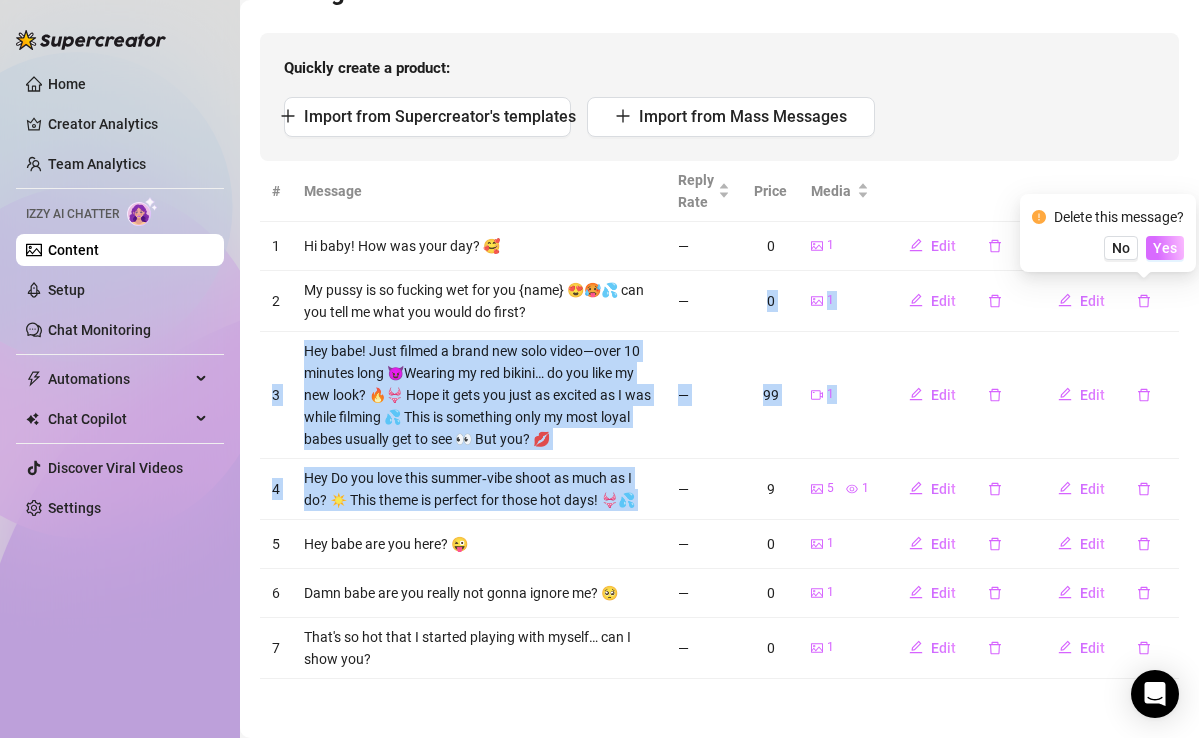 click on "Yes" at bounding box center (1165, 248) 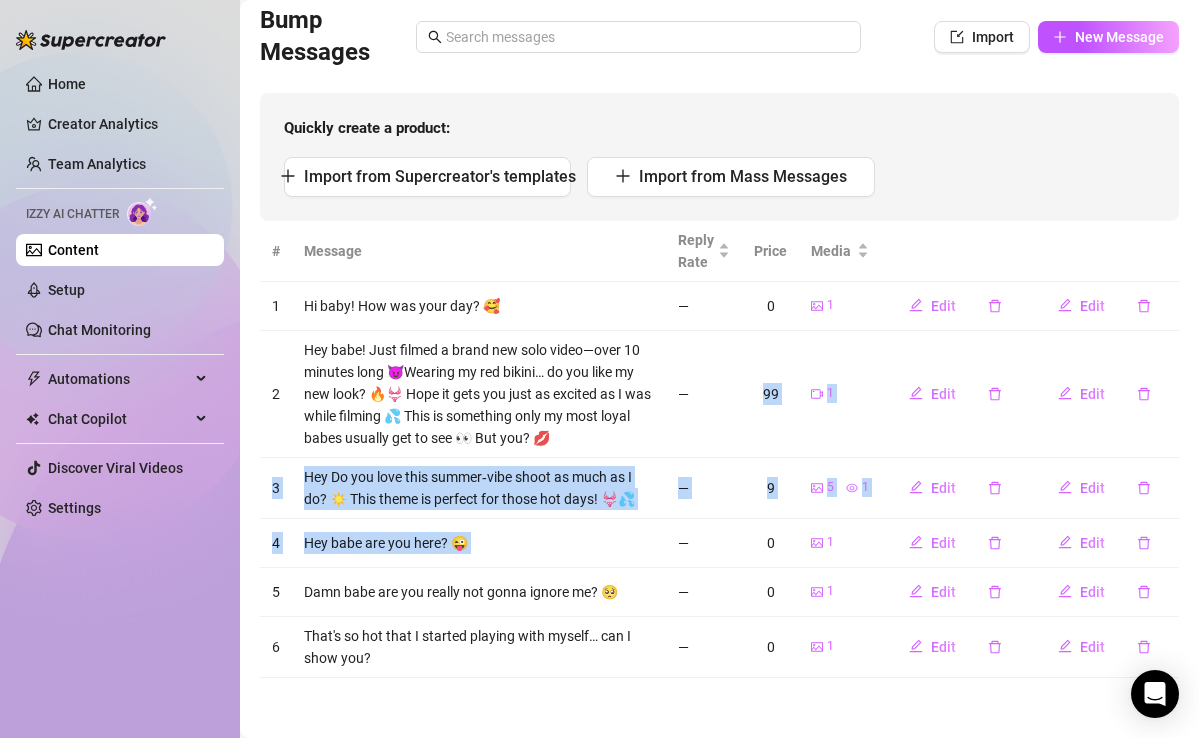 scroll, scrollTop: 144, scrollLeft: 0, axis: vertical 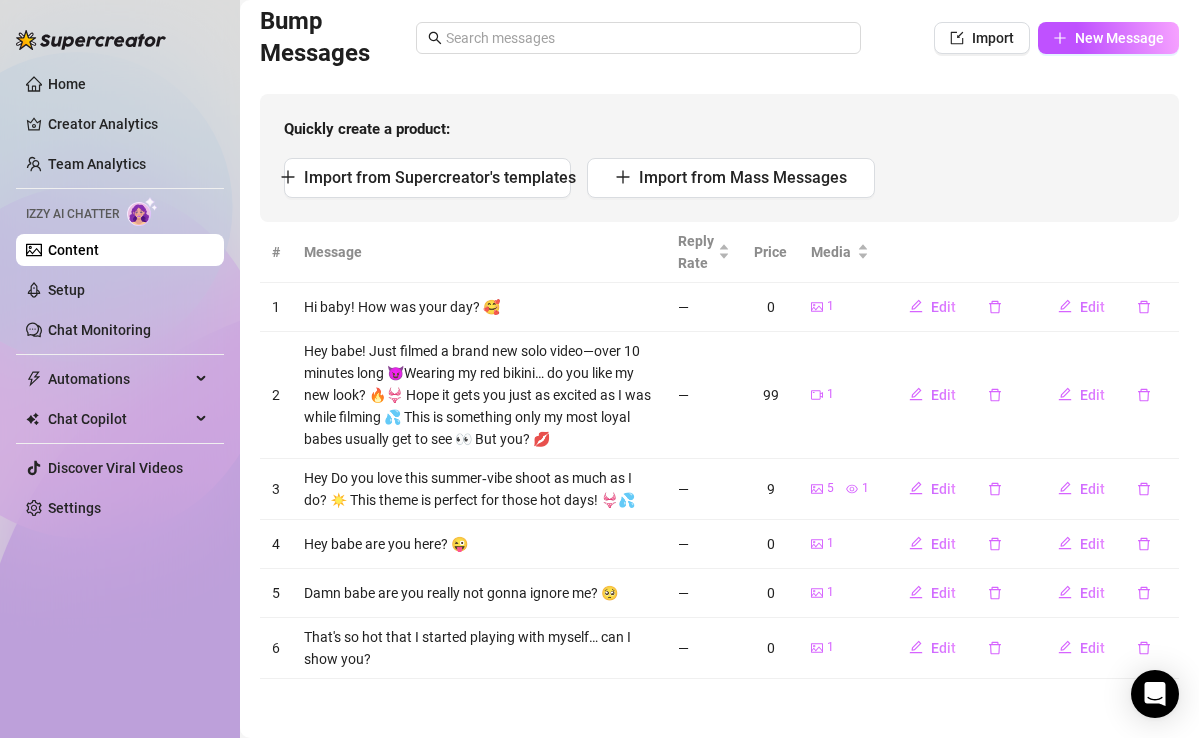 click on "Damn babe are you really not gonna ignore me? 🥺" at bounding box center [479, 593] 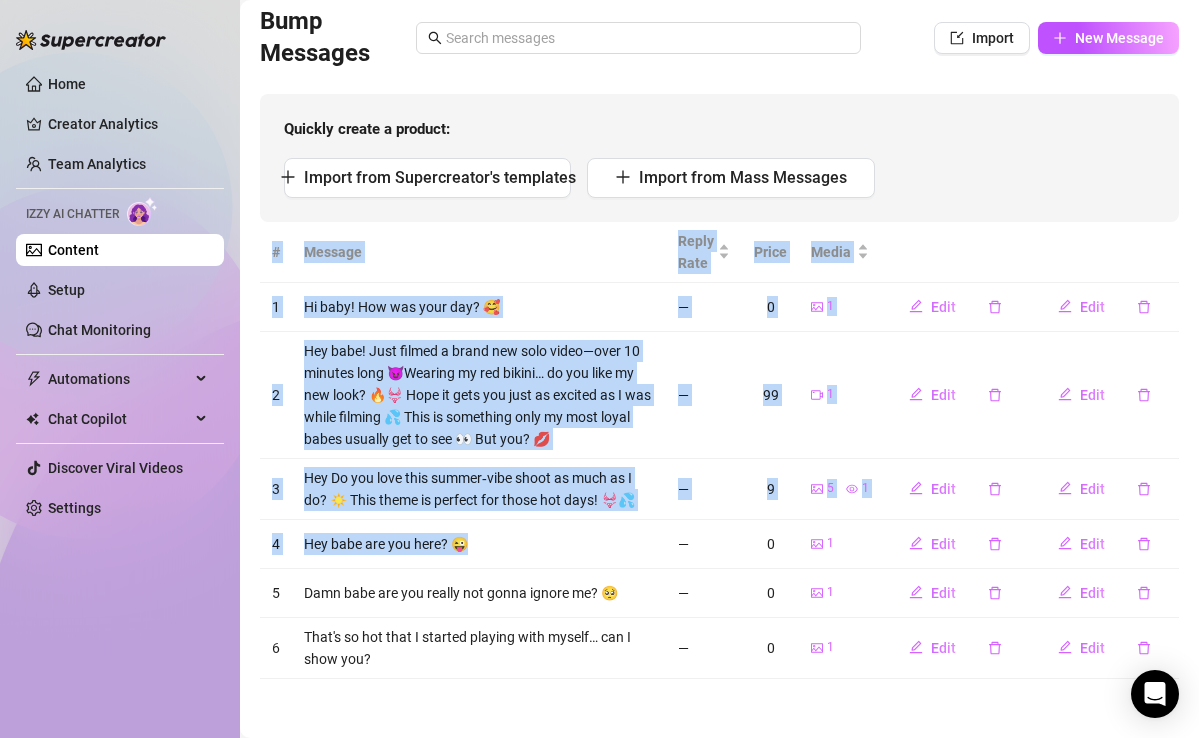 drag, startPoint x: 612, startPoint y: 687, endPoint x: 604, endPoint y: 561, distance: 126.253716 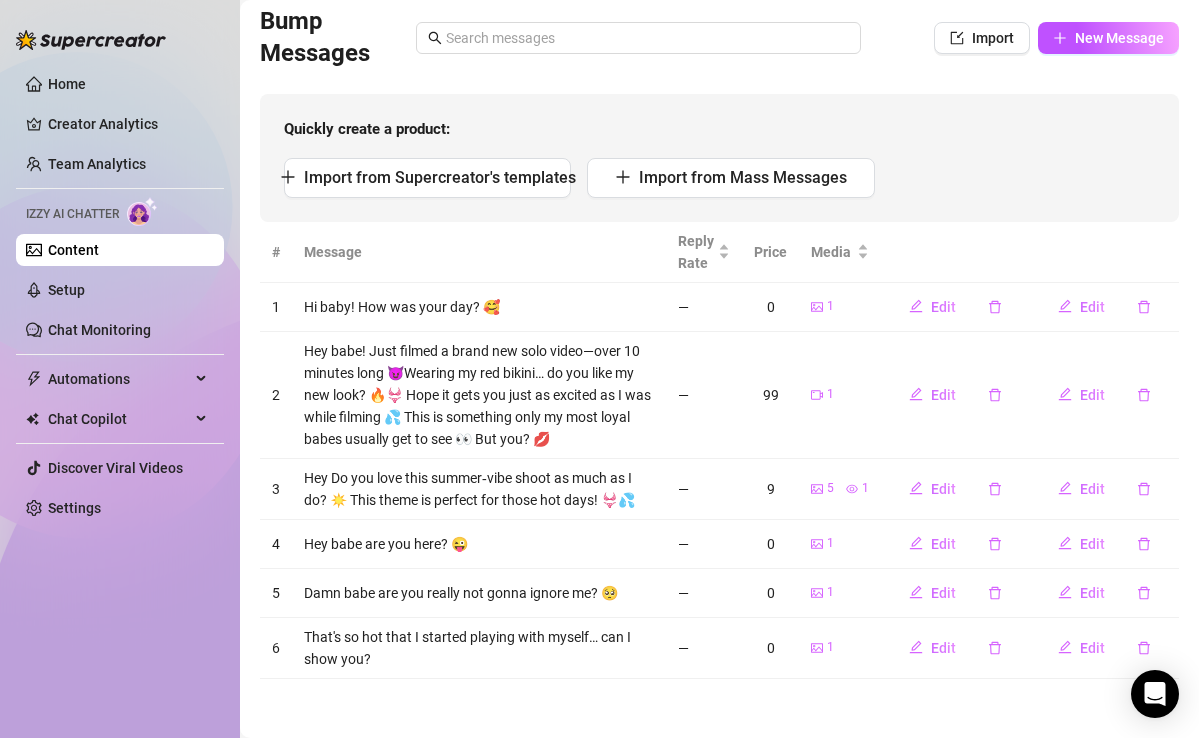 click on "That's so hot that I started playing with myself… can I show you?" at bounding box center (479, 648) 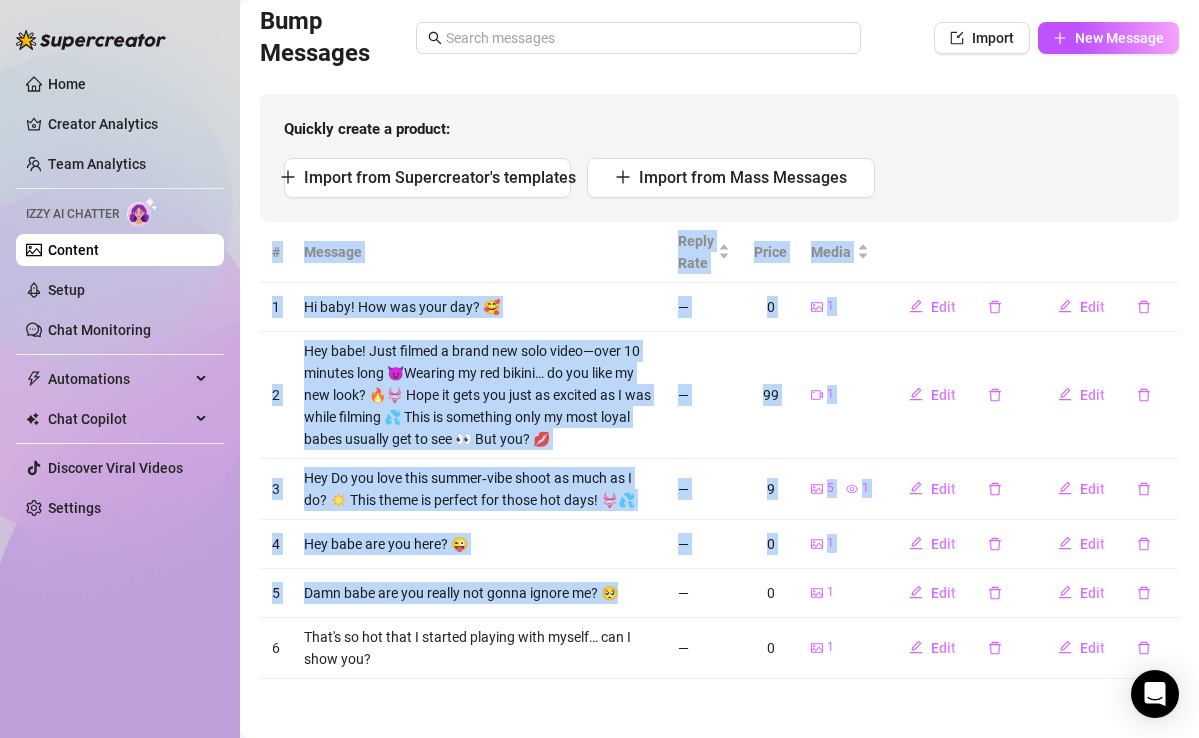 drag, startPoint x: 592, startPoint y: 613, endPoint x: 592, endPoint y: 681, distance: 68 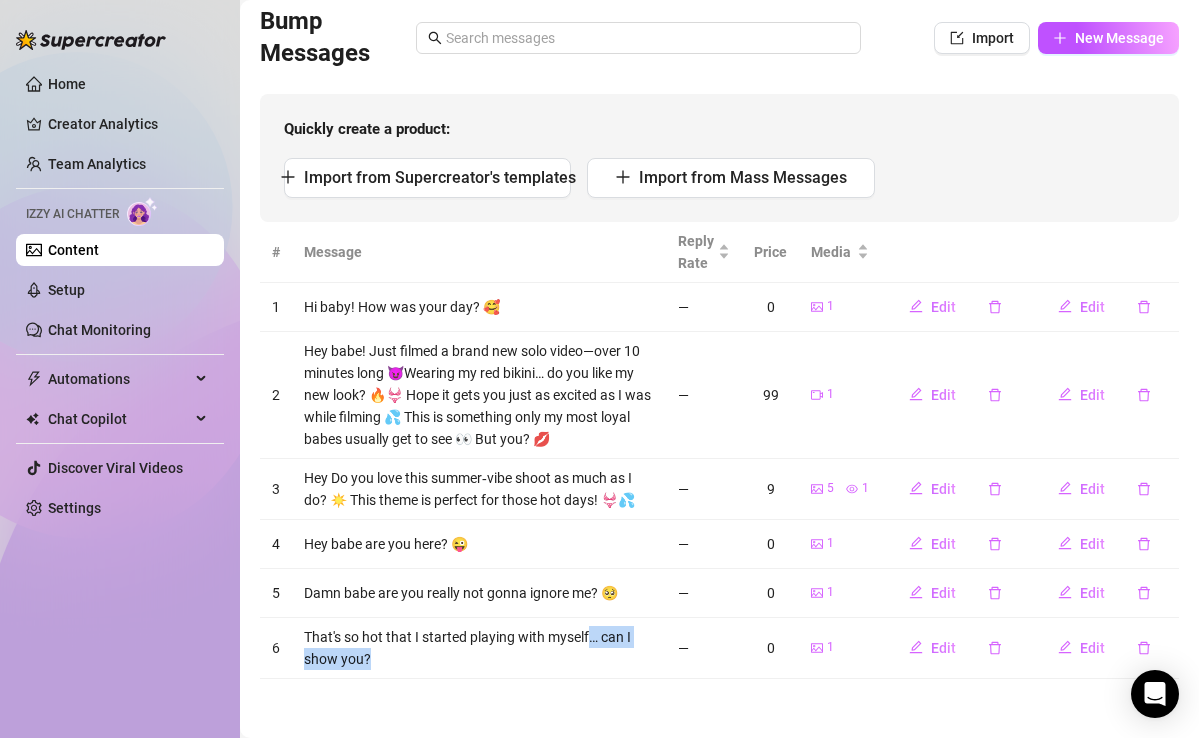 drag, startPoint x: 593, startPoint y: 662, endPoint x: 593, endPoint y: 625, distance: 37 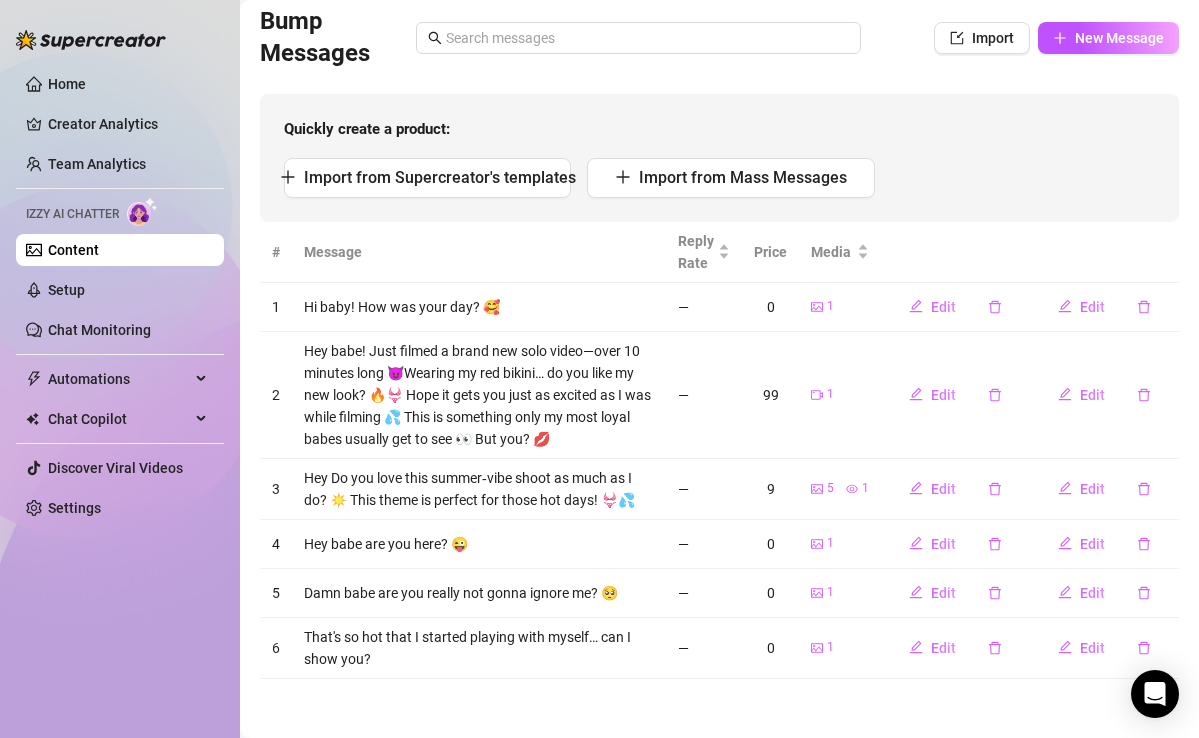 click on "That's so hot that I started playing with myself… can I show you?" at bounding box center (479, 648) 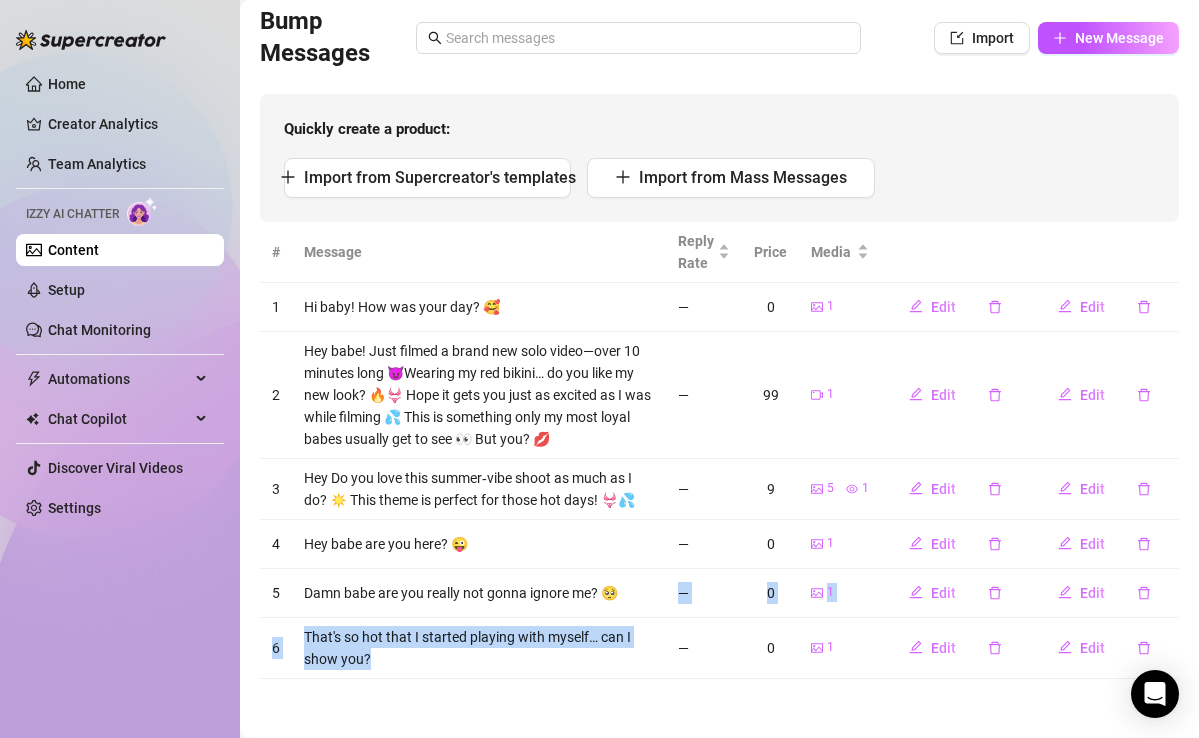 drag, startPoint x: 594, startPoint y: 610, endPoint x: 594, endPoint y: 662, distance: 52 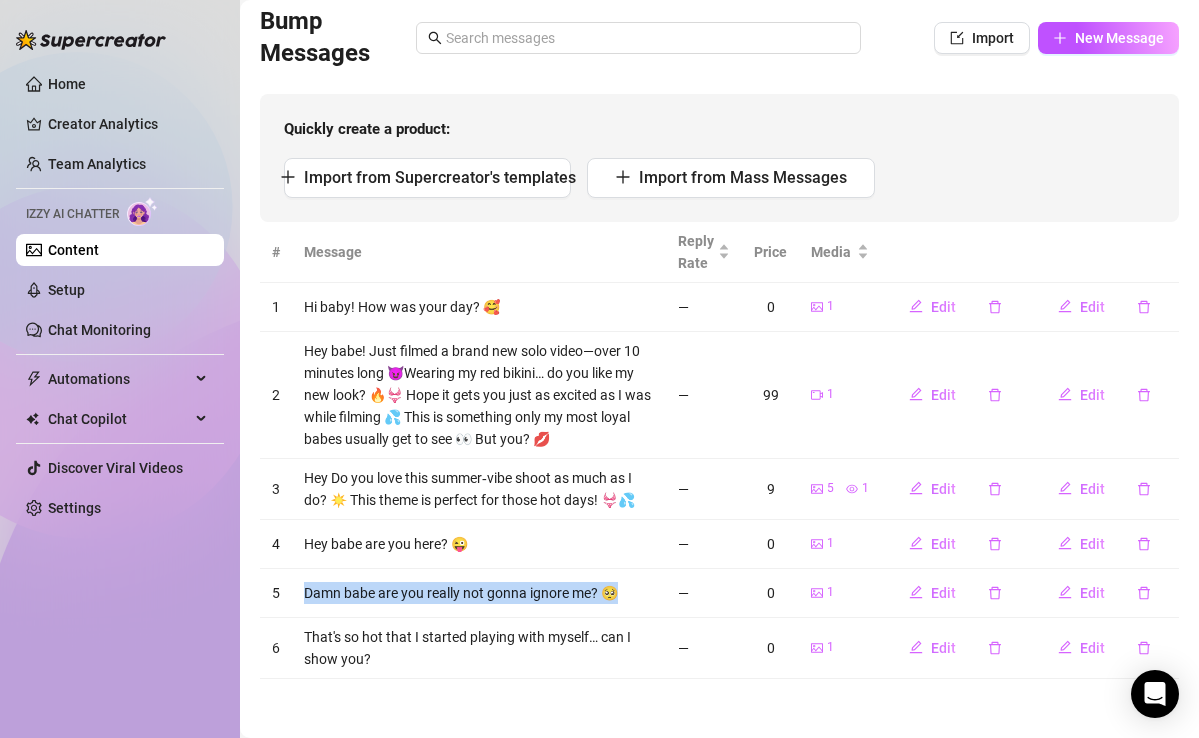 drag, startPoint x: 604, startPoint y: 574, endPoint x: 653, endPoint y: 601, distance: 55.946404 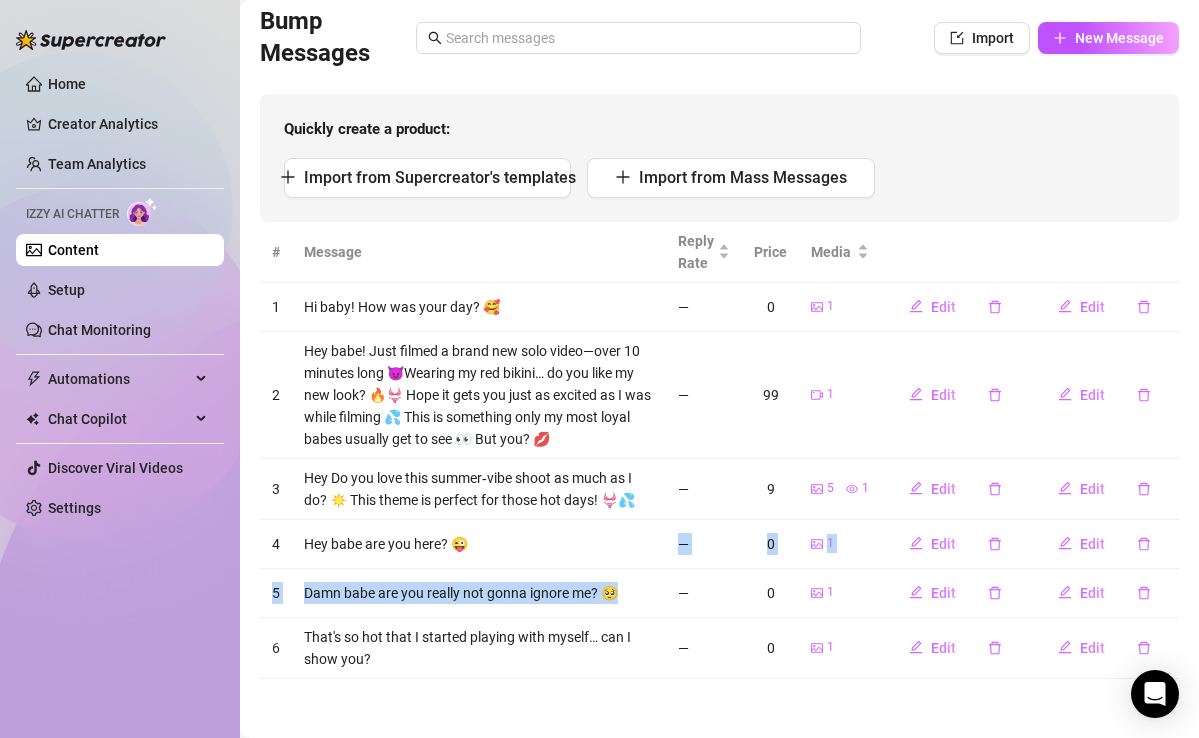 drag, startPoint x: 637, startPoint y: 600, endPoint x: 637, endPoint y: 559, distance: 41 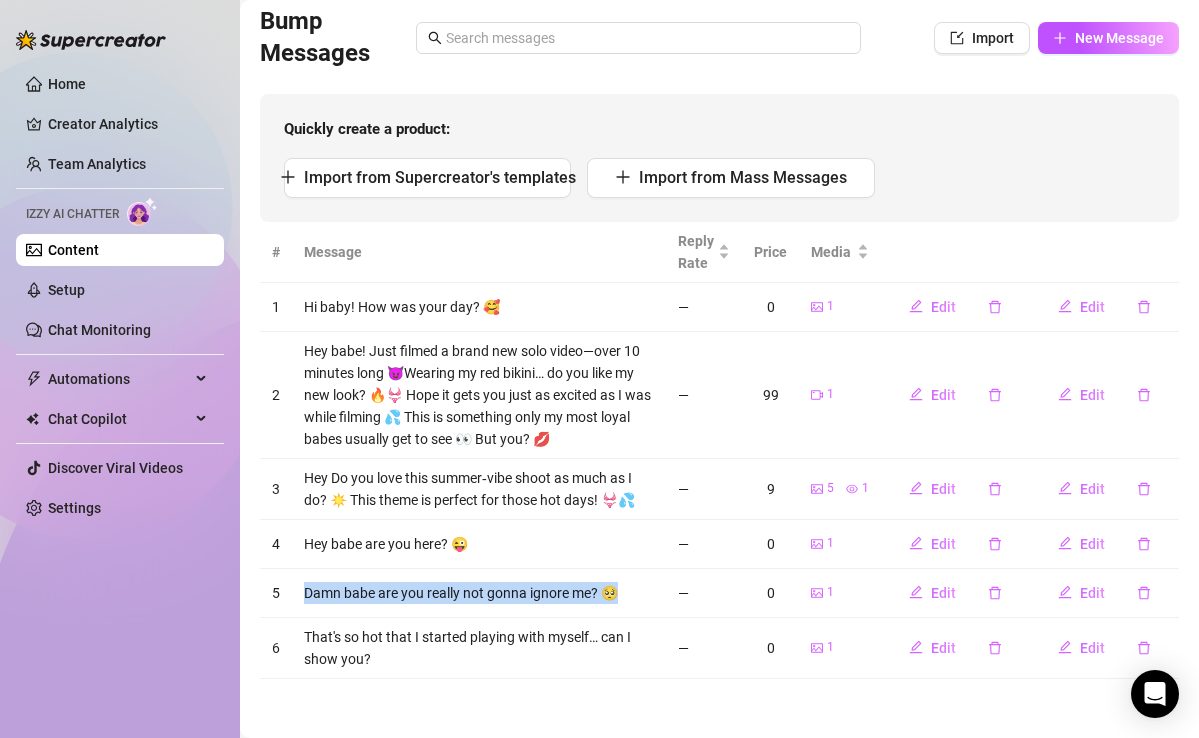 drag, startPoint x: 637, startPoint y: 568, endPoint x: 637, endPoint y: 604, distance: 36 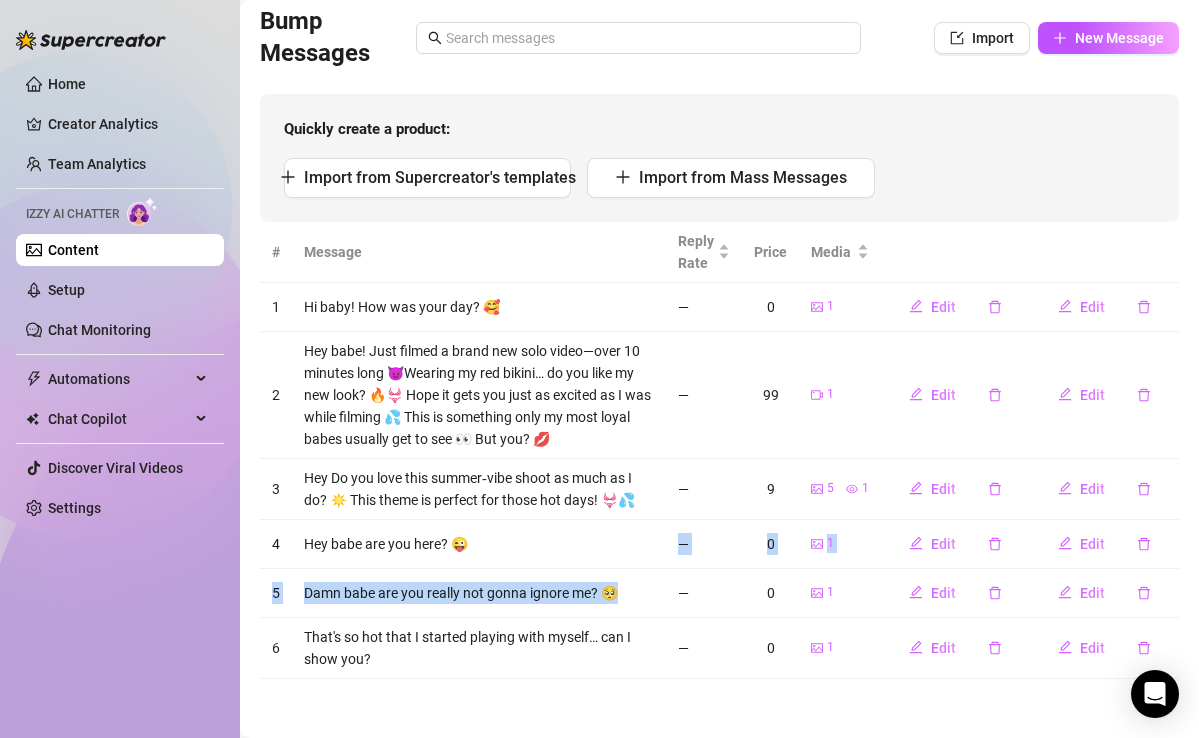 drag, startPoint x: 634, startPoint y: 594, endPoint x: 634, endPoint y: 556, distance: 38 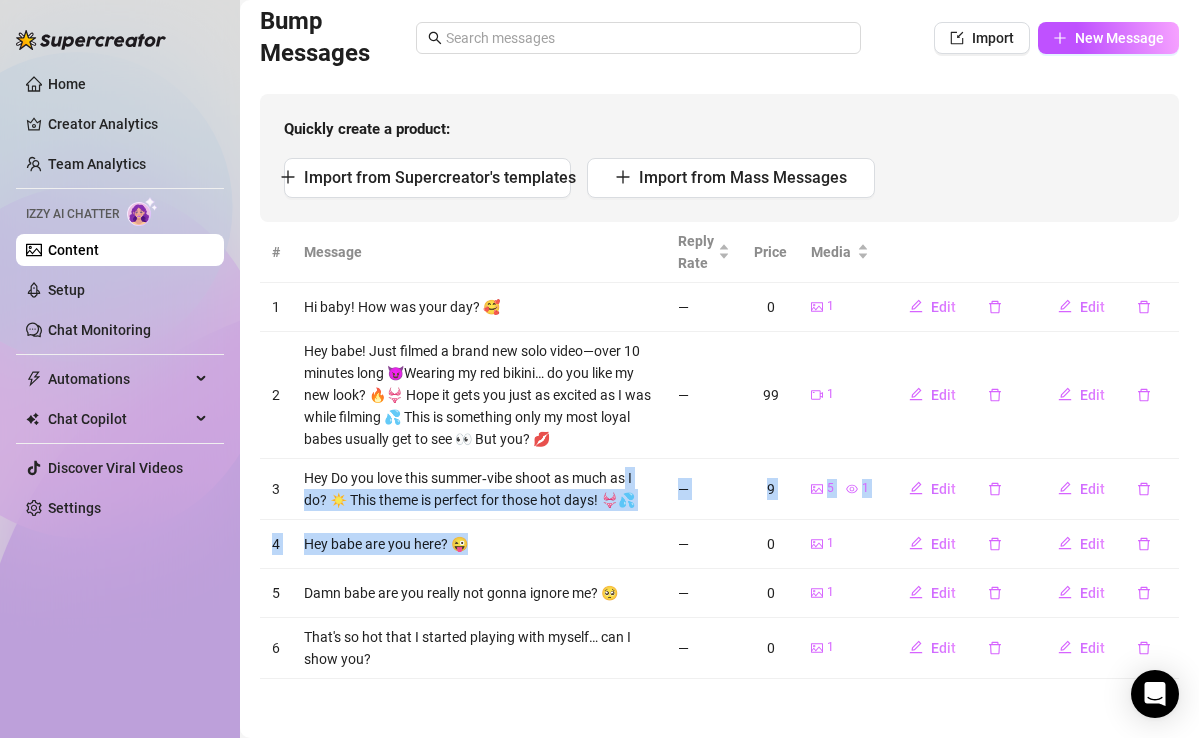 drag, startPoint x: 626, startPoint y: 532, endPoint x: 628, endPoint y: 485, distance: 47.042534 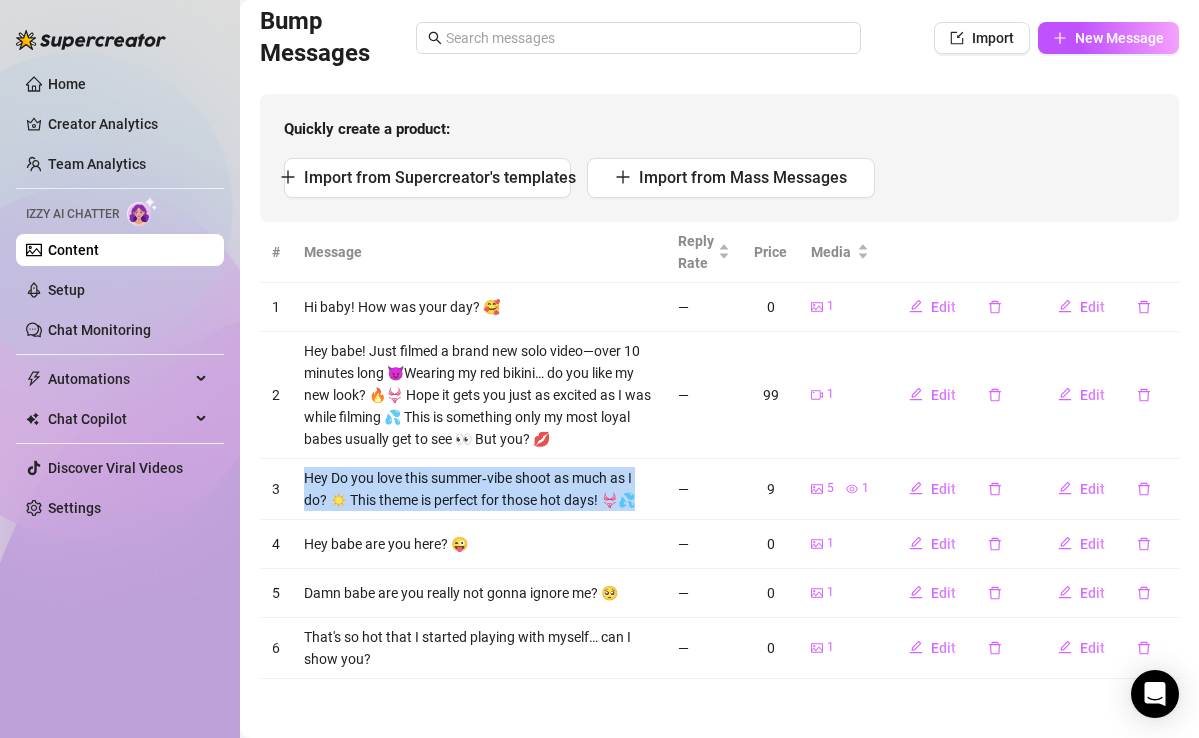 drag, startPoint x: 633, startPoint y: 463, endPoint x: 645, endPoint y: 507, distance: 45.607018 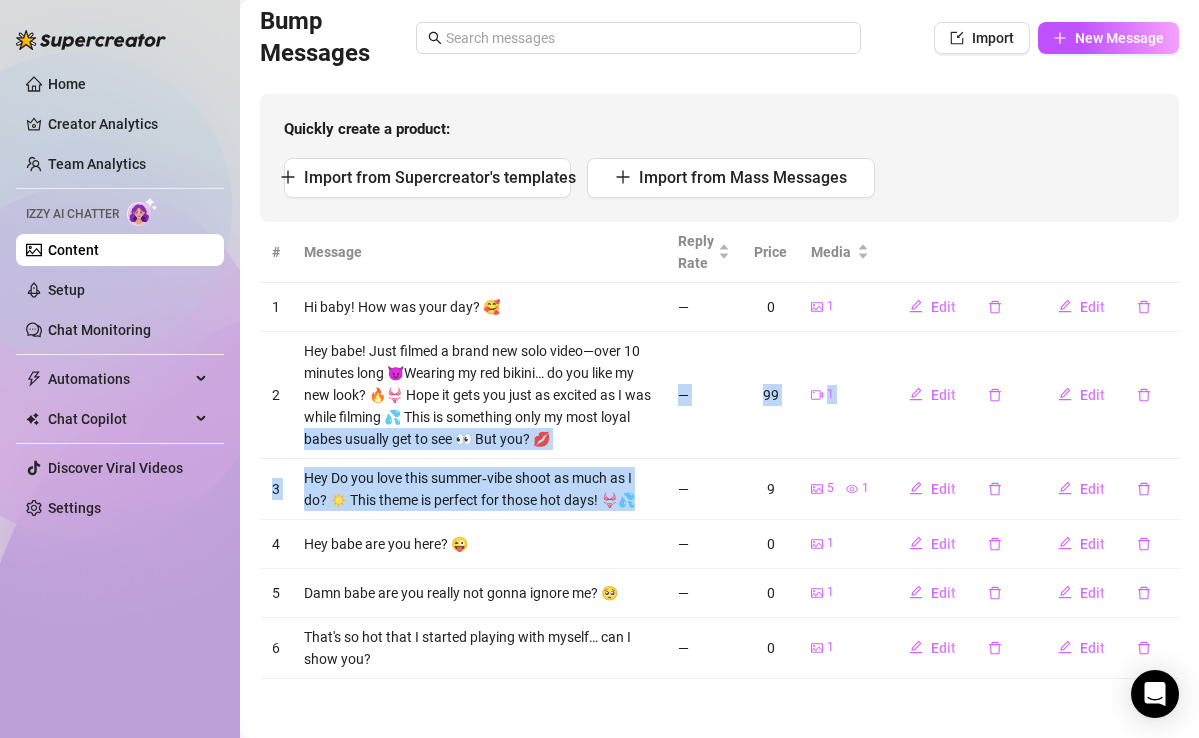 drag, startPoint x: 649, startPoint y: 494, endPoint x: 650, endPoint y: 421, distance: 73.00685 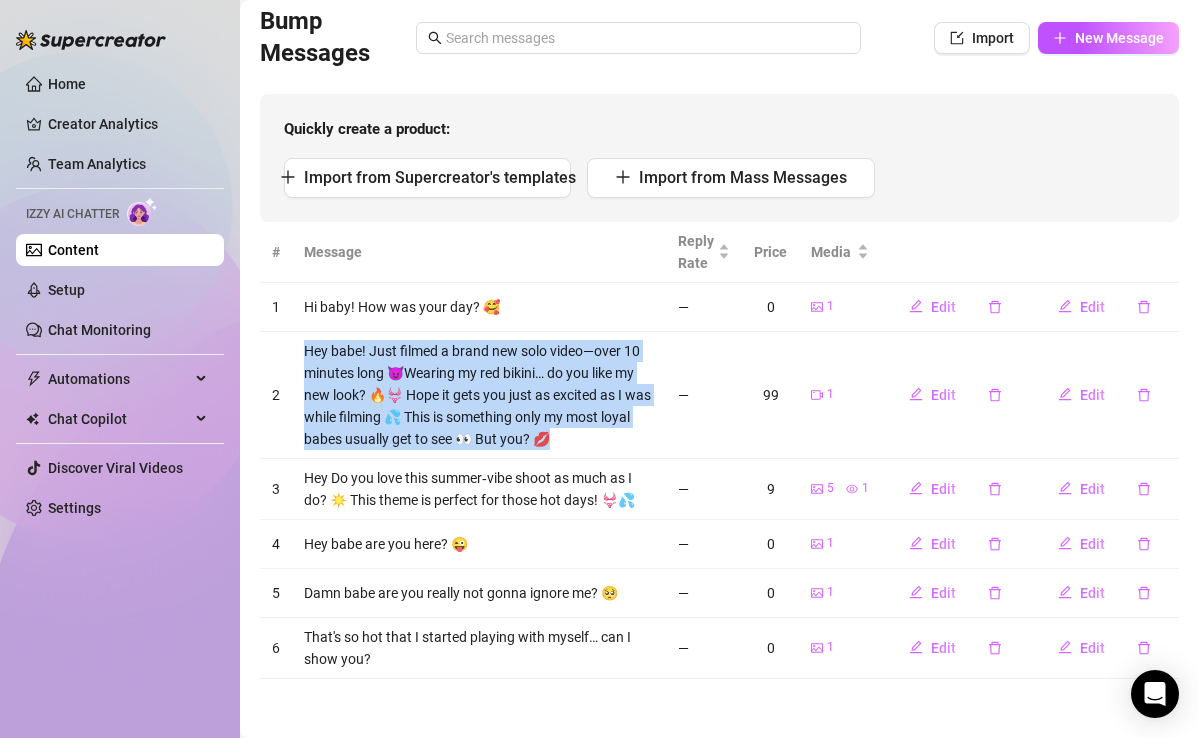 drag, startPoint x: 640, startPoint y: 433, endPoint x: 640, endPoint y: 338, distance: 95 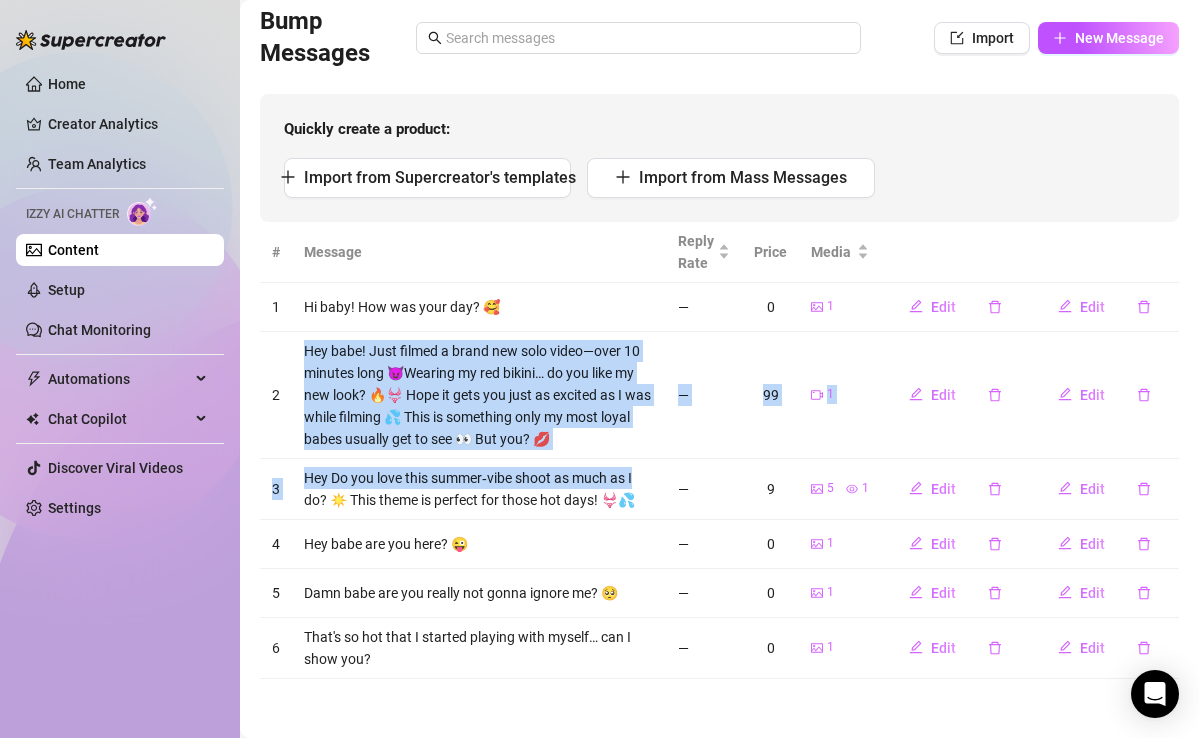 drag, startPoint x: 646, startPoint y: 338, endPoint x: 638, endPoint y: 478, distance: 140.22838 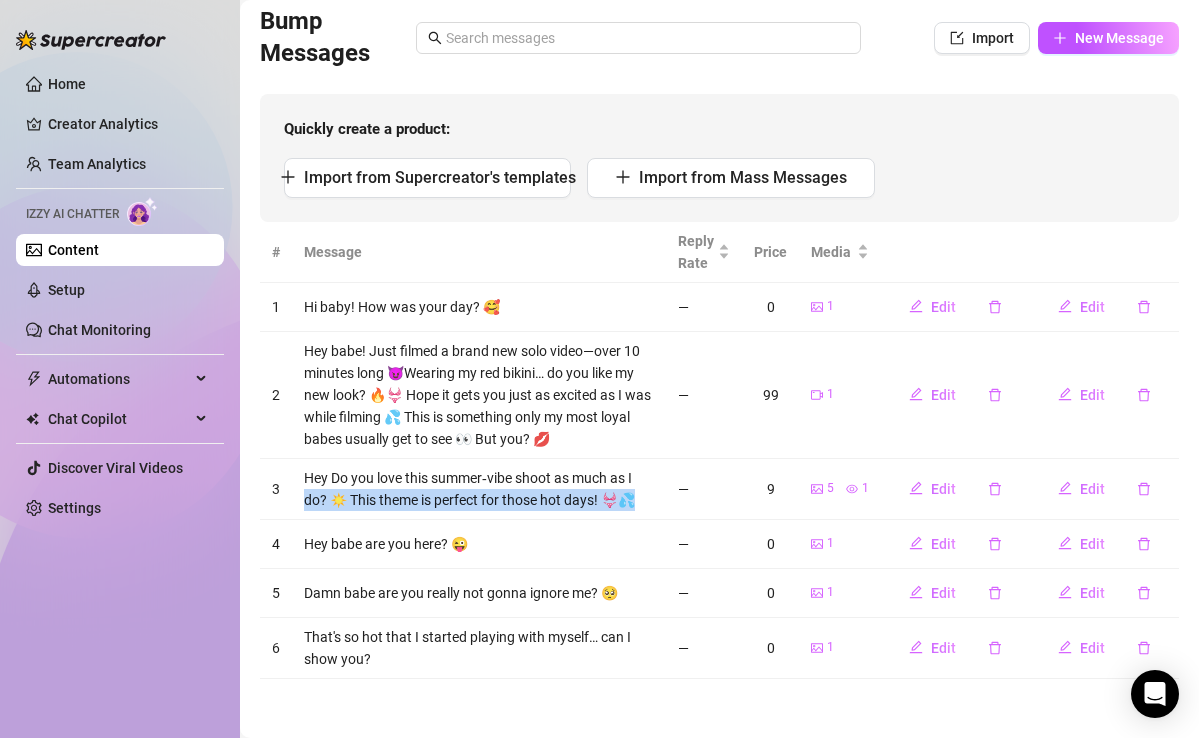 drag, startPoint x: 638, startPoint y: 499, endPoint x: 638, endPoint y: 467, distance: 32 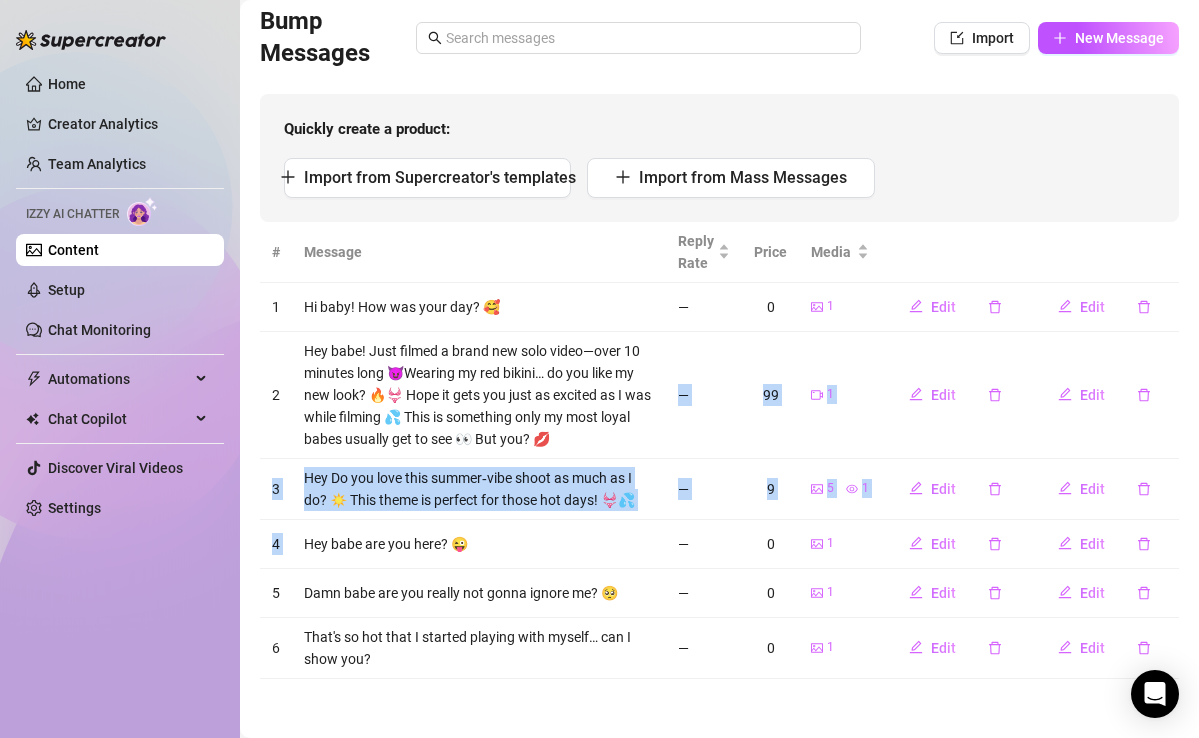 drag, startPoint x: 638, startPoint y: 451, endPoint x: 638, endPoint y: 530, distance: 79 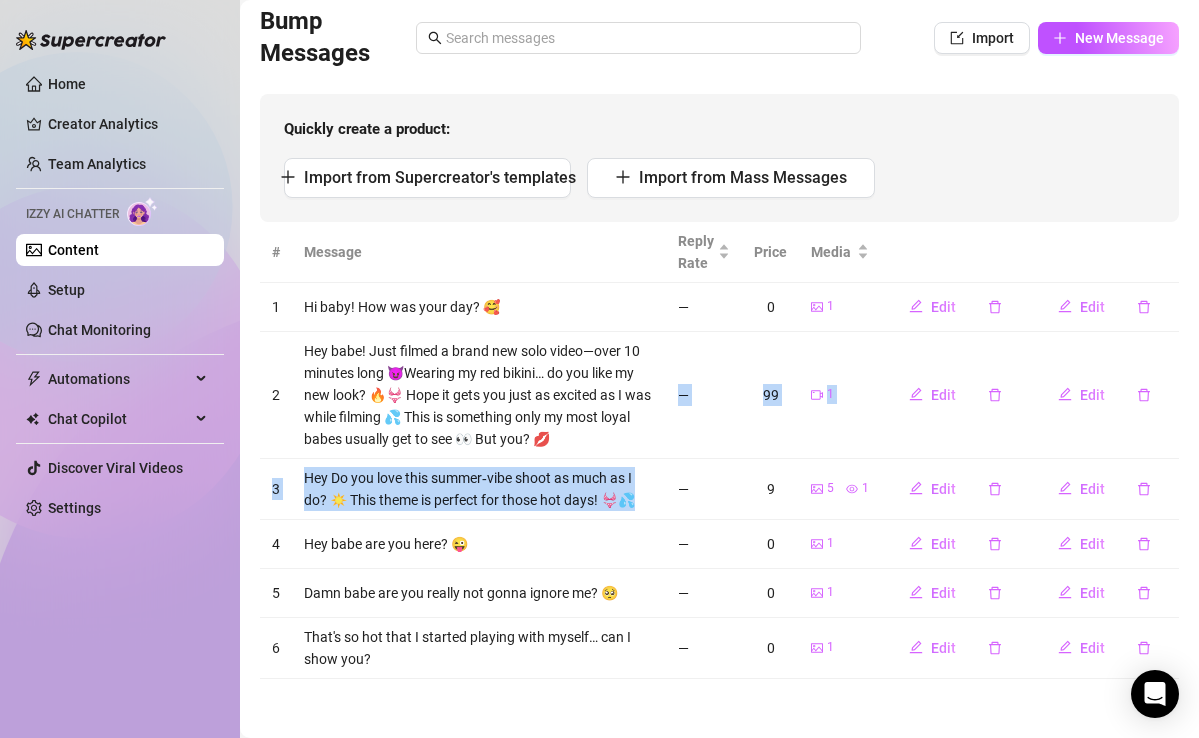 drag, startPoint x: 638, startPoint y: 512, endPoint x: 638, endPoint y: 453, distance: 59 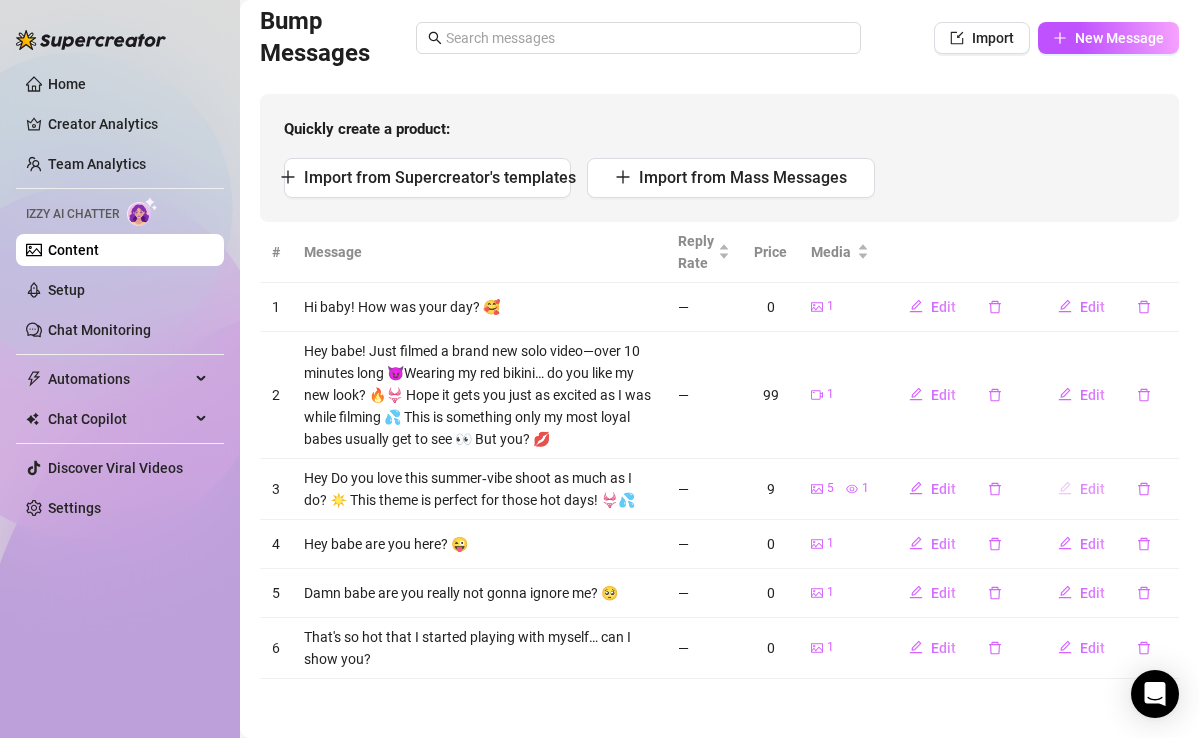 click on "Edit" at bounding box center (1092, 489) 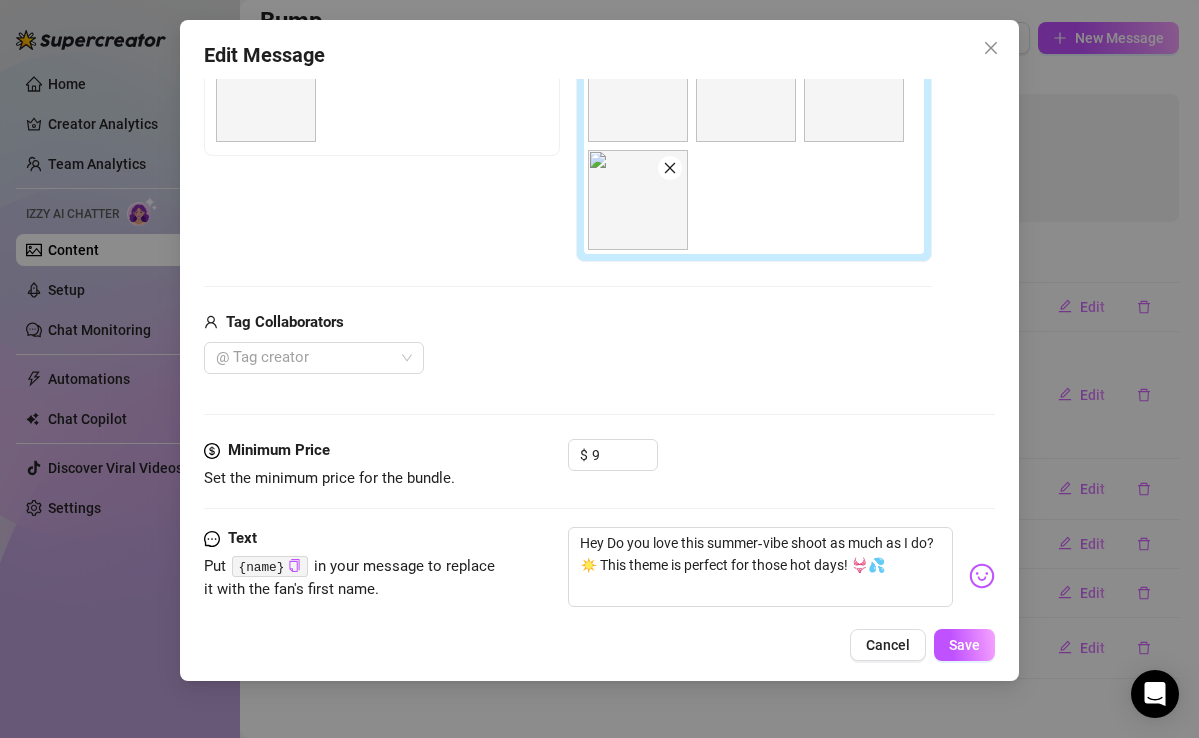 scroll, scrollTop: 309, scrollLeft: 0, axis: vertical 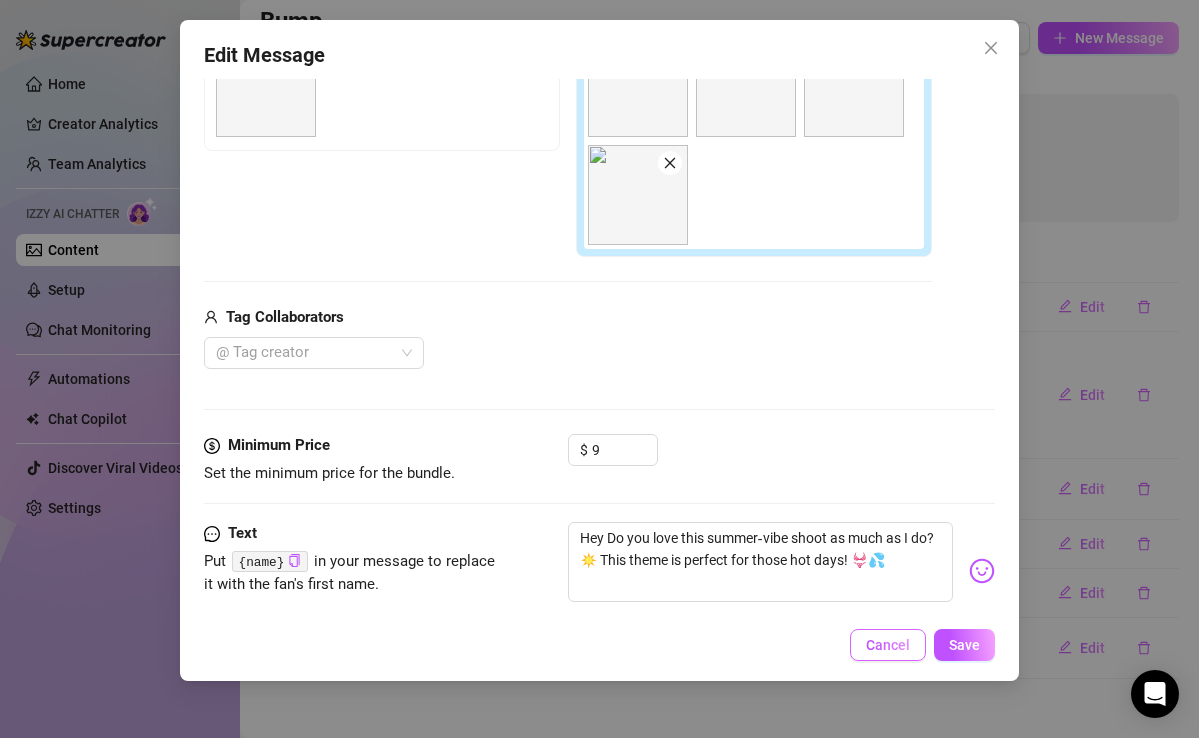 click on "Cancel" at bounding box center (888, 645) 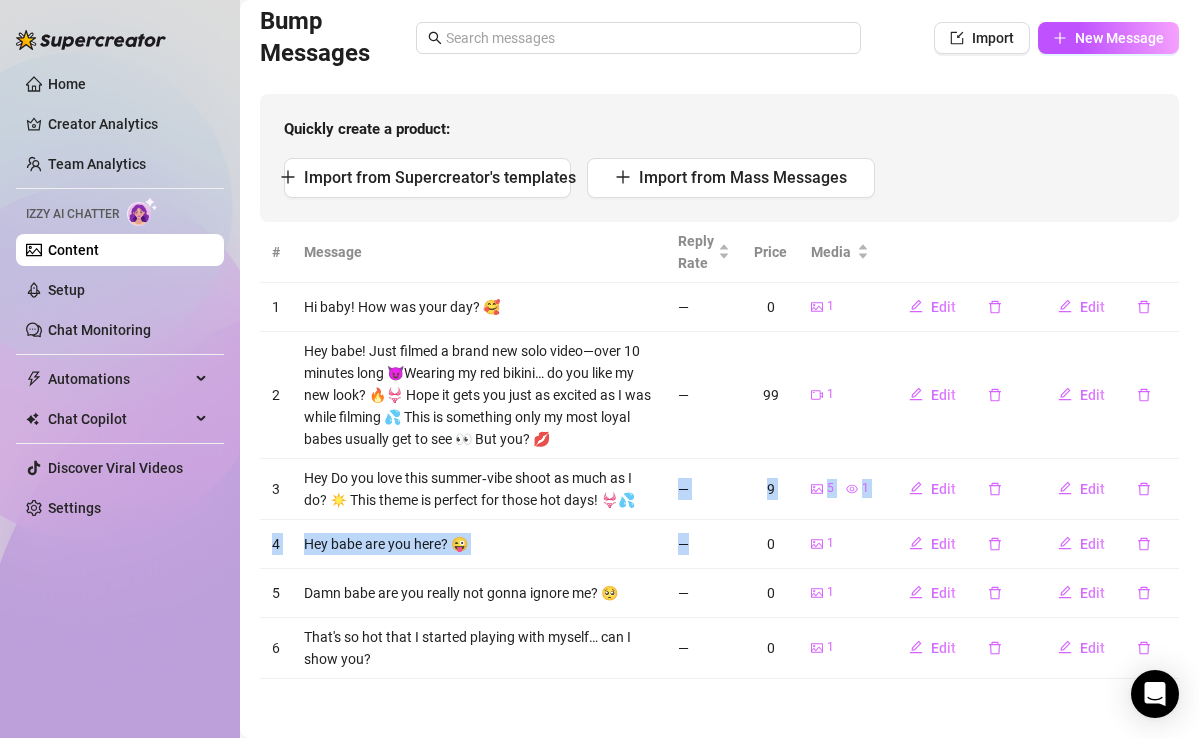 drag, startPoint x: 732, startPoint y: 461, endPoint x: 732, endPoint y: 559, distance: 98 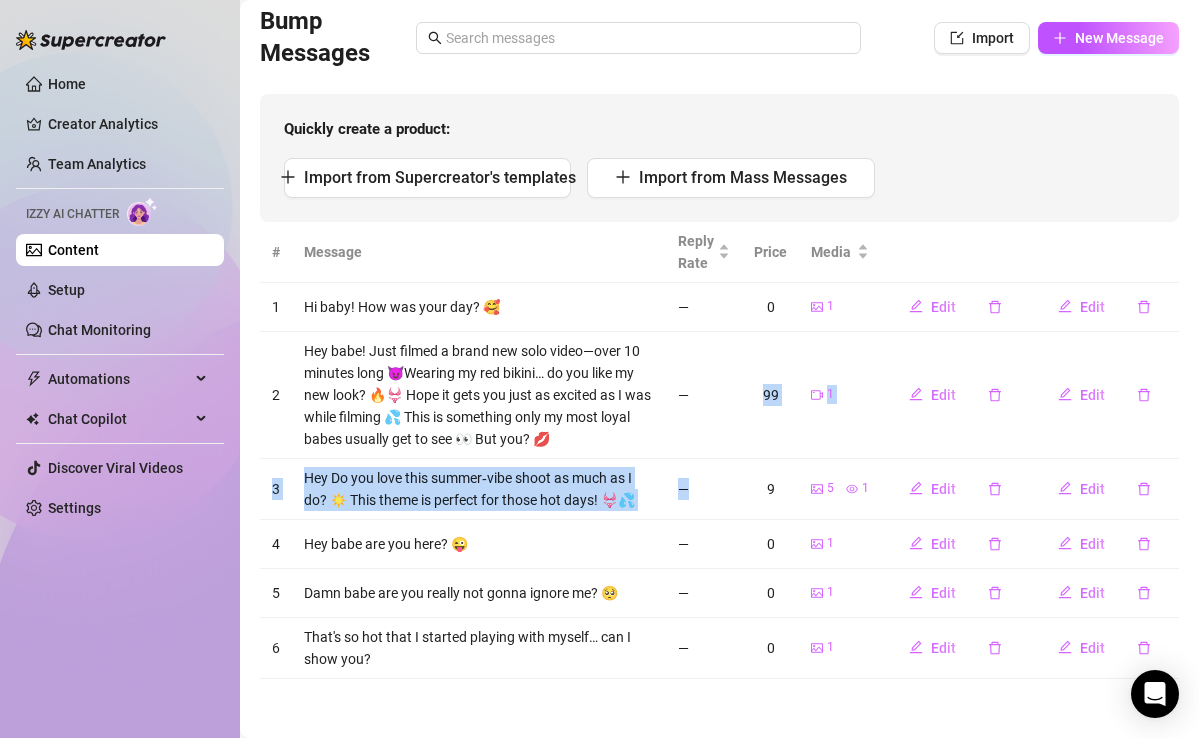 drag, startPoint x: 738, startPoint y: 518, endPoint x: 738, endPoint y: 439, distance: 79 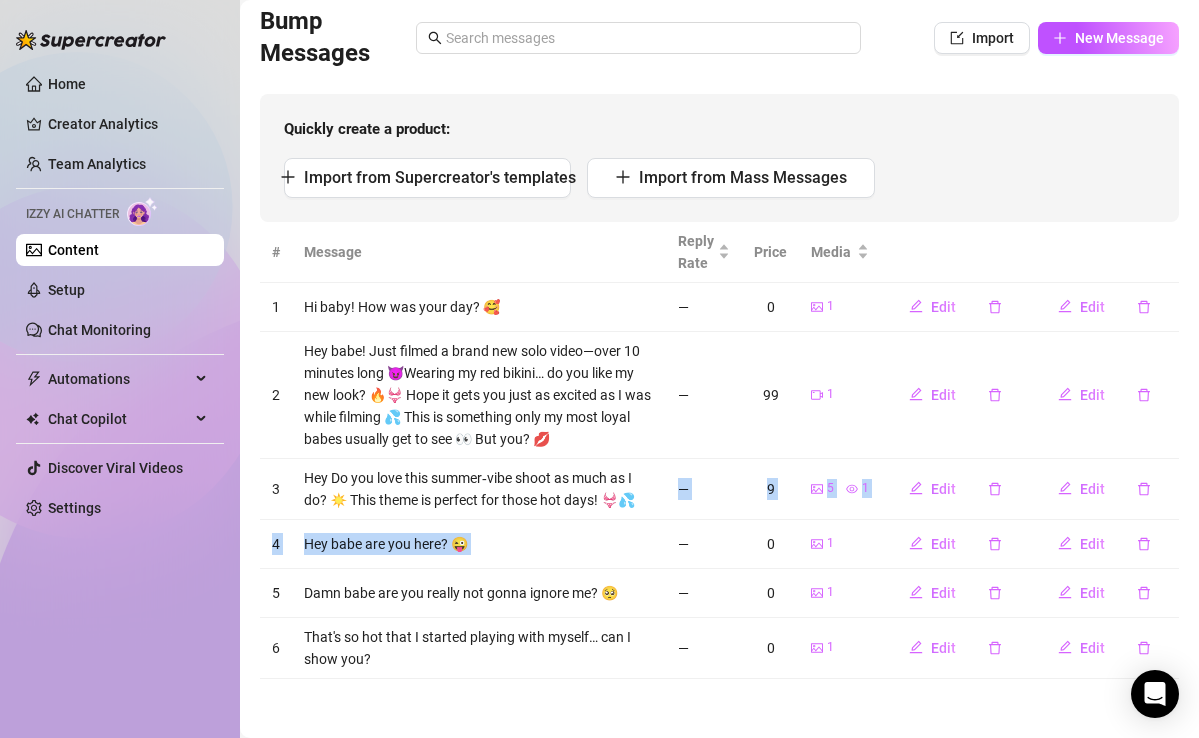 drag, startPoint x: 739, startPoint y: 474, endPoint x: 739, endPoint y: 519, distance: 45 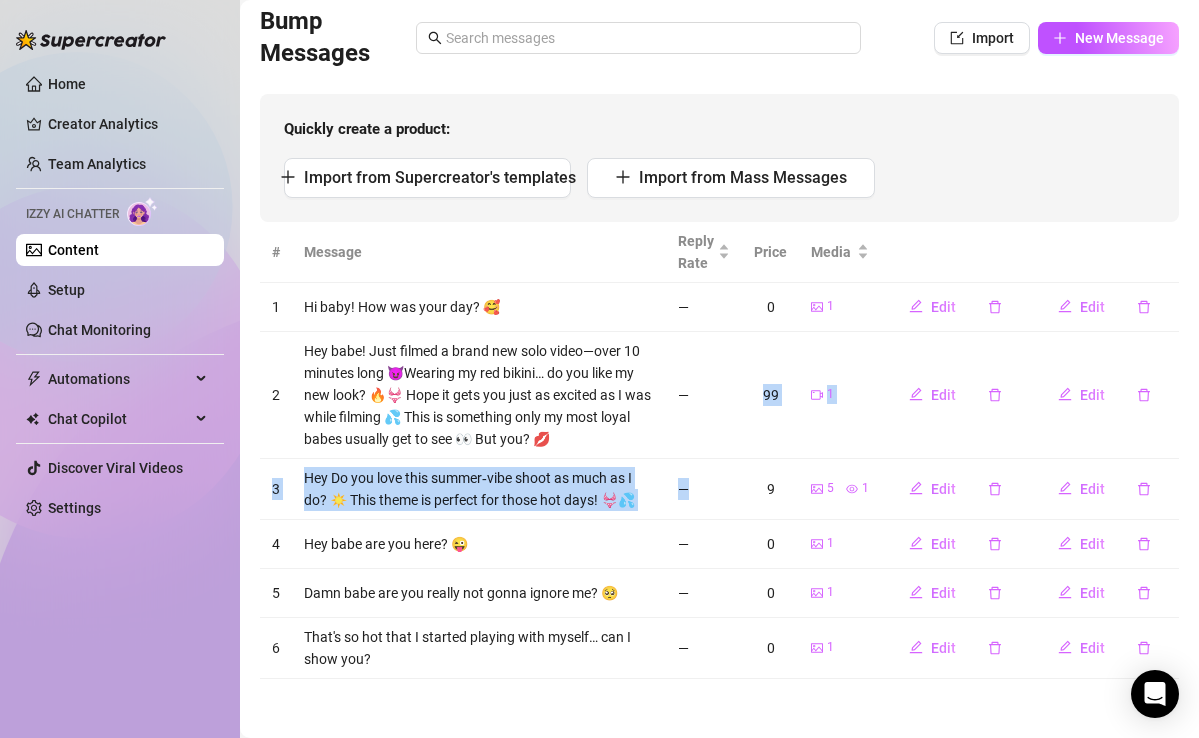 drag, startPoint x: 733, startPoint y: 500, endPoint x: 733, endPoint y: 435, distance: 65 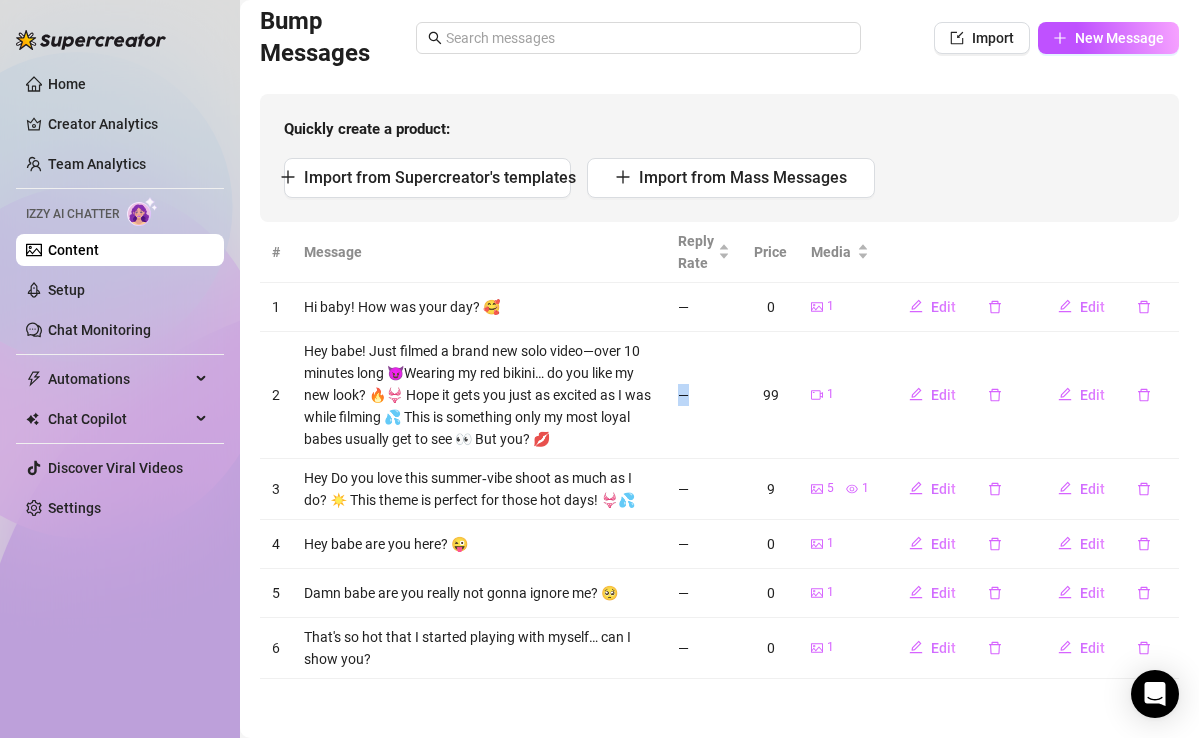 drag, startPoint x: 728, startPoint y: 347, endPoint x: 722, endPoint y: 450, distance: 103.17461 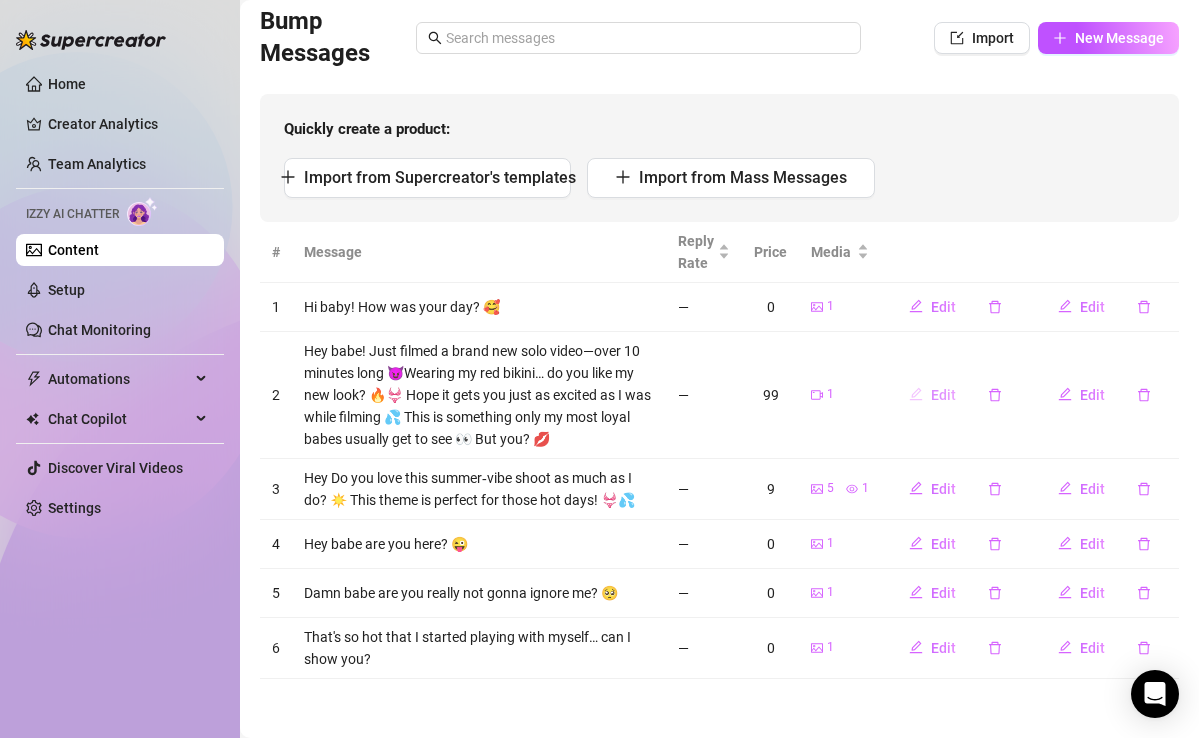 click on "Edit" at bounding box center [943, 395] 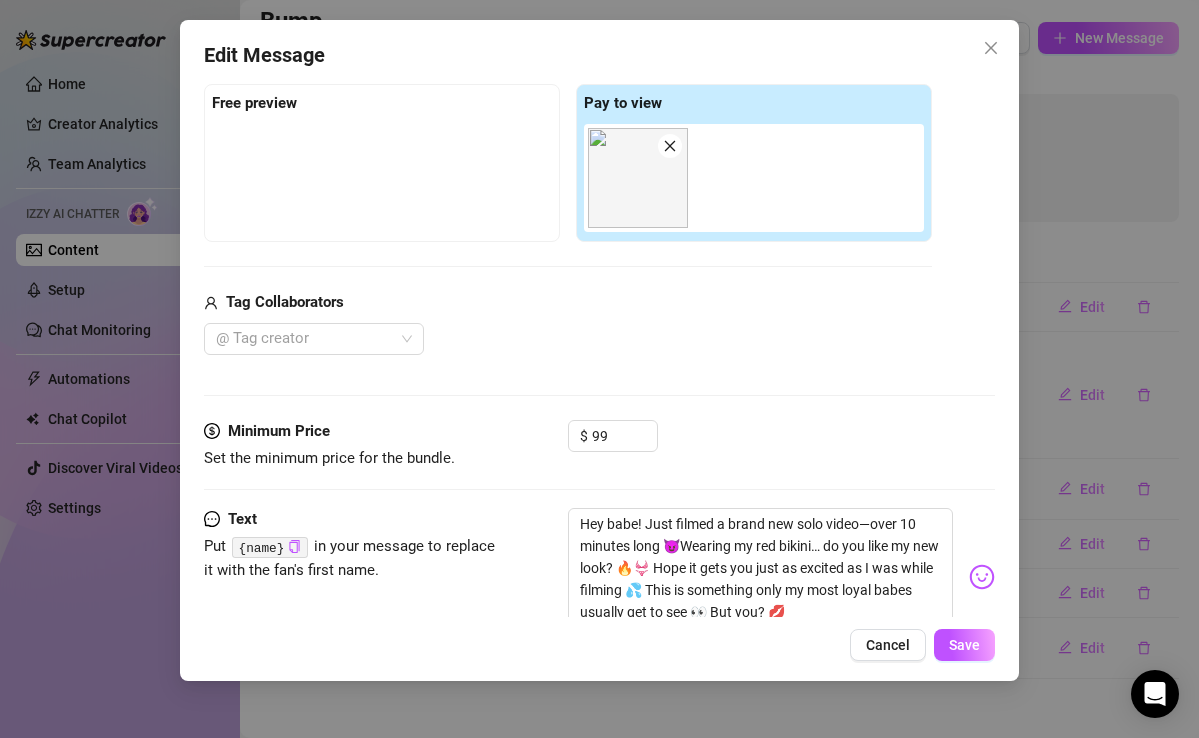 scroll, scrollTop: 283, scrollLeft: 0, axis: vertical 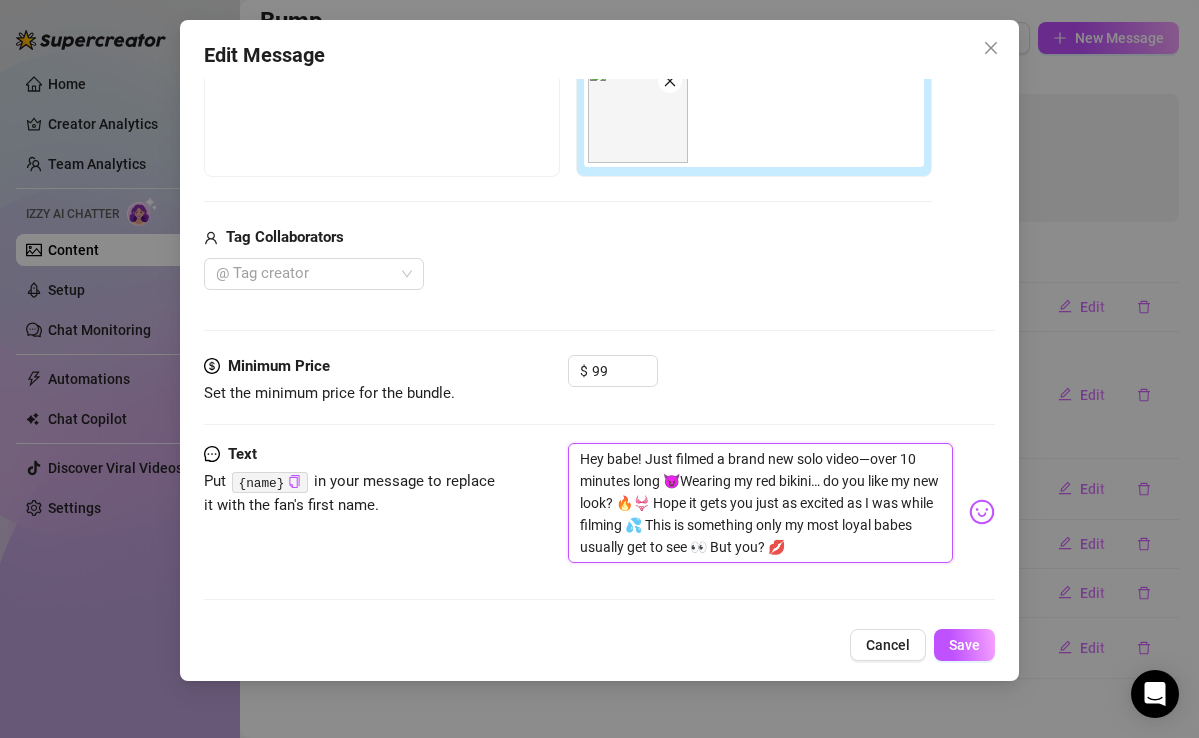 click on "Hey babe! Just filmed a brand new solo video—over 10 minutes long 😈Wearing my red bikini… do you like my new look? 🔥👙 Hope it gets you just as excited as I was while filming 💦 This is something only my most loyal babes usually get to see 👀 But you? 💋" at bounding box center (760, 503) 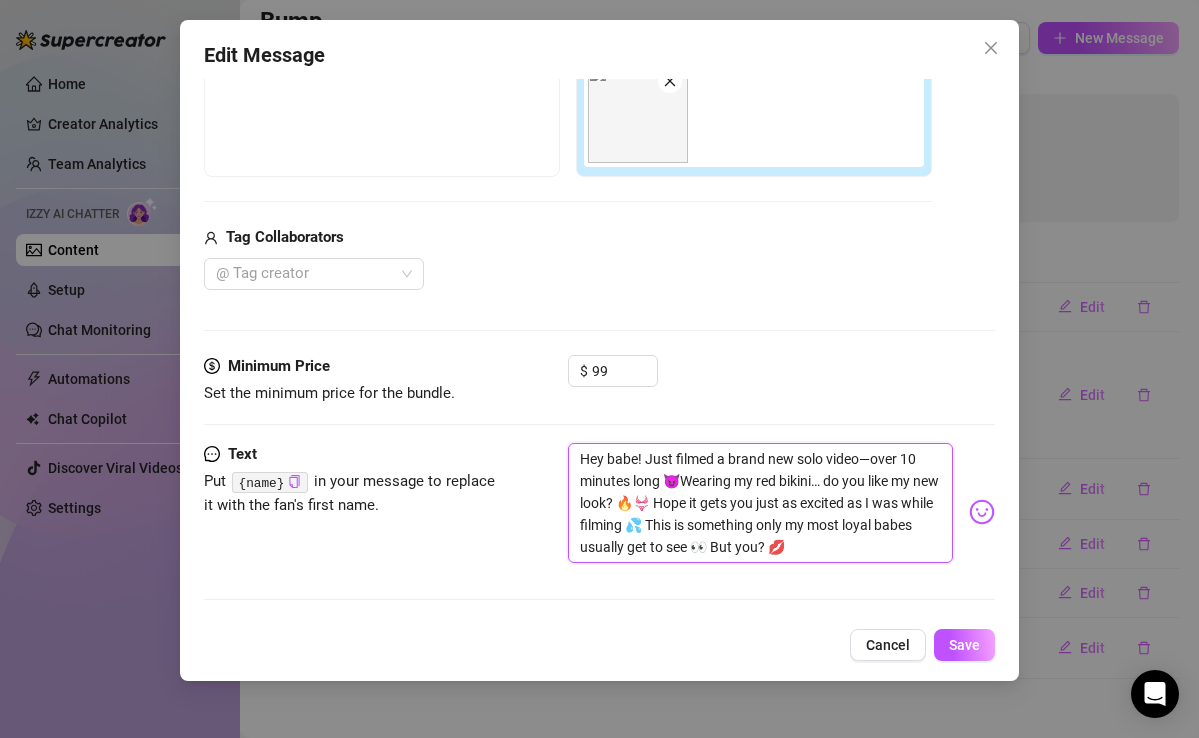 click on "Hey babe! Just filmed a brand new solo video—over 10 minutes long 😈Wearing my red bikini… do you like my new look? 🔥👙 Hope it gets you just as excited as I was while filming 💦 This is something only my most loyal babes usually get to see 👀 But you? 💋" at bounding box center [760, 503] 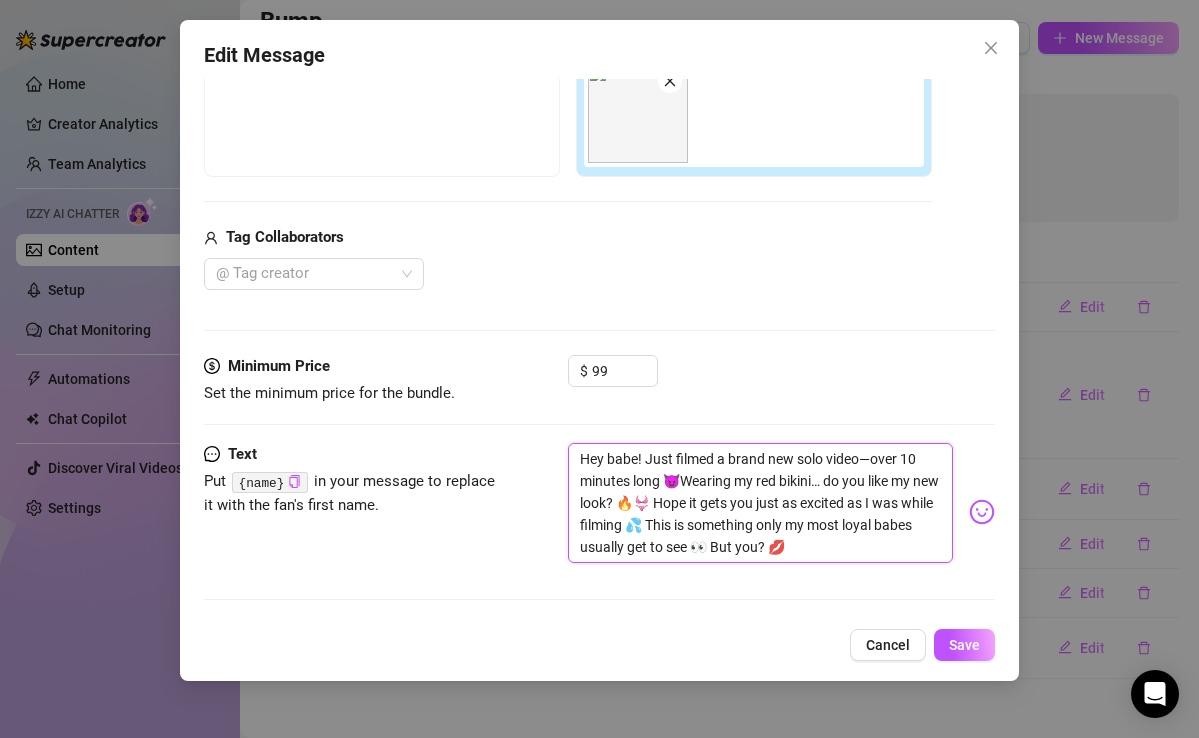 drag, startPoint x: 782, startPoint y: 500, endPoint x: 782, endPoint y: 543, distance: 43 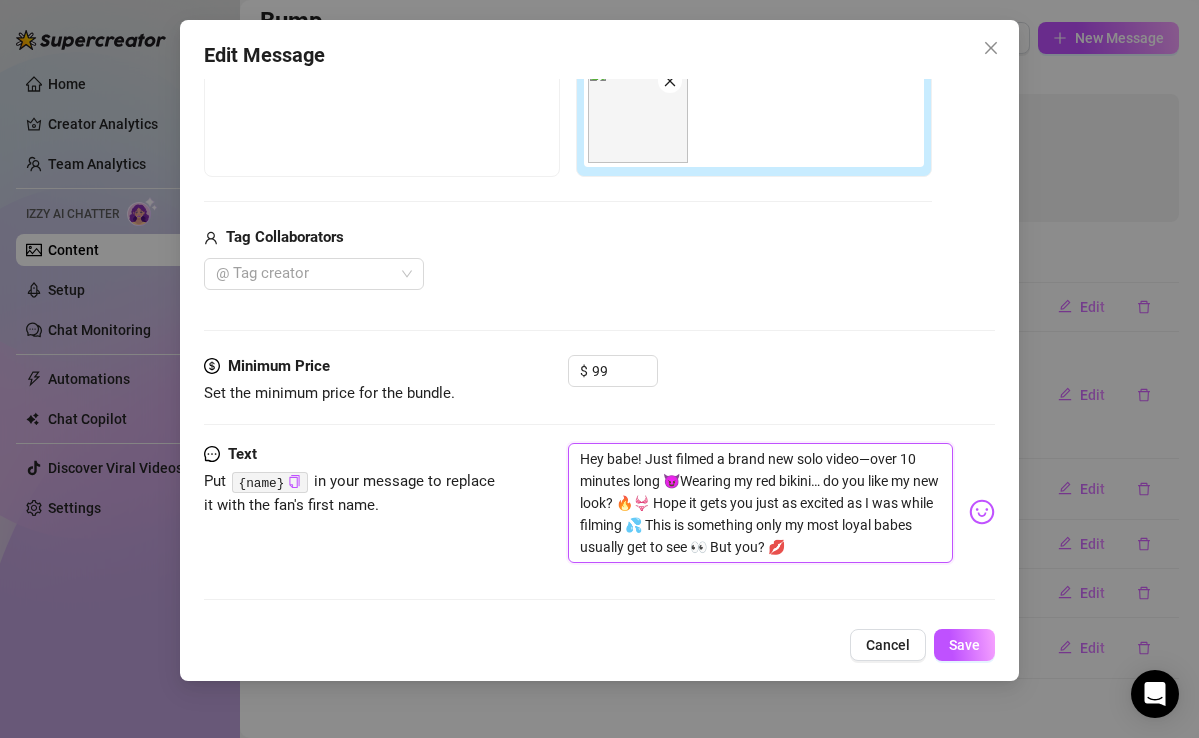 click on "Hey babe! Just filmed a brand new solo video—over 10 minutes long 😈Wearing my red bikini… do you like my new look? 🔥👙 Hope it gets you just as excited as I was while filming 💦 This is something only my most loyal babes usually get to see 👀 But you? 💋" at bounding box center [760, 503] 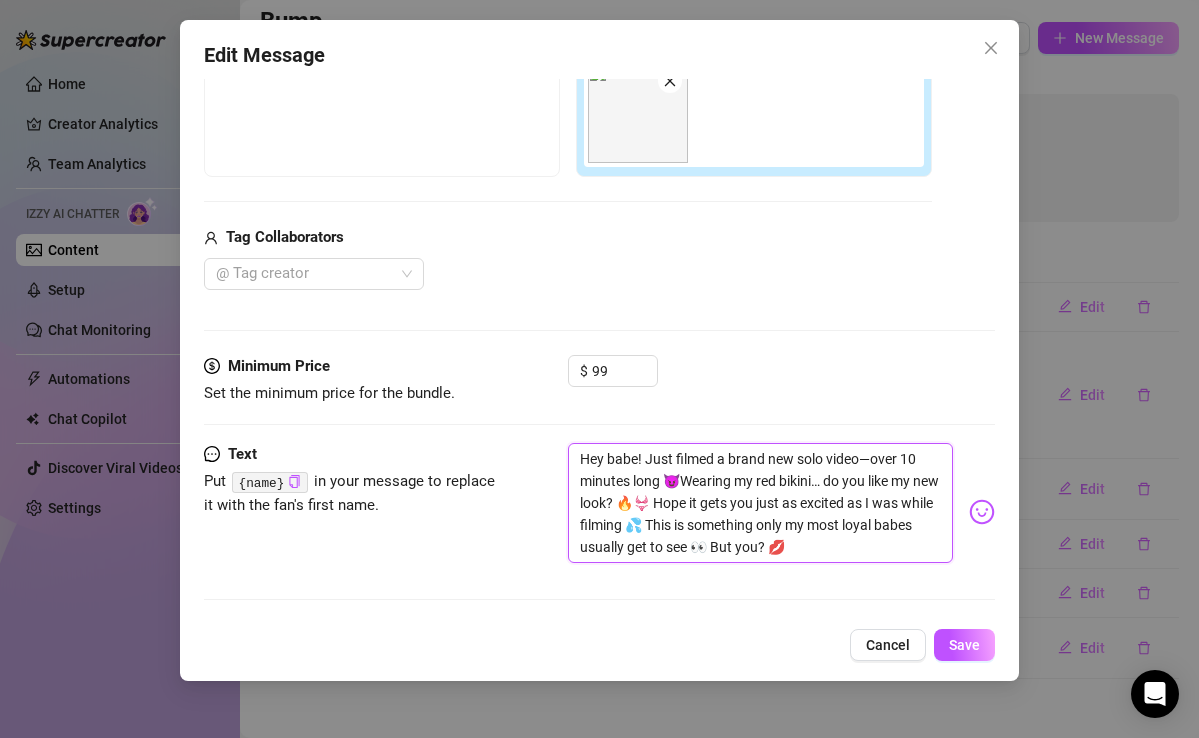 drag, startPoint x: 819, startPoint y: 501, endPoint x: 813, endPoint y: 550, distance: 49.365982 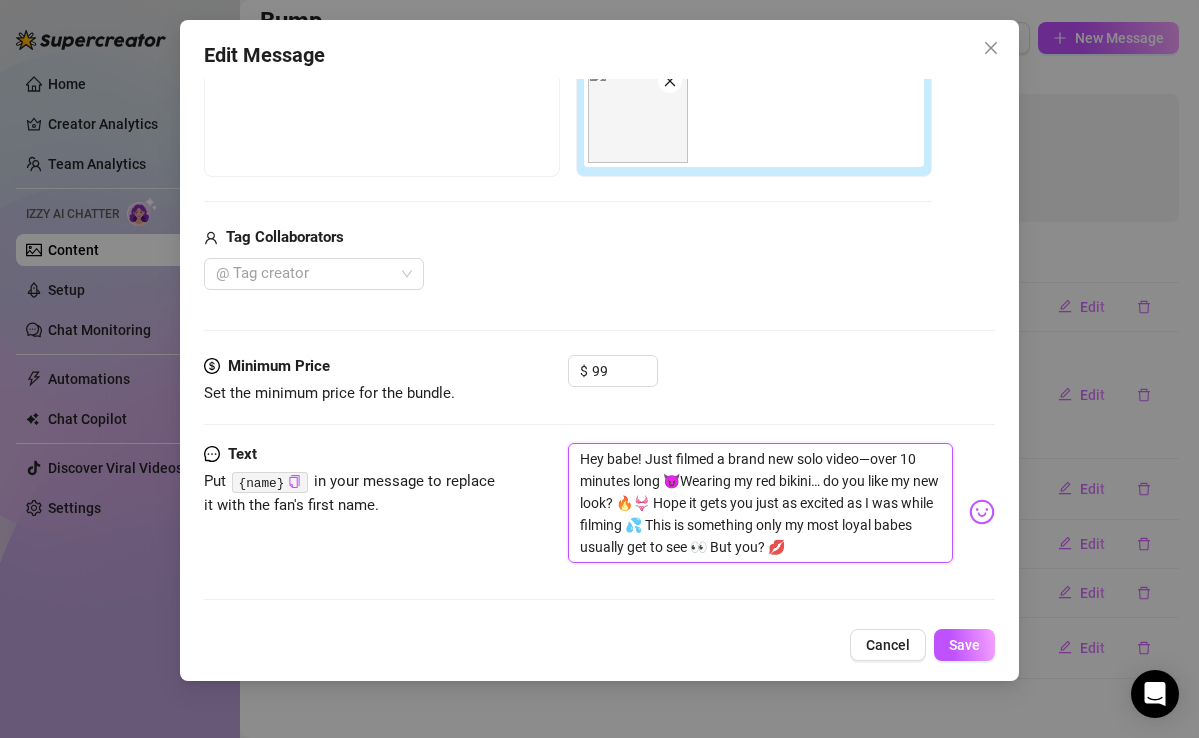 click on "Hey babe! Just filmed a brand new solo video—over 10 minutes long 😈Wearing my red bikini… do you like my new look? 🔥👙 Hope it gets you just as excited as I was while filming 💦 This is something only my most loyal babes usually get to see 👀 But you? 💋" at bounding box center (760, 503) 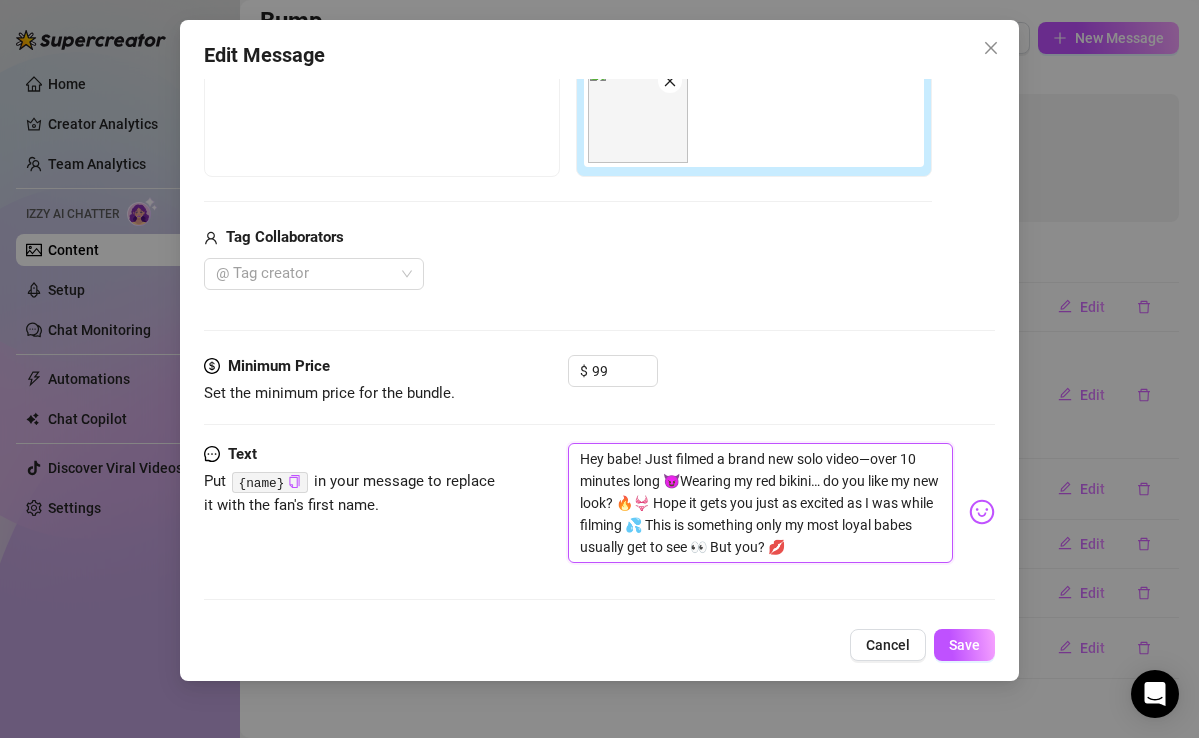 drag, startPoint x: 679, startPoint y: 522, endPoint x: 847, endPoint y: 547, distance: 169.84993 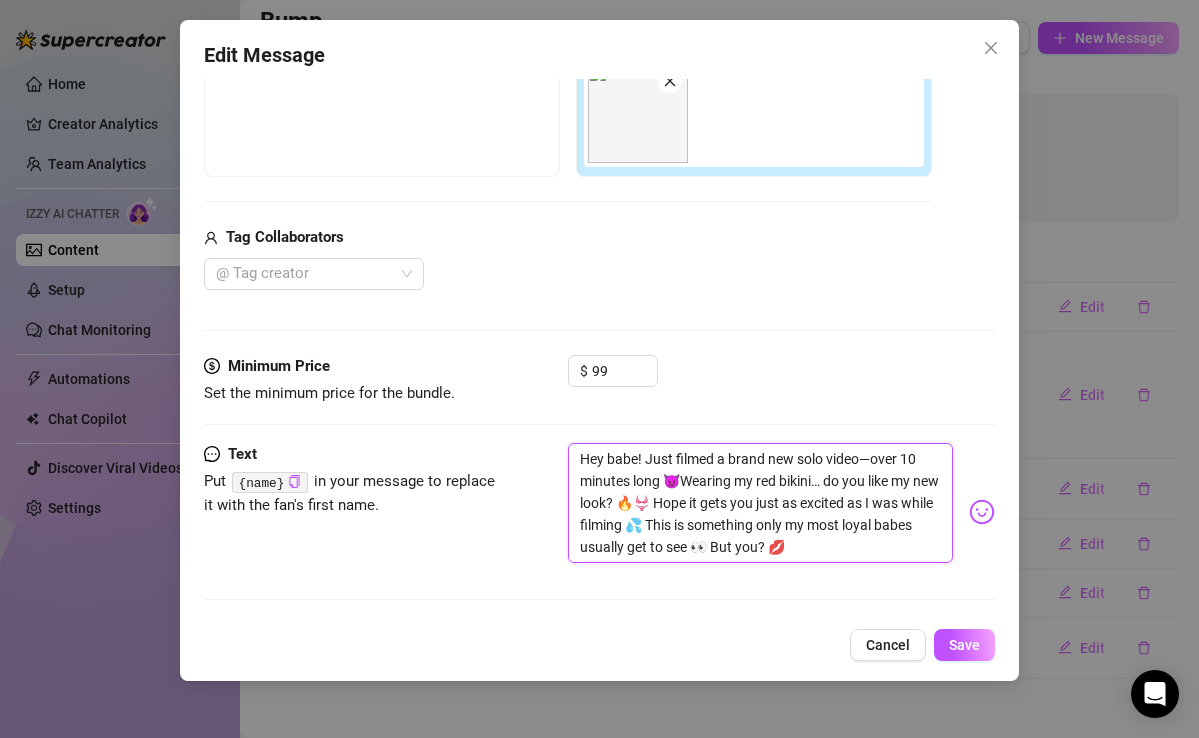 click on "Hey babe! Just filmed a brand new solo video—over 10 minutes long 😈Wearing my red bikini… do you like my new look? 🔥👙 Hope it gets you just as excited as I was while filming 💦 This is something only my most loyal babes usually get to see 👀 But you? 💋" at bounding box center (760, 503) 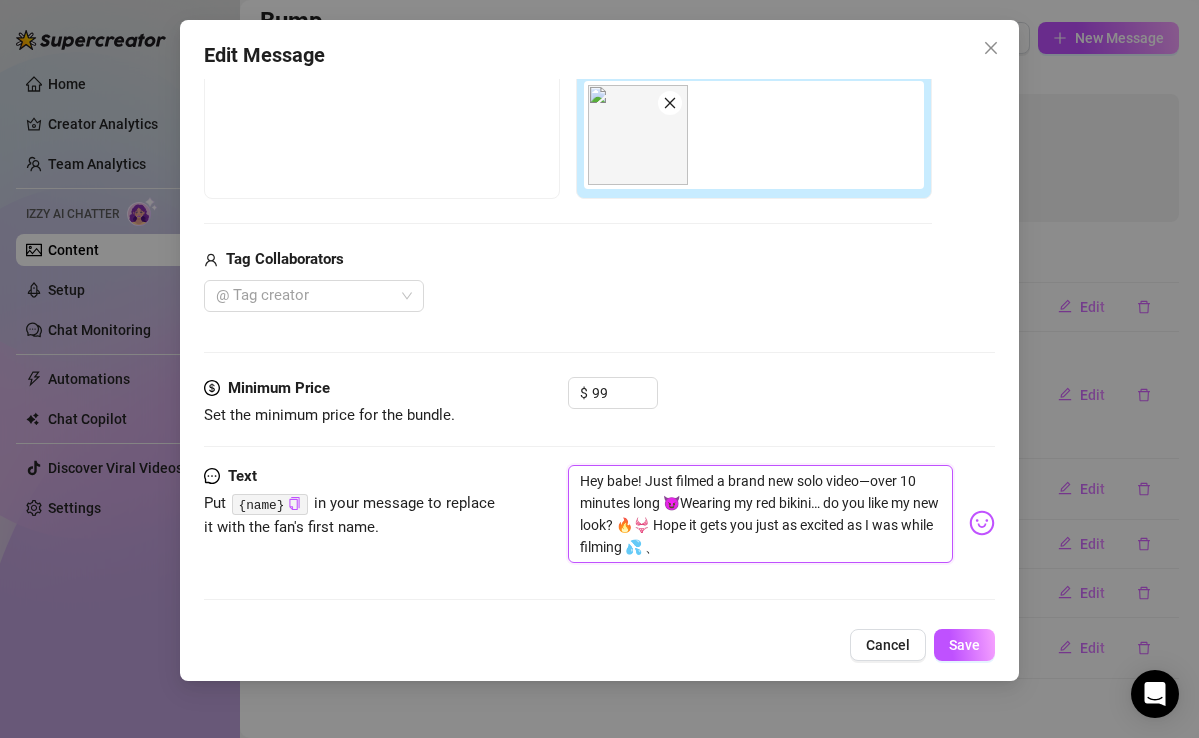 scroll, scrollTop: 261, scrollLeft: 0, axis: vertical 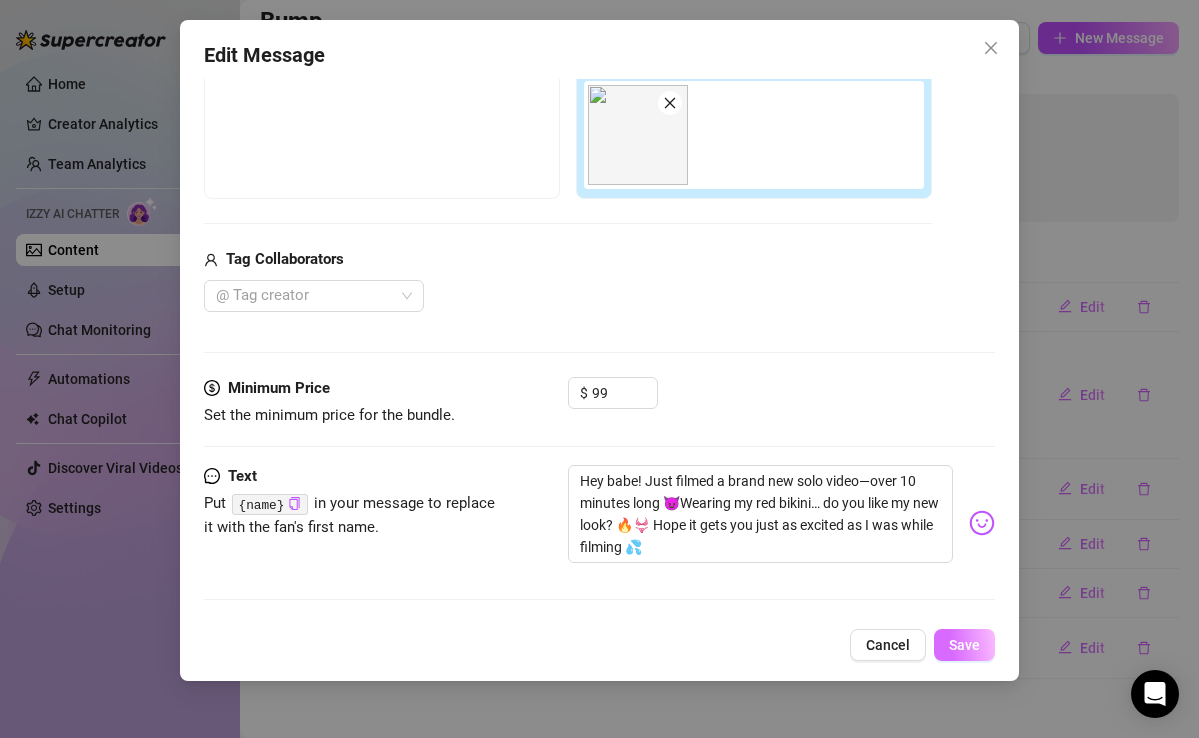 click on "Save" at bounding box center (964, 645) 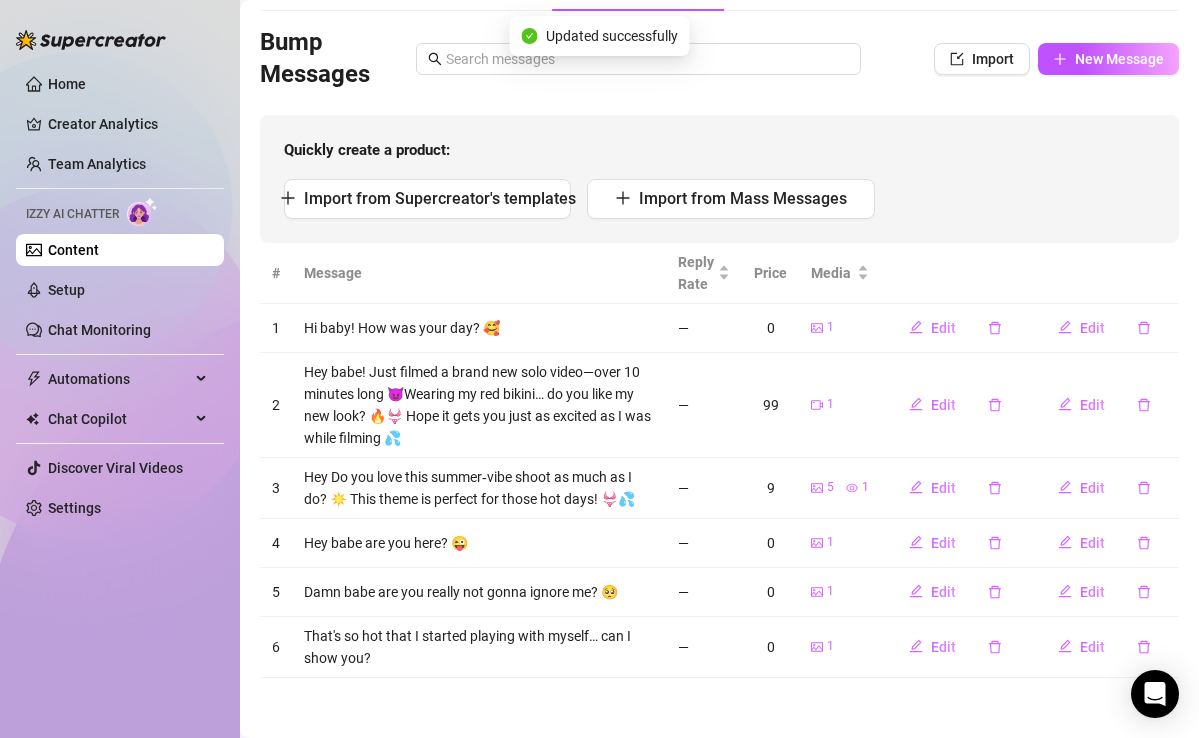 scroll, scrollTop: 122, scrollLeft: 0, axis: vertical 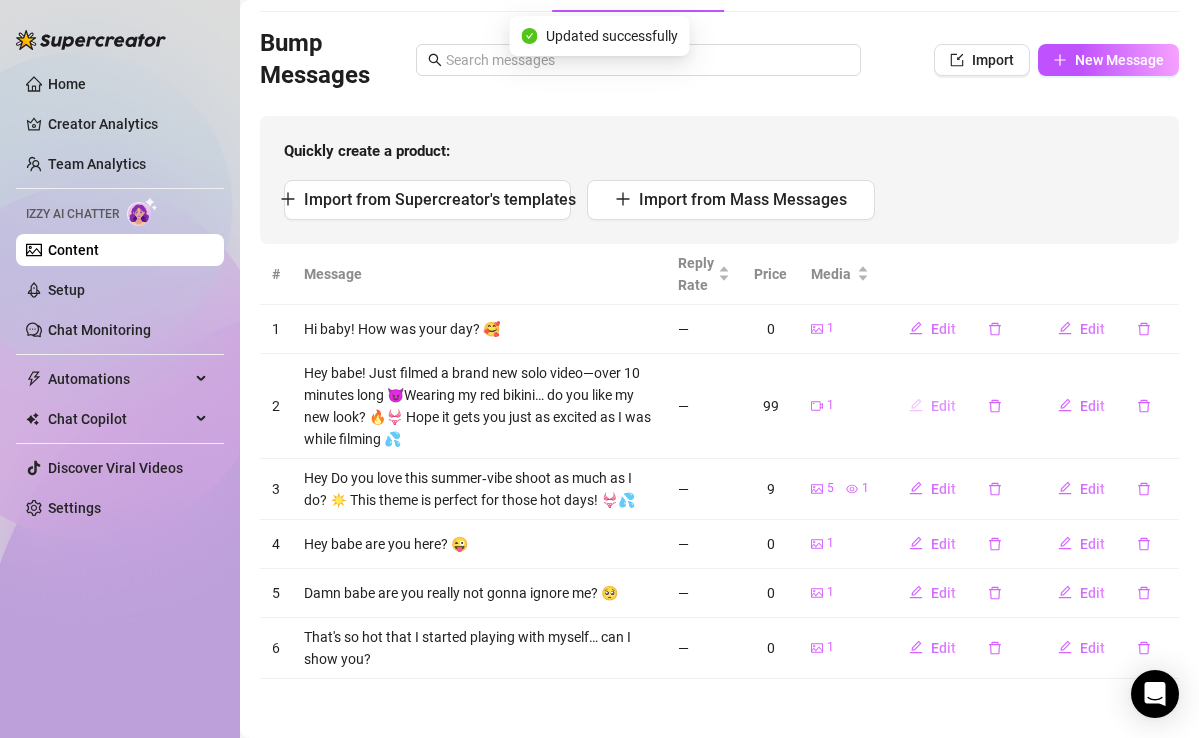 click on "Edit" at bounding box center [943, 406] 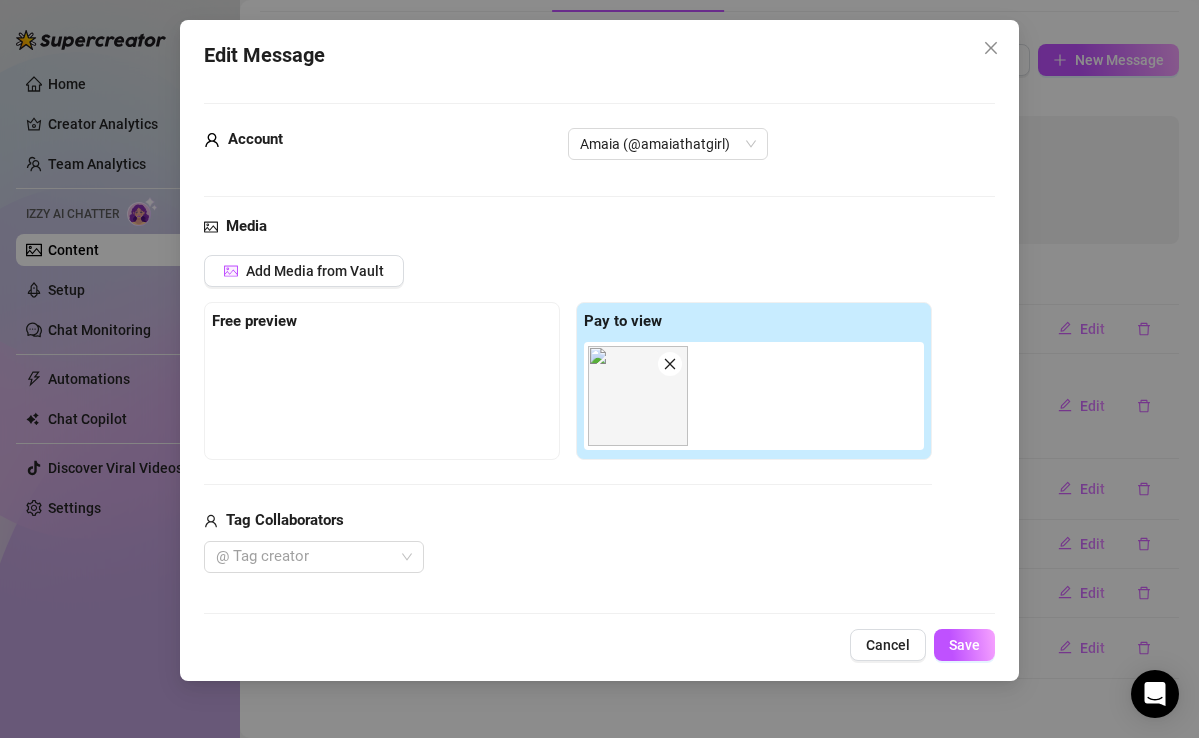 scroll, scrollTop: 80, scrollLeft: 0, axis: vertical 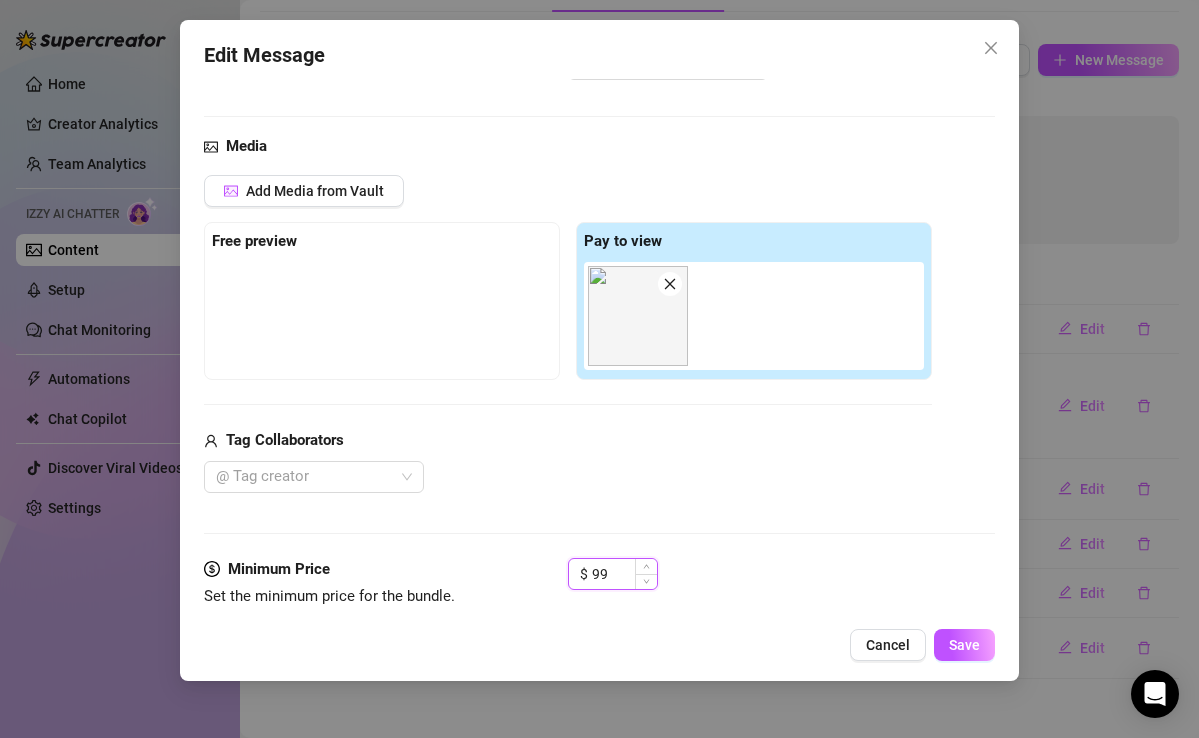 click on "99" at bounding box center (624, 574) 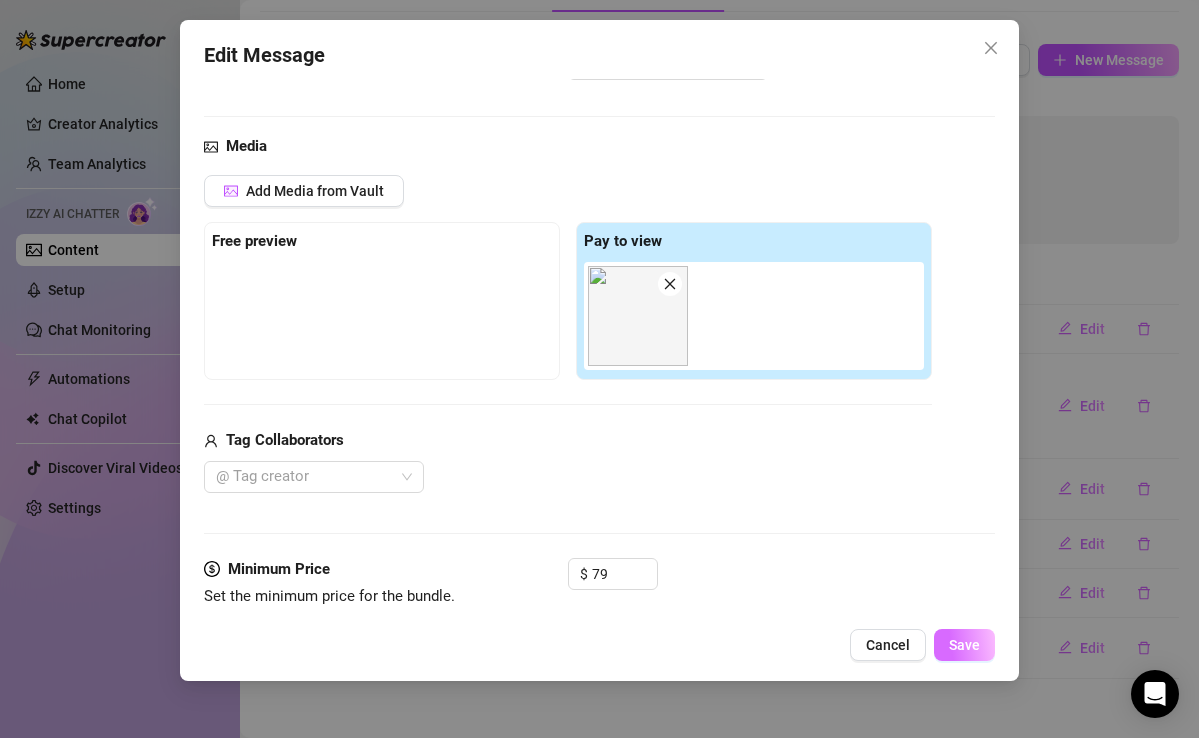 click on "Save" at bounding box center [964, 645] 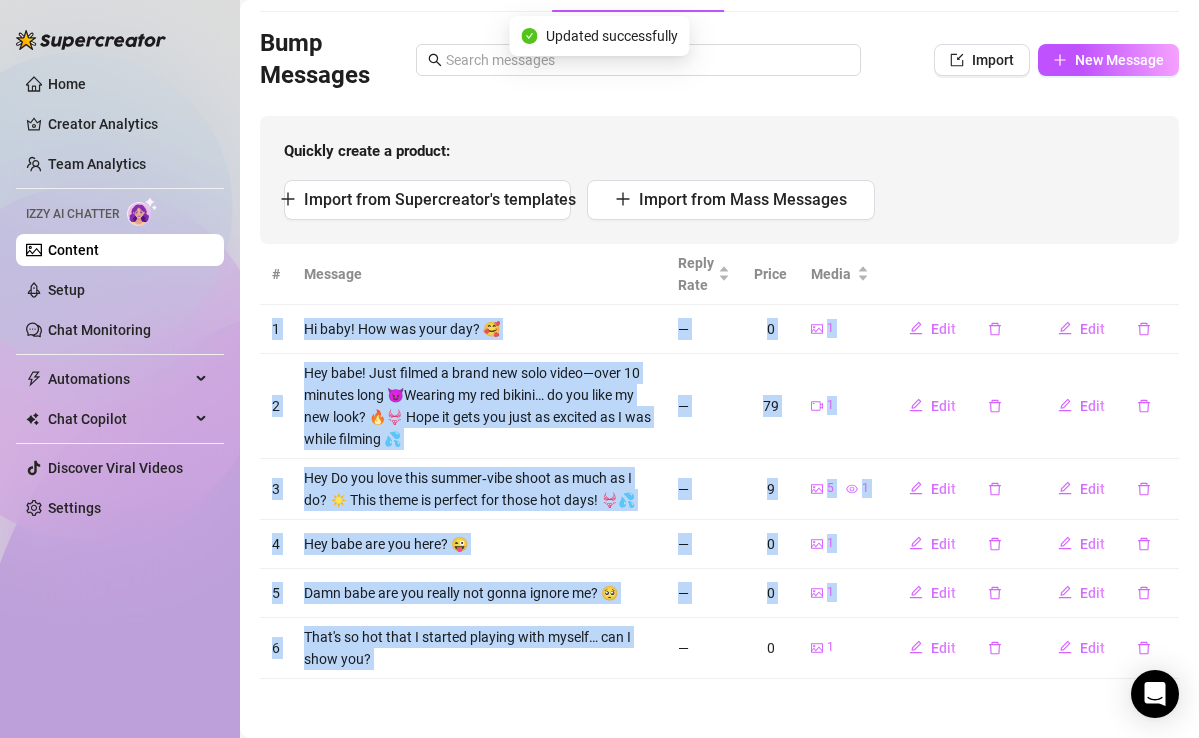 drag, startPoint x: 916, startPoint y: 290, endPoint x: 706, endPoint y: 627, distance: 397.07556 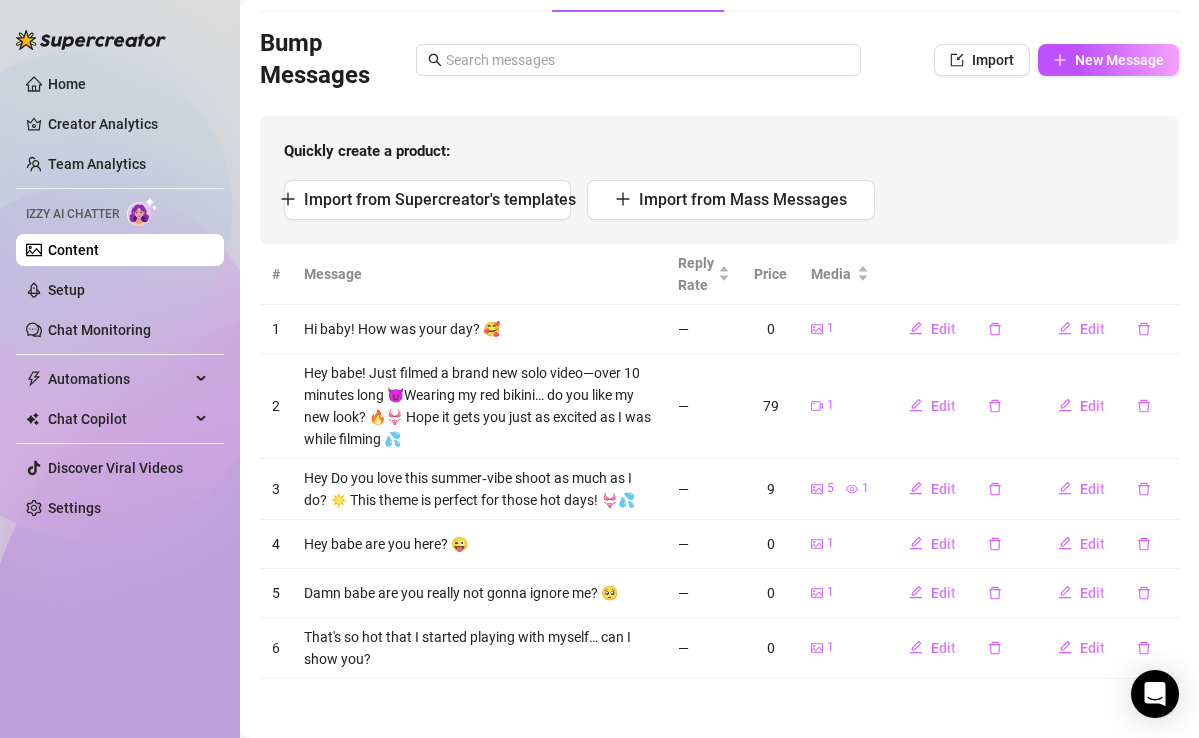 click on "Content Library Content for [CREATOR_NAME] ([CREATOR_USERNAME]) Bio   88% Products 2 4 Bump Messages 6 Bio Import Bio from other creator Personal Info Chatting Lifestyle Physique Content Intimate Details Socials Train [NAME] Name Required [FIRST] Nickname(s) Gender Required Female Male Non-Binary / Genderqueer Agender Bigender Genderfluid Other Where did you grow up? Required [COUNTRY], [CITY] Where is your current homebase? (City/Area of your home) Required [CITY] in [COUNTRY] and [CITY] in [COUNTRY] What is your timezone of your current location? If you are currently traveling, choose your current location Required [COUNTRY]  ( [TIMEZONE] ) Are you currently traveling? If so, where are you right now? what are you doing there? No Birth Date Required [MONTH] [DAY]th, [YEAR] Zodiac Sign Cancer Sexual Orientation Required Heterosexual Relationship Status Required single Do you have any siblings? How many? No Do you have any children? How many? No Do you have any pets? No Undergraduate Spanish   no" at bounding box center [719, 308] 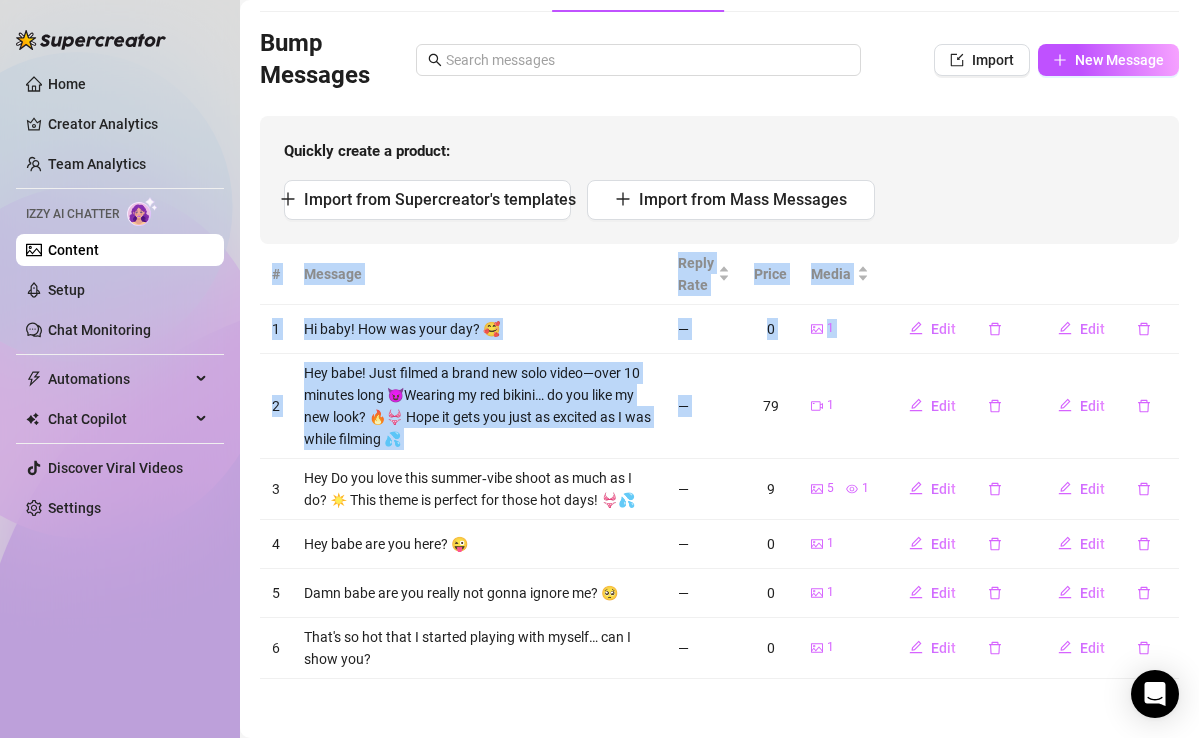 drag, startPoint x: 750, startPoint y: 373, endPoint x: 690, endPoint y: 691, distance: 323.61087 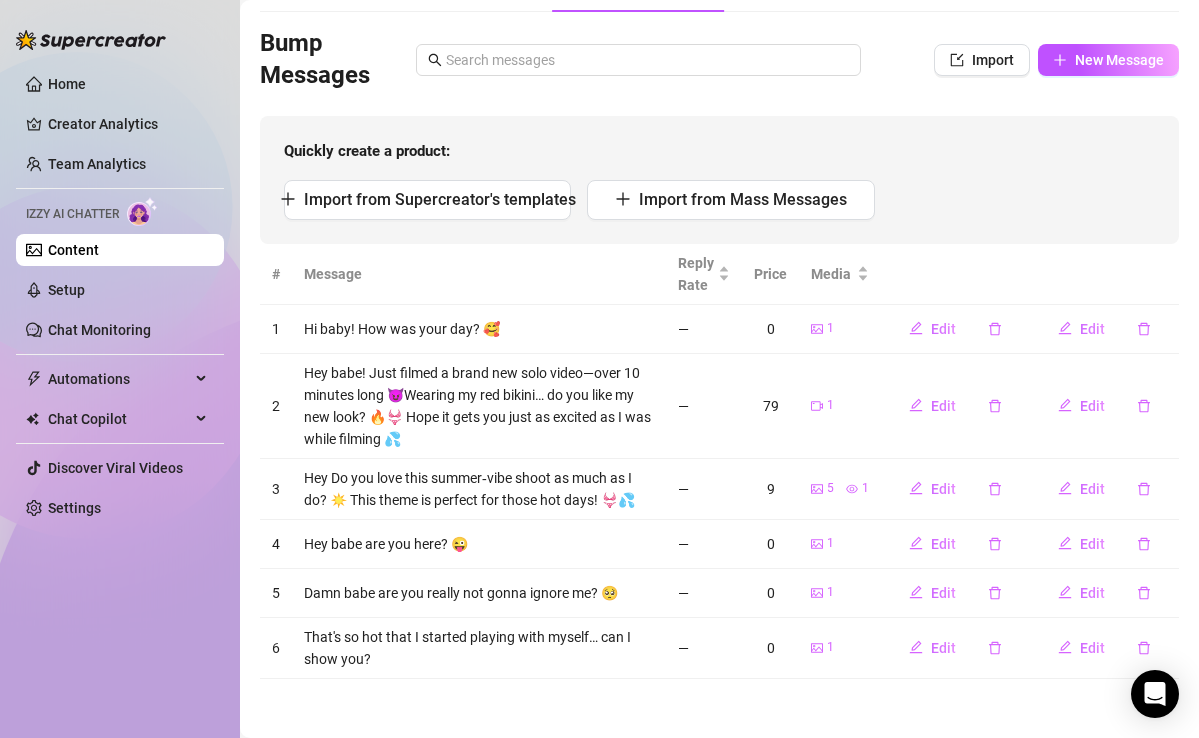 click on "—" at bounding box center (704, 648) 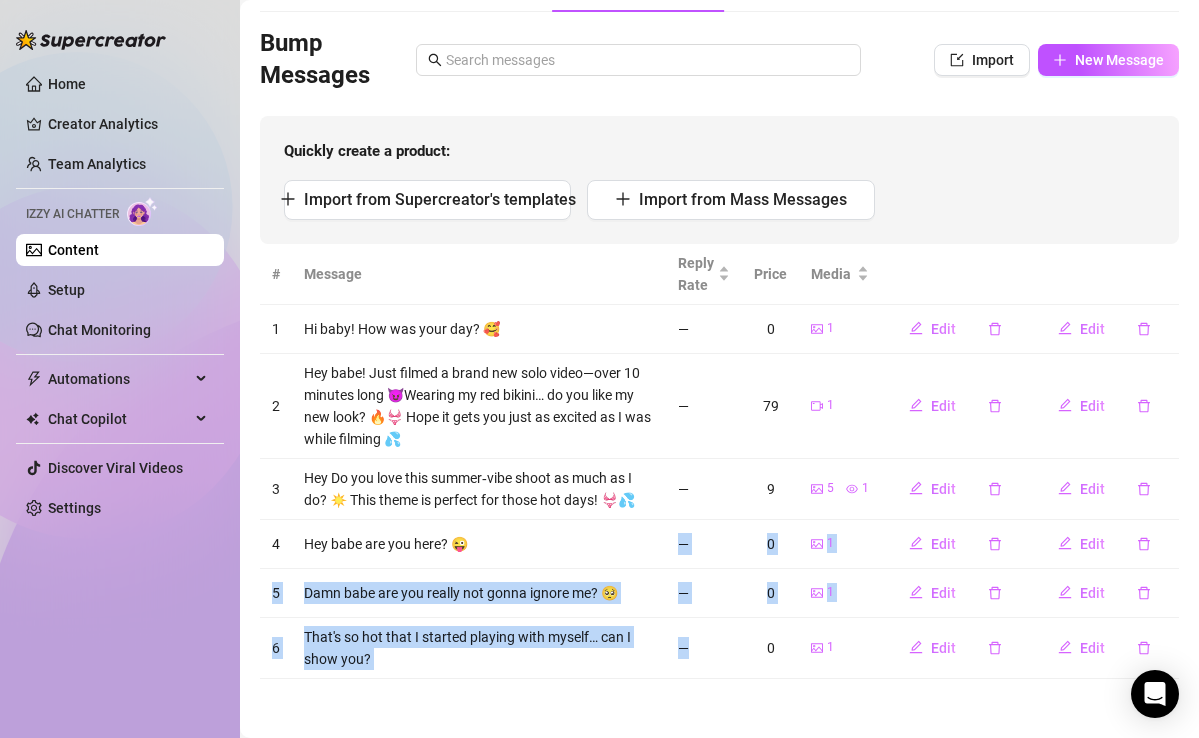 drag, startPoint x: 730, startPoint y: 651, endPoint x: 736, endPoint y: 522, distance: 129.13947 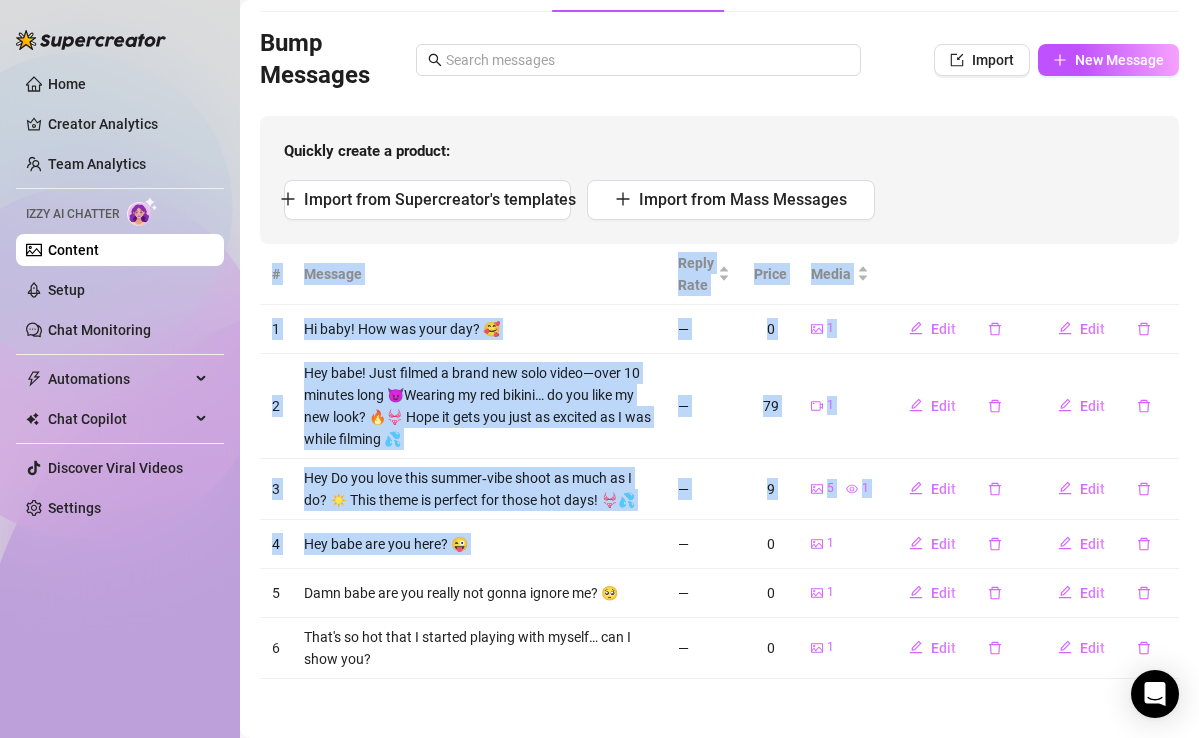 click on "—" at bounding box center [704, 648] 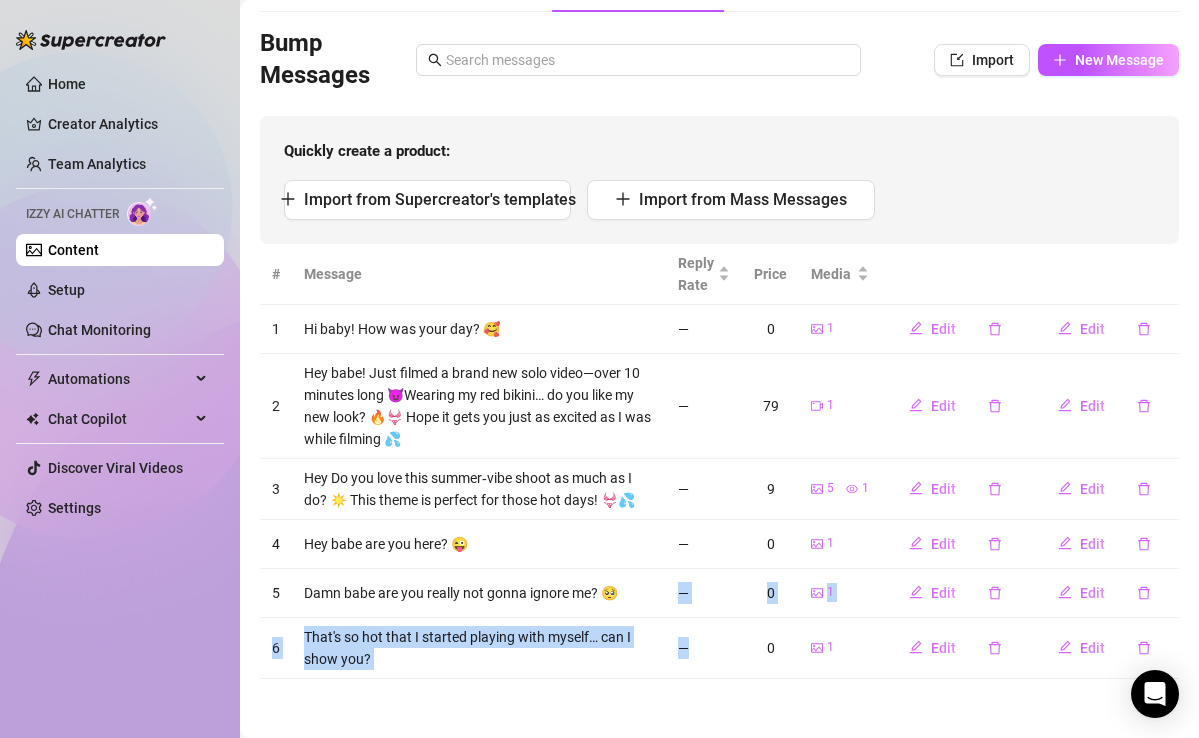 drag, startPoint x: 727, startPoint y: 674, endPoint x: 727, endPoint y: 570, distance: 104 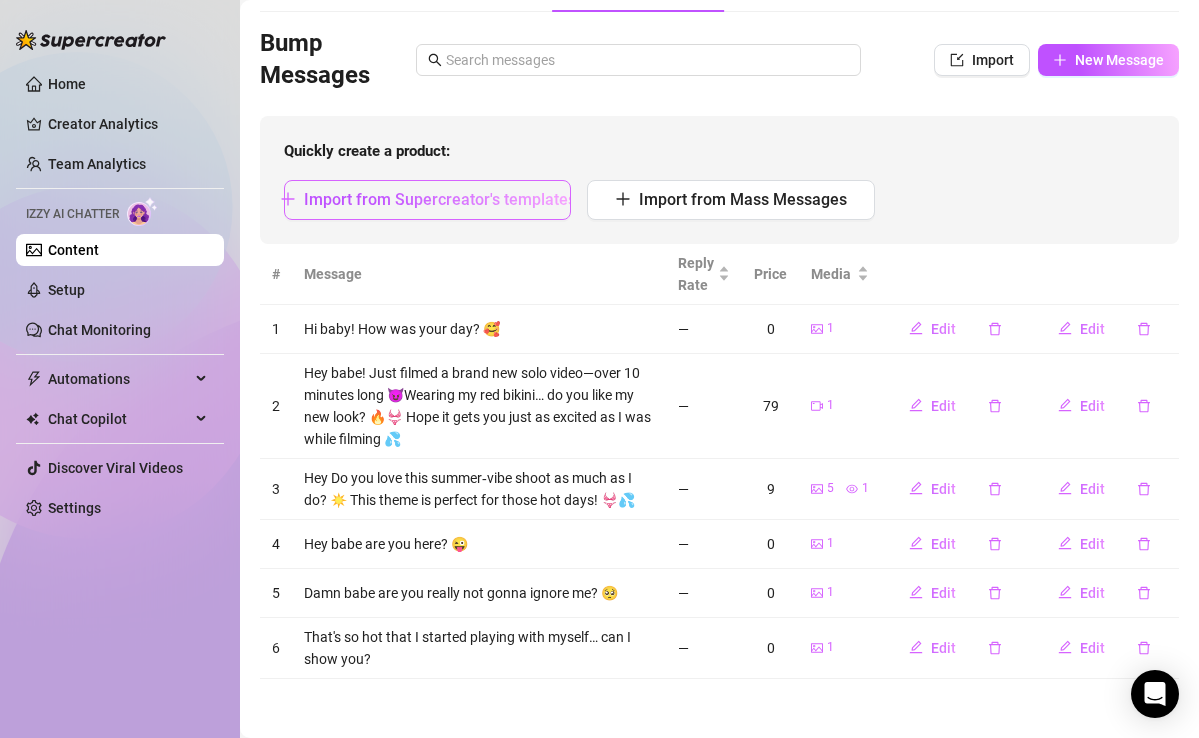 click on "Import from Supercreator's templates" at bounding box center (440, 199) 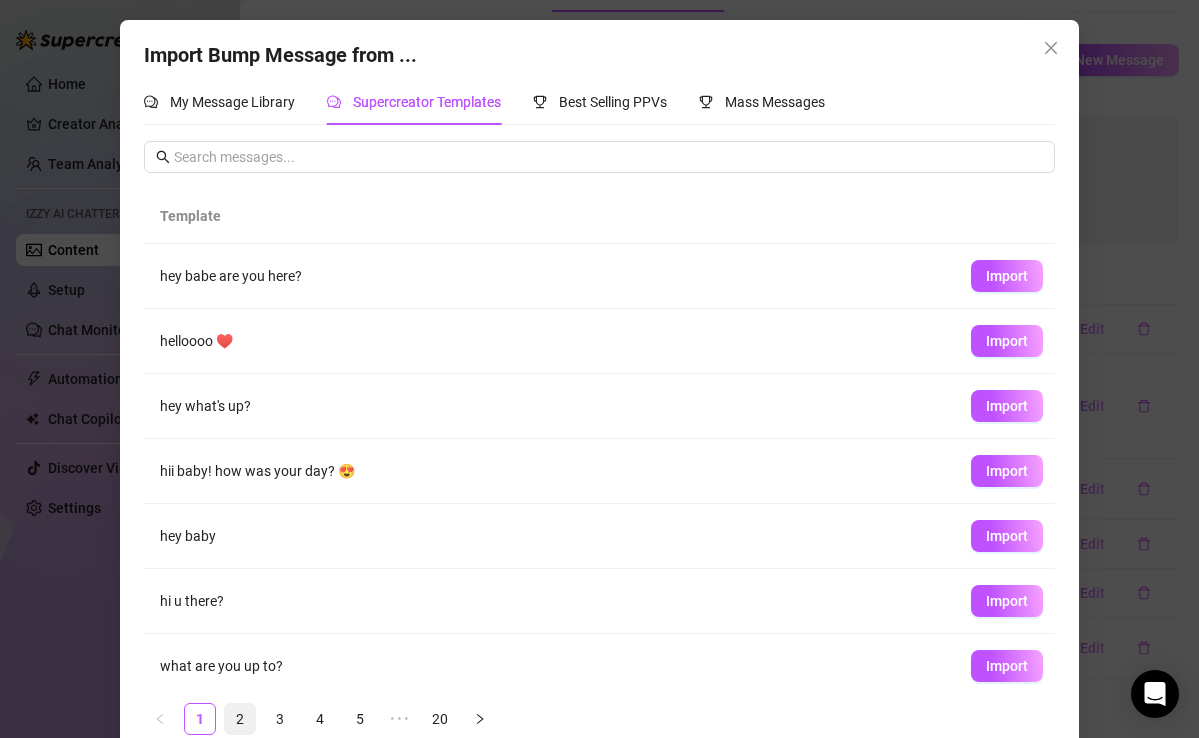 click on "2" at bounding box center [240, 719] 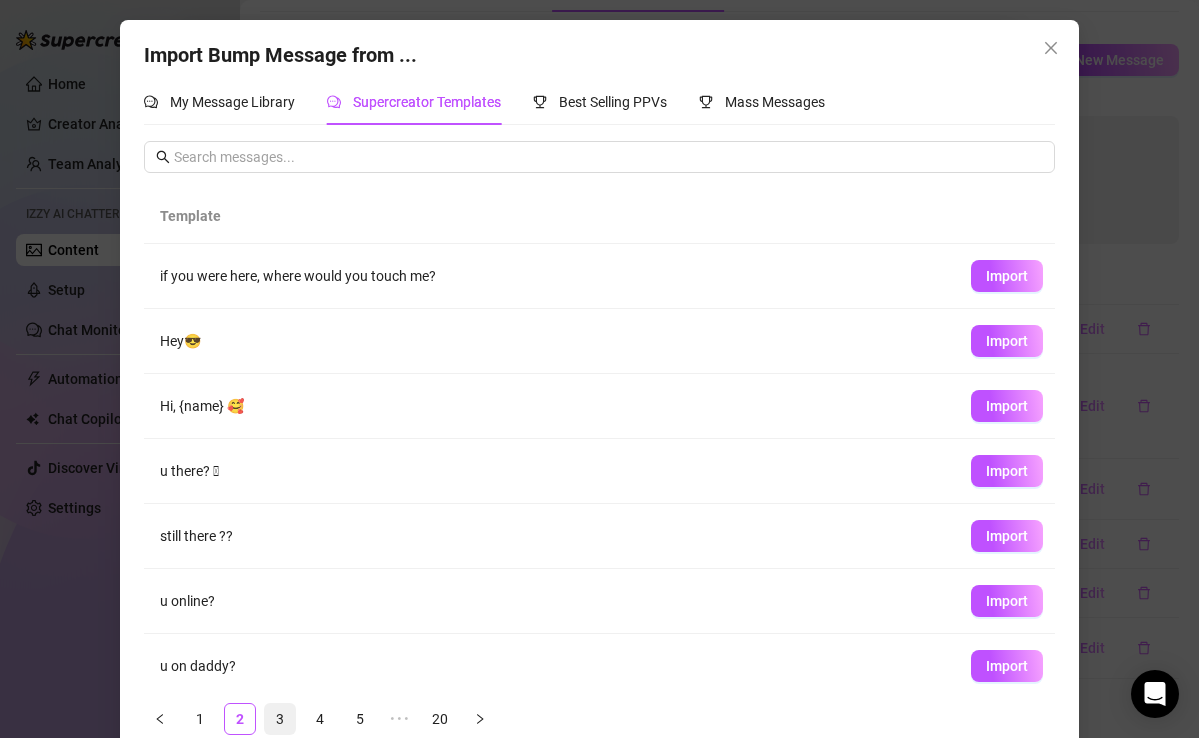 click on "3" at bounding box center (280, 719) 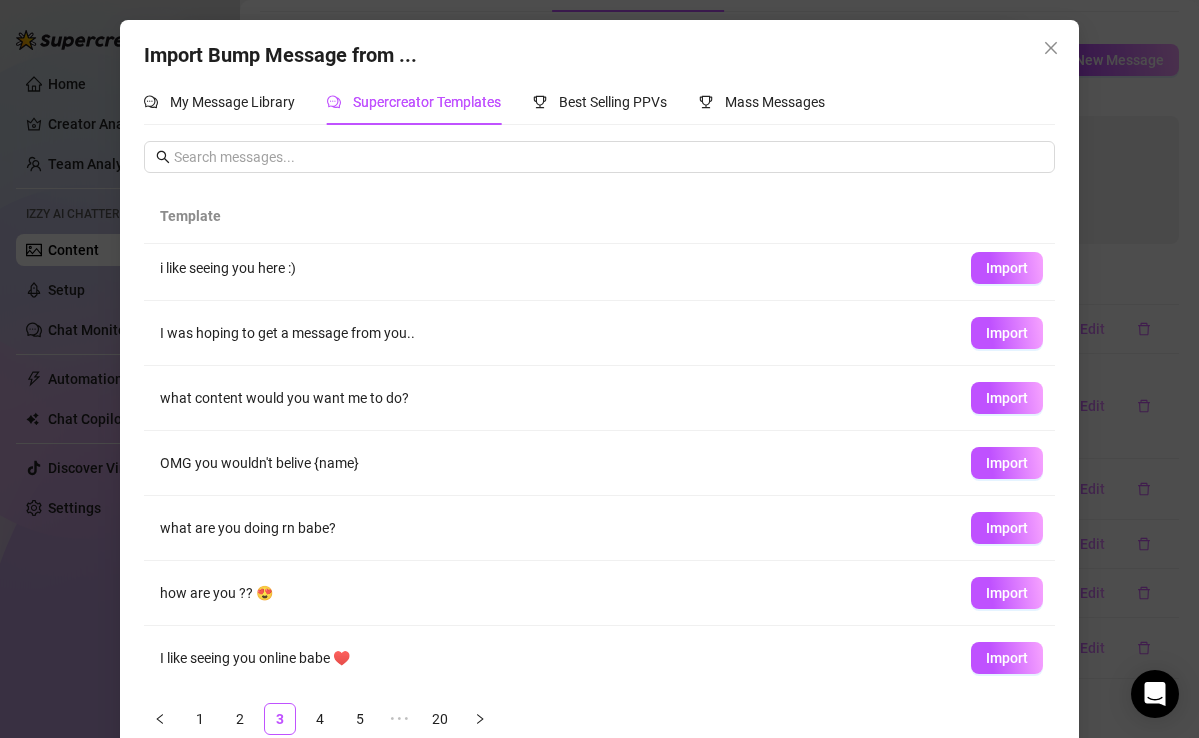 scroll, scrollTop: 75, scrollLeft: 0, axis: vertical 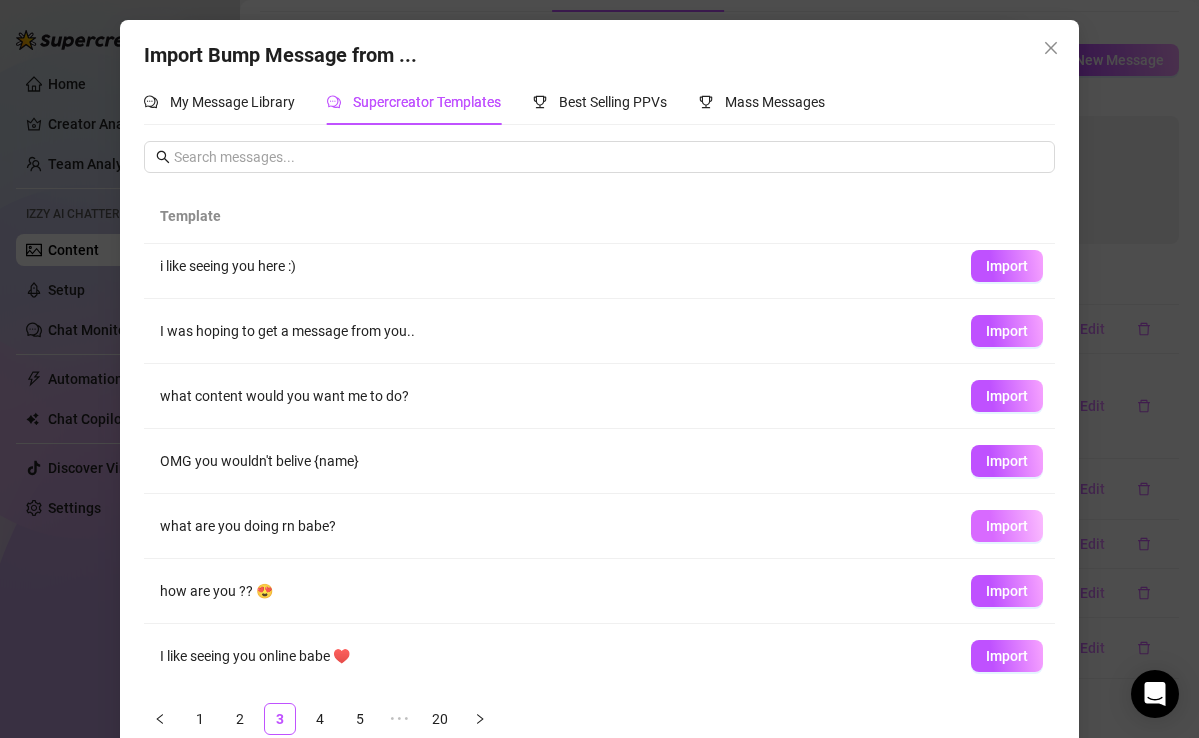 click on "Import" at bounding box center [1007, 526] 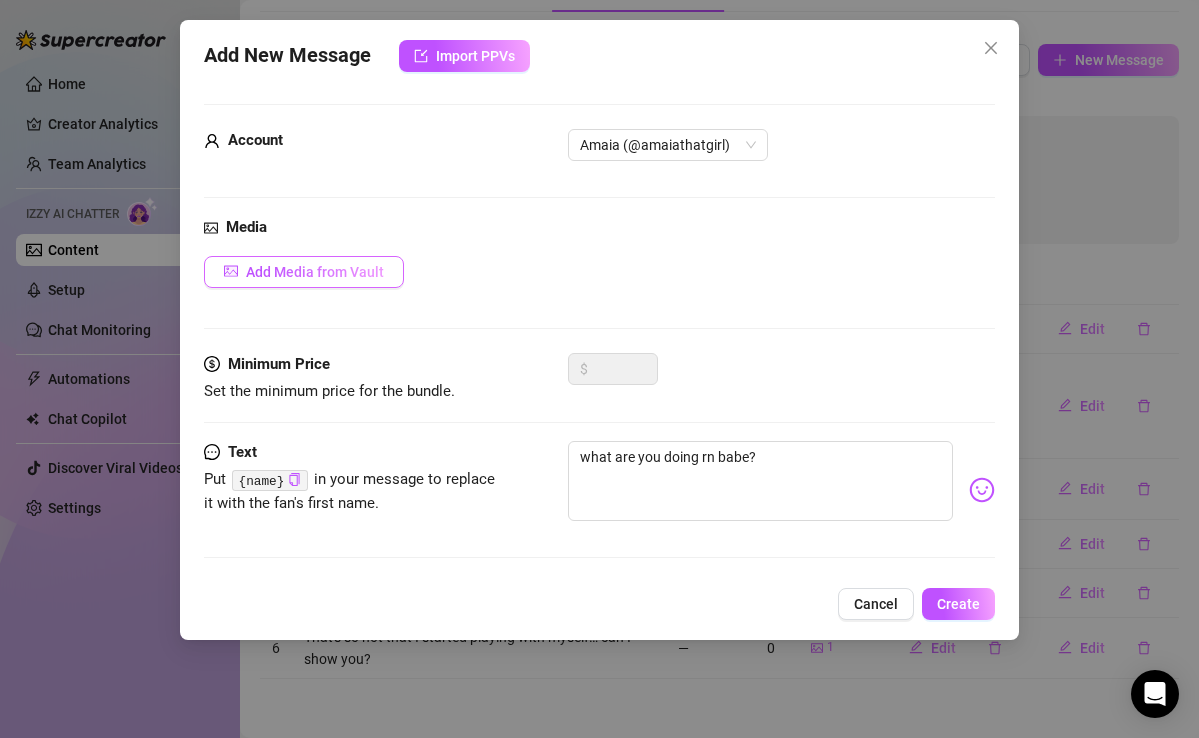 click on "Add Media from Vault" at bounding box center [304, 272] 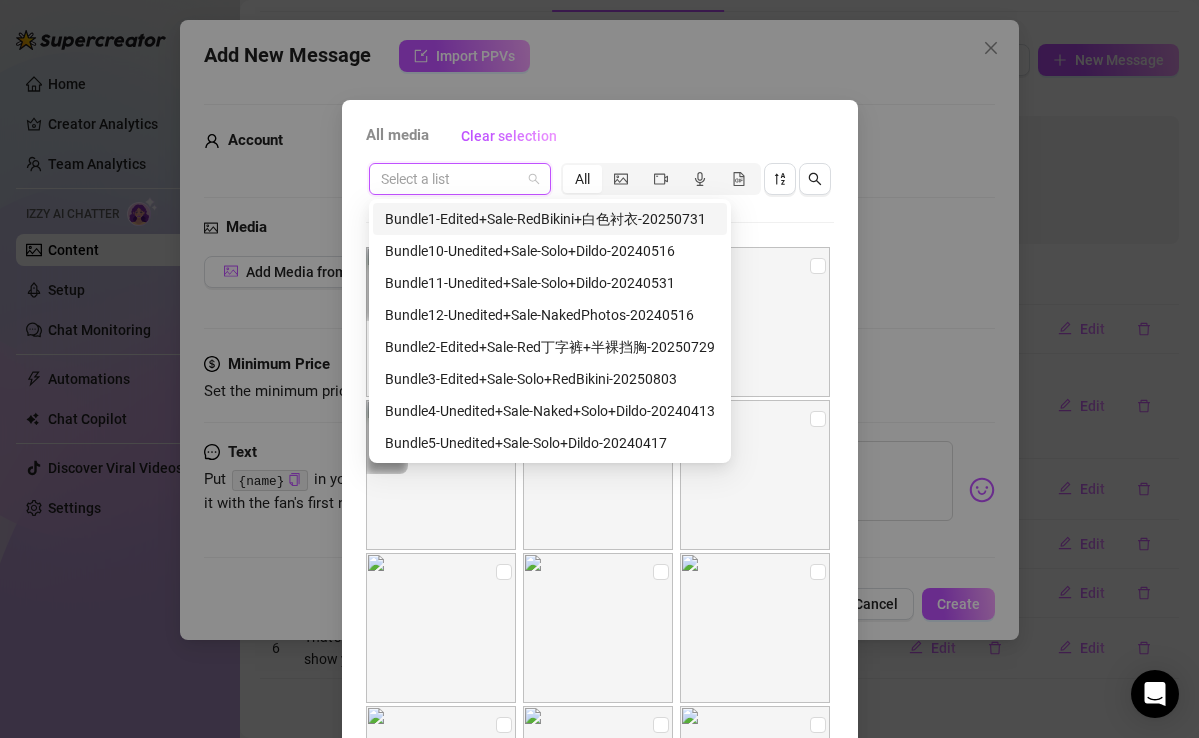 click at bounding box center (451, 179) 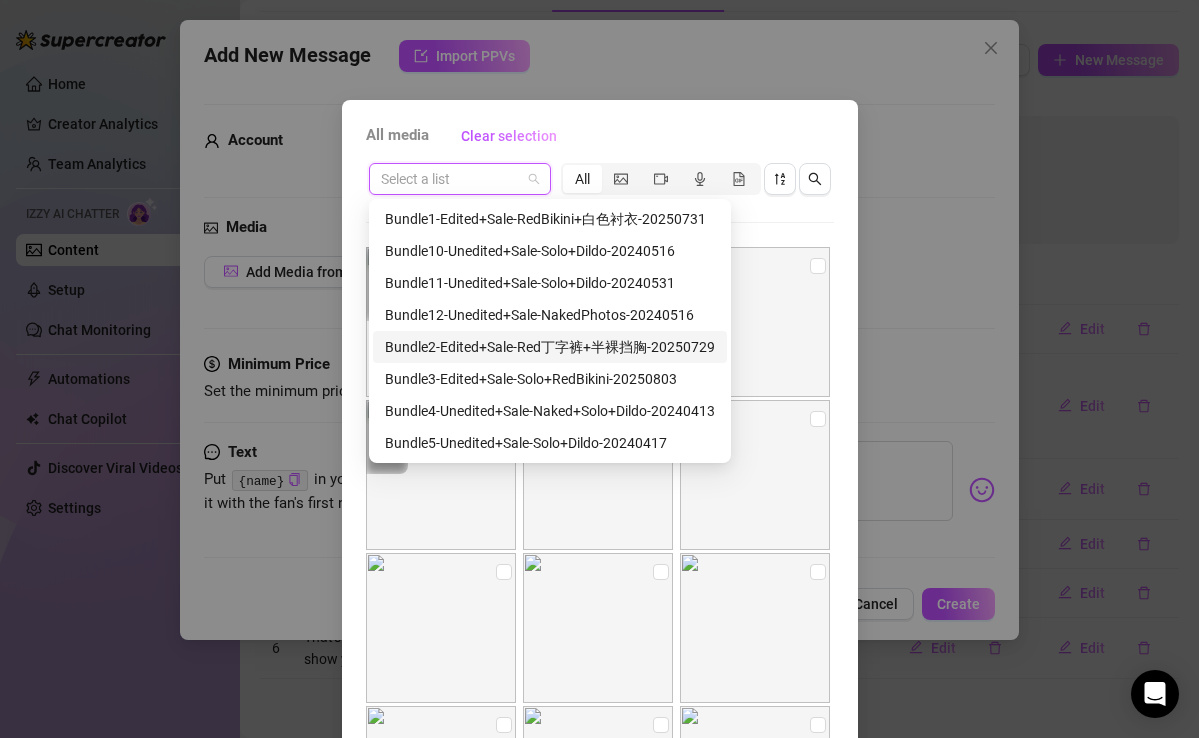 scroll, scrollTop: 320, scrollLeft: 0, axis: vertical 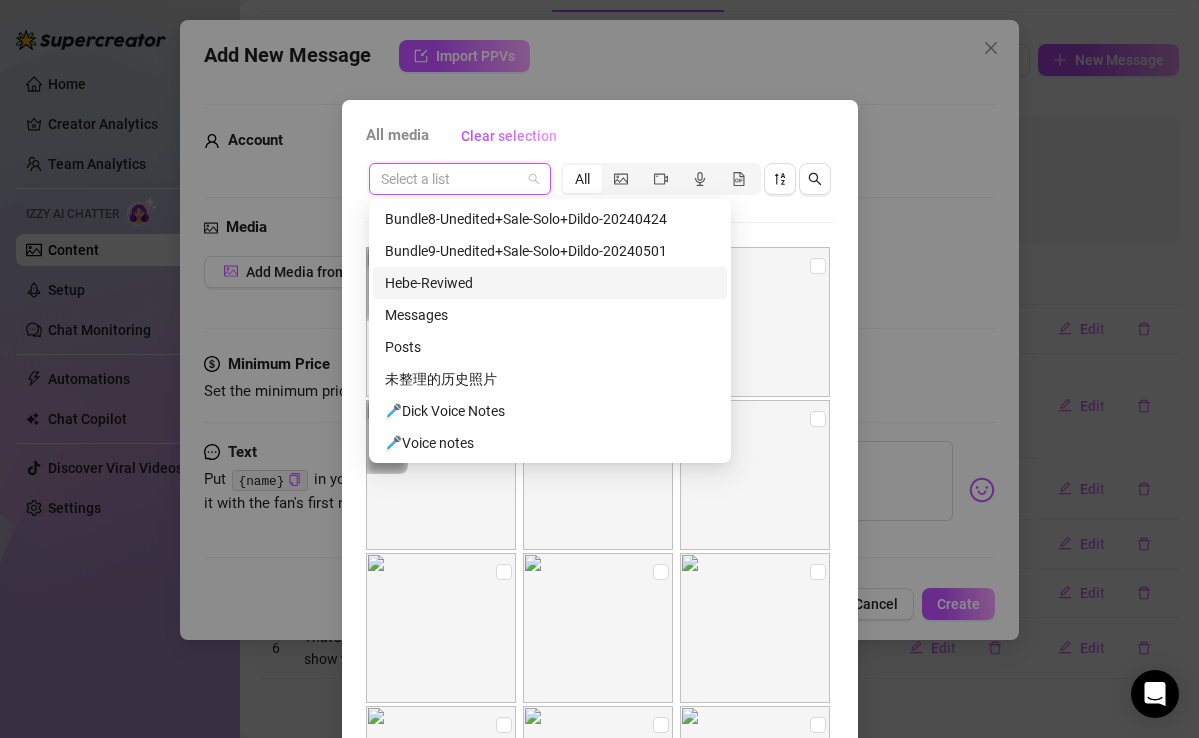 click on "Hebe-Reviwed" at bounding box center [550, 283] 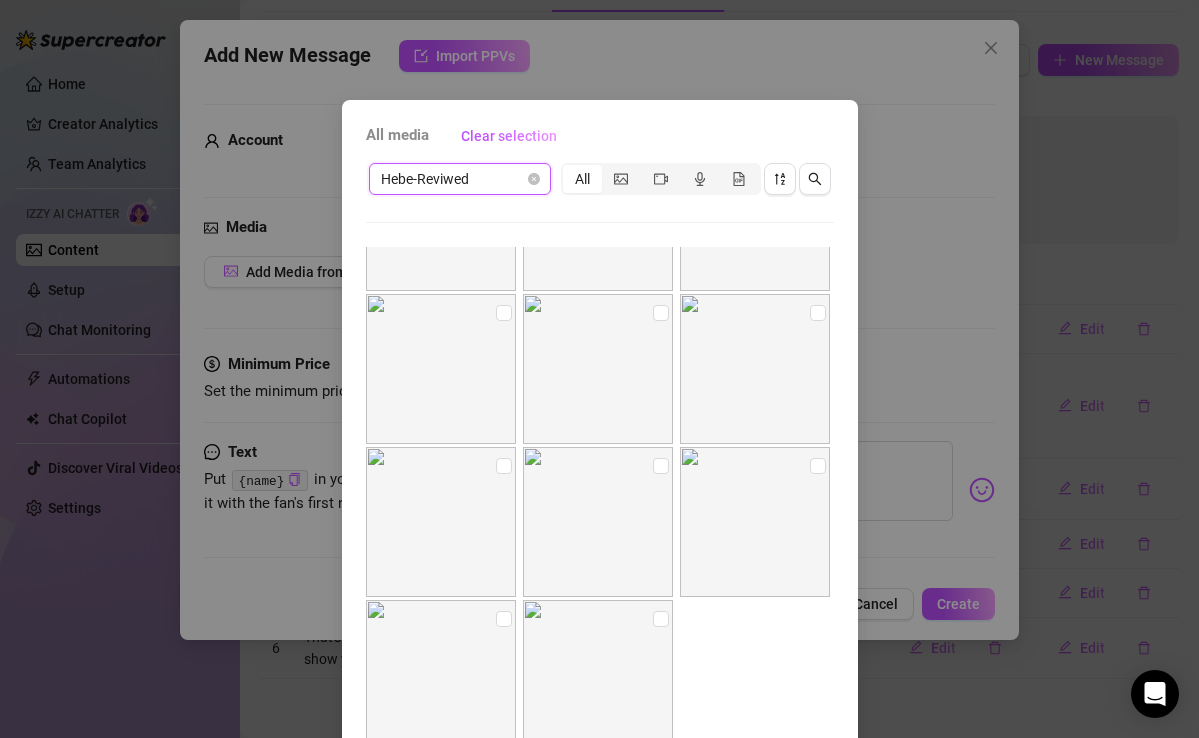 scroll, scrollTop: 295, scrollLeft: 0, axis: vertical 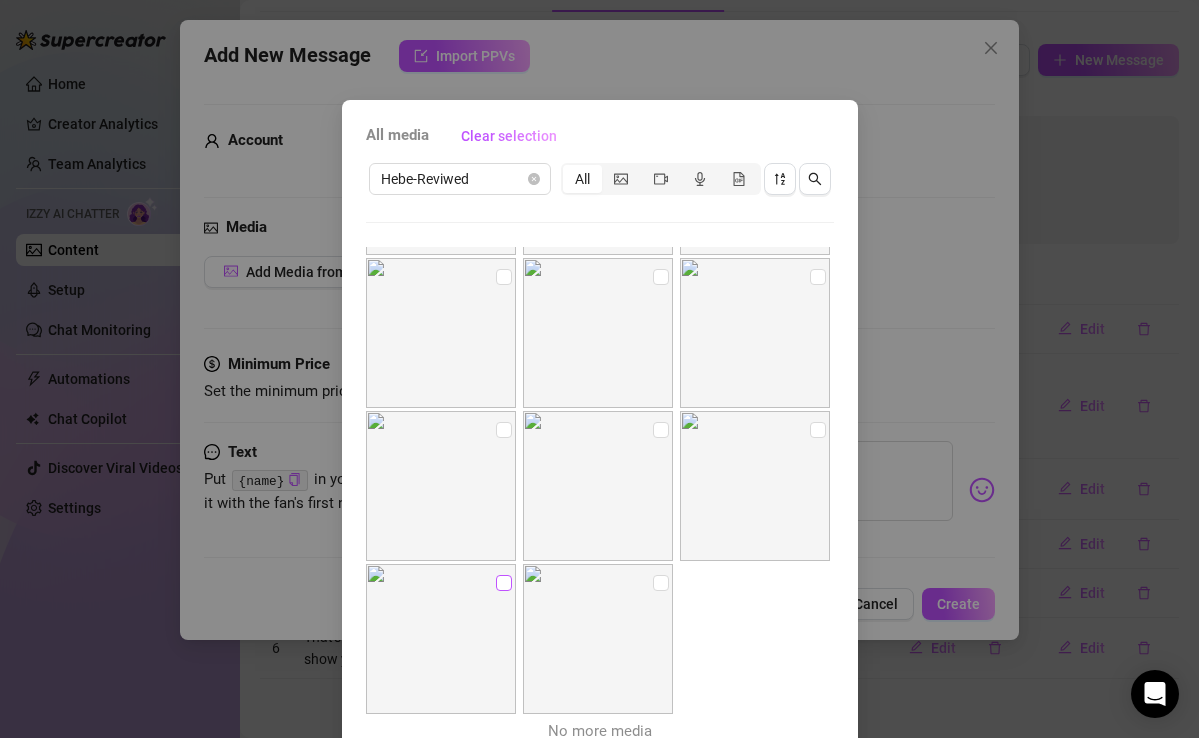 click at bounding box center (504, 583) 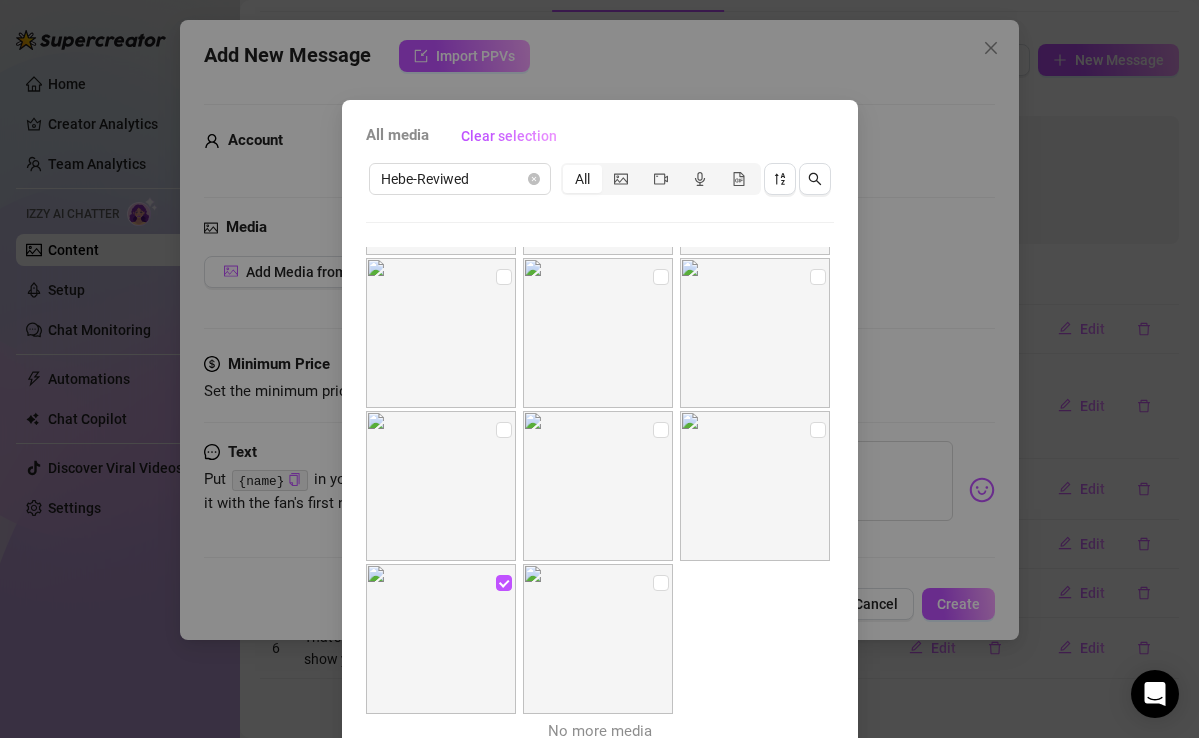 scroll, scrollTop: 97, scrollLeft: 0, axis: vertical 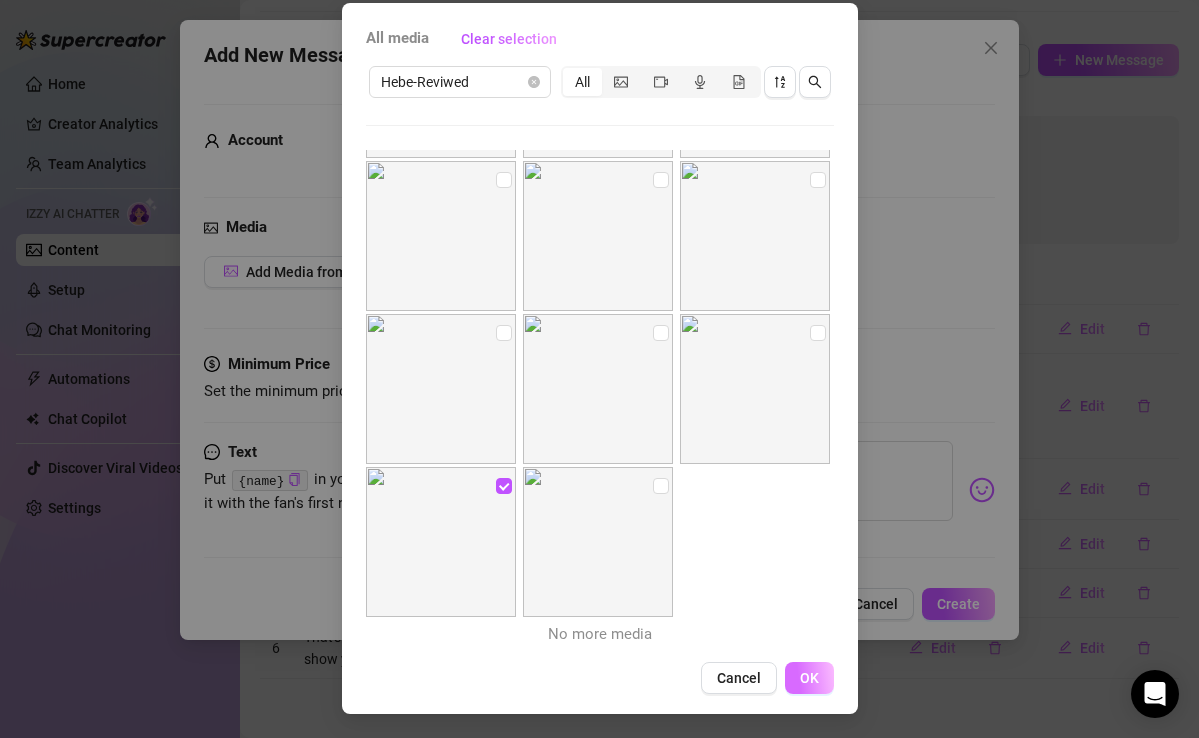 click on "OK" at bounding box center [809, 678] 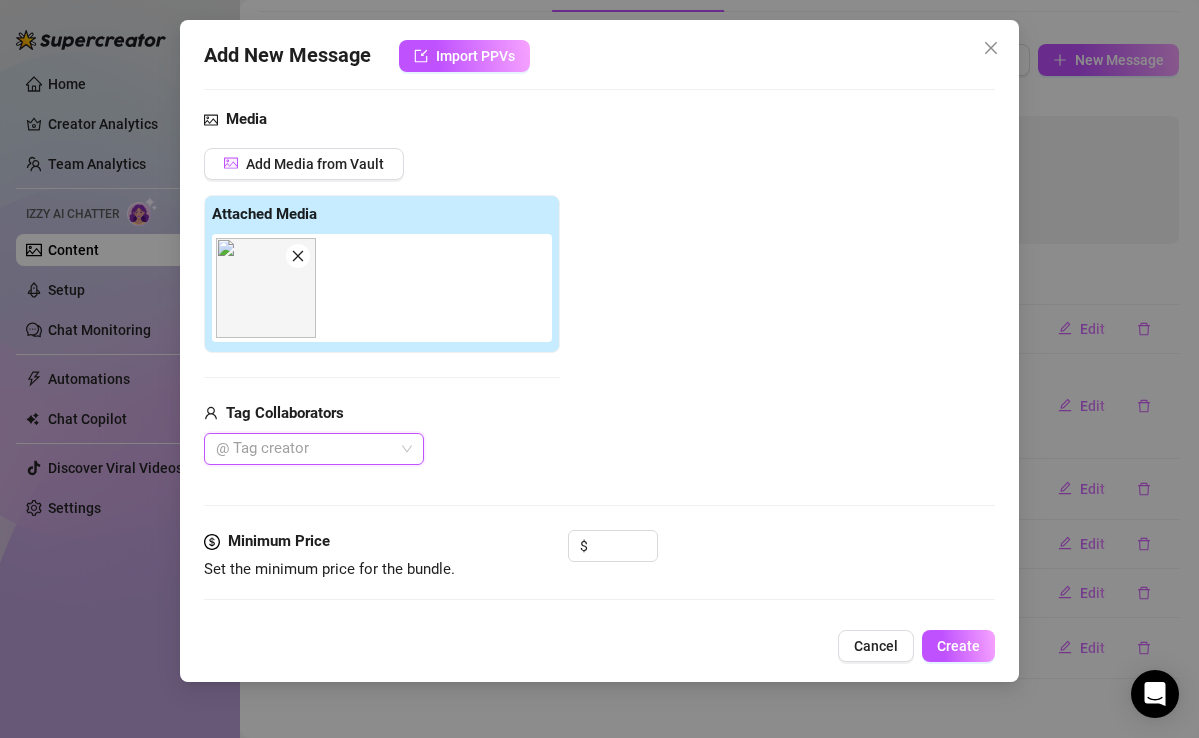 scroll, scrollTop: 243, scrollLeft: 0, axis: vertical 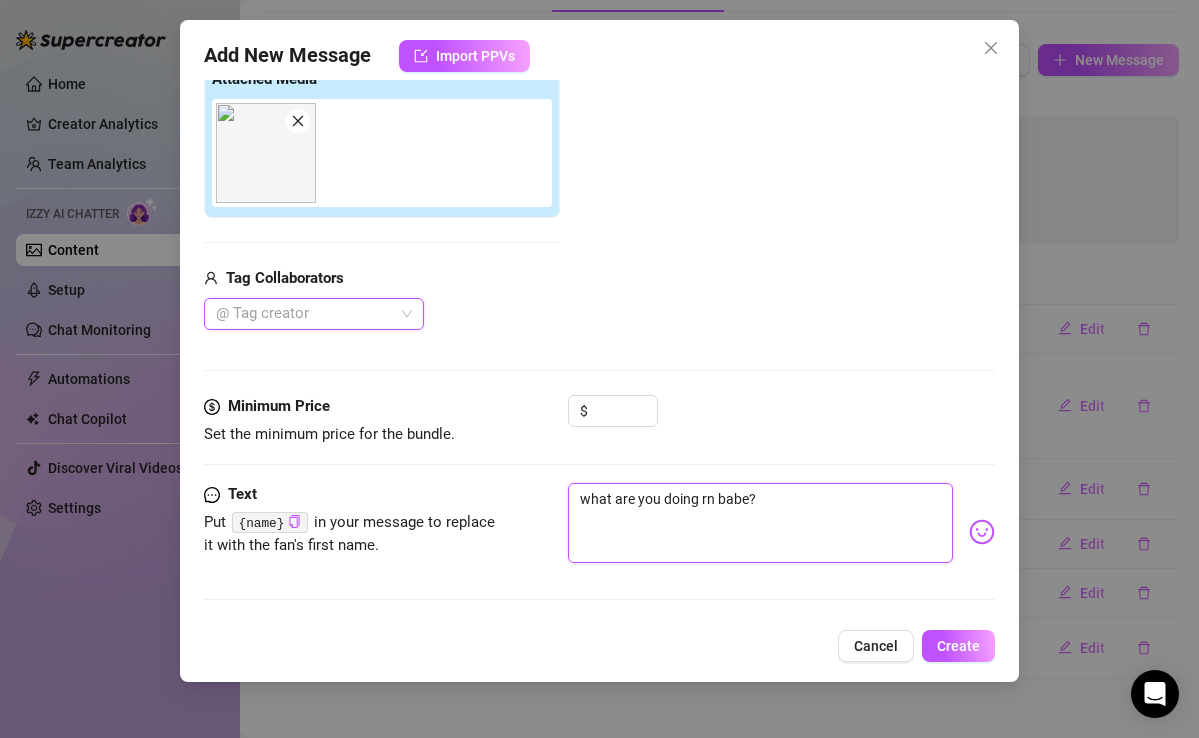 click on "what are you doing rn babe?" at bounding box center (760, 523) 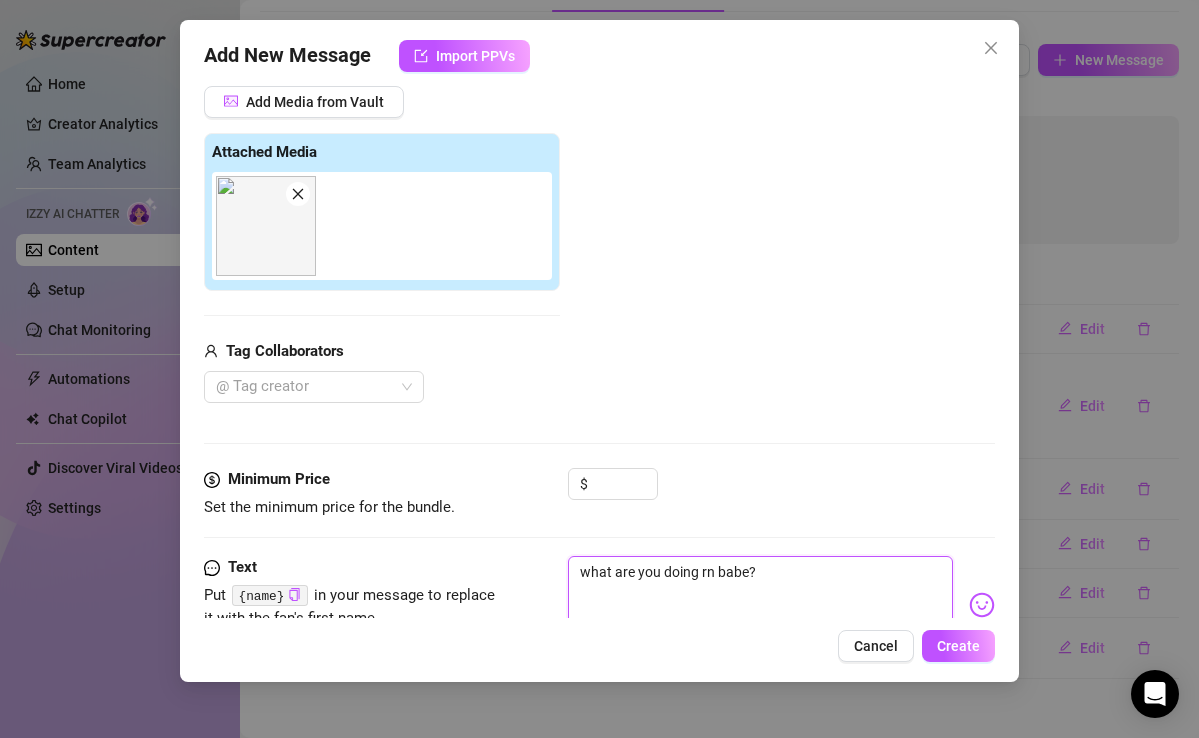 scroll, scrollTop: 0, scrollLeft: 0, axis: both 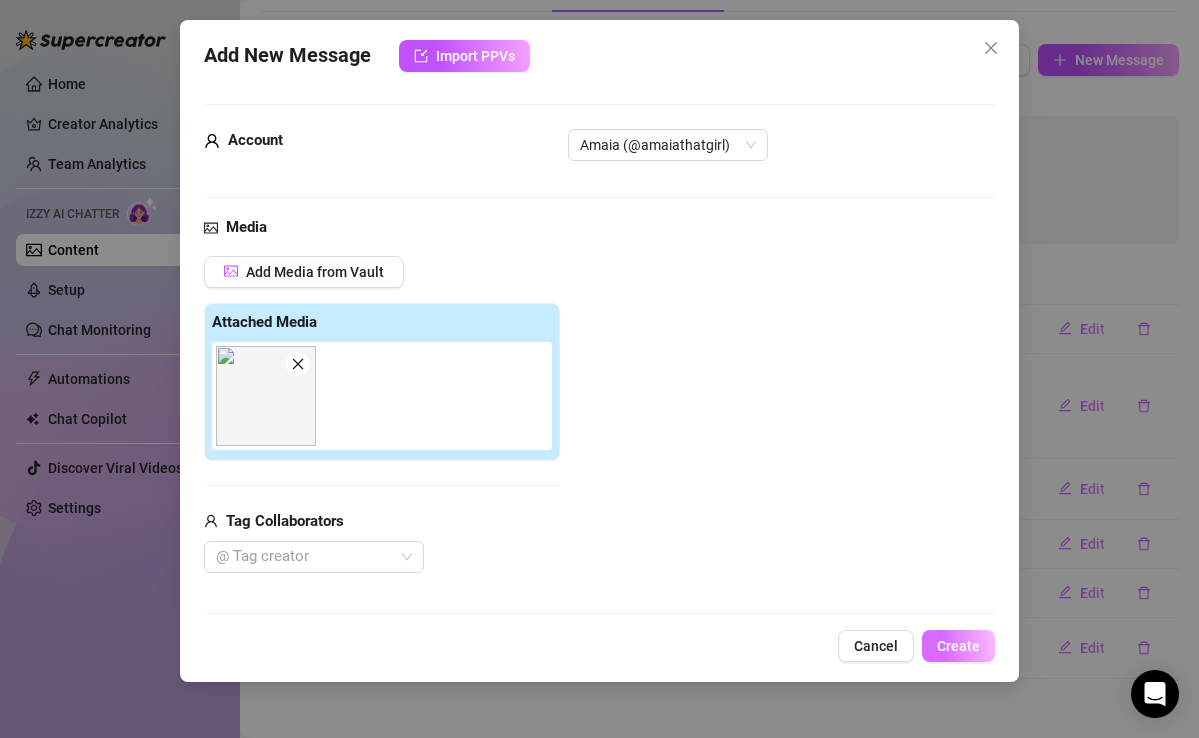click on "Create" at bounding box center [958, 646] 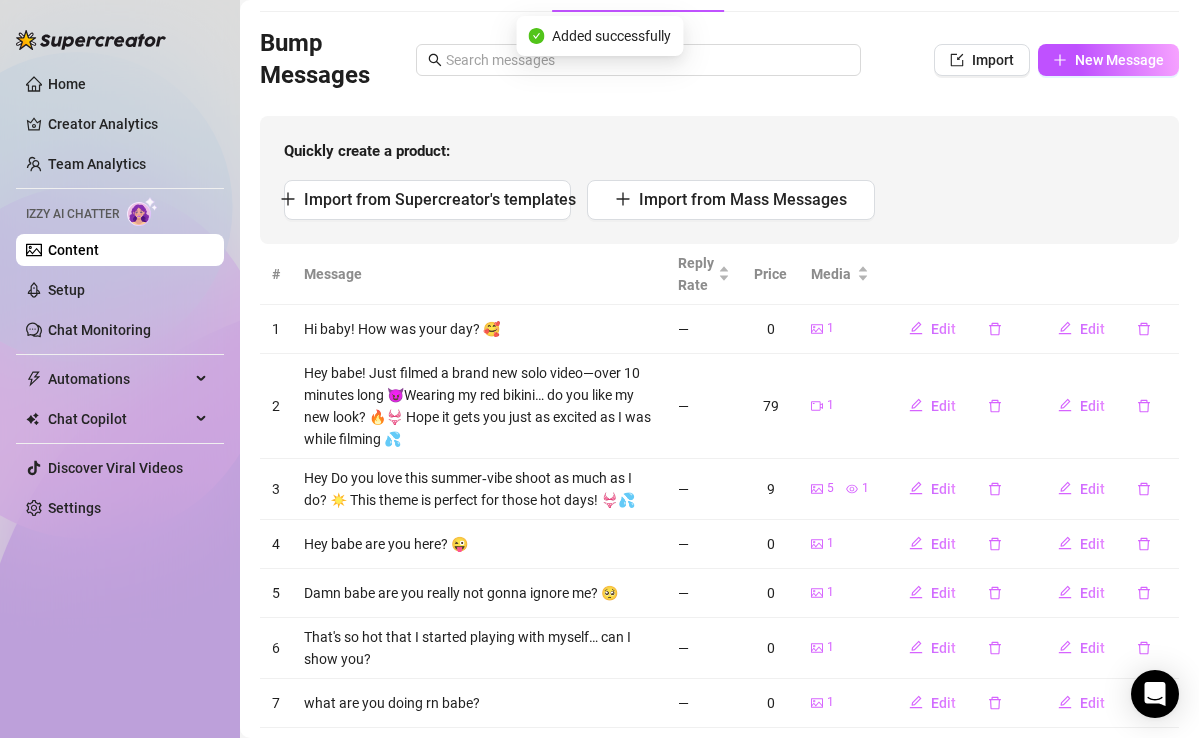 scroll, scrollTop: 171, scrollLeft: 0, axis: vertical 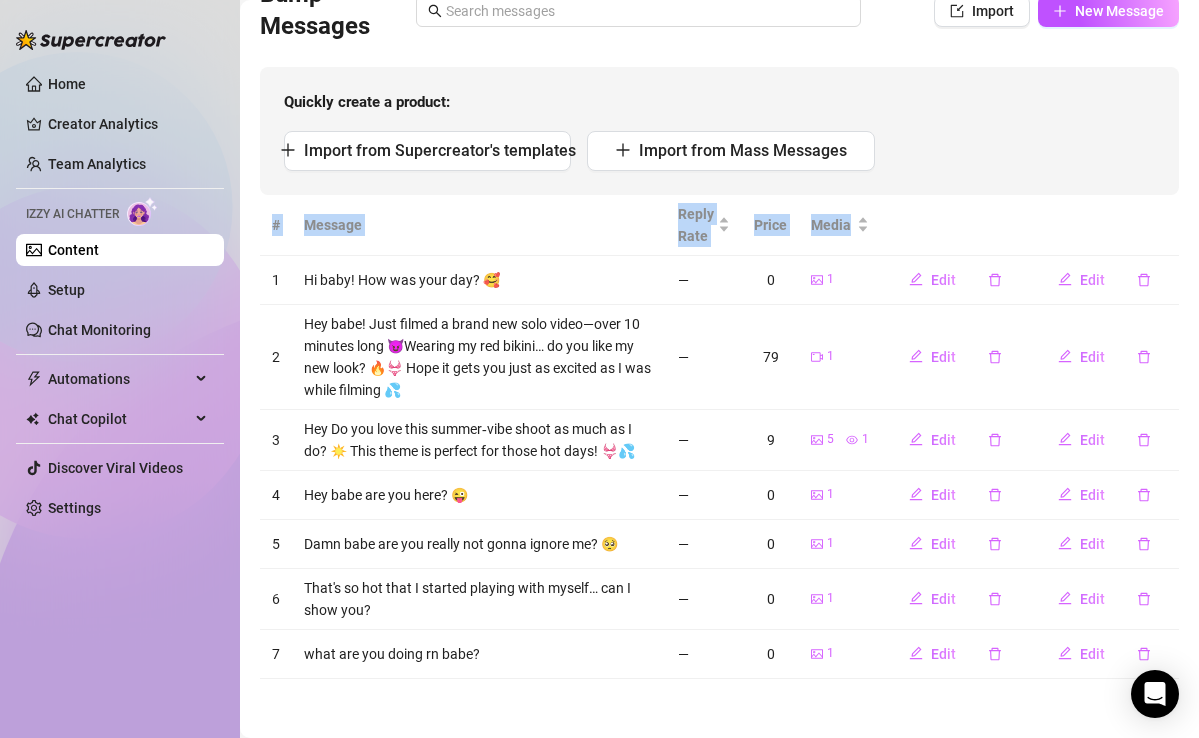 drag, startPoint x: 1063, startPoint y: 217, endPoint x: 975, endPoint y: 733, distance: 523.4501 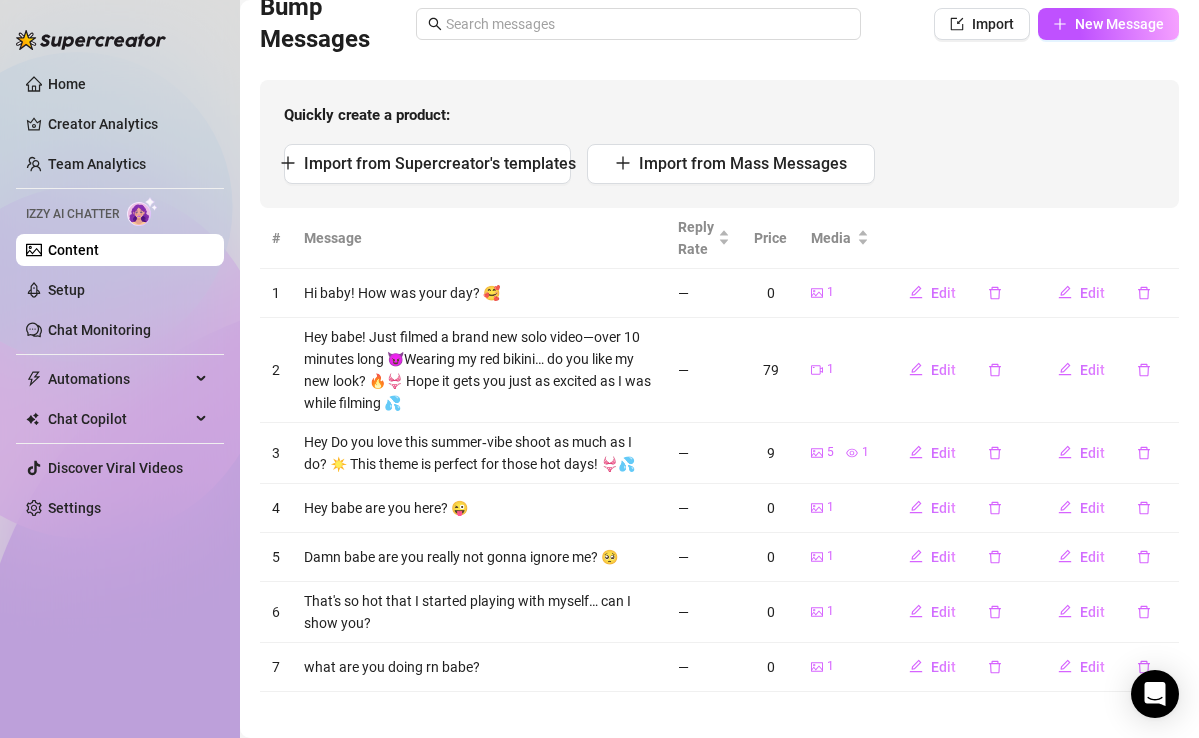 scroll, scrollTop: 79, scrollLeft: 0, axis: vertical 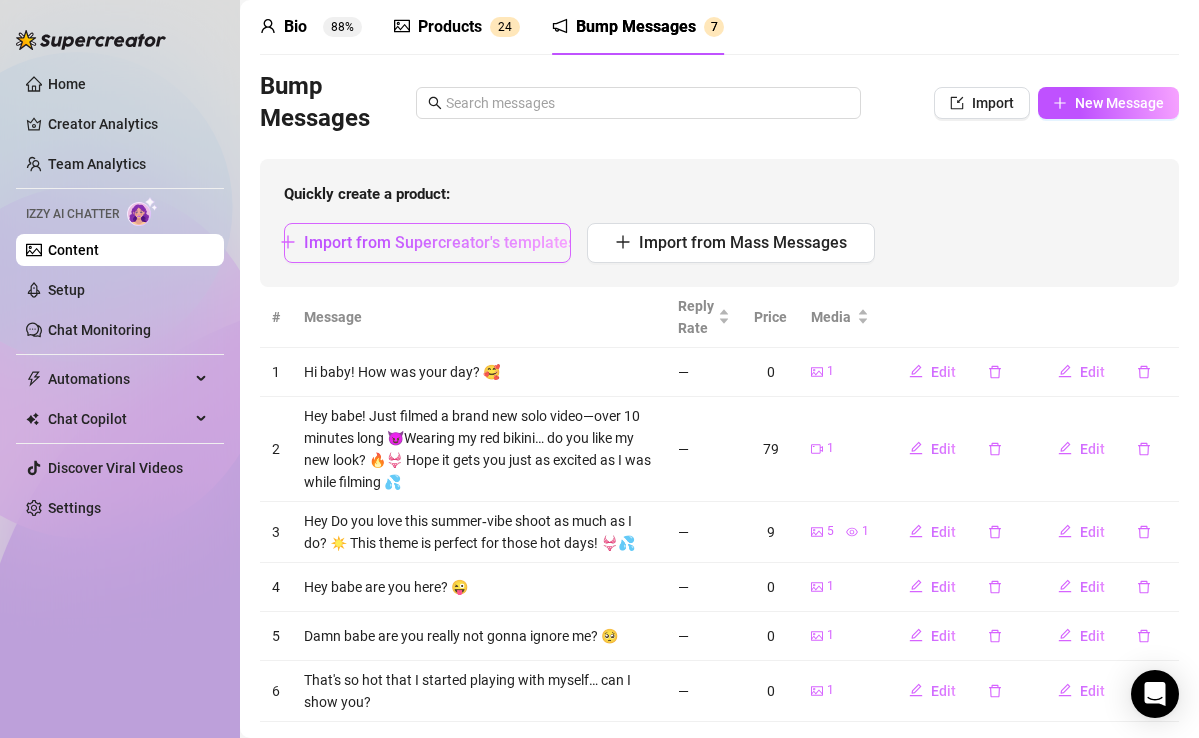 click on "Import from Supercreator's templates" at bounding box center [440, 242] 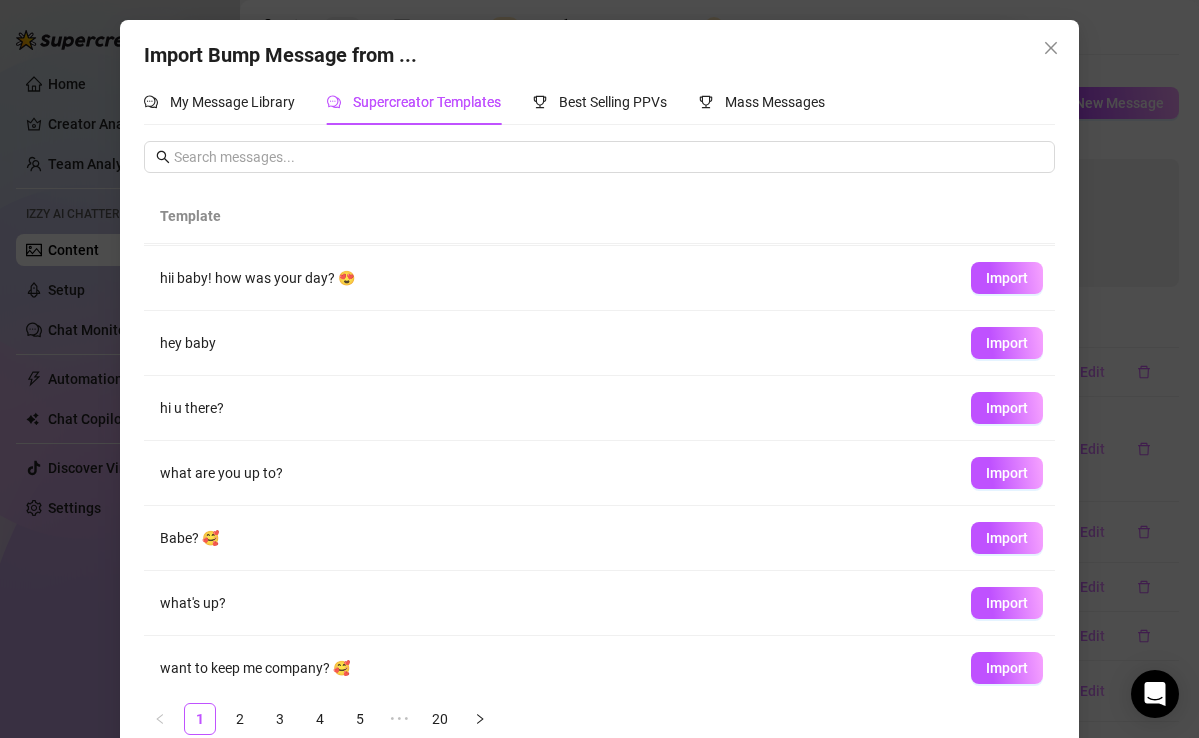 scroll, scrollTop: 207, scrollLeft: 0, axis: vertical 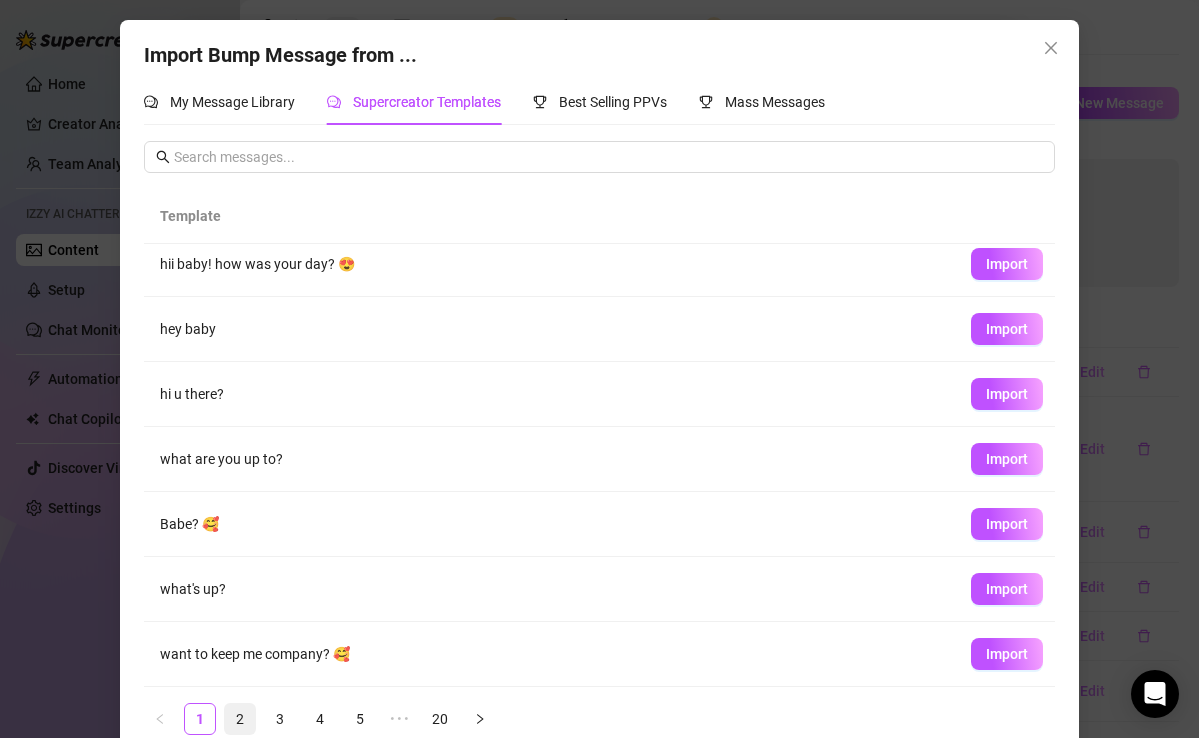 click on "2" at bounding box center [240, 719] 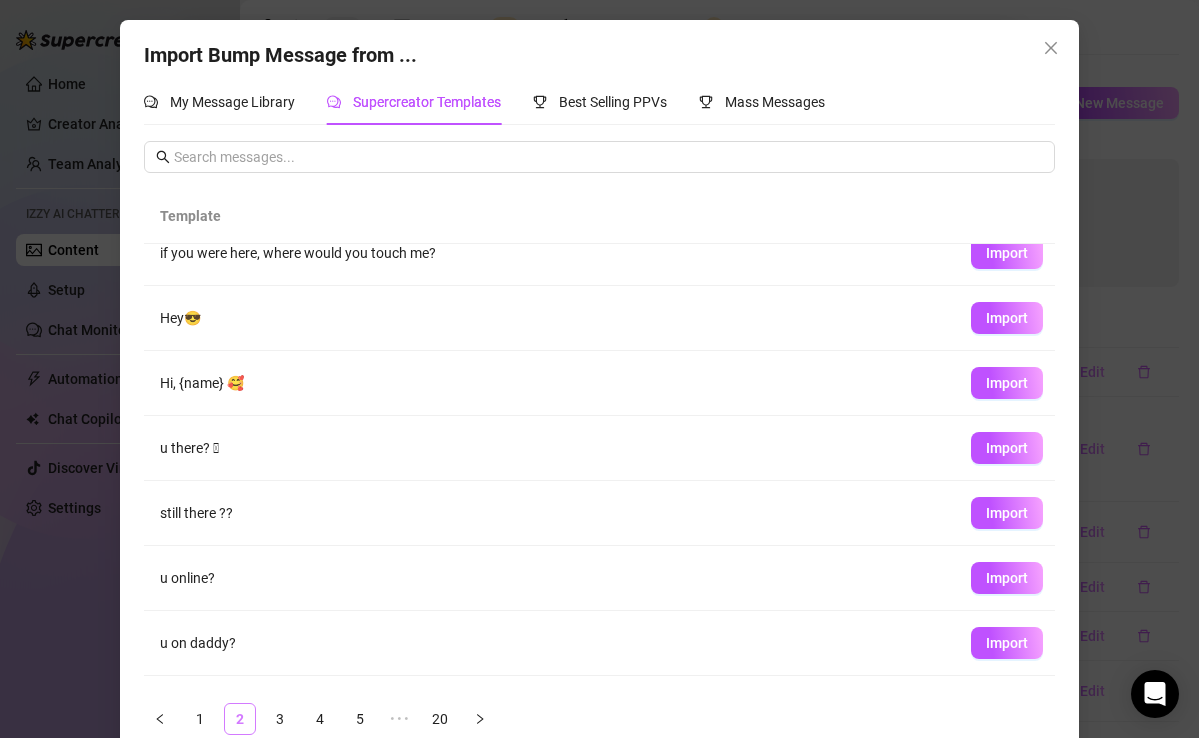 scroll, scrollTop: 0, scrollLeft: 0, axis: both 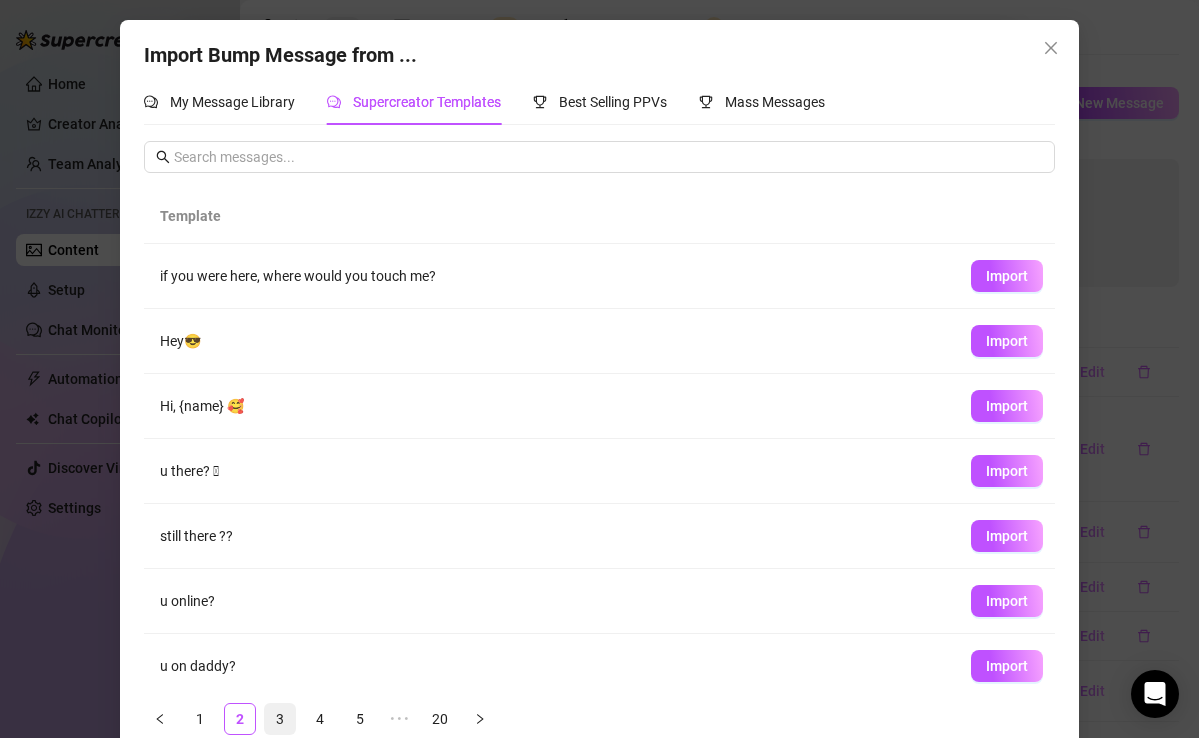 click on "3" at bounding box center [280, 719] 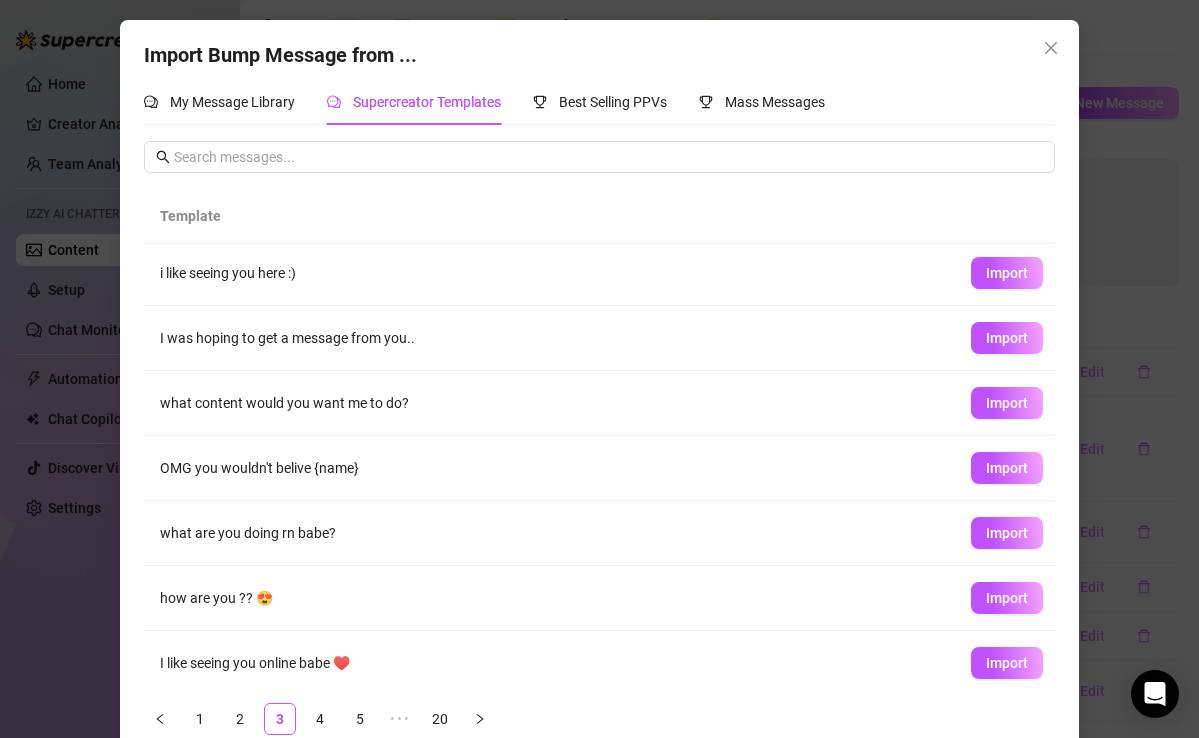 scroll, scrollTop: 70, scrollLeft: 0, axis: vertical 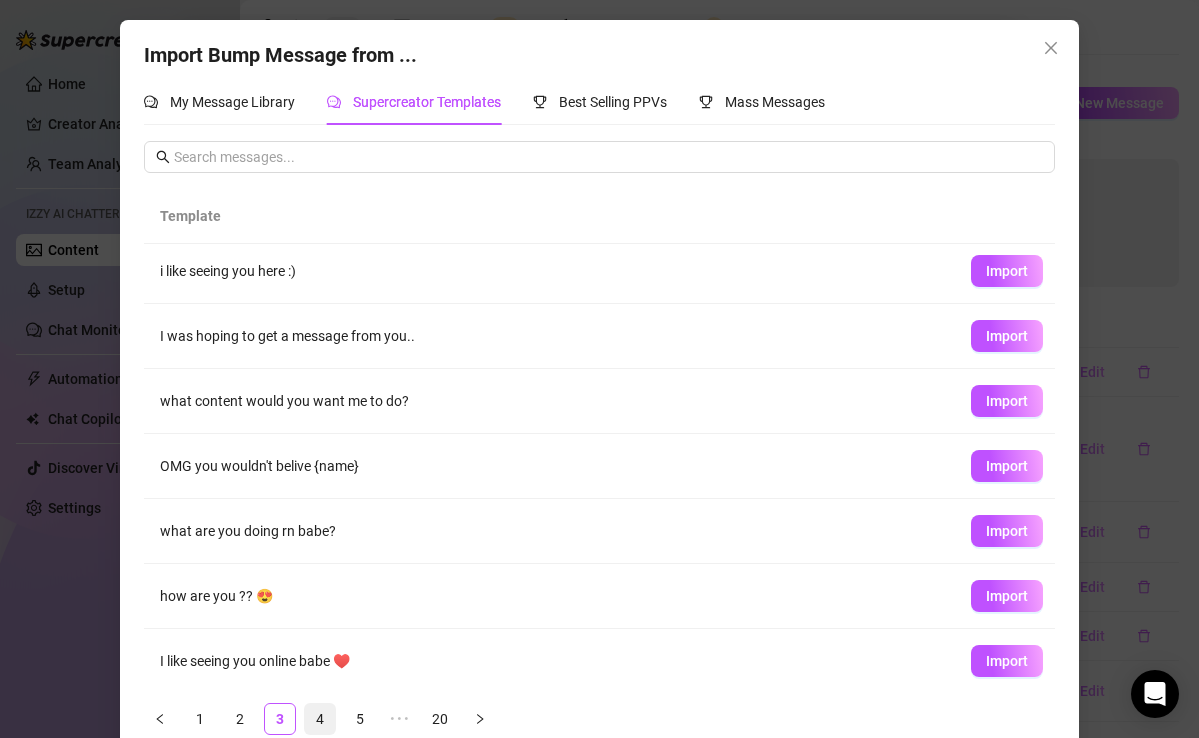 click on "4" at bounding box center [320, 719] 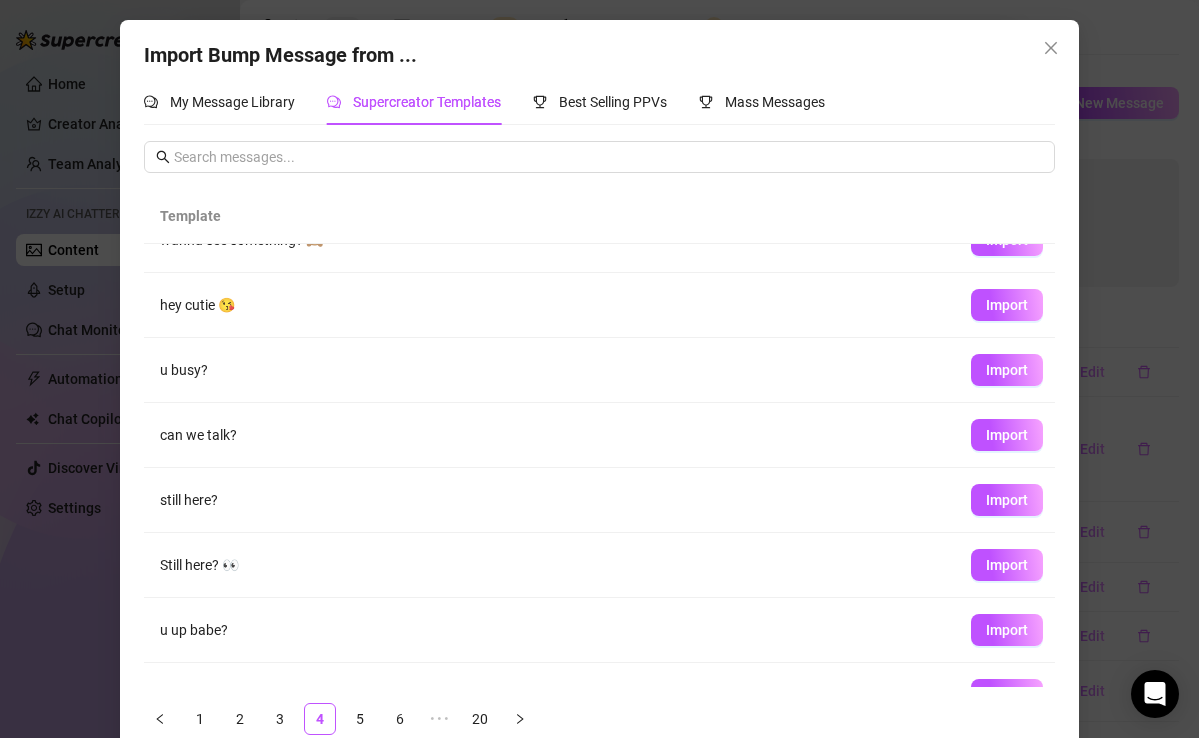 scroll, scrollTop: 102, scrollLeft: 0, axis: vertical 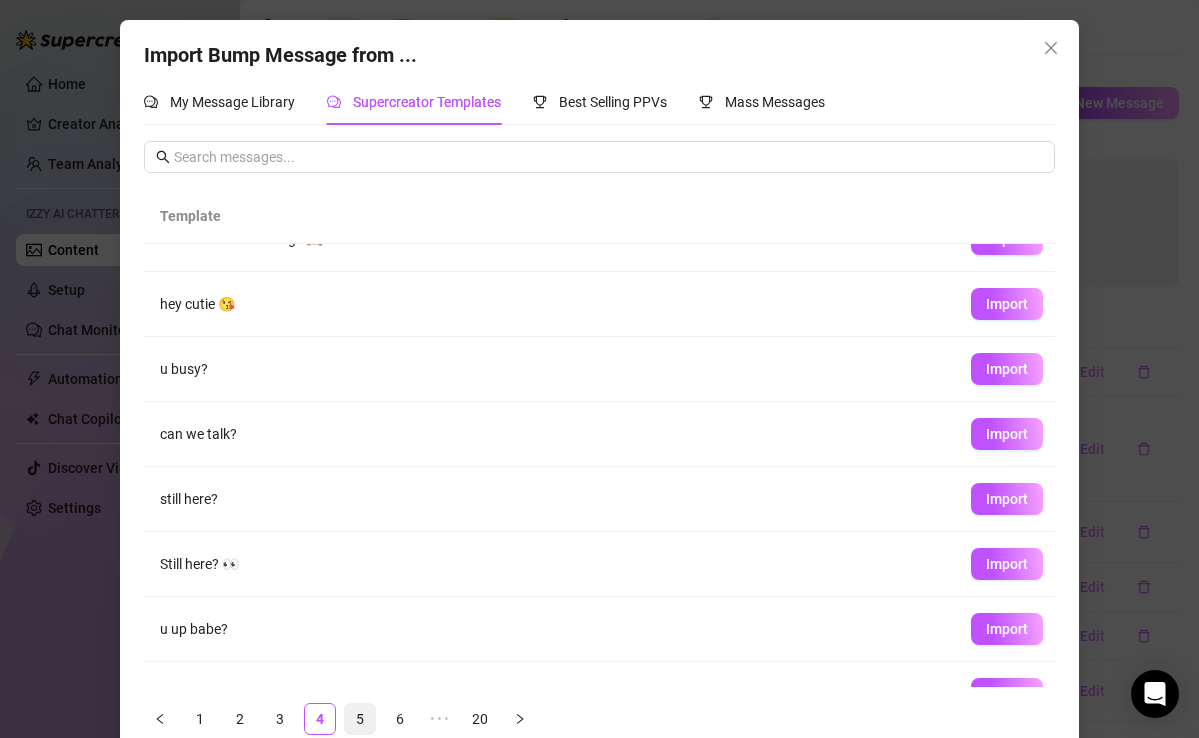 click on "5" at bounding box center [360, 719] 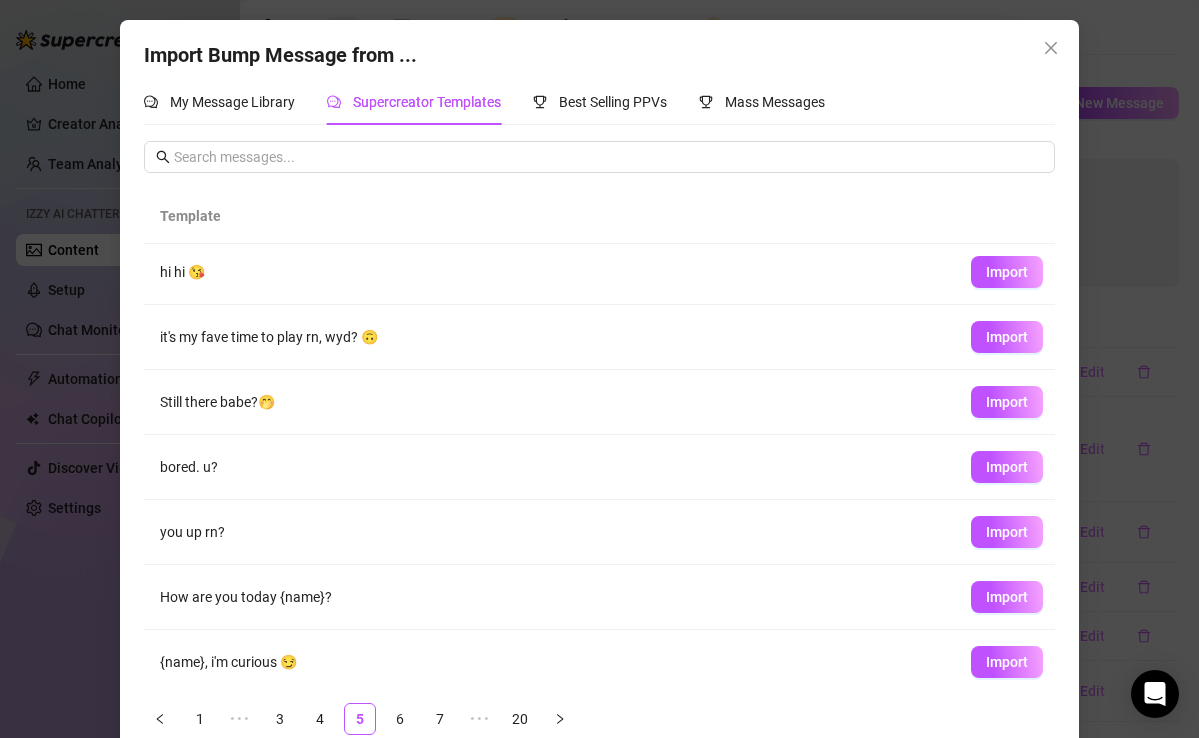 scroll, scrollTop: 200, scrollLeft: 0, axis: vertical 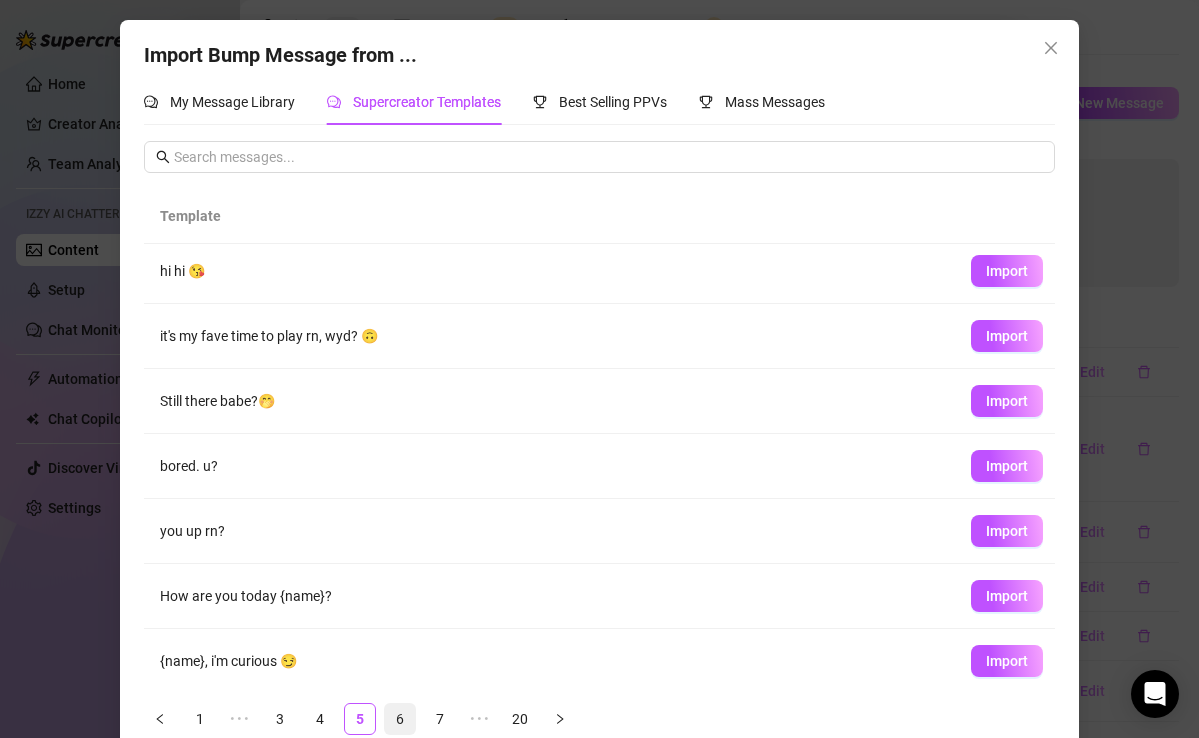 click on "6" at bounding box center (400, 719) 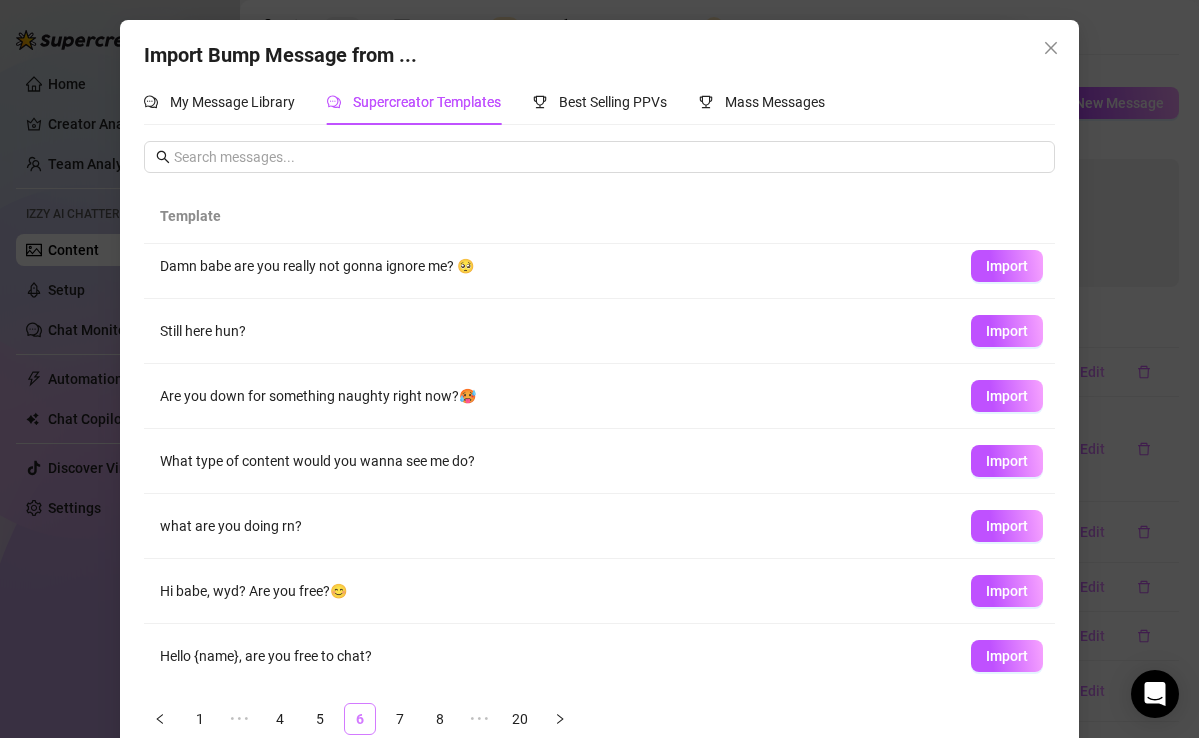 scroll, scrollTop: 0, scrollLeft: 0, axis: both 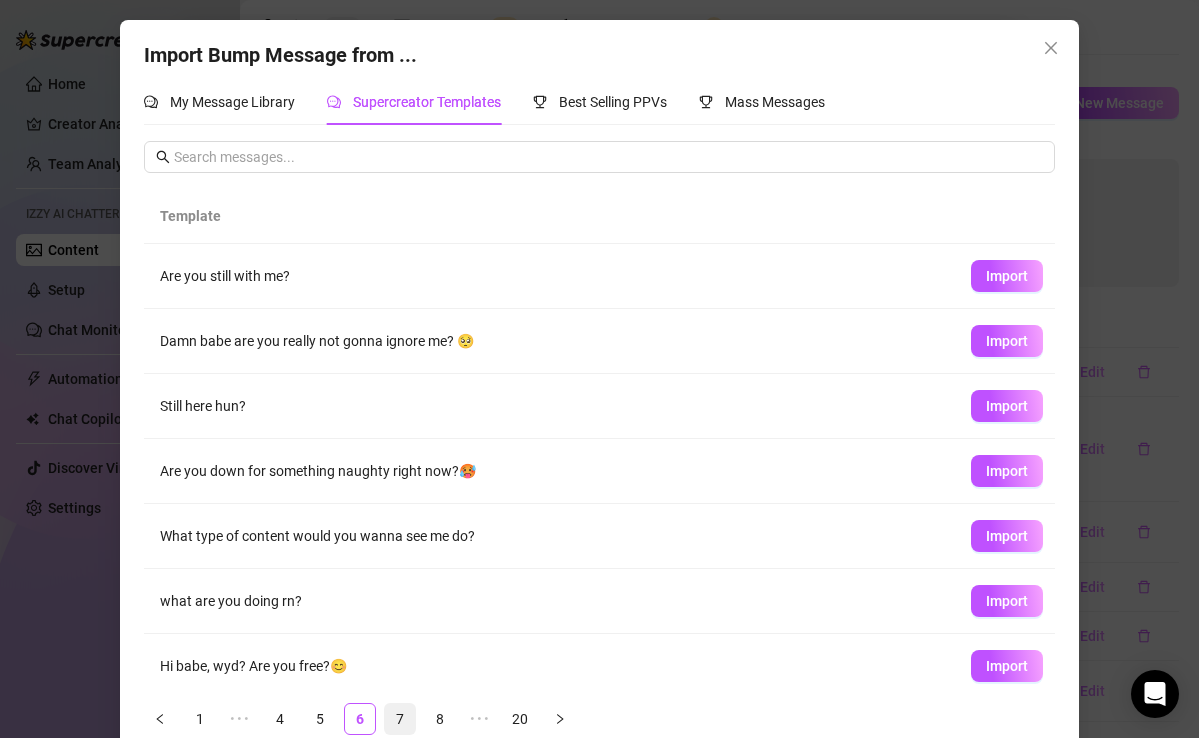 click on "7" at bounding box center (400, 719) 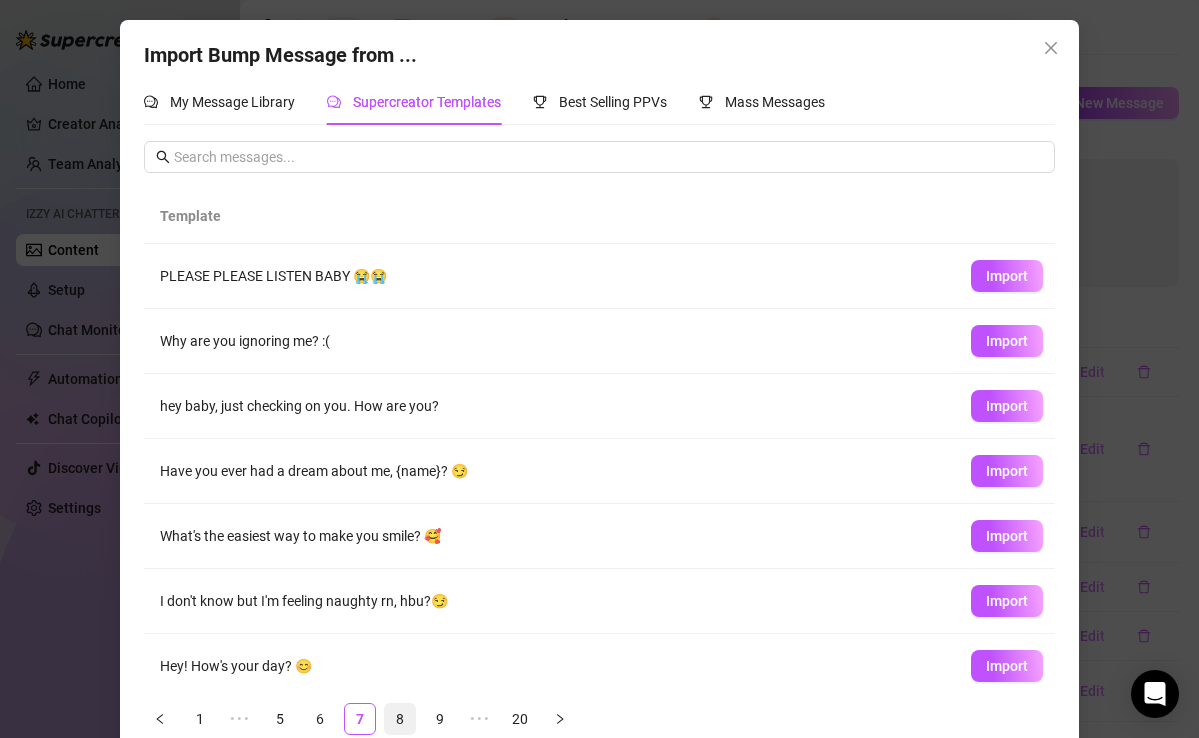 click on "8" at bounding box center (400, 719) 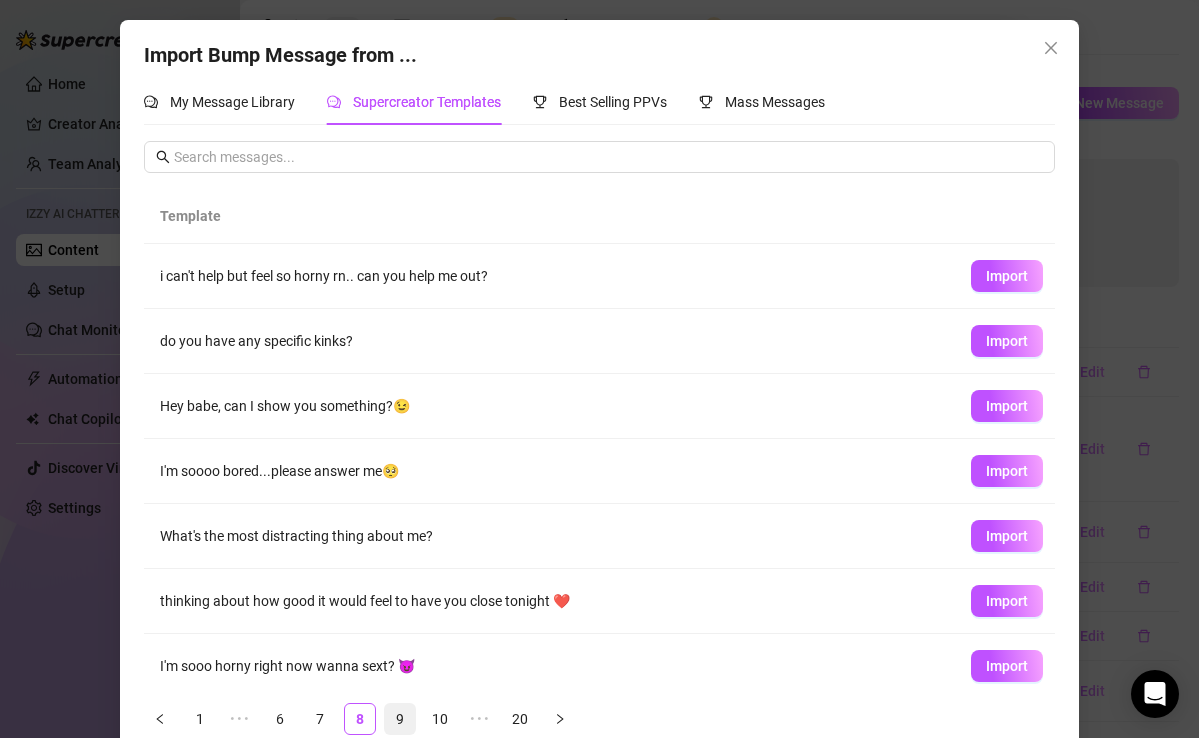 click on "9" at bounding box center [400, 719] 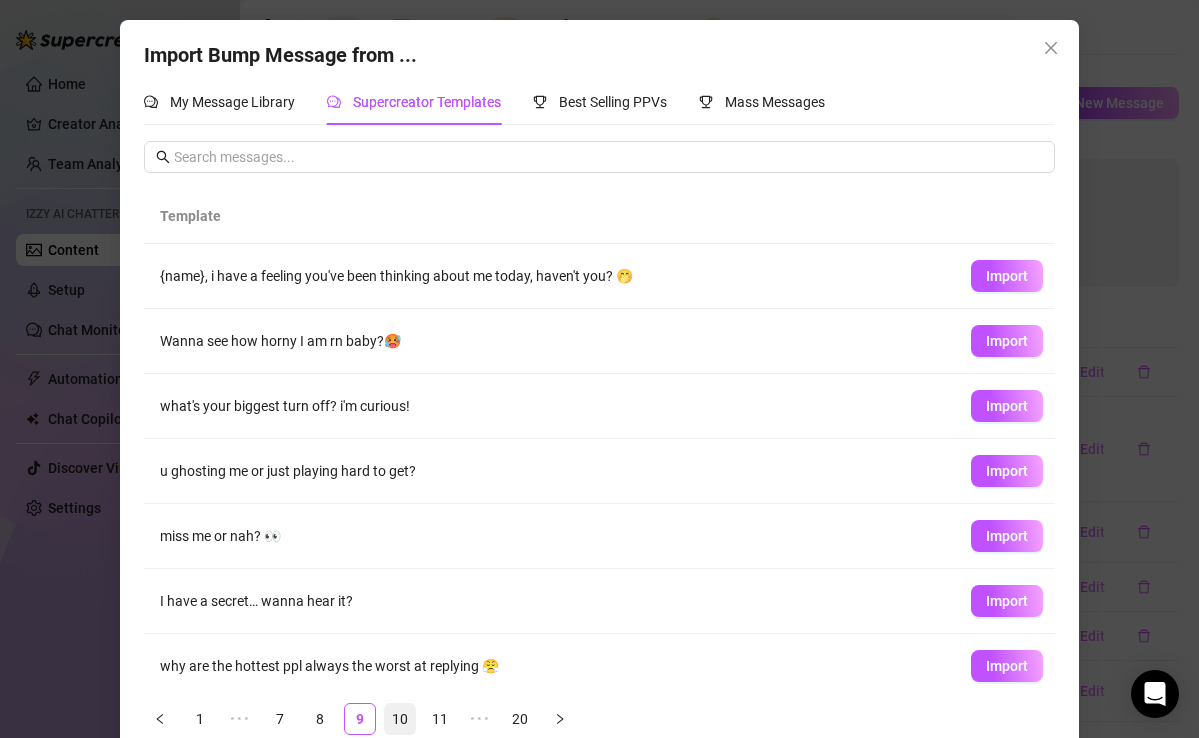 click on "10" at bounding box center (400, 719) 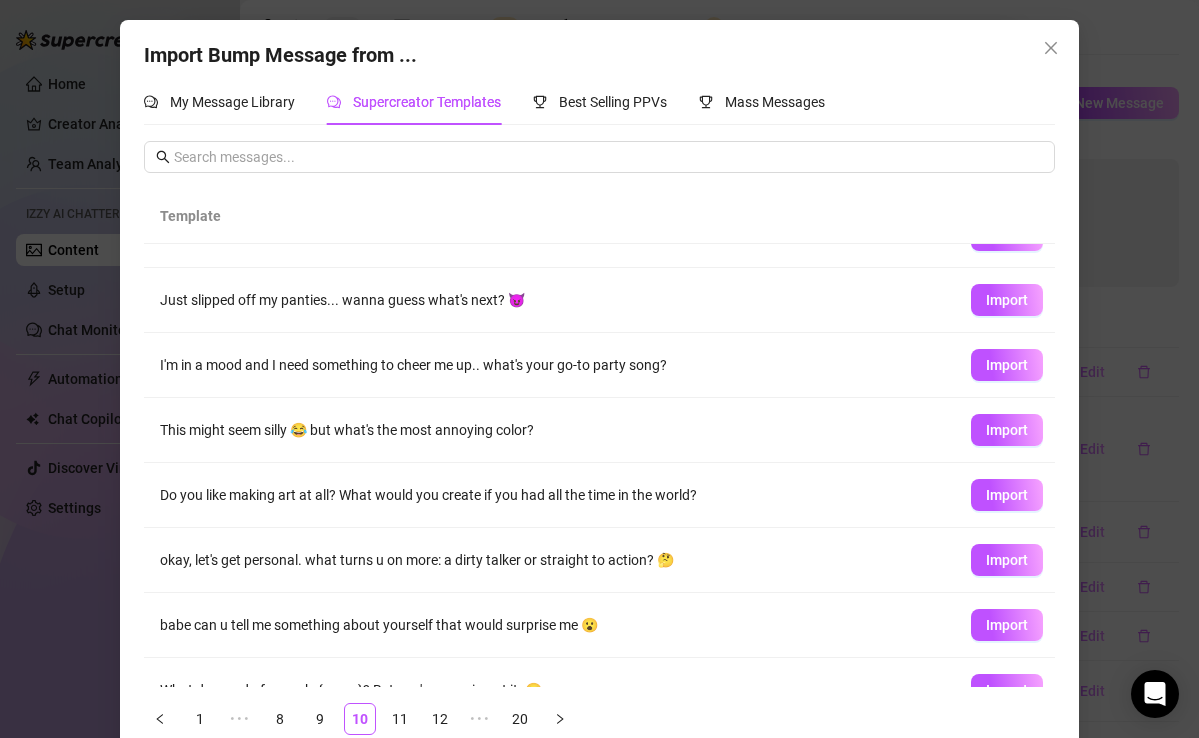 scroll, scrollTop: 207, scrollLeft: 0, axis: vertical 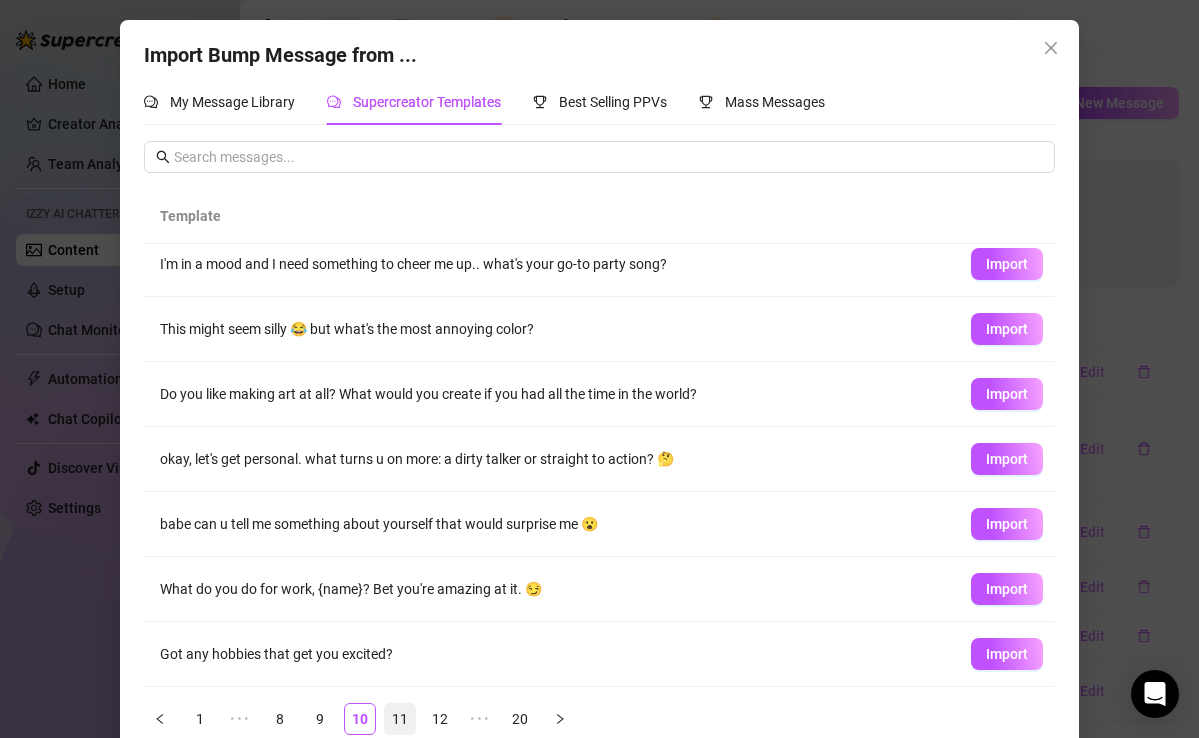 click on "11" at bounding box center (400, 719) 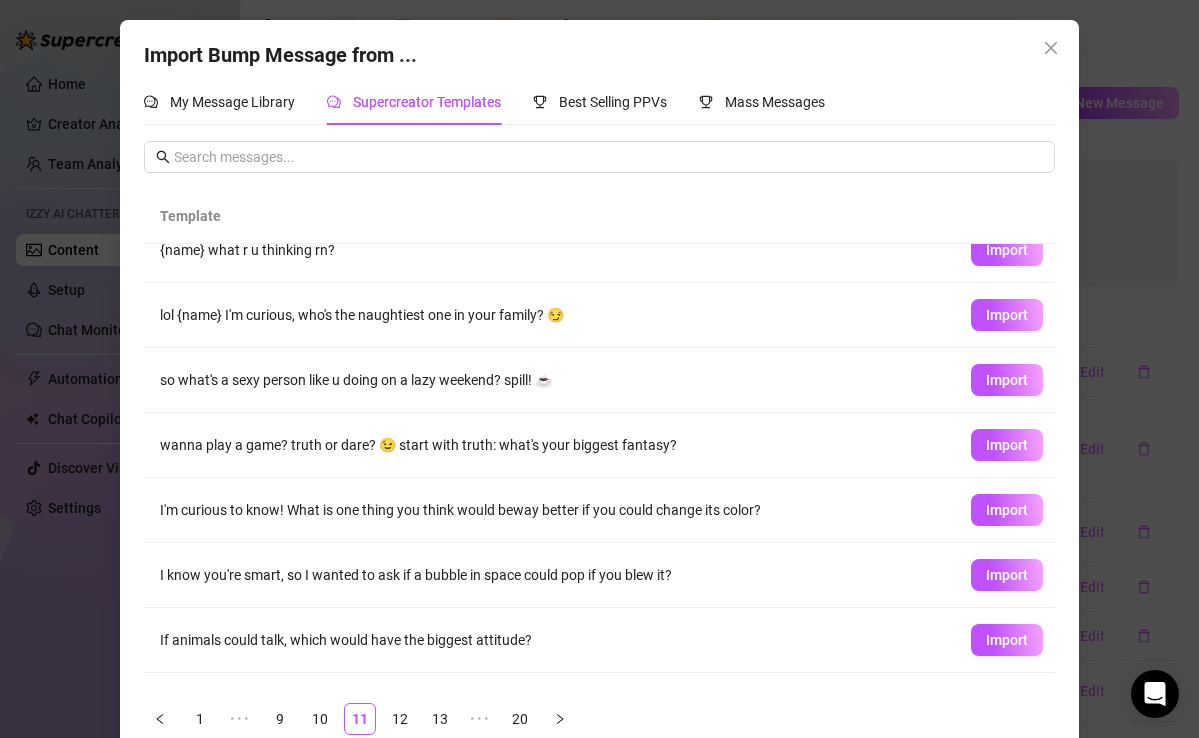 scroll, scrollTop: 207, scrollLeft: 0, axis: vertical 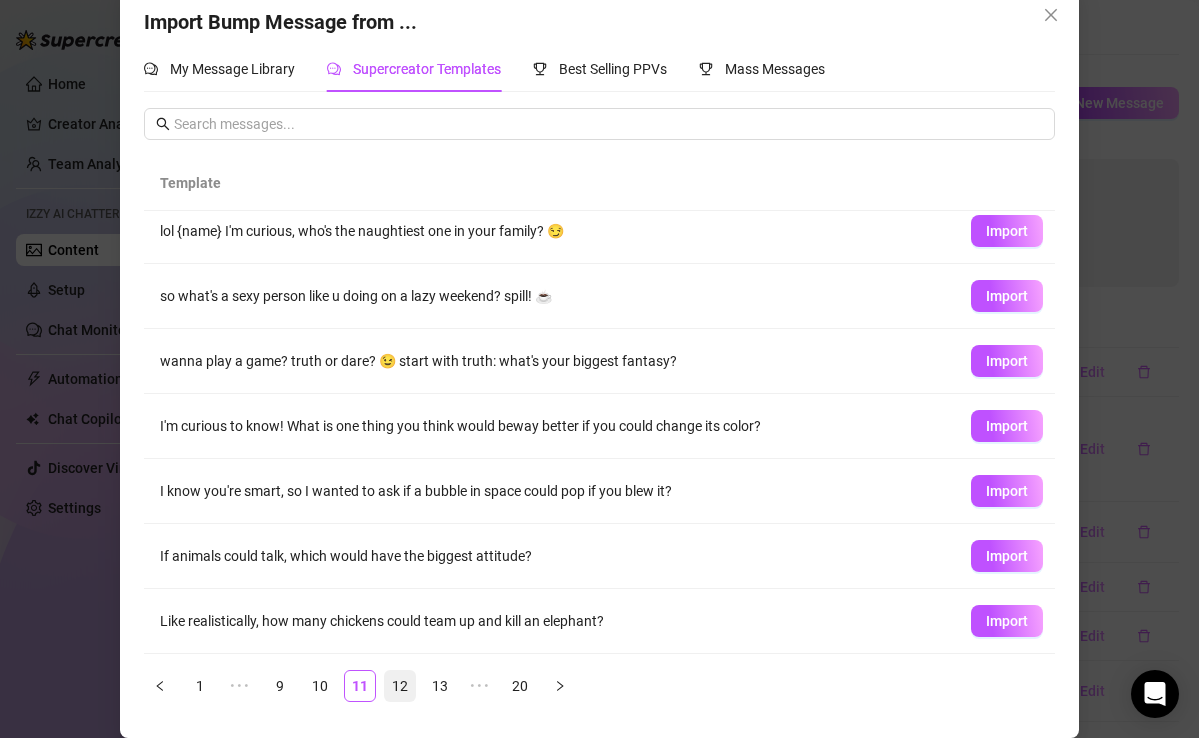 click on "12" at bounding box center [400, 686] 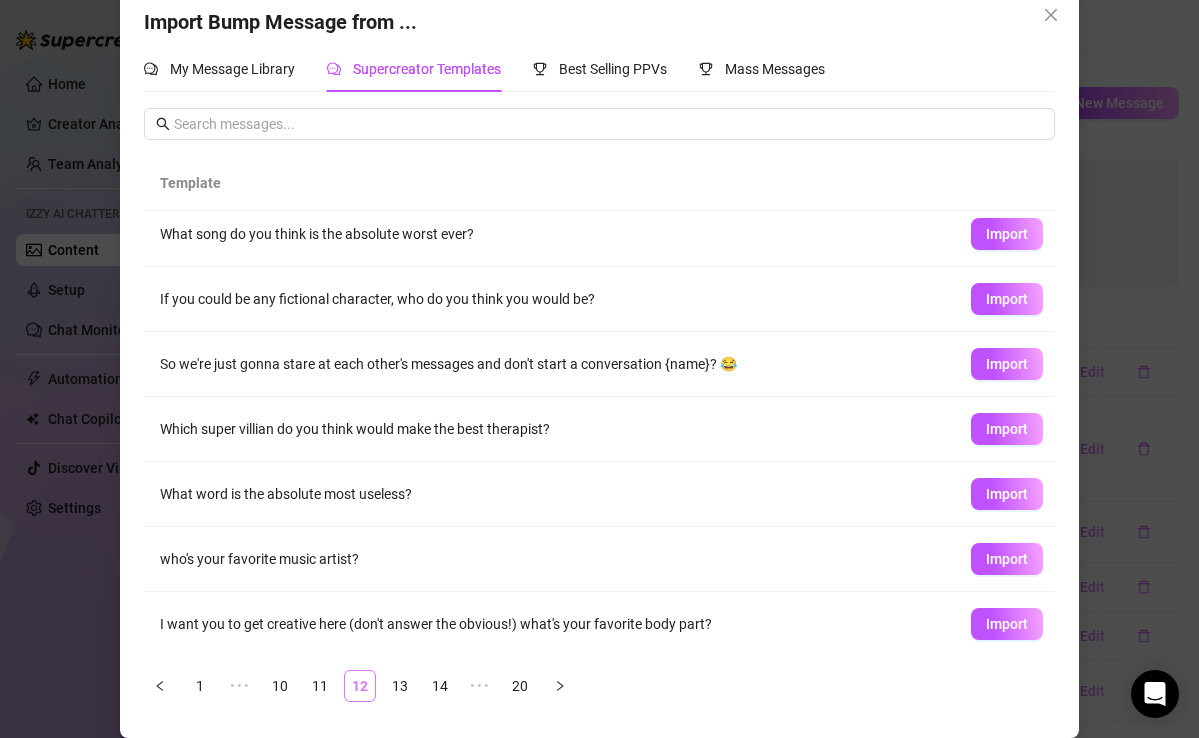scroll, scrollTop: 0, scrollLeft: 0, axis: both 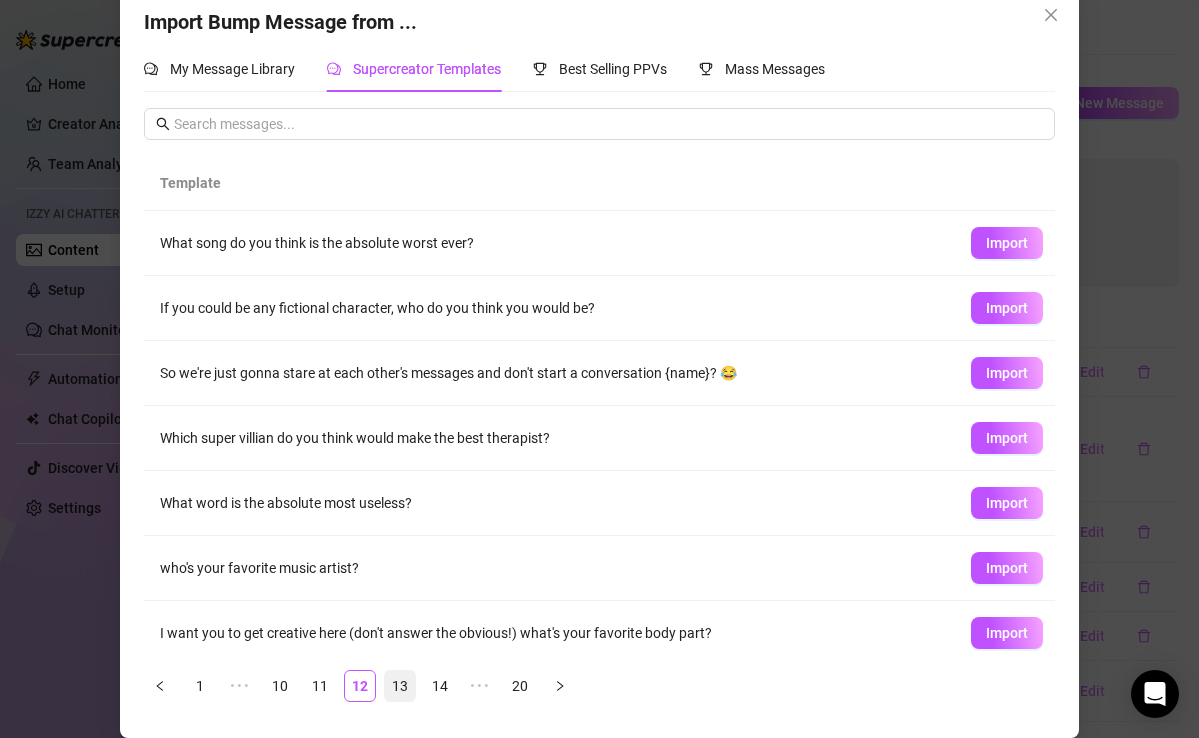 click on "13" at bounding box center [400, 686] 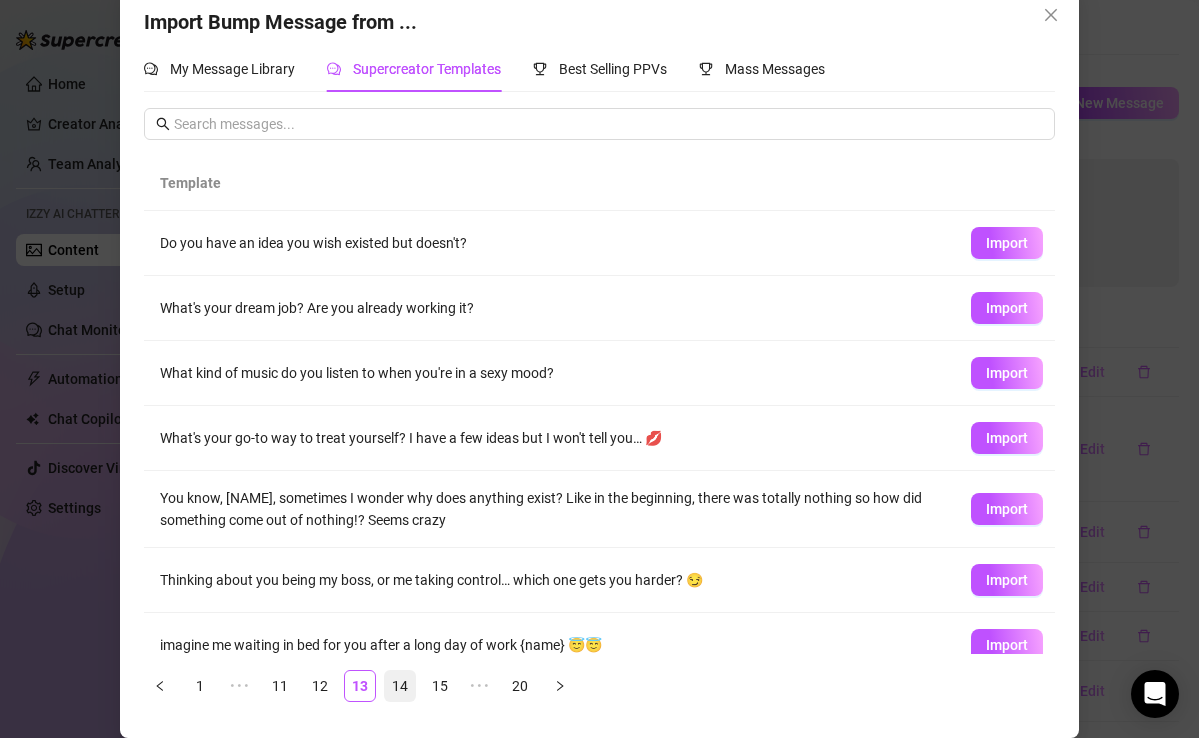 click on "14" at bounding box center [400, 686] 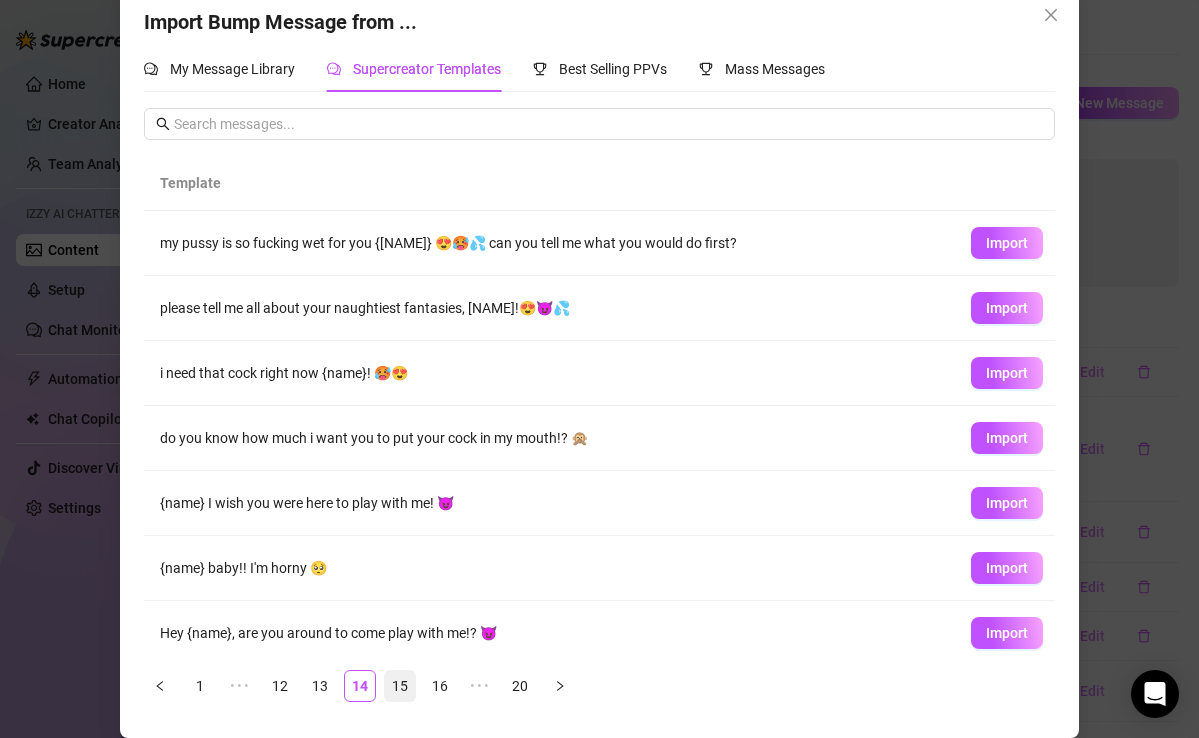 click on "15" at bounding box center (400, 686) 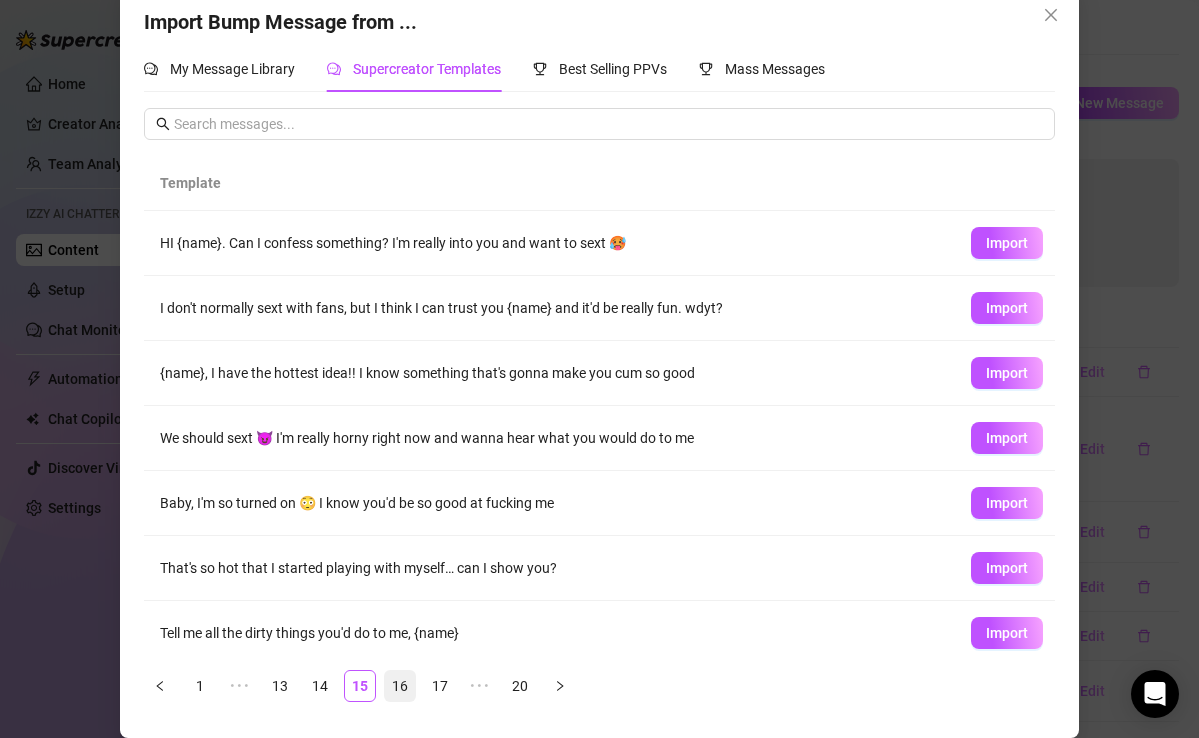 click on "16" at bounding box center [400, 686] 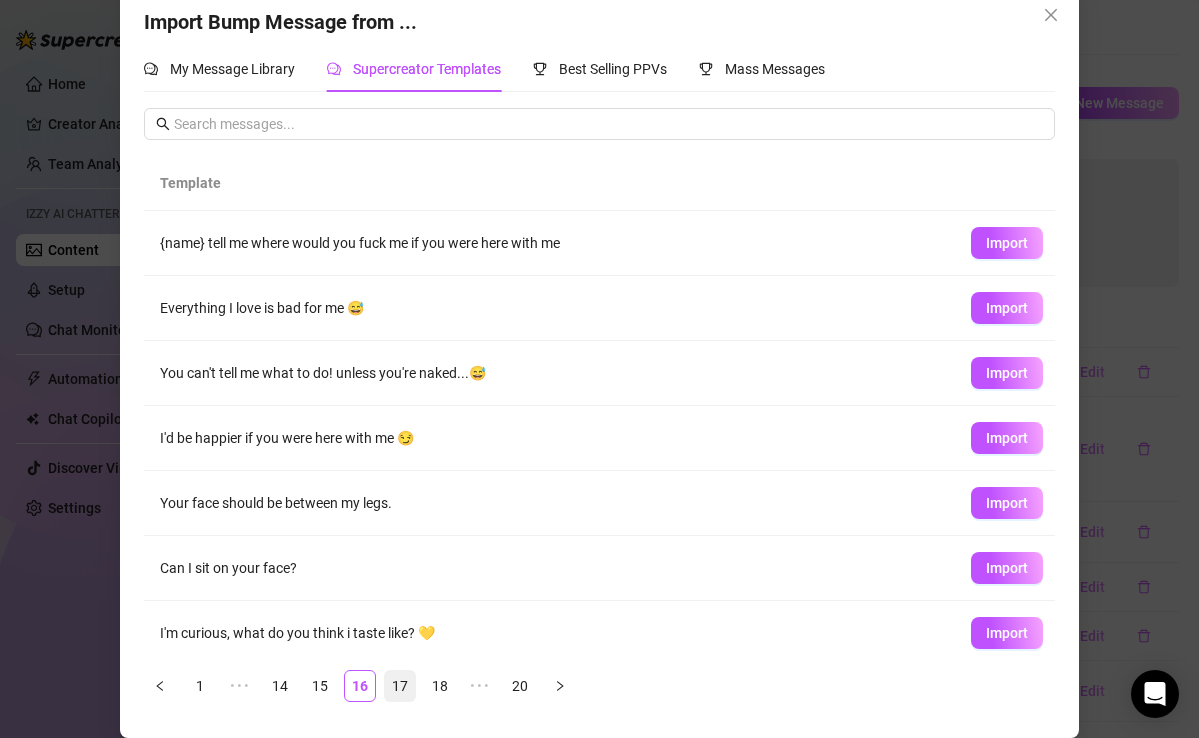 click on "17" at bounding box center [400, 686] 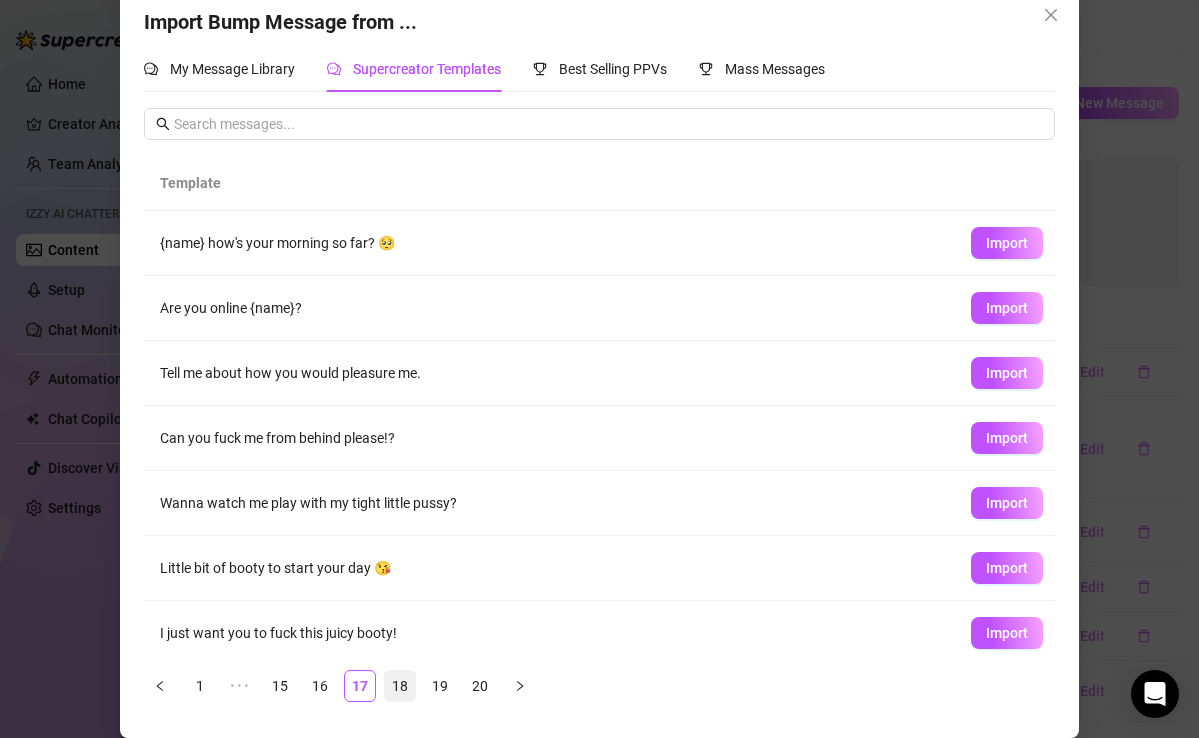 click on "18" at bounding box center [400, 686] 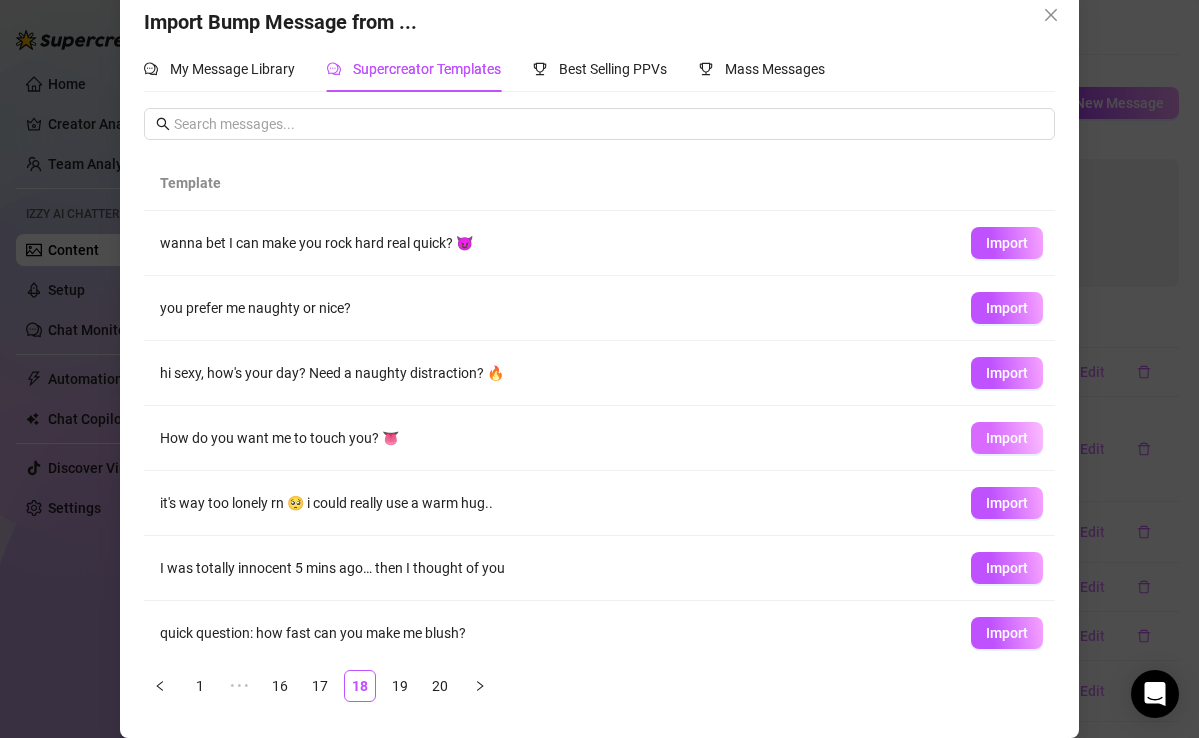click on "Import" at bounding box center (1007, 438) 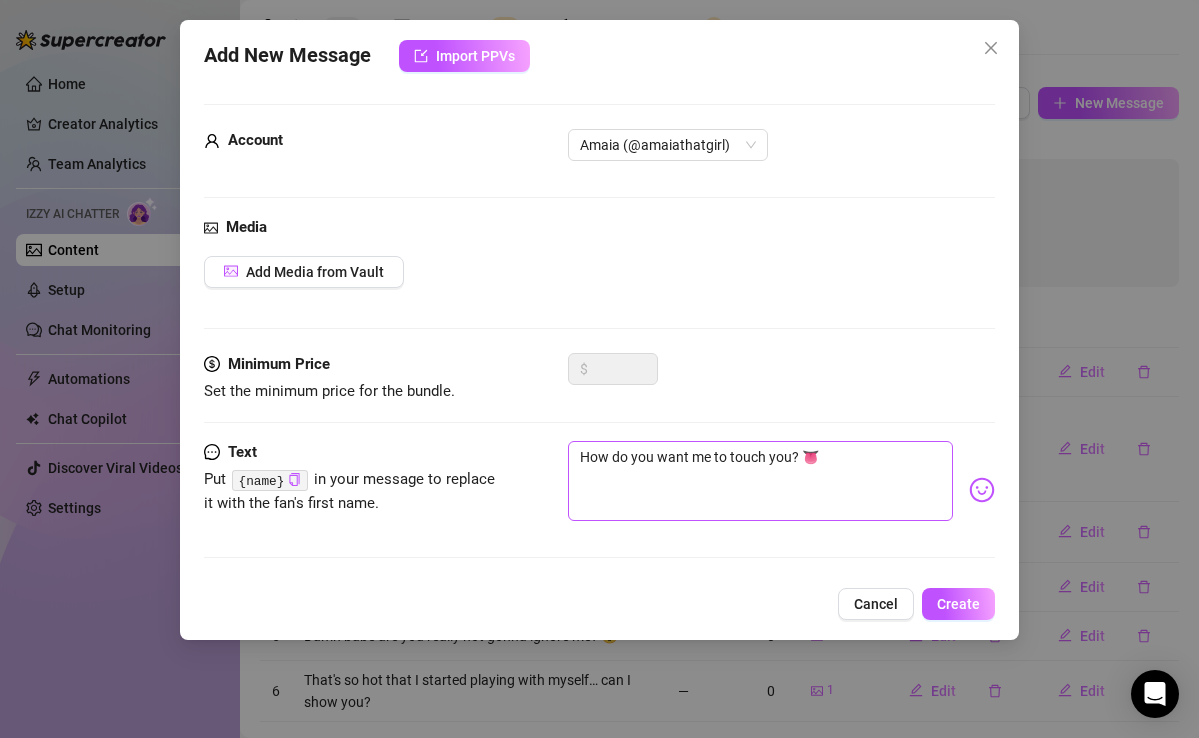 scroll, scrollTop: 0, scrollLeft: 0, axis: both 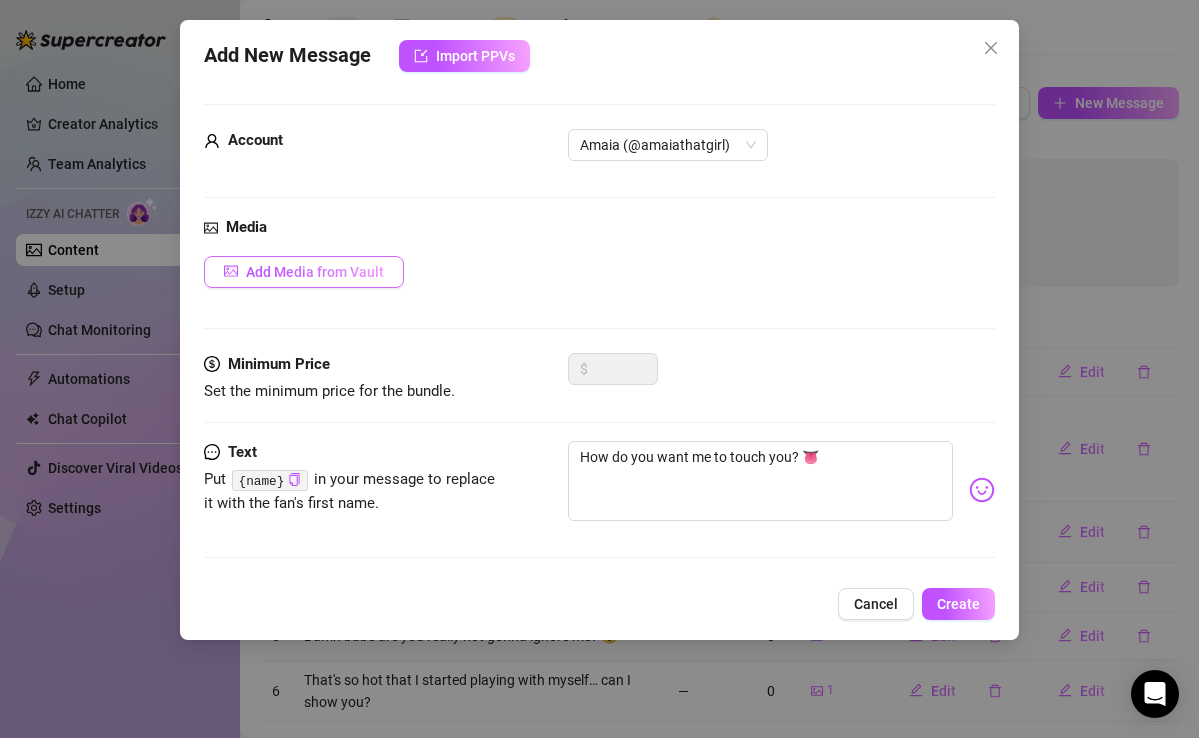 click on "Add Media from Vault" at bounding box center [315, 272] 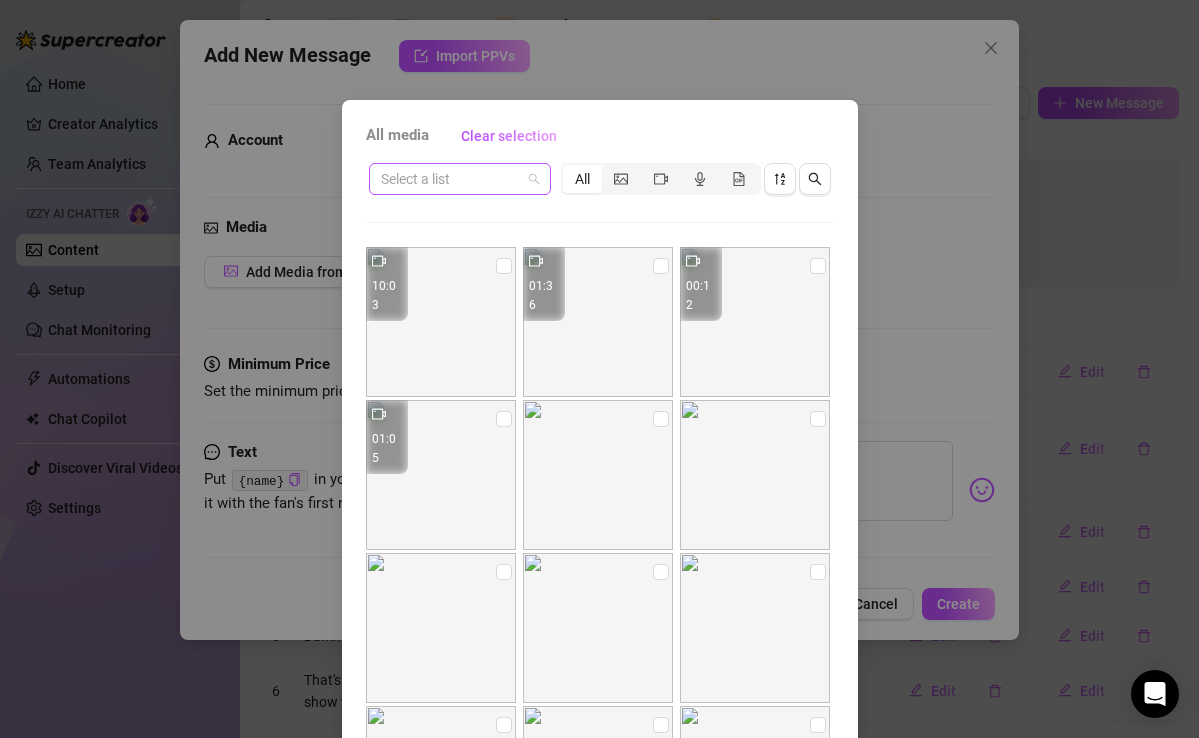 click at bounding box center (451, 179) 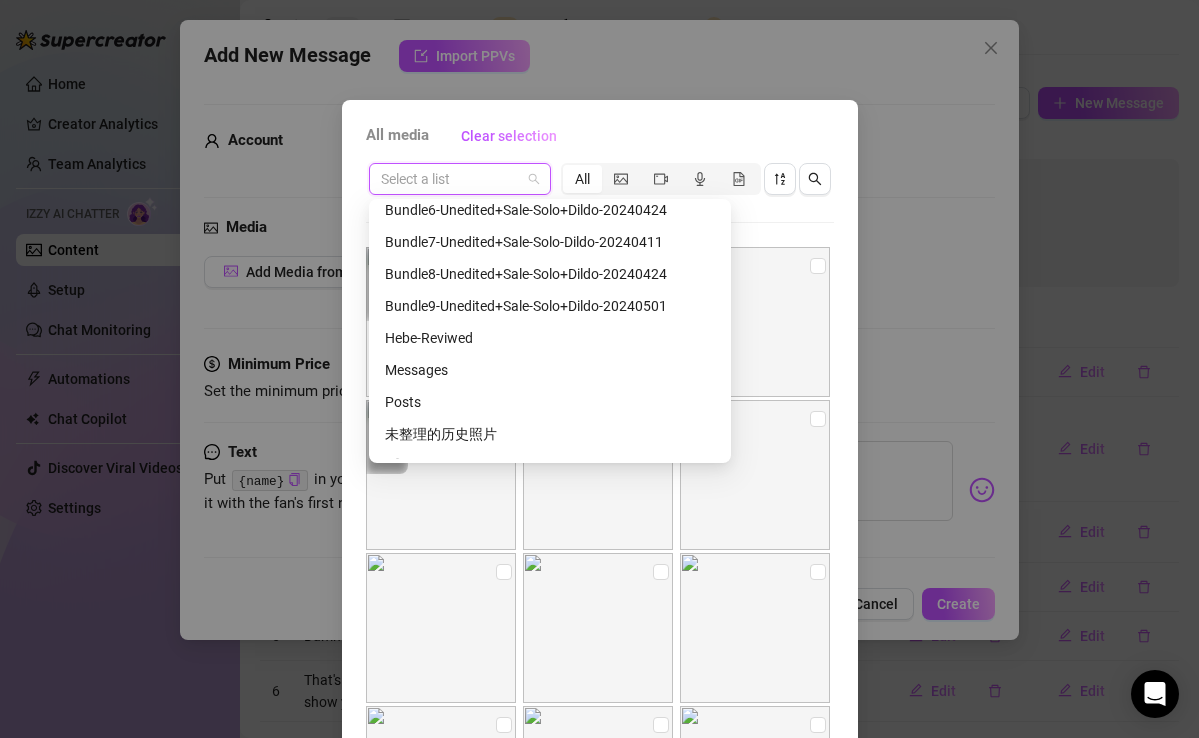 scroll, scrollTop: 267, scrollLeft: 0, axis: vertical 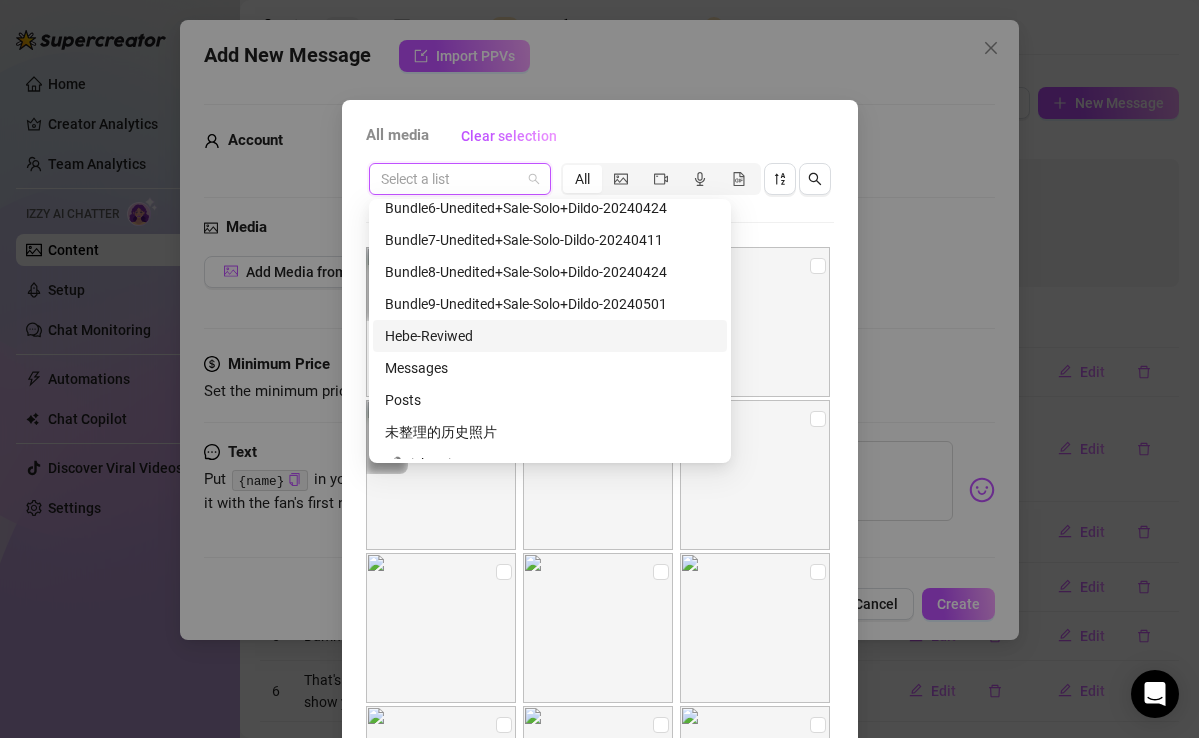 click on "Hebe-Reviwed" at bounding box center [550, 336] 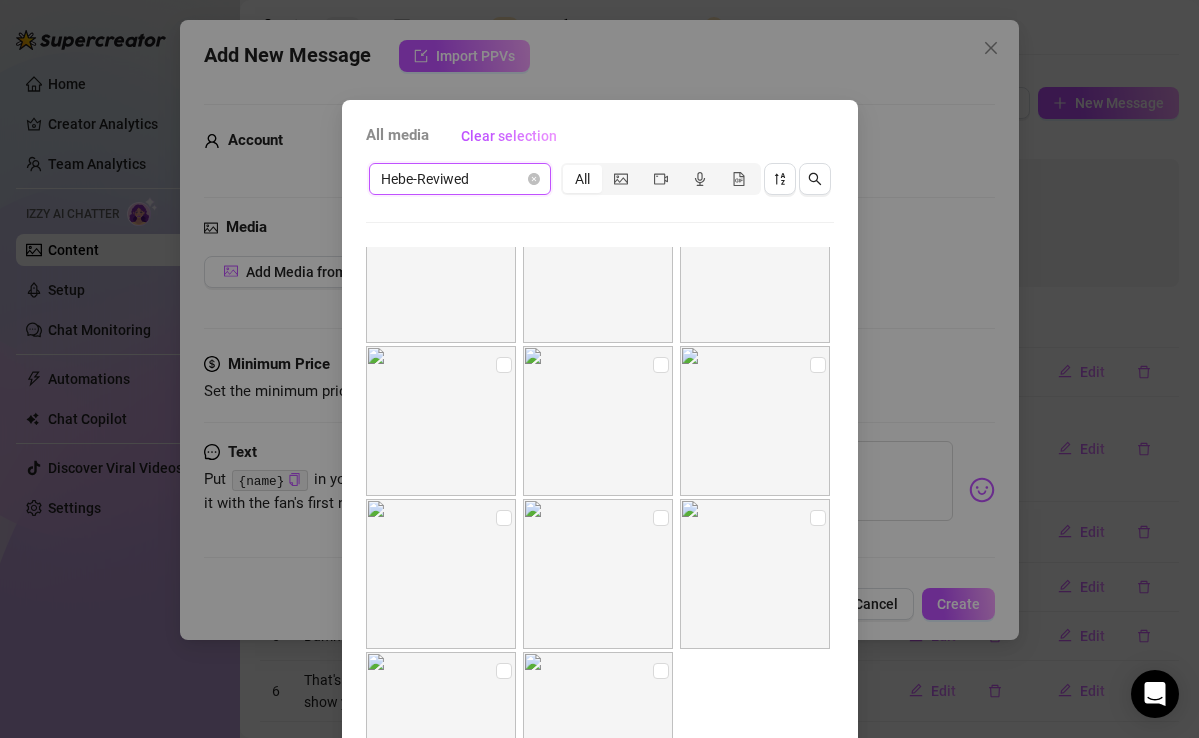 scroll, scrollTop: 150, scrollLeft: 0, axis: vertical 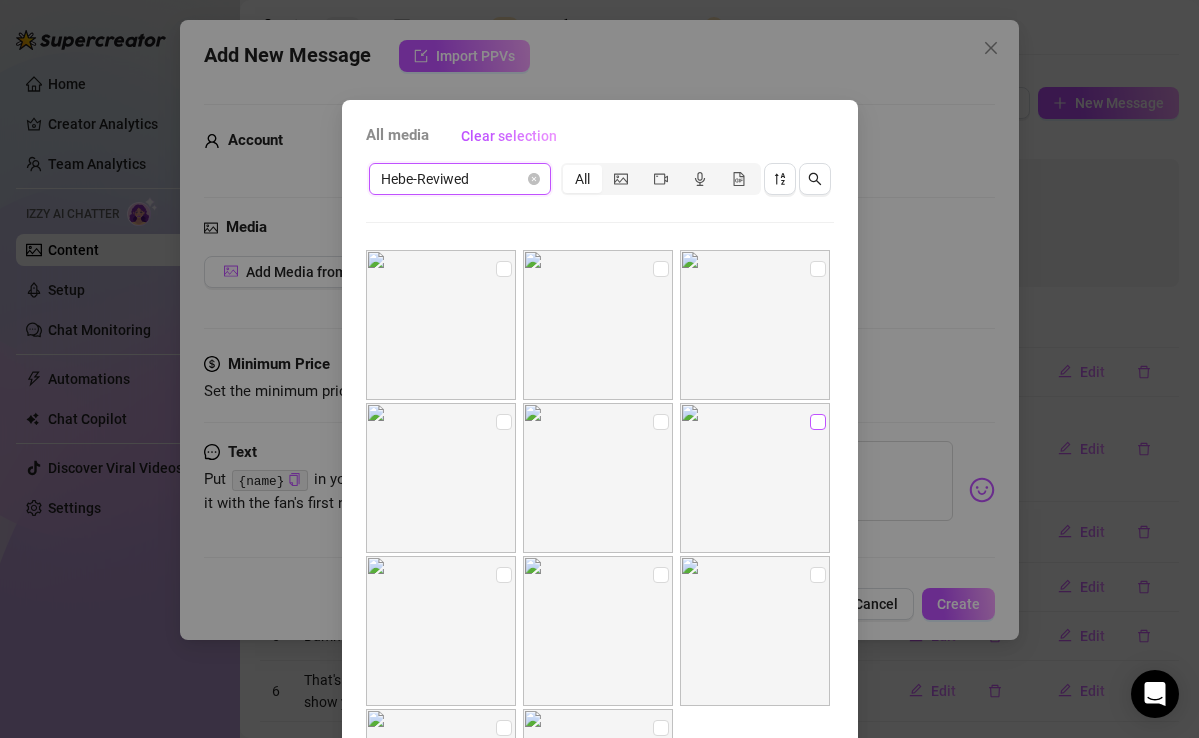 click at bounding box center (818, 422) 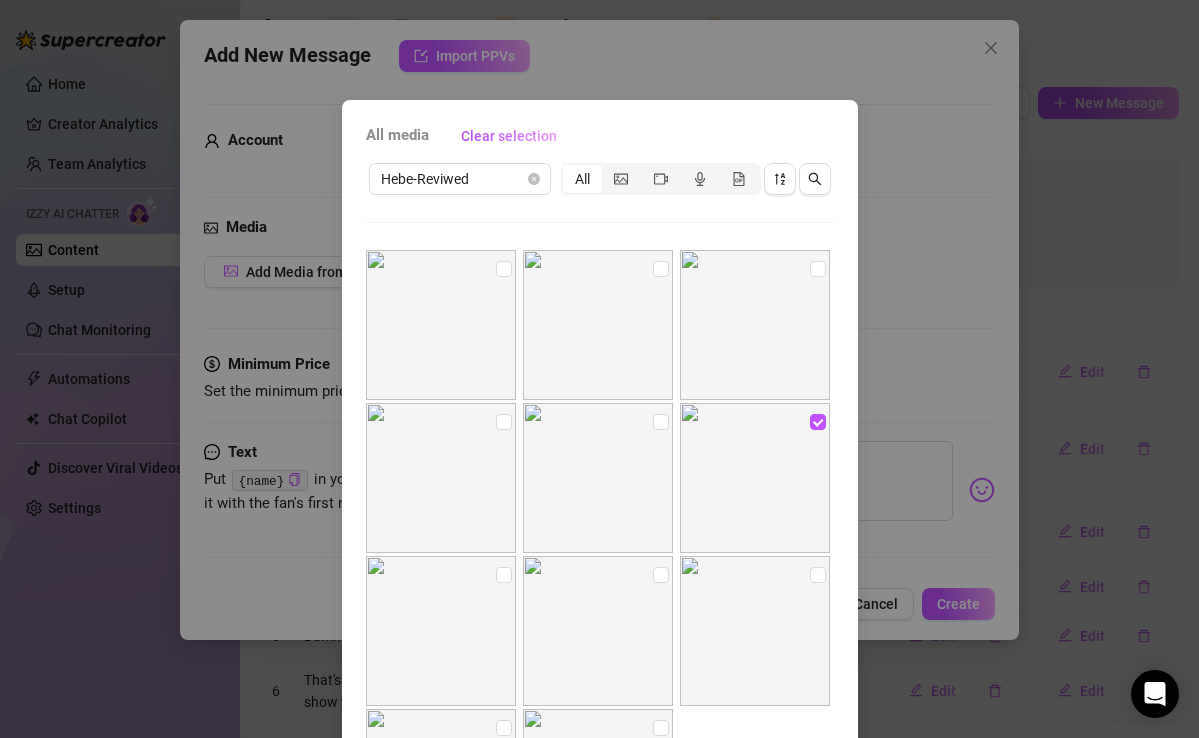 scroll, scrollTop: 295, scrollLeft: 0, axis: vertical 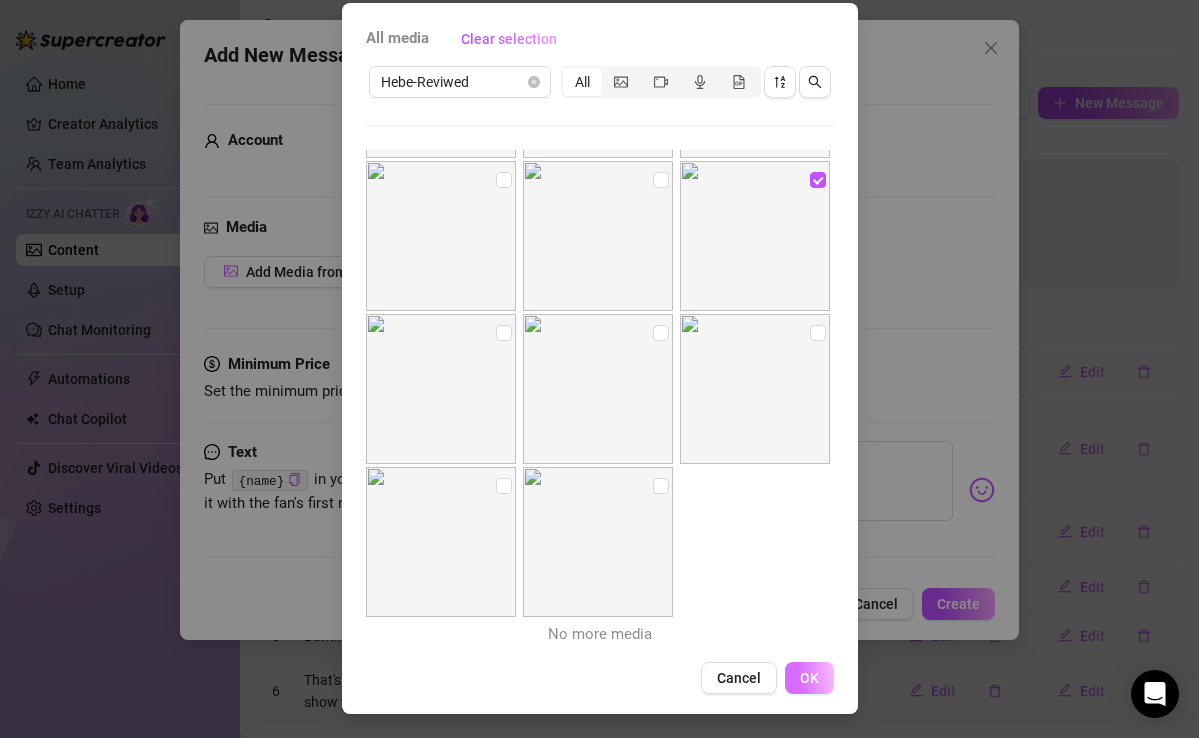 click on "OK" at bounding box center (809, 678) 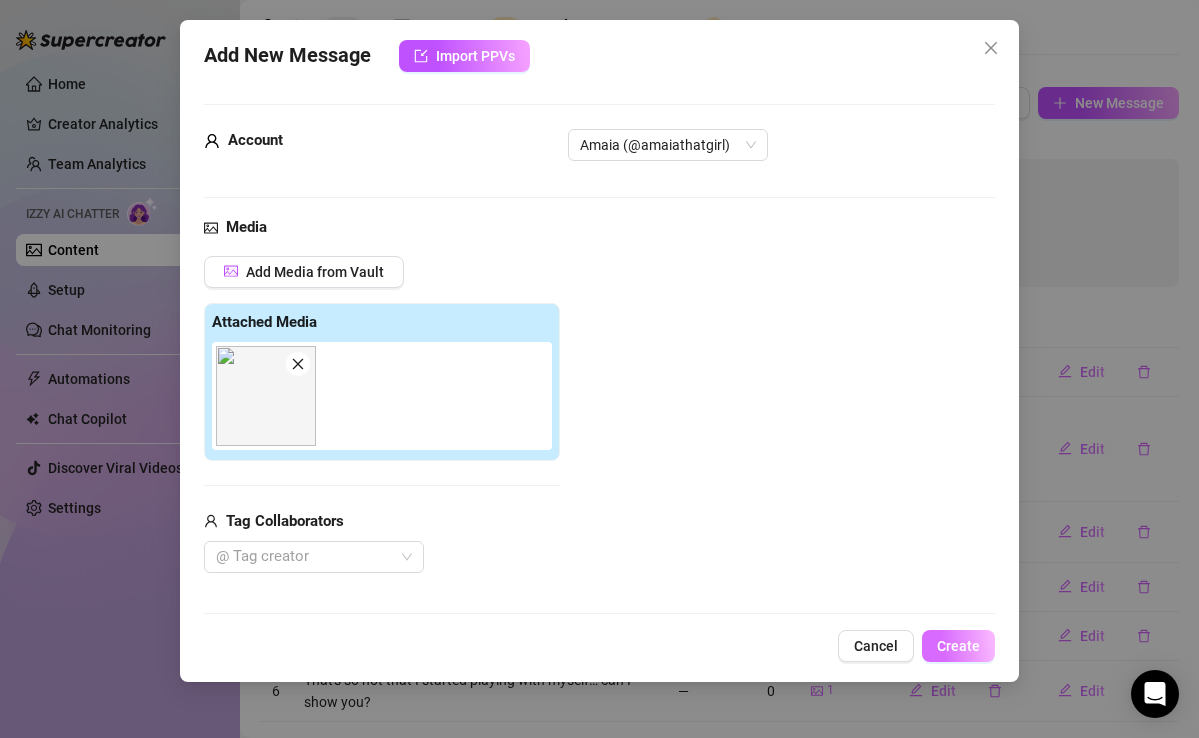 click on "Create" at bounding box center [958, 646] 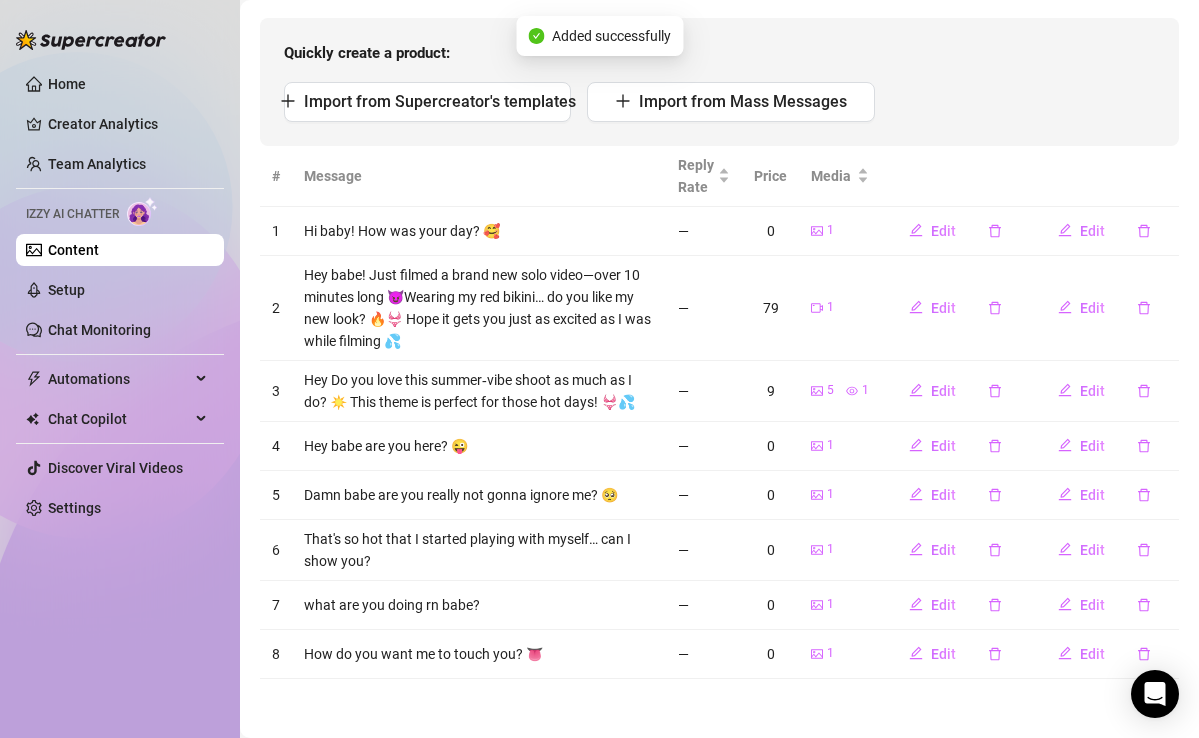 scroll, scrollTop: 0, scrollLeft: 0, axis: both 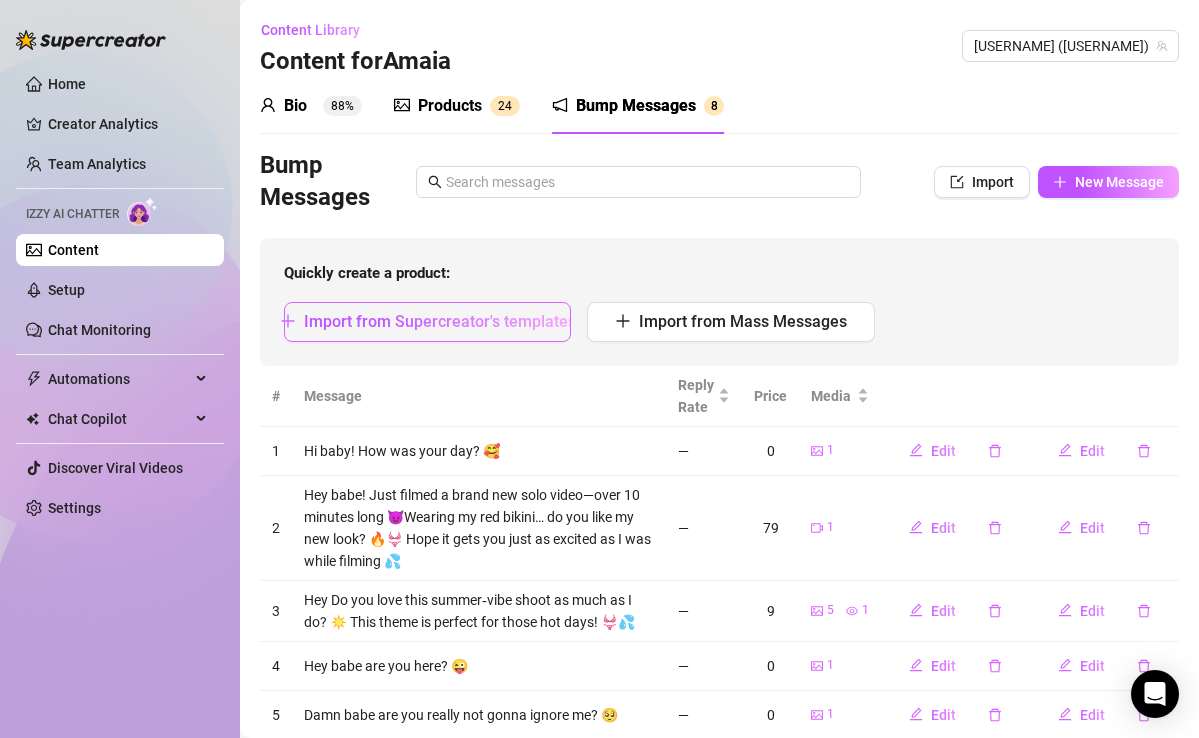click on "Import from Supercreator's templates" at bounding box center (440, 321) 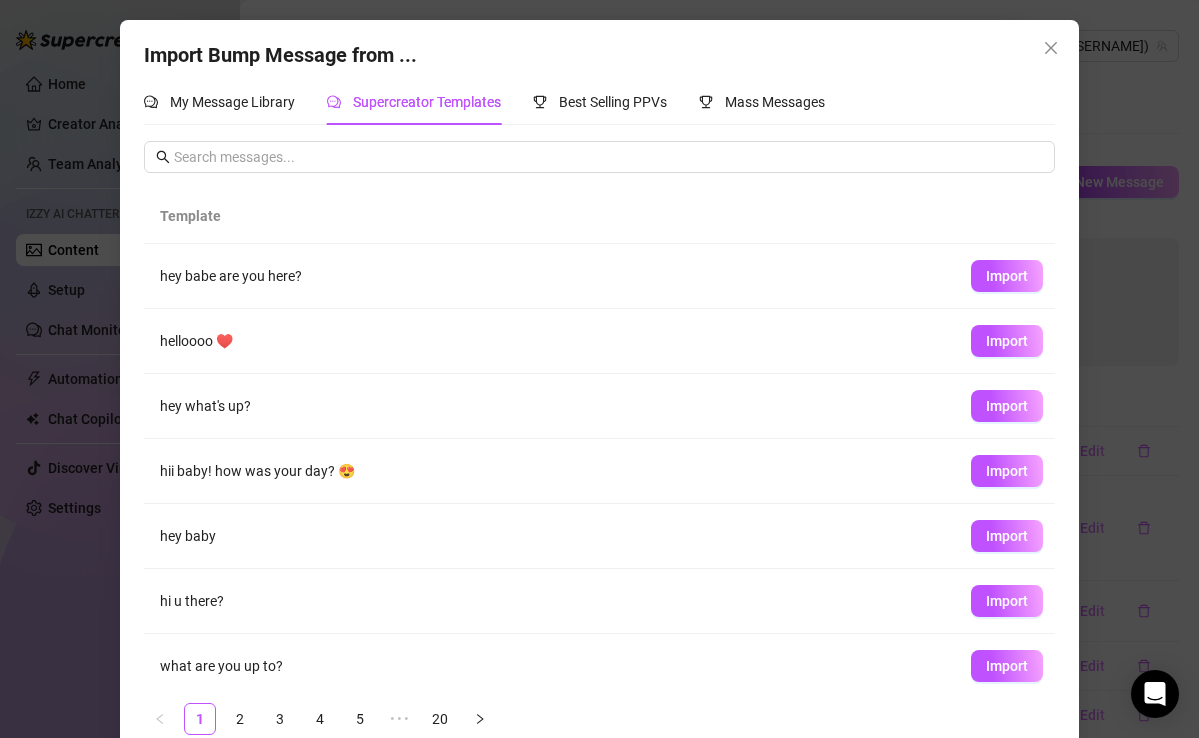 scroll, scrollTop: 207, scrollLeft: 0, axis: vertical 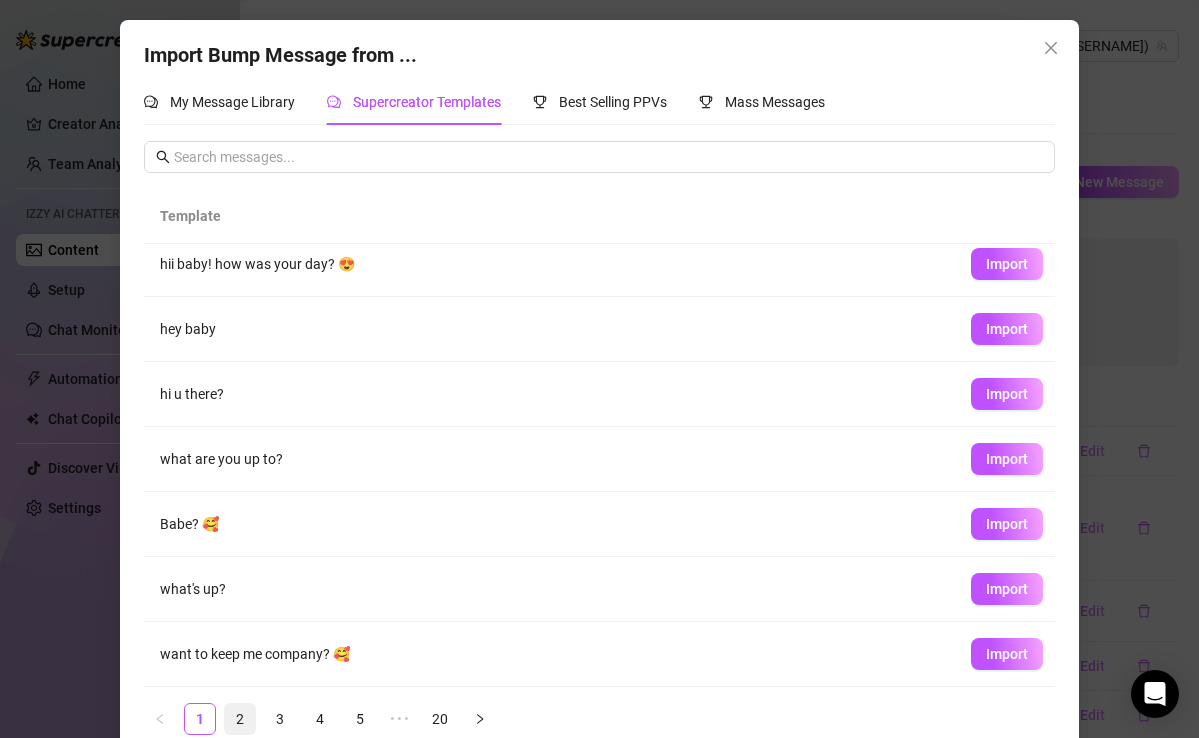 click on "2" at bounding box center (240, 719) 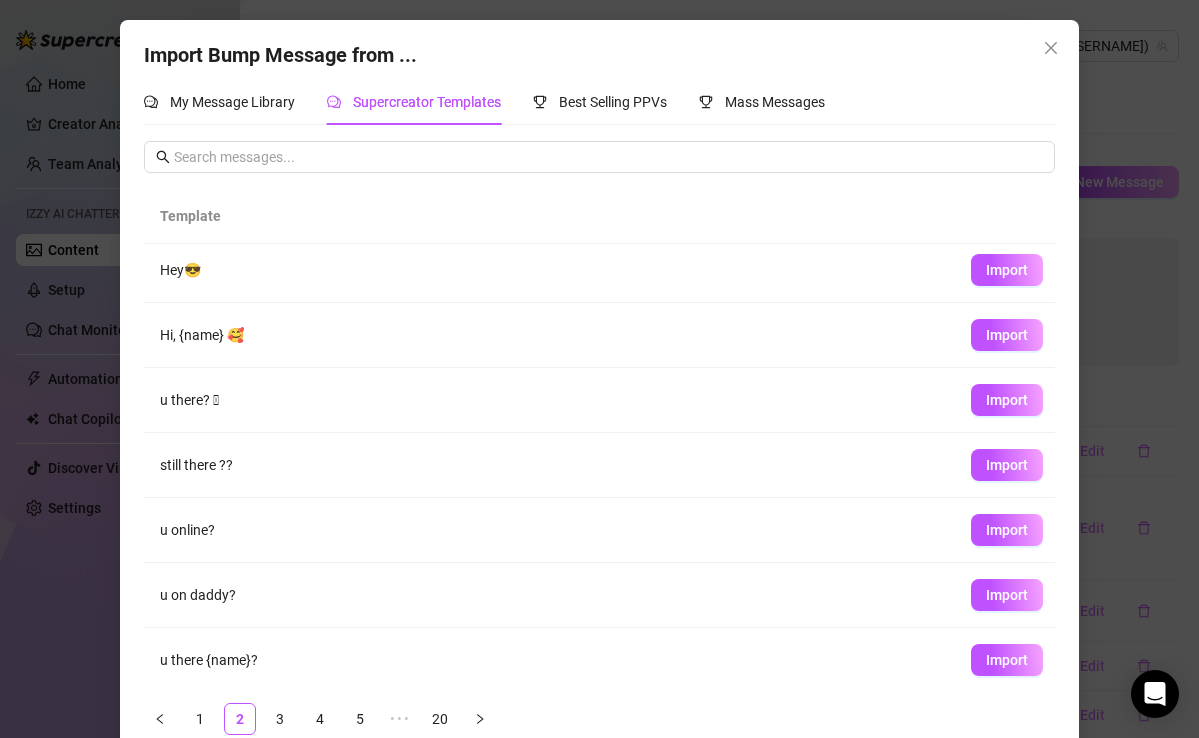 scroll, scrollTop: 66, scrollLeft: 0, axis: vertical 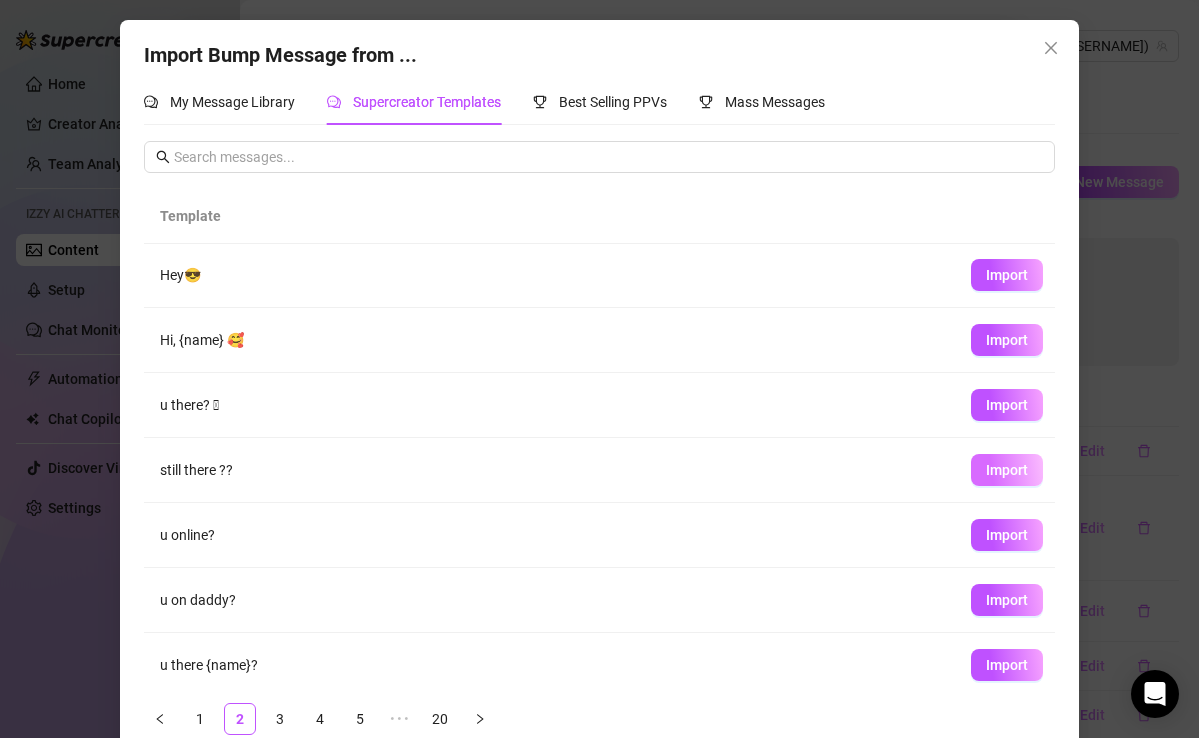 click on "Import" at bounding box center [1007, 470] 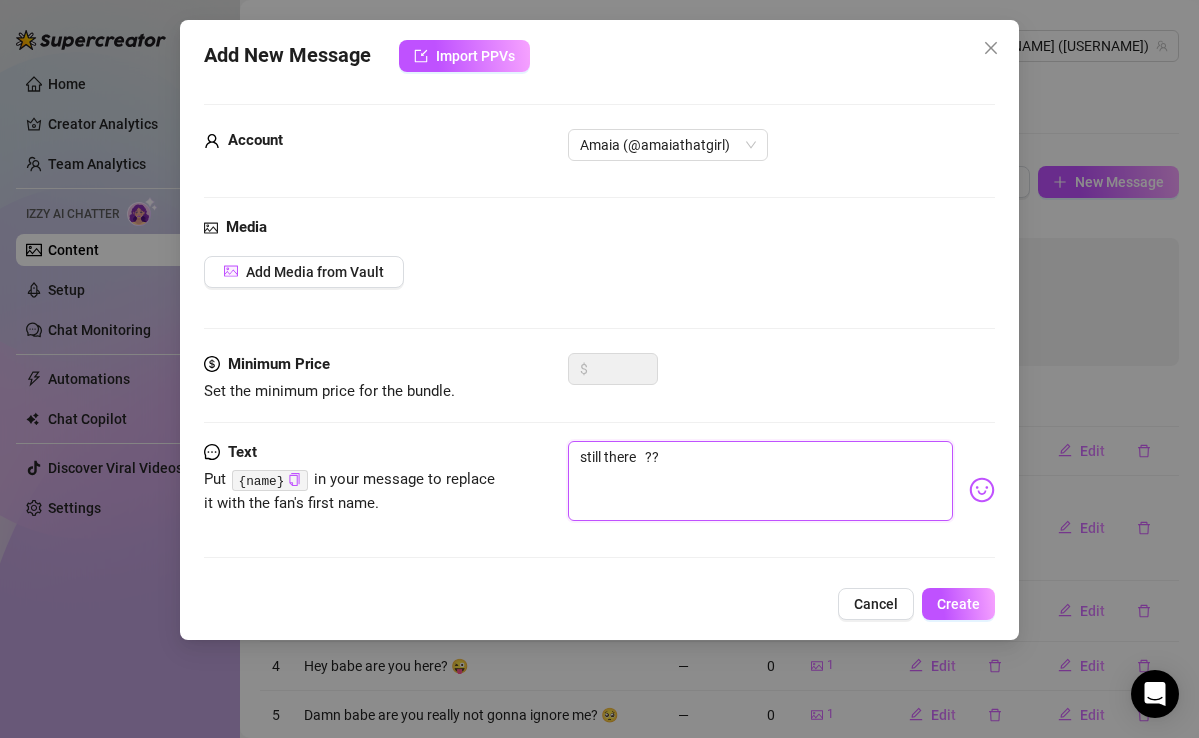 drag, startPoint x: 731, startPoint y: 448, endPoint x: 482, endPoint y: 440, distance: 249.12848 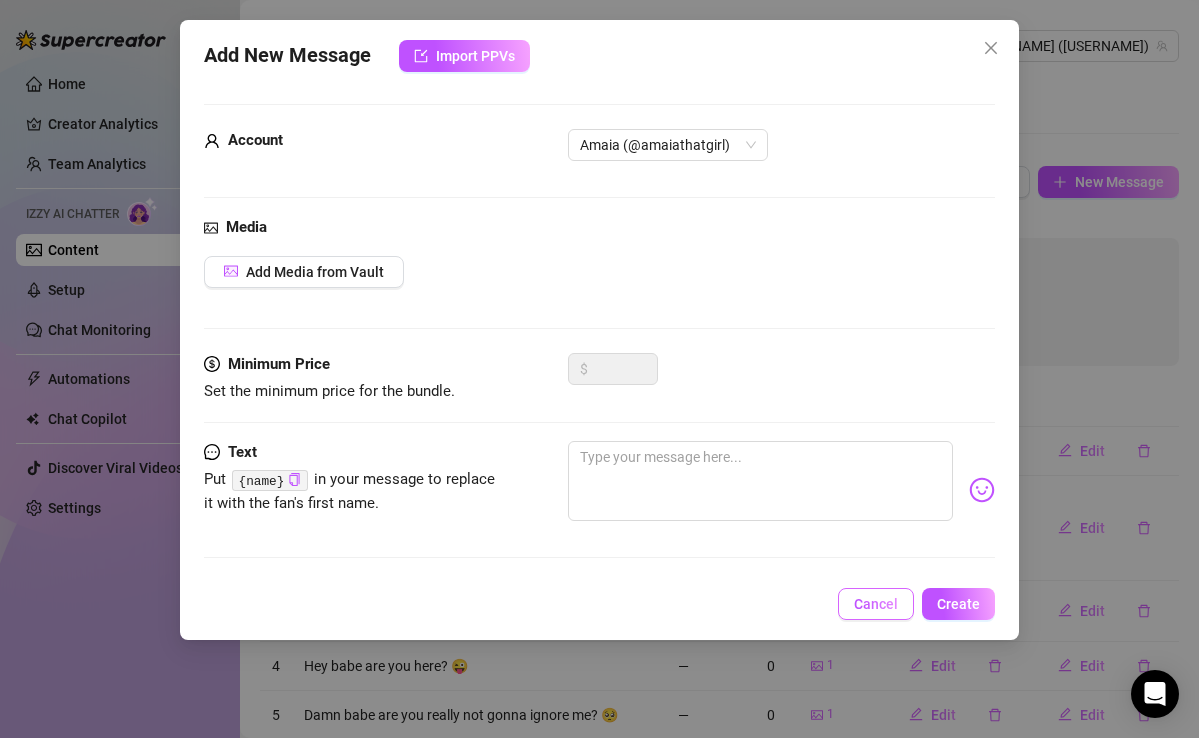 click on "Cancel" at bounding box center [876, 604] 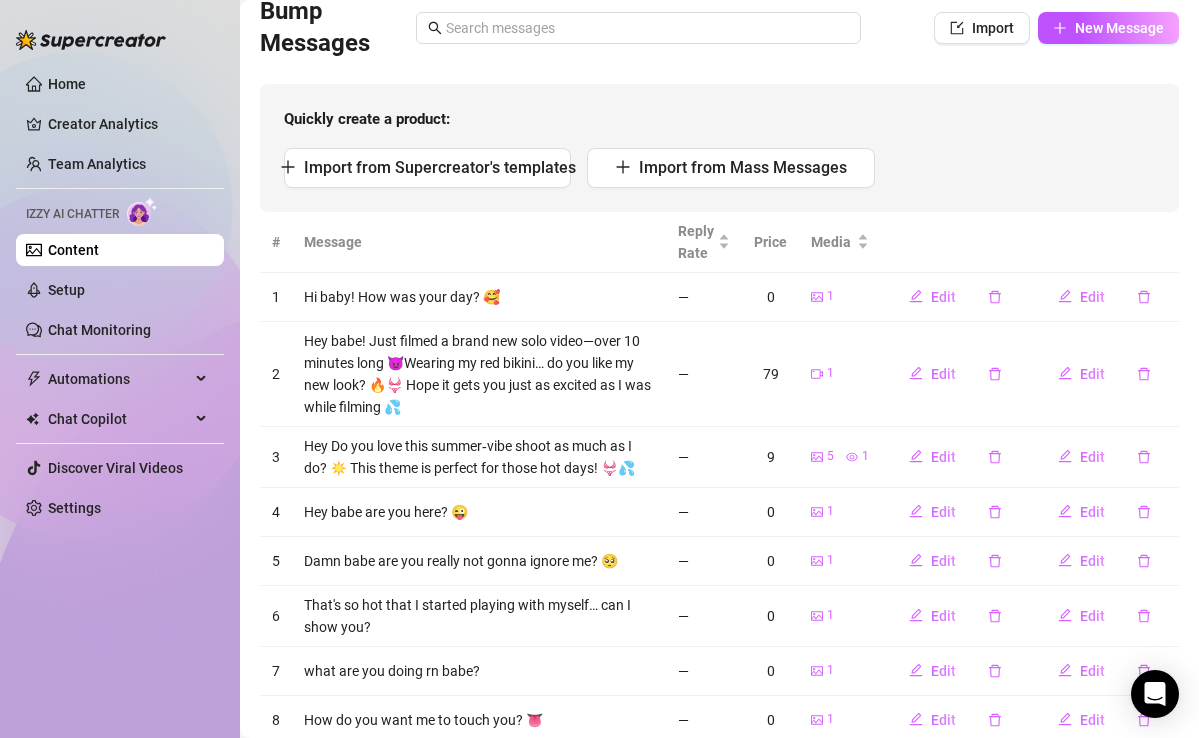 scroll, scrollTop: 159, scrollLeft: 0, axis: vertical 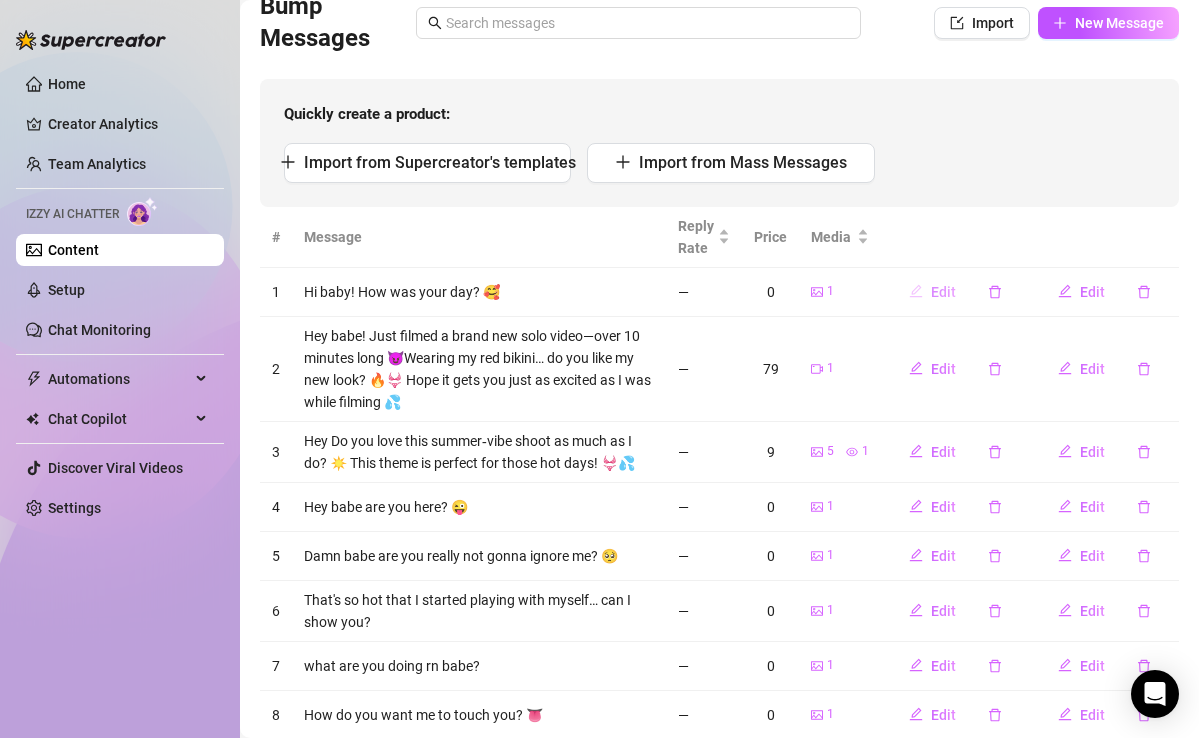 click on "Edit" at bounding box center (943, 292) 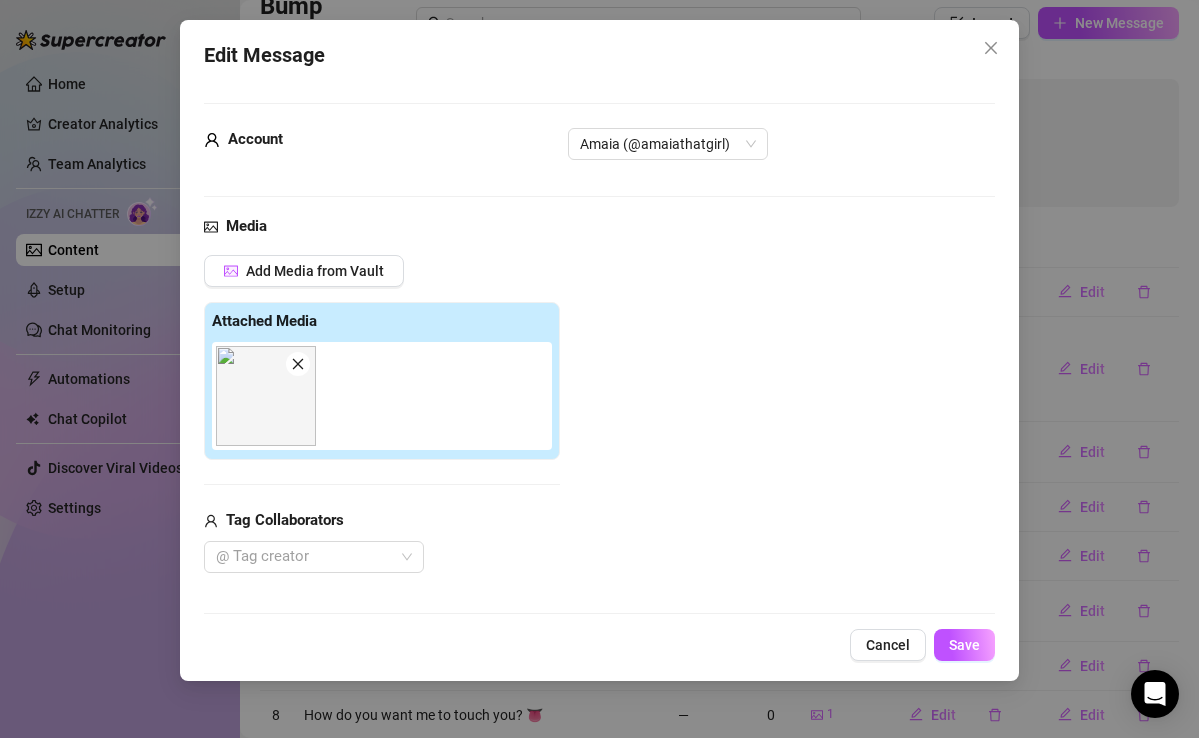 click 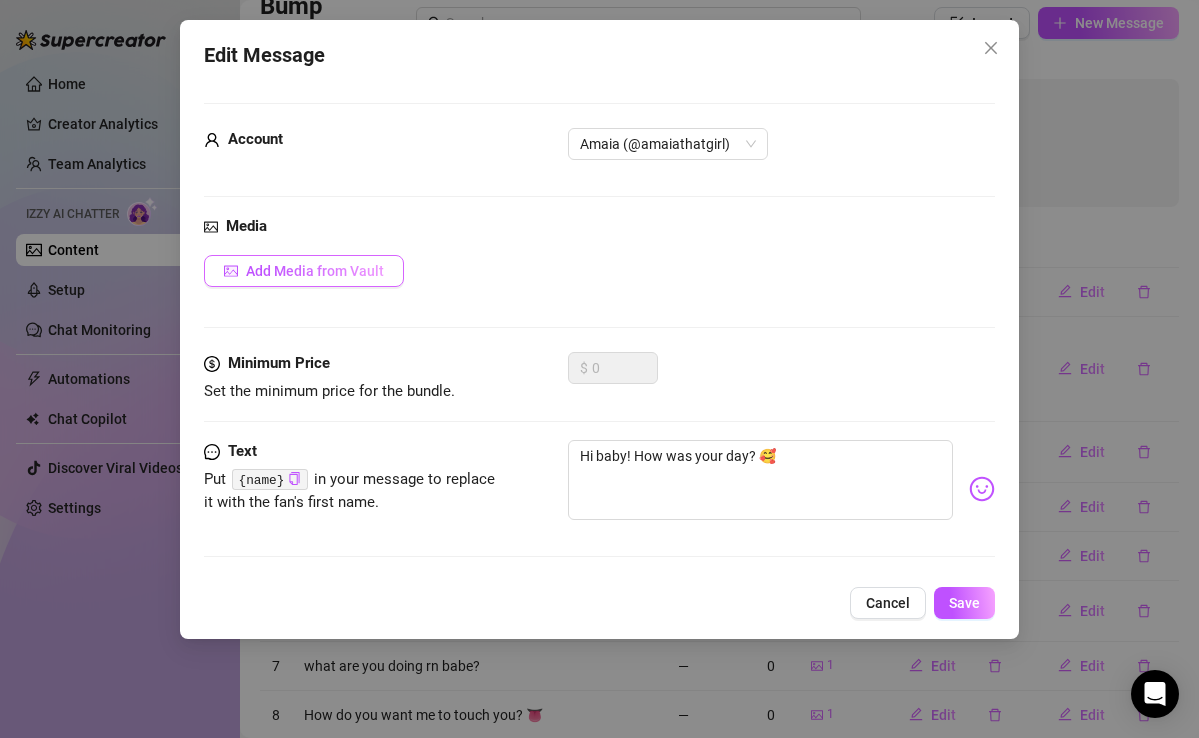 click on "Add Media from Vault" at bounding box center [315, 271] 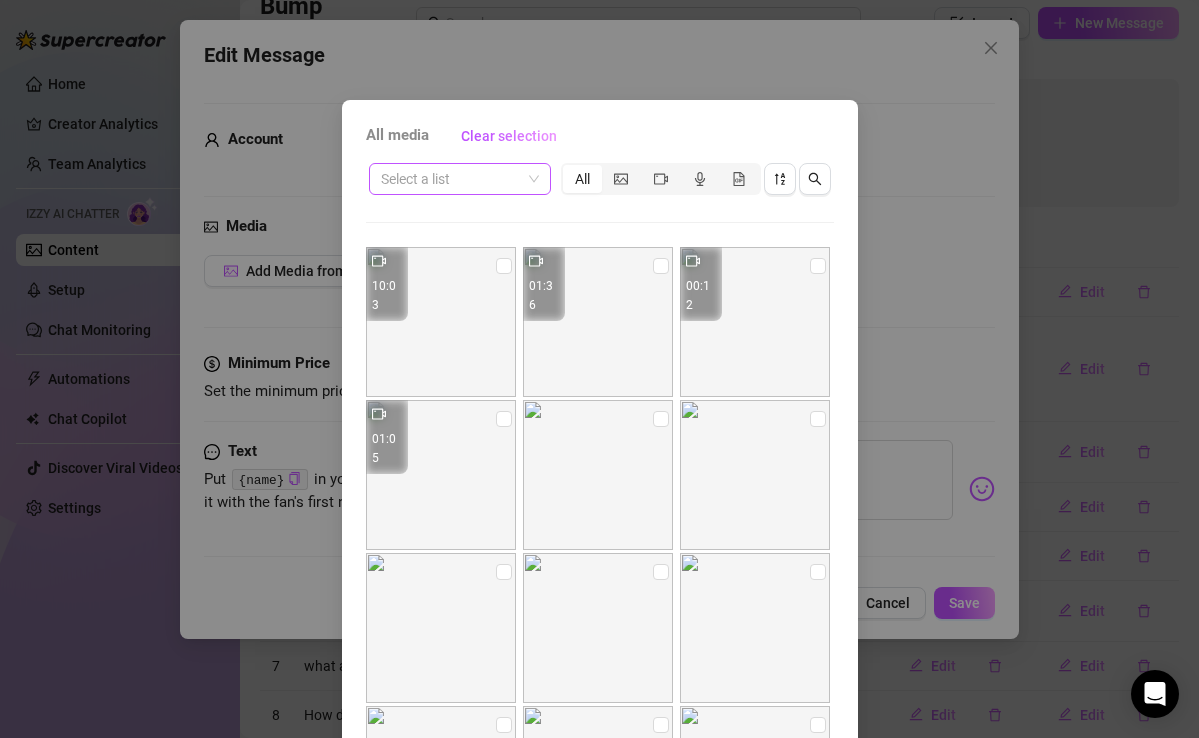 click at bounding box center [451, 179] 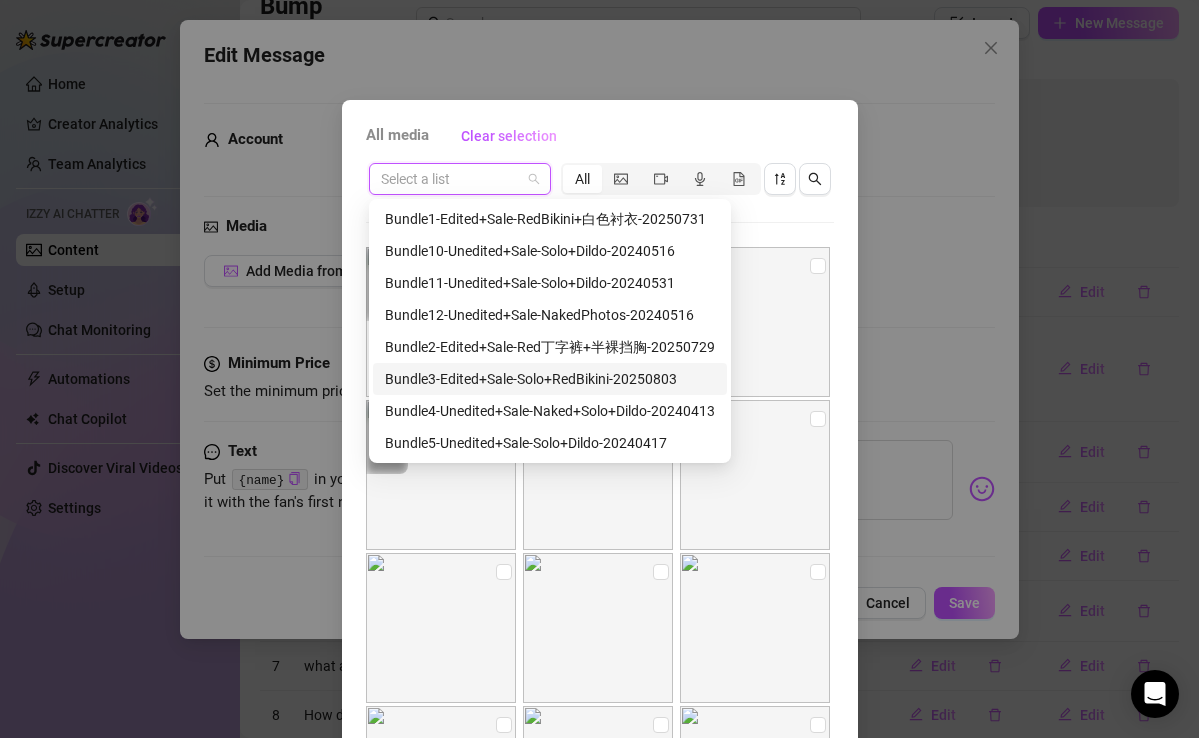 scroll, scrollTop: 320, scrollLeft: 0, axis: vertical 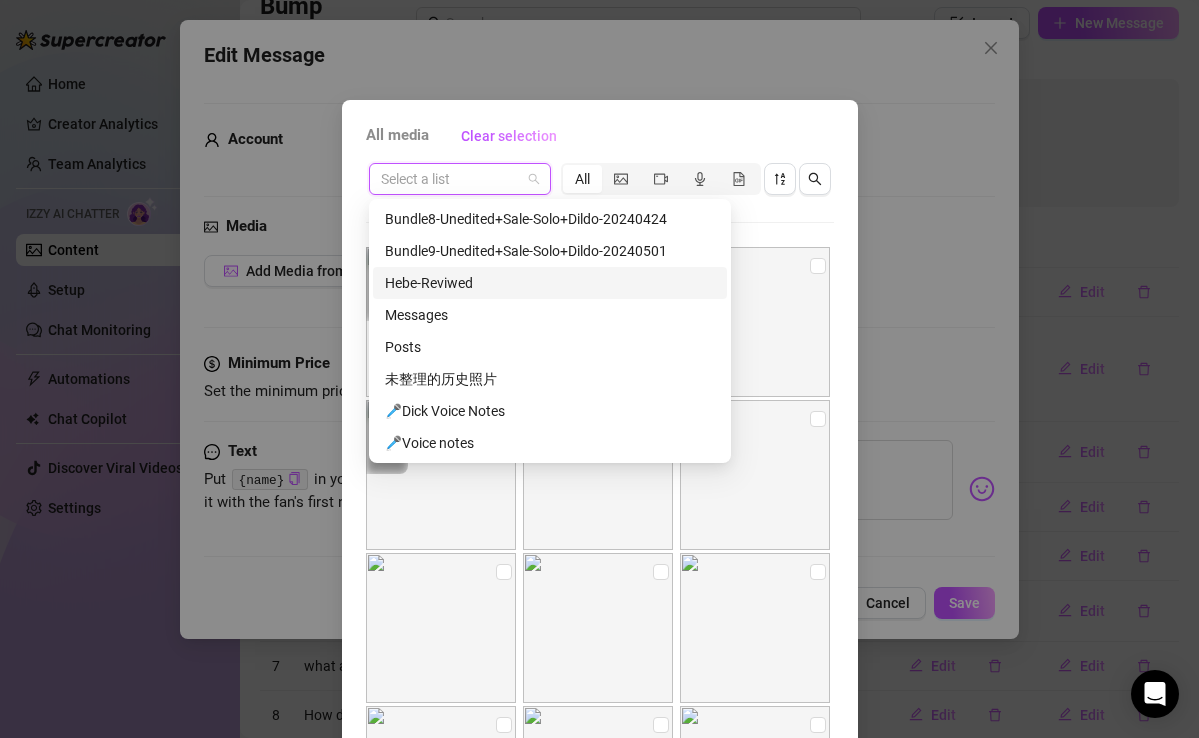 click on "Hebe-Reviwed" at bounding box center (550, 283) 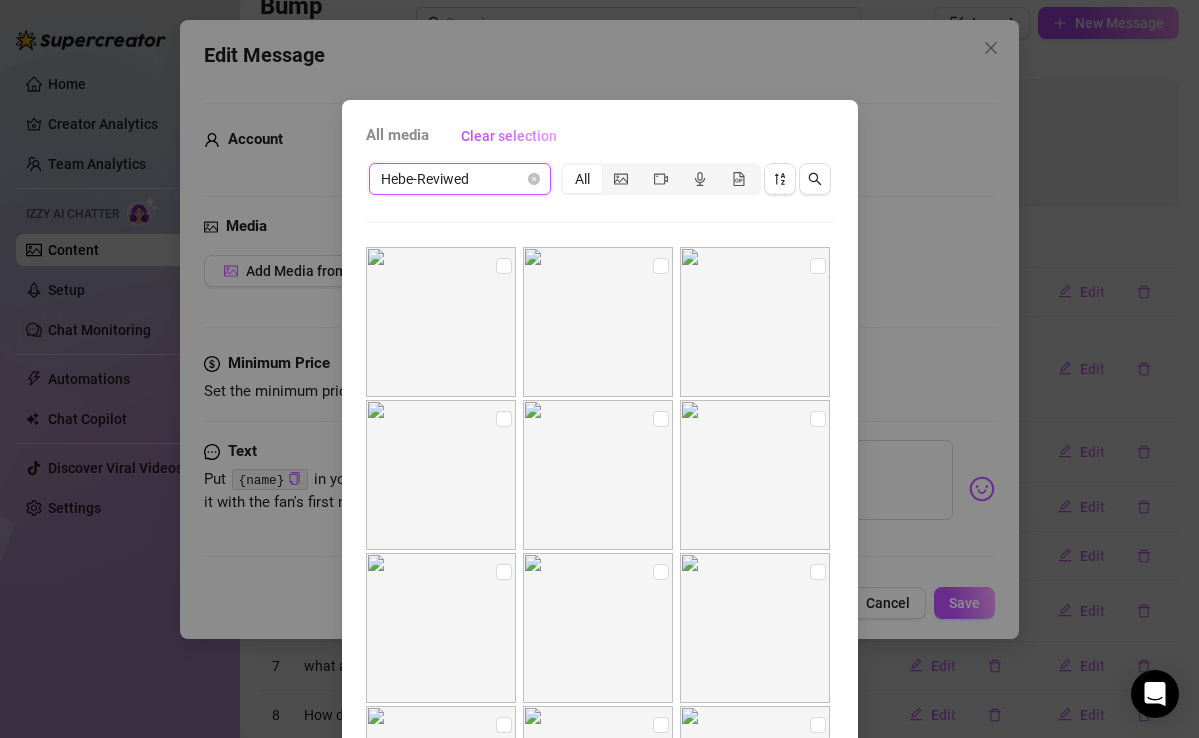 scroll, scrollTop: 295, scrollLeft: 0, axis: vertical 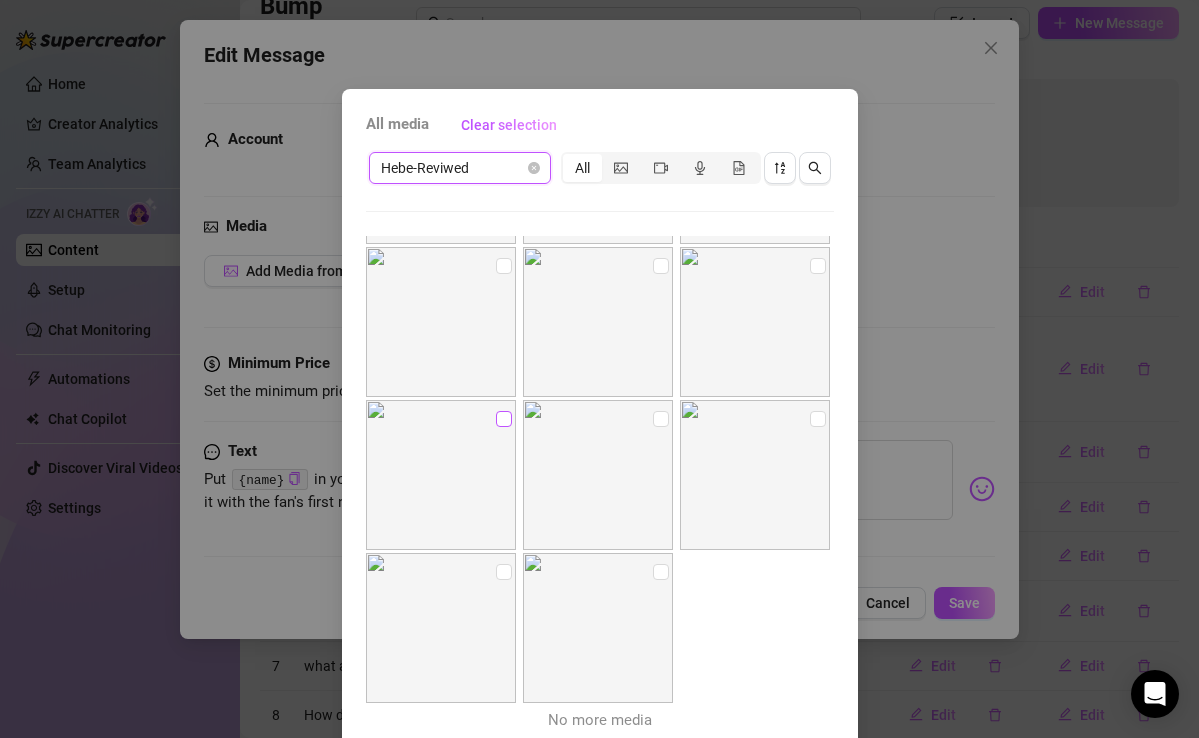 click at bounding box center (504, 419) 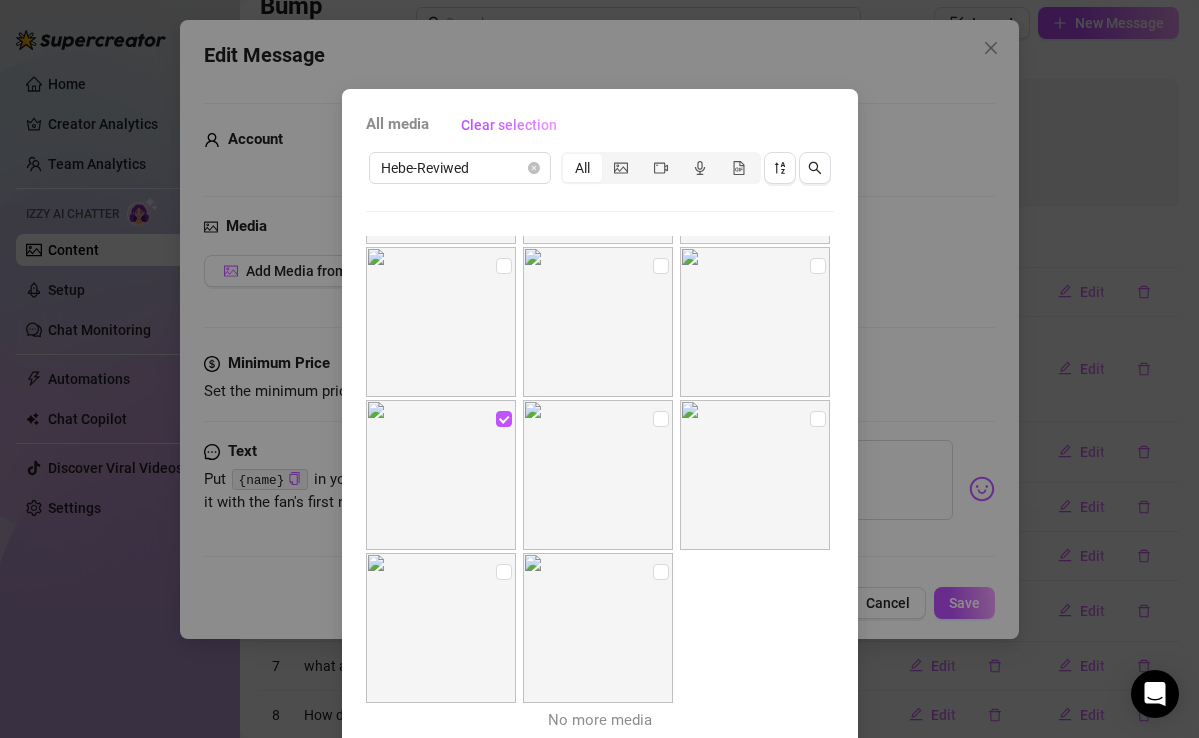 scroll, scrollTop: 97, scrollLeft: 0, axis: vertical 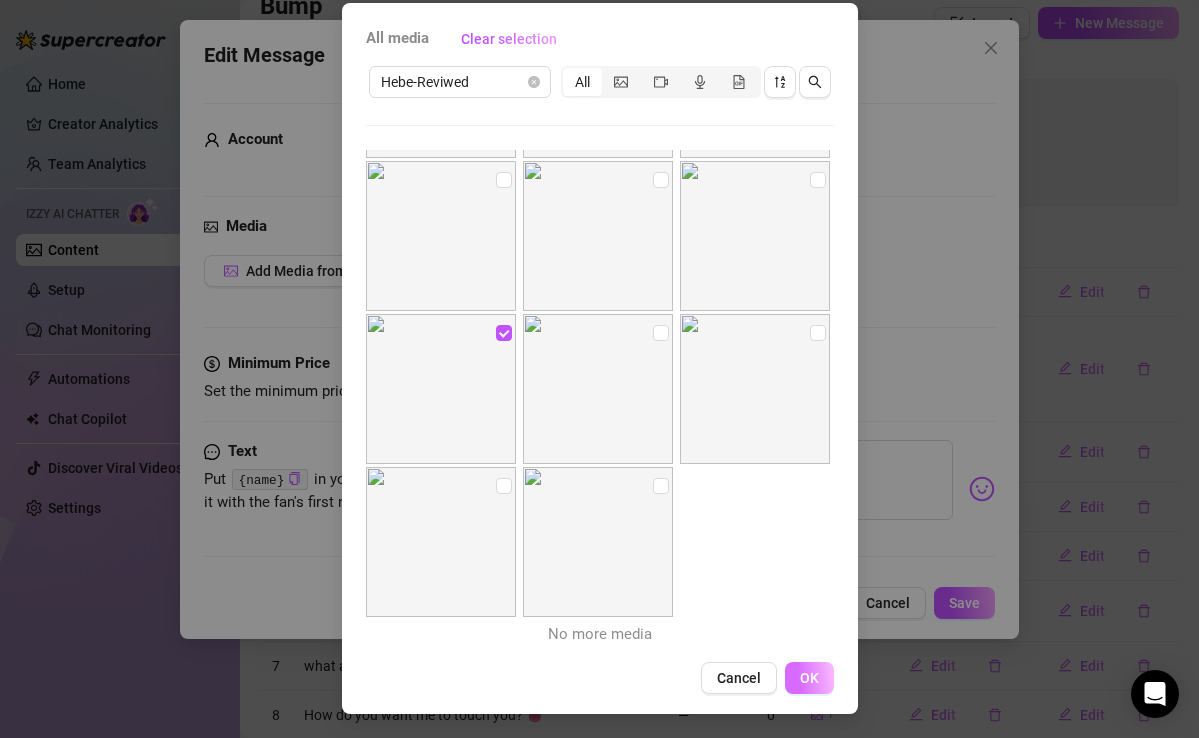 click on "OK" at bounding box center (809, 678) 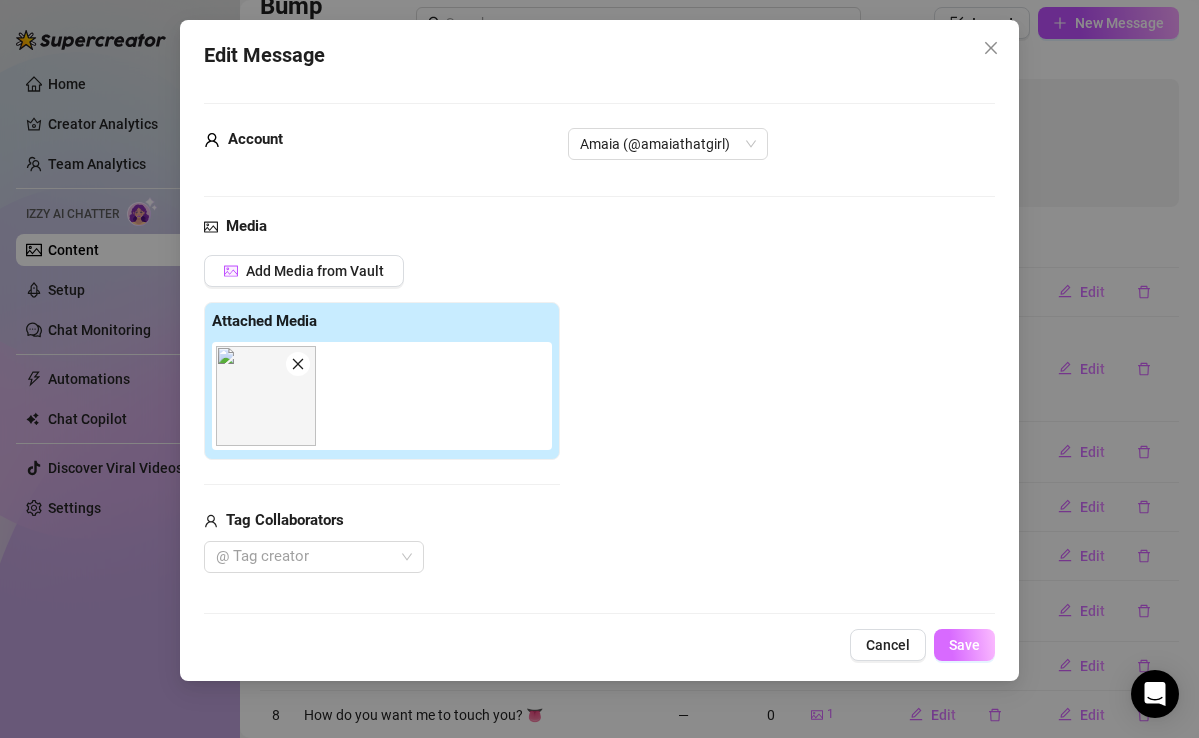 click on "Save" at bounding box center (964, 645) 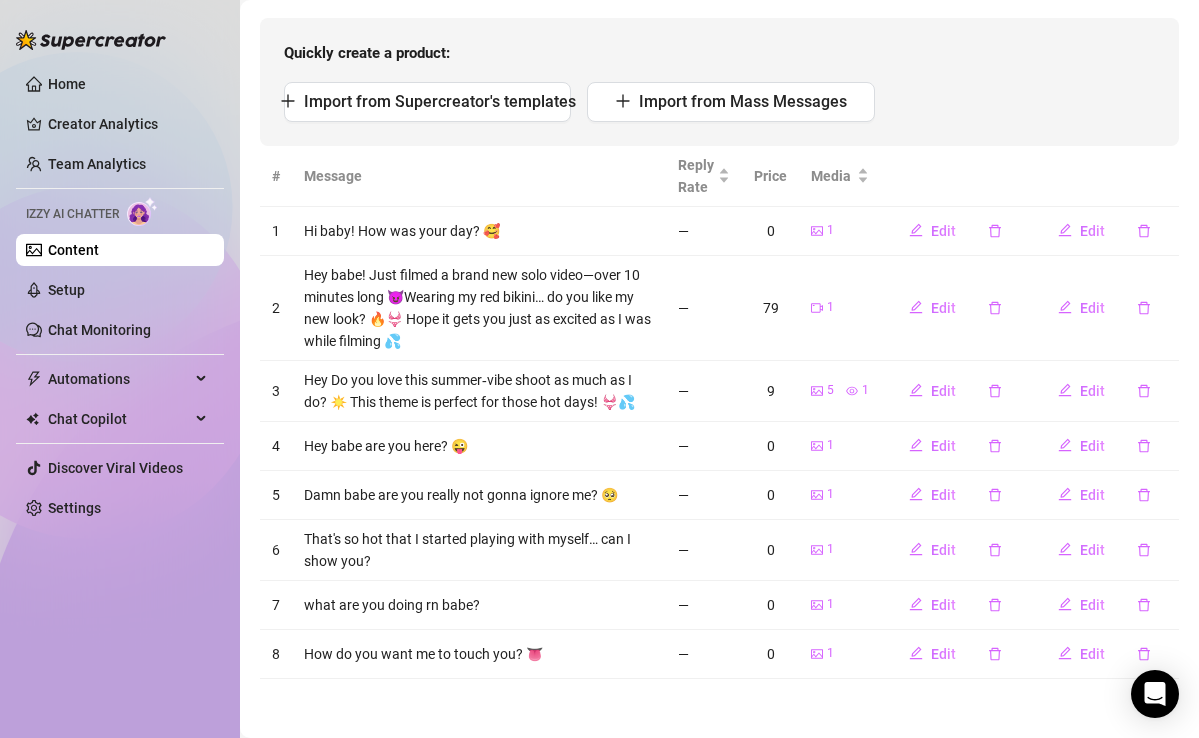 scroll, scrollTop: 0, scrollLeft: 0, axis: both 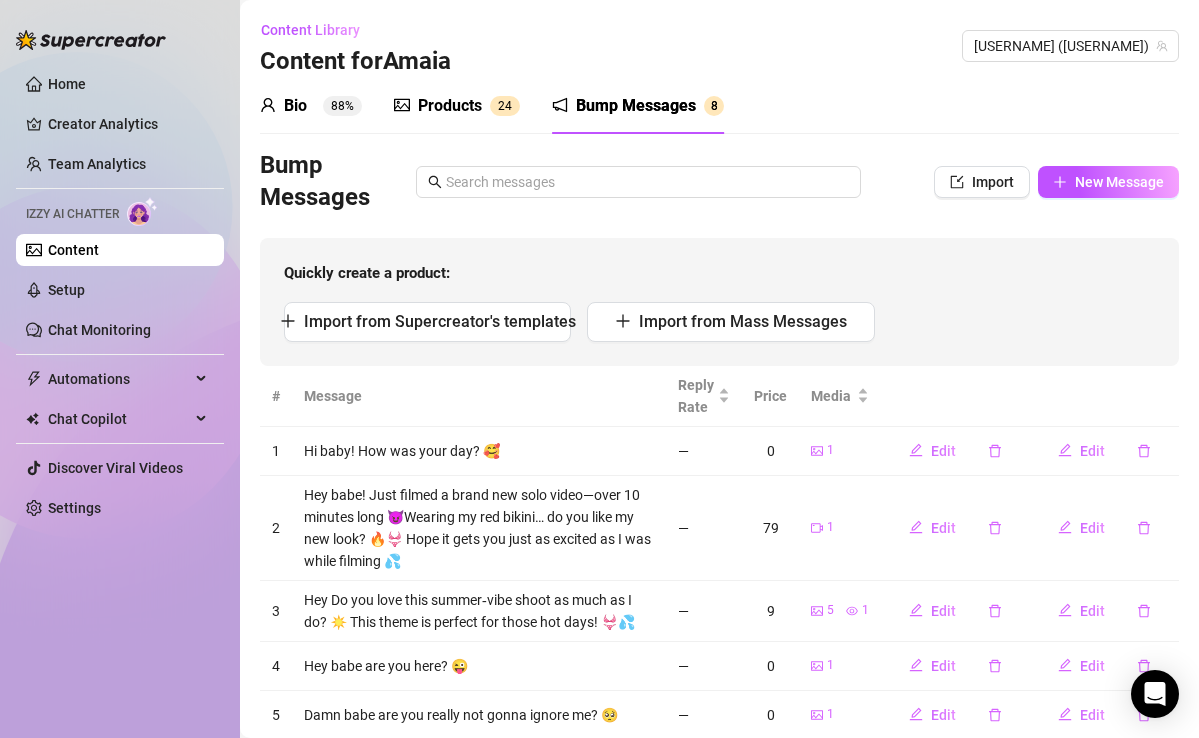 click on "Quickly create a product: Import from Supercreator's templates Import from Mass Messages" at bounding box center [719, 302] 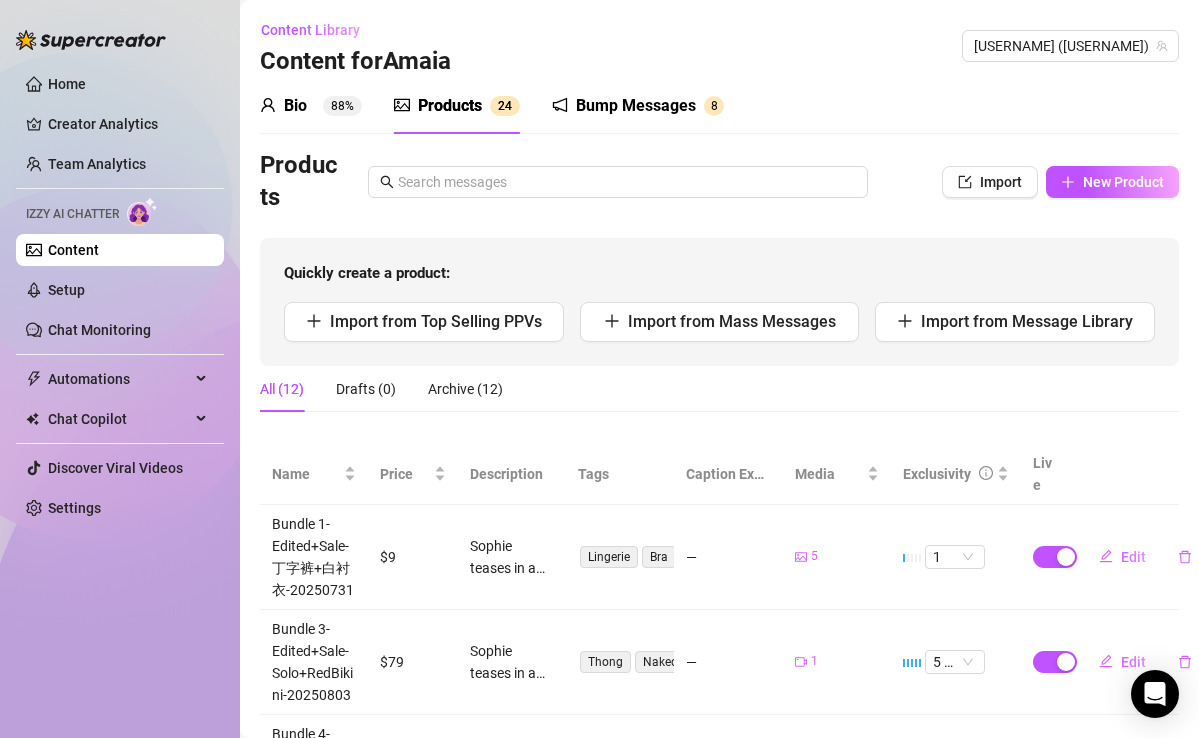 click on "Bio   88%" at bounding box center (311, 106) 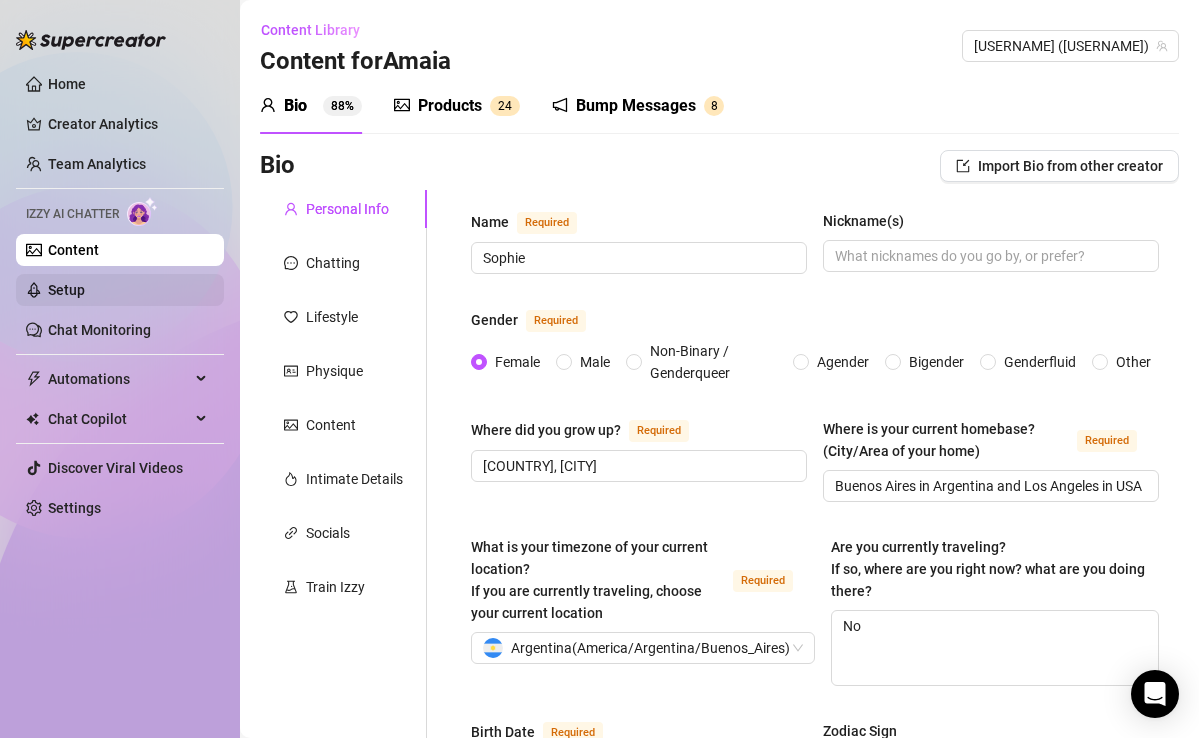 click on "Setup" at bounding box center (66, 290) 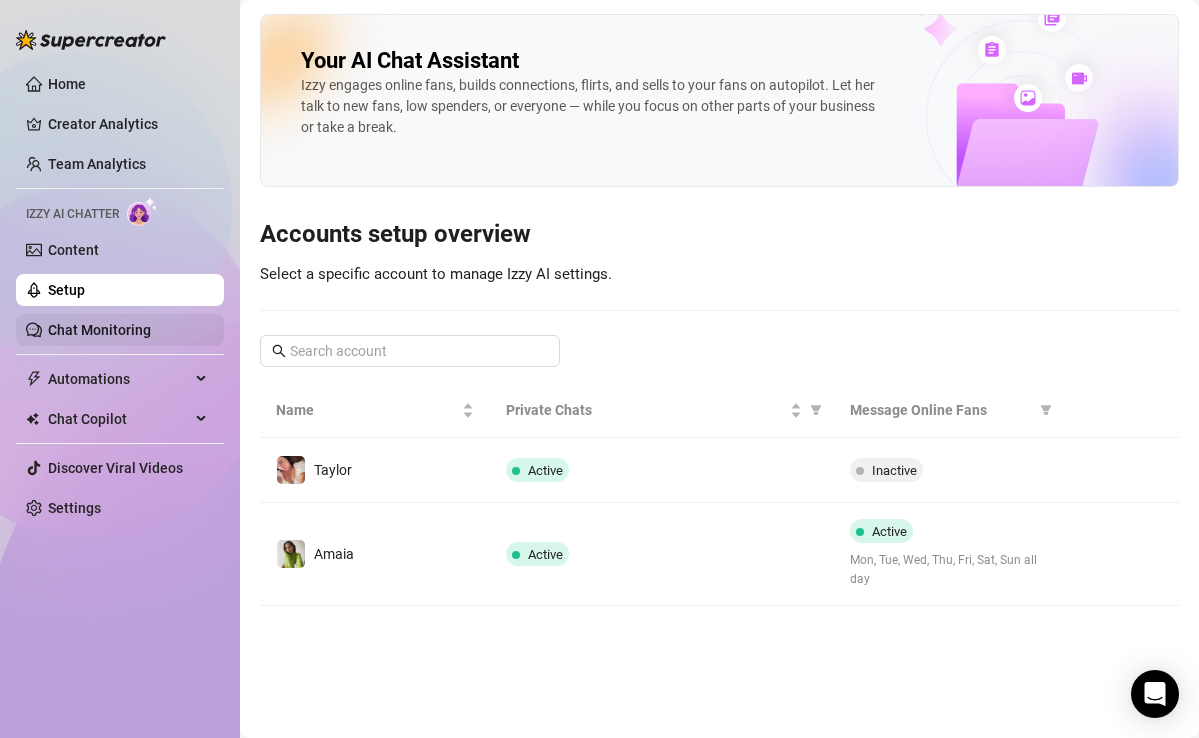 click on "Chat Monitoring" at bounding box center [99, 330] 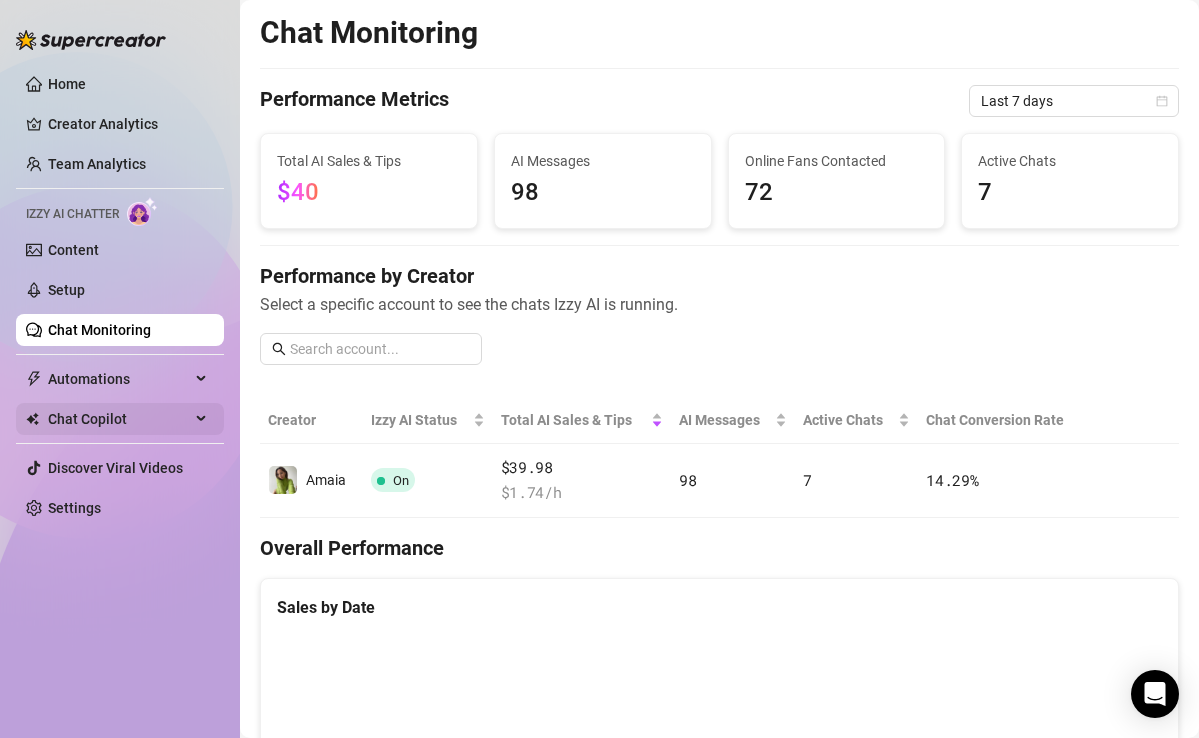 click on "Chat Copilot" at bounding box center (119, 419) 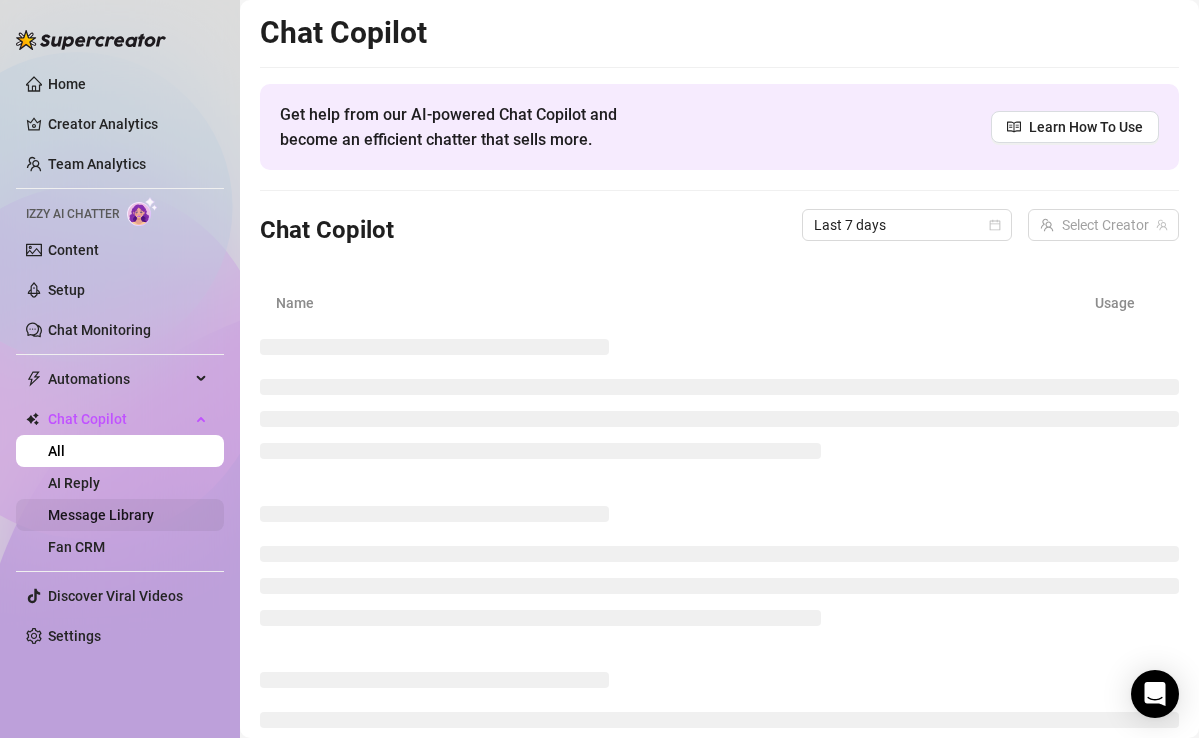 click on "Message Library" at bounding box center [101, 515] 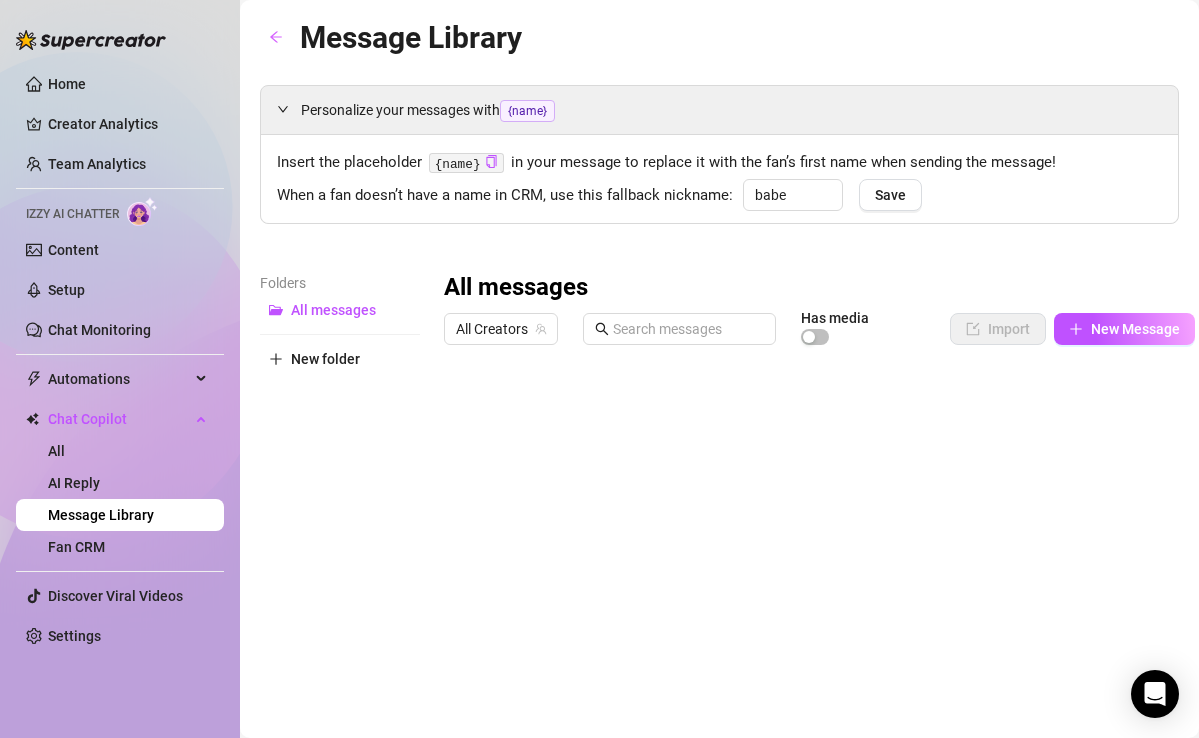 drag, startPoint x: 486, startPoint y: 431, endPoint x: 541, endPoint y: 220, distance: 218.05045 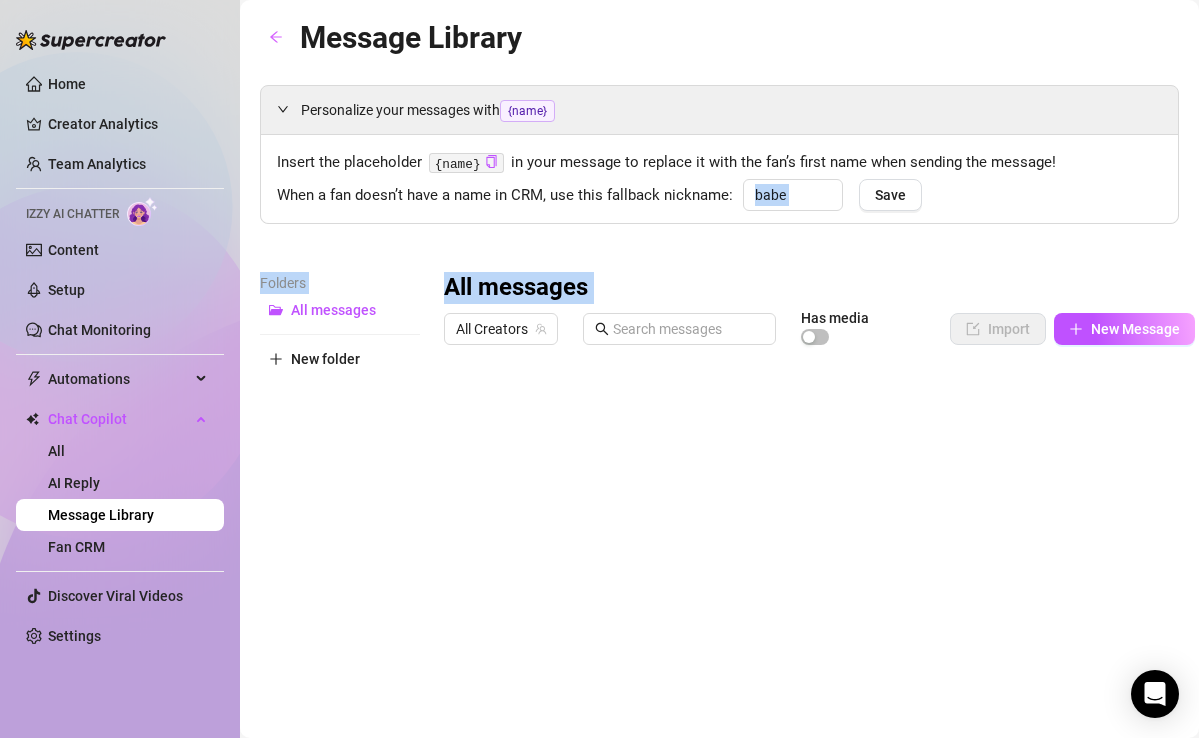 click on "All messages All Creators Has media Import New Message Title Text Media $ Type to search No data No data" at bounding box center (819, 601) 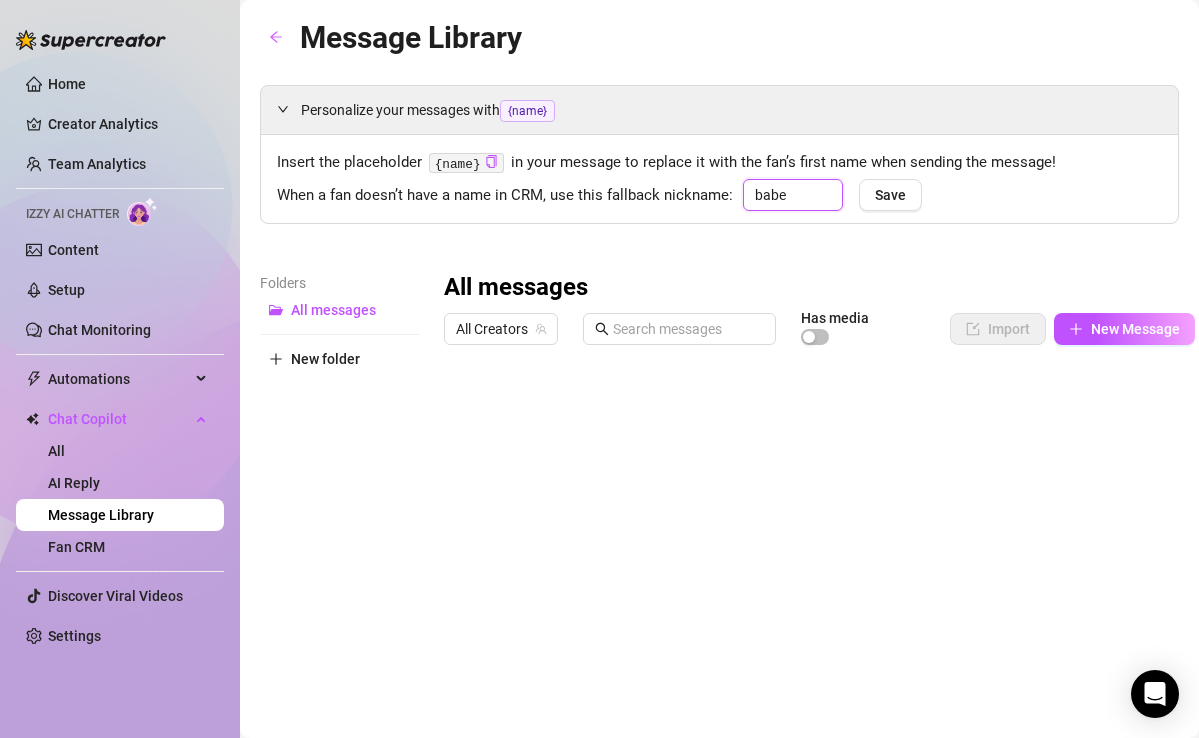click on "babe" at bounding box center (793, 195) 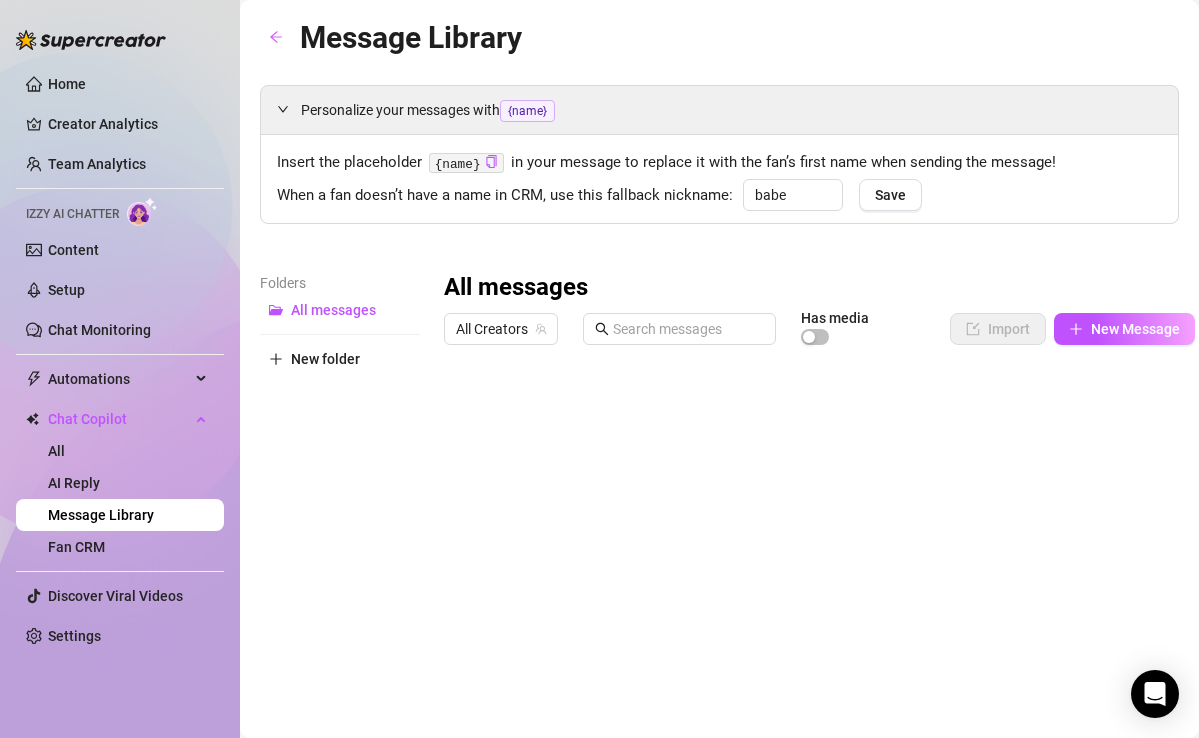click on "Personalize your messages with  {name} Insert the placeholder   {name}   in your message to replace it with the fan’s first name when sending the message! When a fan doesn’t have a name in CRM, use this fallback nickname:   babe Save Folders All messages New folder All messages All Creators Has media Import New Message Title Text Media $ Type to search No data No data" at bounding box center (719, 507) 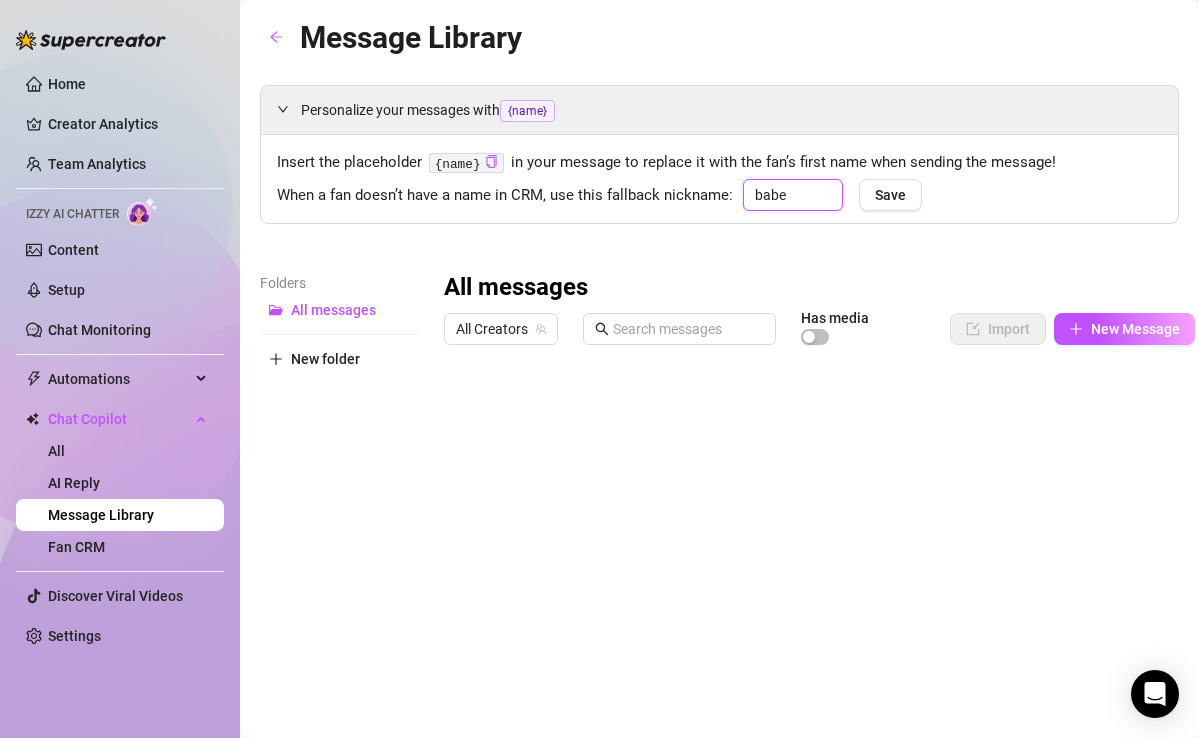 click on "babe" at bounding box center (793, 195) 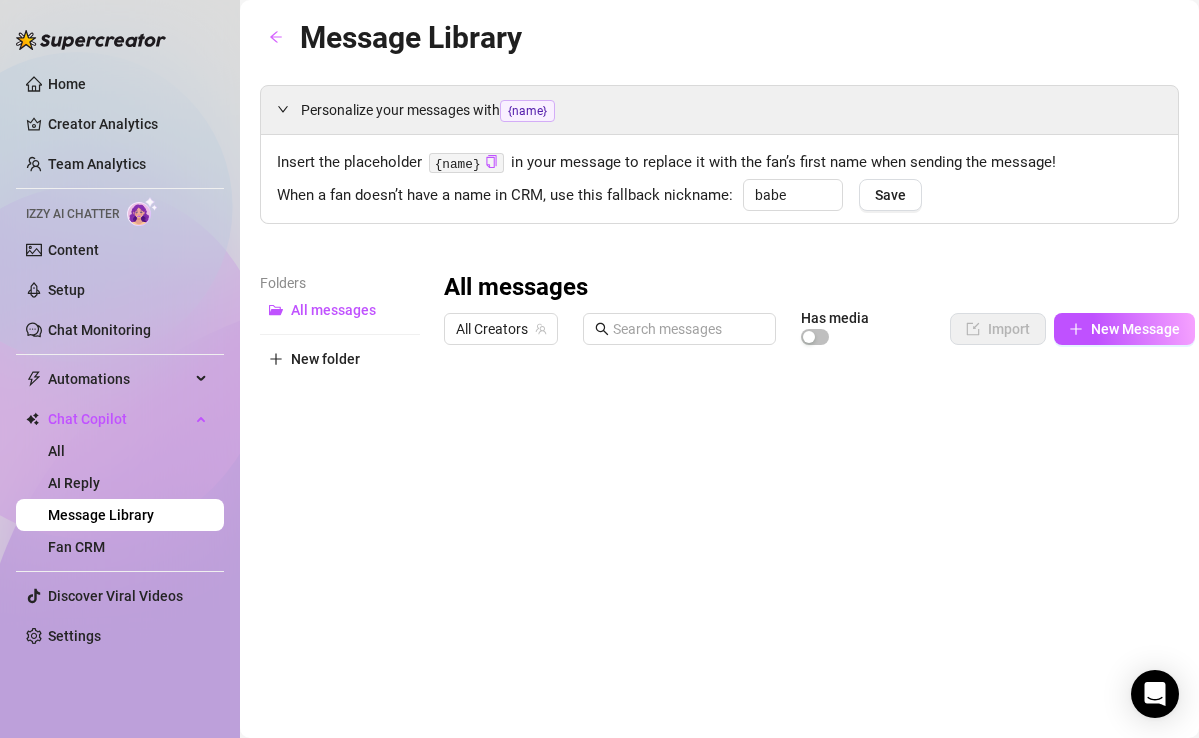 click on "Personalize your messages with  {name} Insert the placeholder   {name}   in your message to replace it with the fan’s first name when sending the message! When a fan doesn’t have a name in CRM, use this fallback nickname:   babe Save Folders All messages New folder All messages All Creators Has media Import New Message Title Text Media $ Type to search No data No data" at bounding box center (719, 507) 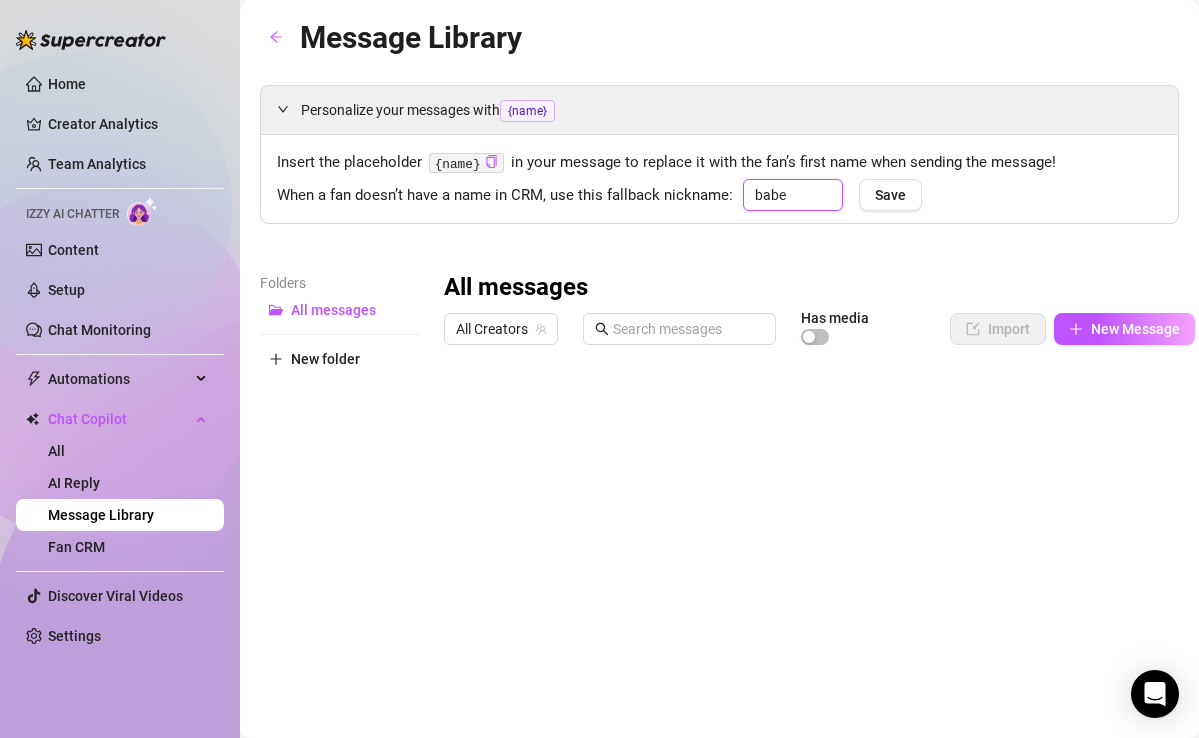 click on "babe" at bounding box center (793, 195) 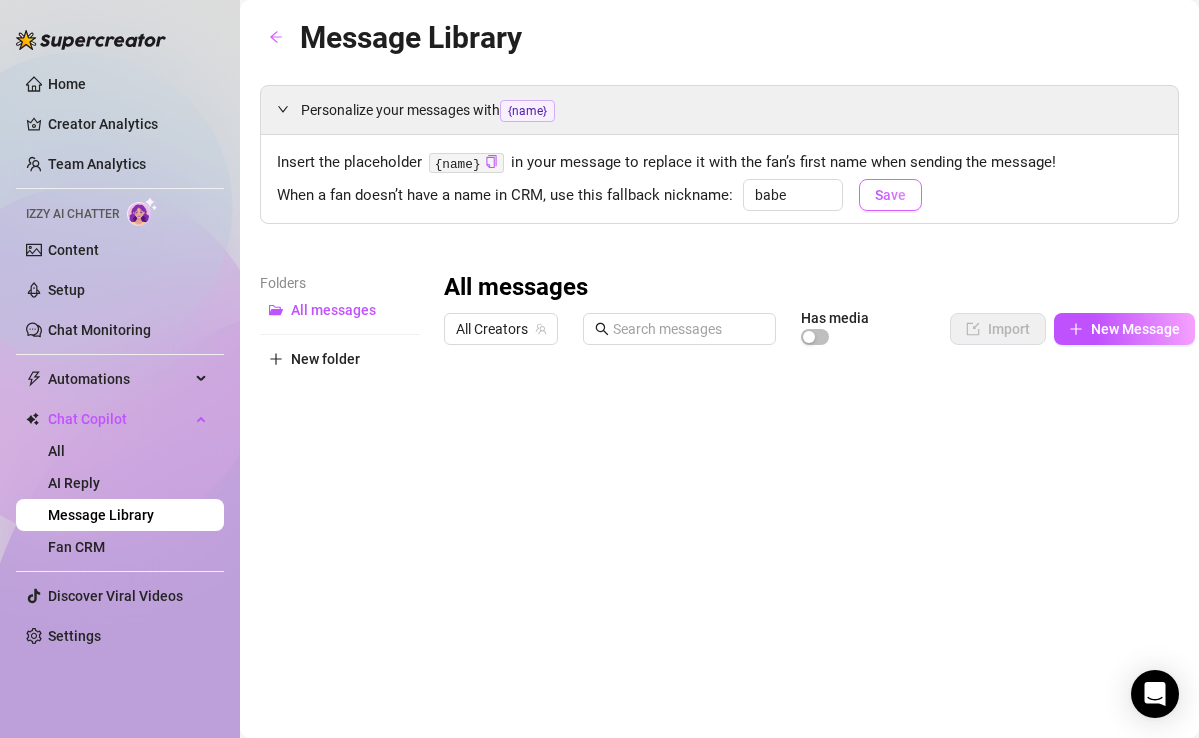 click on "Save" at bounding box center [890, 195] 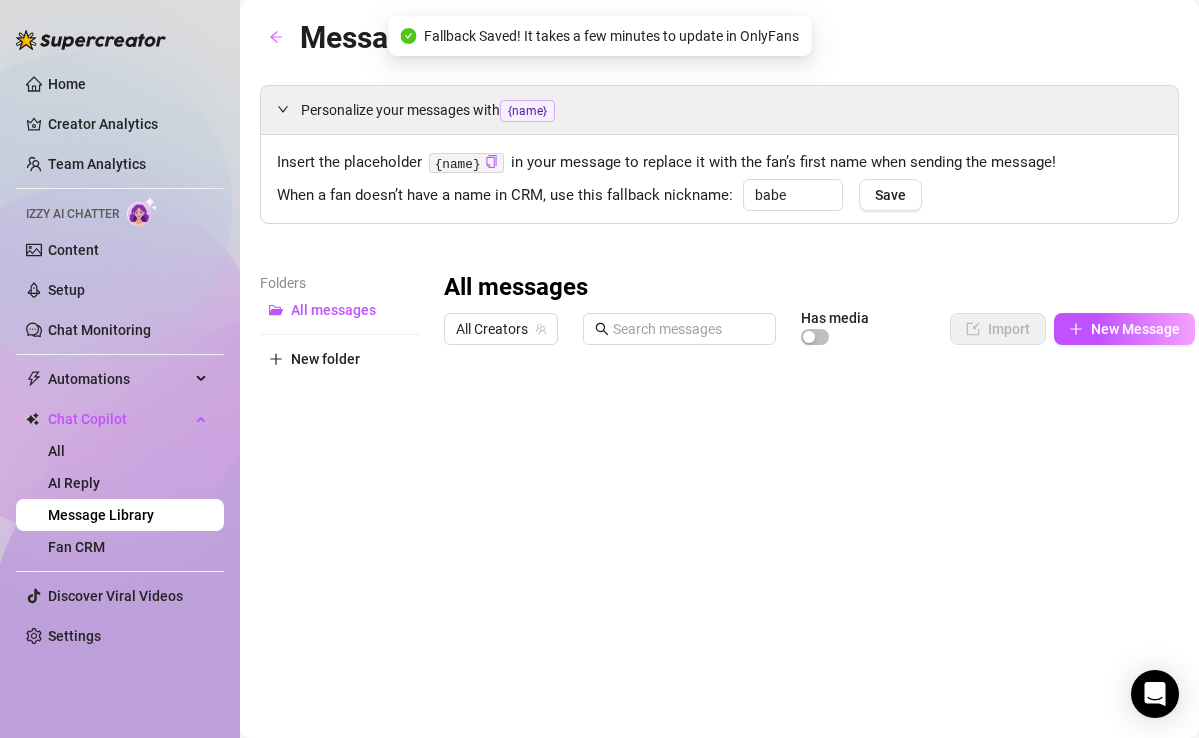 click on "All messages All Creators Has media Import New Message Title Text Media $ Type to search No data No data" at bounding box center (819, 601) 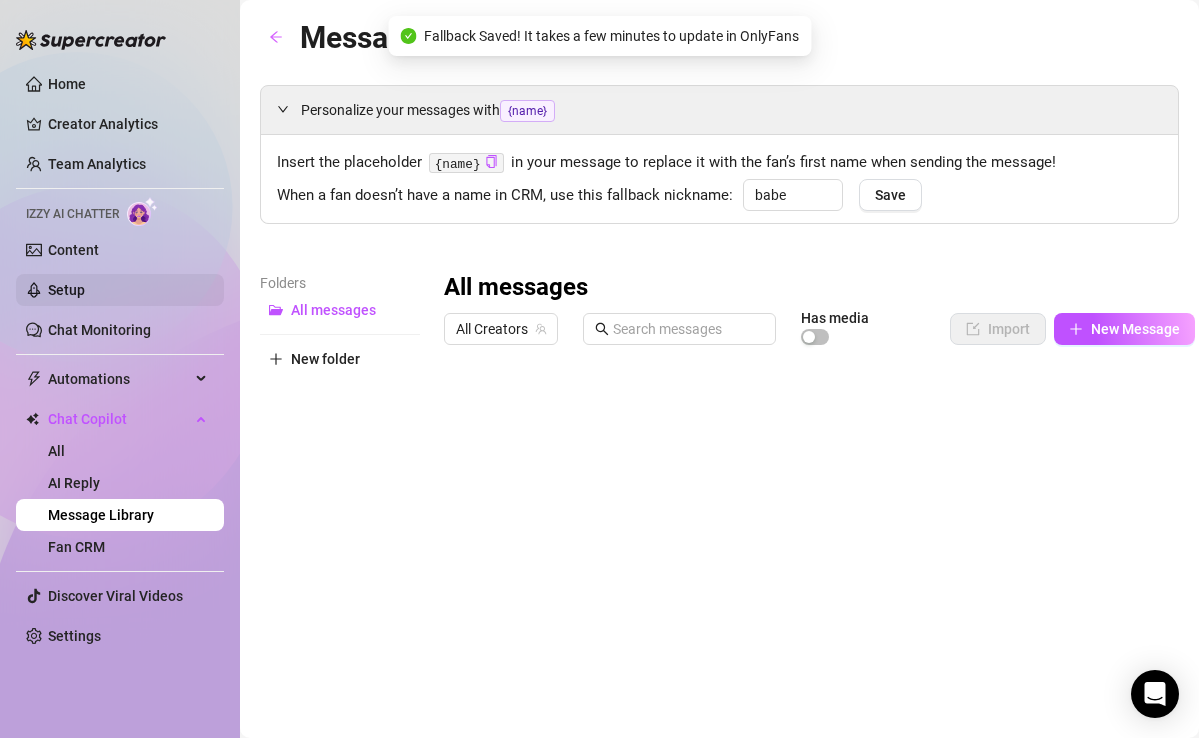 click on "Setup" at bounding box center [66, 290] 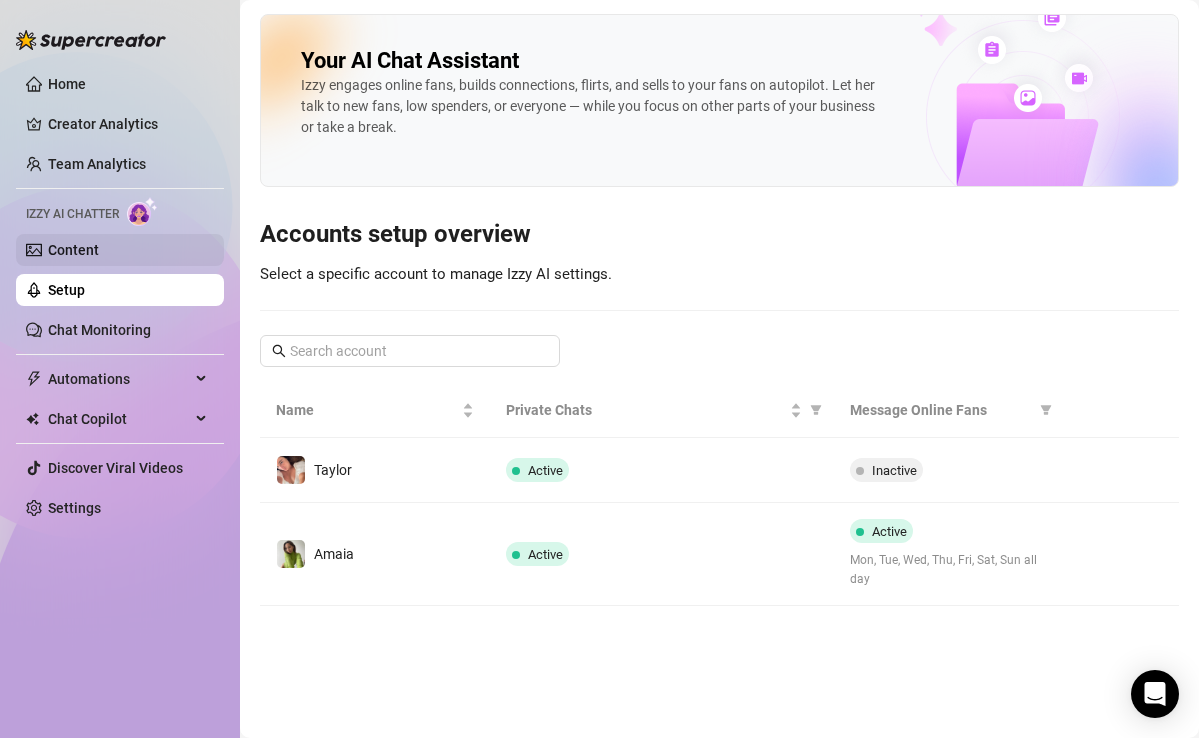 click on "Content" at bounding box center [73, 250] 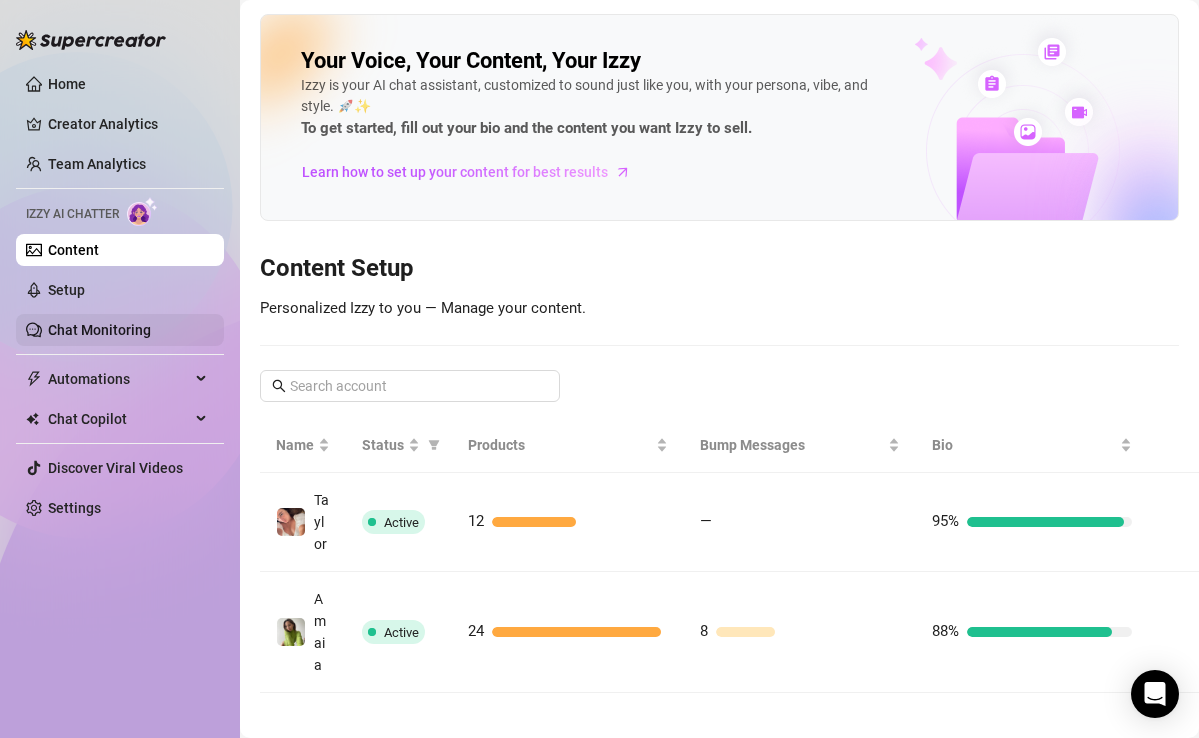 click on "Chat Monitoring" at bounding box center [99, 330] 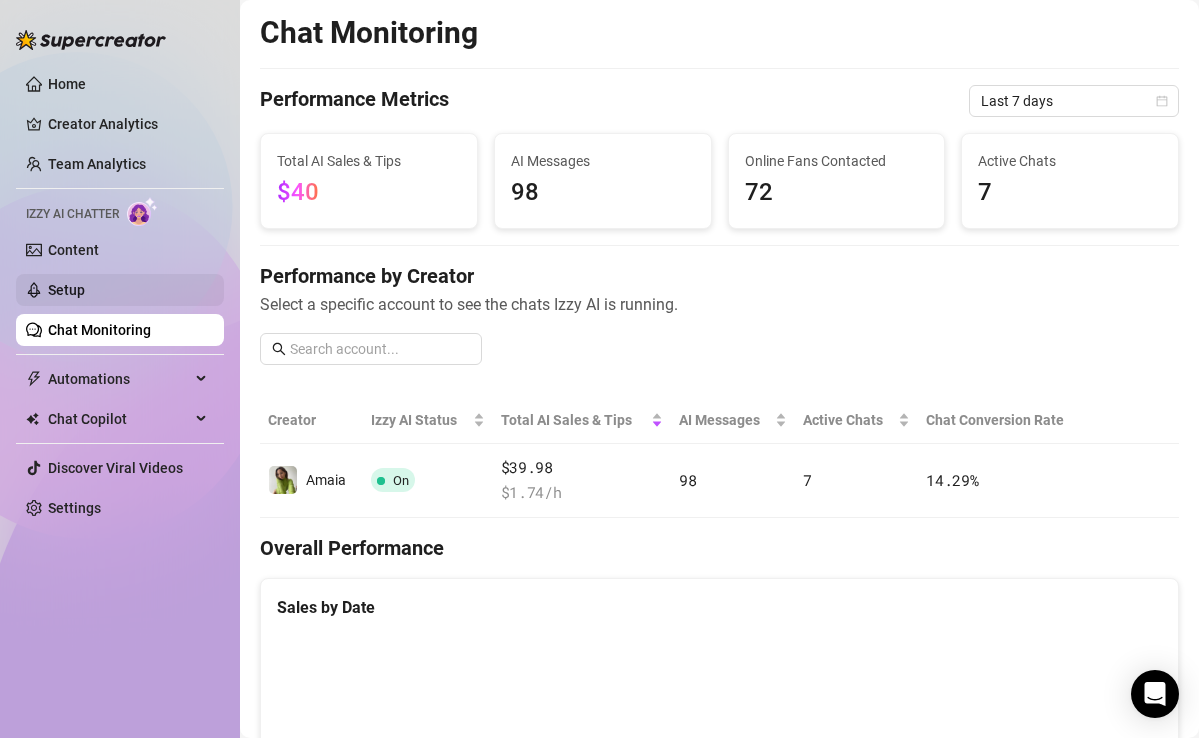 click on "Setup" at bounding box center (66, 290) 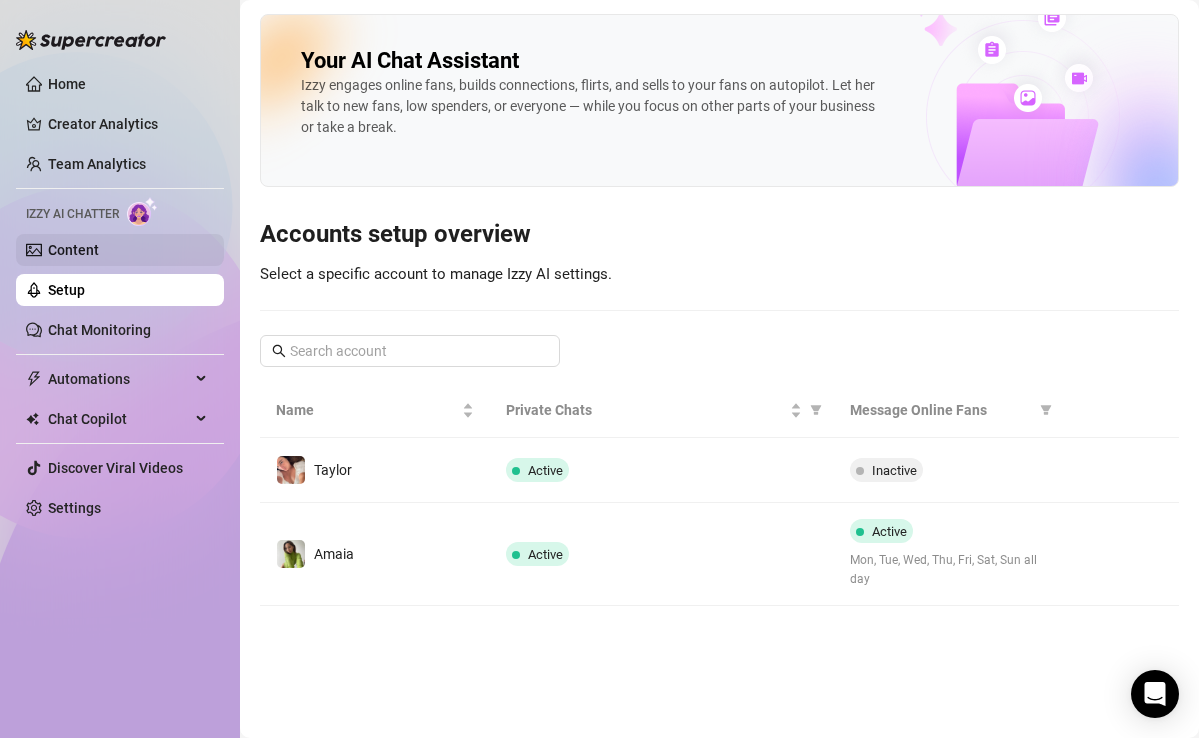 click on "Content" at bounding box center (73, 250) 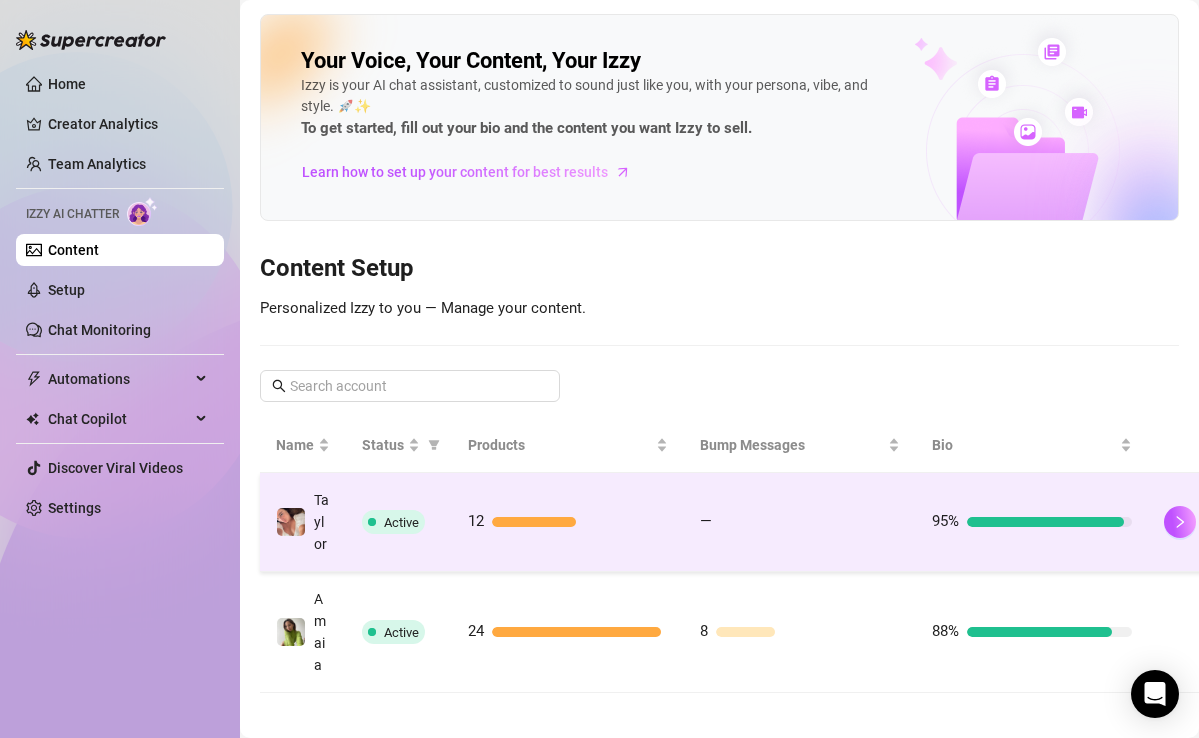 click on "—" at bounding box center [800, 522] 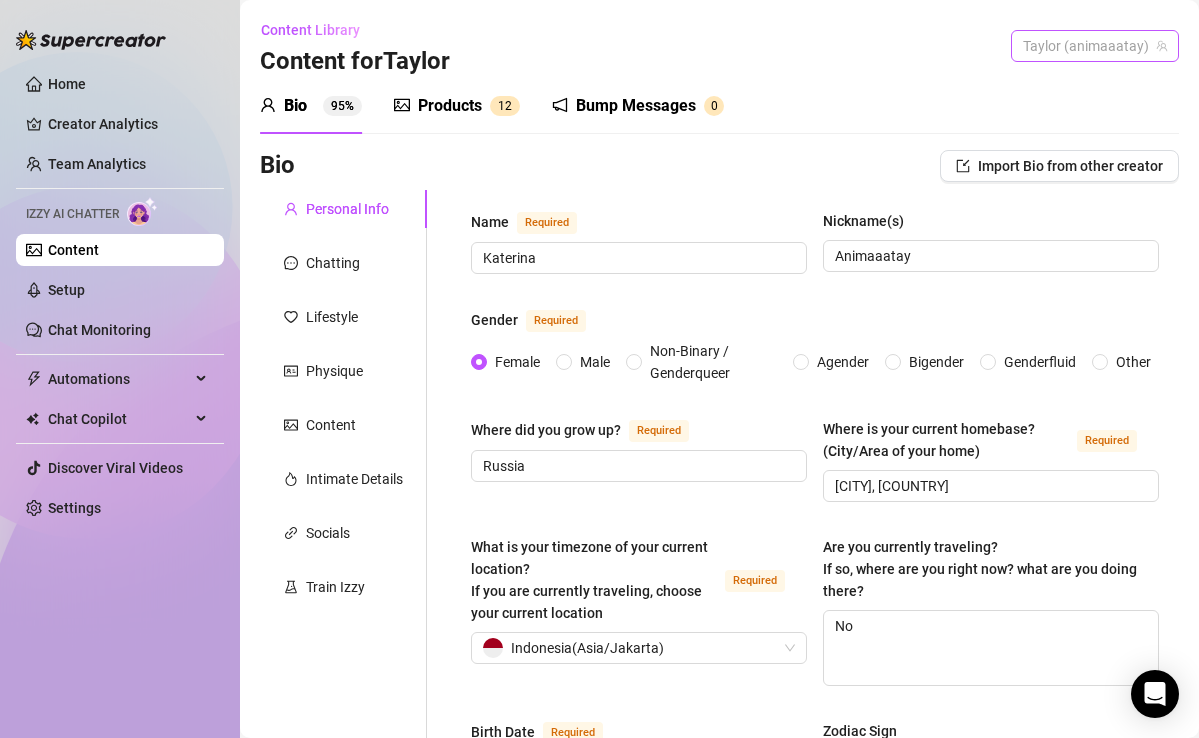 click on "Taylor (animaaatay)" at bounding box center [1095, 46] 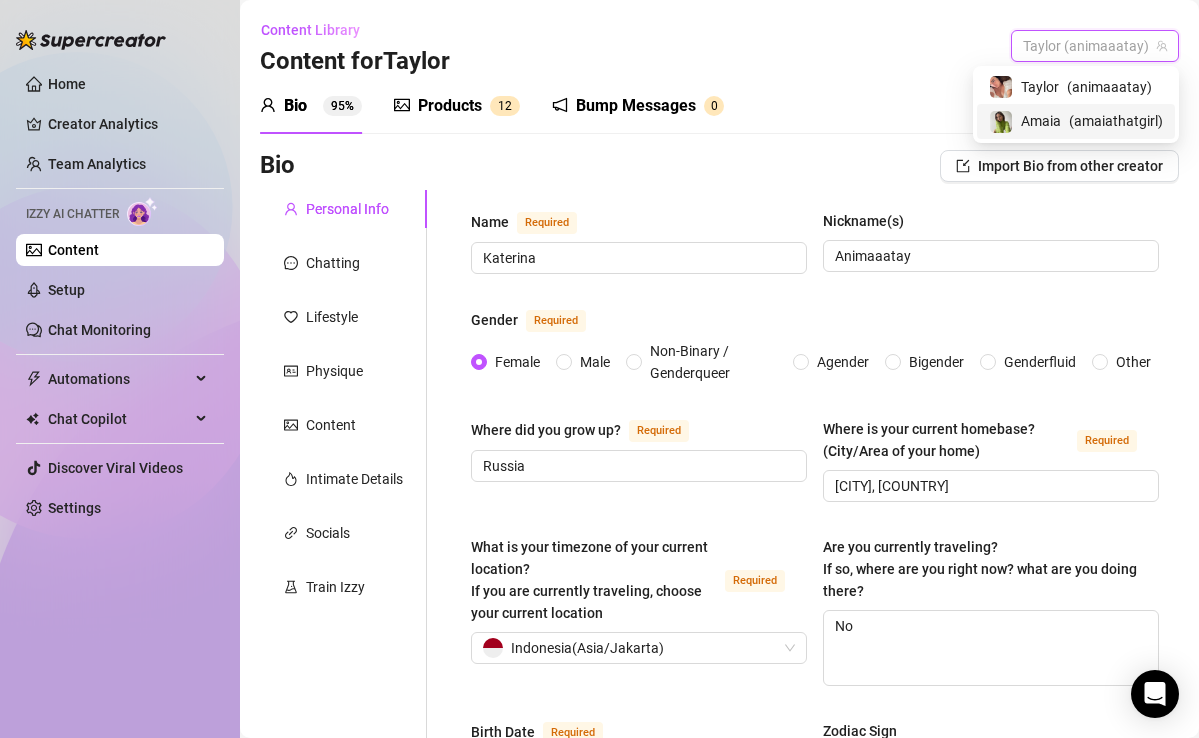 click on "Amaia" at bounding box center [1041, 121] 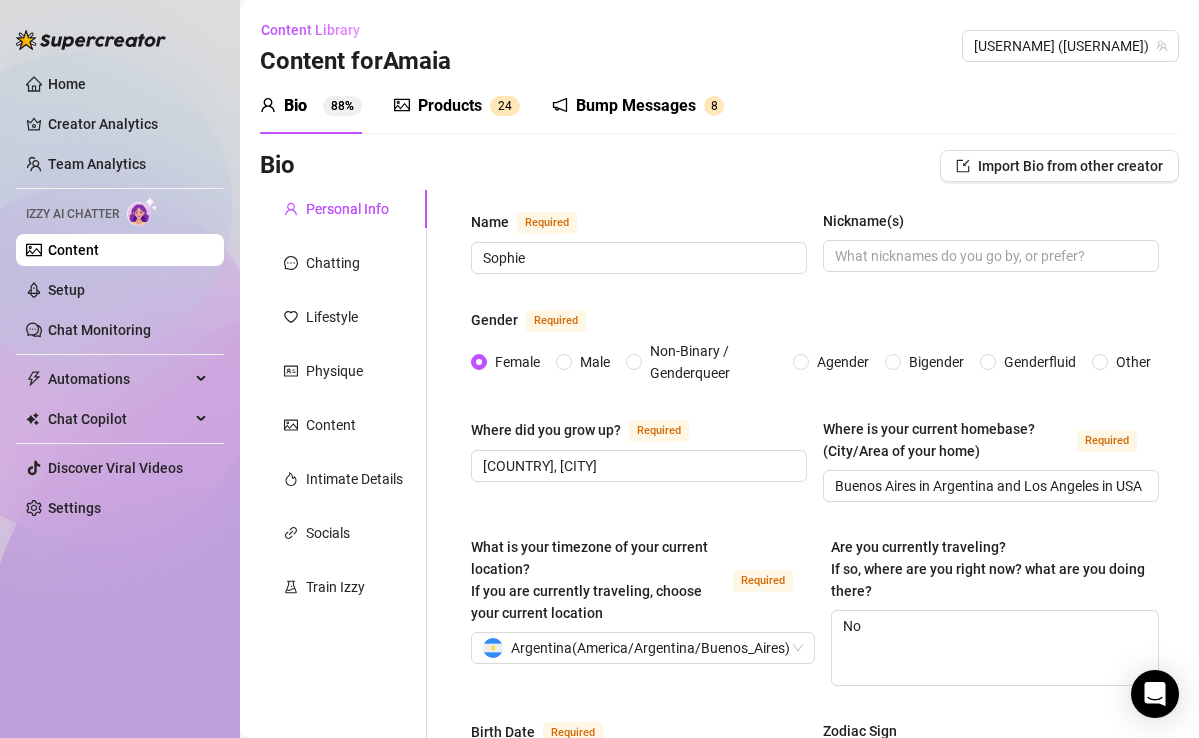click on "Products 2 4" at bounding box center [457, 106] 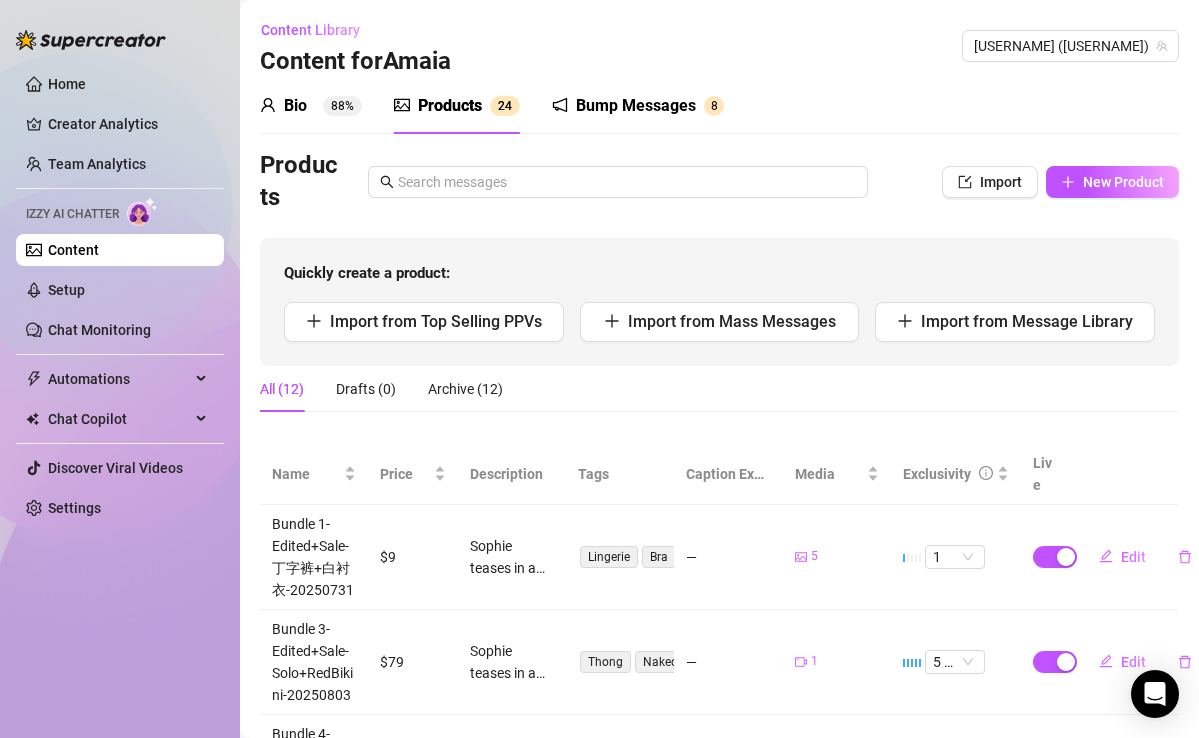 click on "Bump Messages 8" at bounding box center [638, 106] 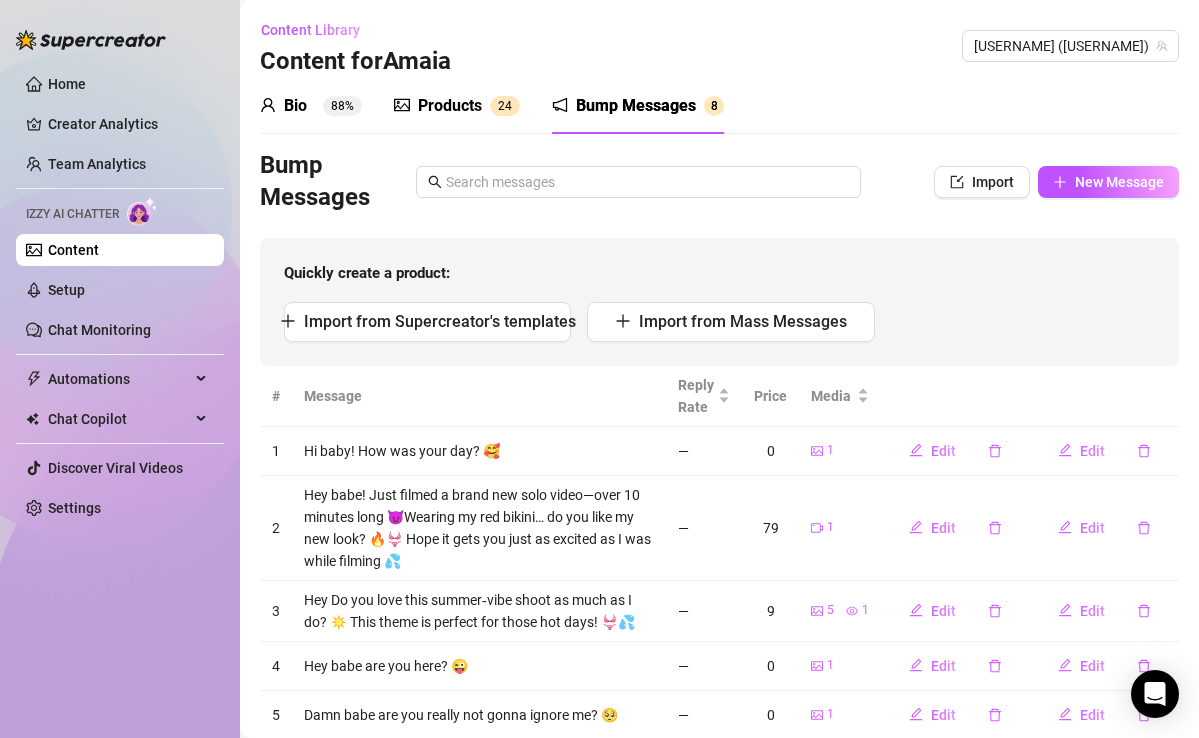 click on "Bump Messages" at bounding box center [636, 106] 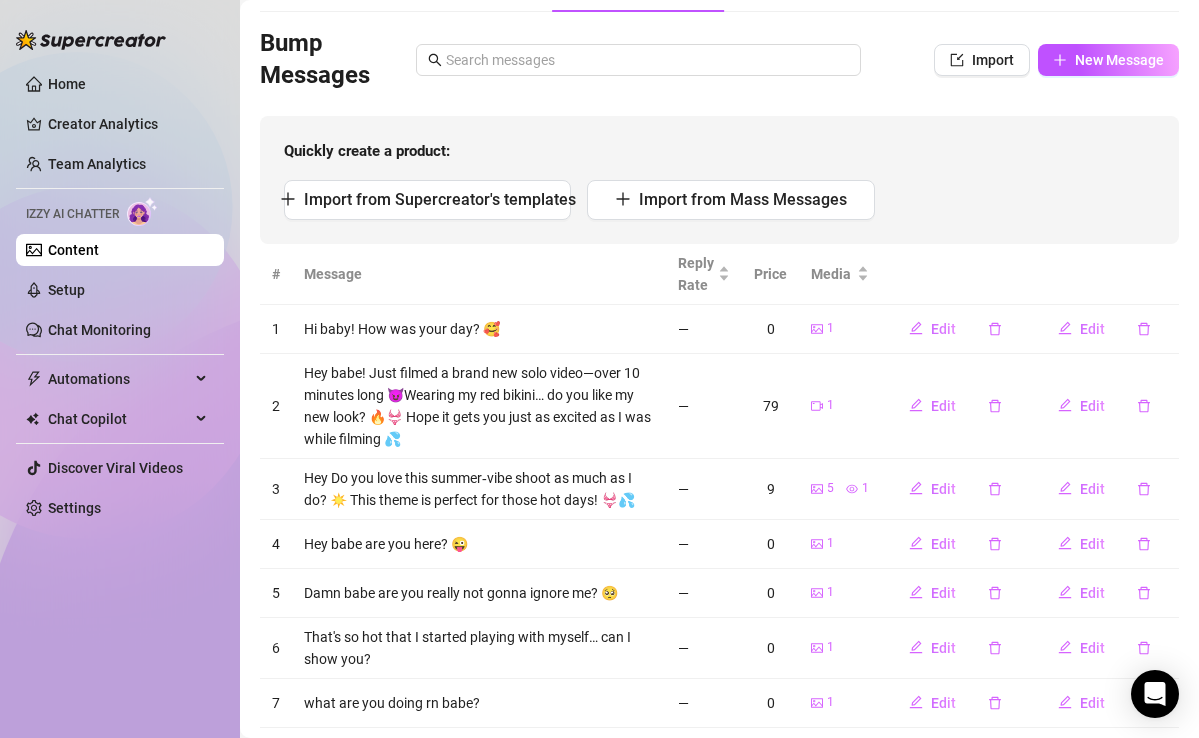 scroll, scrollTop: 119, scrollLeft: 0, axis: vertical 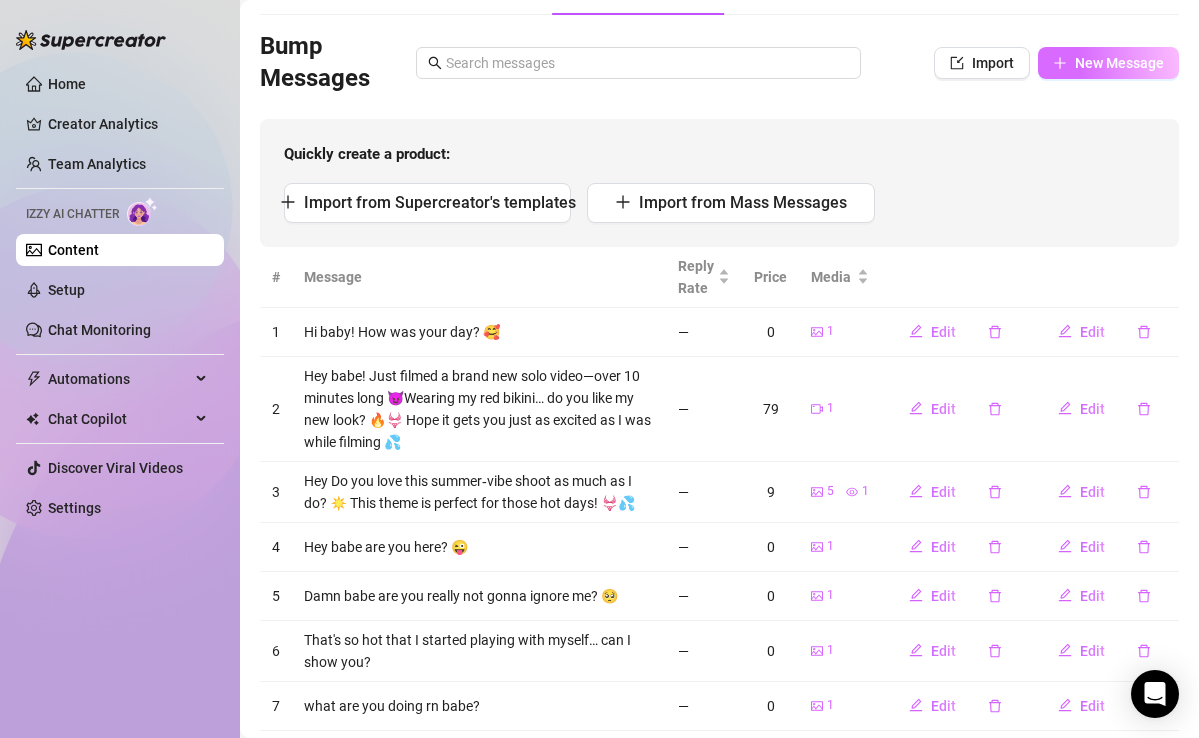 click on "New Message" at bounding box center [1108, 63] 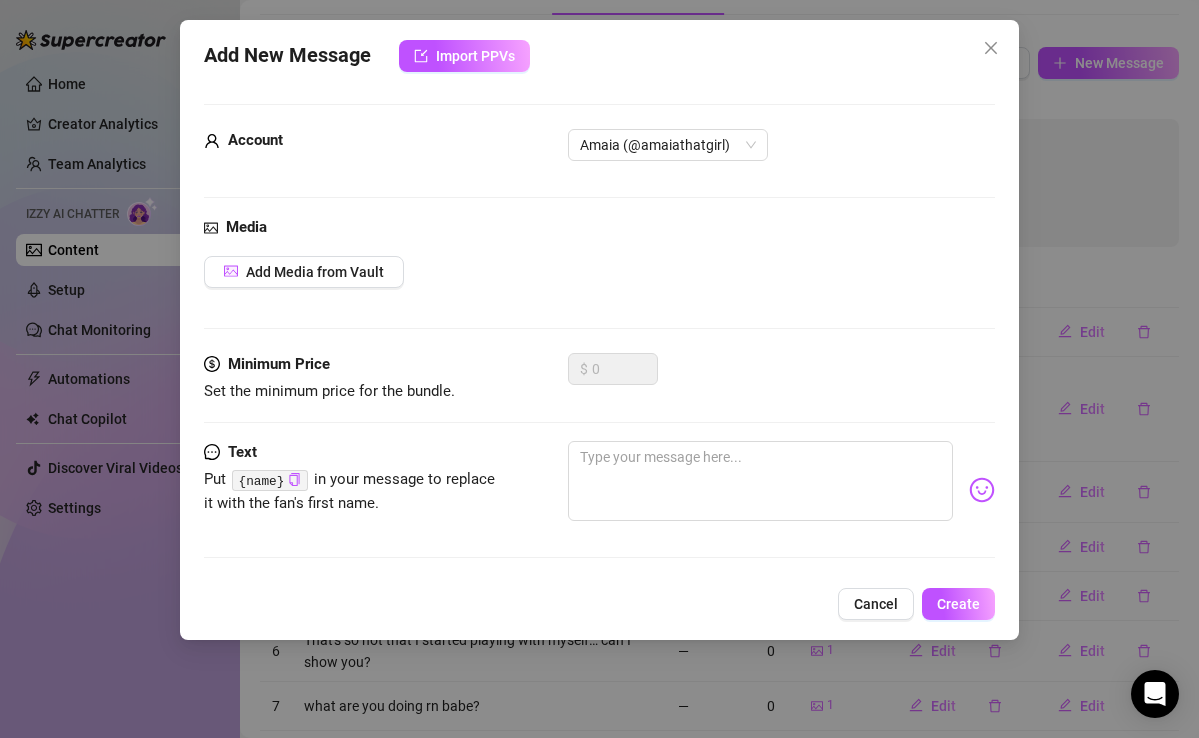 drag, startPoint x: 984, startPoint y: 54, endPoint x: 638, endPoint y: 84, distance: 347.29816 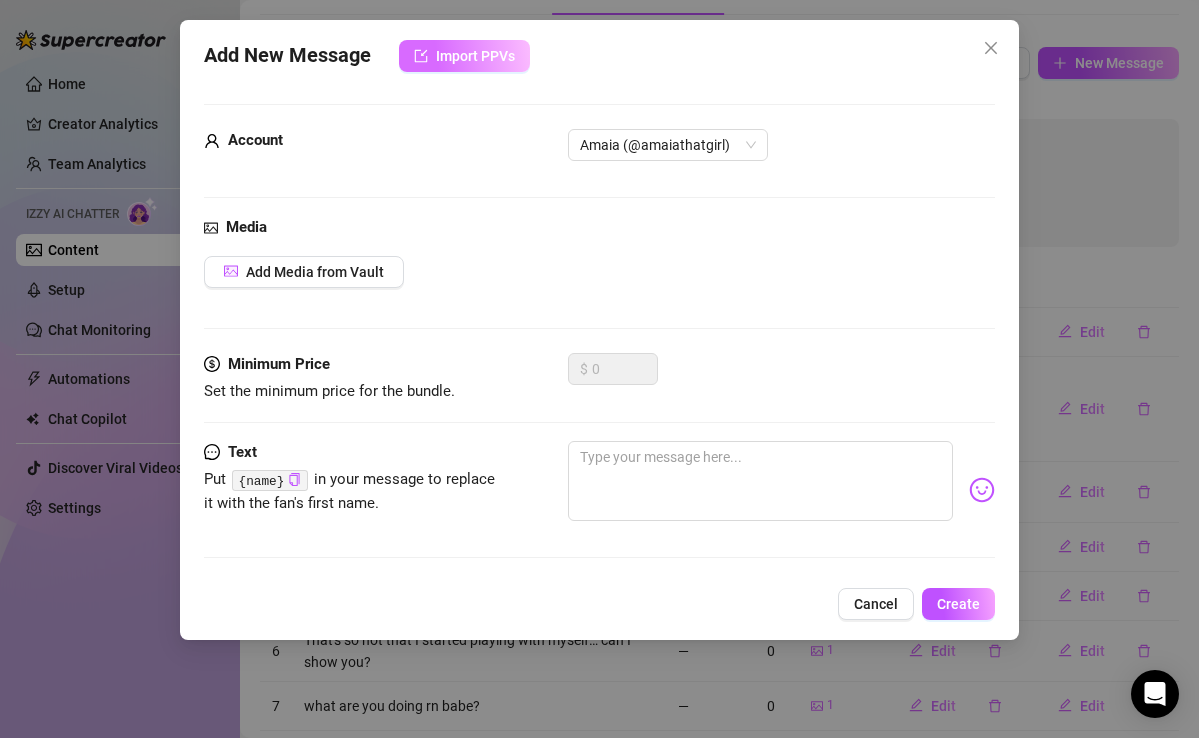 click on "Import PPVs" at bounding box center [475, 56] 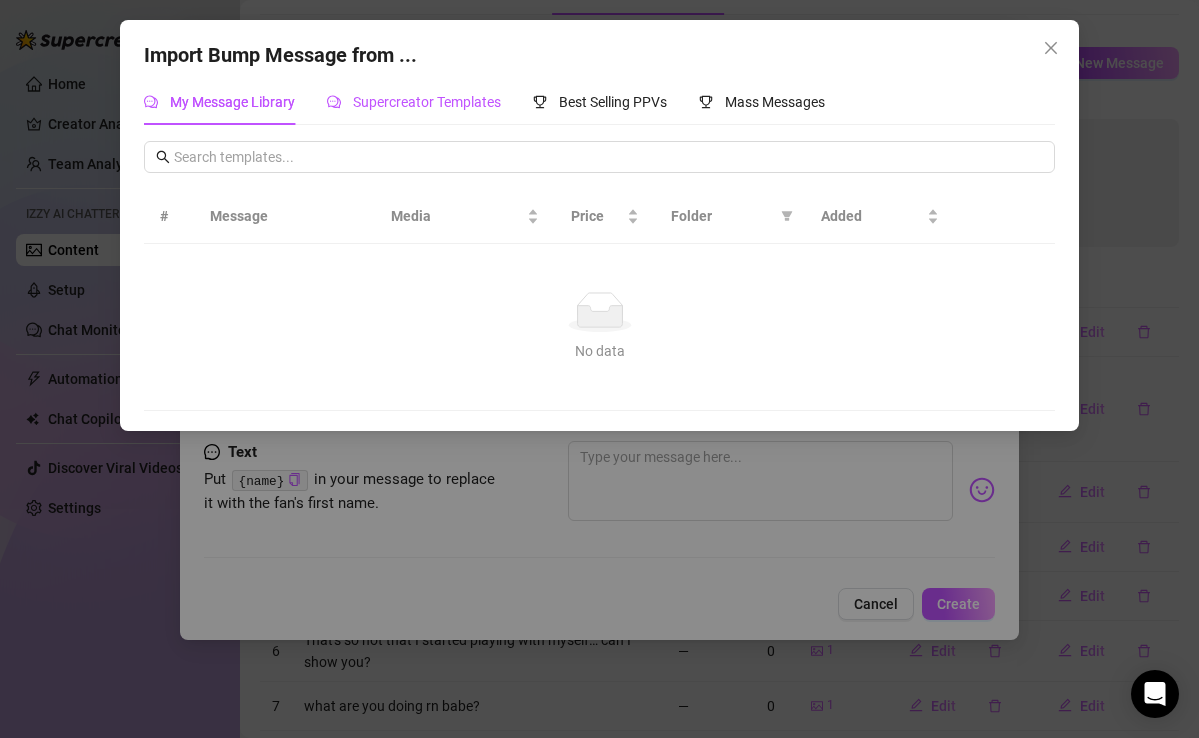 click on "Supercreator Templates" at bounding box center [427, 102] 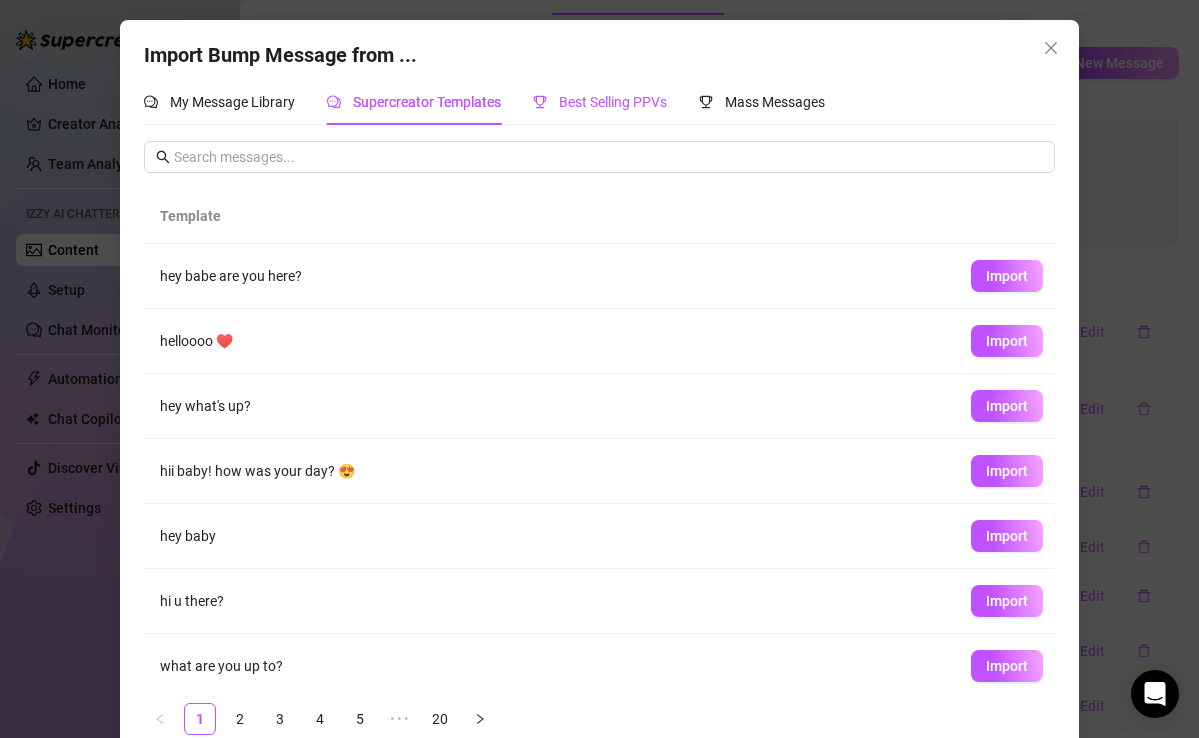 click on "Best Selling PPVs" at bounding box center (613, 102) 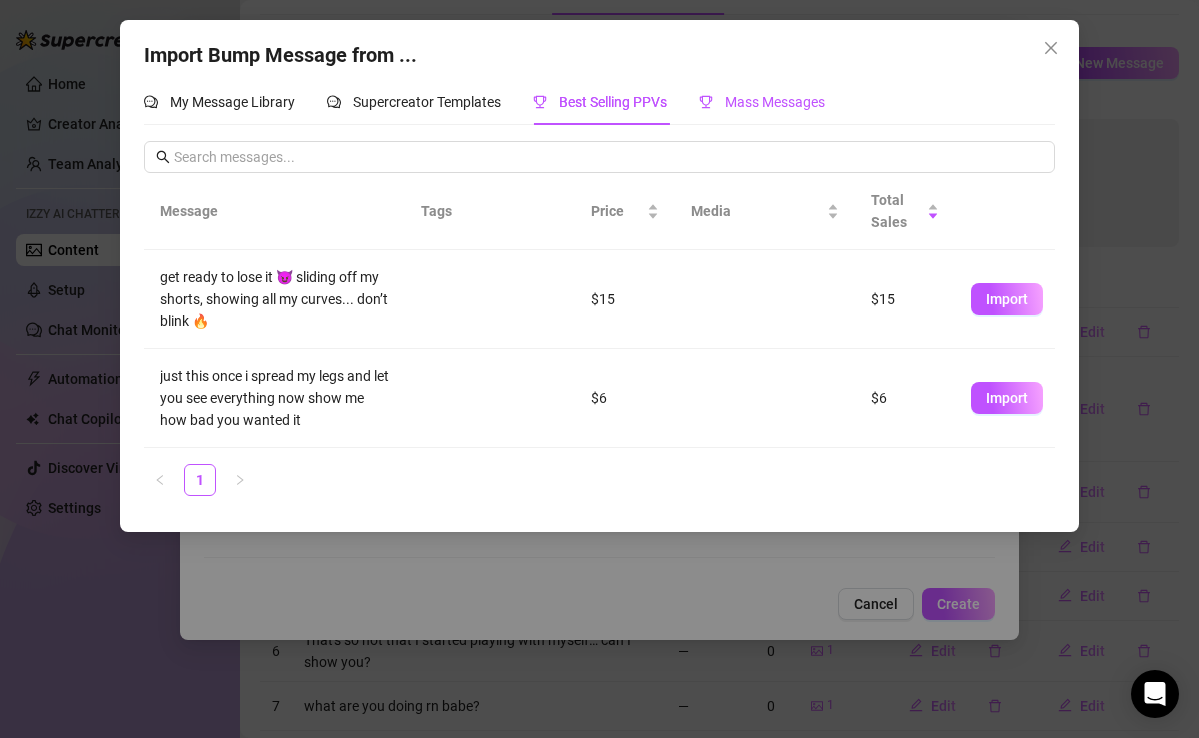 click on "Mass Messages" at bounding box center (775, 102) 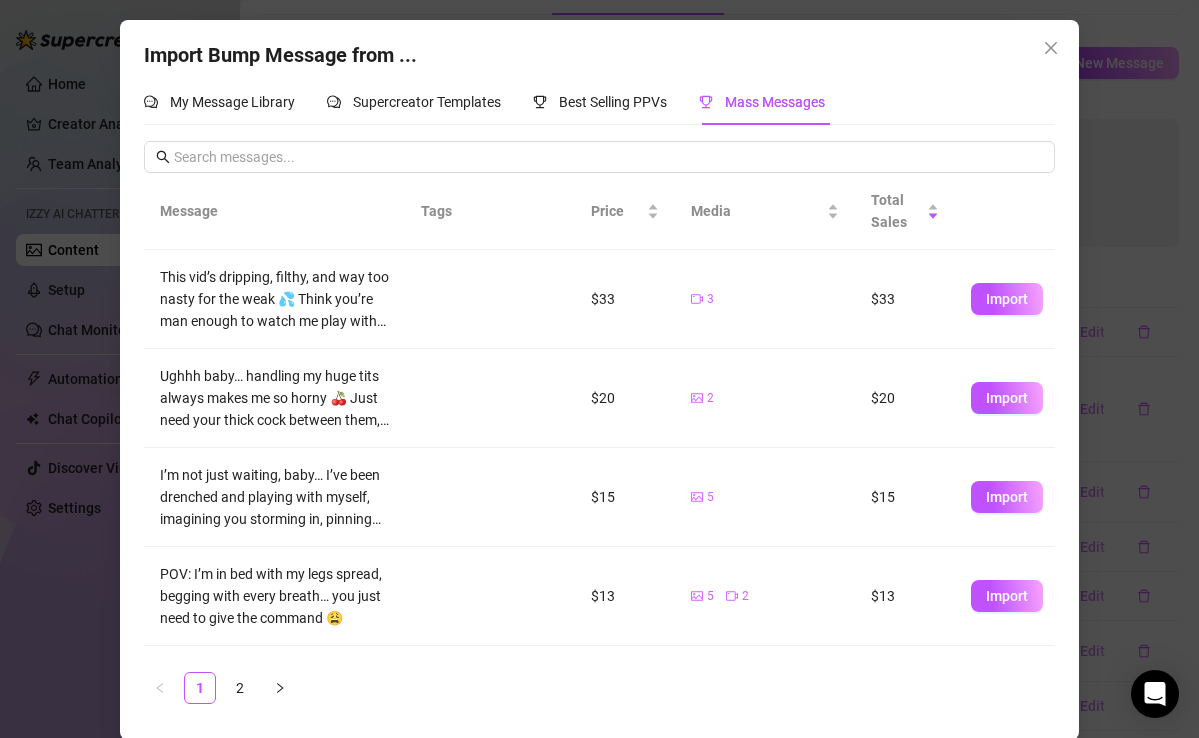 scroll, scrollTop: 584, scrollLeft: 0, axis: vertical 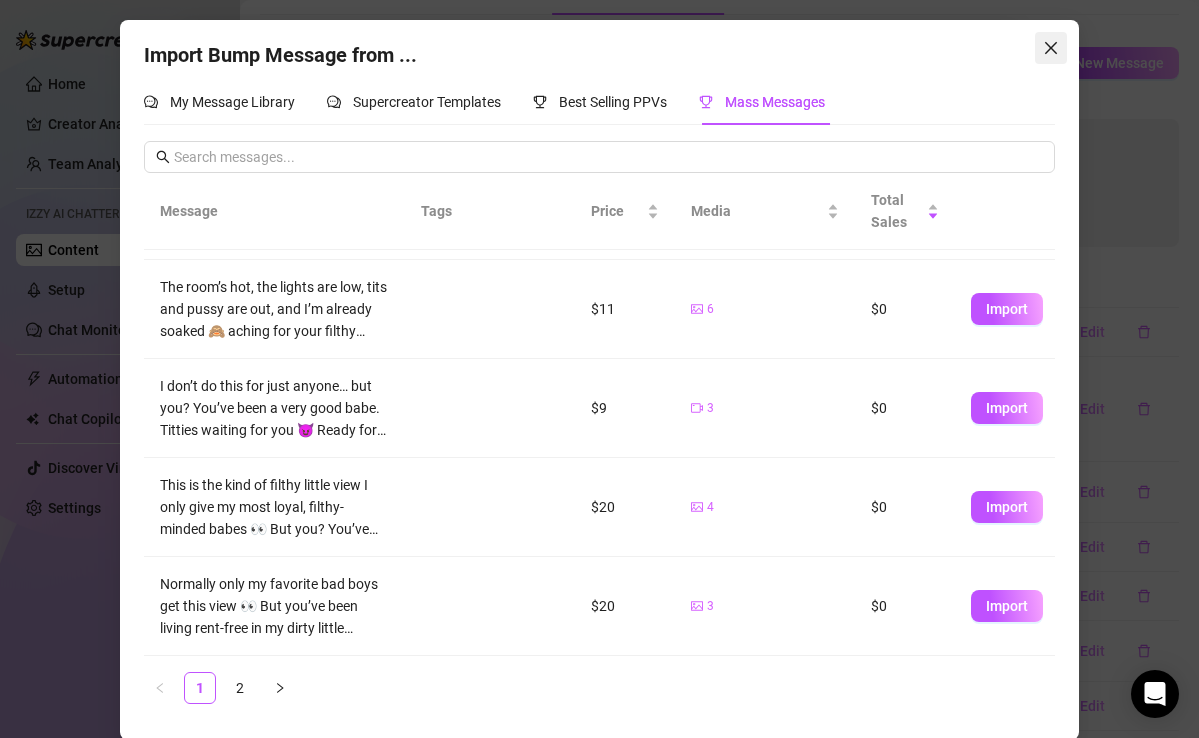 click 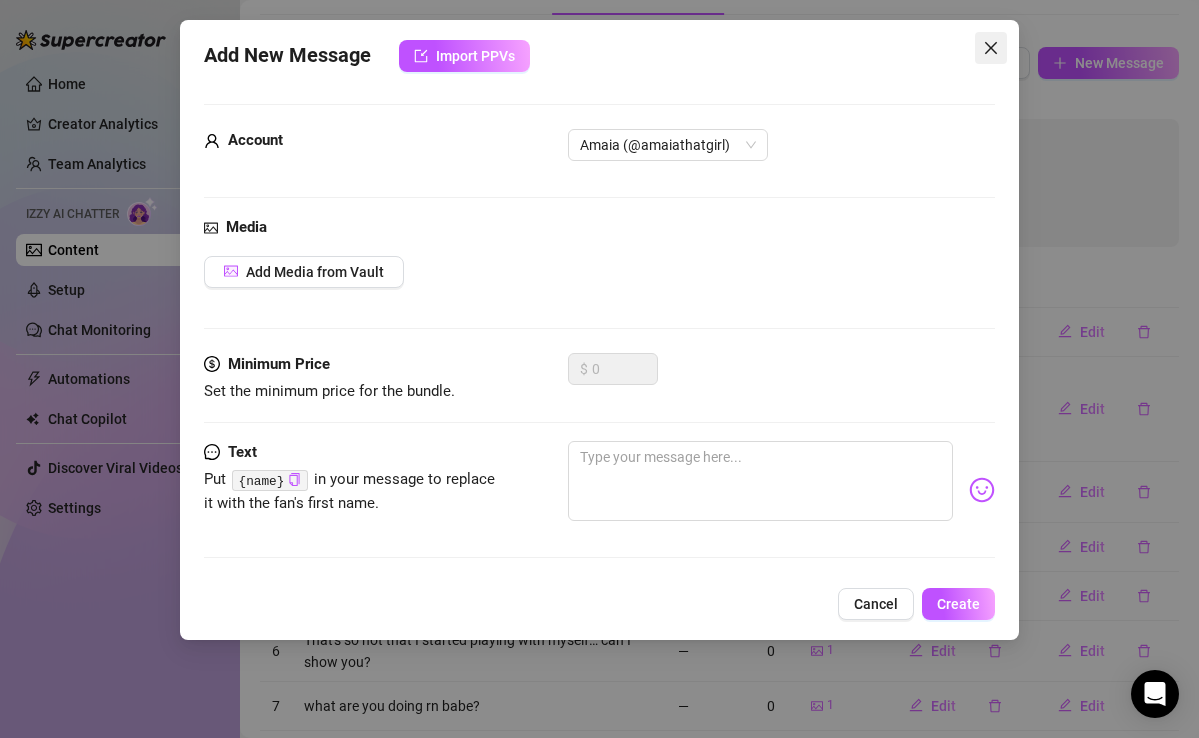click 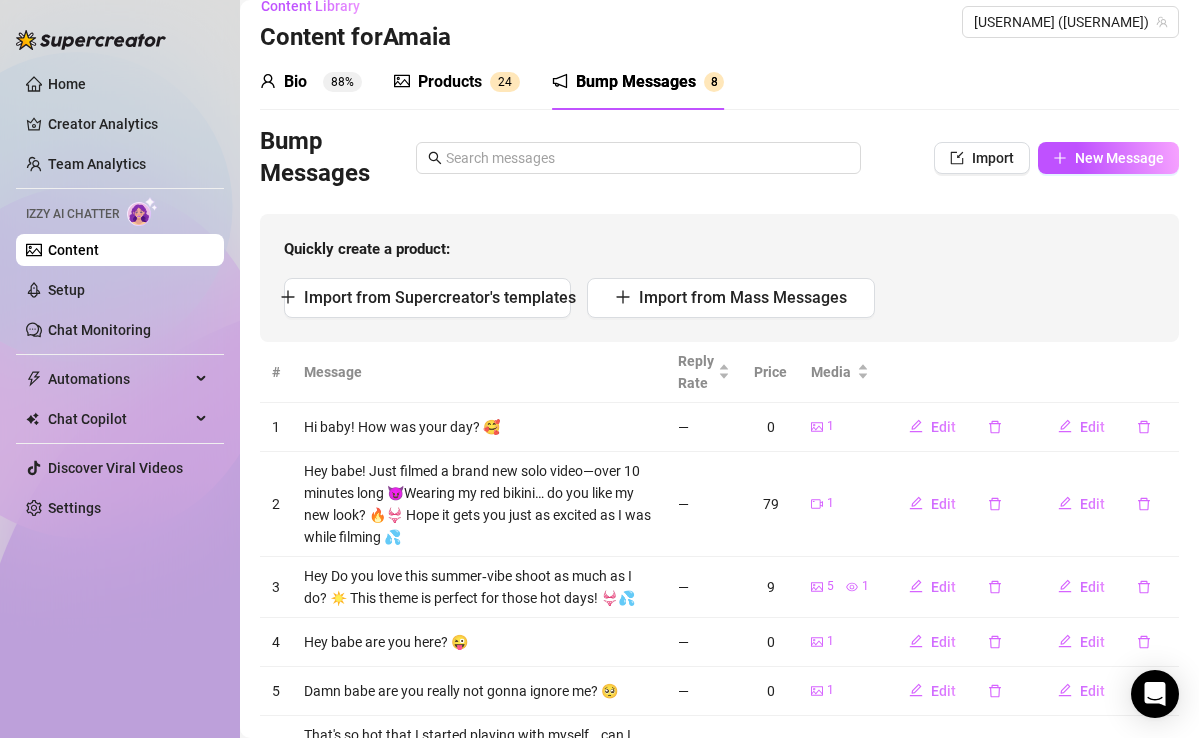 scroll, scrollTop: 0, scrollLeft: 0, axis: both 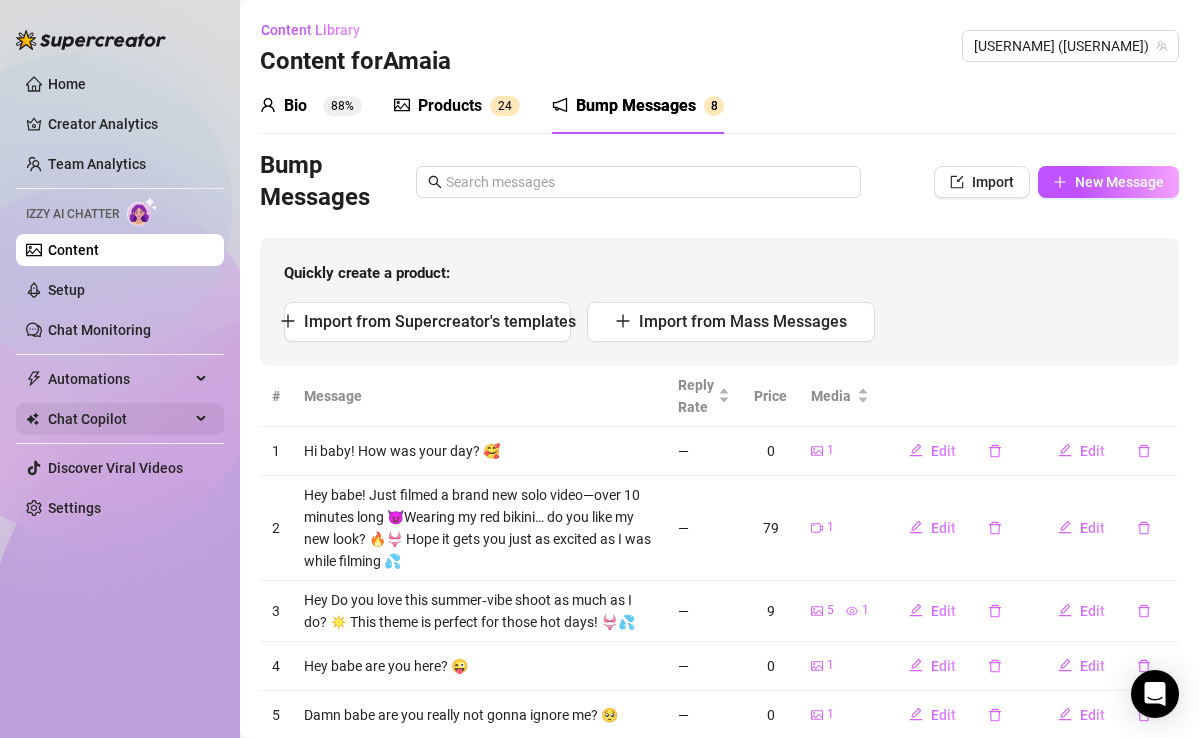 click on "Chat Copilot" at bounding box center (119, 419) 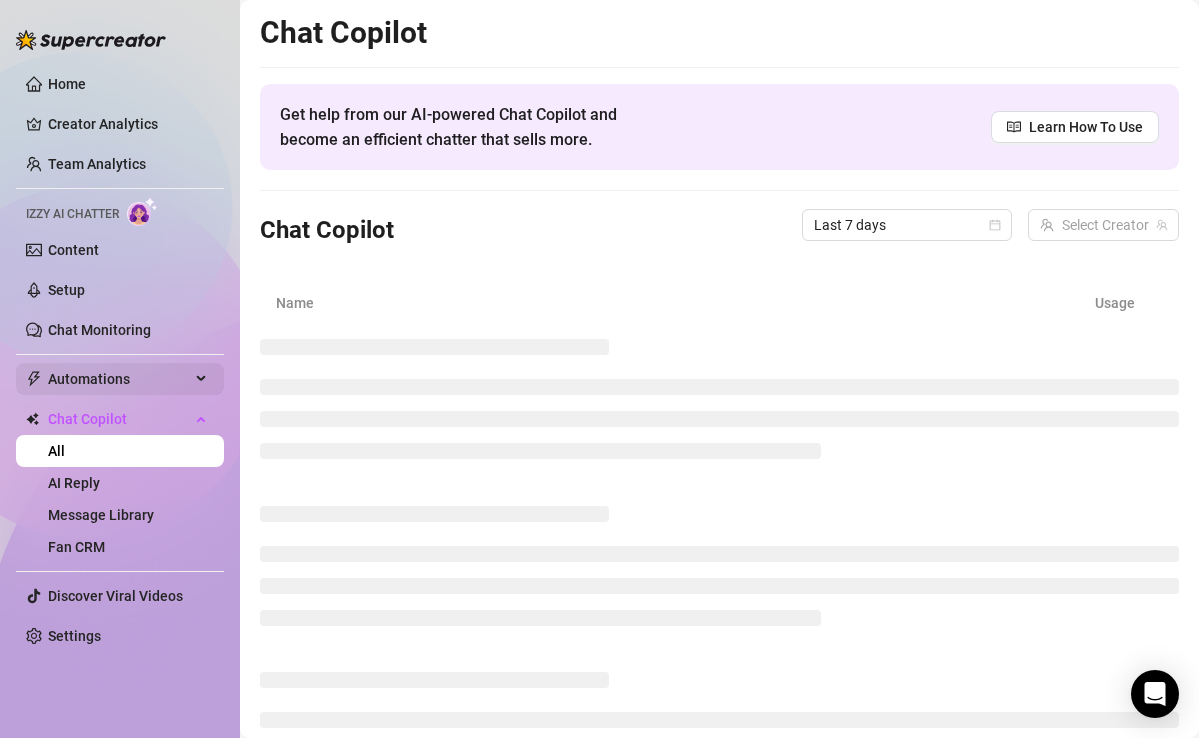 click on "Automations" at bounding box center (119, 379) 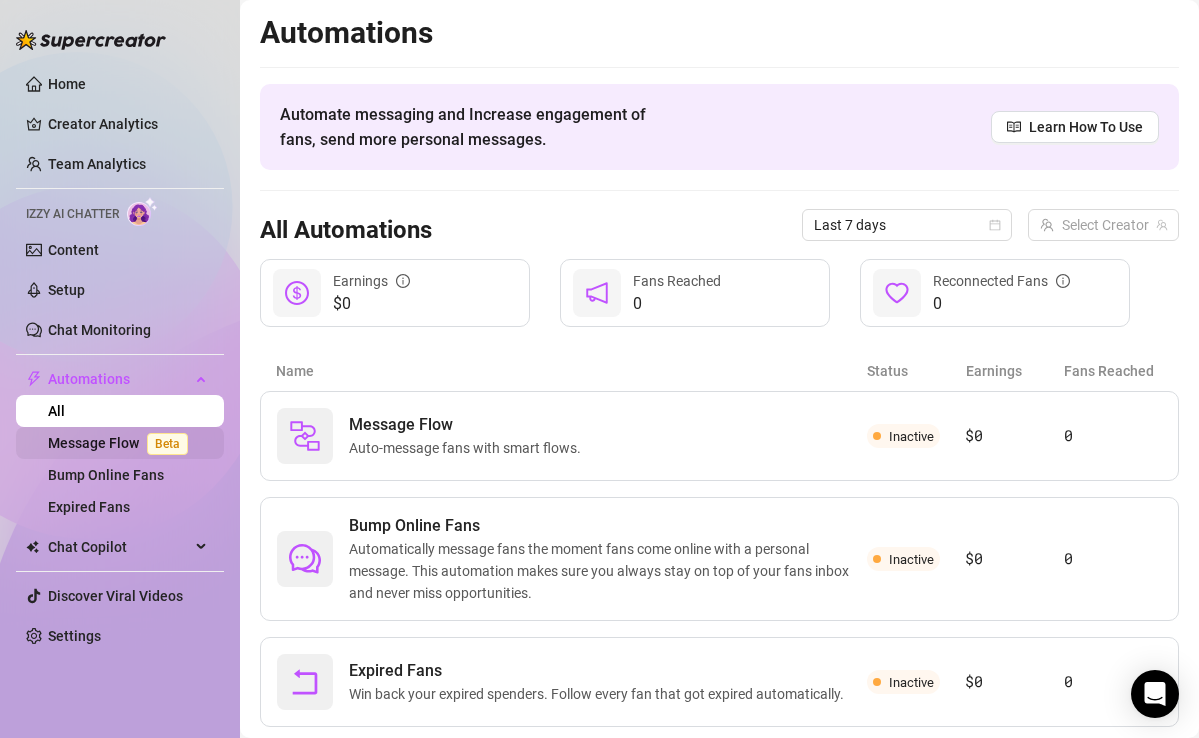 click on "Message Flow Beta" at bounding box center (122, 443) 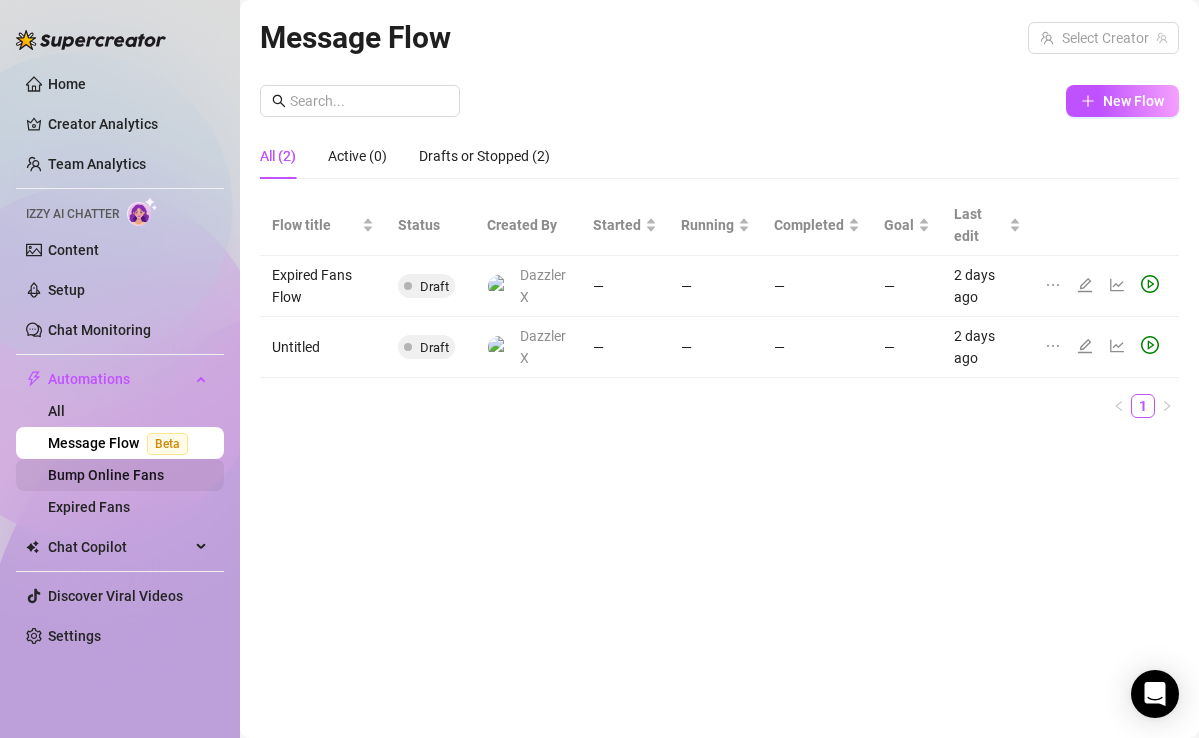 click on "Bump Online Fans" at bounding box center (106, 475) 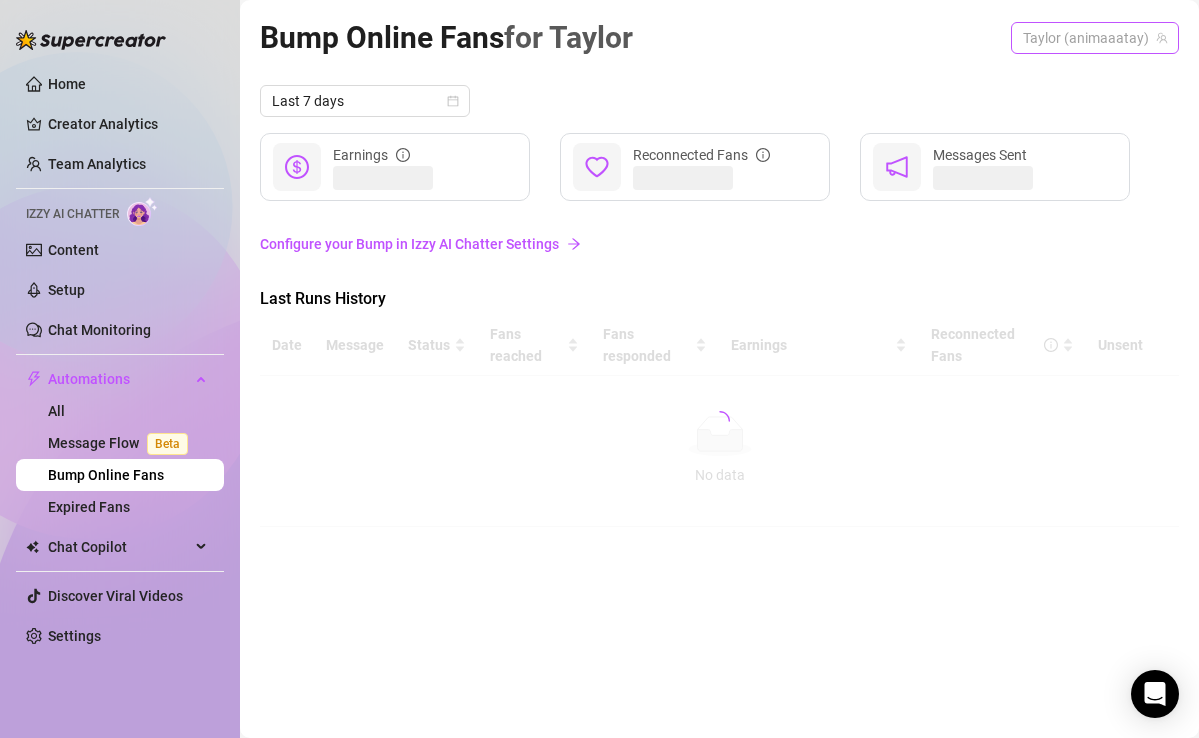 click on "Taylor (animaaatay)" at bounding box center (1095, 38) 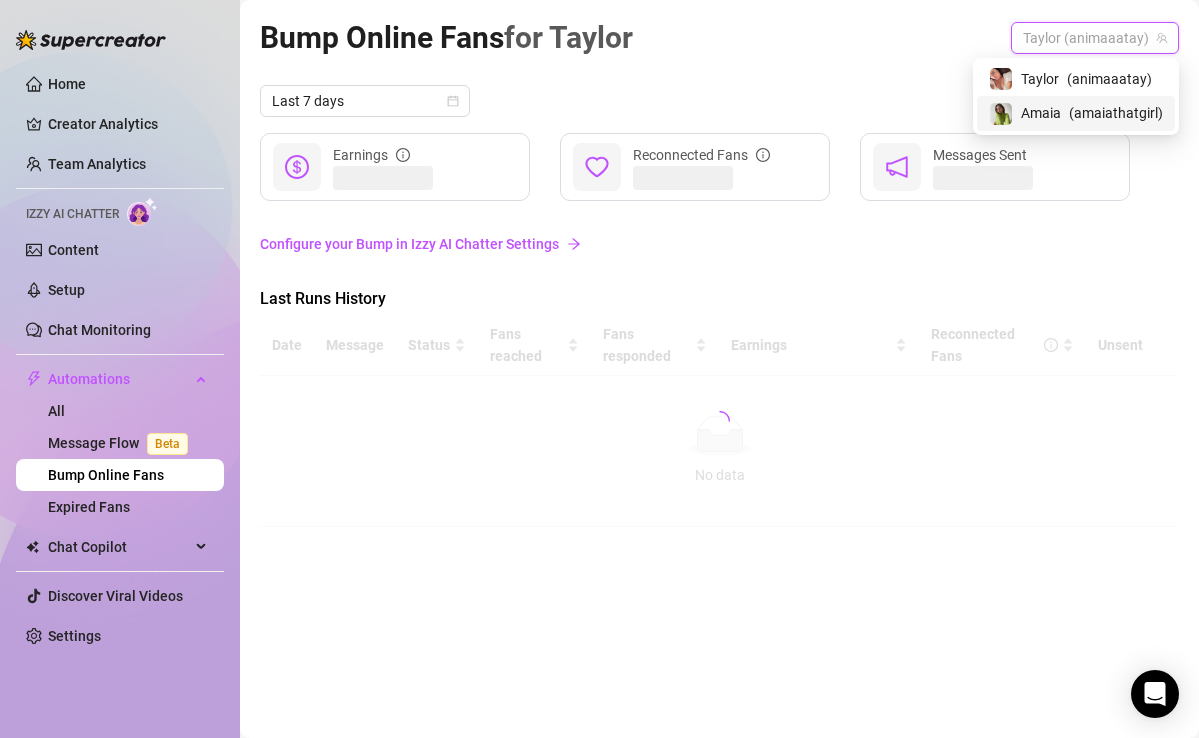 click on "Amaia" at bounding box center [1041, 113] 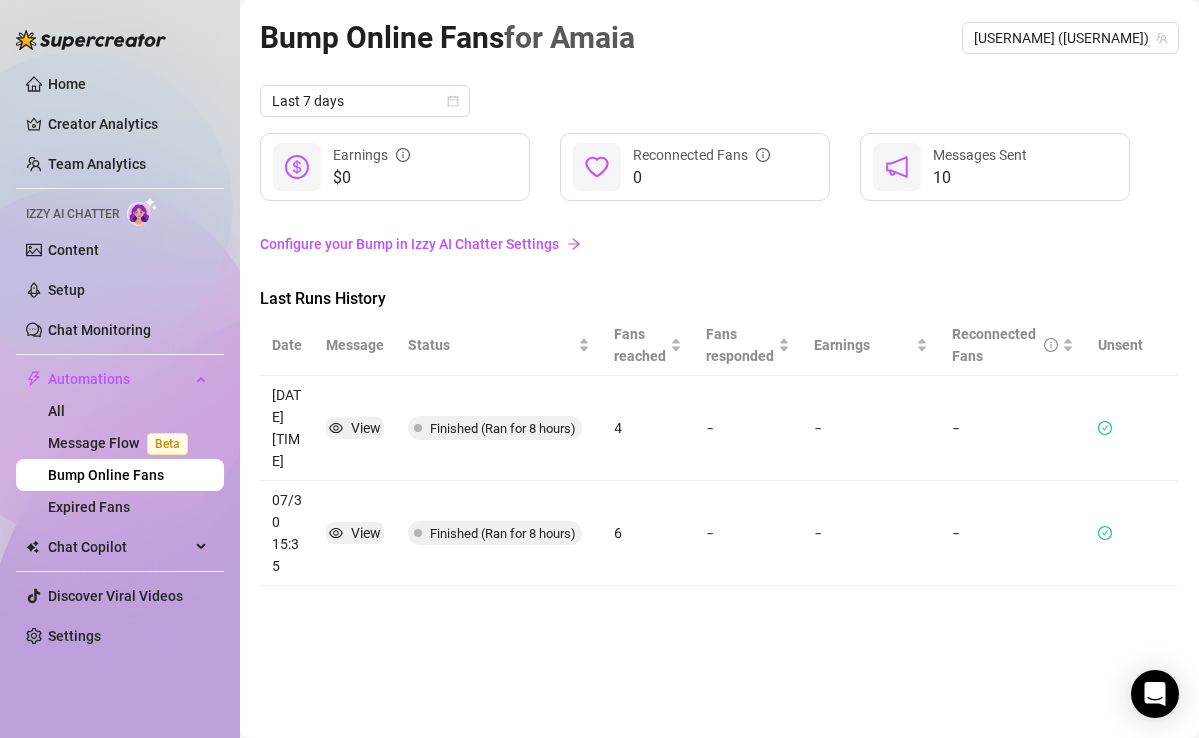 click on "-" at bounding box center (748, 533) 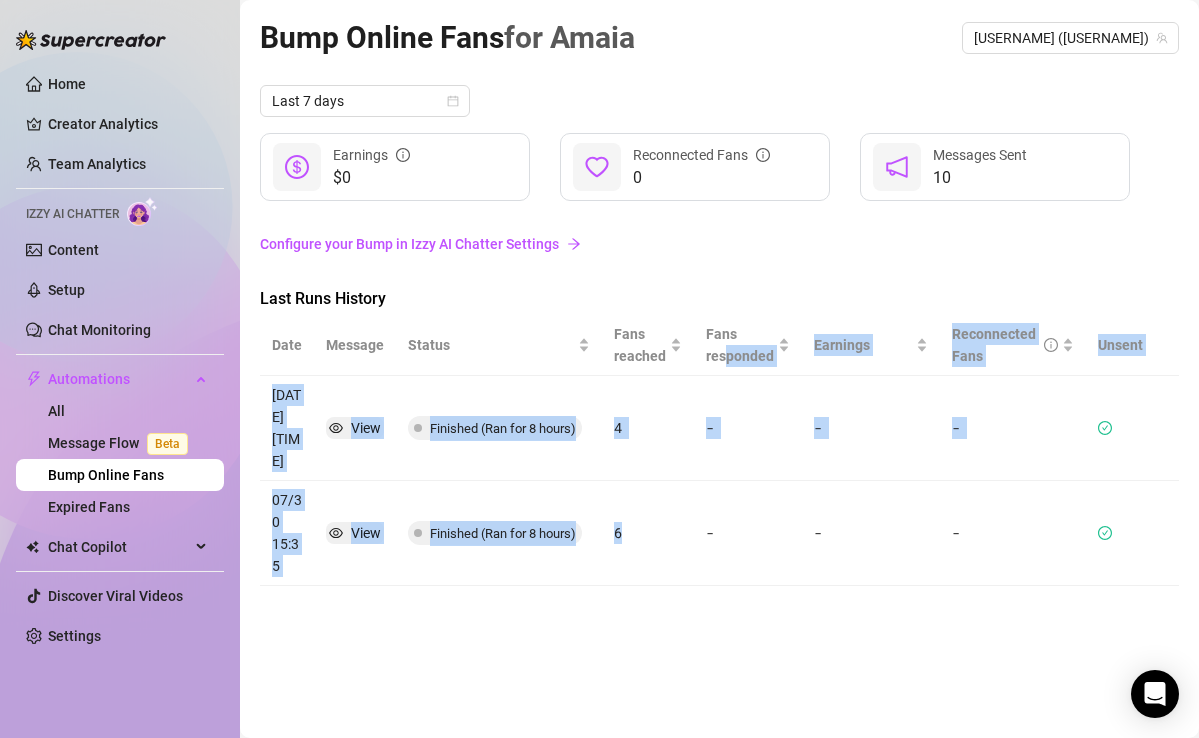 drag, startPoint x: 652, startPoint y: 571, endPoint x: 780, endPoint y: 271, distance: 326.1656 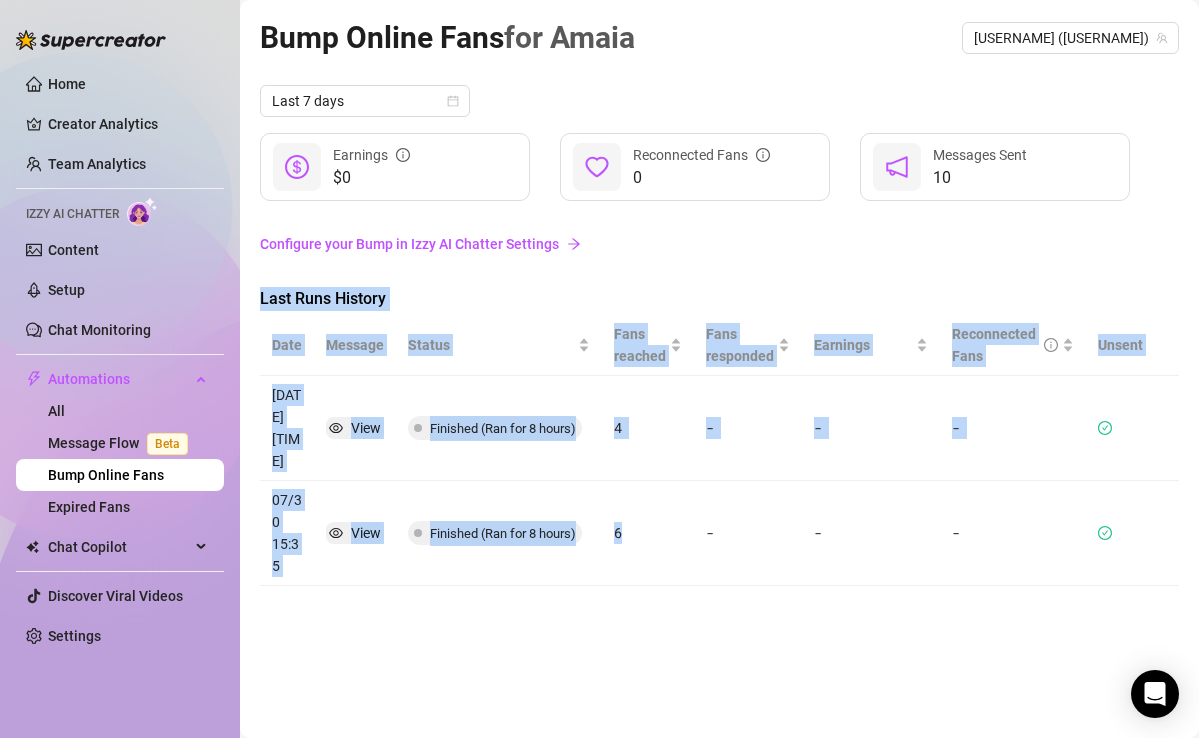click on "Last 7 days $0 Earnings 0 Reconnected Fans 10 Messages Sent Configure your Bump in Izzy AI Chatter Settings Last Runs History Date Message Status Fans reached Fans responded Earnings Reconnected Fans Unsent 07/31 14:42 View Finished (Ran for 8 hours) 4 - - - 07/30 15:35 View Finished (Ran for 8 hours) 6 - - -" at bounding box center [719, 335] 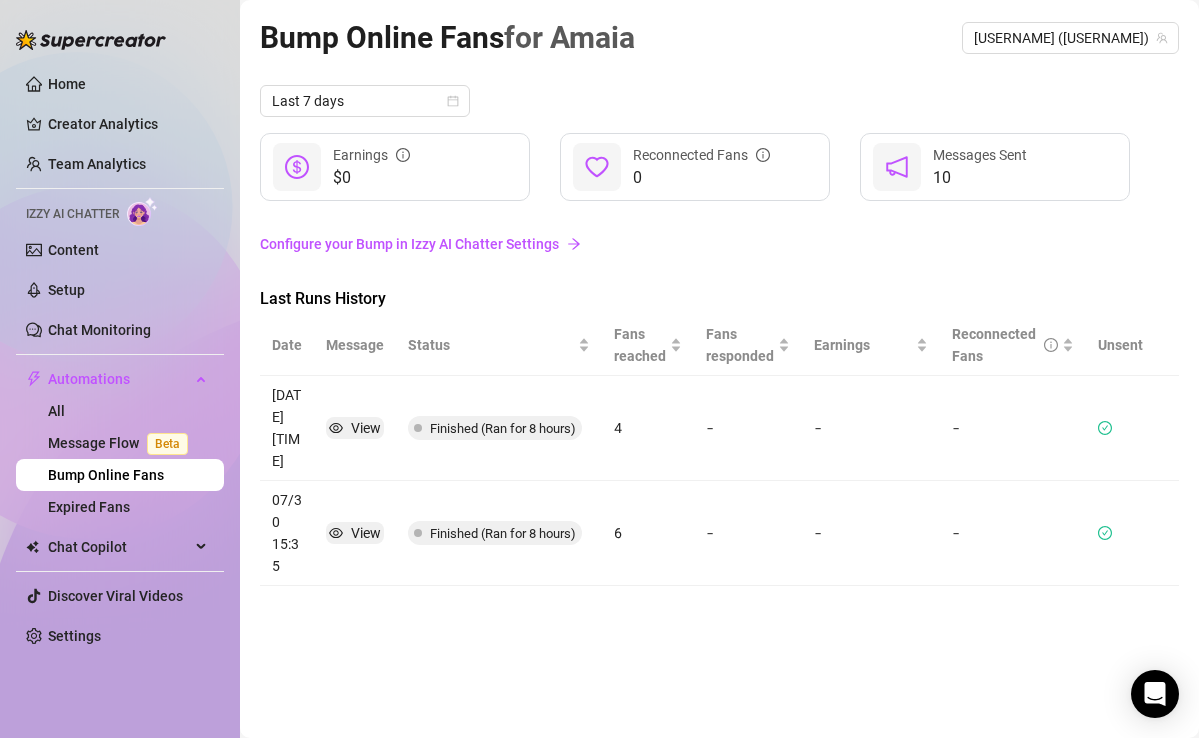 click on "Bump Online Fans  for [NAME] [NAME] ([NAME]) Last 7 days $0 Earnings 0 Reconnected Fans 10 Messages Sent Configure your Bump in Izzy AI Chatter Settings Last Runs History Date Message Status Fans reached Fans responded Earnings Reconnected Fans Unsent 07/31 14:42 View Finished (Ran for 8 hours) 4 - - - 07/30 15:35 View Finished (Ran for 8 hours) 6 - - -" at bounding box center (719, 346) 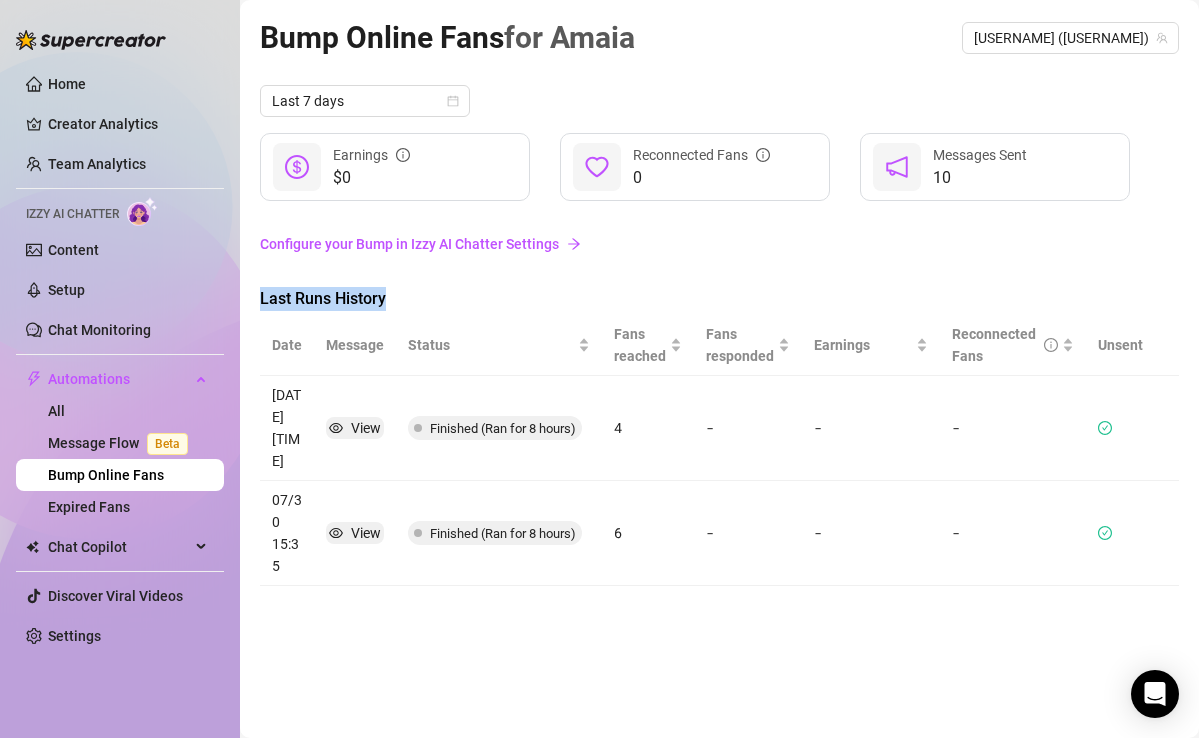 drag, startPoint x: 626, startPoint y: 607, endPoint x: 770, endPoint y: 244, distance: 390.5189 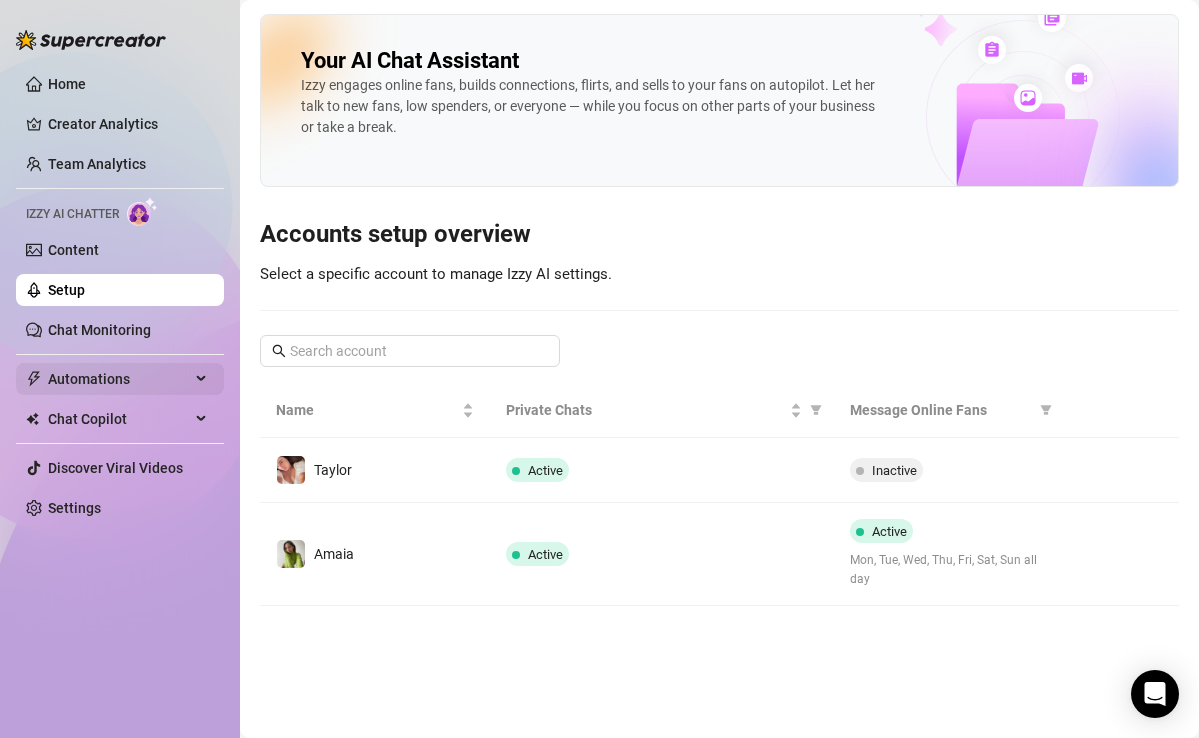 click on "Automations" at bounding box center [119, 379] 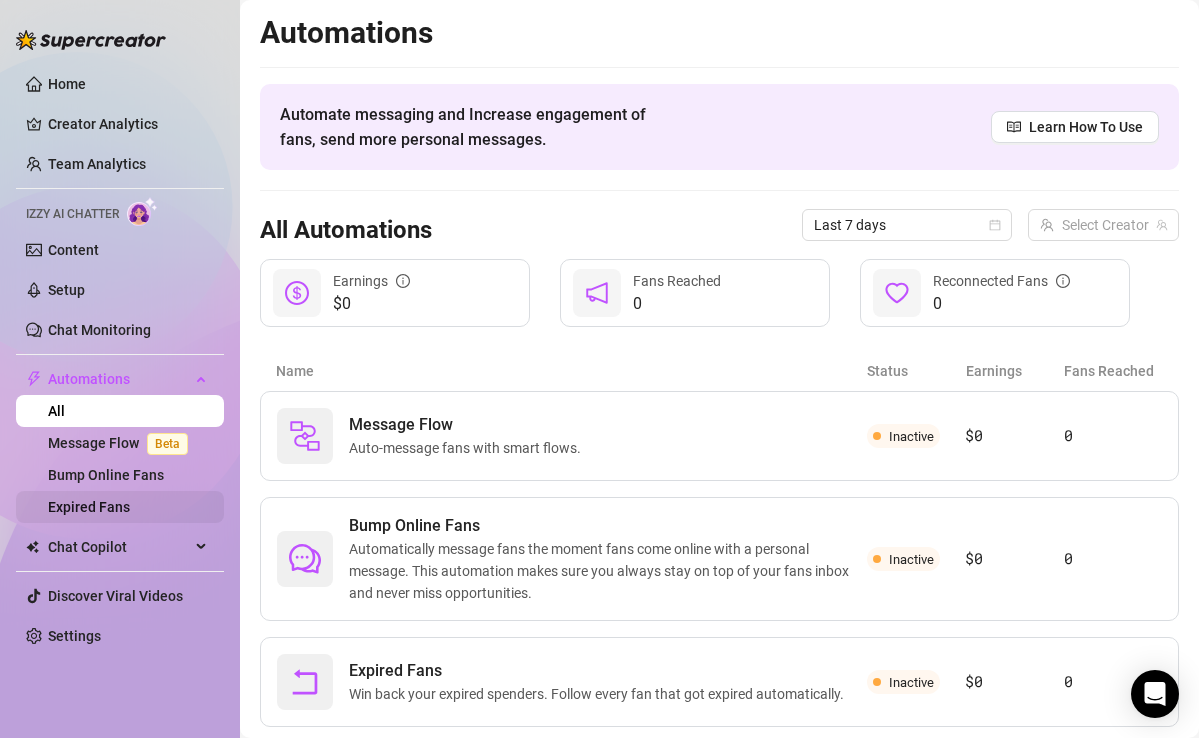 click on "Expired Fans" at bounding box center [89, 507] 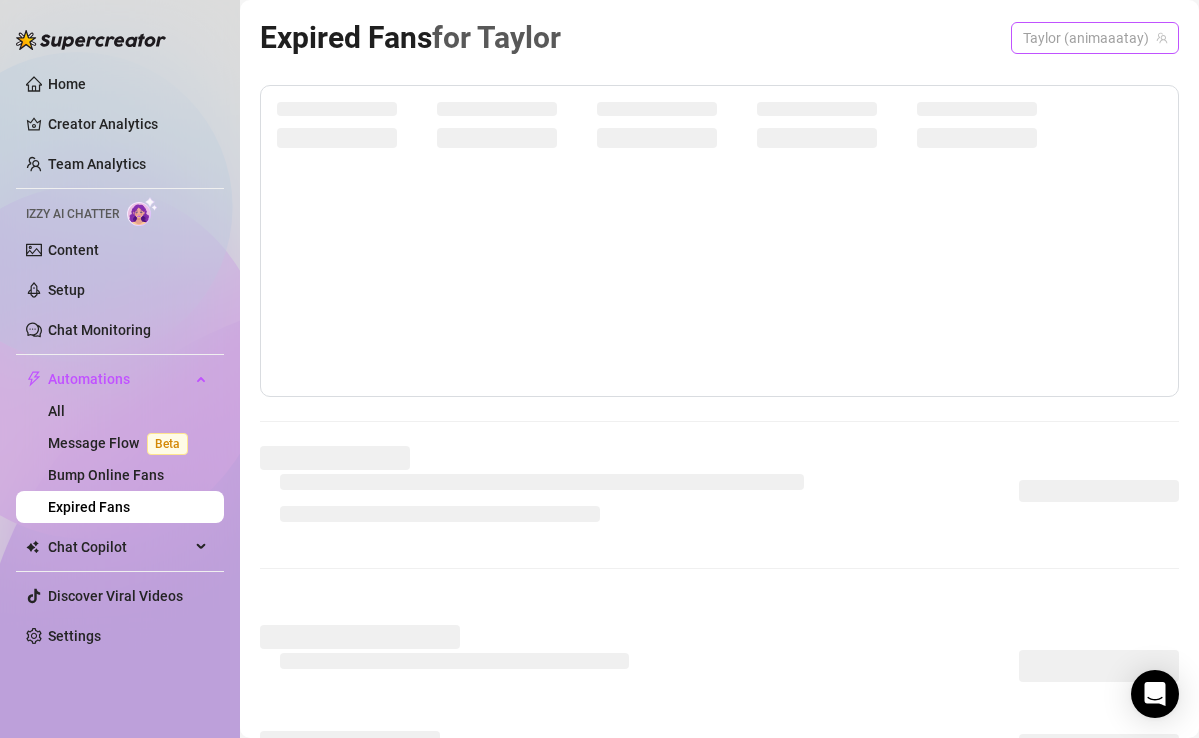 click on "Taylor (animaaatay)" at bounding box center [1095, 38] 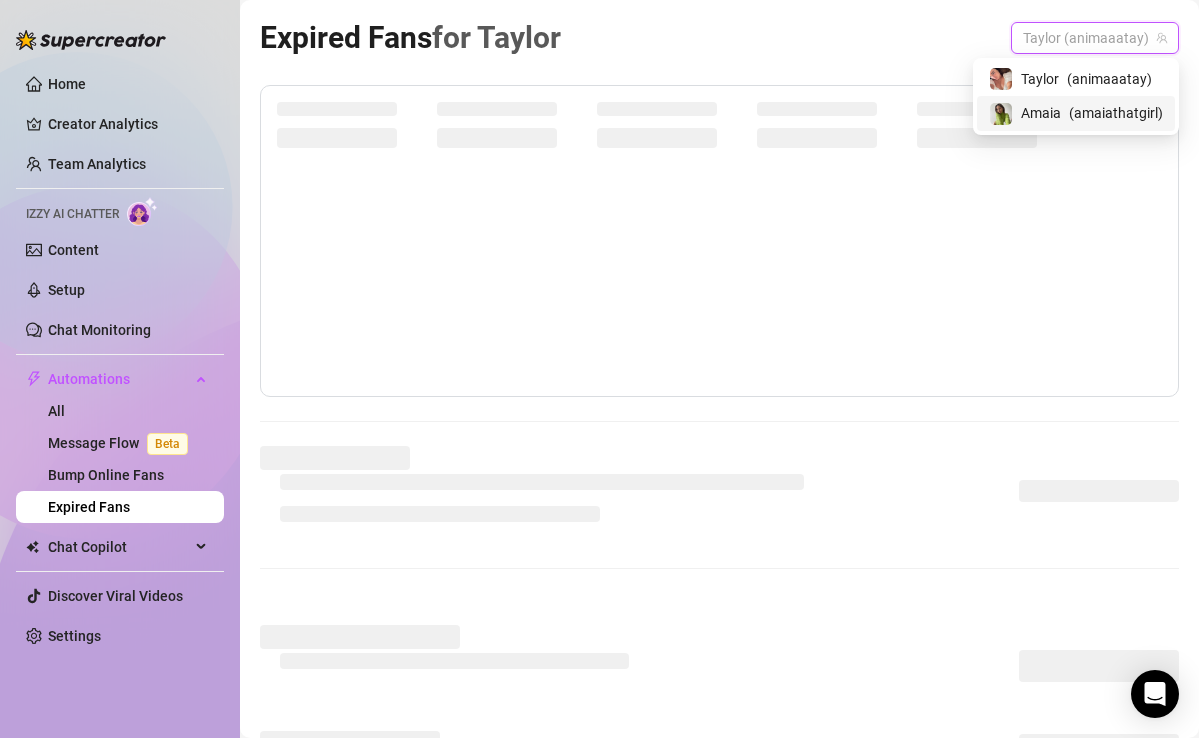 click on "Amaia" at bounding box center [1041, 113] 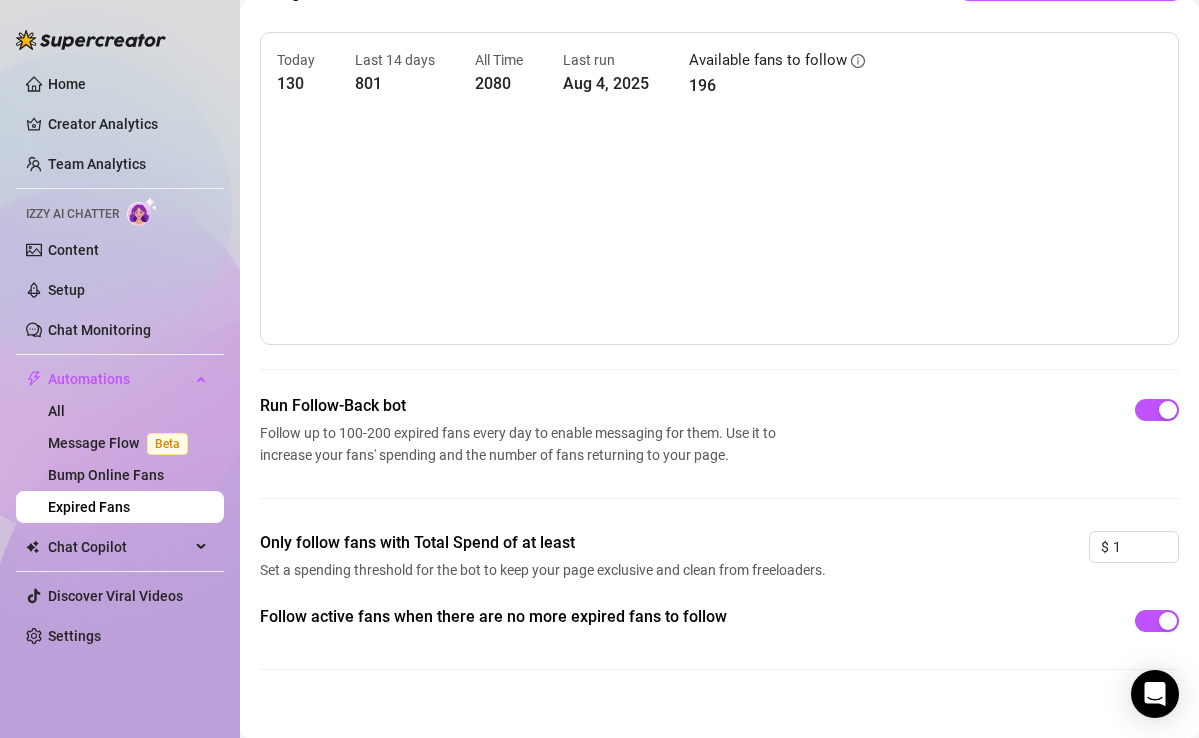 scroll, scrollTop: 77, scrollLeft: 0, axis: vertical 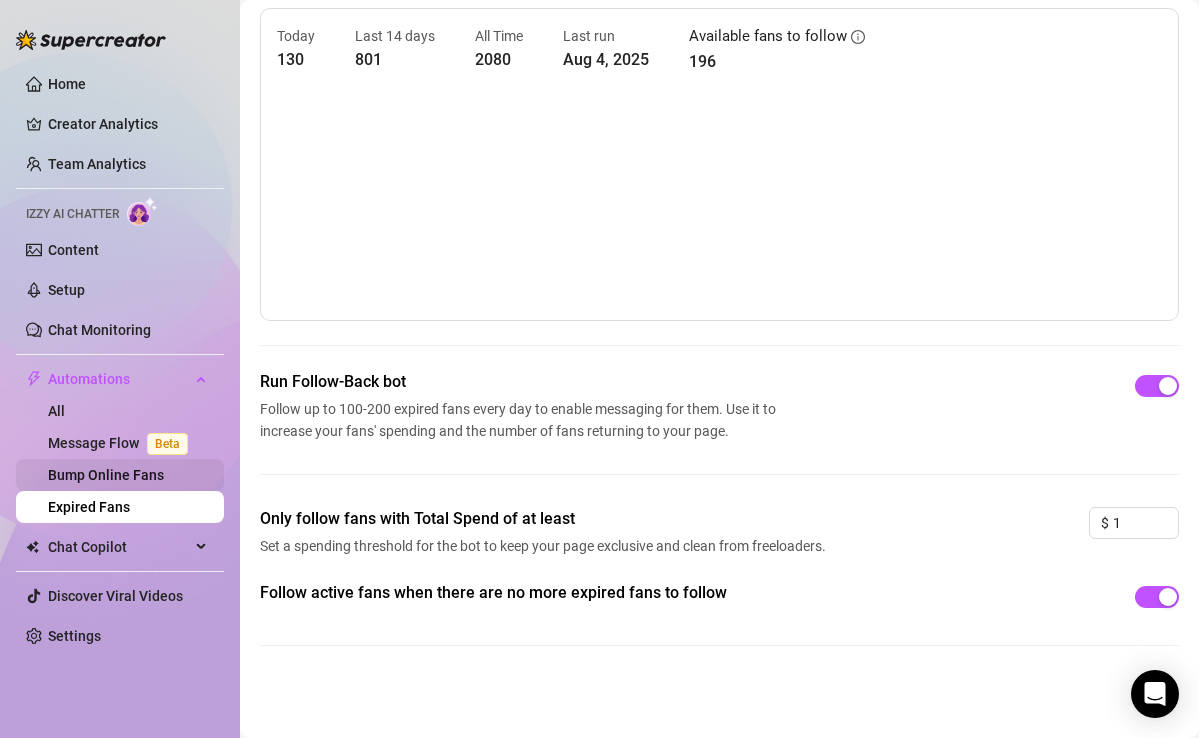click on "Bump Online Fans" at bounding box center [106, 475] 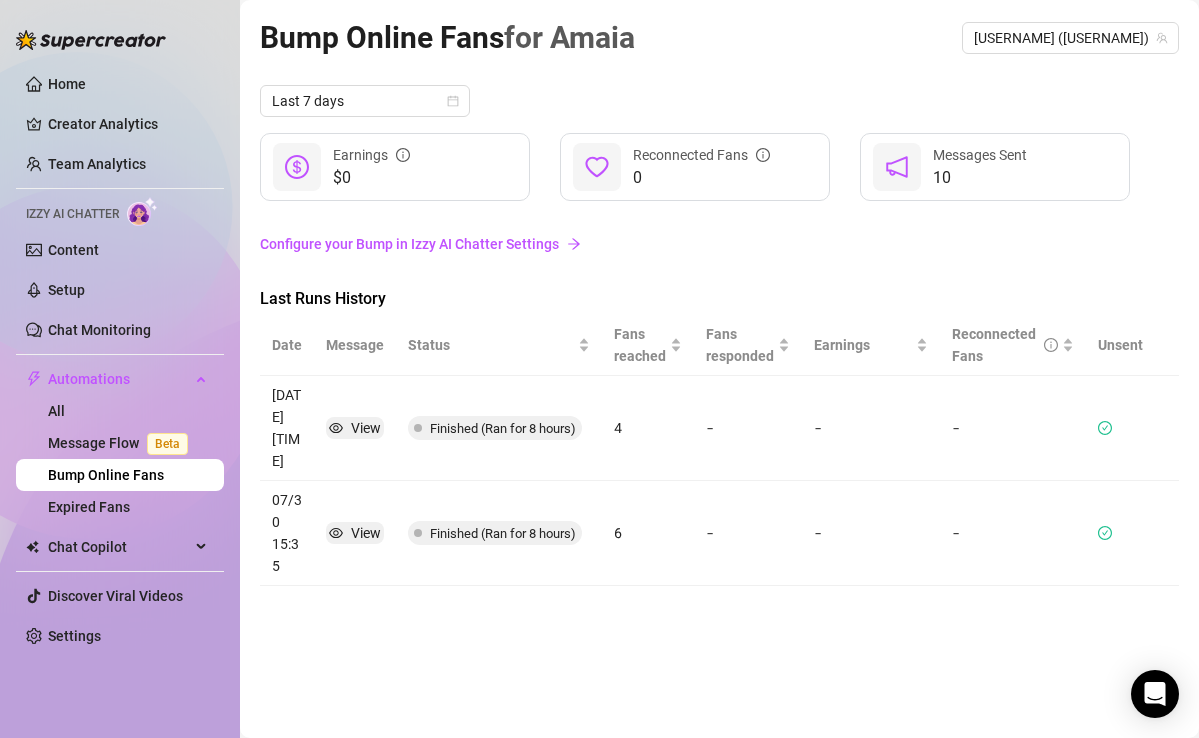 scroll, scrollTop: 0, scrollLeft: 0, axis: both 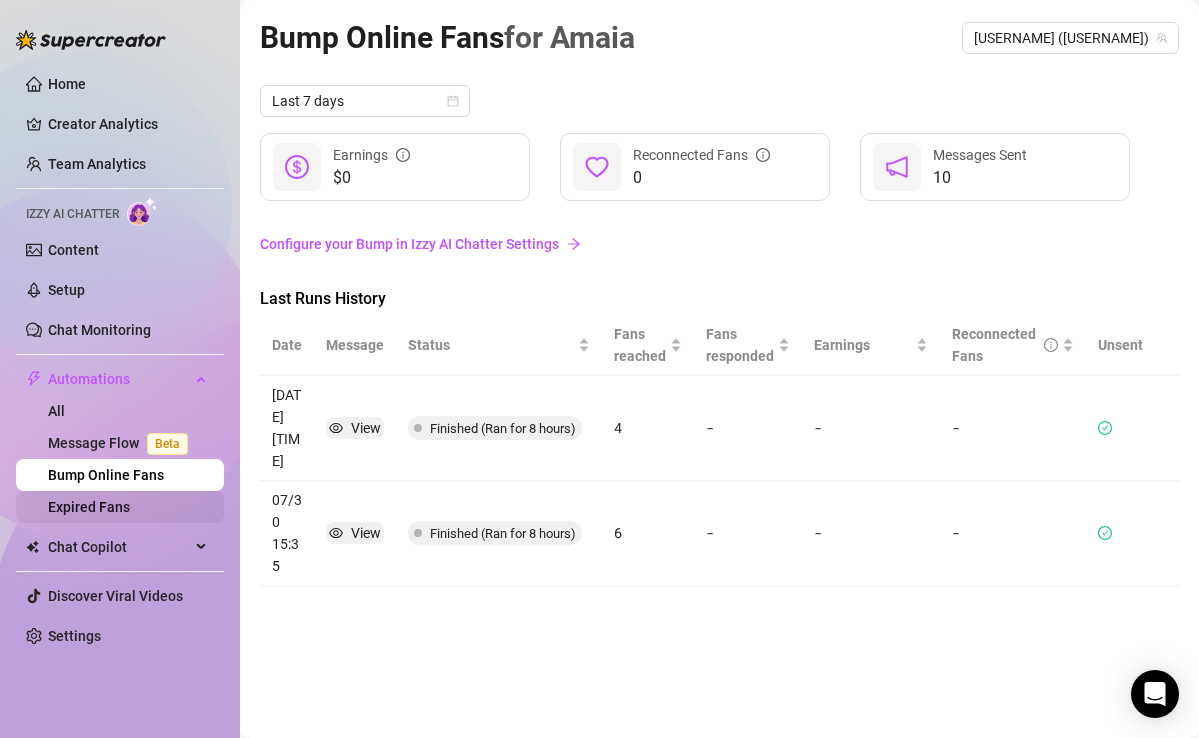 click on "Expired Fans" at bounding box center [89, 507] 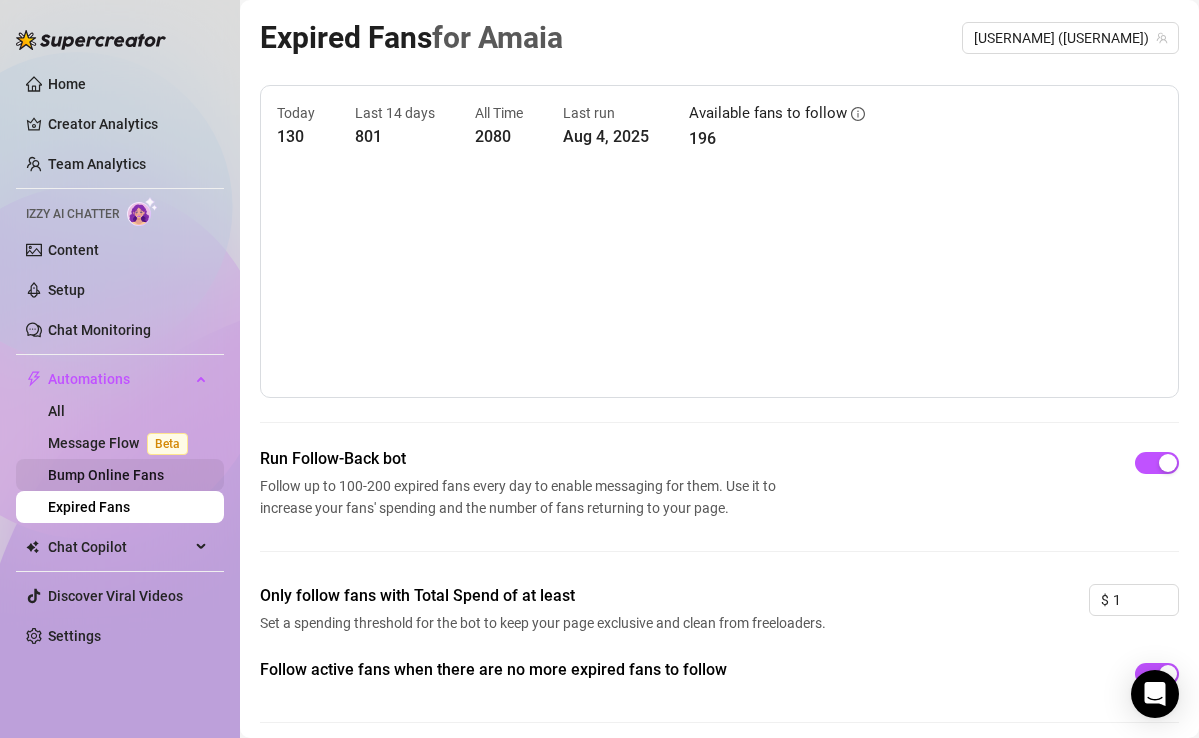 click on "Bump Online Fans" at bounding box center (106, 475) 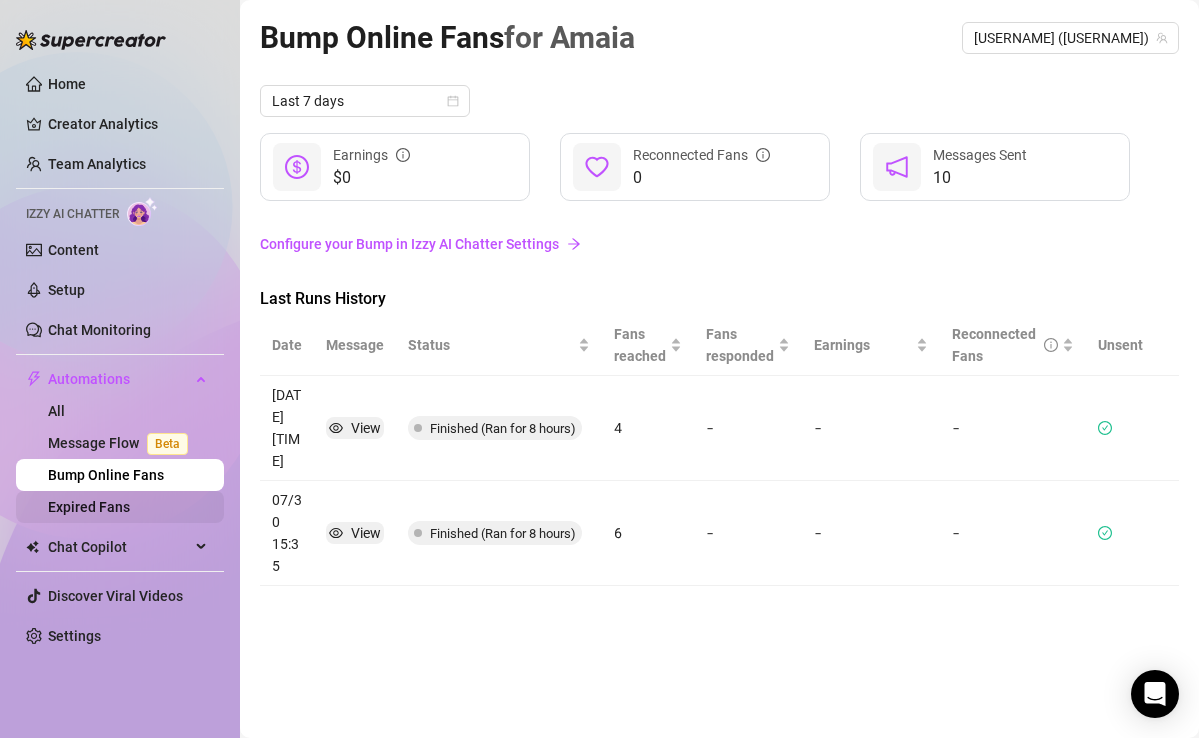 click on "Expired Fans" at bounding box center (89, 507) 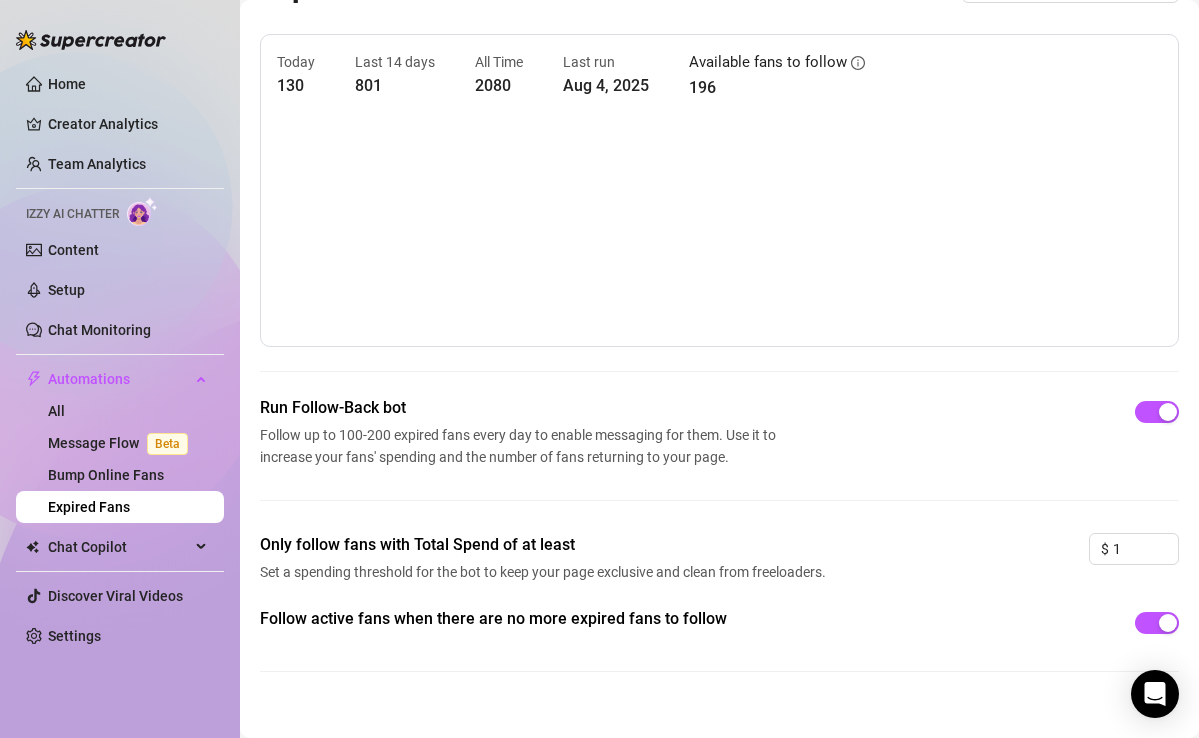 scroll, scrollTop: 58, scrollLeft: 0, axis: vertical 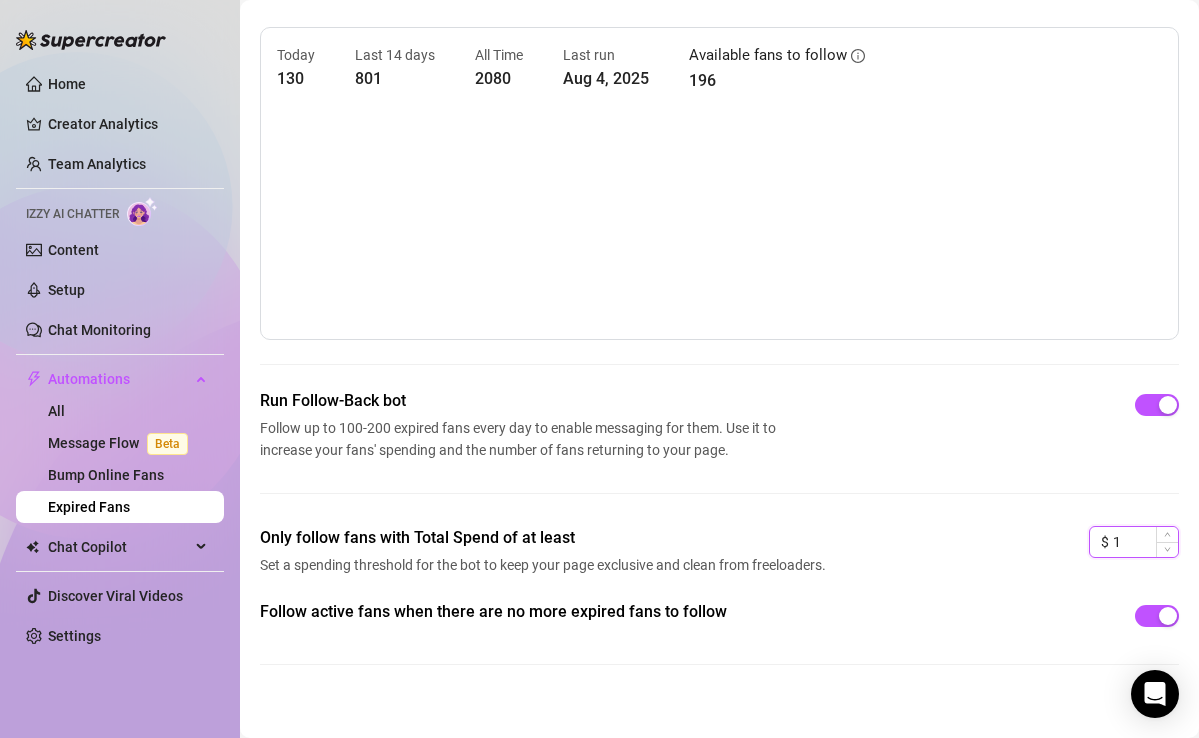 click on "1" at bounding box center [1145, 542] 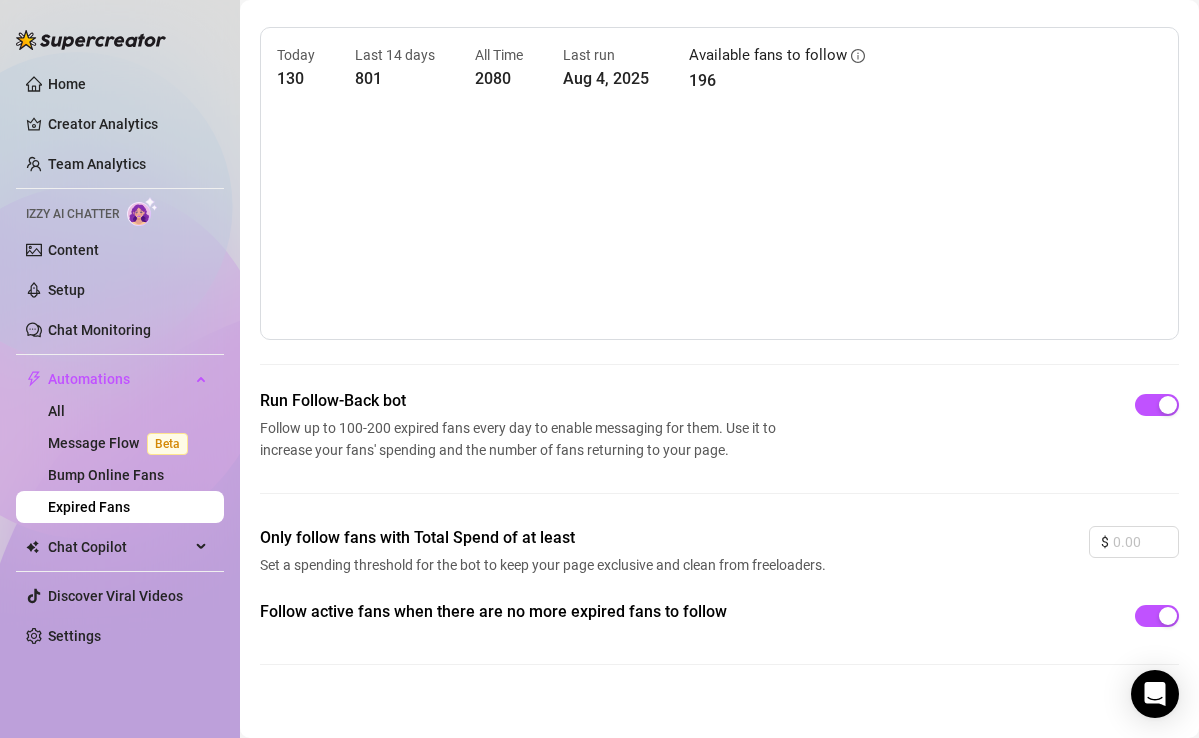 click on "Follow active fans when there are no more expired fans to follow" at bounding box center [719, 648] 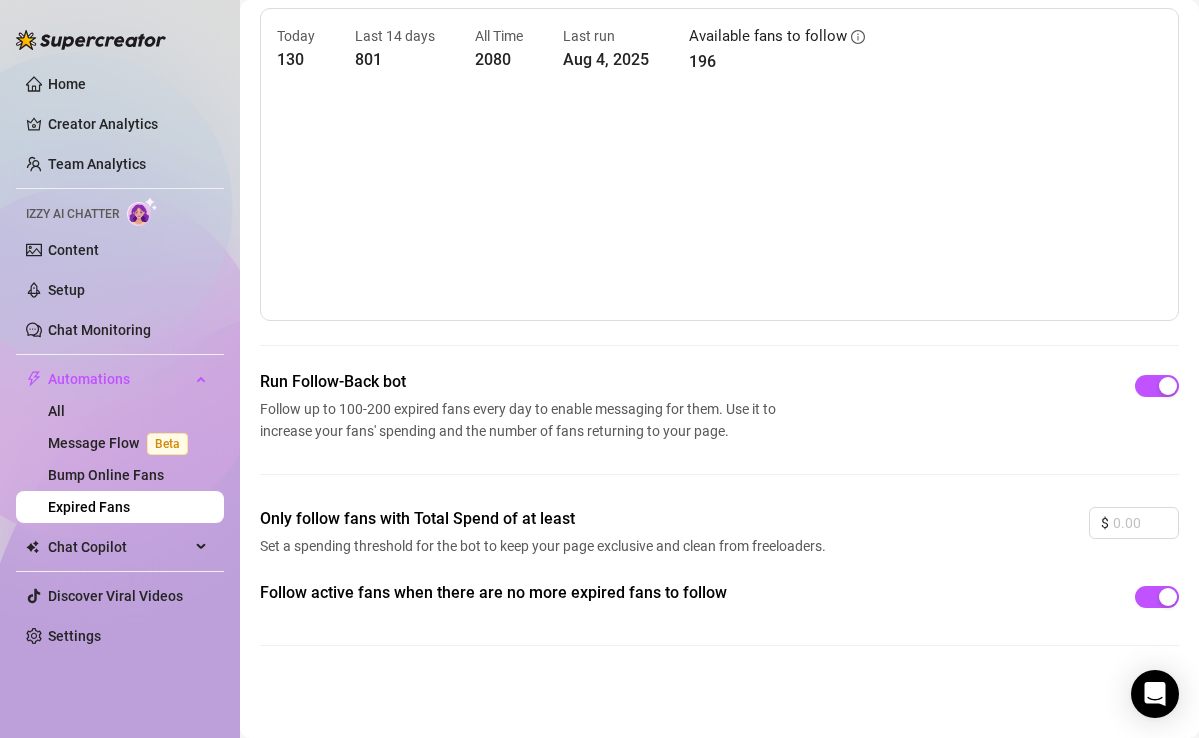 click on "Follow active fans when there are no more expired fans to follow" at bounding box center (719, 629) 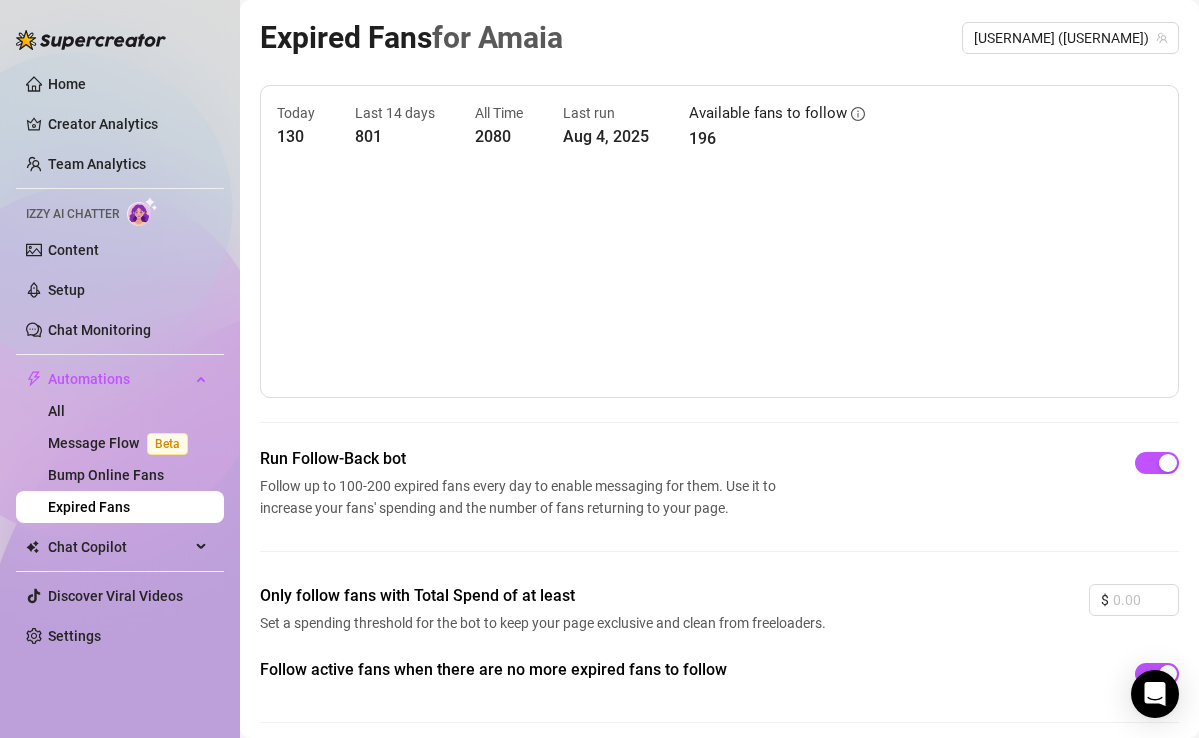 scroll, scrollTop: 77, scrollLeft: 0, axis: vertical 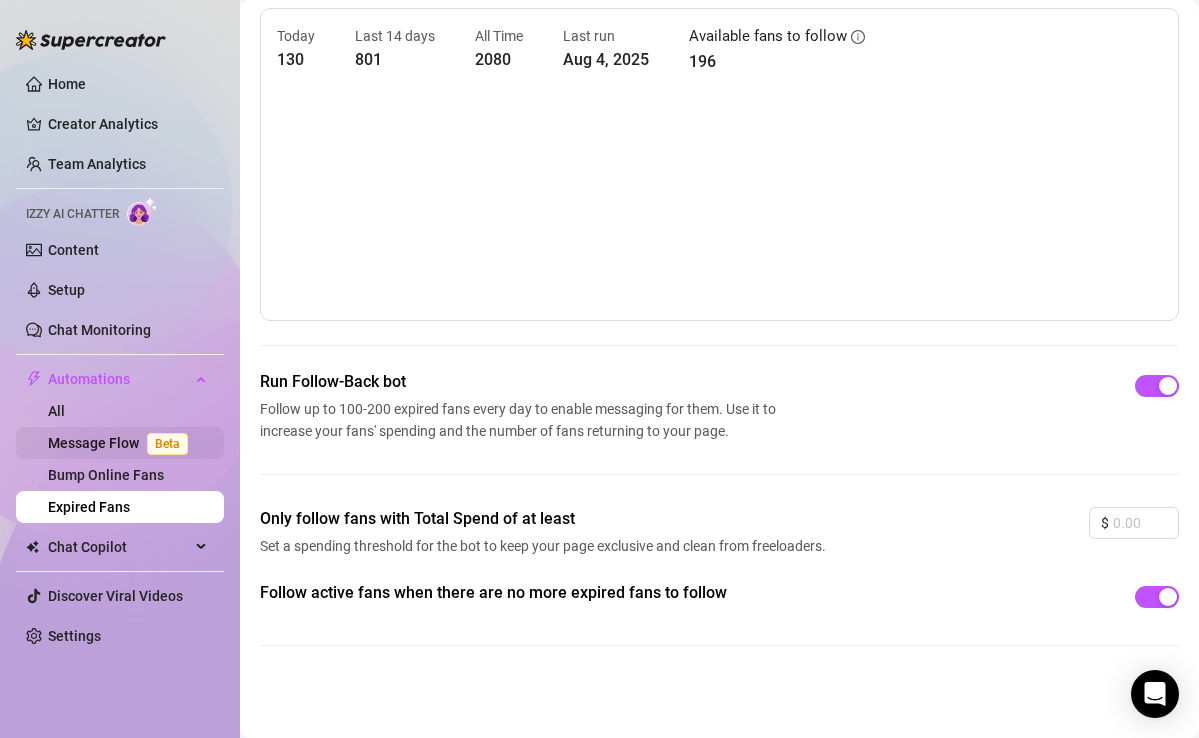 click on "Message Flow Beta" at bounding box center (122, 443) 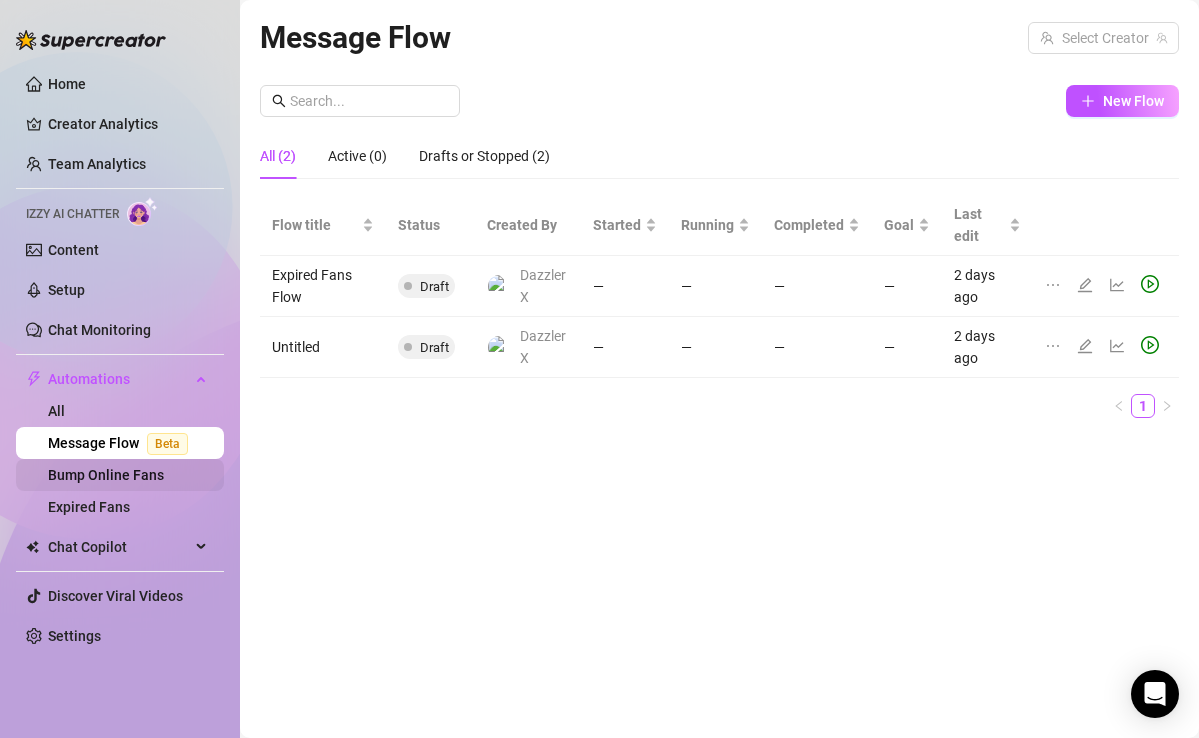 scroll, scrollTop: 0, scrollLeft: 0, axis: both 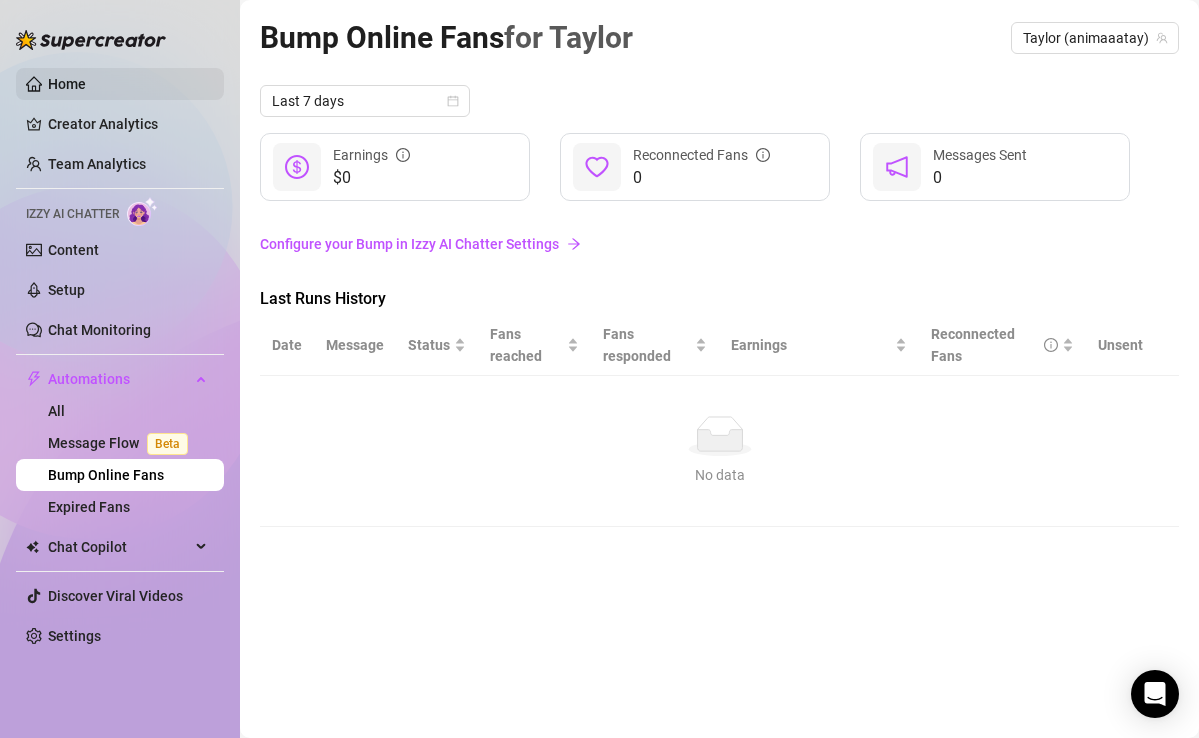 click on "Home" at bounding box center [67, 84] 